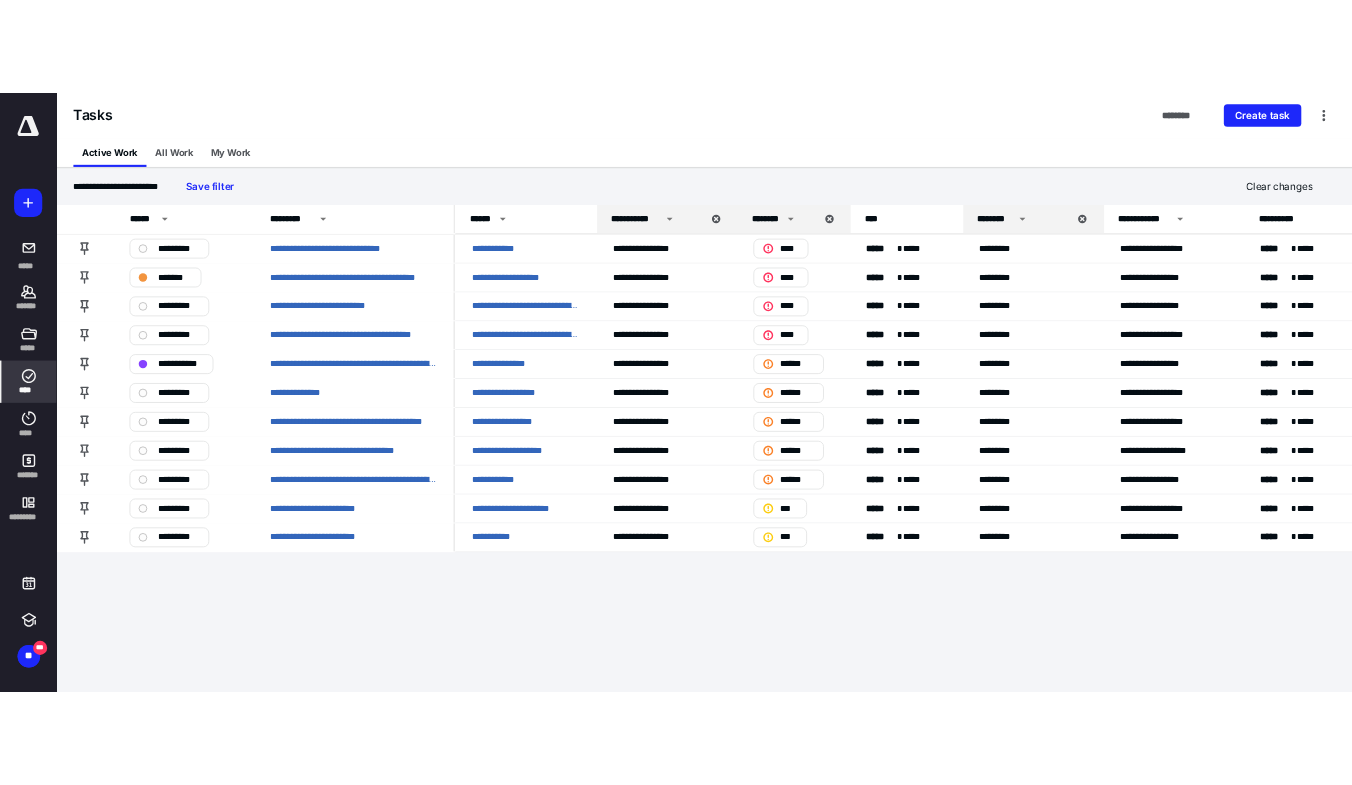 scroll, scrollTop: 0, scrollLeft: 0, axis: both 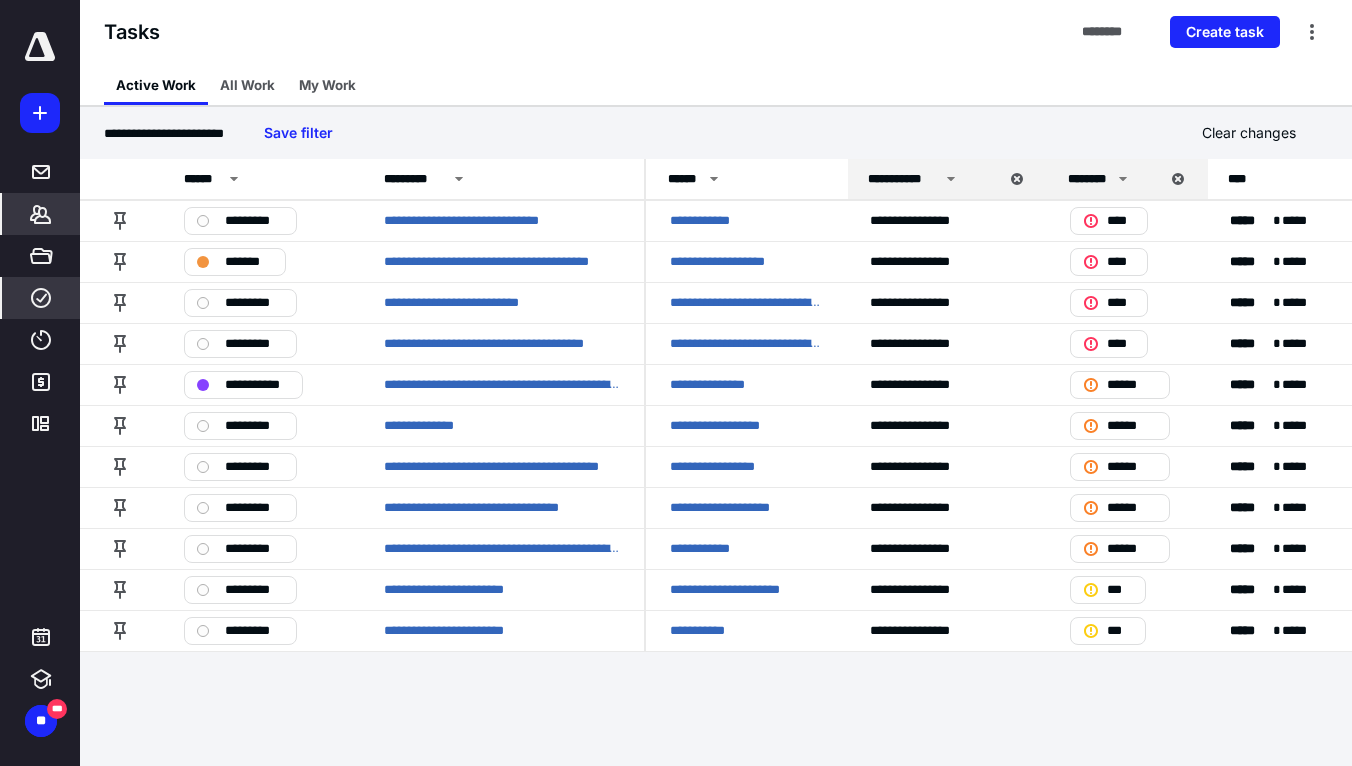 click on "*******" at bounding box center [41, 214] 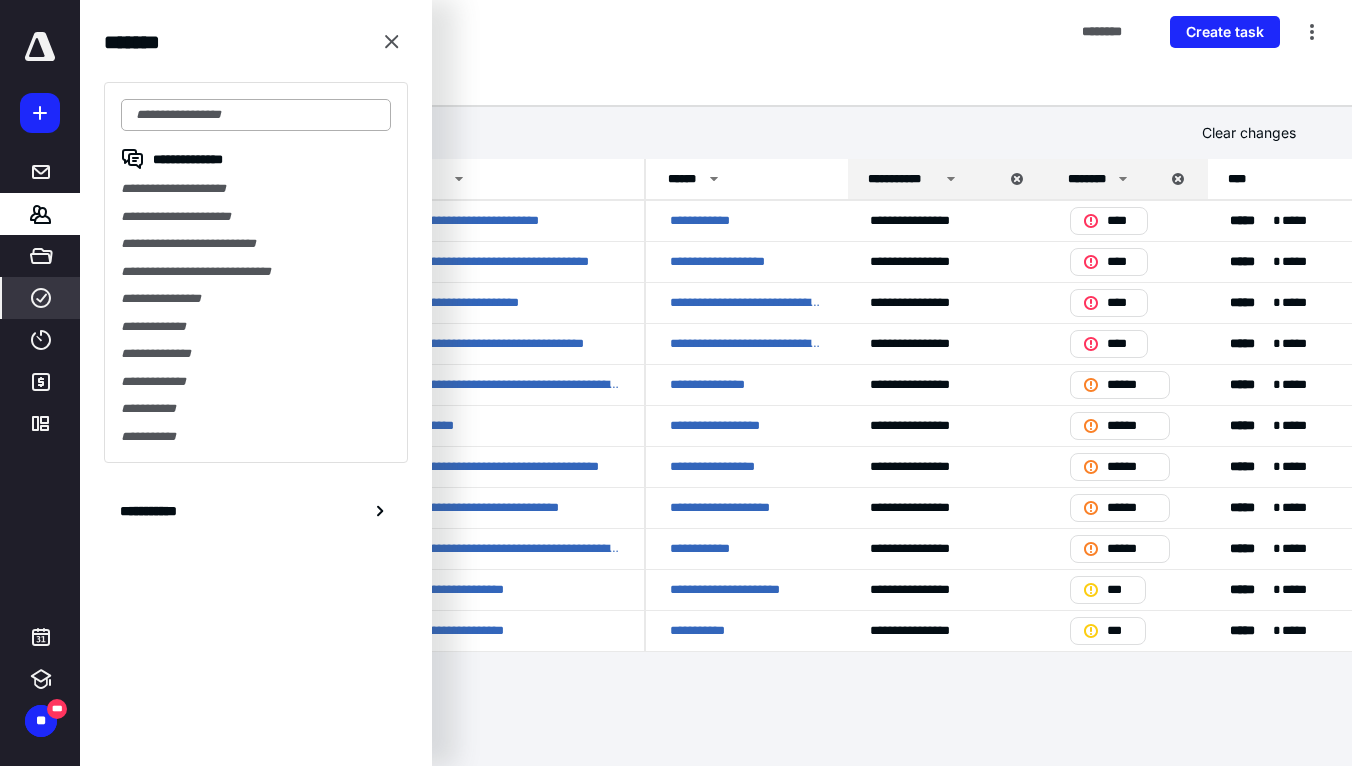 click at bounding box center (256, 115) 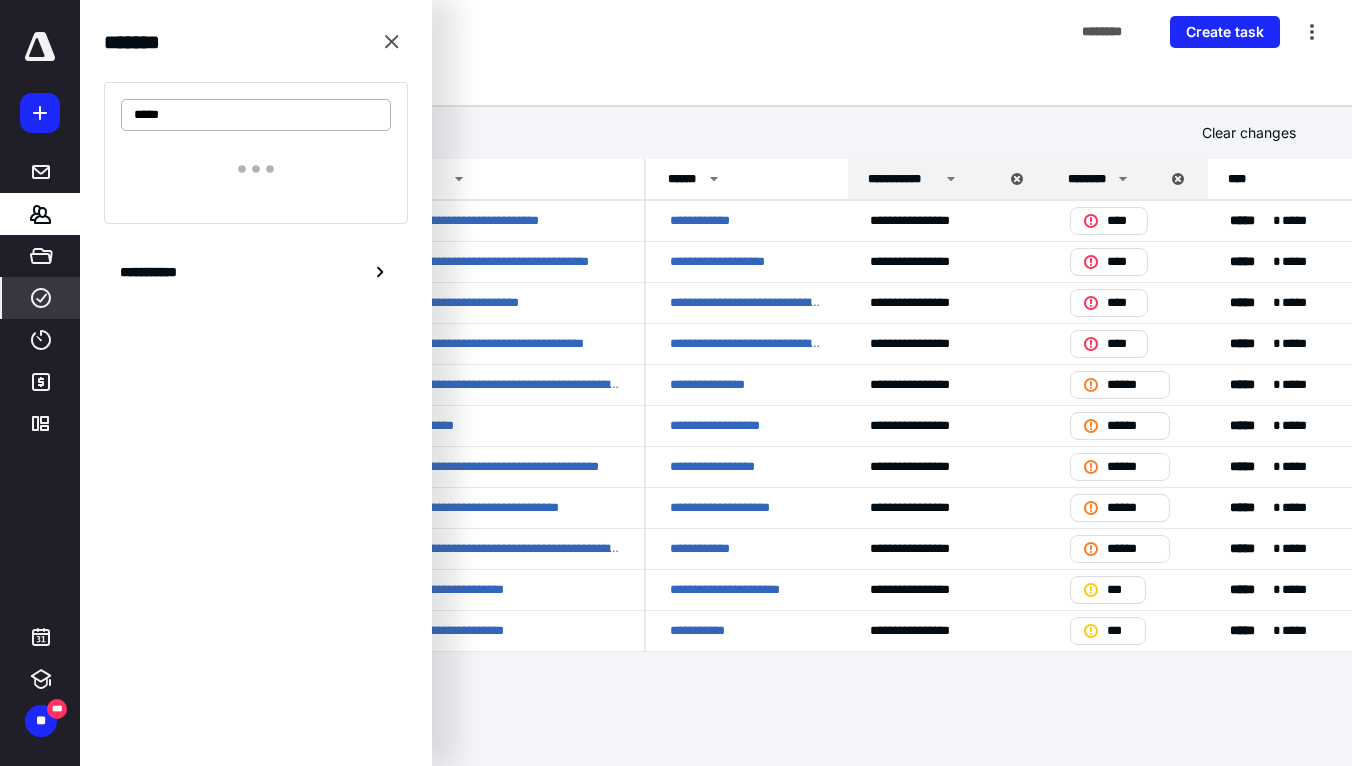 type on "*****" 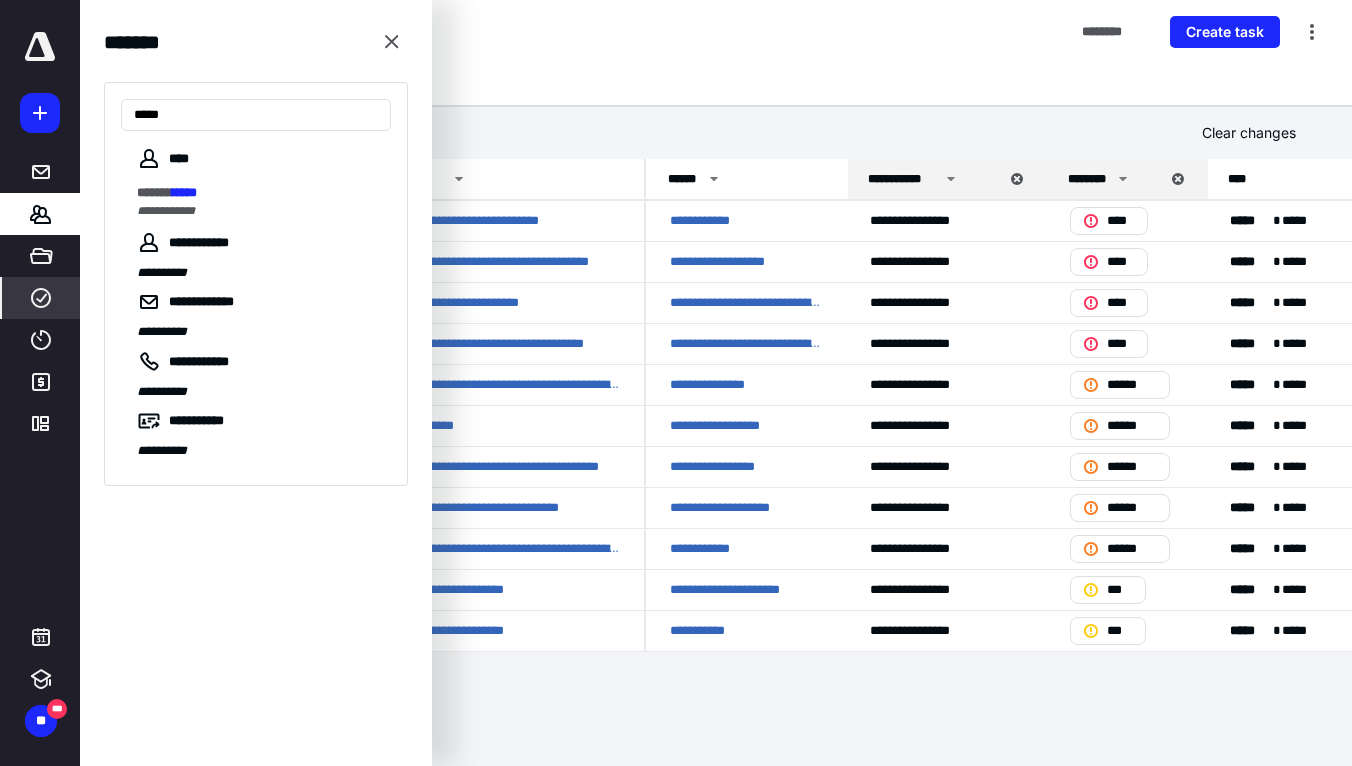 click on "****** *****" at bounding box center [258, 193] 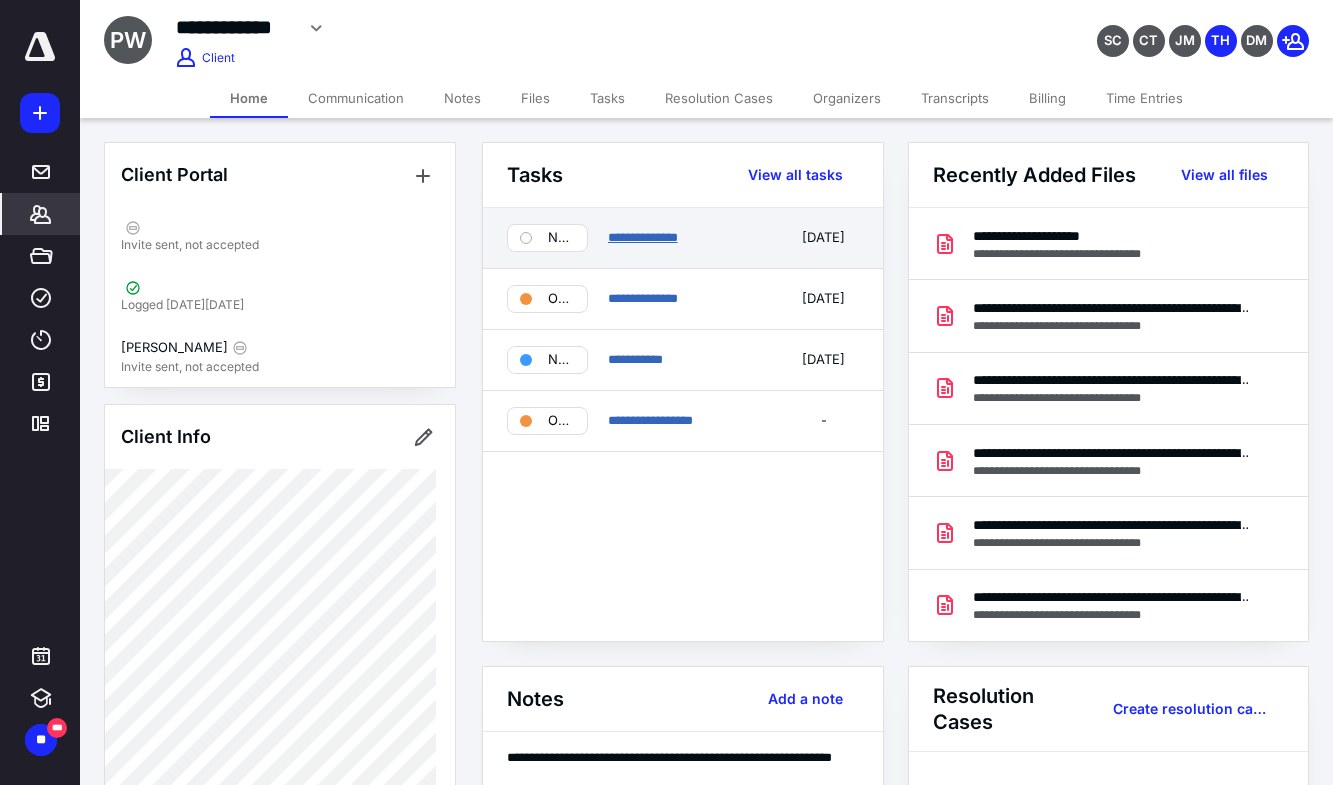 click on "**********" at bounding box center [643, 237] 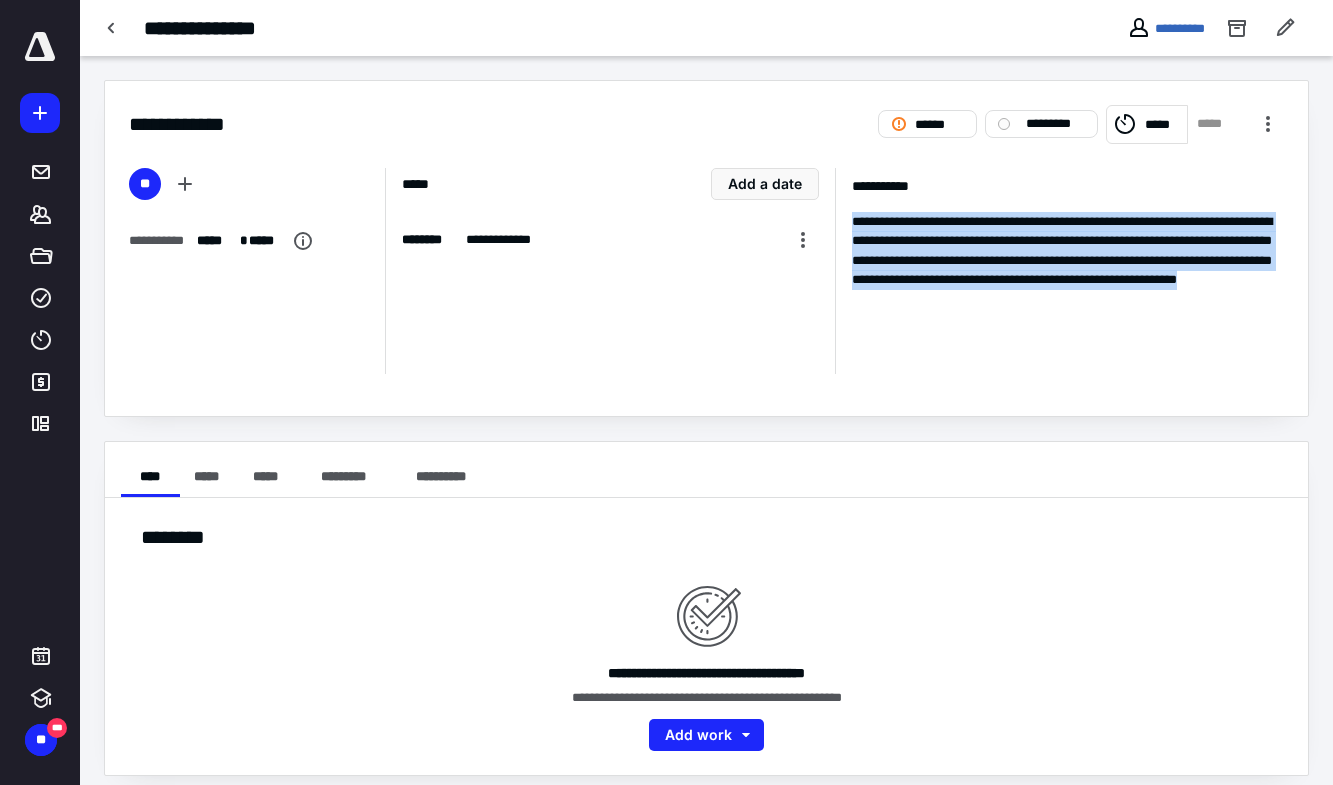 drag, startPoint x: 1223, startPoint y: 308, endPoint x: 855, endPoint y: 220, distance: 378.3755 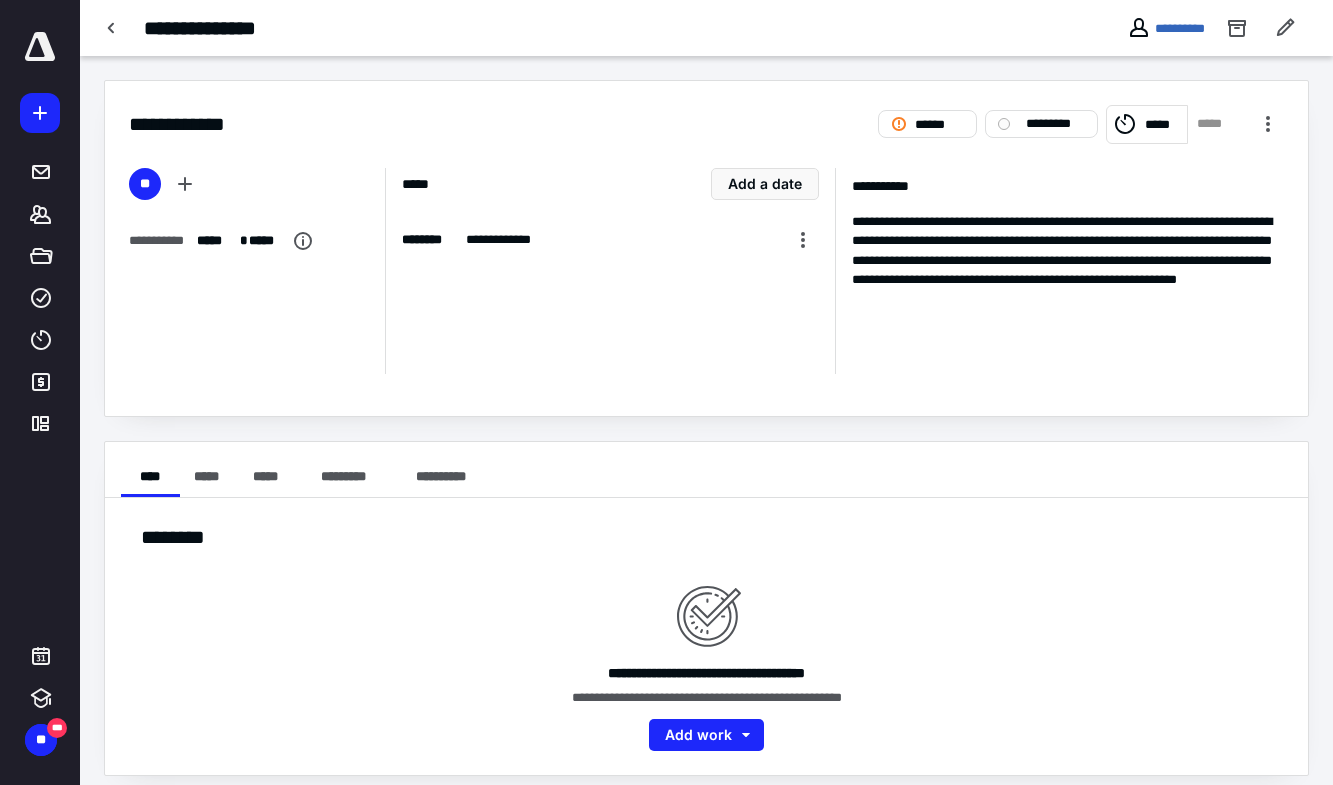 drag, startPoint x: 1186, startPoint y: 39, endPoint x: 1154, endPoint y: 56, distance: 36.23534 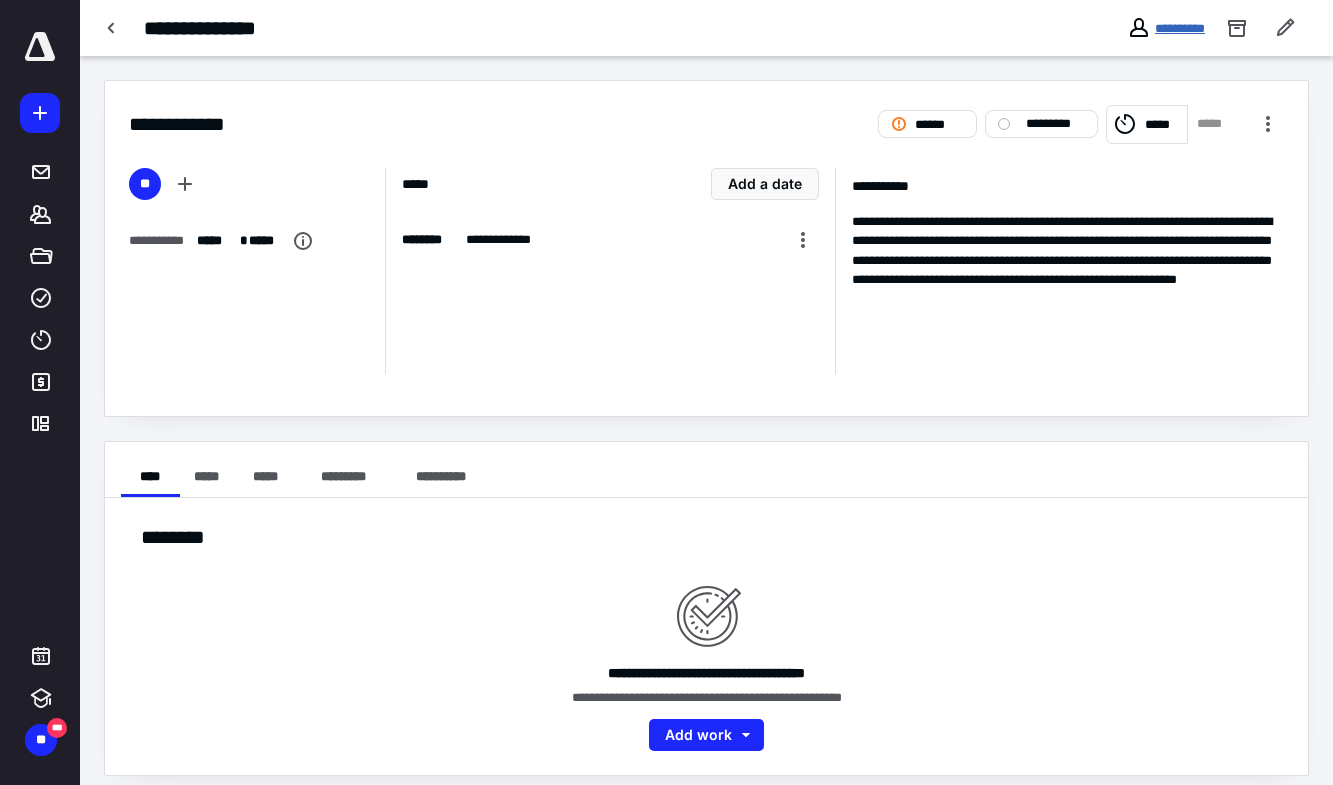click on "**********" at bounding box center (1180, 28) 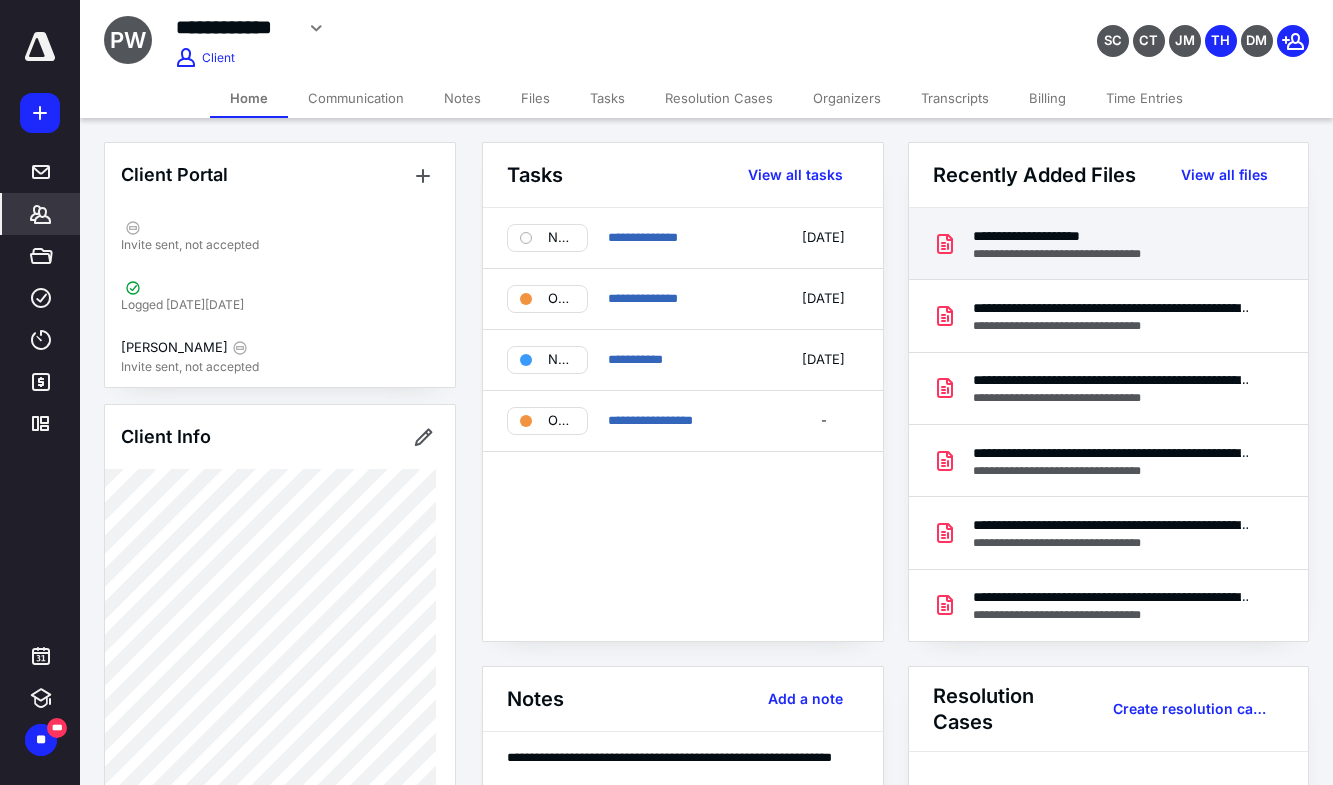click on "**********" at bounding box center (1075, 236) 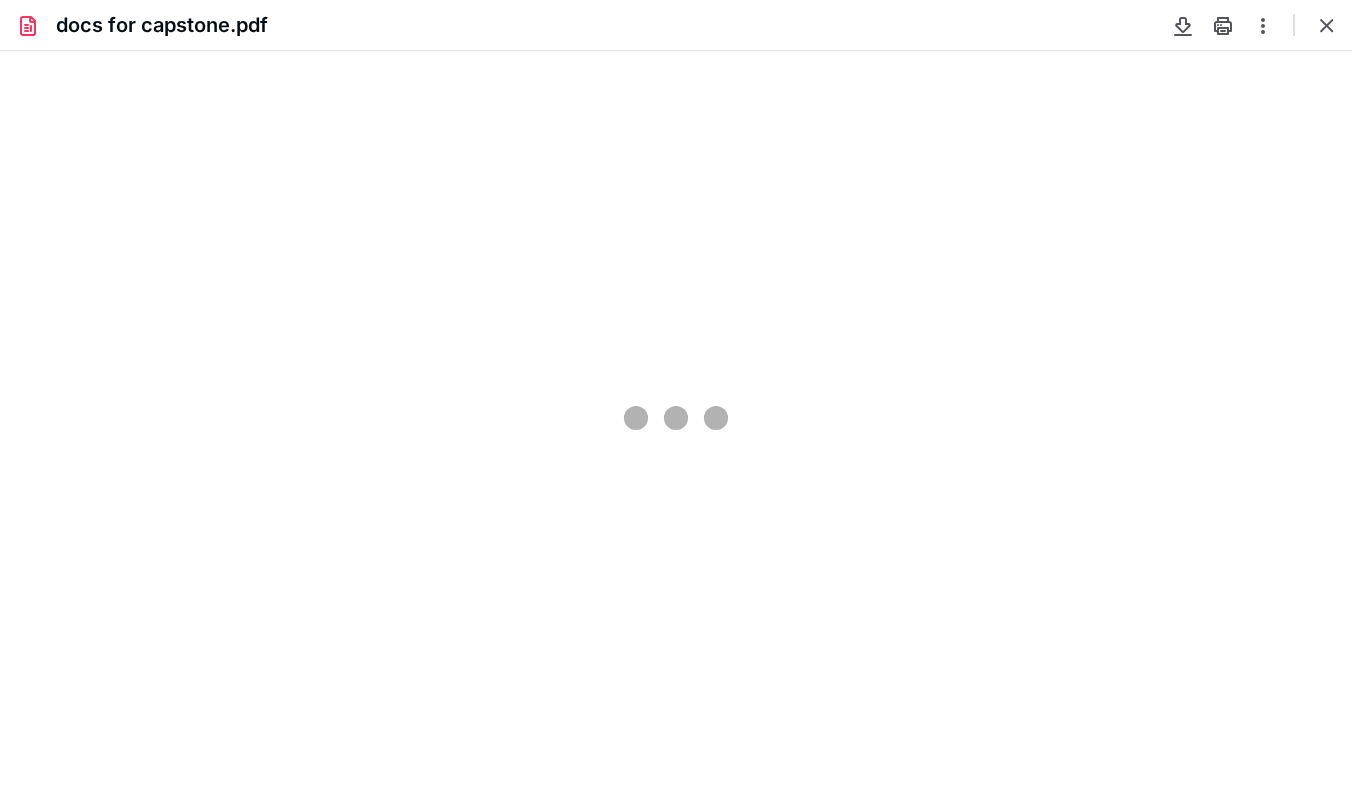 scroll, scrollTop: 0, scrollLeft: 0, axis: both 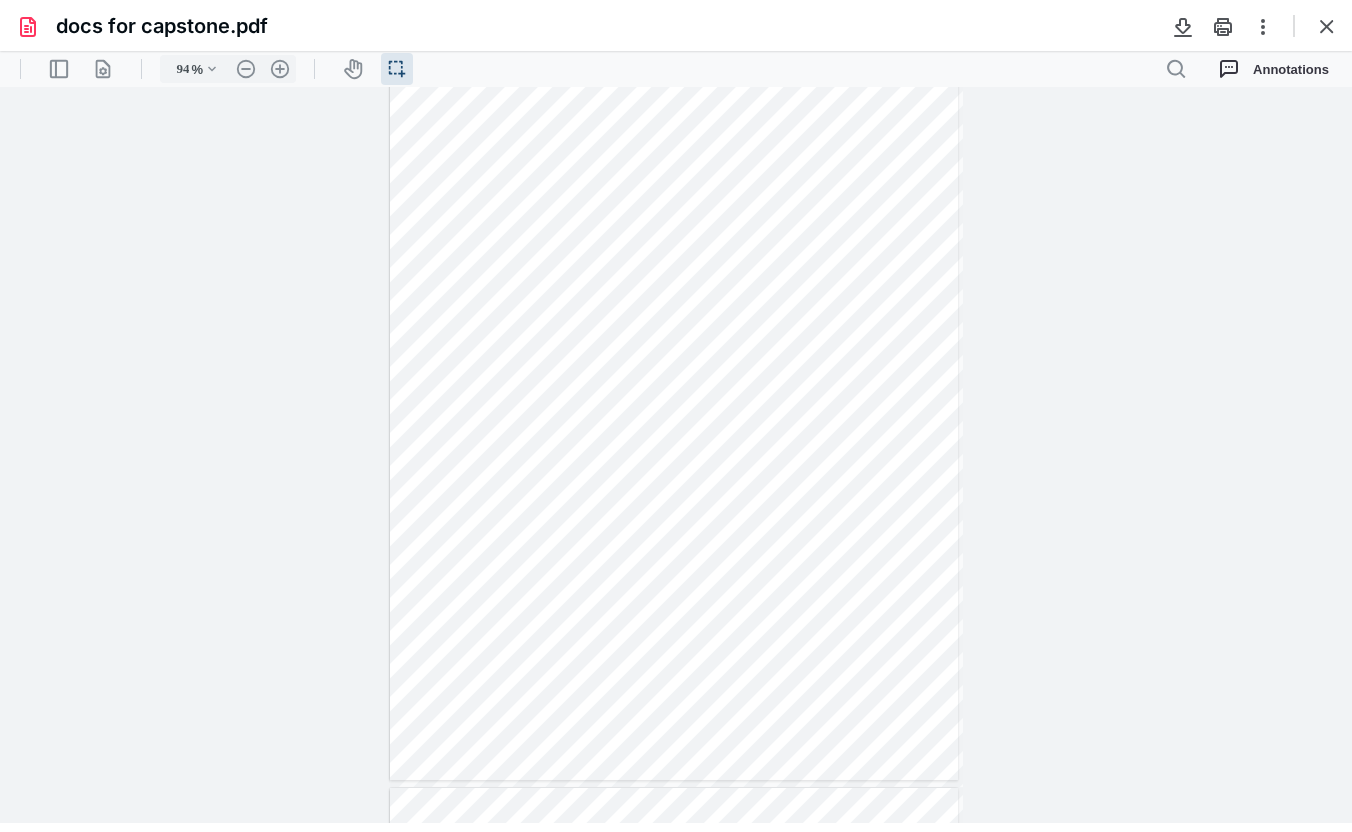type on "95" 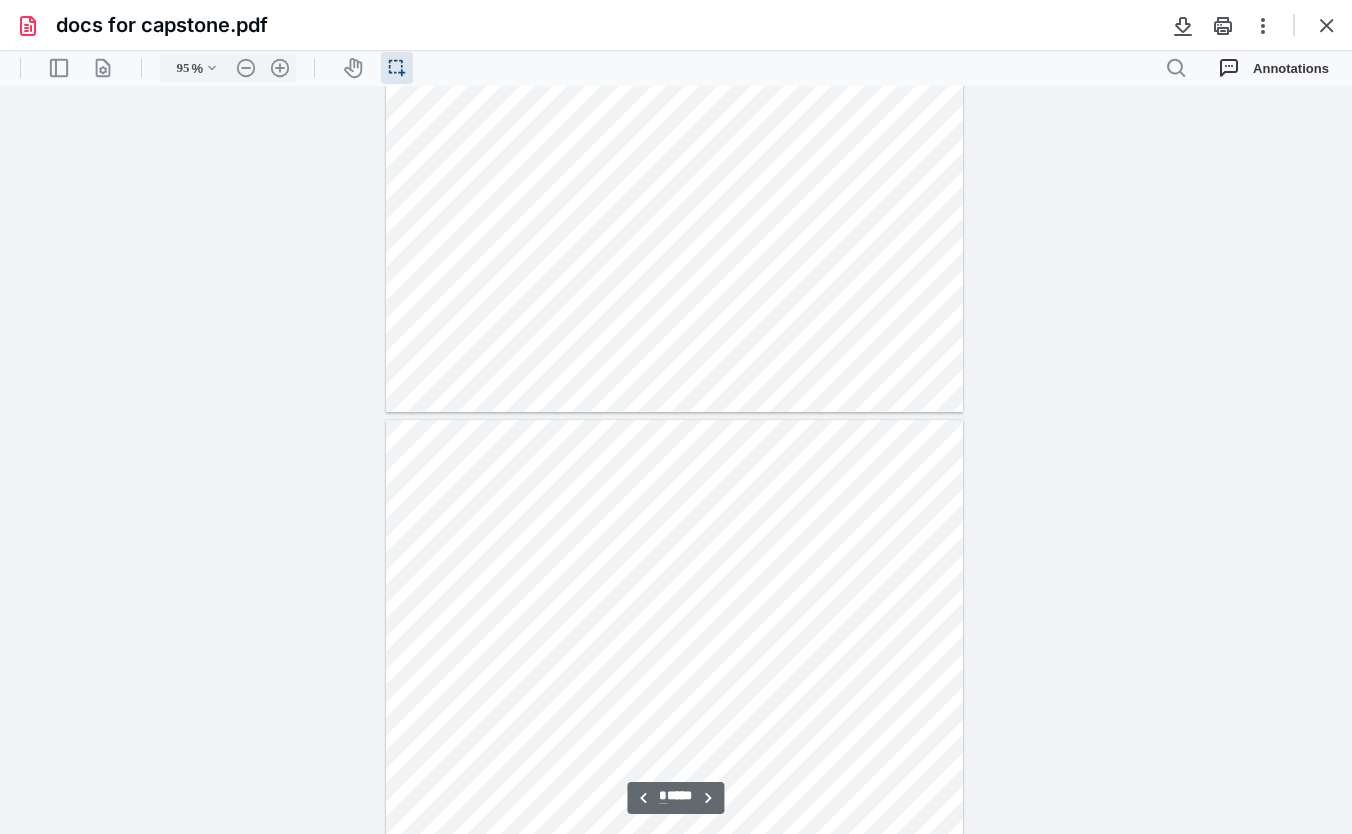 type on "*" 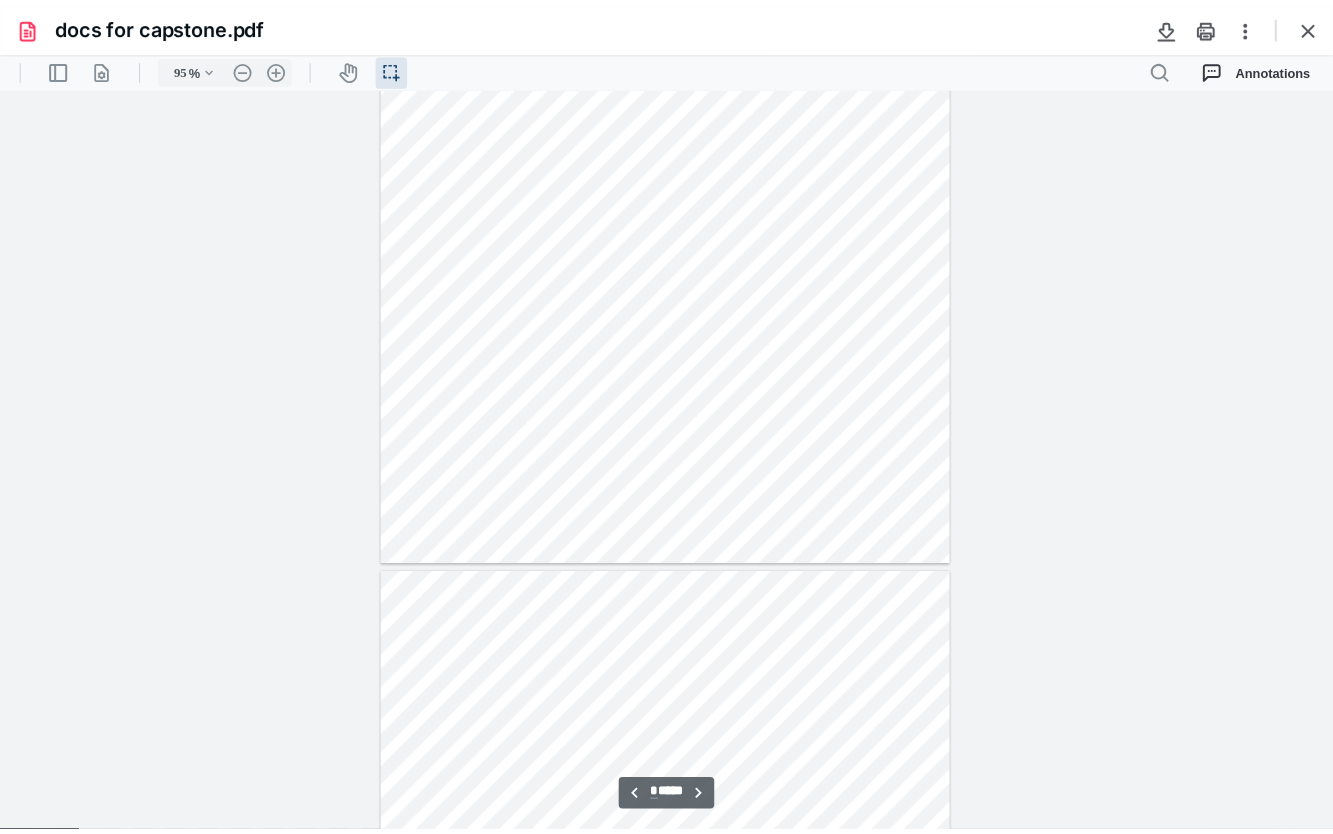 scroll, scrollTop: 915, scrollLeft: 0, axis: vertical 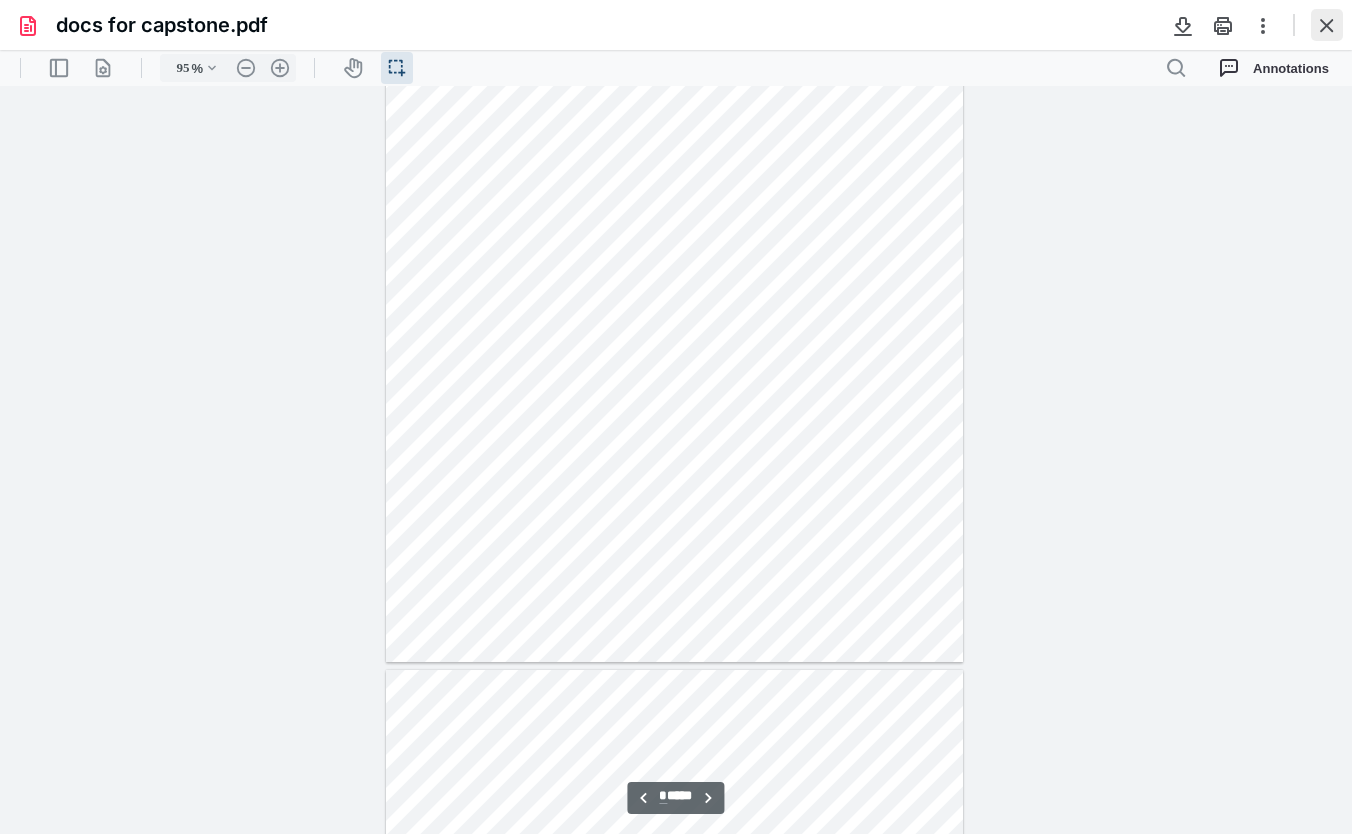 click at bounding box center [1327, 25] 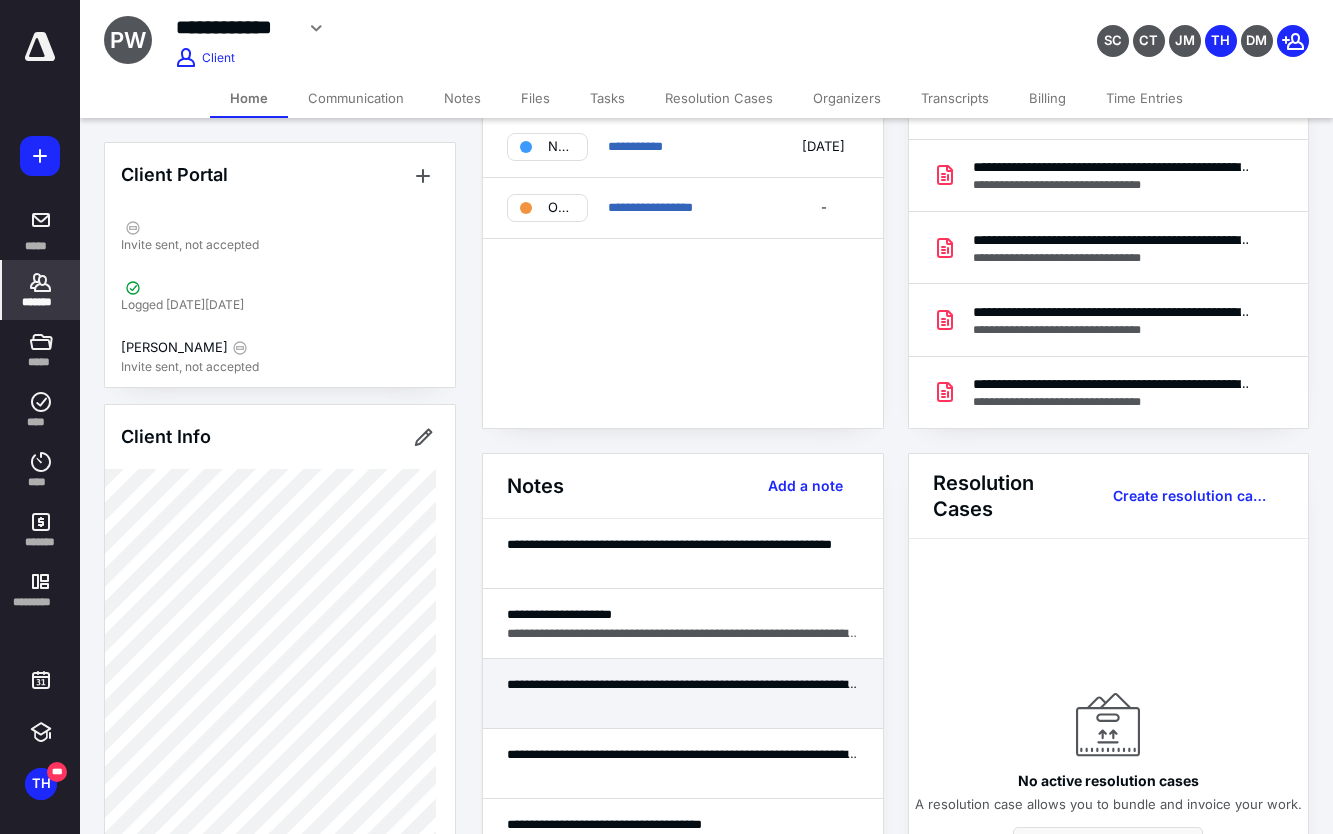 scroll, scrollTop: 250, scrollLeft: 0, axis: vertical 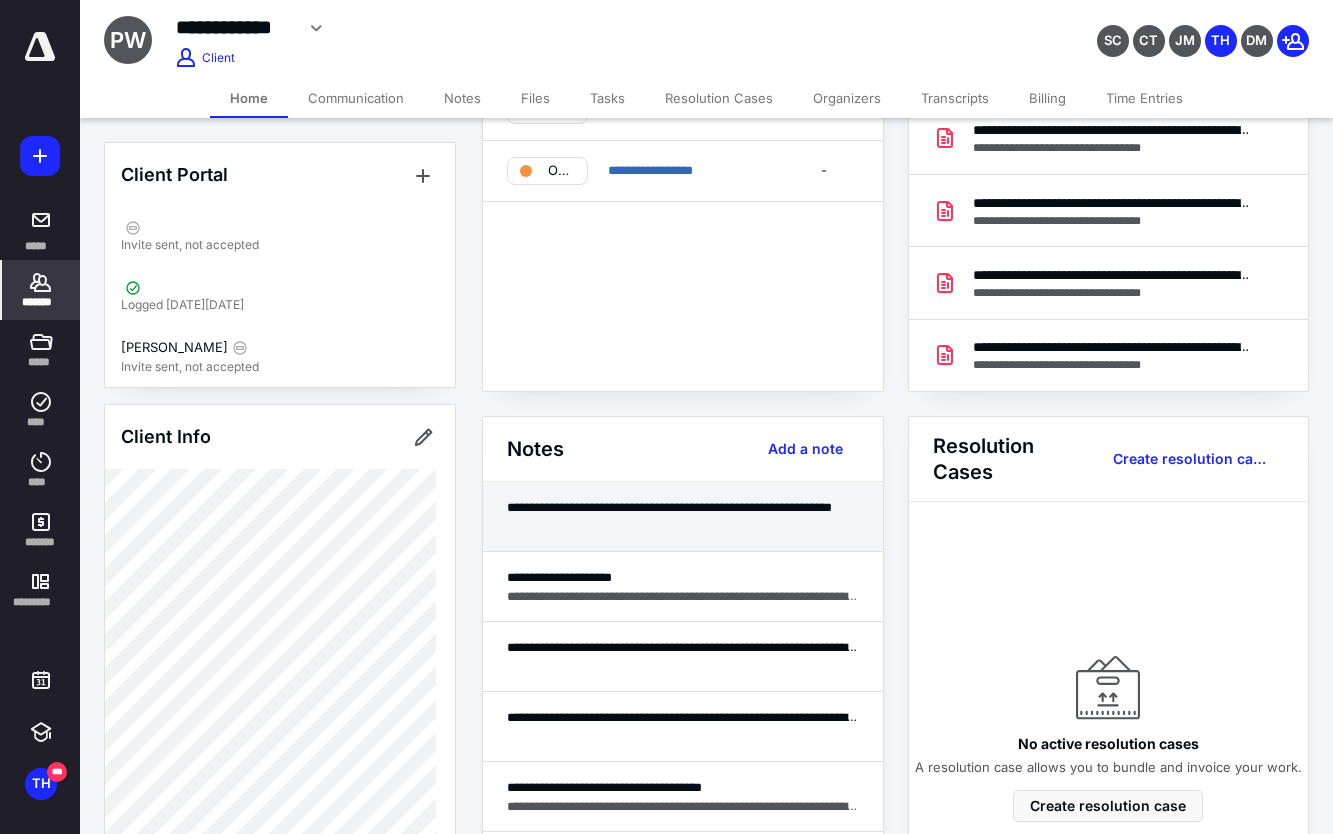 click at bounding box center (683, 526) 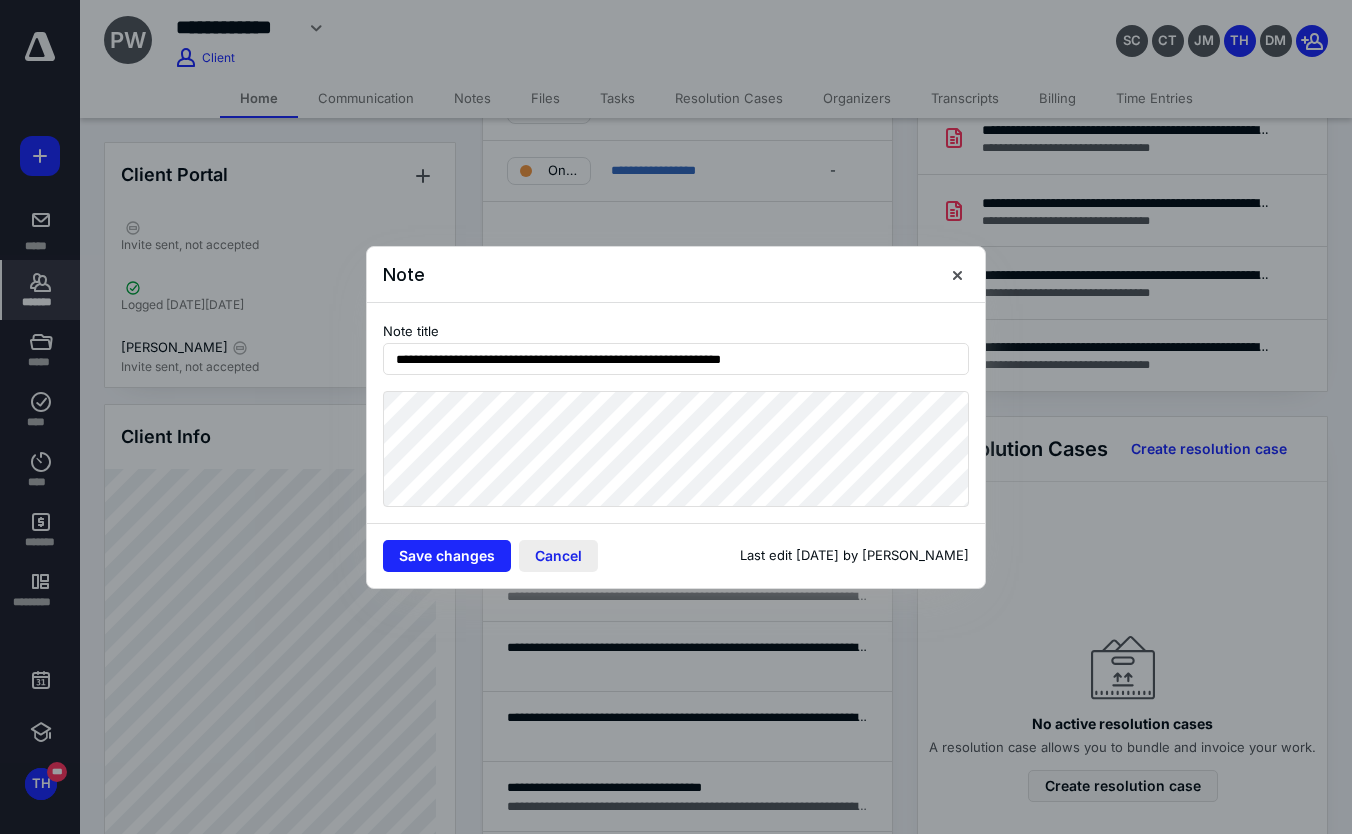 click on "Cancel" at bounding box center (558, 556) 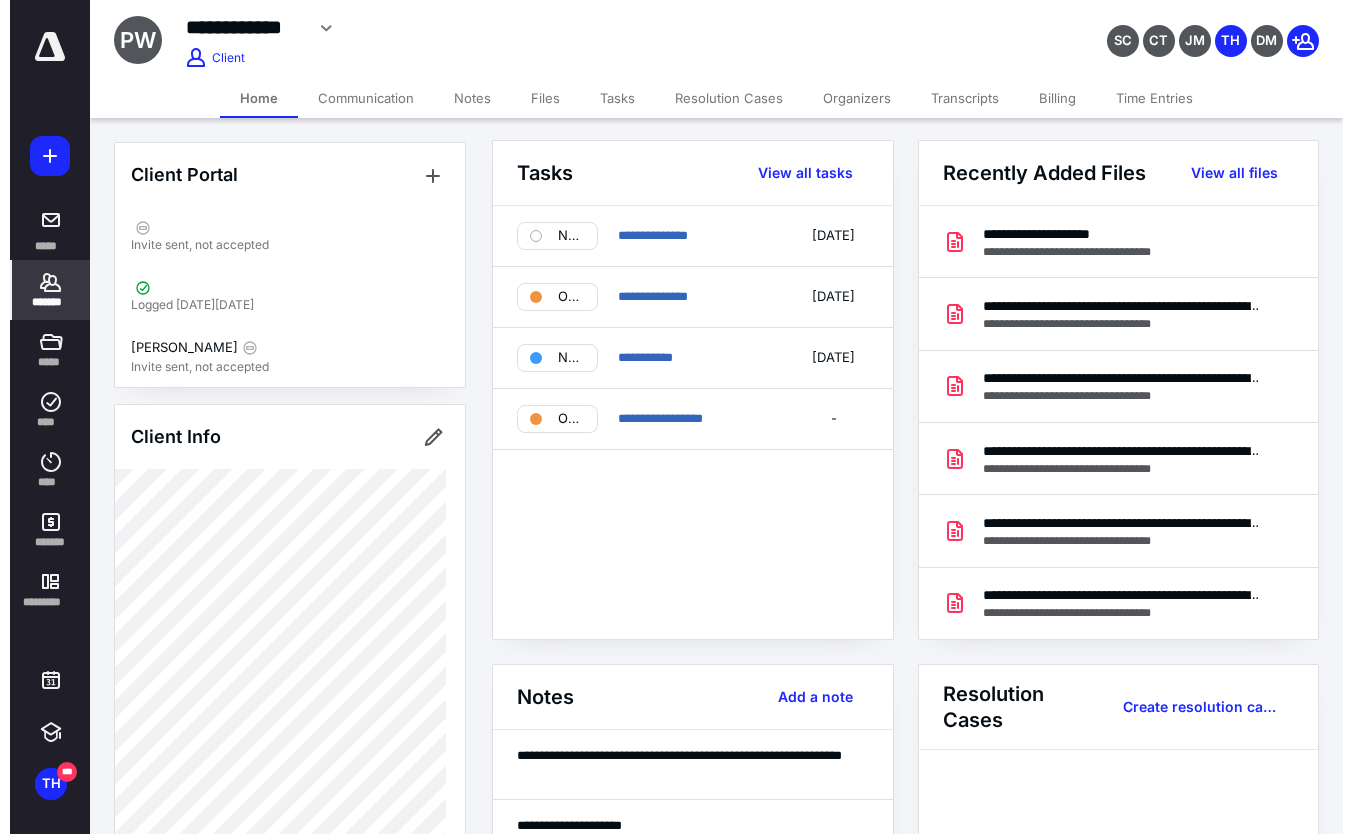 scroll, scrollTop: 0, scrollLeft: 0, axis: both 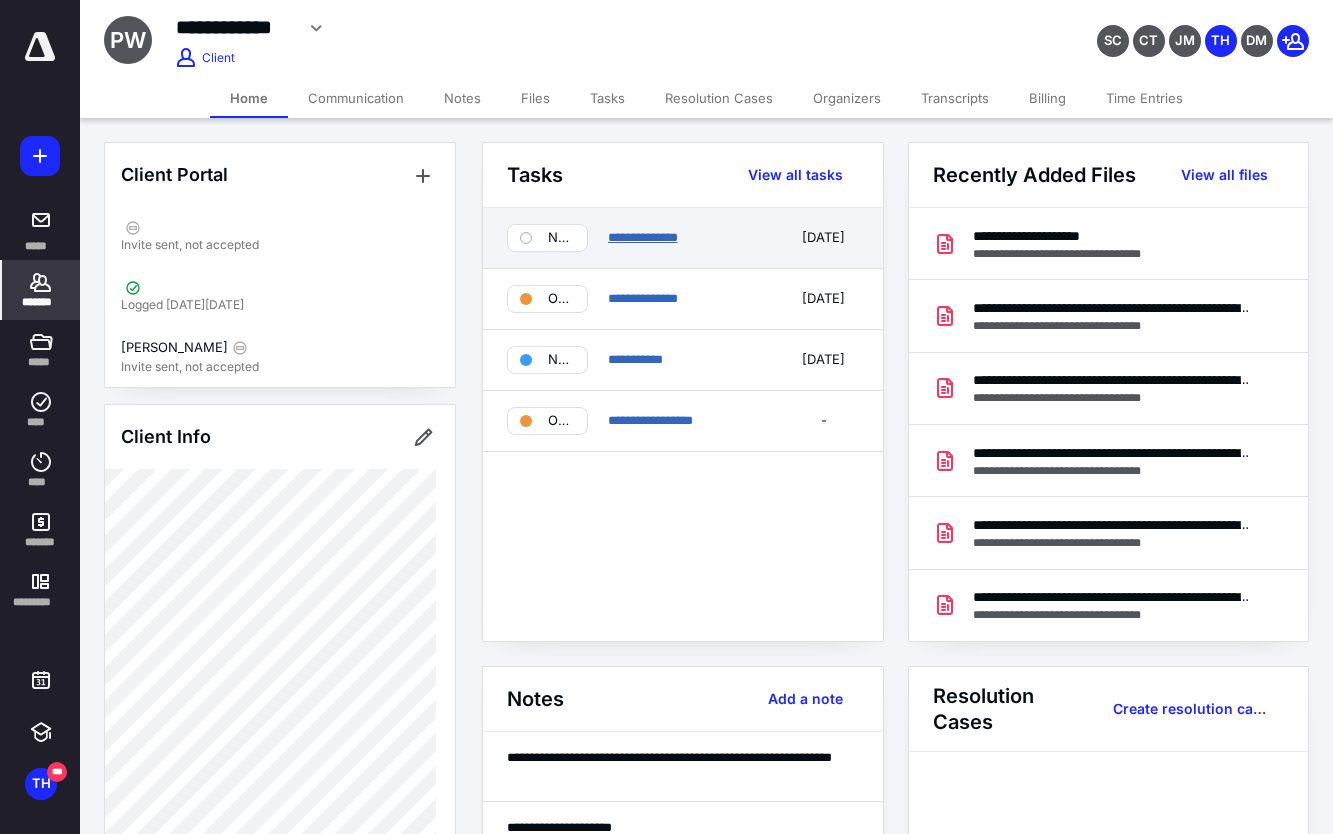 click on "**********" at bounding box center [643, 237] 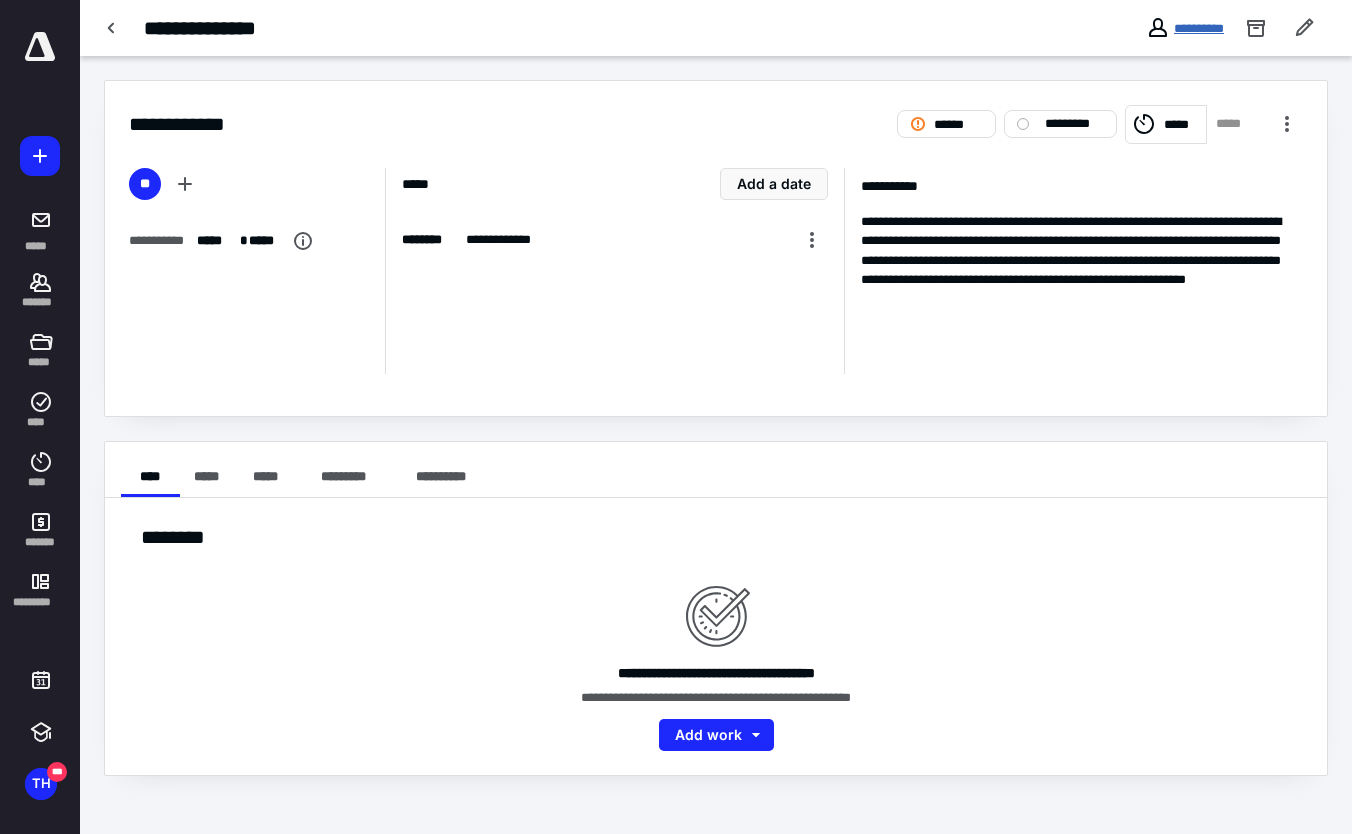 click on "**********" at bounding box center [1199, 28] 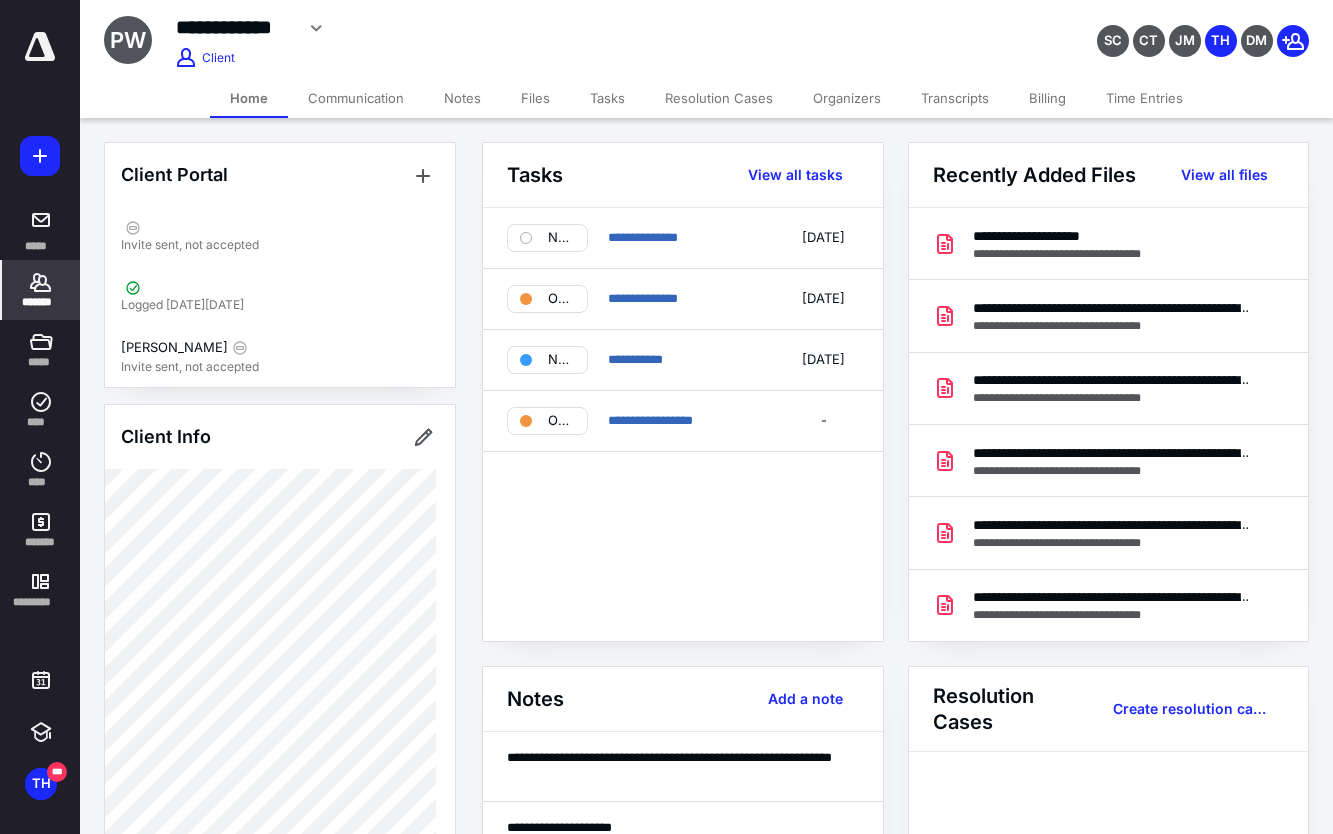 click on "Files" at bounding box center (535, 98) 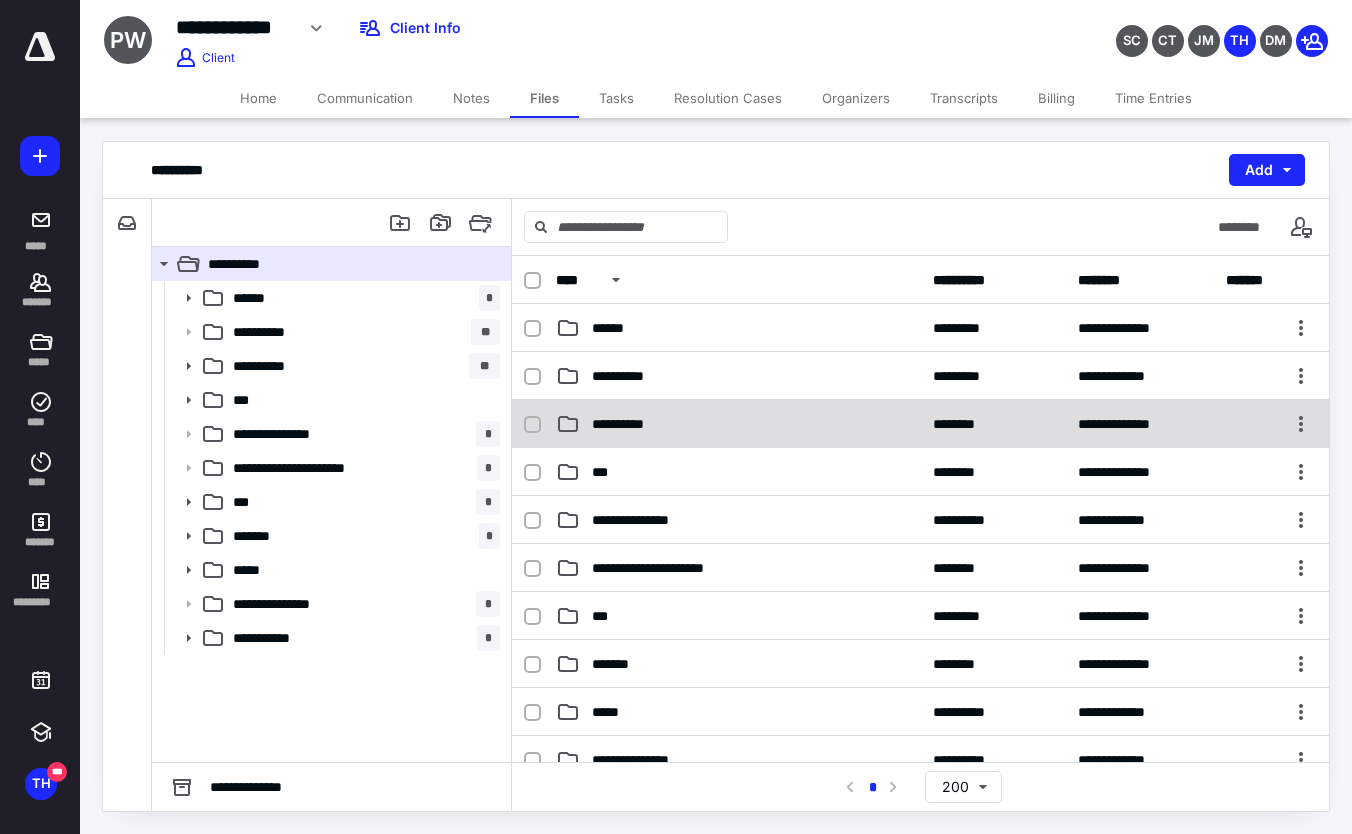click on "**********" at bounding box center (625, 424) 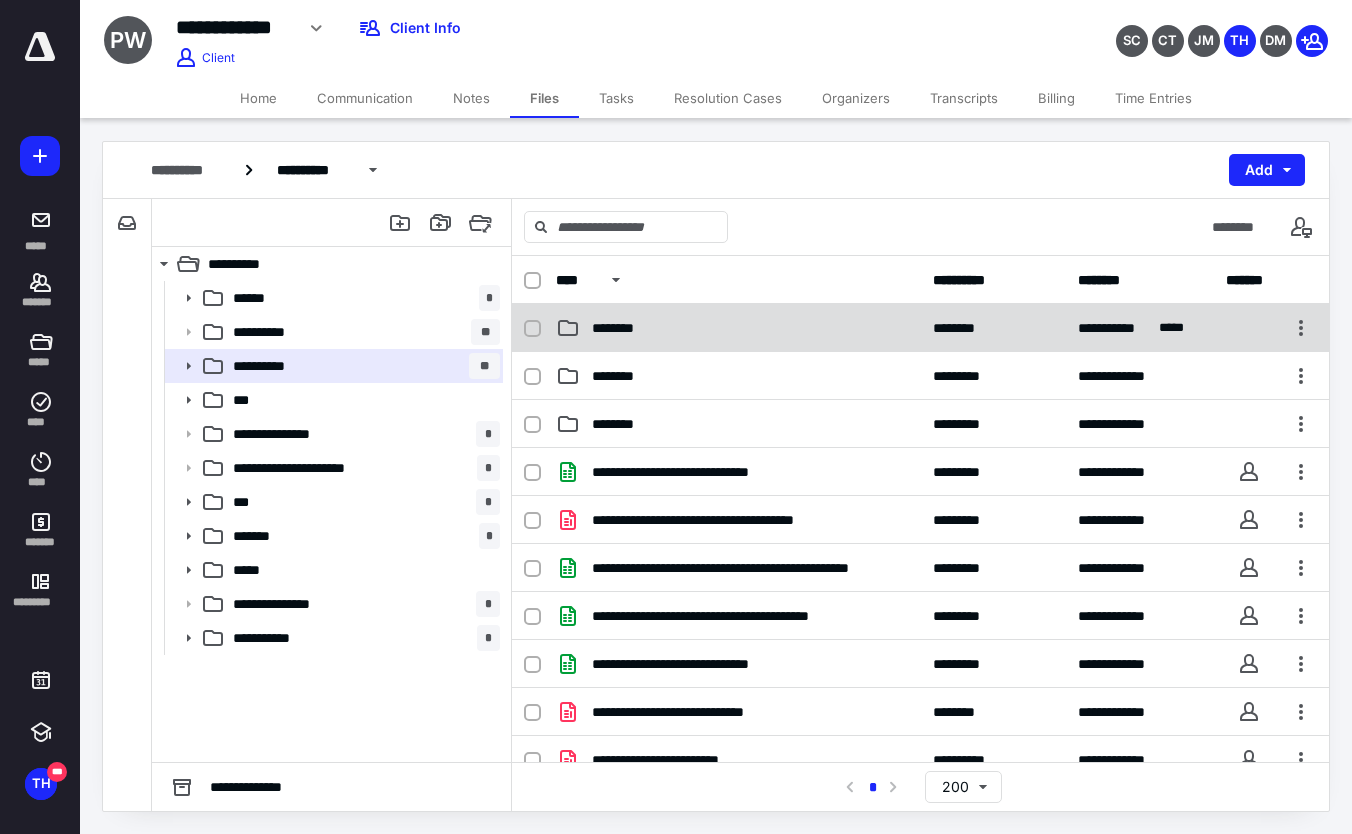 click on "********" at bounding box center (738, 328) 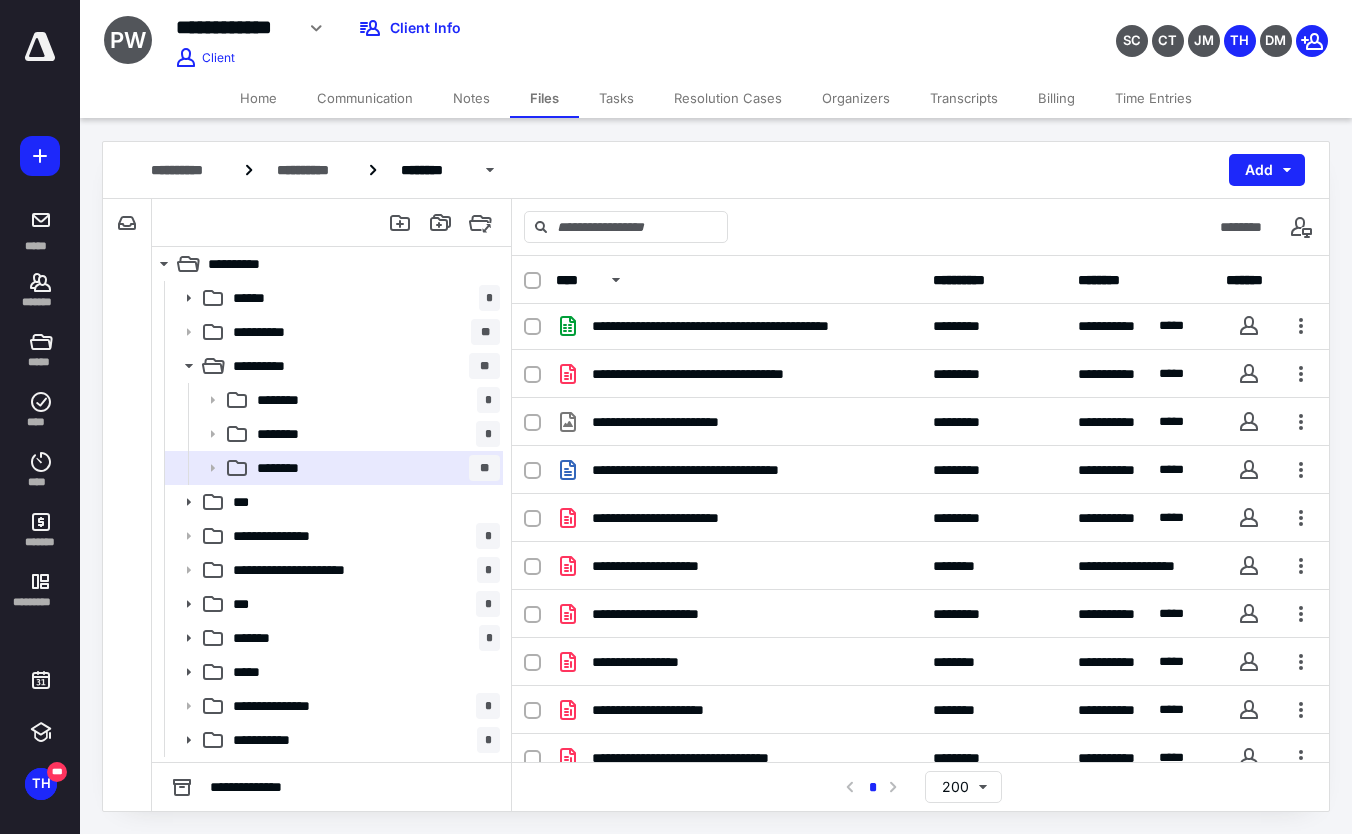 scroll, scrollTop: 0, scrollLeft: 0, axis: both 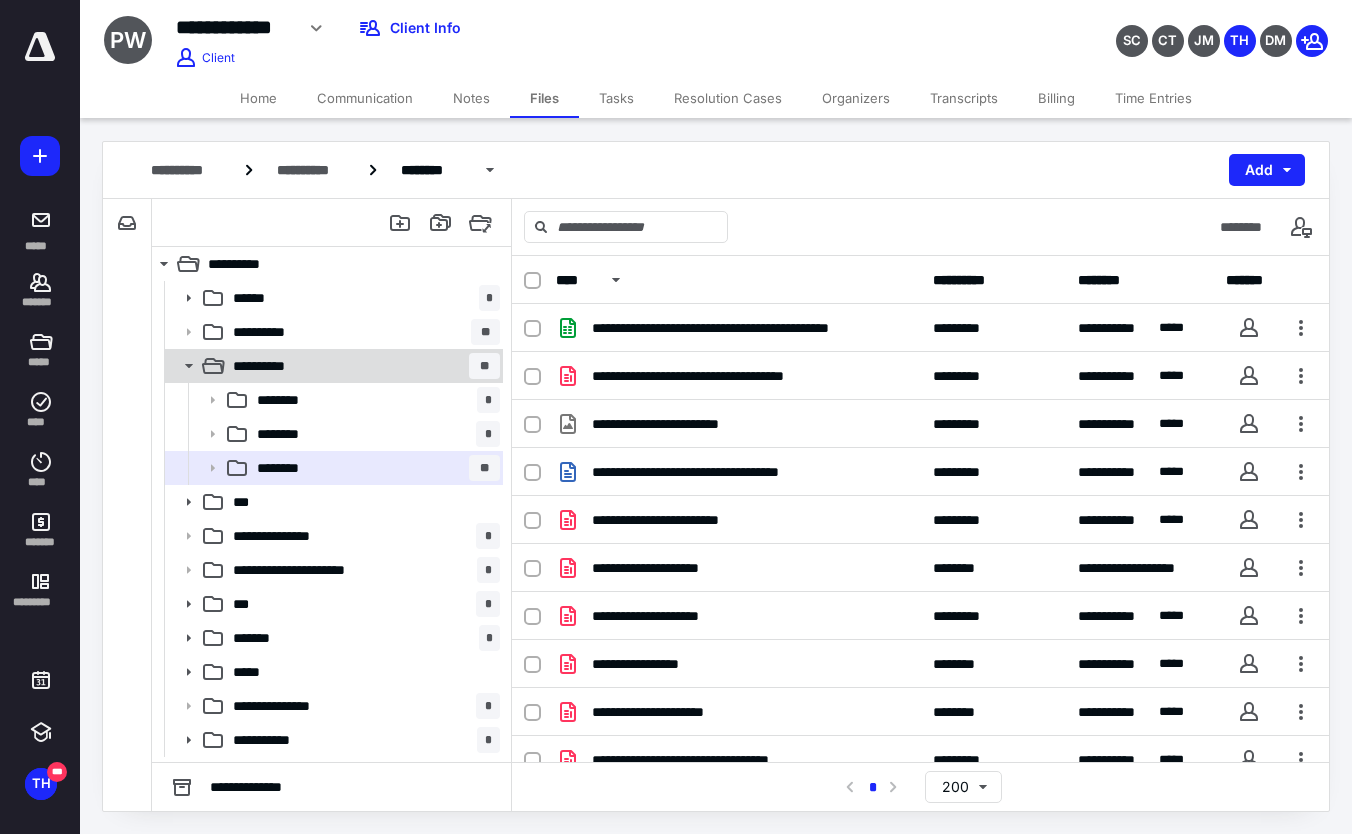 click on "**********" at bounding box center [266, 366] 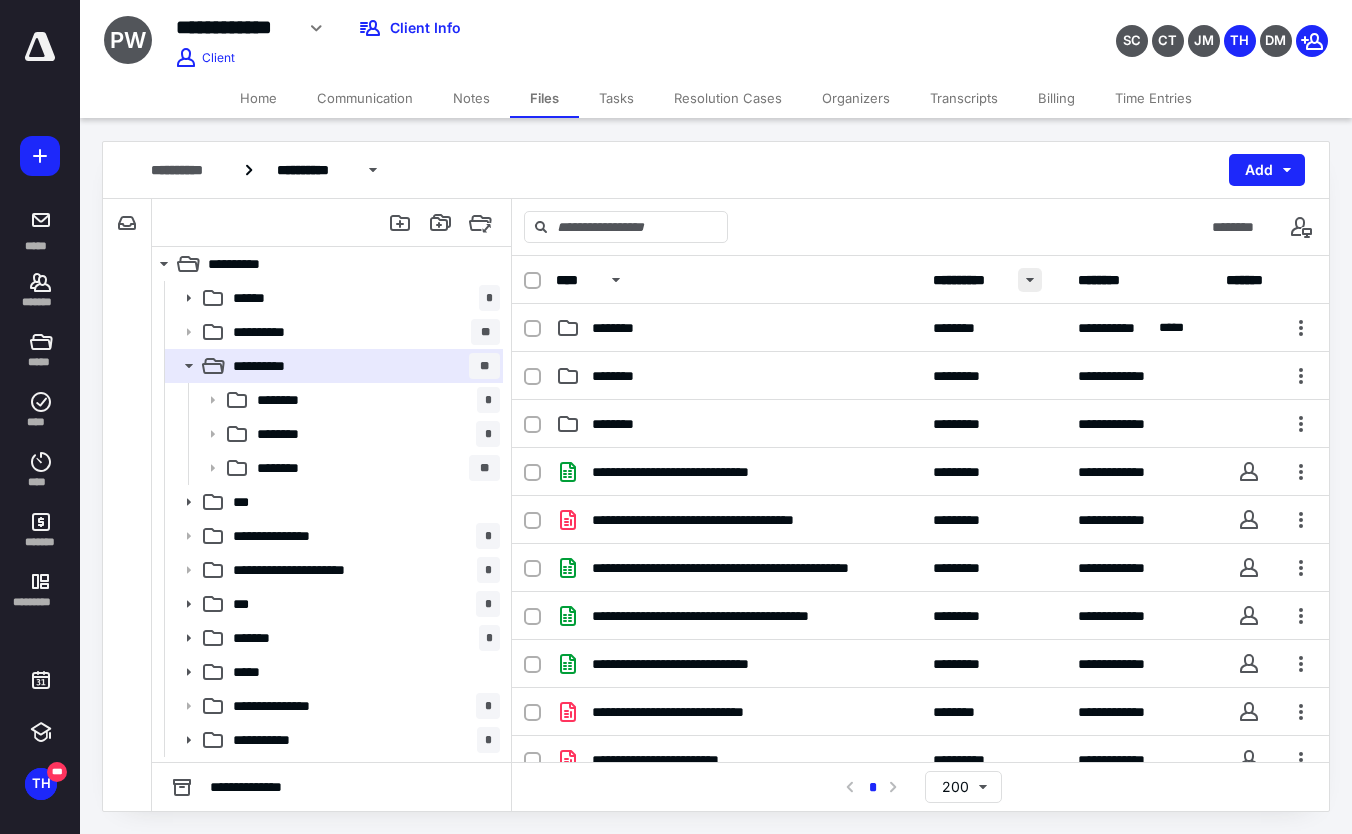 click at bounding box center (1030, 280) 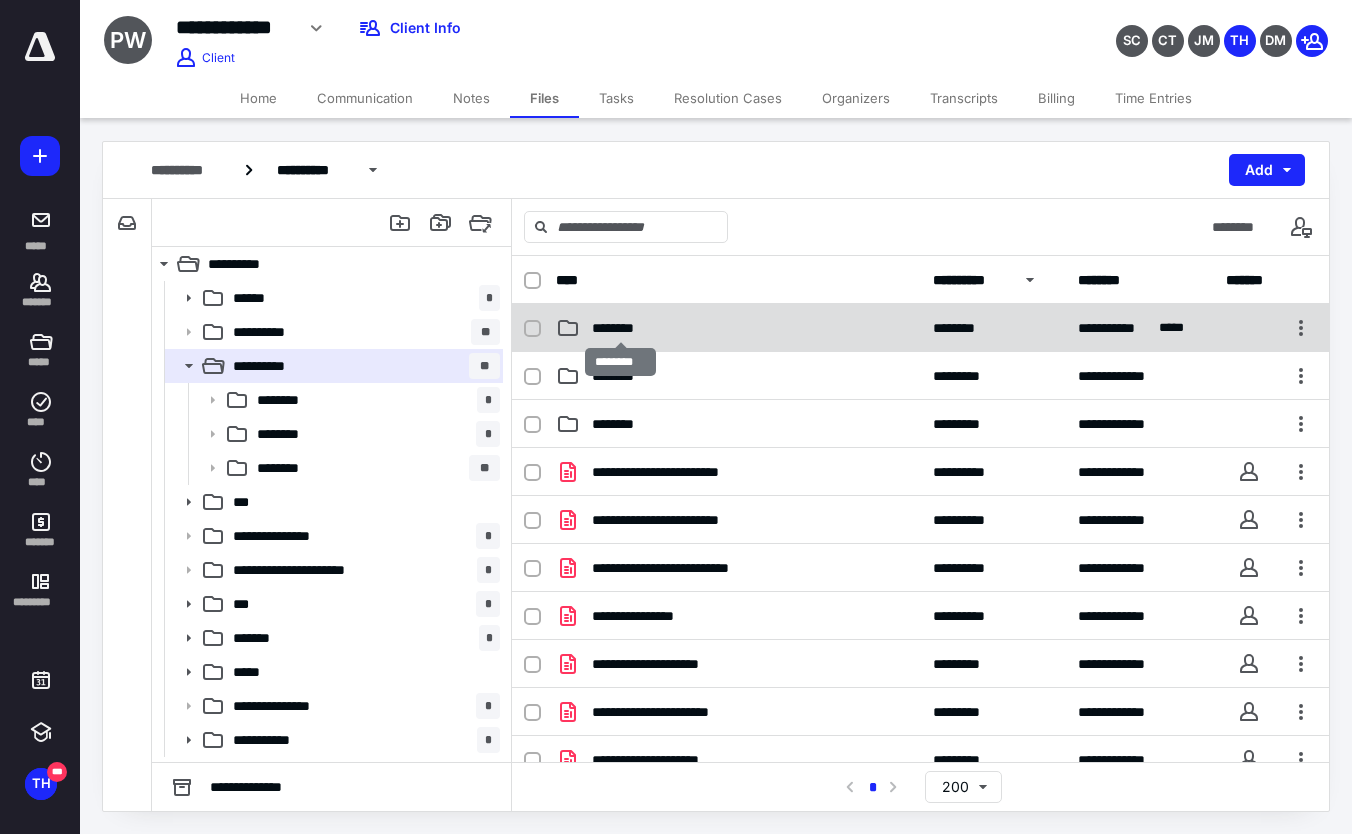 click on "********" at bounding box center (621, 328) 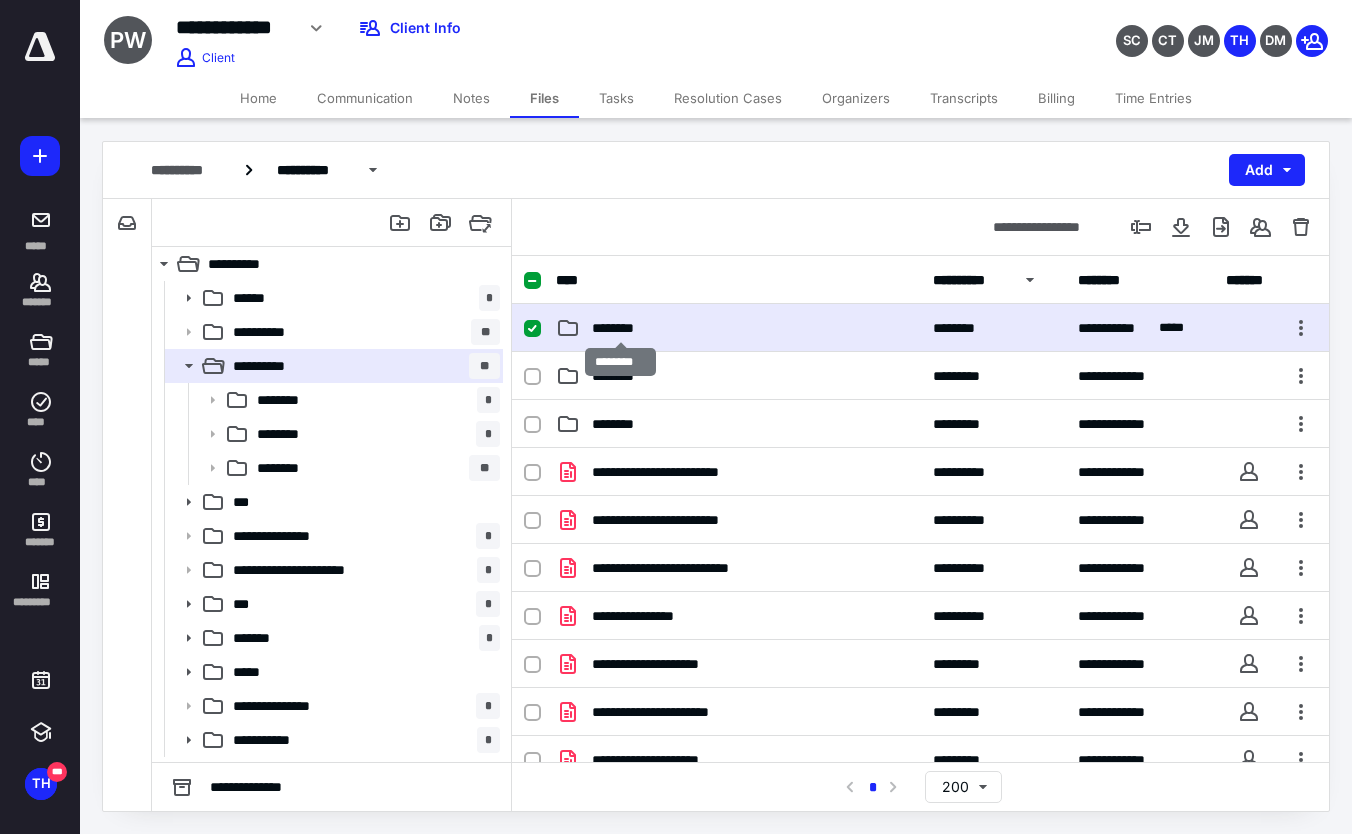 click on "********" at bounding box center (621, 328) 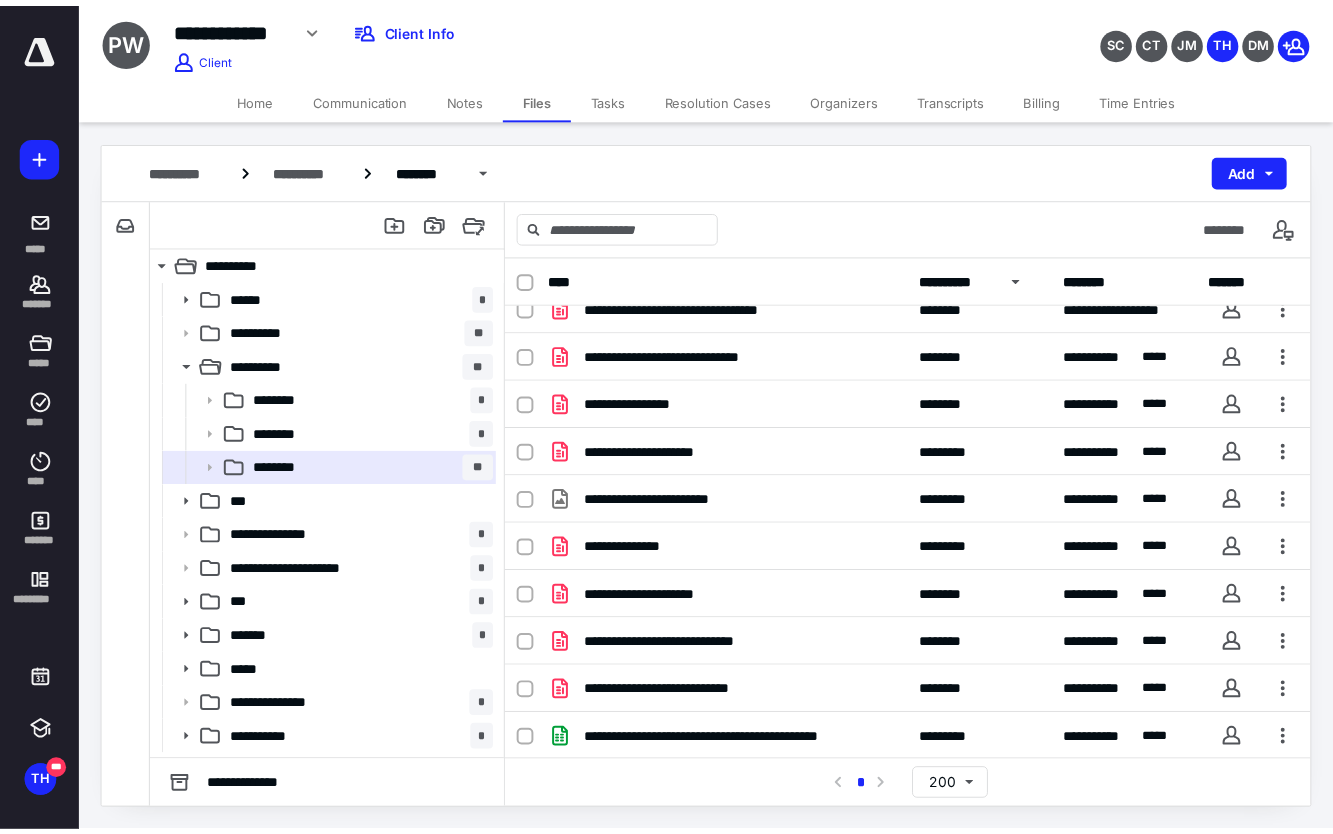 scroll, scrollTop: 502, scrollLeft: 0, axis: vertical 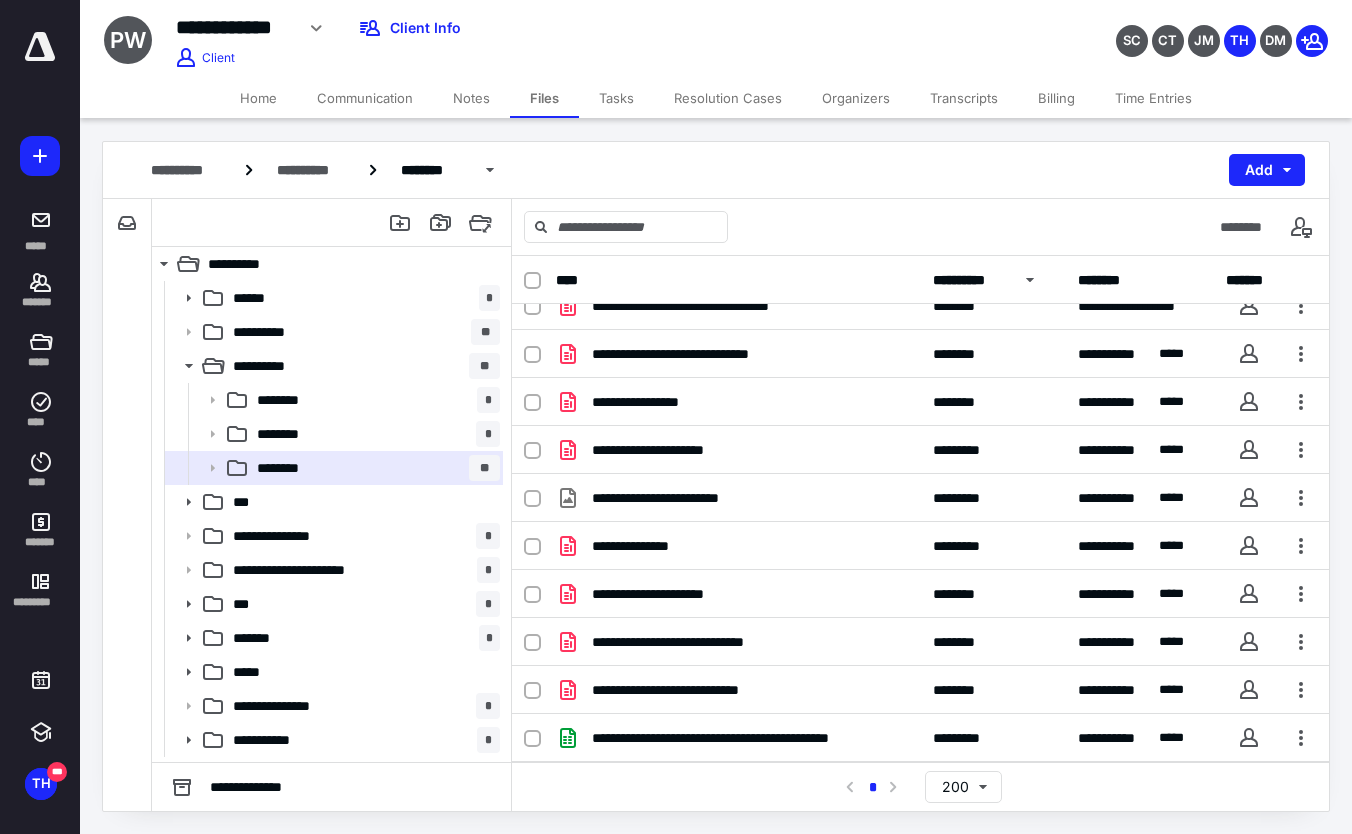 click on "Home" at bounding box center (258, 98) 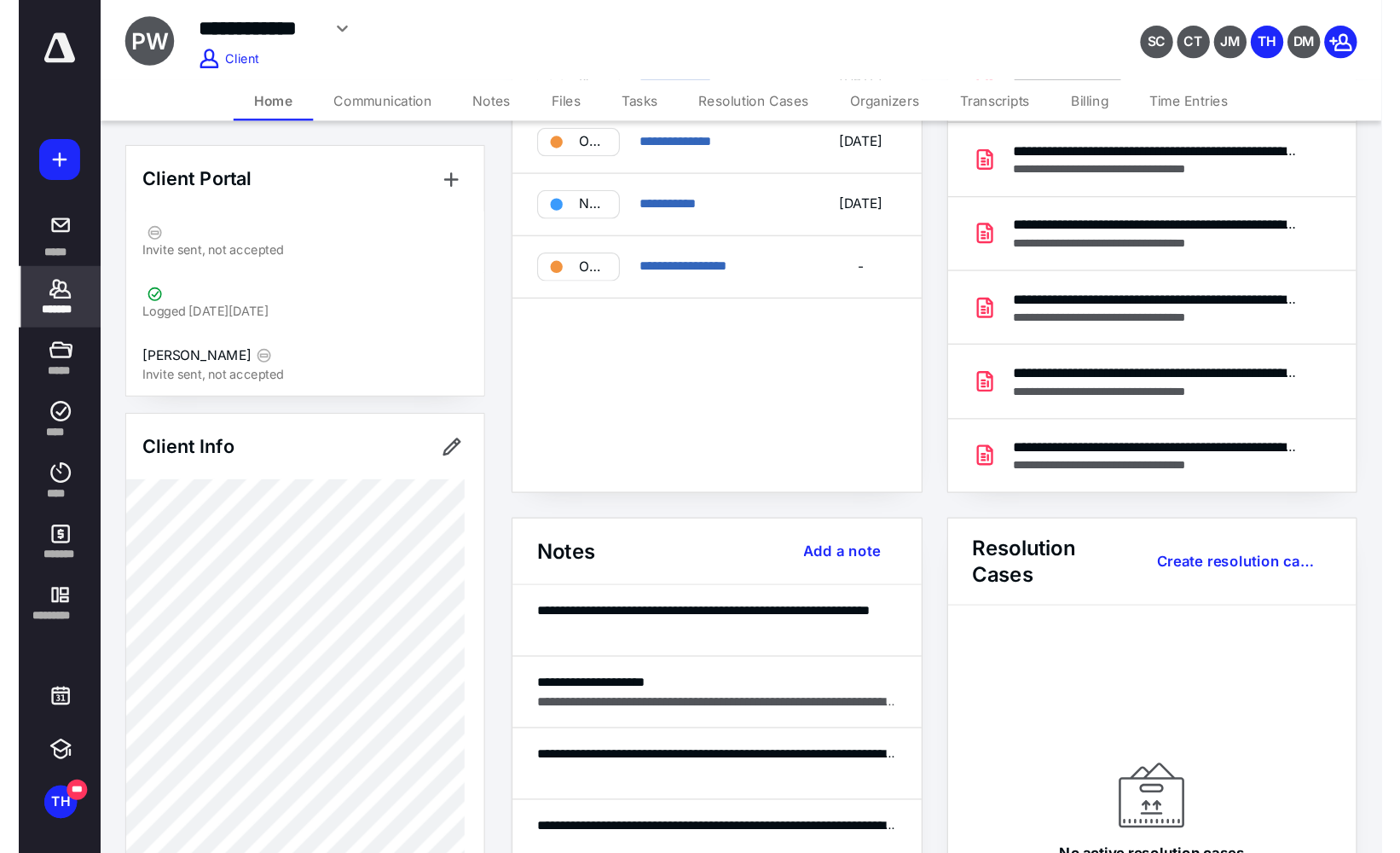 scroll, scrollTop: 0, scrollLeft: 0, axis: both 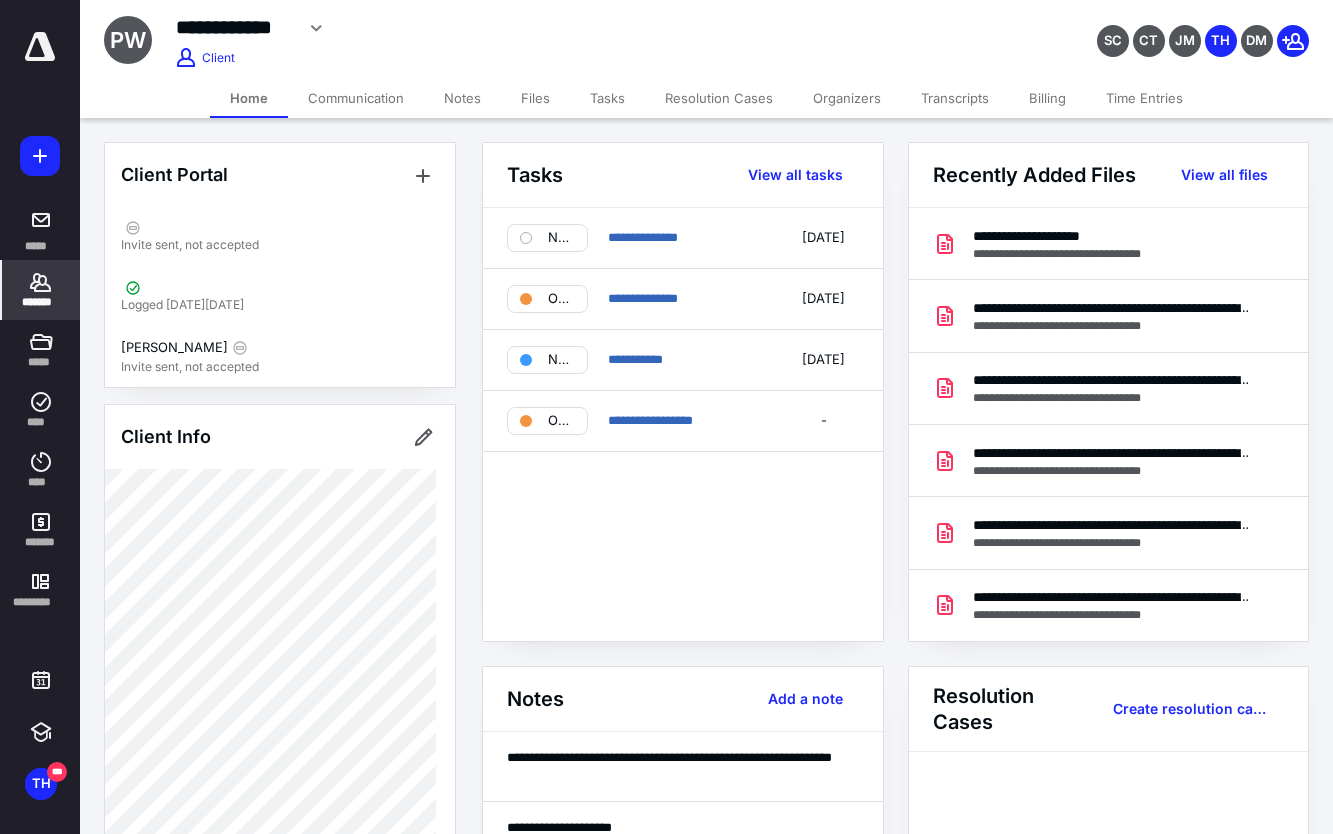 click on "Files" at bounding box center (535, 98) 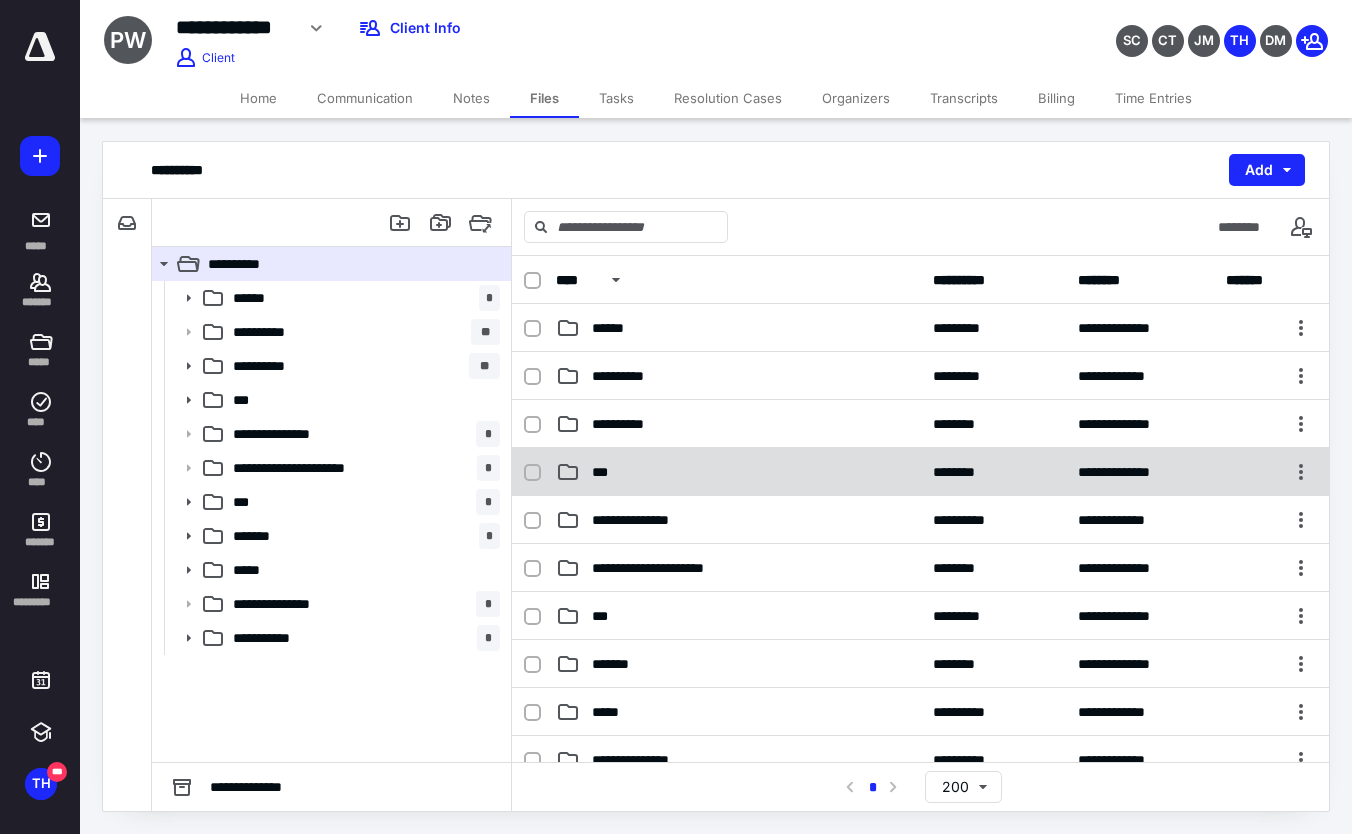 click on "***" at bounding box center (738, 472) 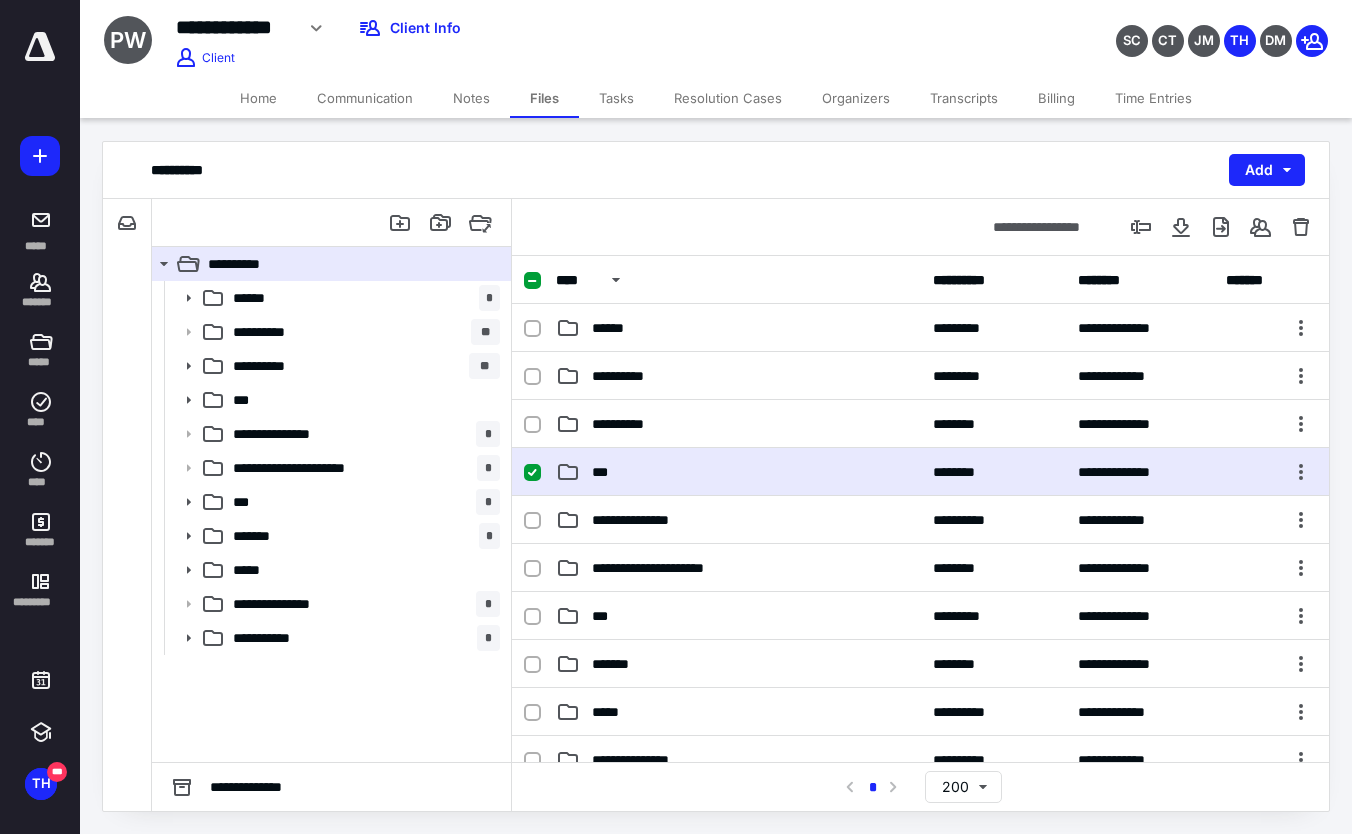 click on "***" at bounding box center (738, 472) 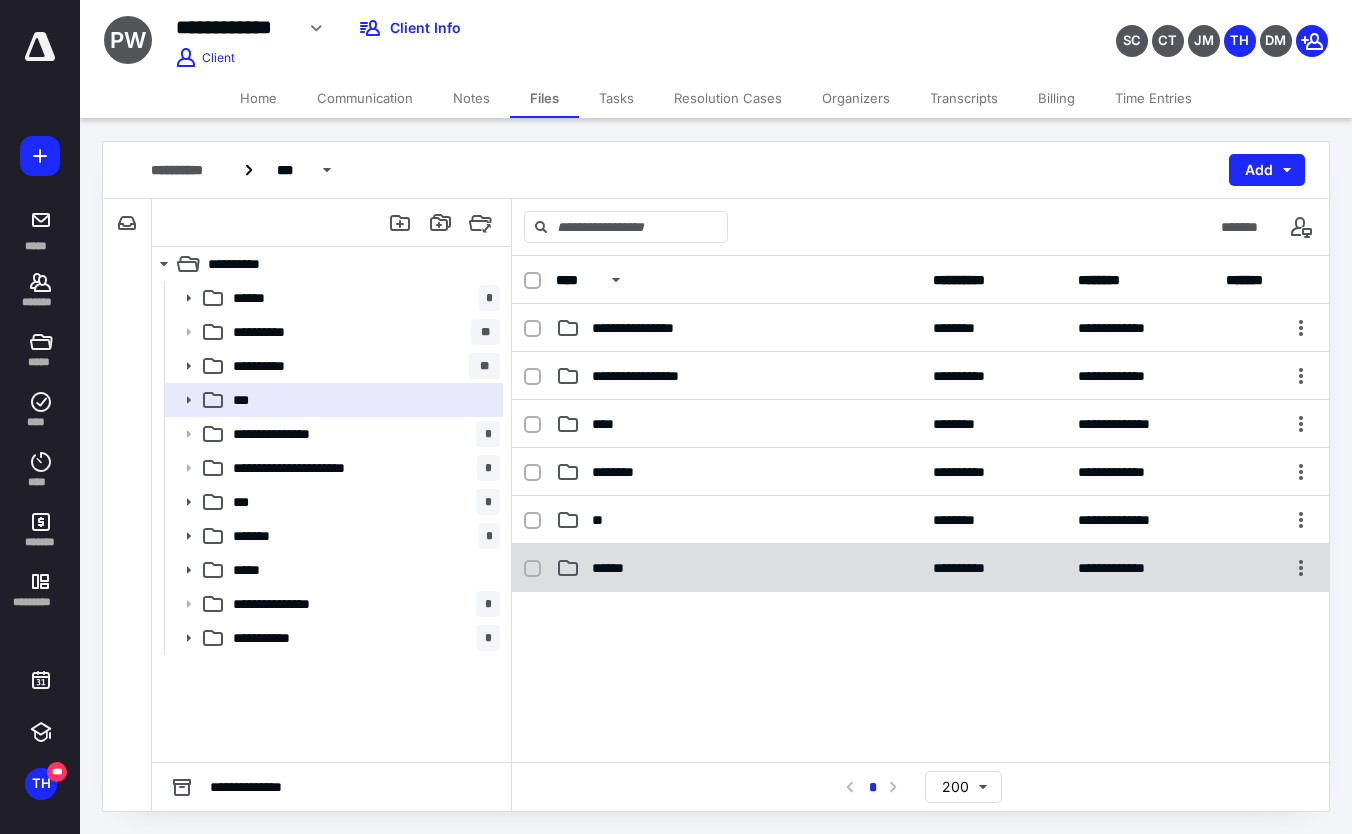 click on "******" at bounding box center (738, 568) 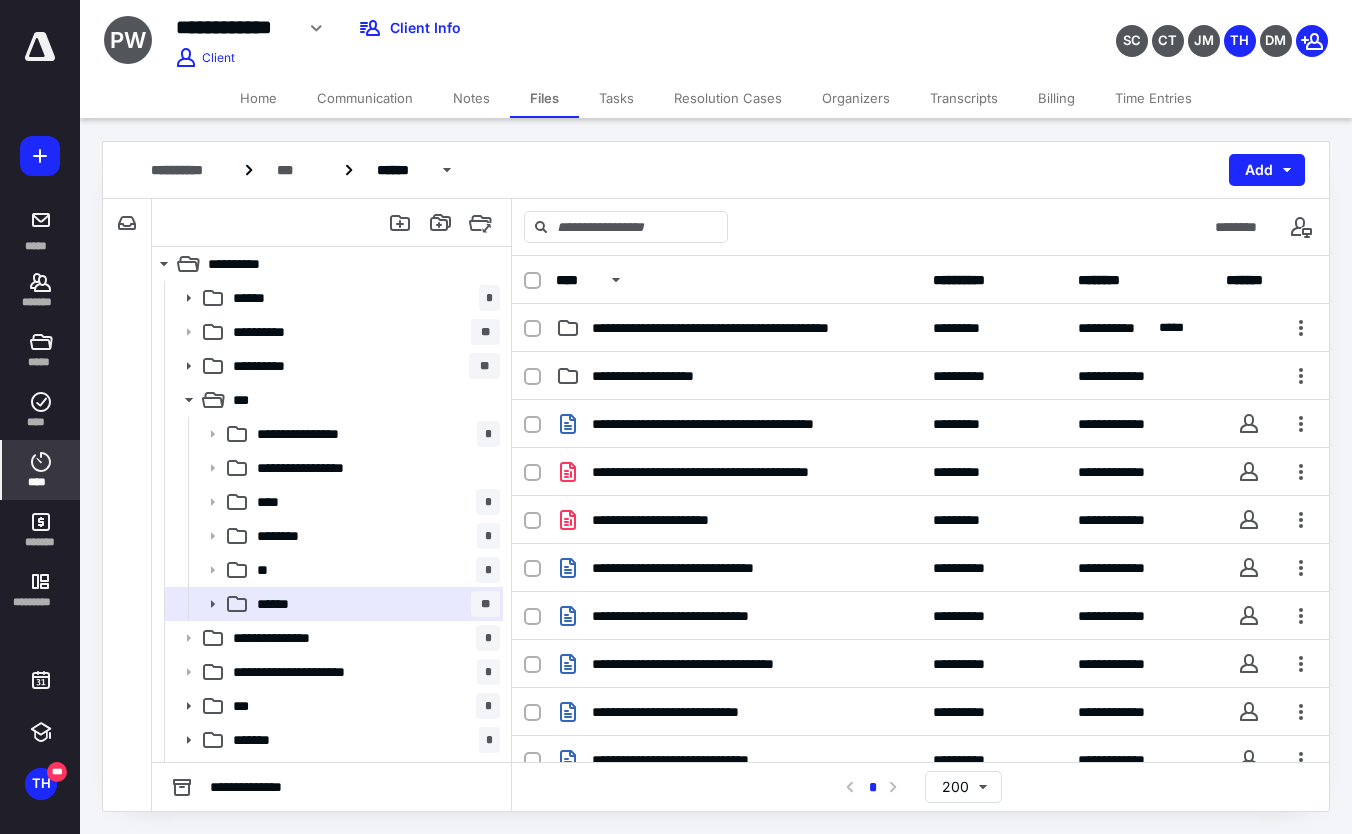 click 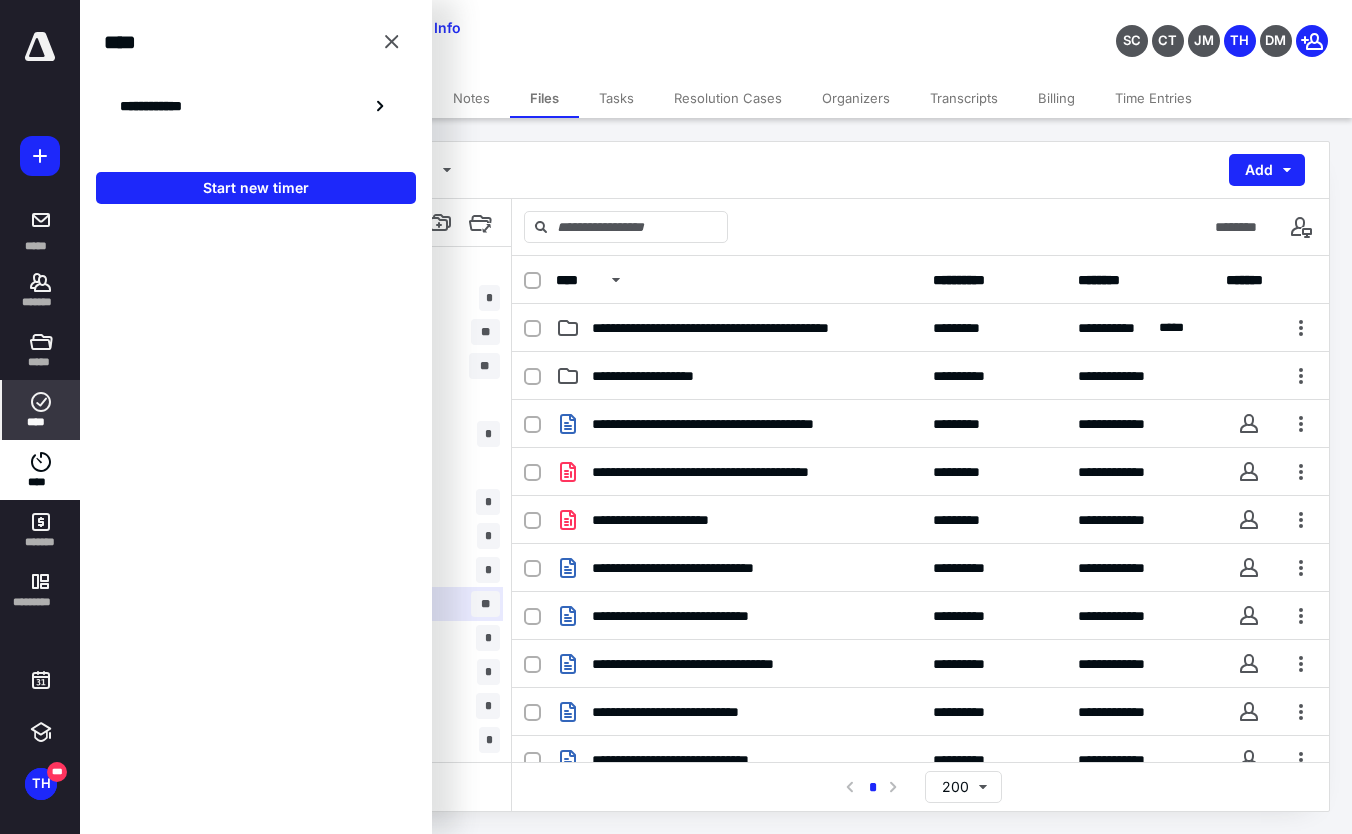 click 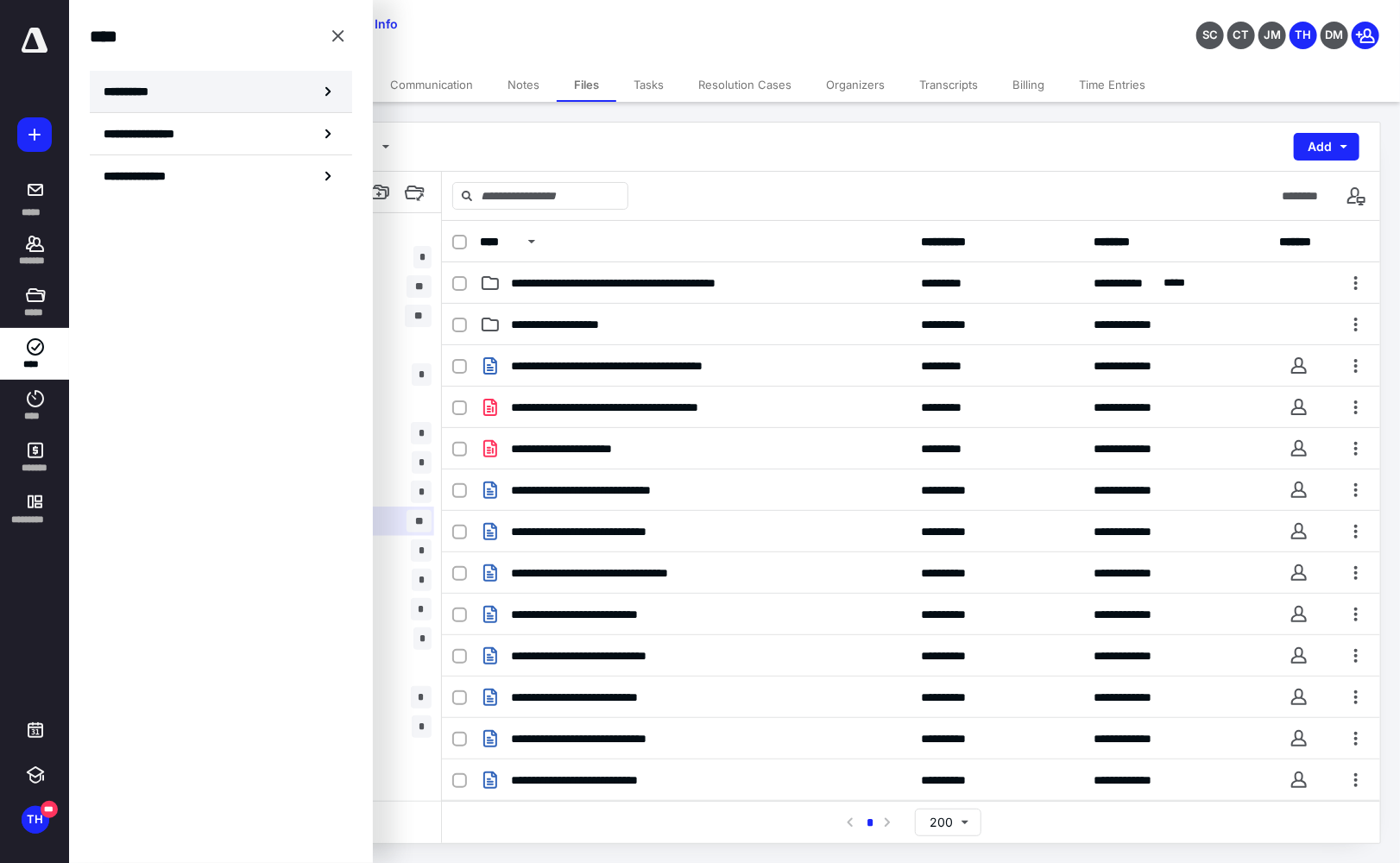 click on "**********" at bounding box center (221, 91) 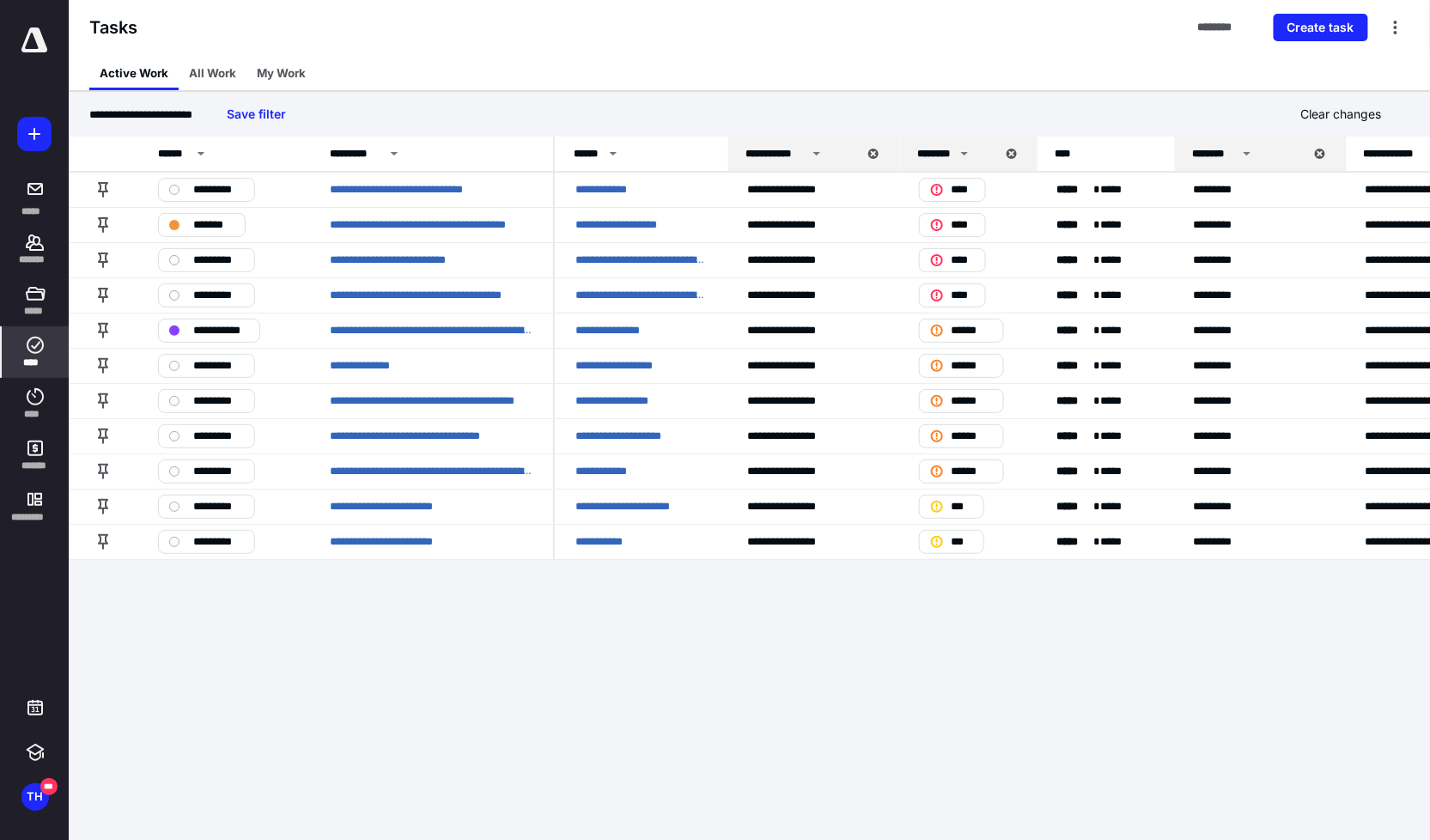 click on "**********" at bounding box center [715, 420] 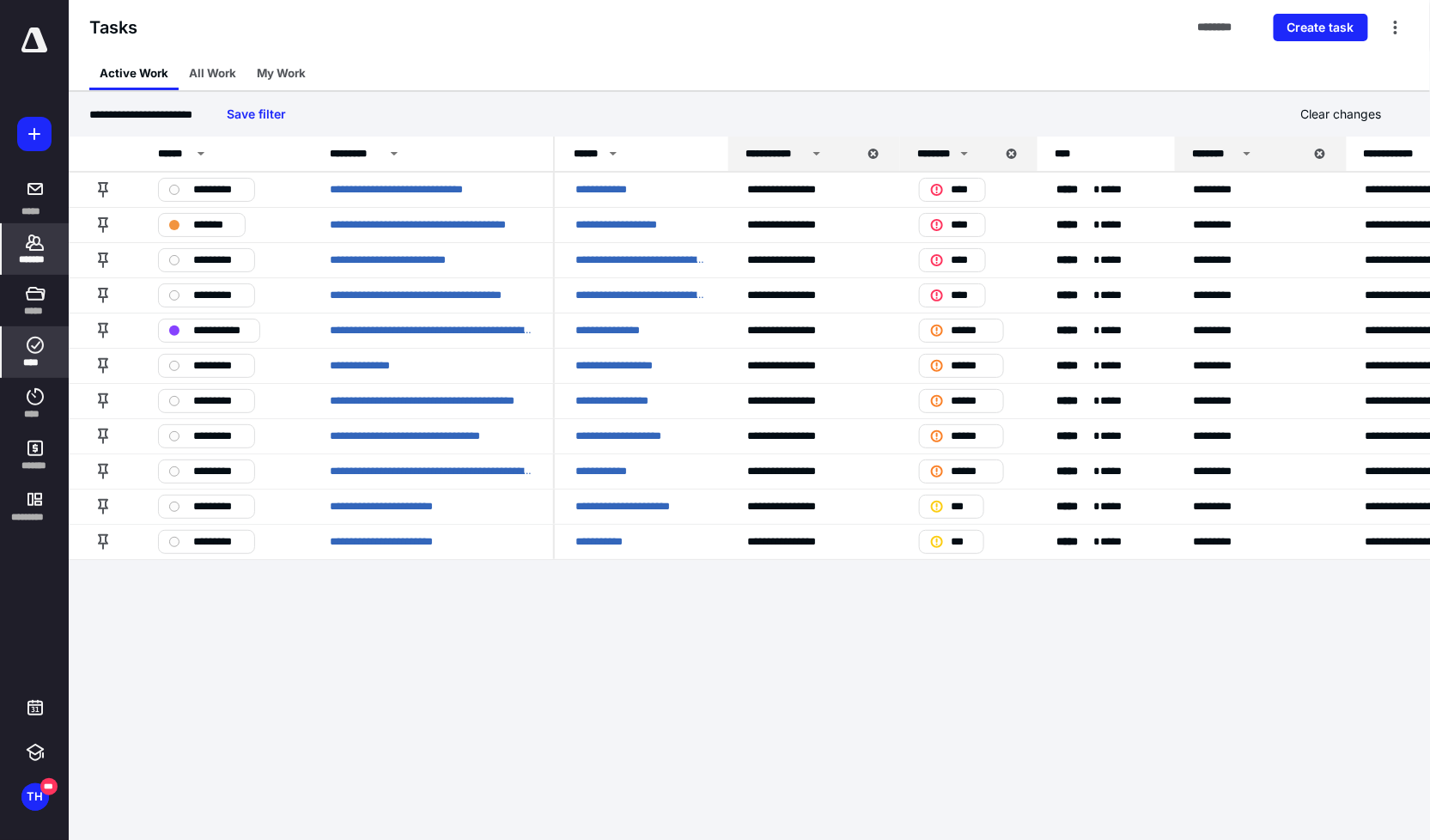 click 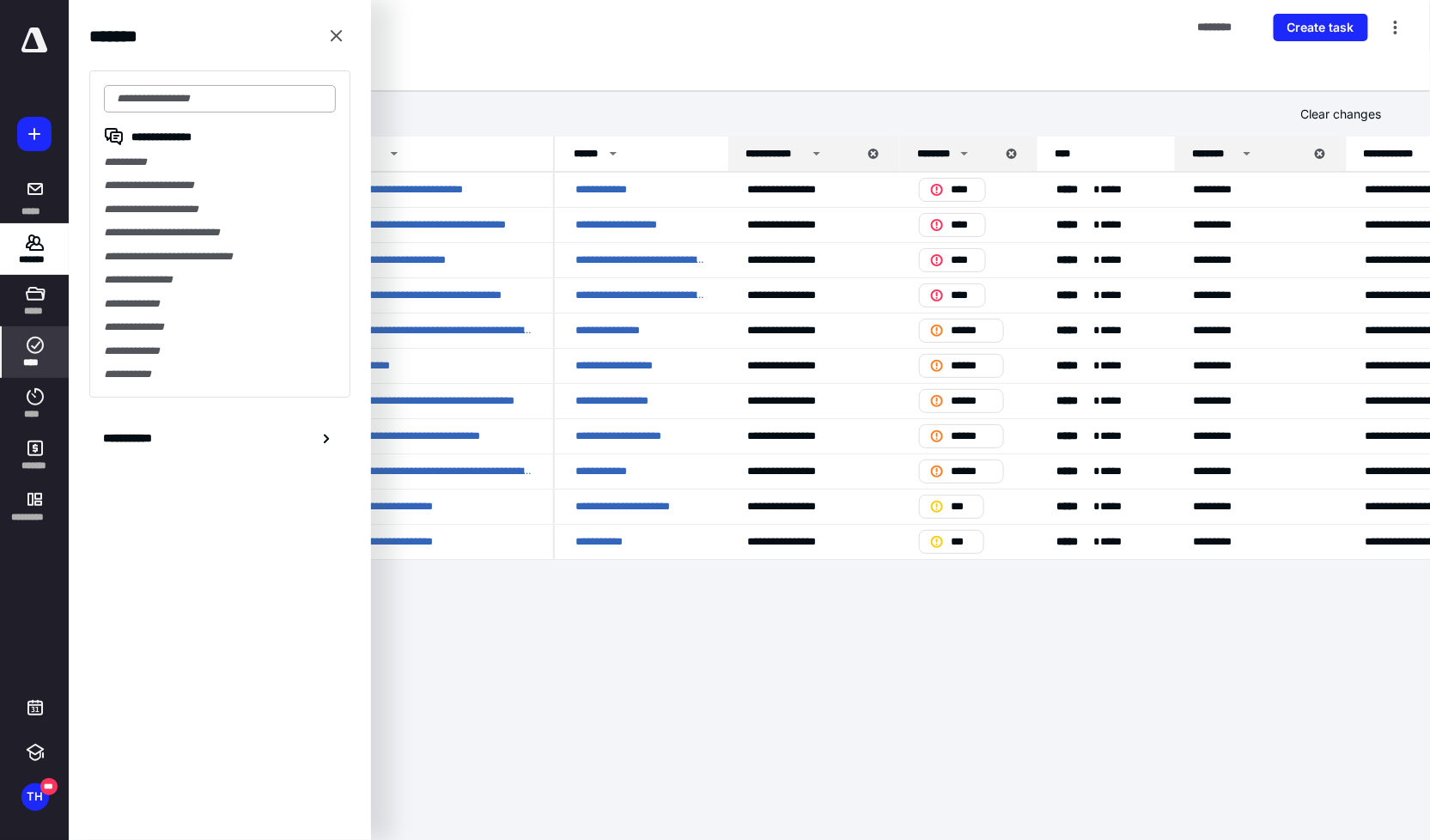 click at bounding box center [220, 99] 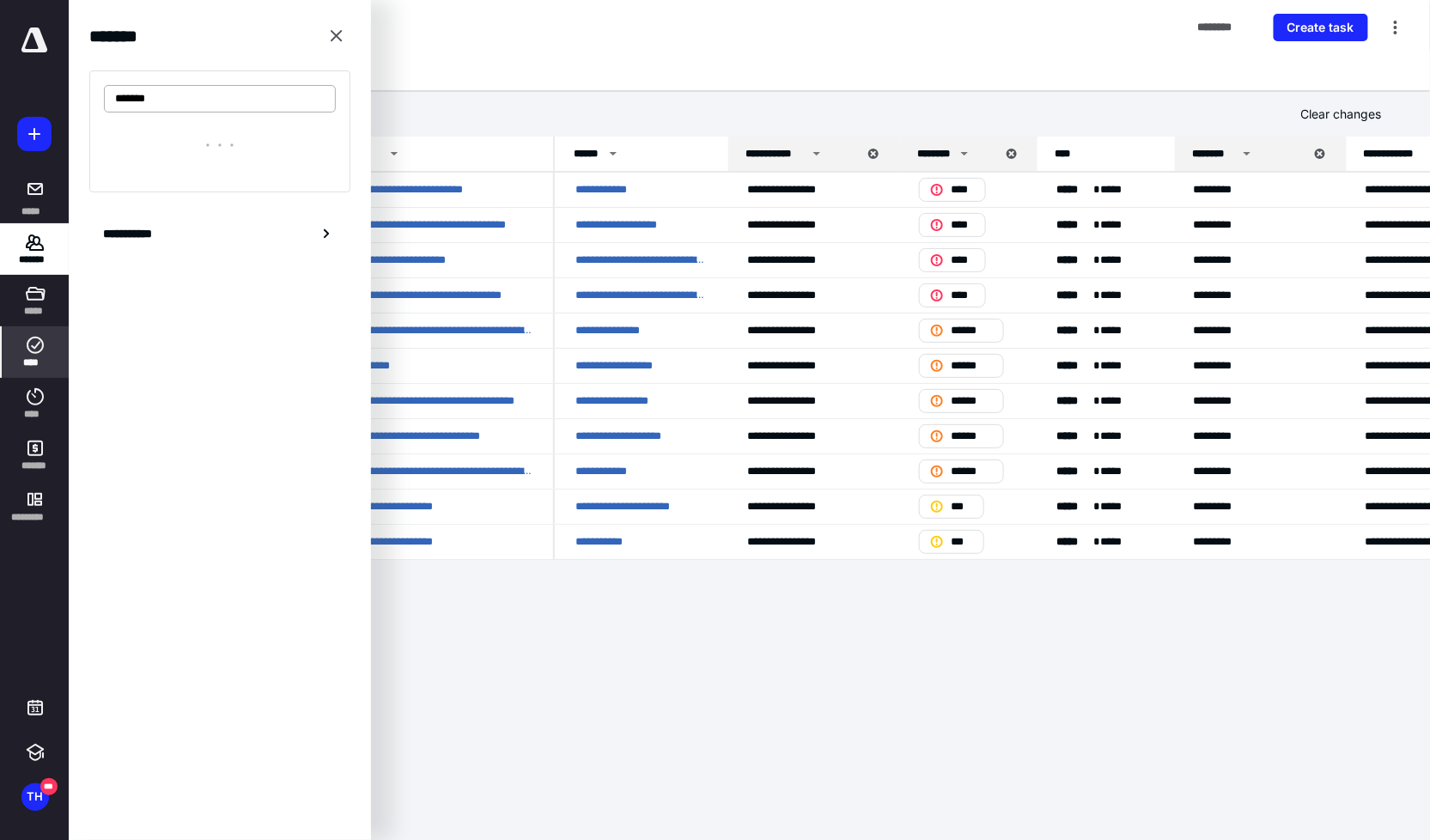 type on "*******" 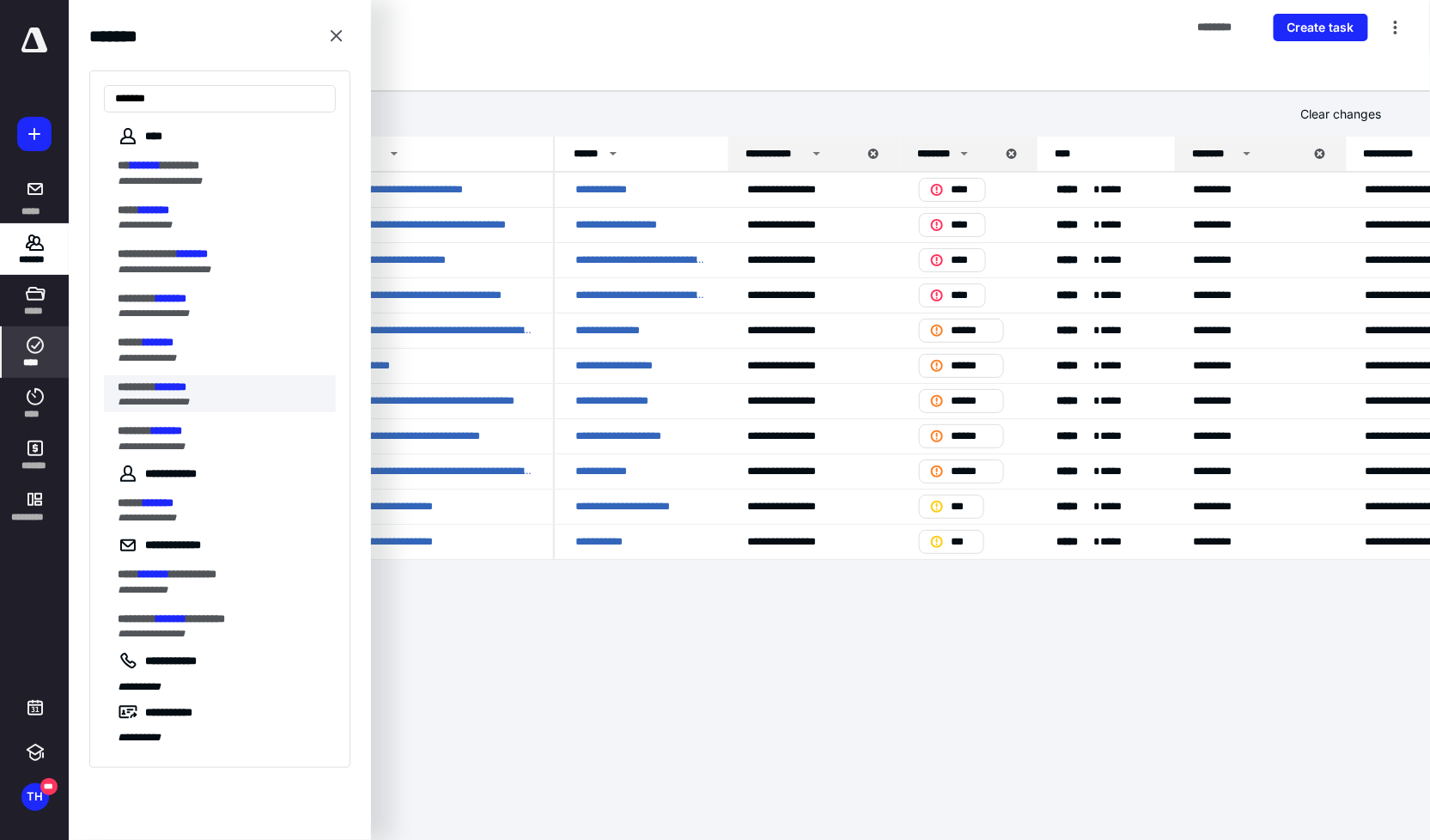 click on "**********" at bounding box center (153, 402) 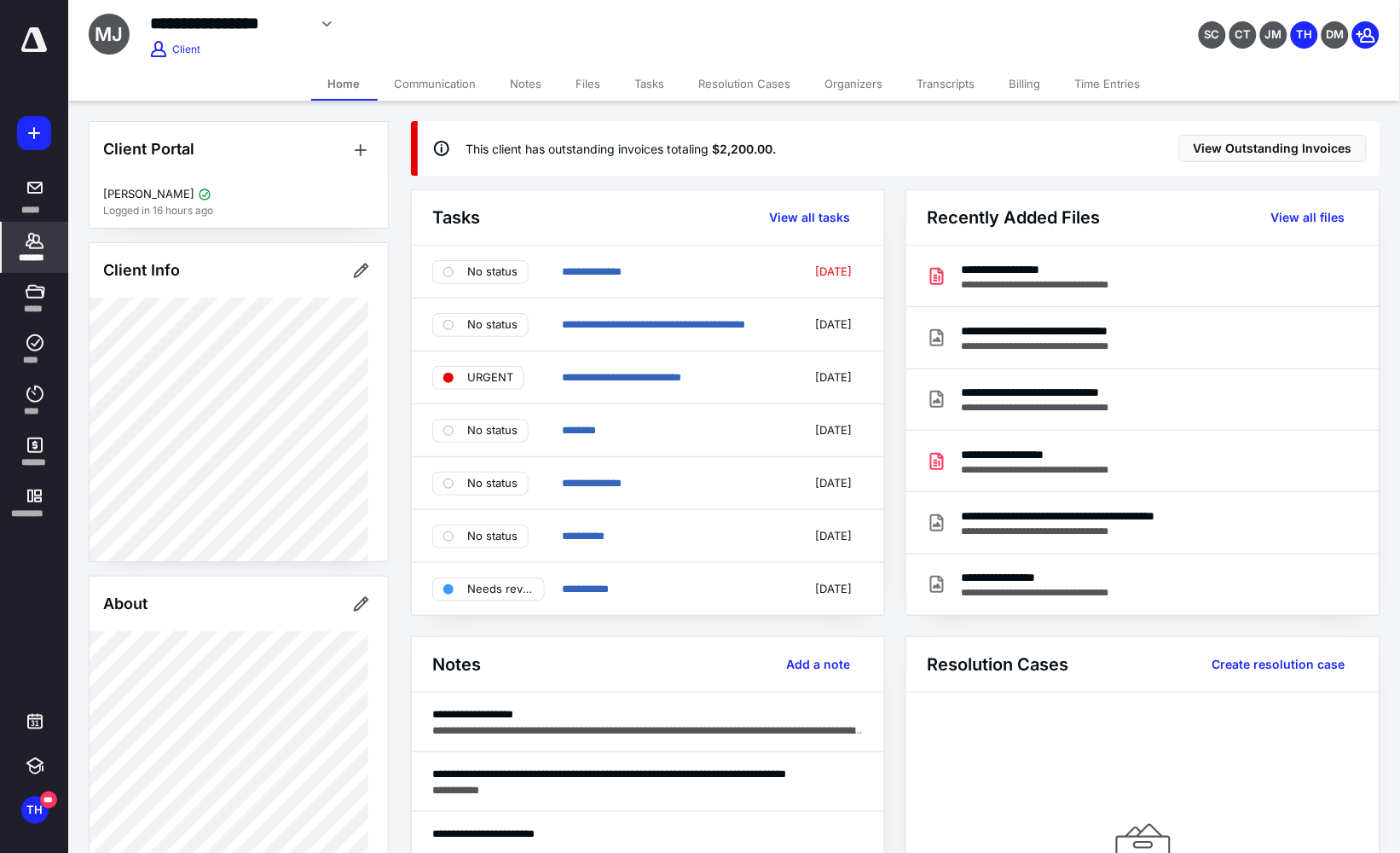click on "Files" at bounding box center (588, 84) 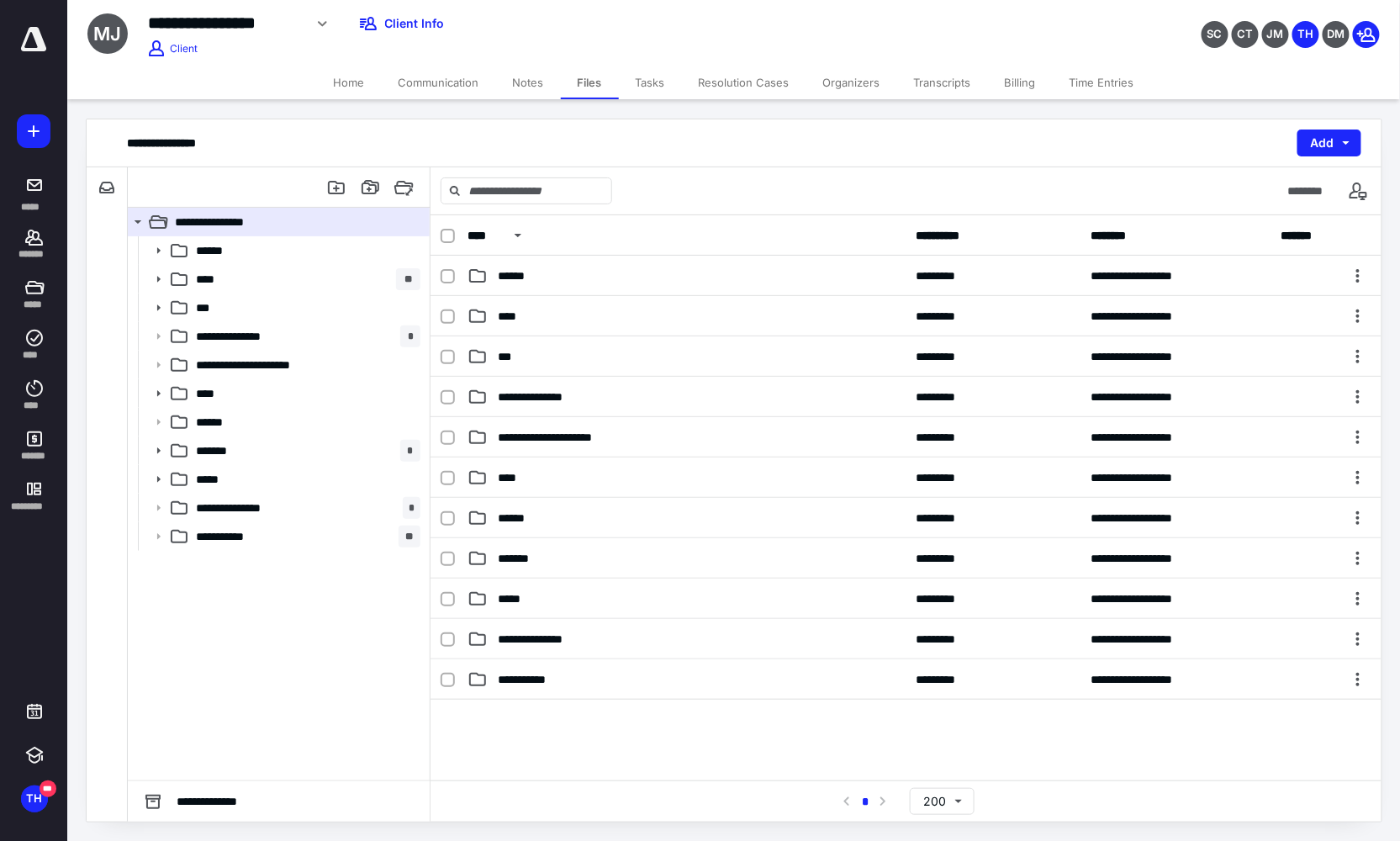 click on "Notes" at bounding box center [528, 82] 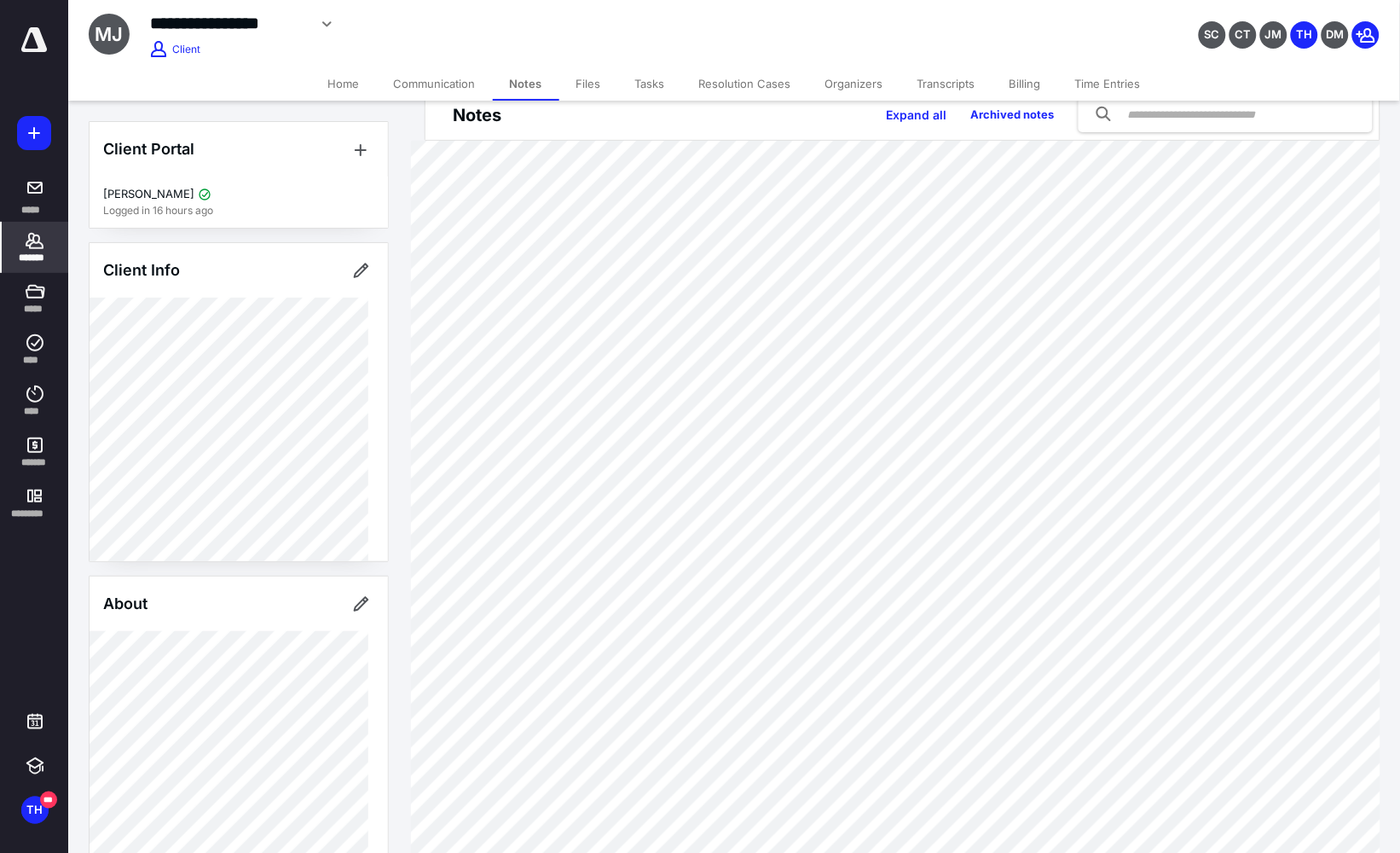 scroll, scrollTop: 0, scrollLeft: 0, axis: both 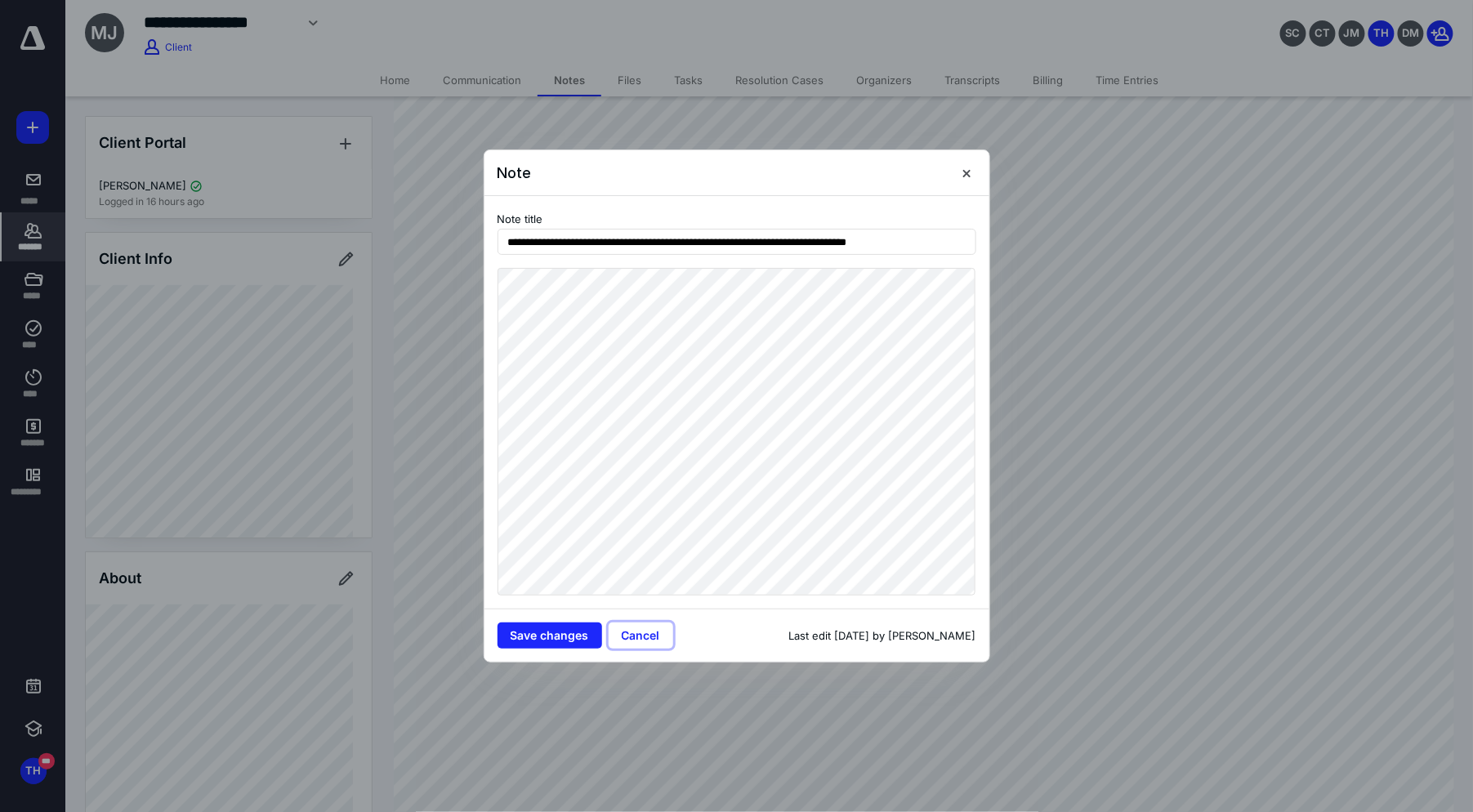 drag, startPoint x: 641, startPoint y: 631, endPoint x: 53, endPoint y: 151, distance: 759.0415 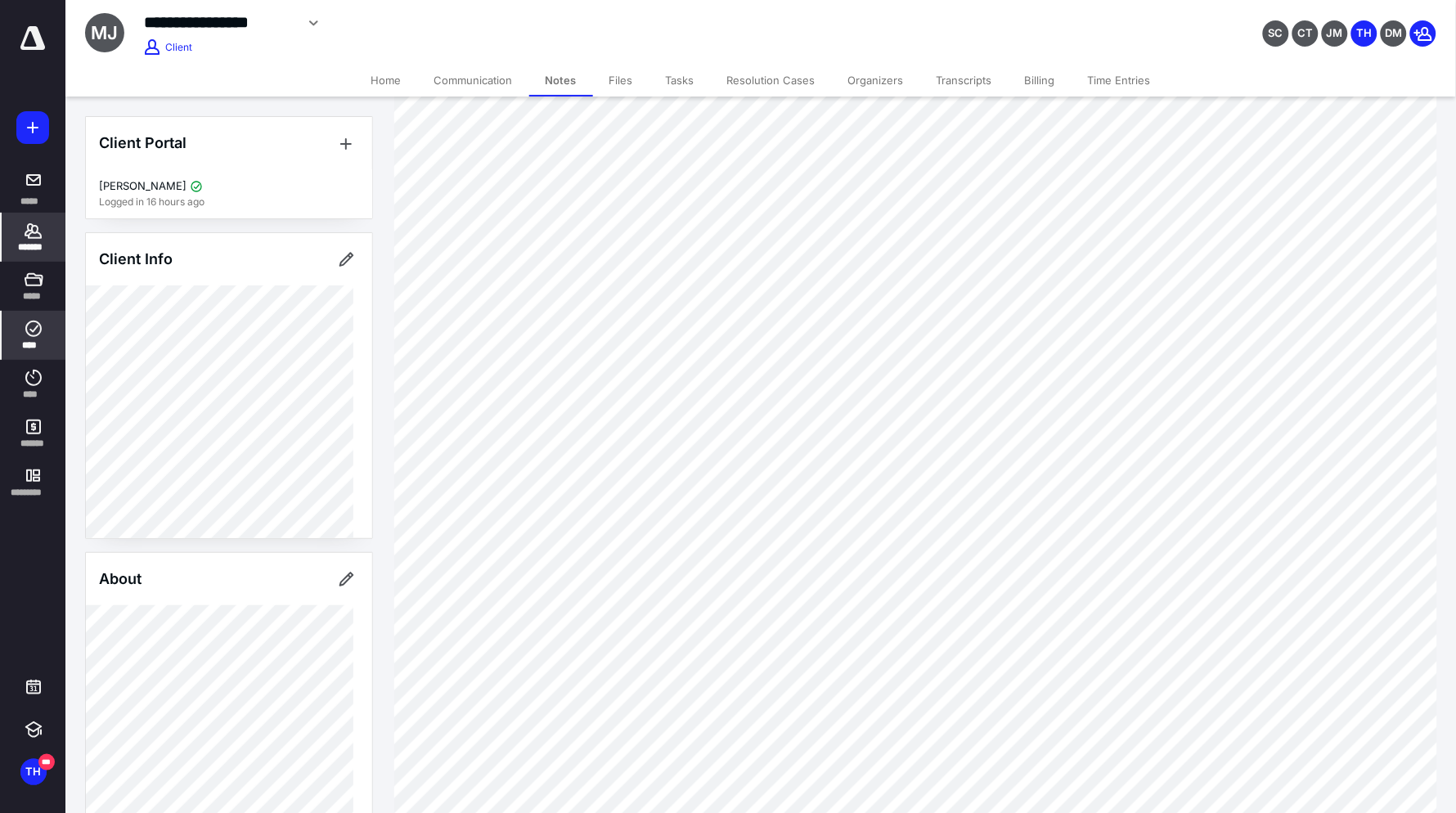 click on "****" at bounding box center [34, 345] 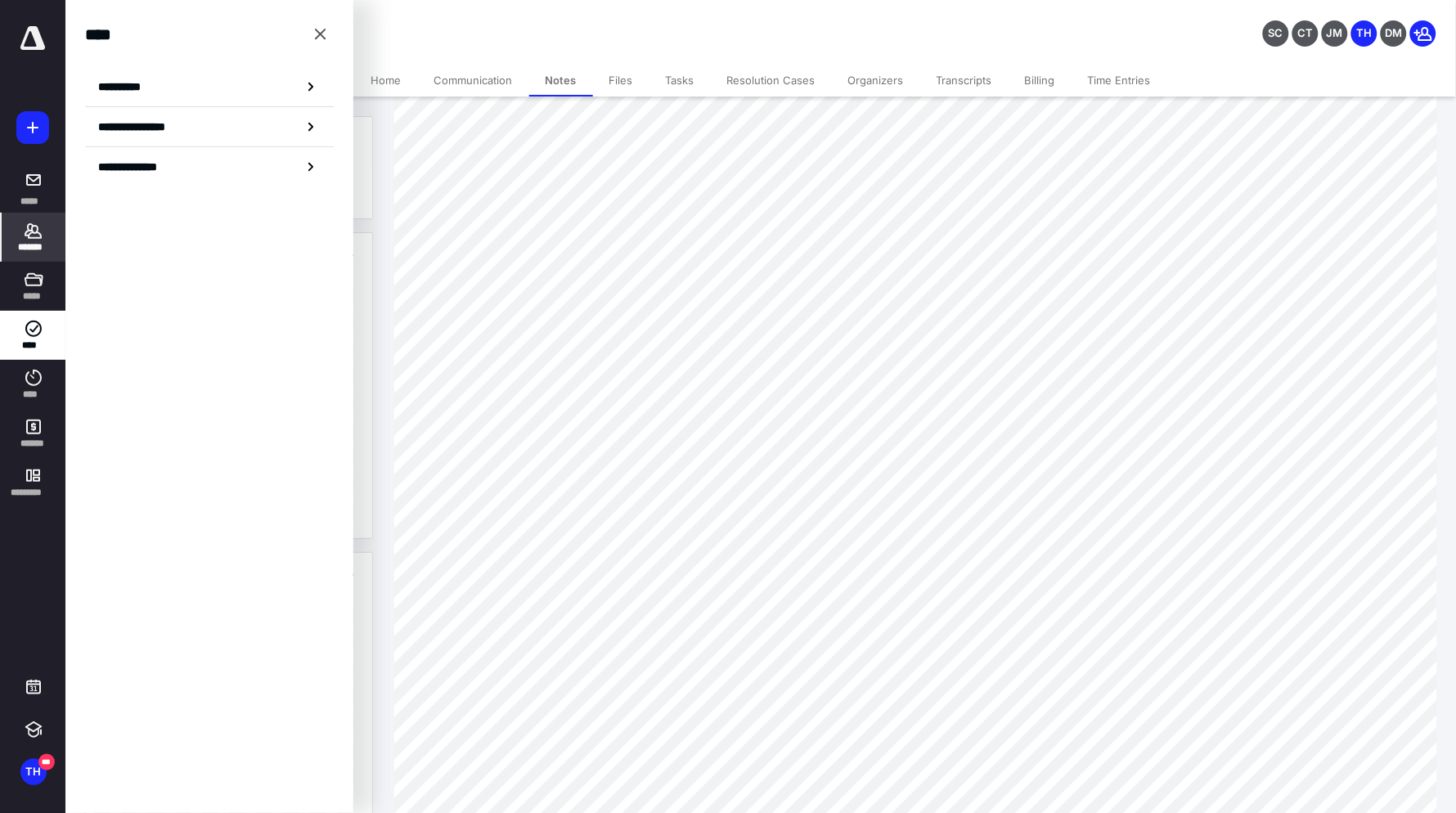 drag, startPoint x: 117, startPoint y: 88, endPoint x: 129, endPoint y: 88, distance: 12 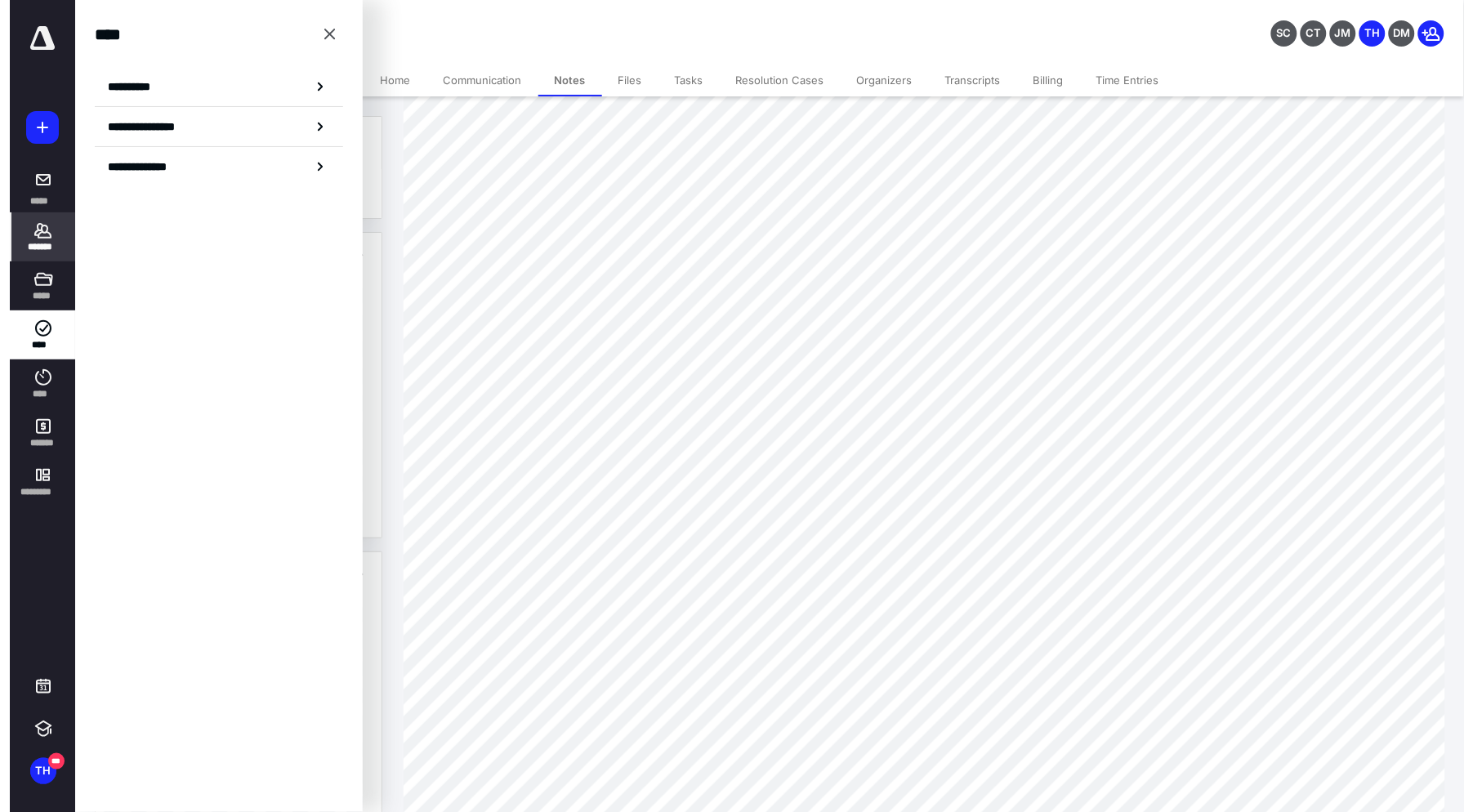 scroll, scrollTop: 0, scrollLeft: 0, axis: both 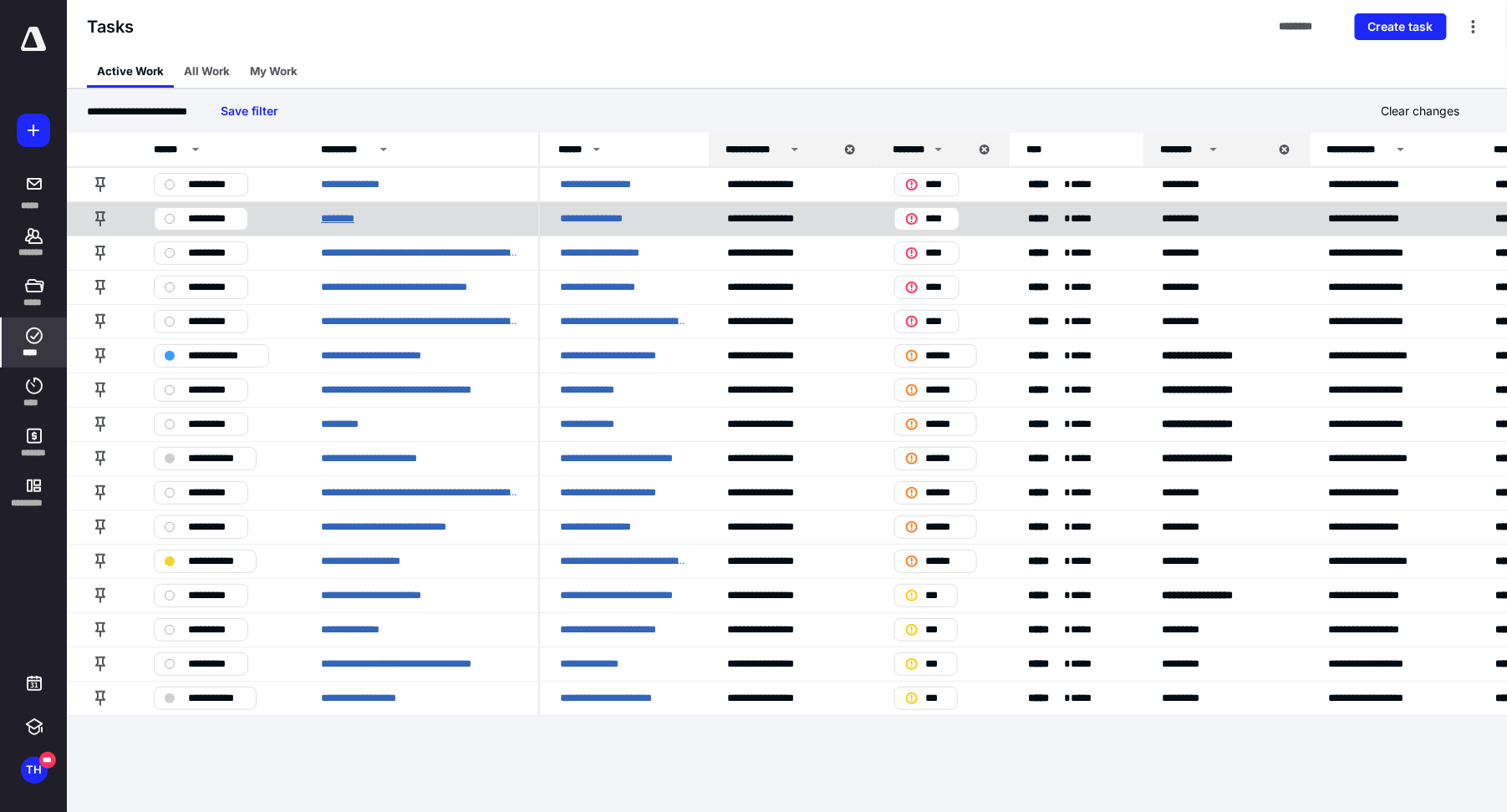 click on "********" at bounding box center (345, 218) 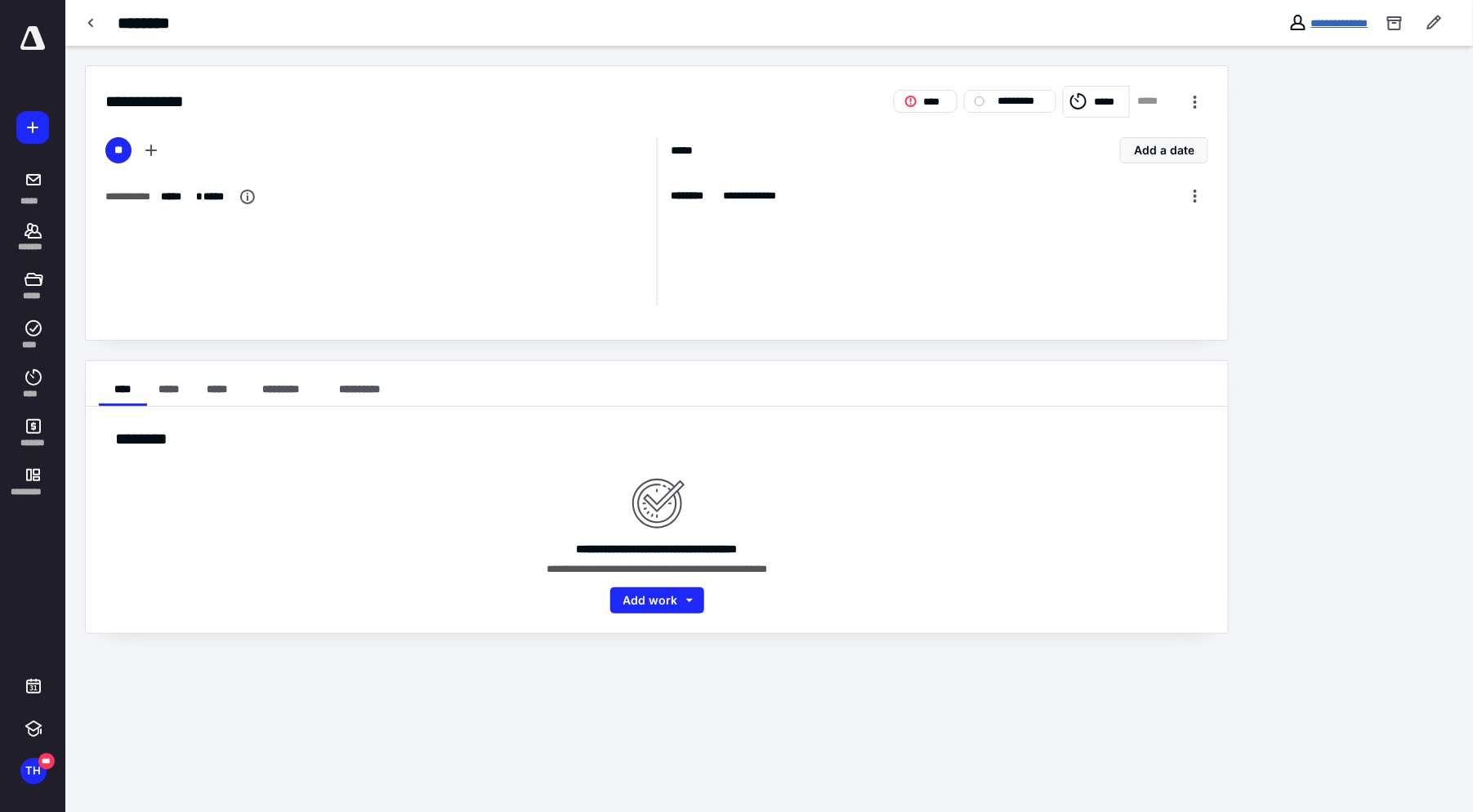 click on "**********" at bounding box center [1340, 23] 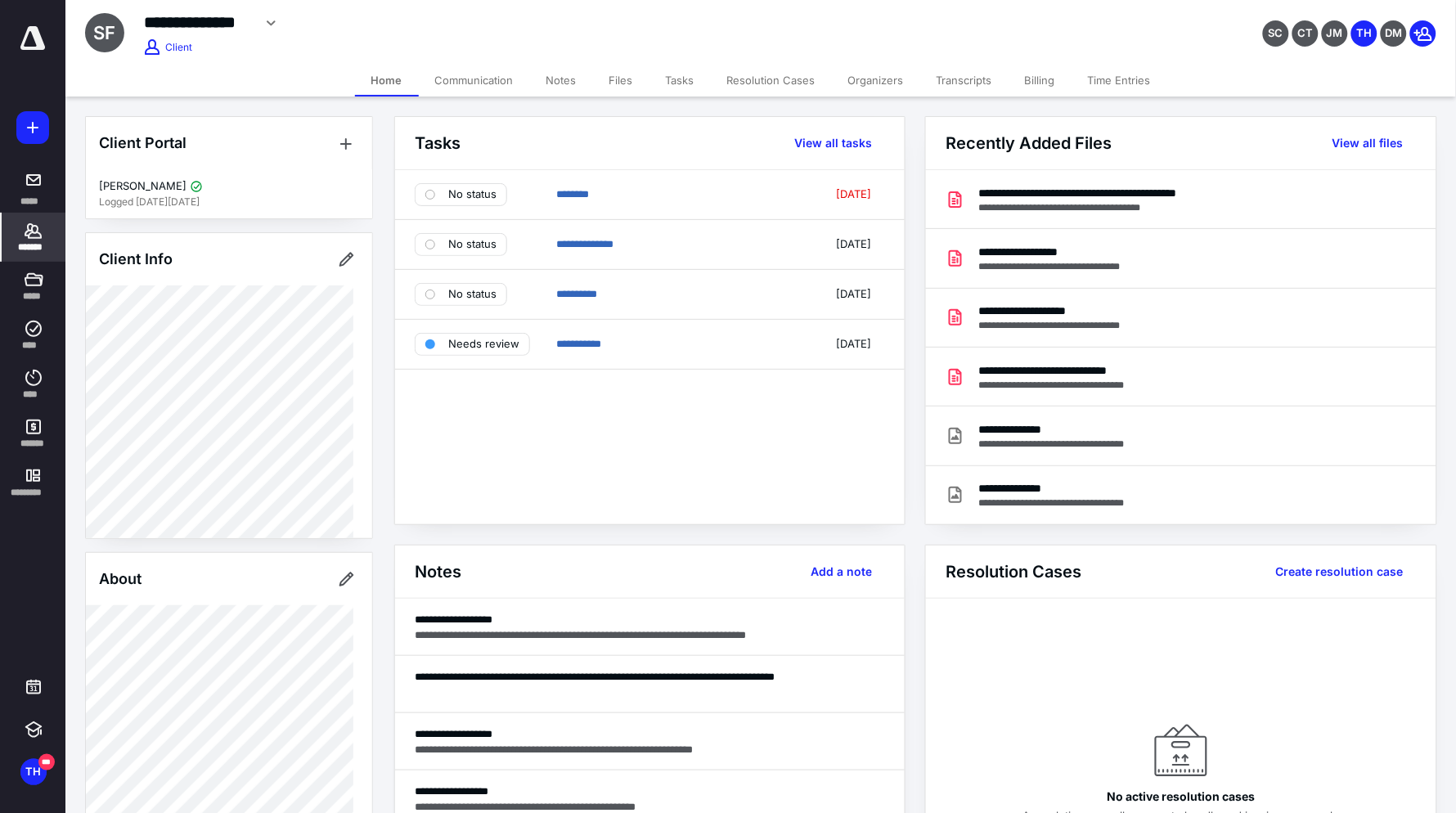 click on "Files" at bounding box center [621, 80] 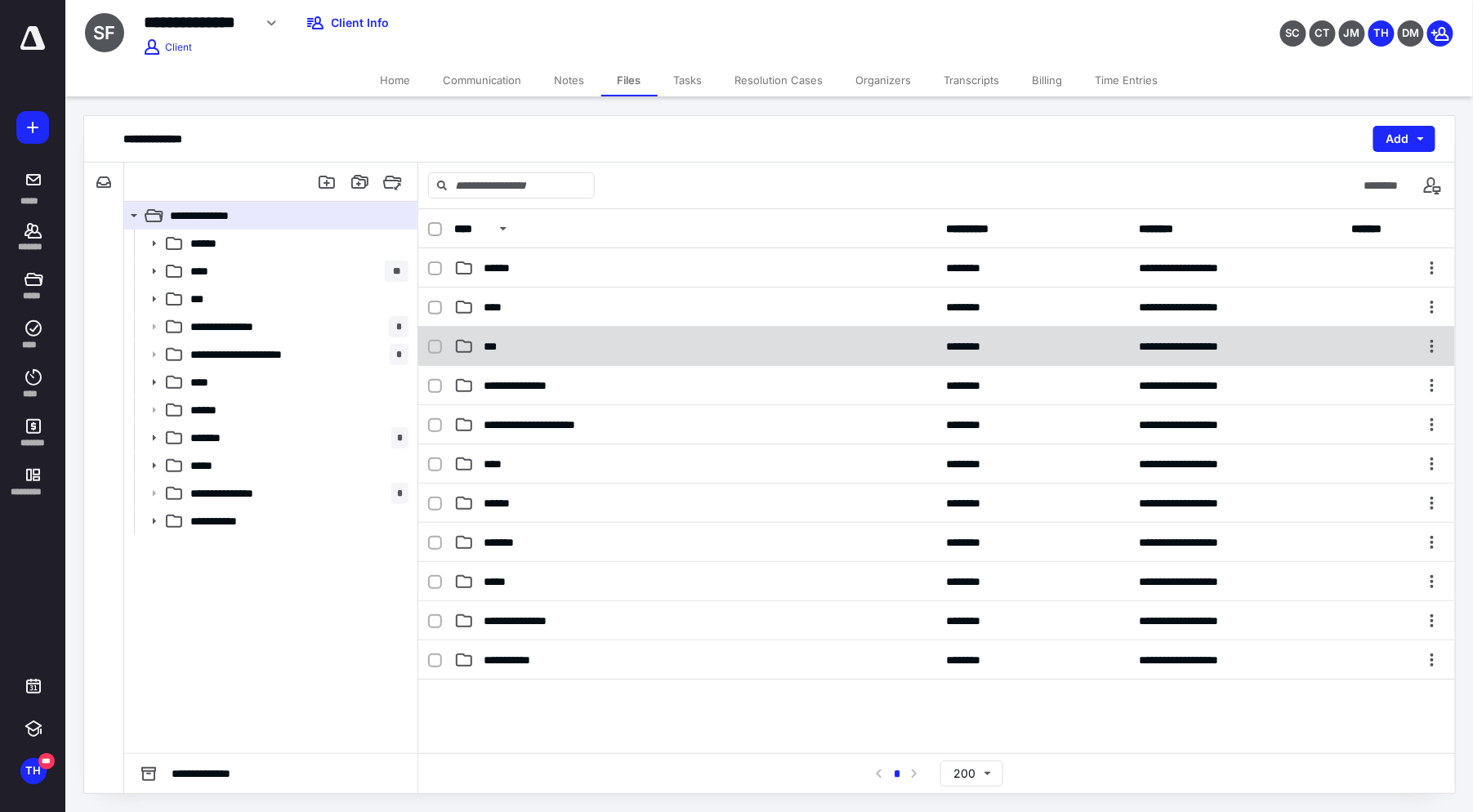 click on "**********" at bounding box center [936, 346] 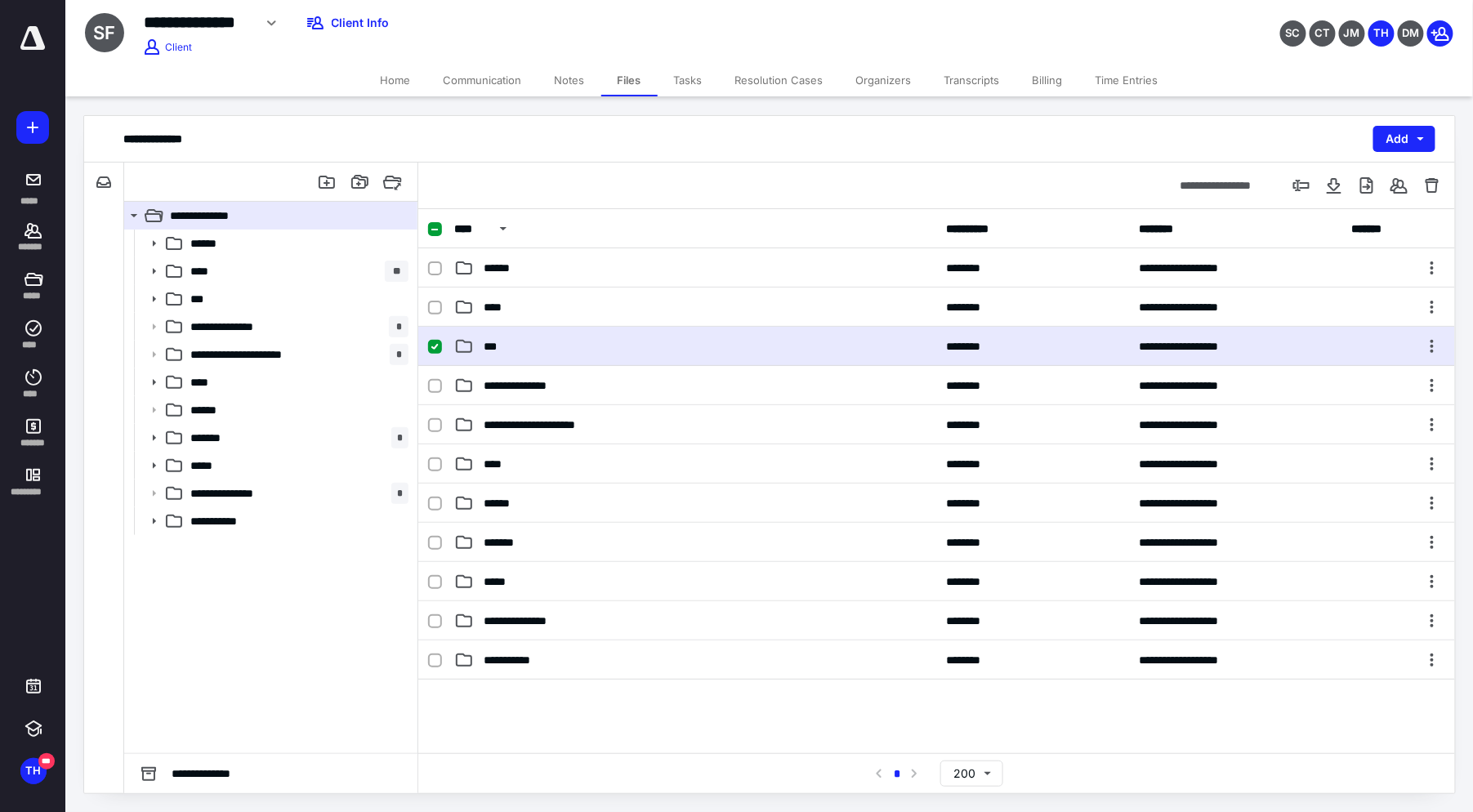 click on "**********" at bounding box center [936, 346] 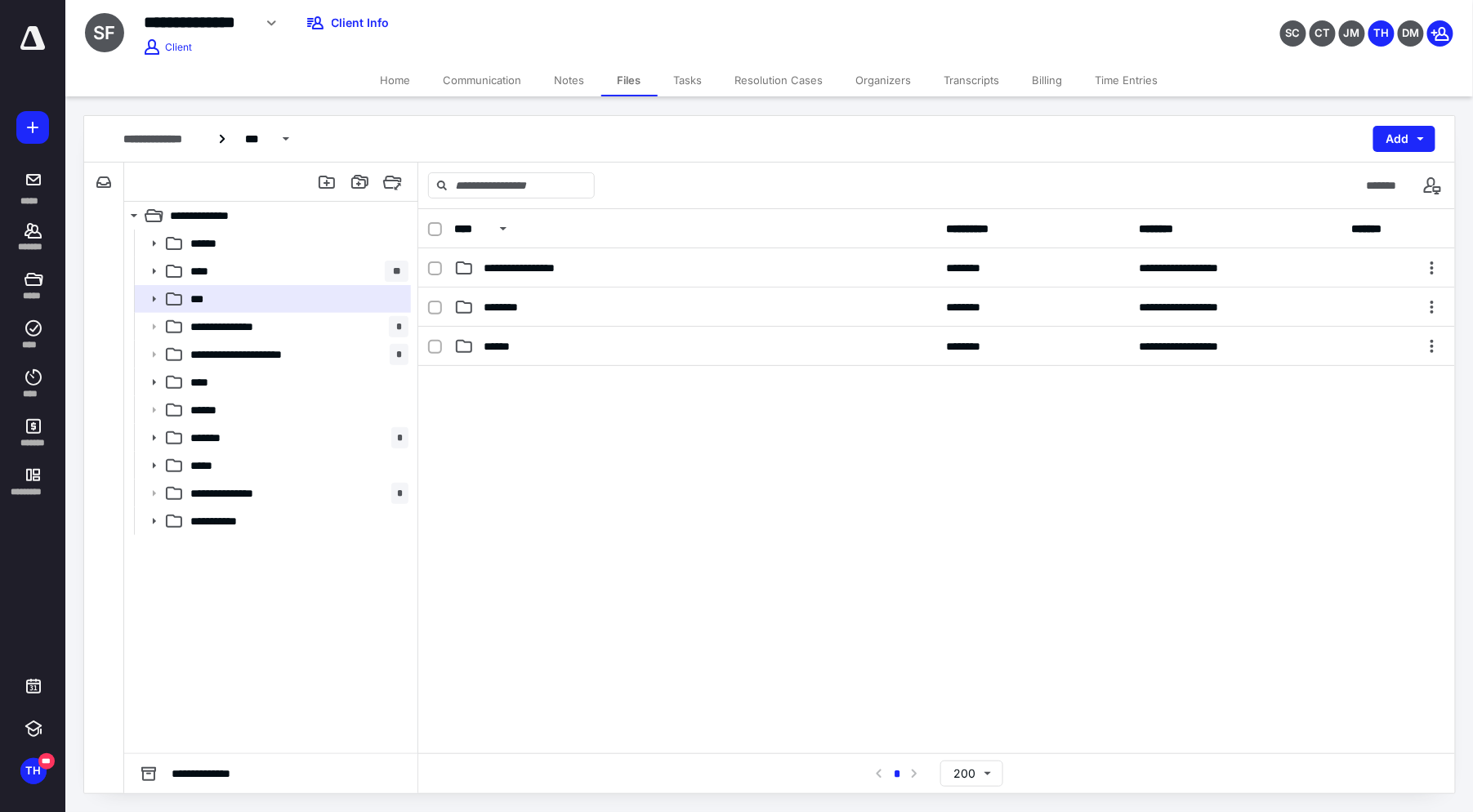 click on "********" at bounding box center [695, 307] 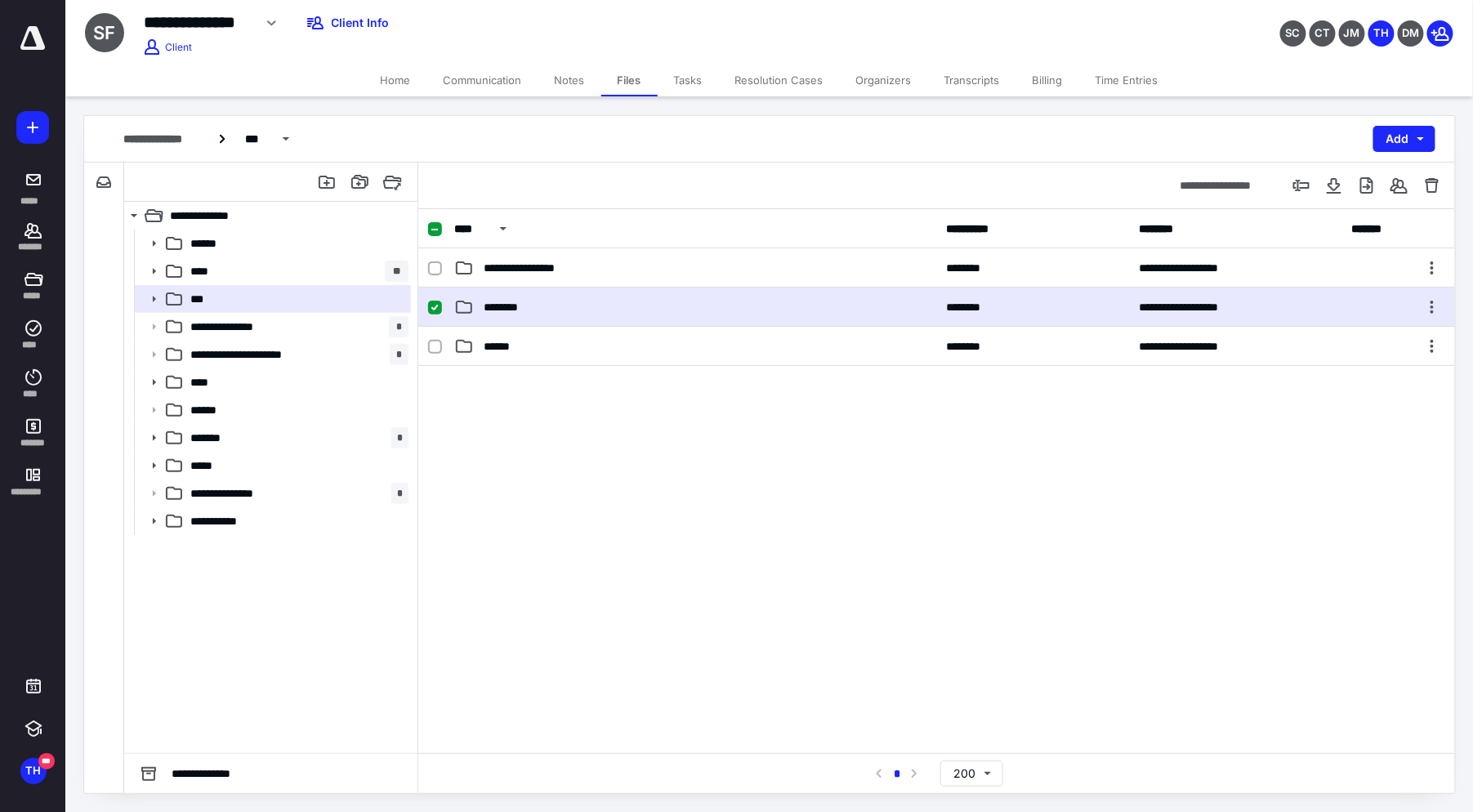 click on "********" at bounding box center (695, 307) 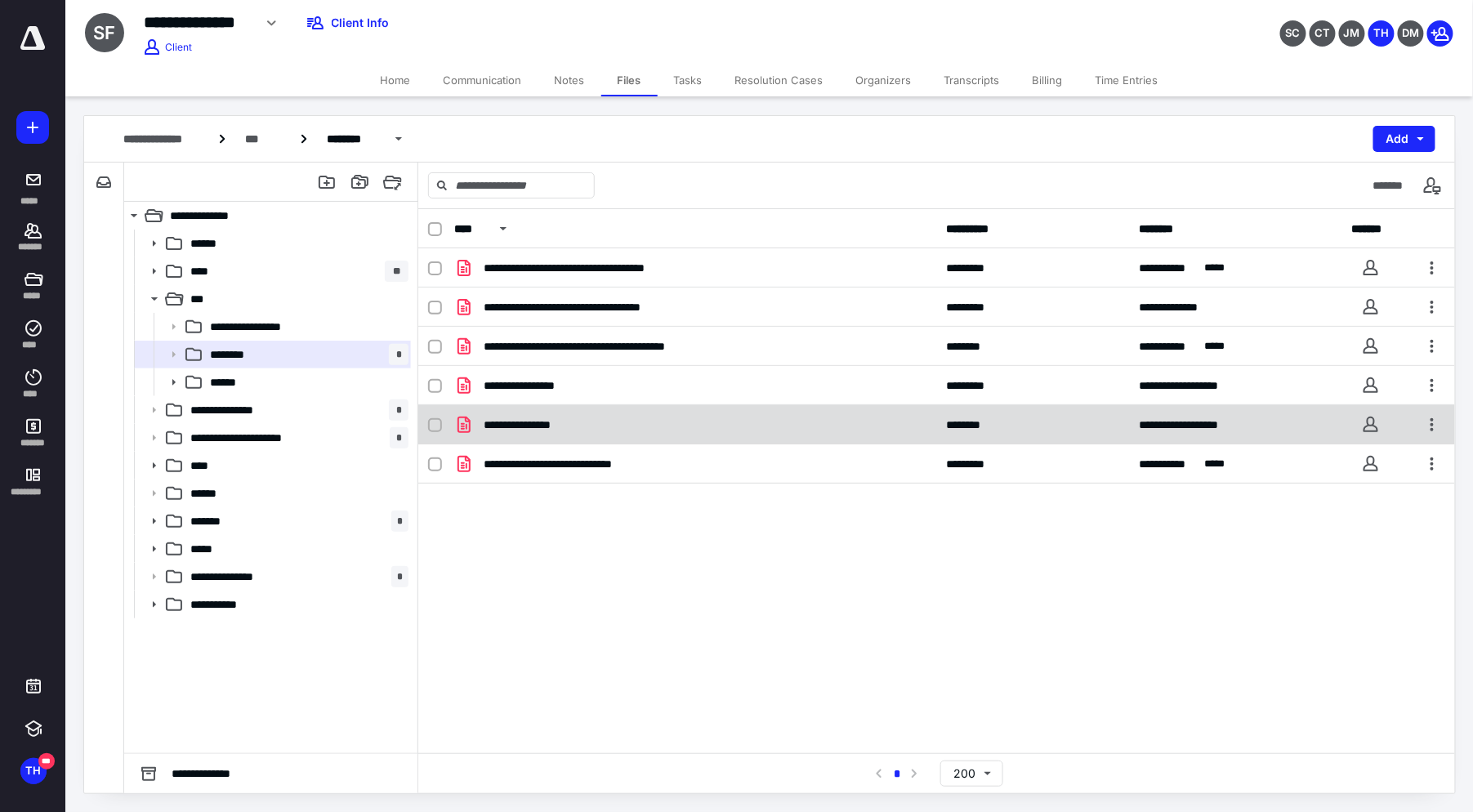 click on "**********" at bounding box center (695, 425) 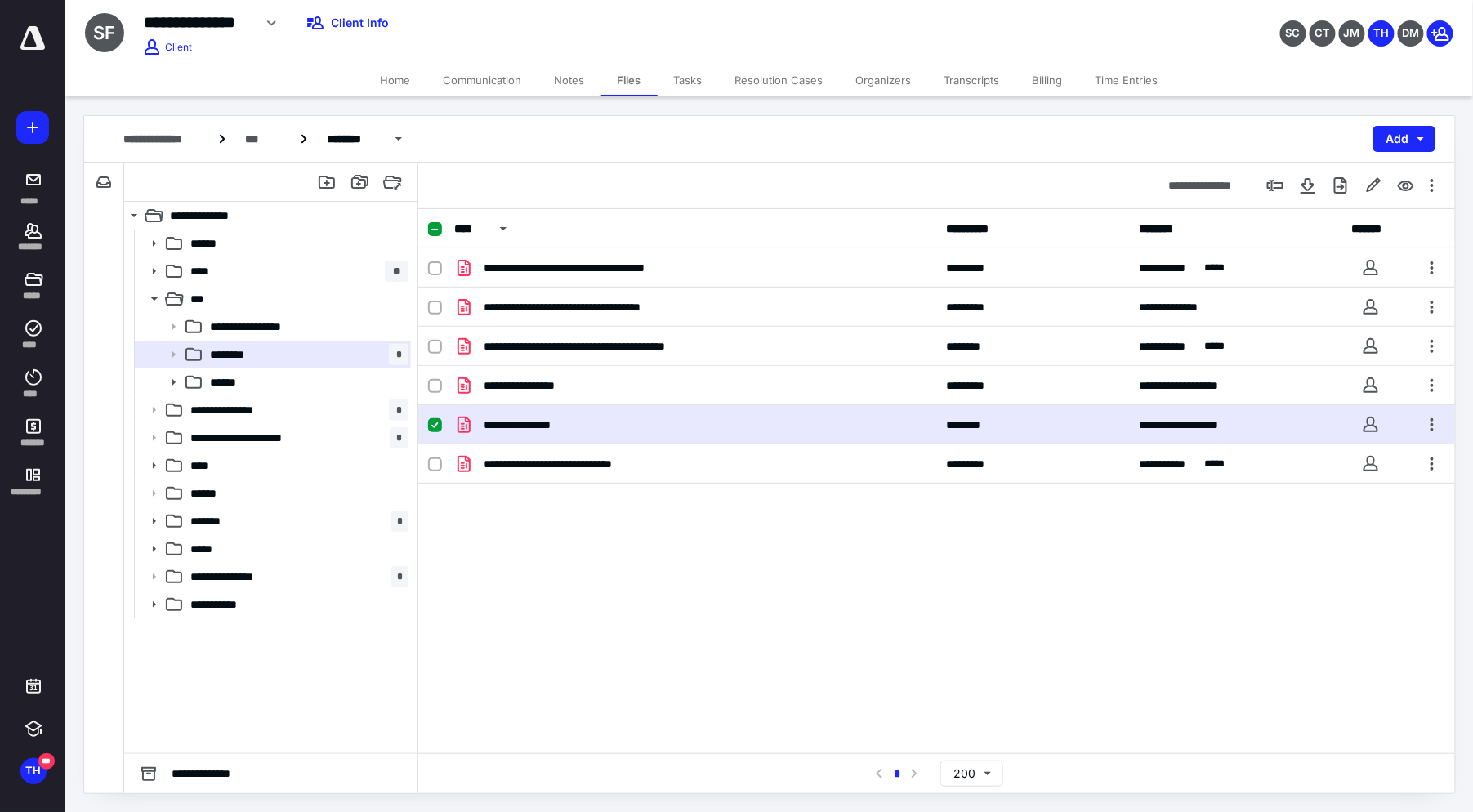 click on "**********" at bounding box center (695, 425) 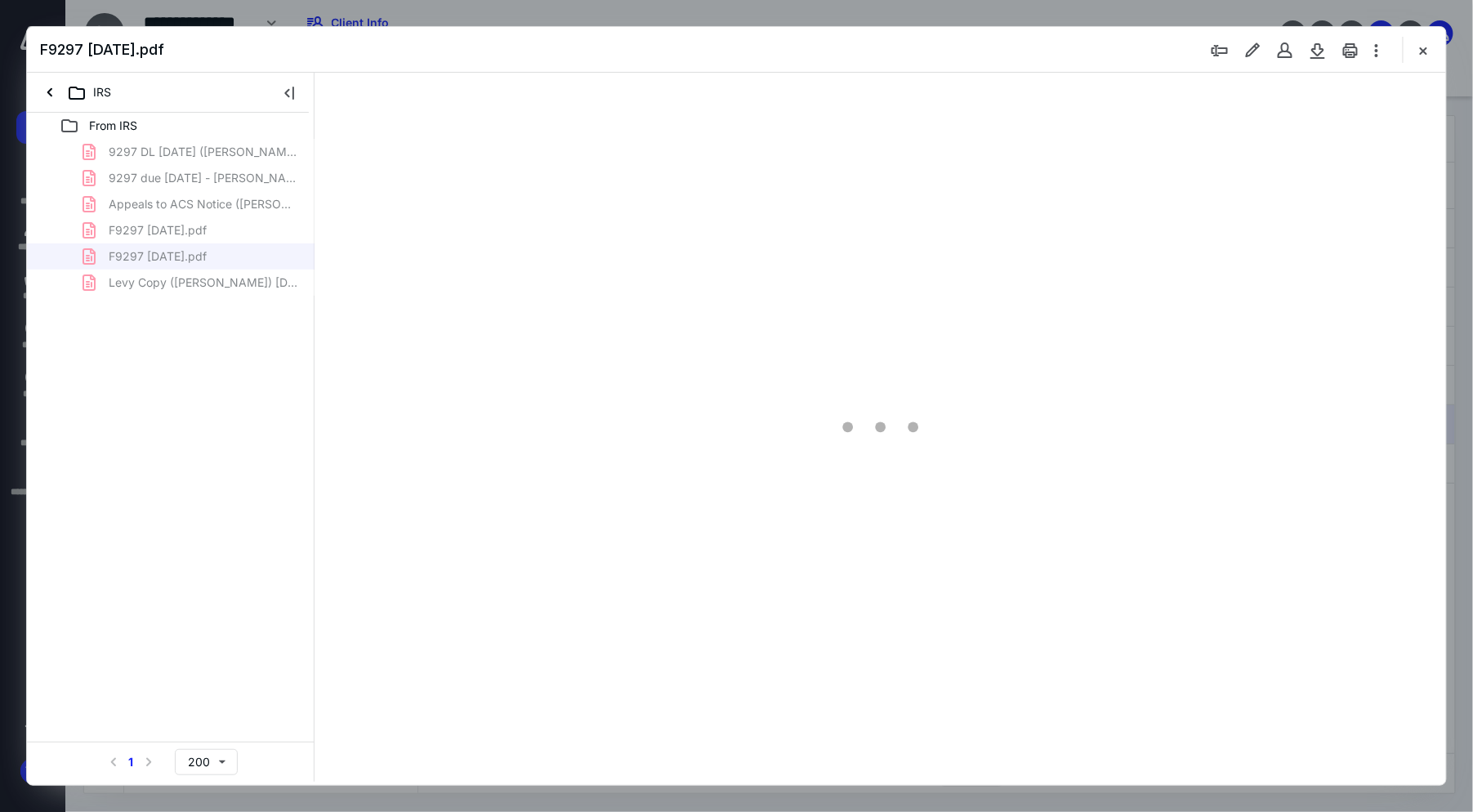 scroll, scrollTop: 0, scrollLeft: 0, axis: both 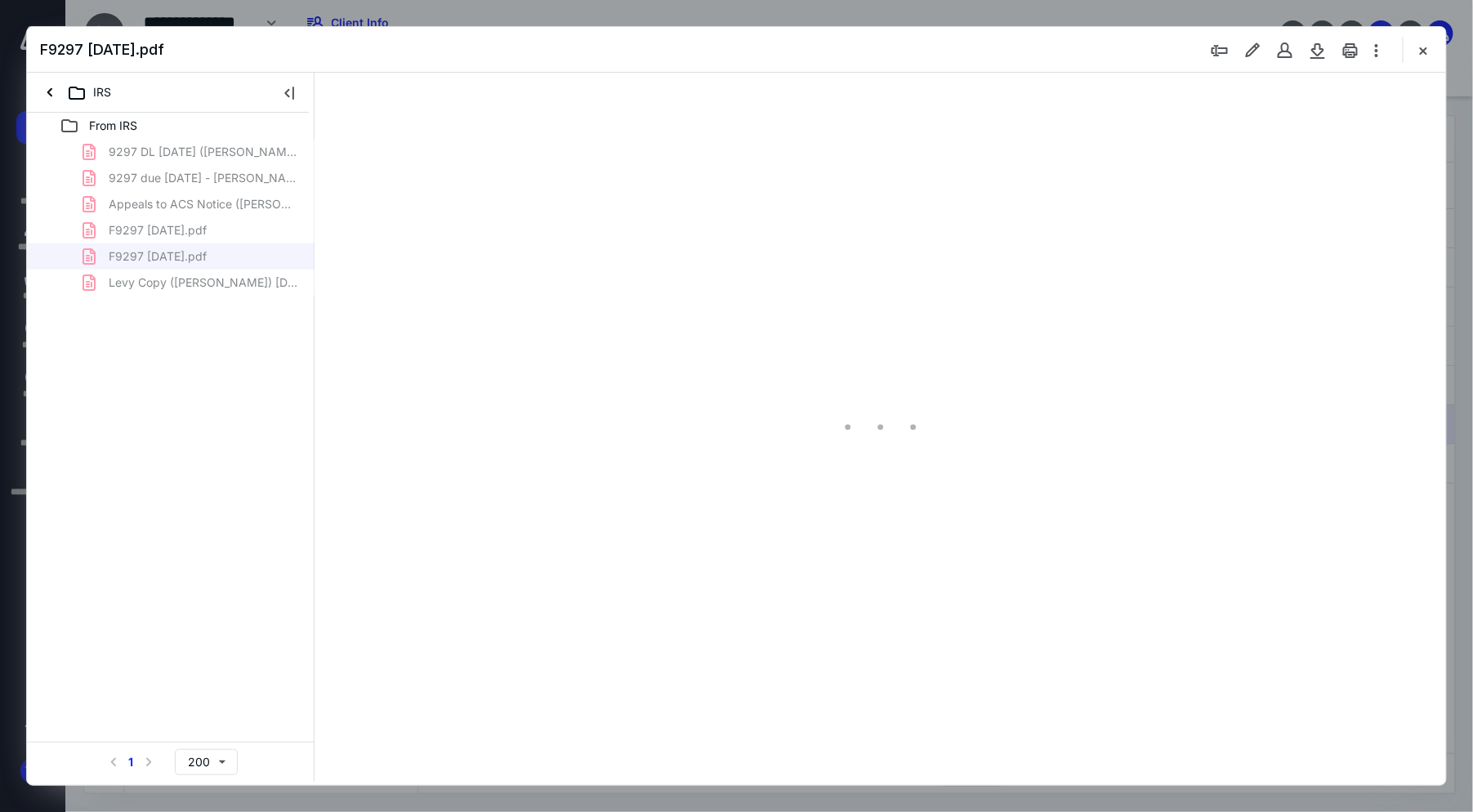 type on "95" 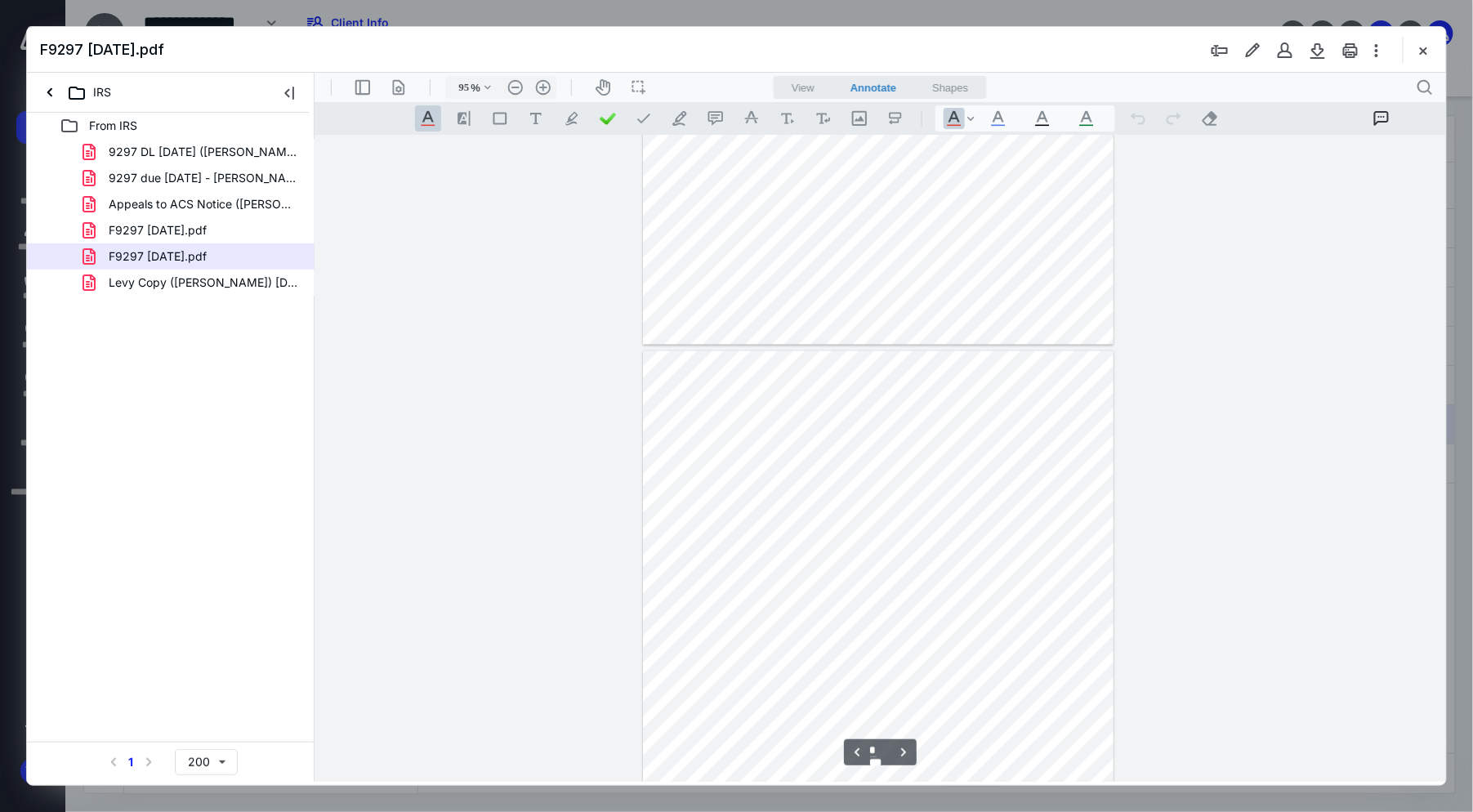 type on "*" 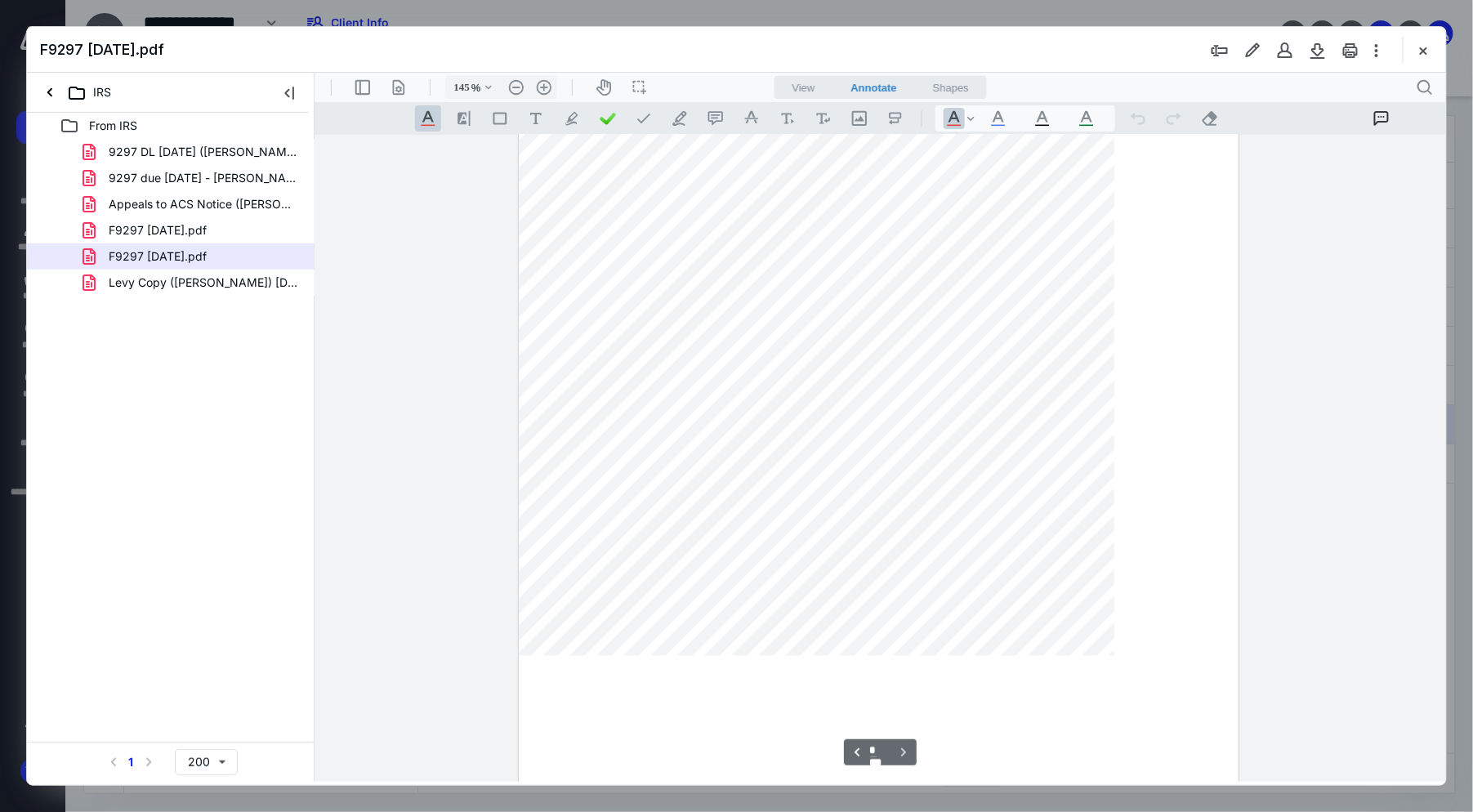 type on "170" 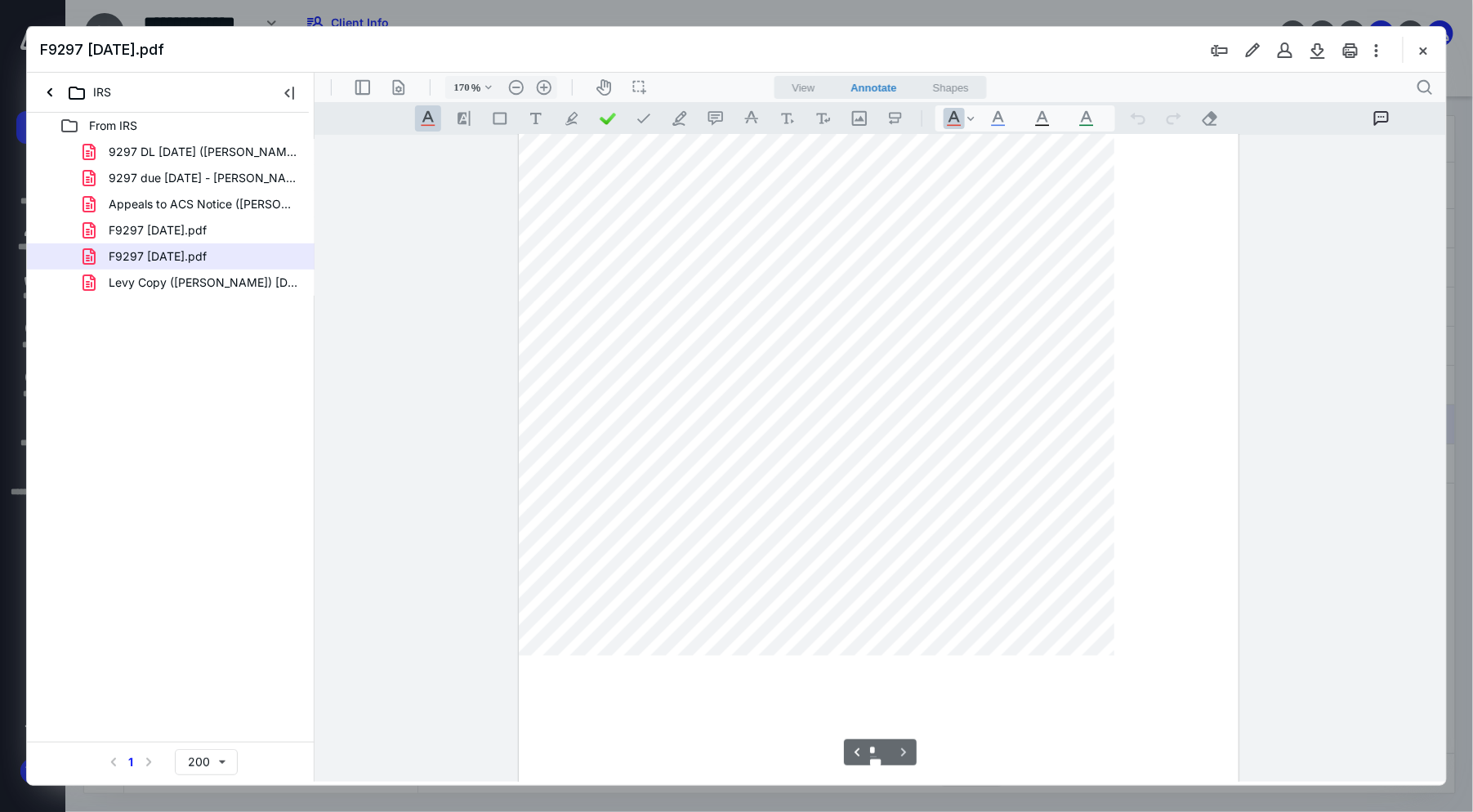 scroll, scrollTop: 2523, scrollLeft: 0, axis: vertical 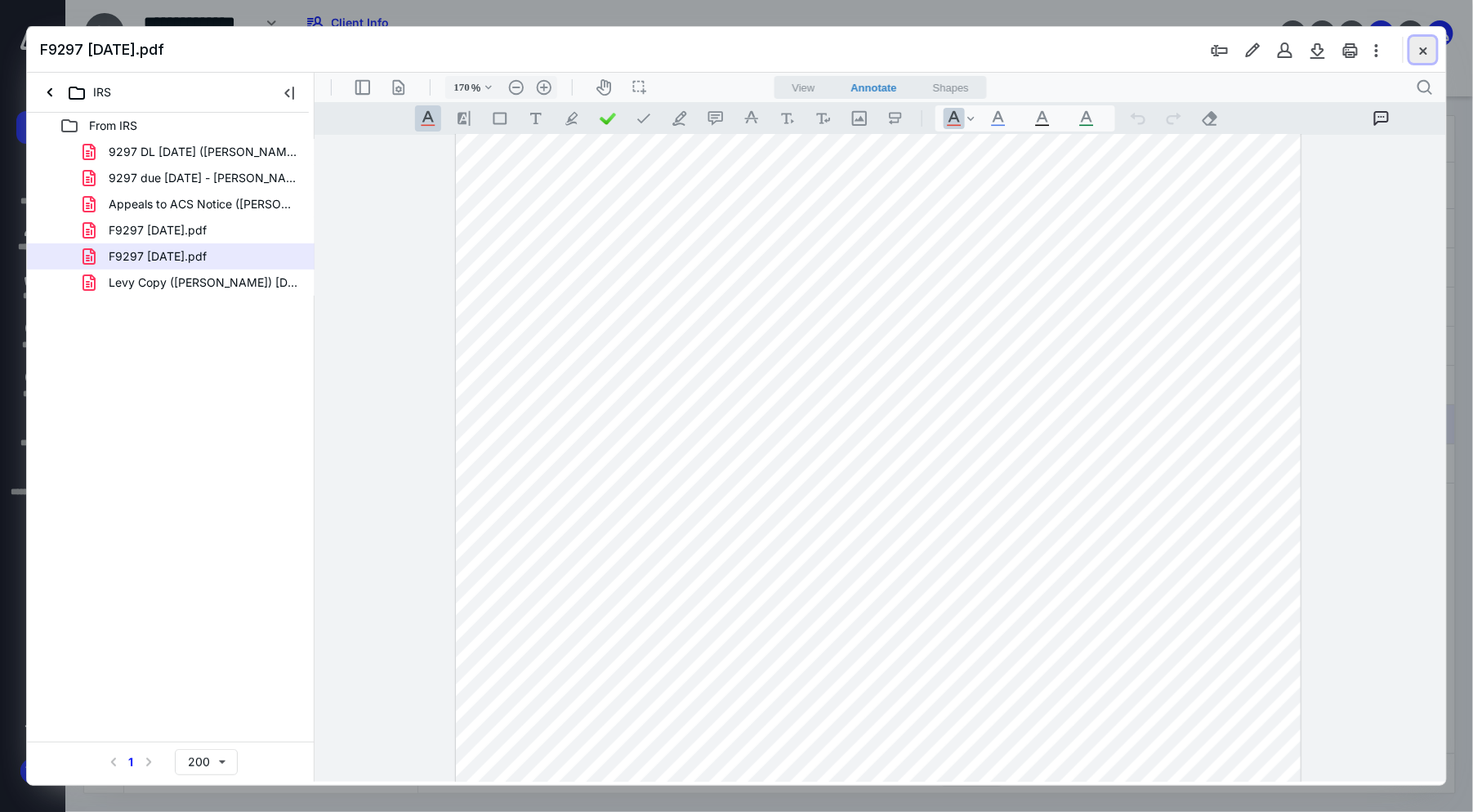 click at bounding box center [1423, 50] 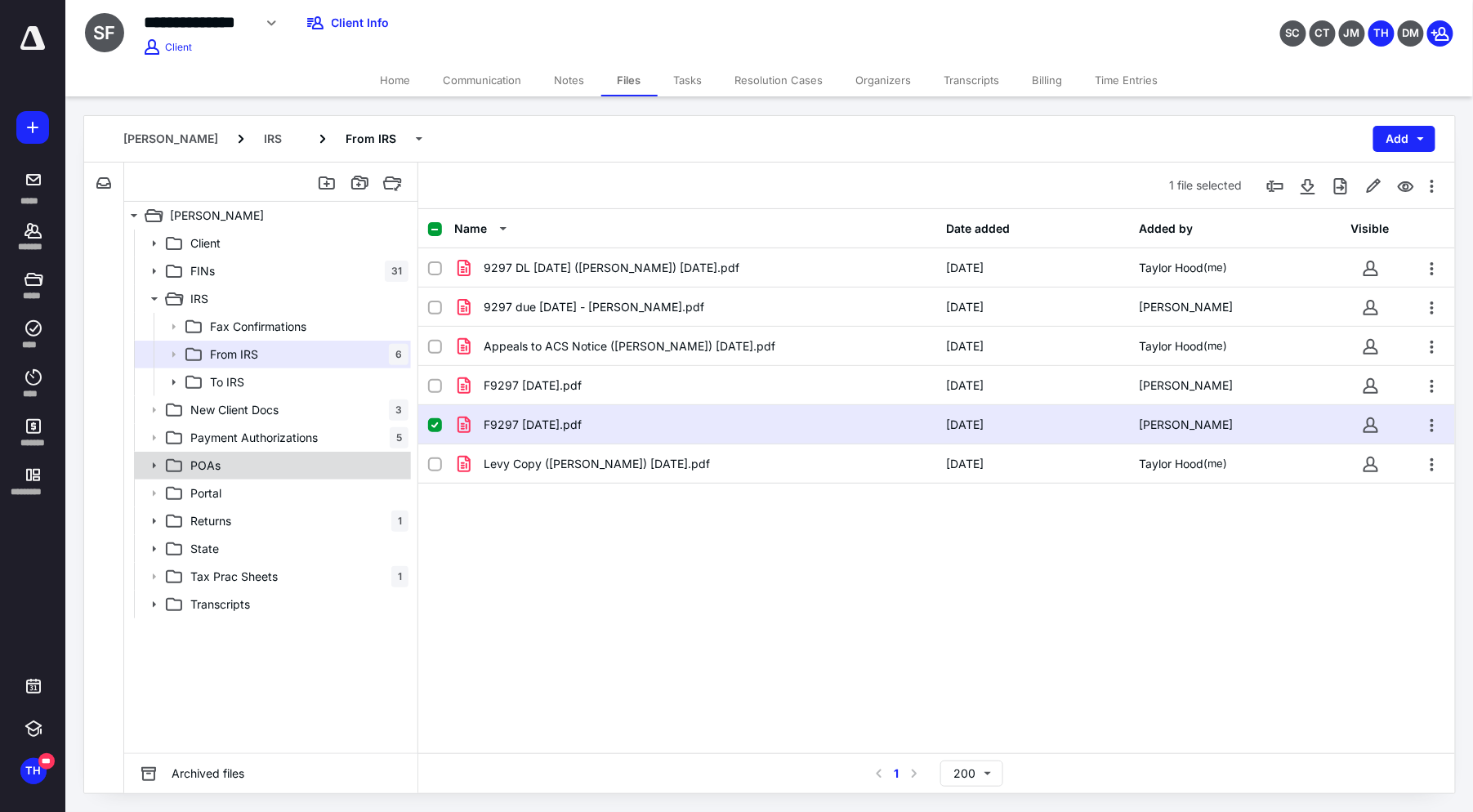 click on "POAs" at bounding box center (296, 466) 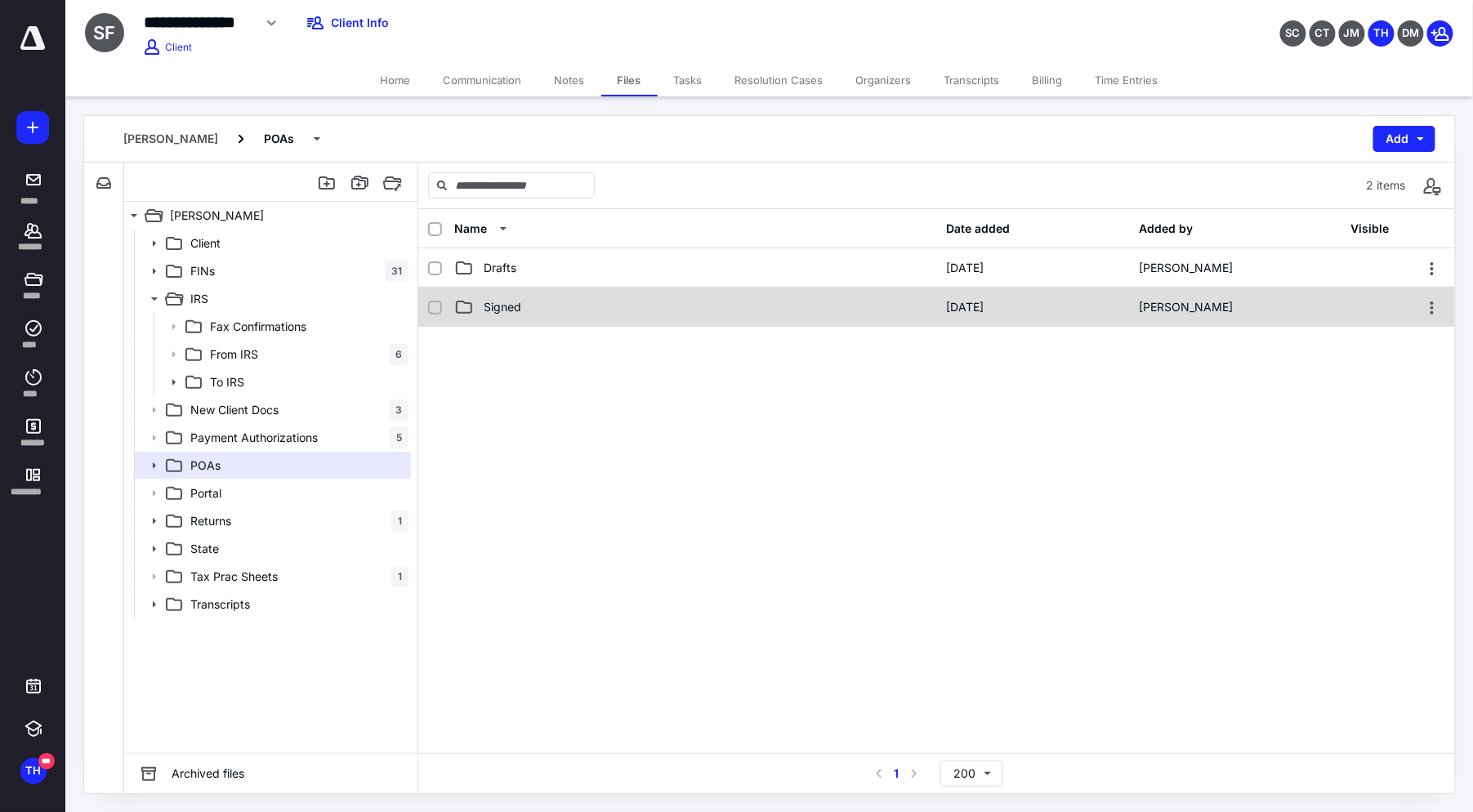 click on "Signed 3/6/2025 Christopher Tibbals" at bounding box center (936, 307) 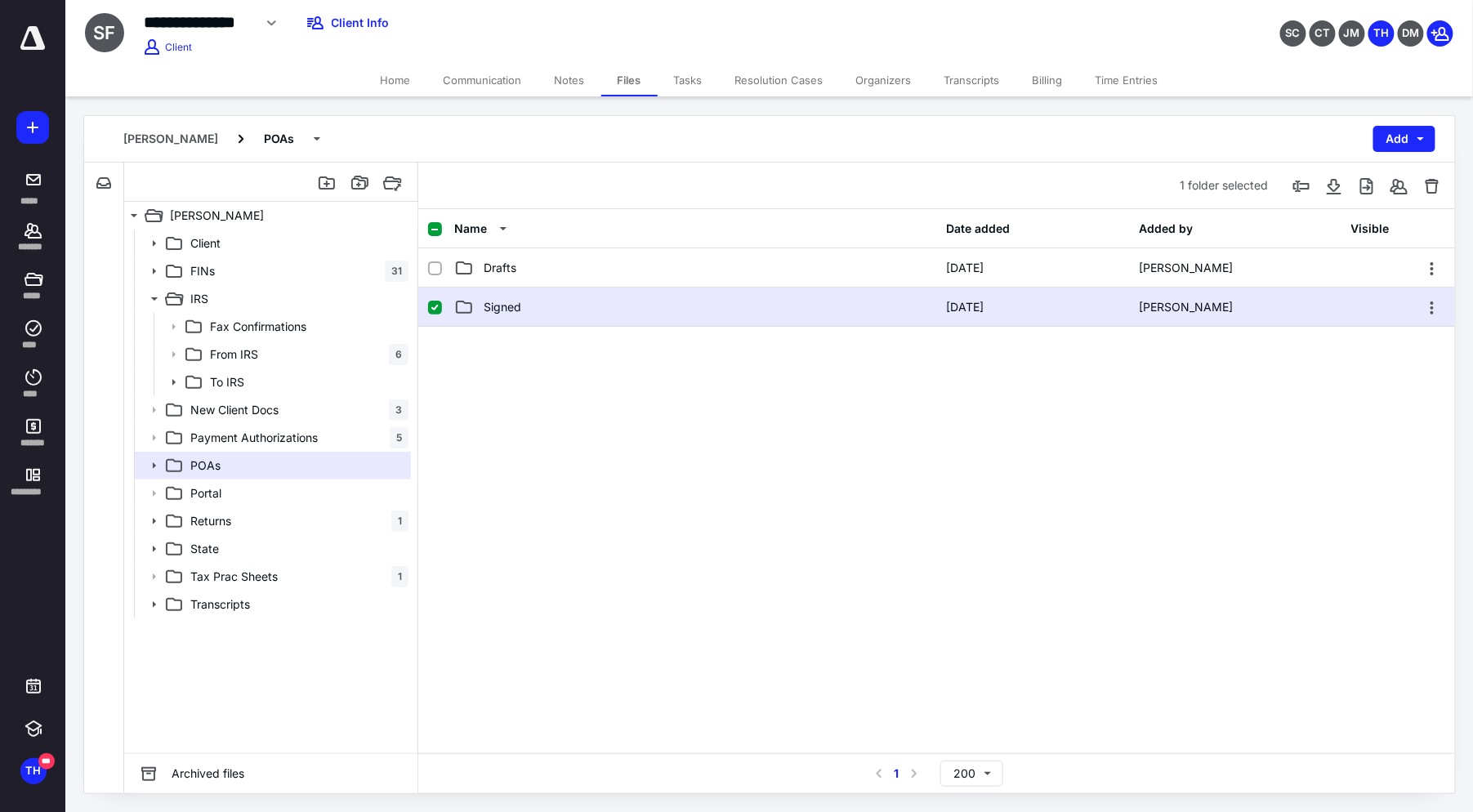 click on "Signed 3/6/2025 Christopher Tibbals" at bounding box center (936, 307) 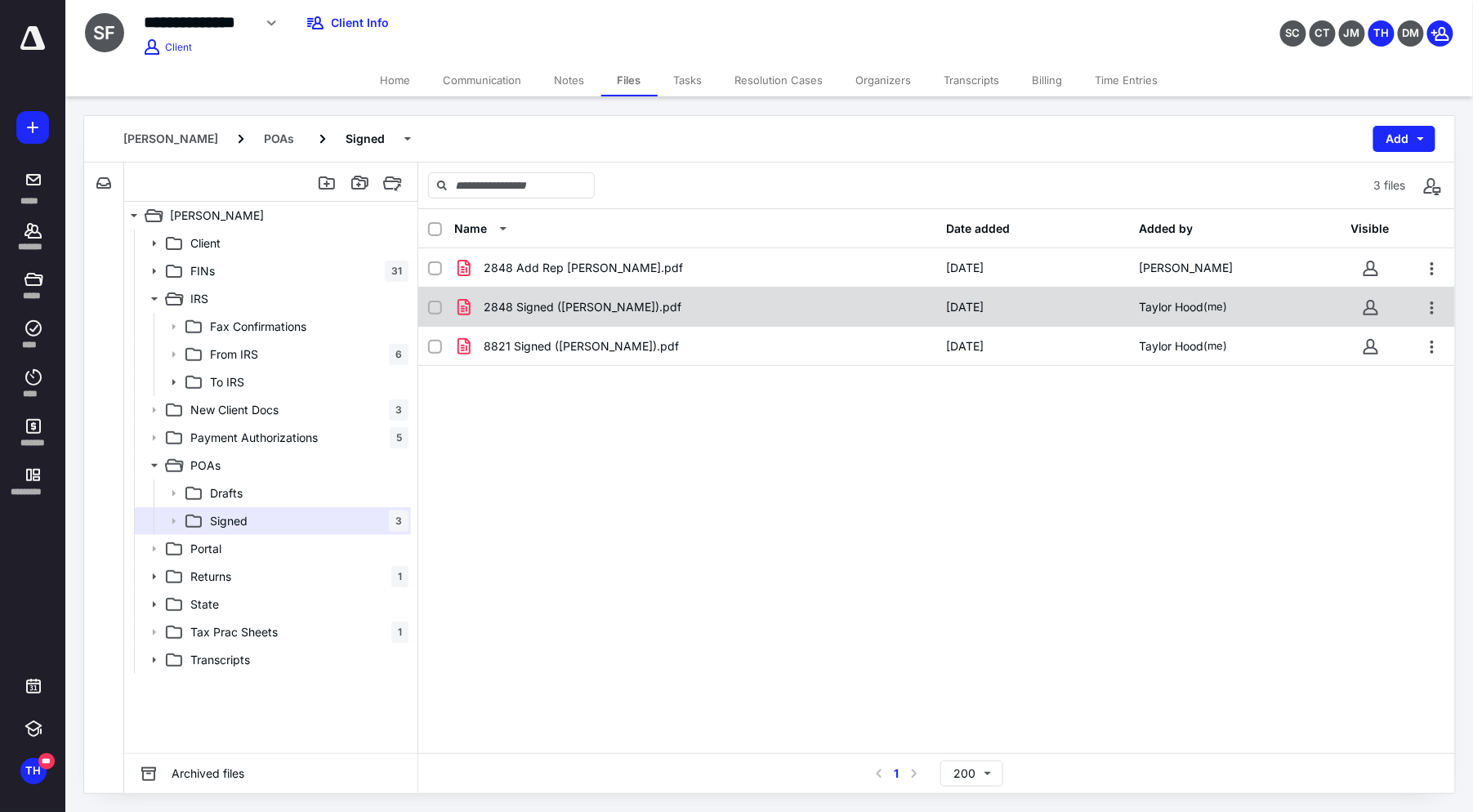click on "2848 Signed ([PERSON_NAME]).pdf" at bounding box center (695, 307) 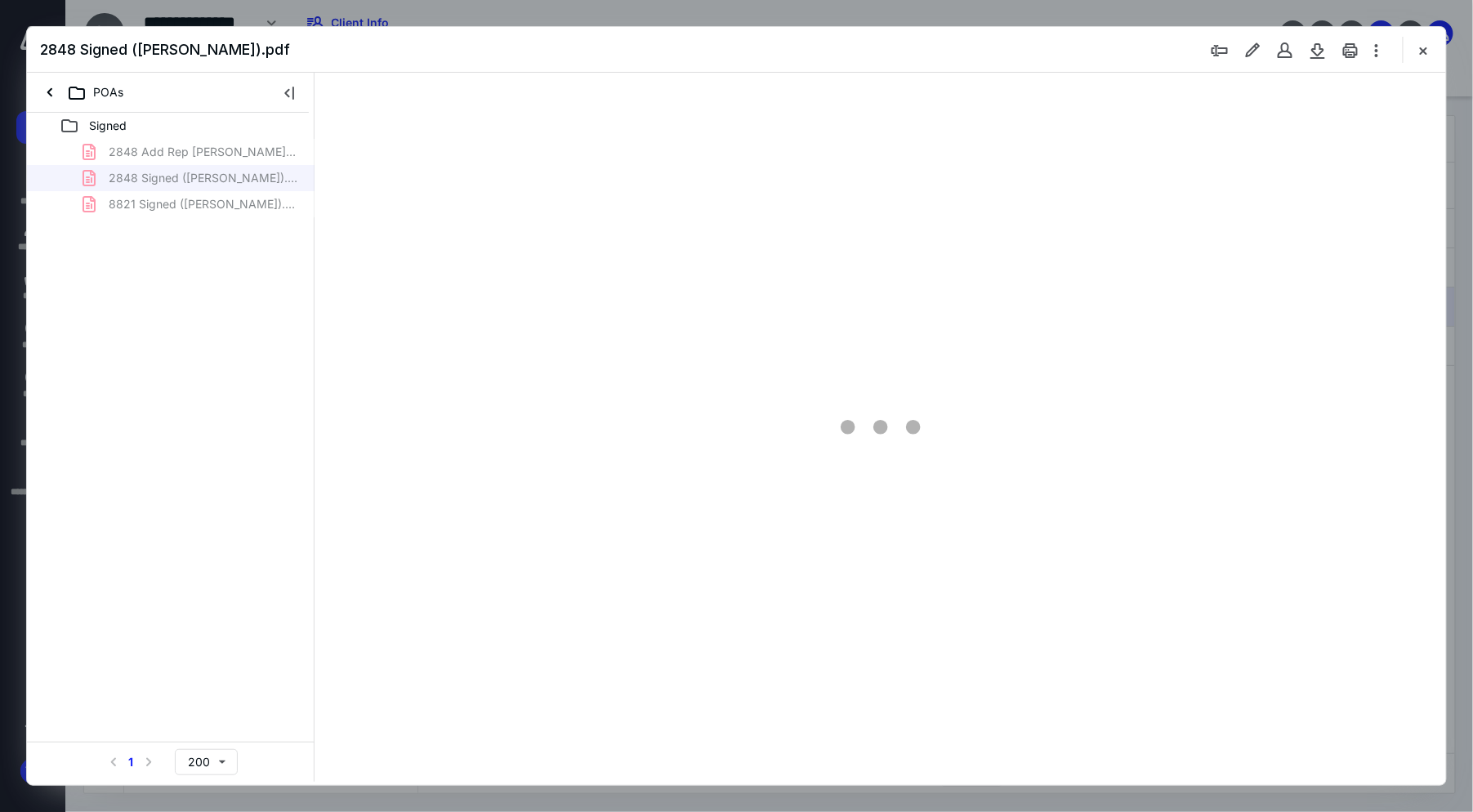 scroll, scrollTop: 0, scrollLeft: 0, axis: both 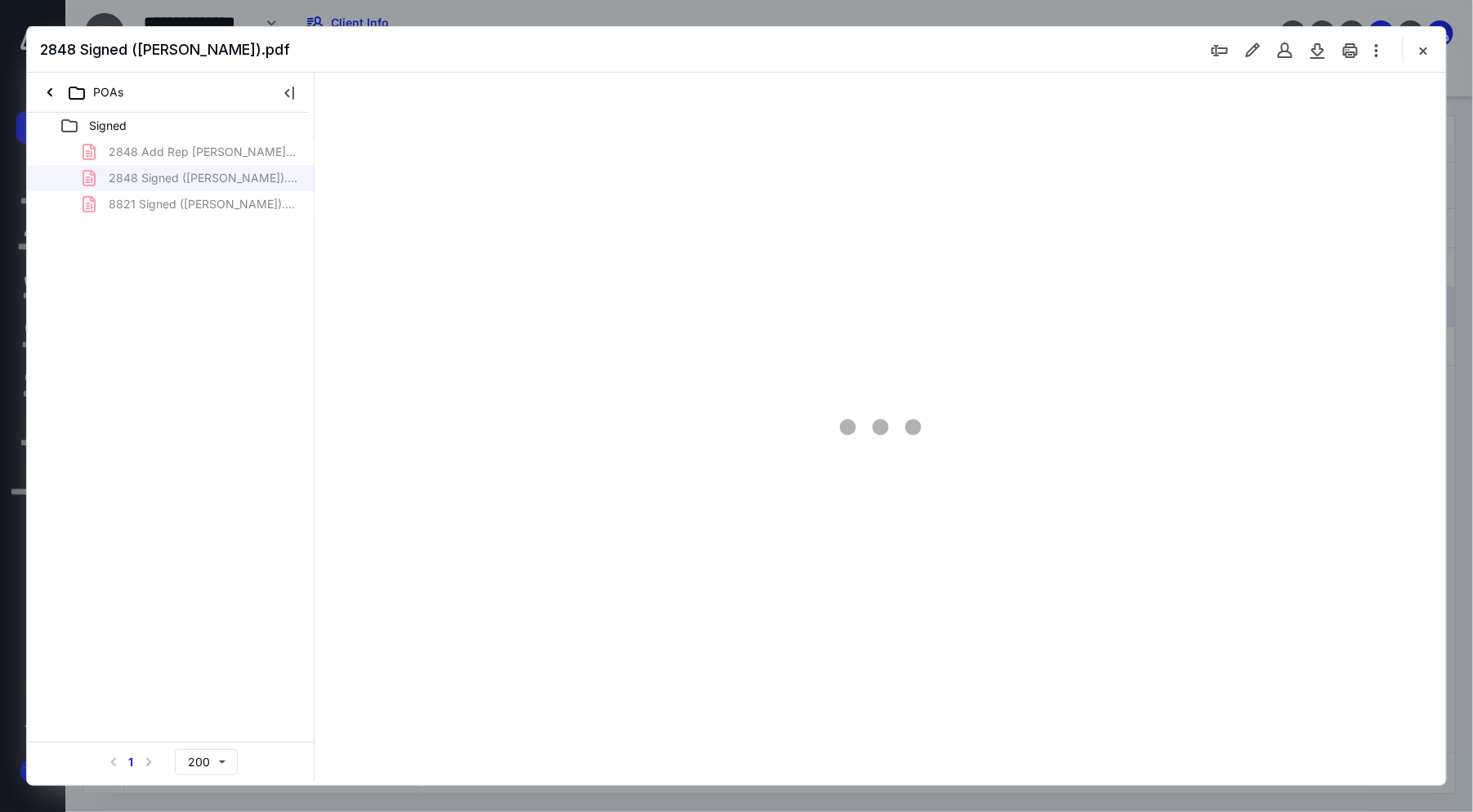 type on "100" 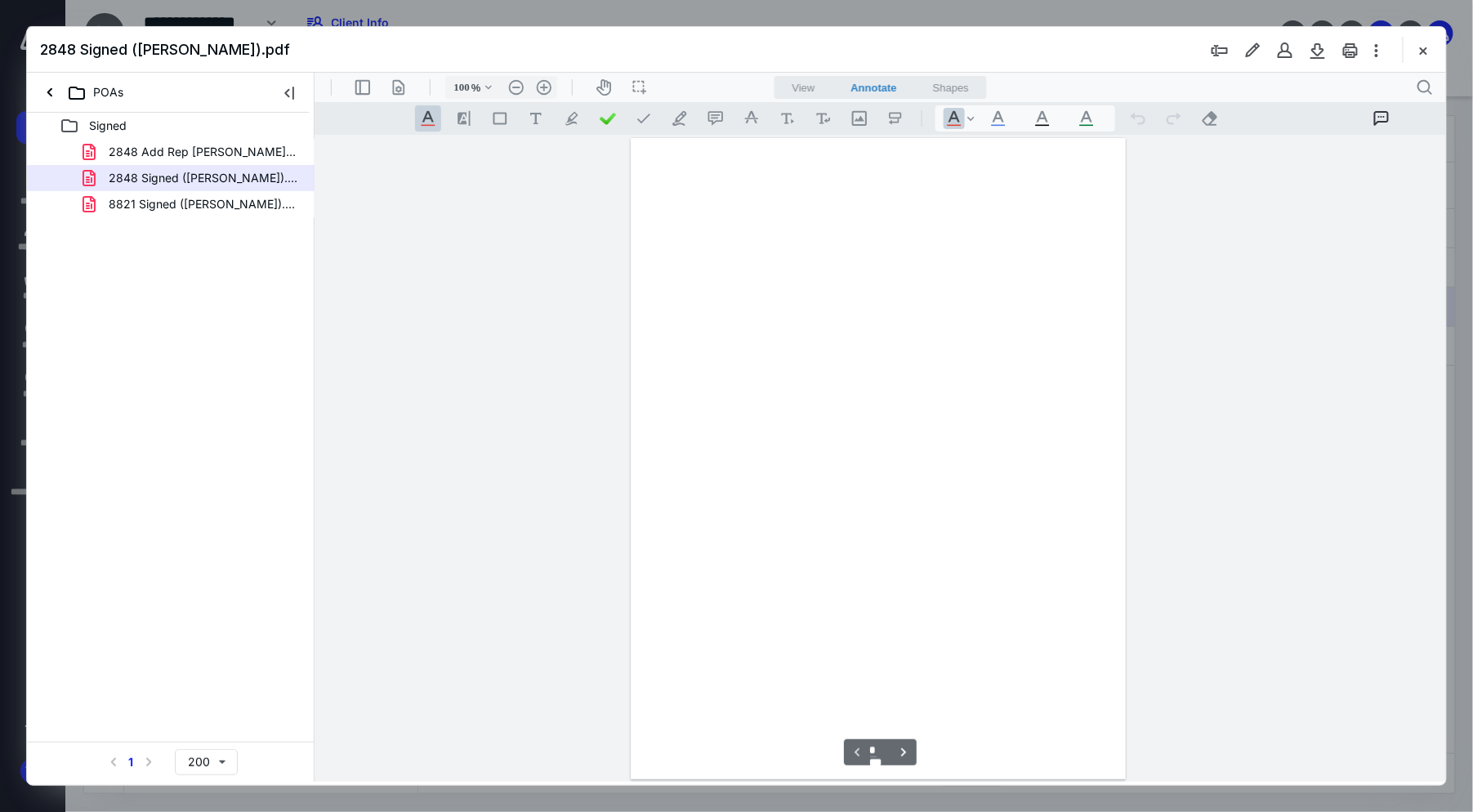 scroll, scrollTop: 65, scrollLeft: 0, axis: vertical 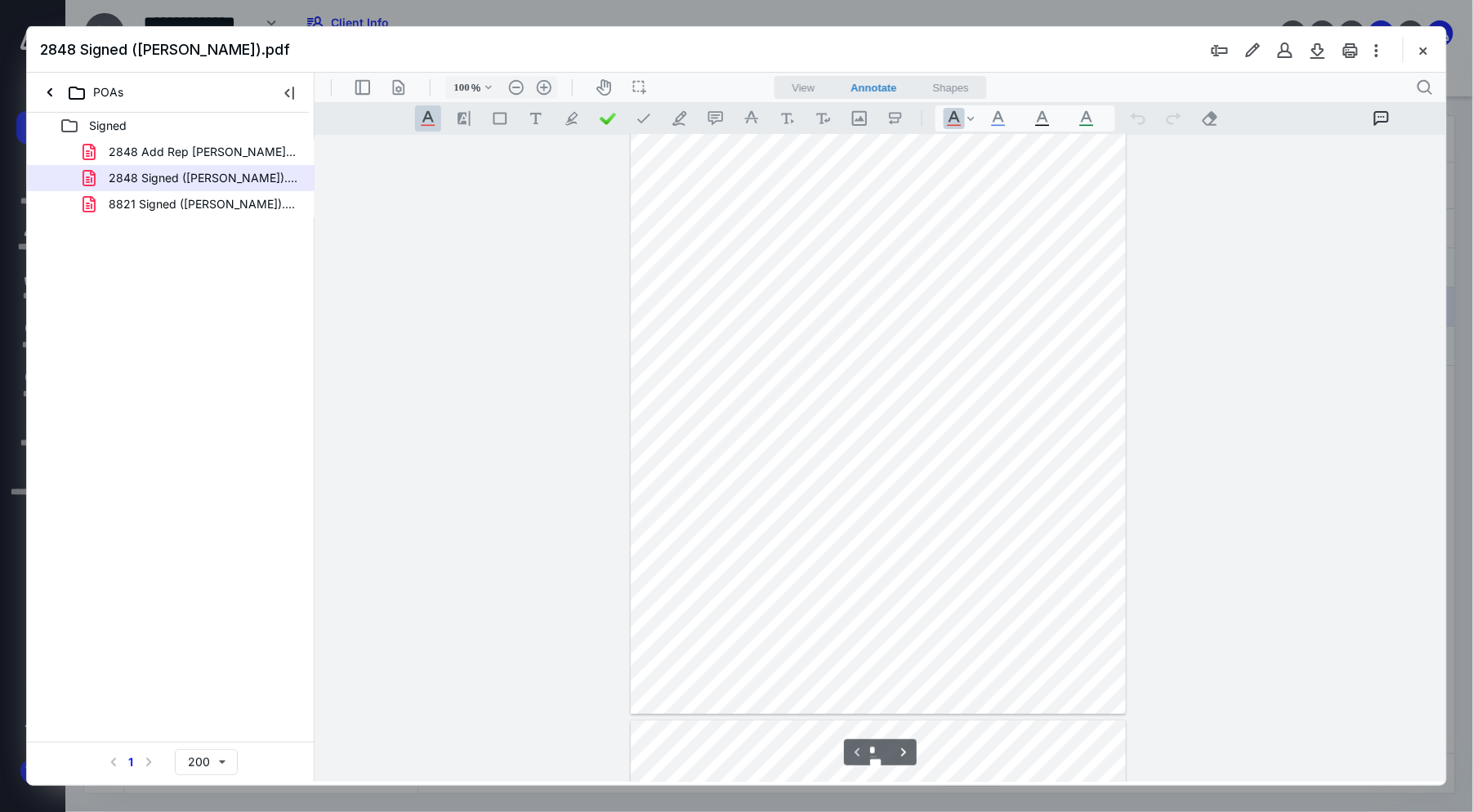 type on "*" 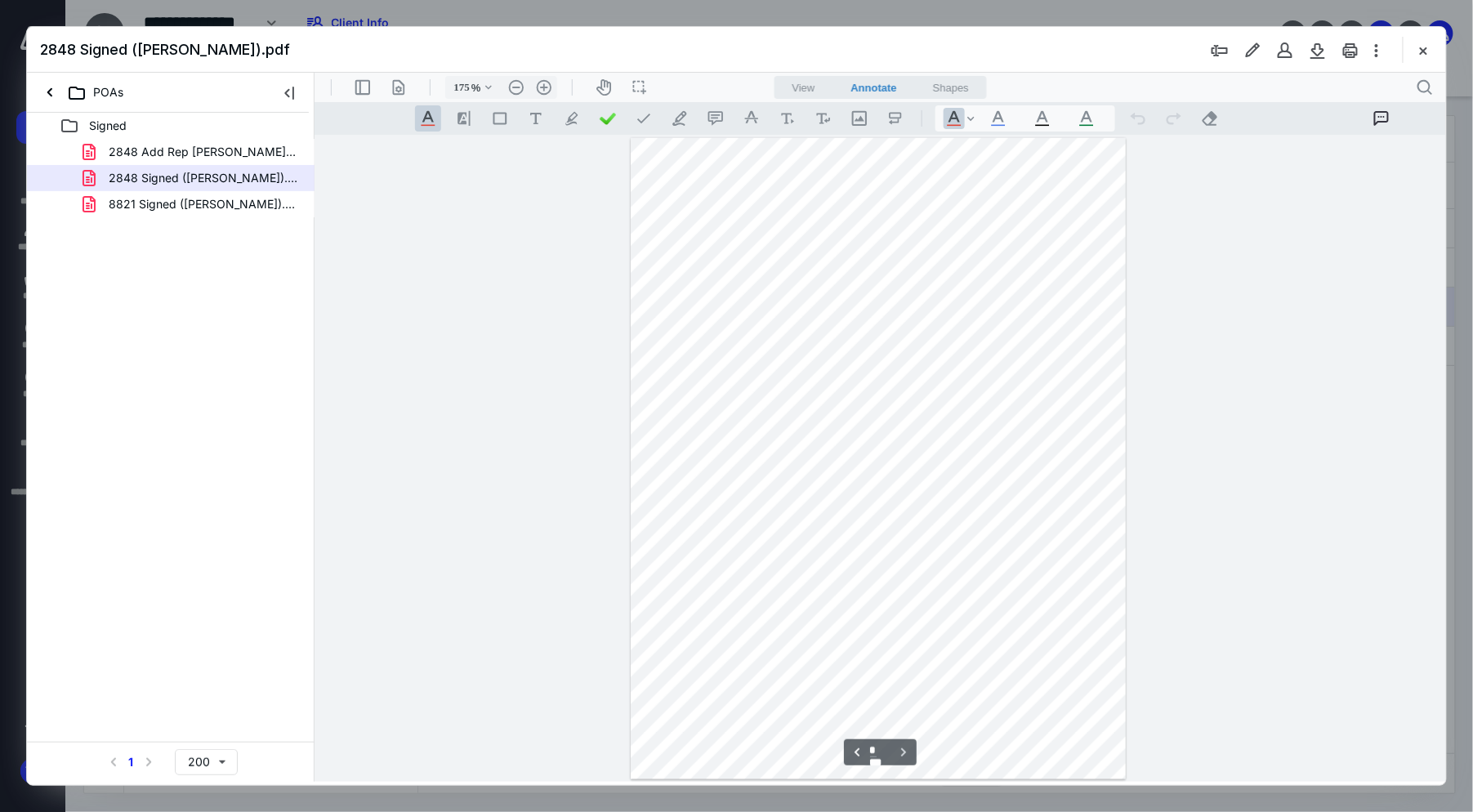 scroll, scrollTop: 1341, scrollLeft: 0, axis: vertical 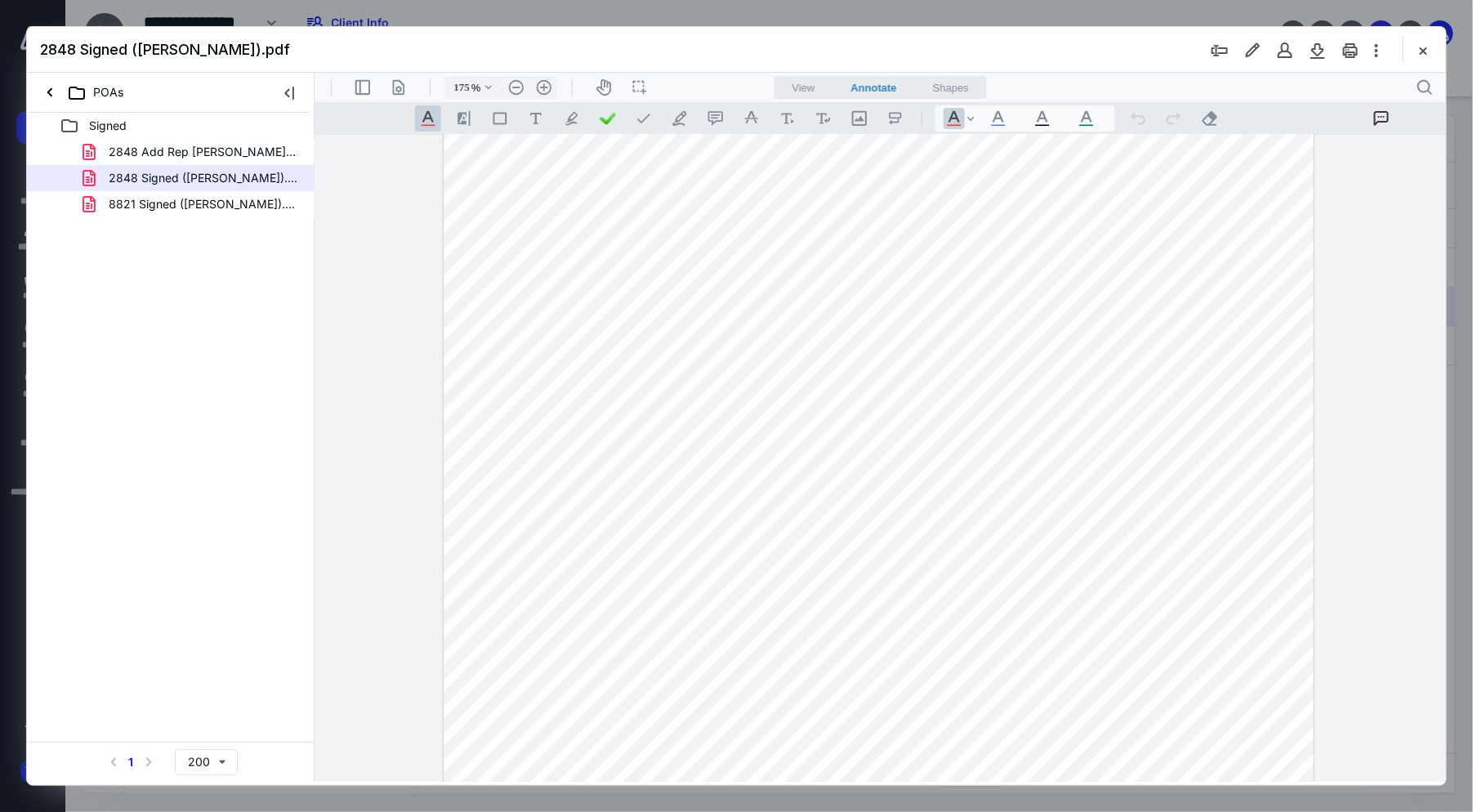 type on "225" 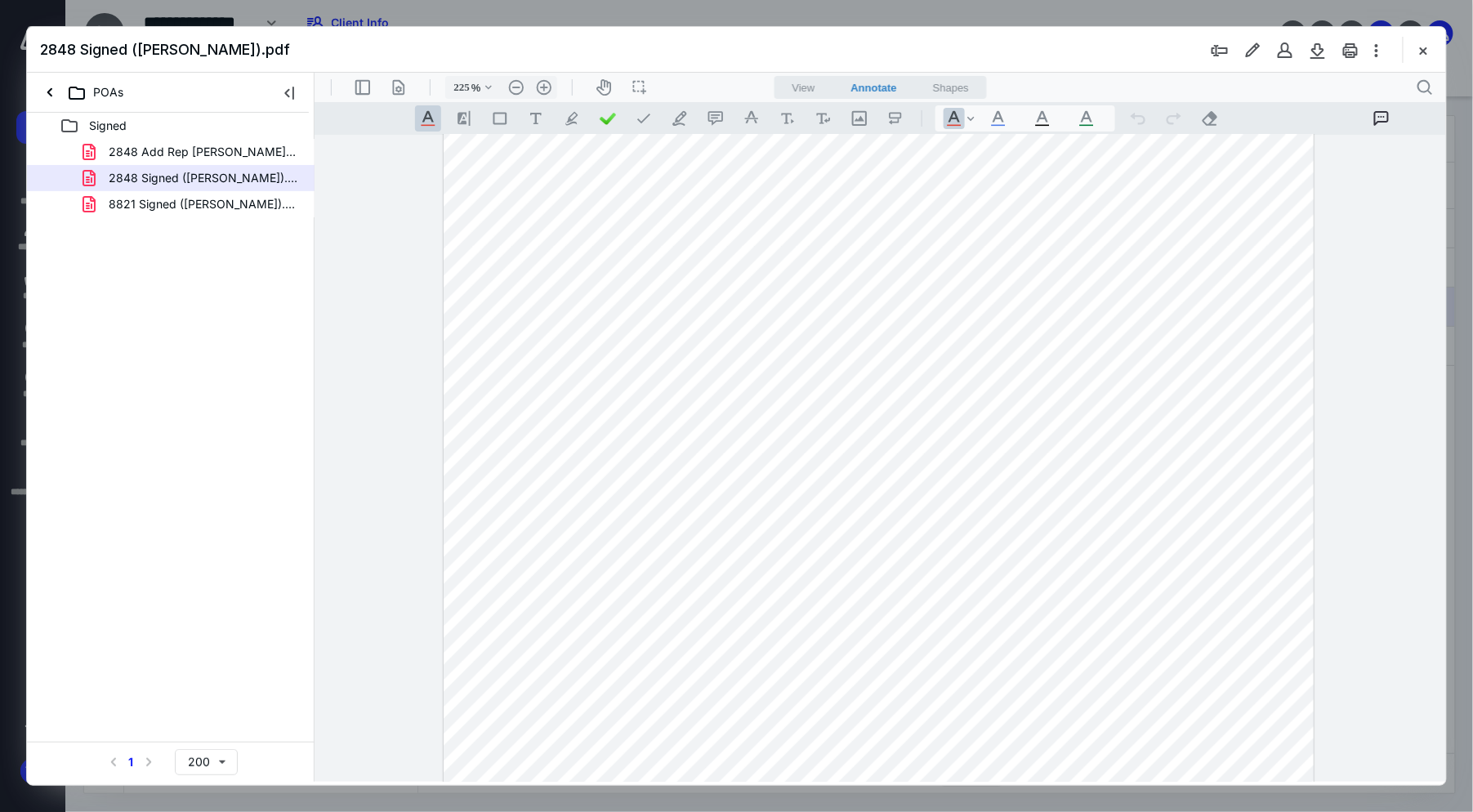 scroll, scrollTop: 1805, scrollLeft: 7, axis: both 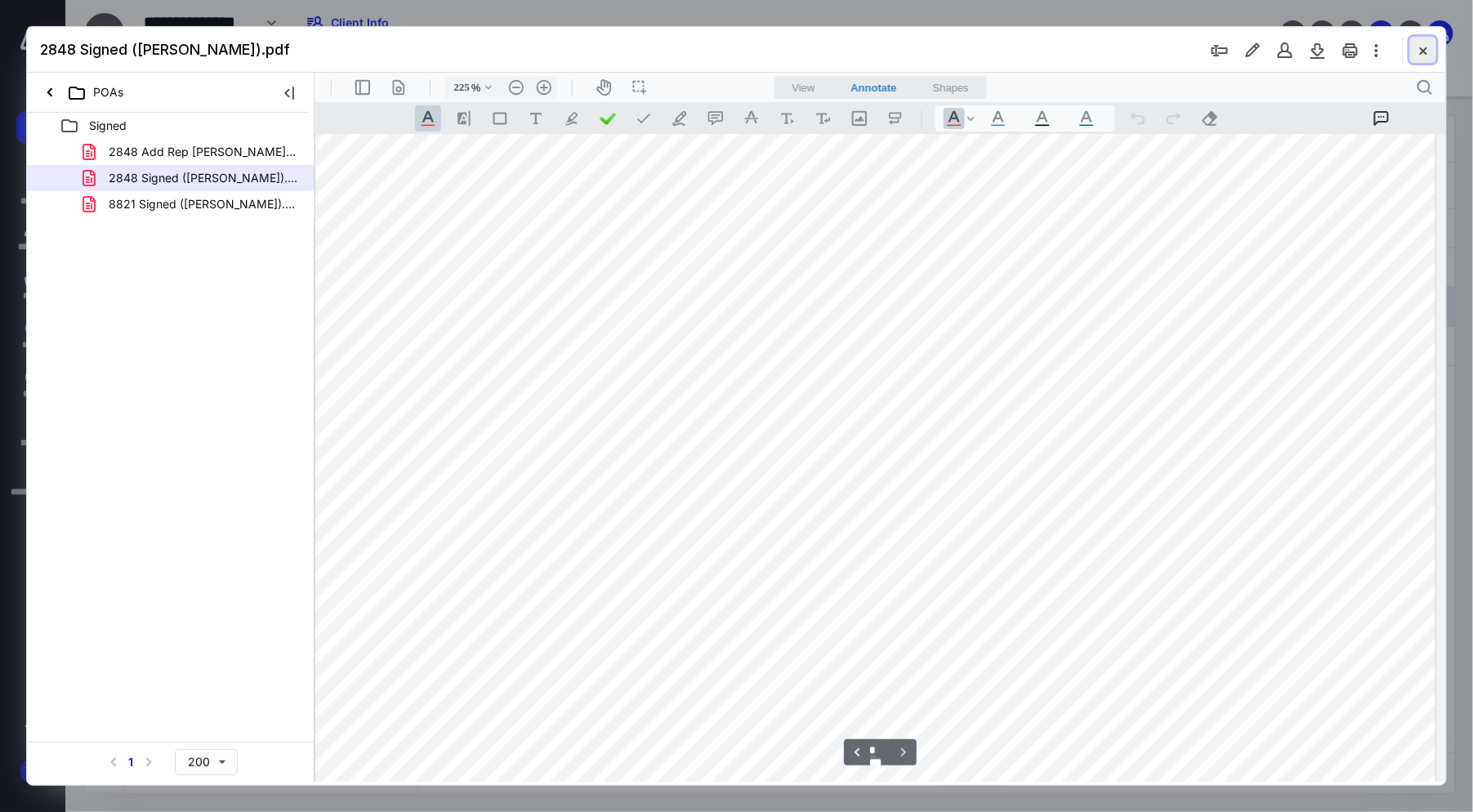click at bounding box center [1423, 50] 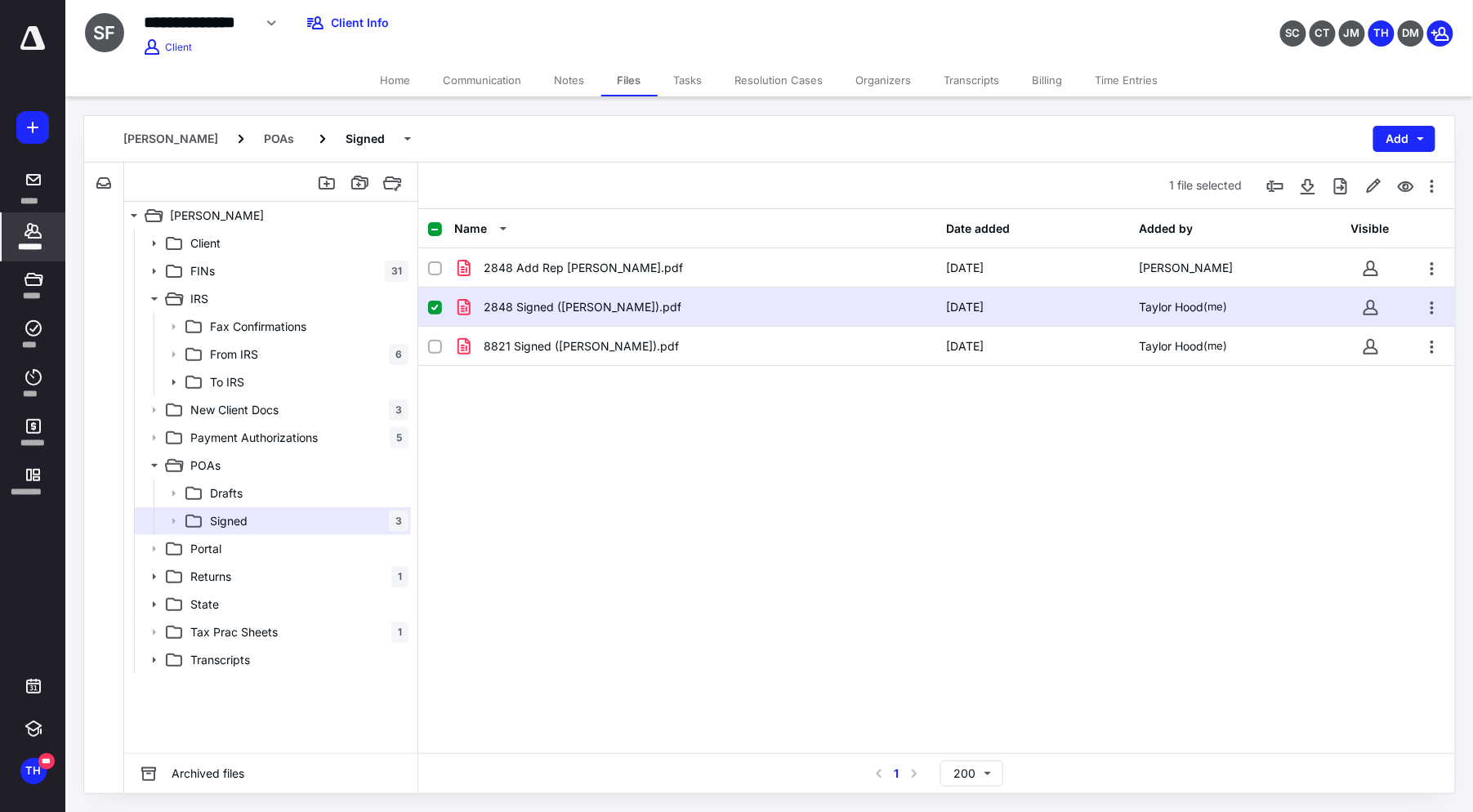 drag, startPoint x: 28, startPoint y: 229, endPoint x: 223, endPoint y: 57, distance: 260.01731 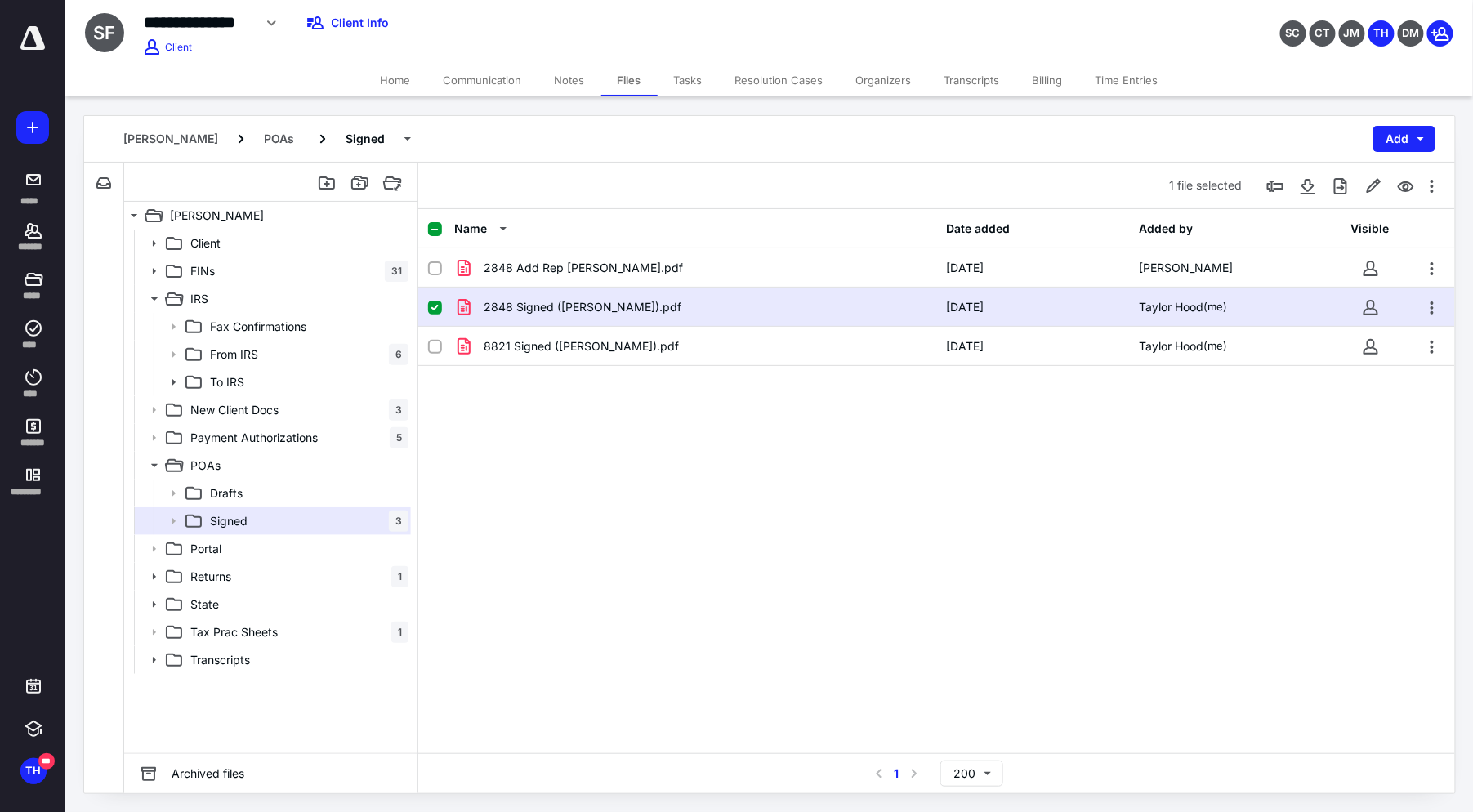 click 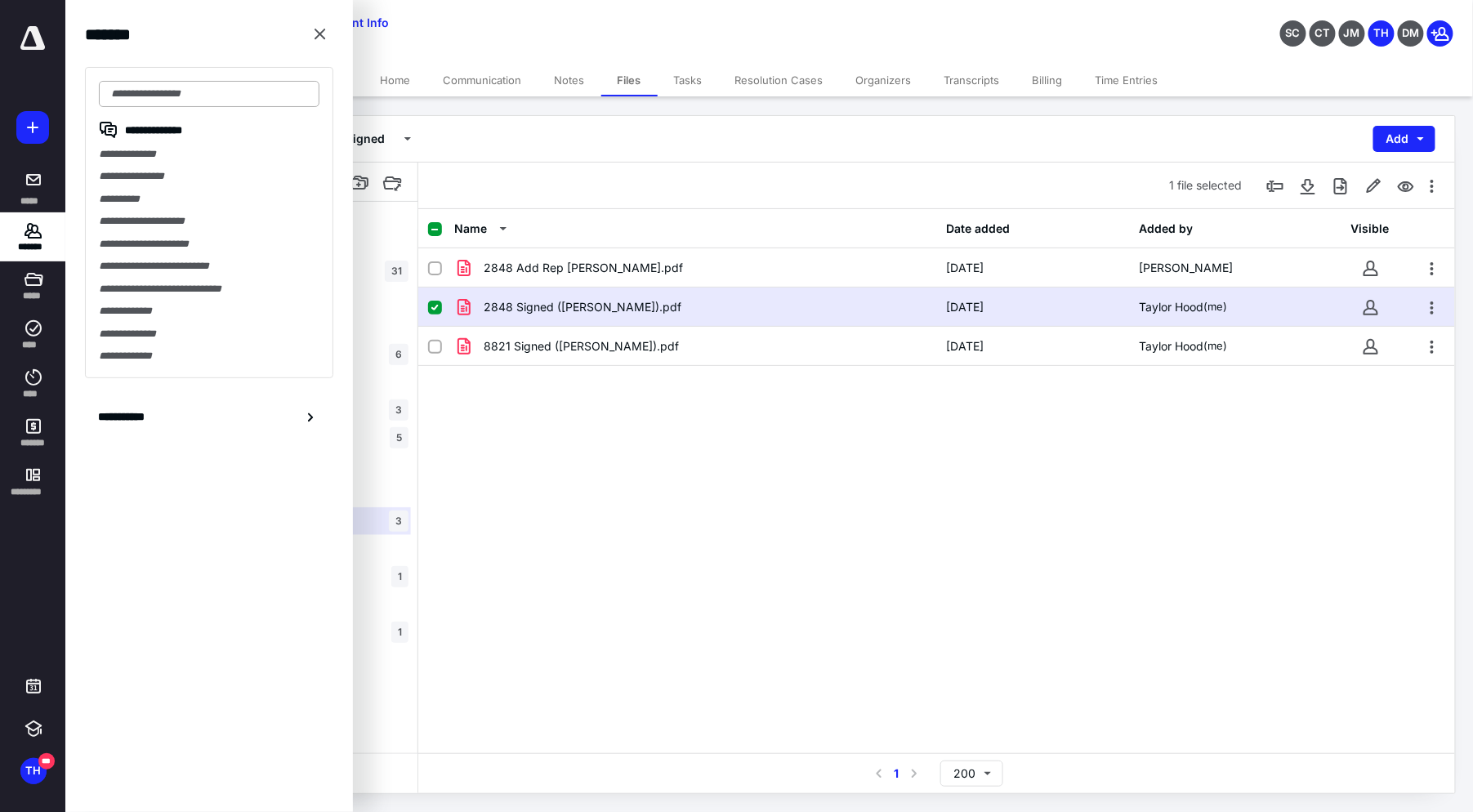 click at bounding box center [209, 94] 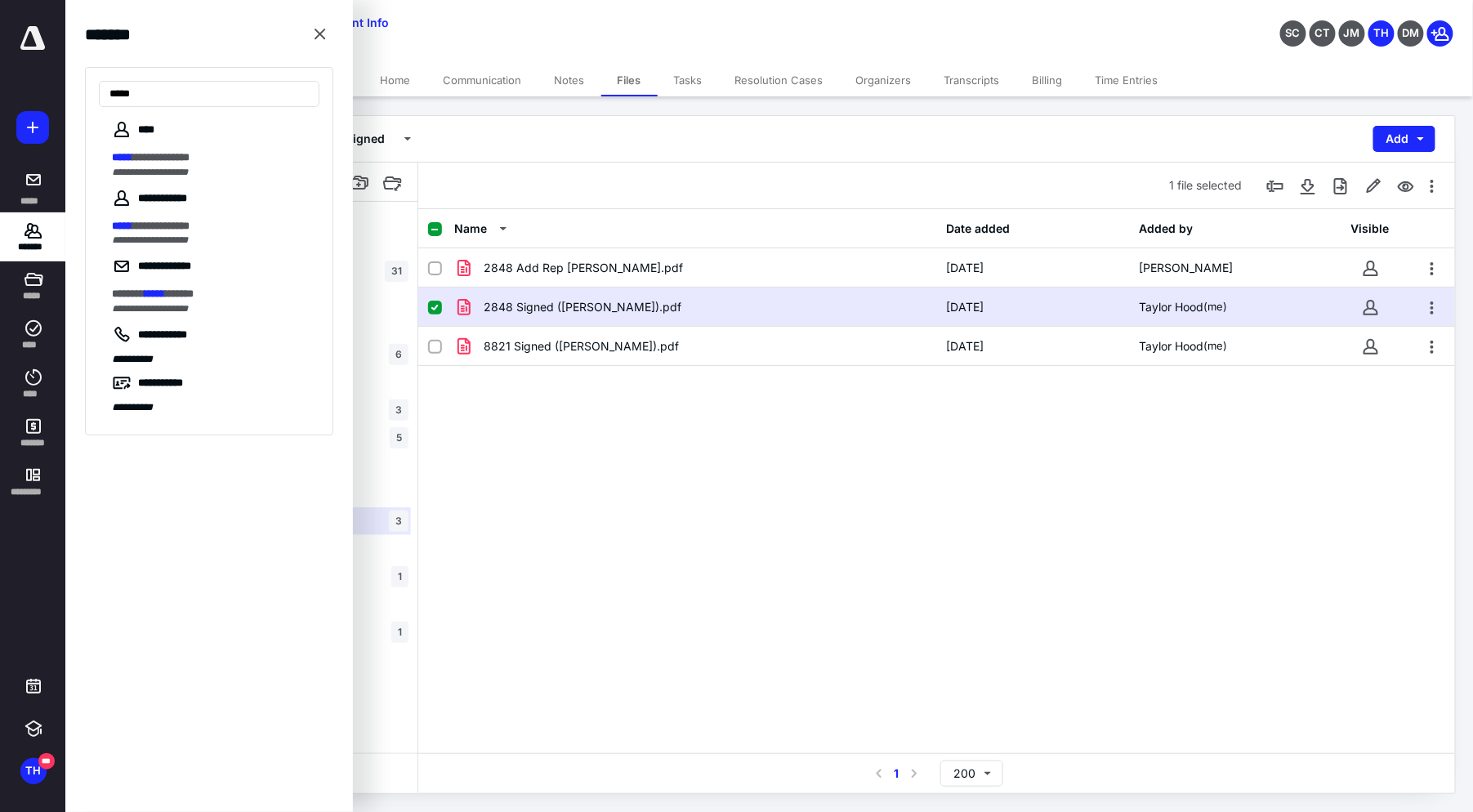 type on "*****" 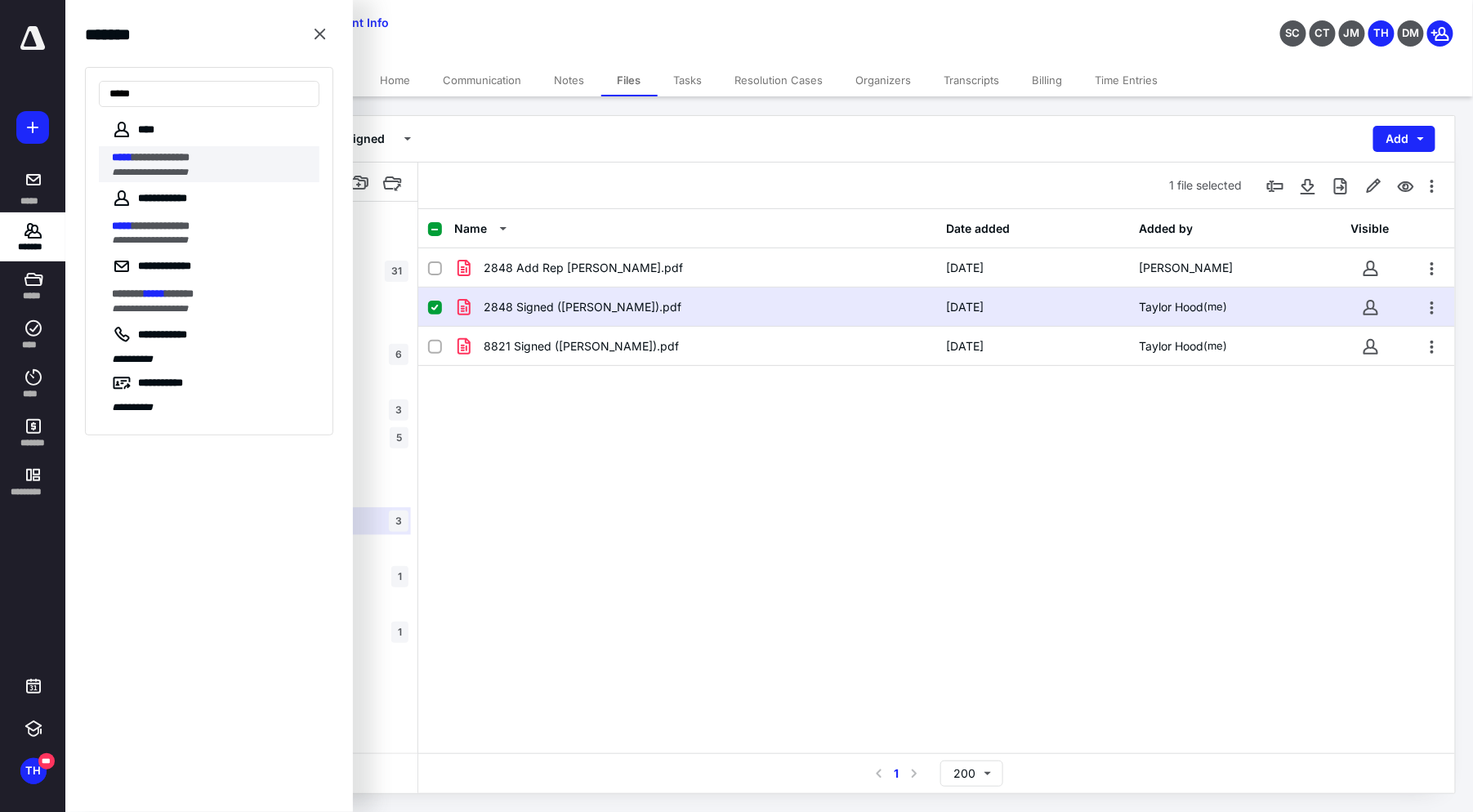 click on "**********" at bounding box center [211, 158] 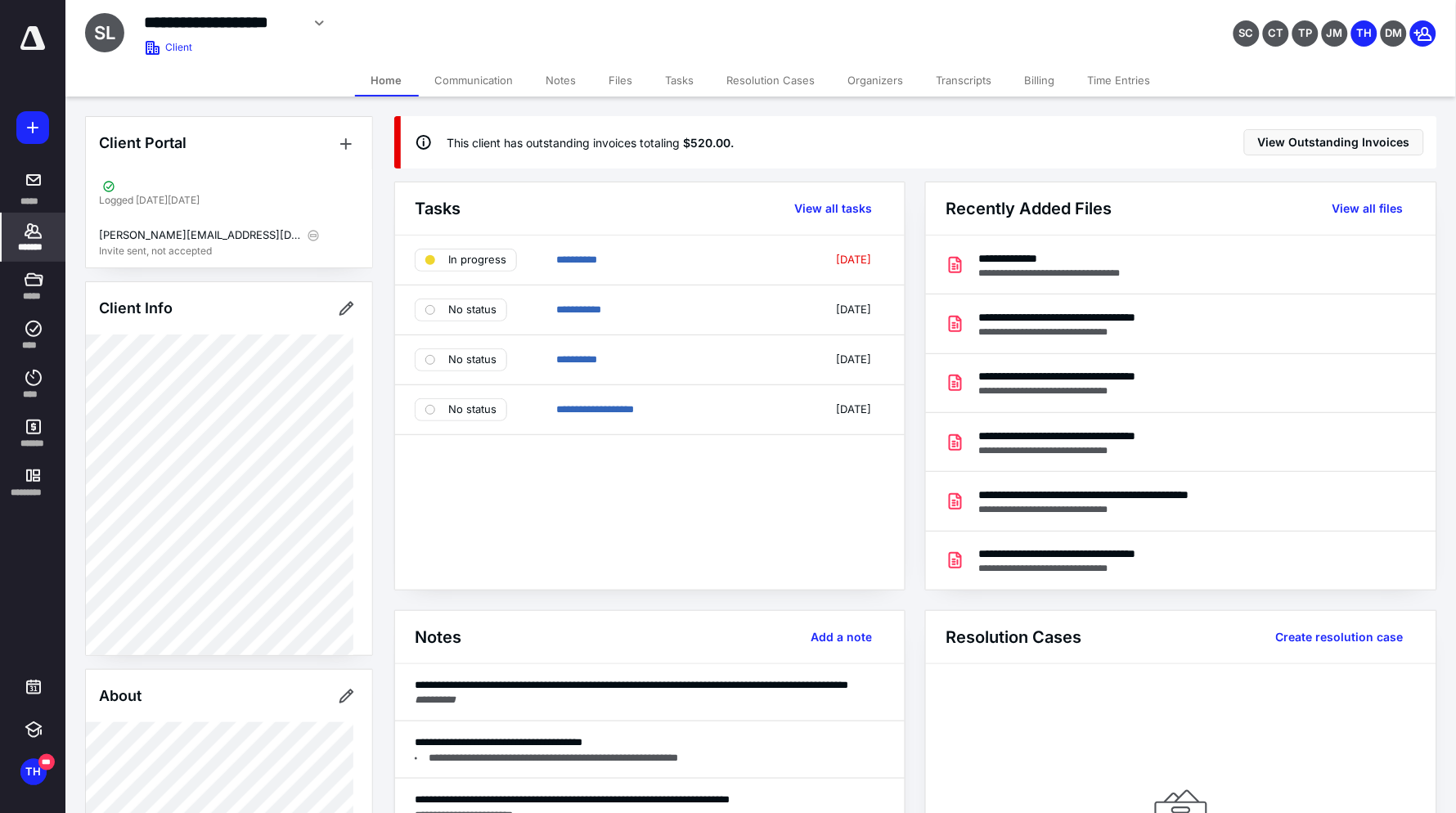 click on "Files" at bounding box center (621, 80) 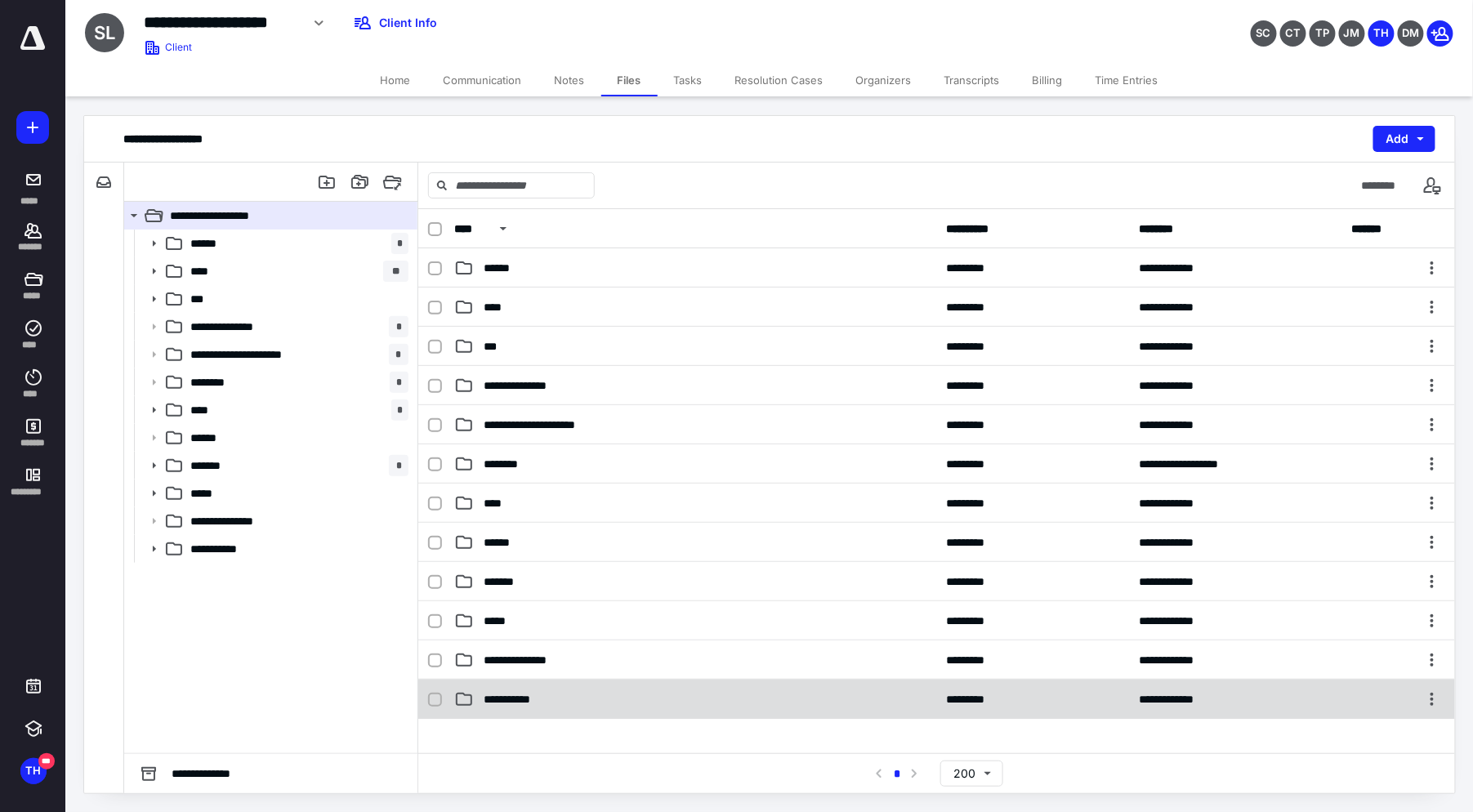 click on "**********" at bounding box center (695, 699) 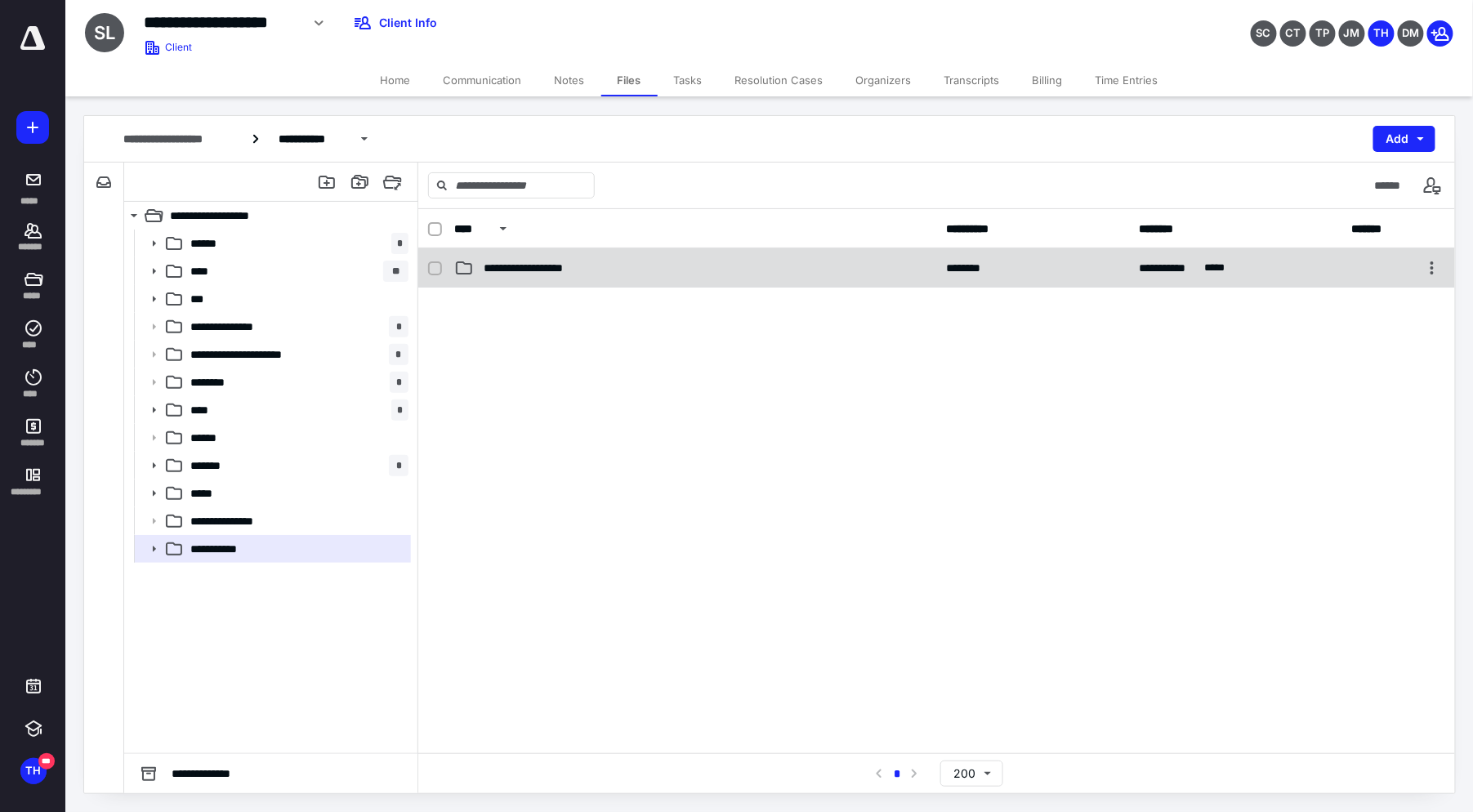click on "**********" at bounding box center [936, 268] 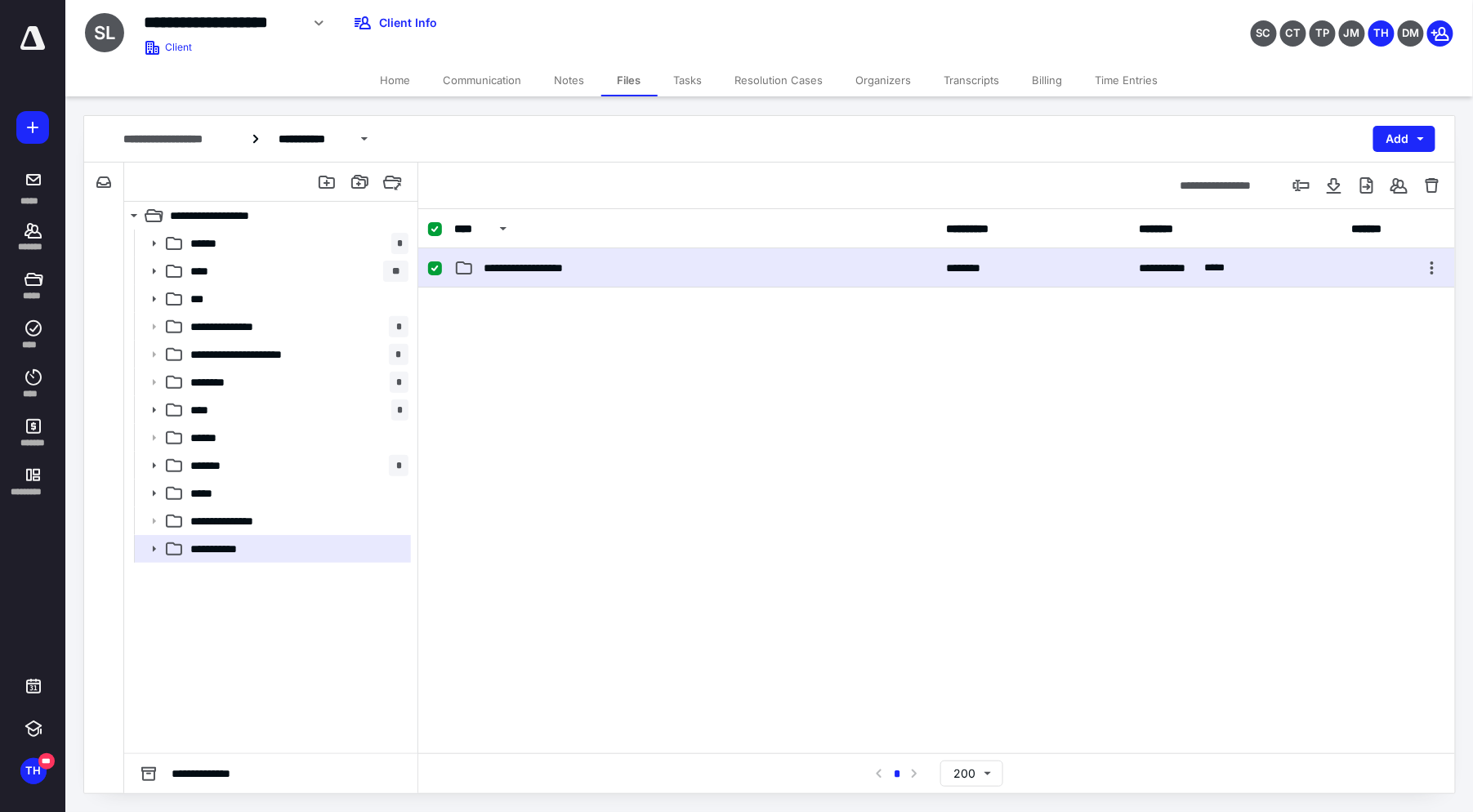 click on "**********" at bounding box center (936, 268) 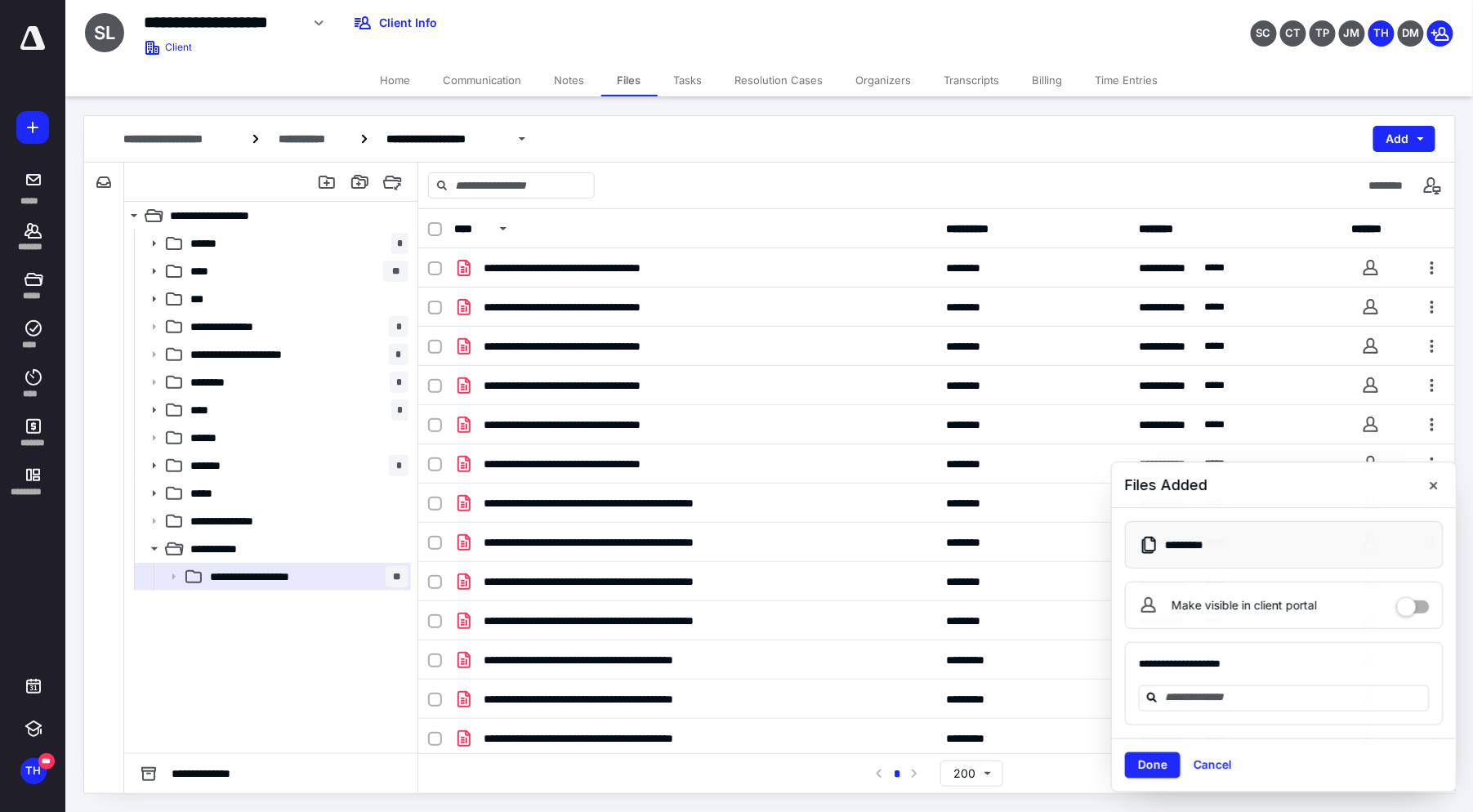 click on "**********" at bounding box center [770, 139] 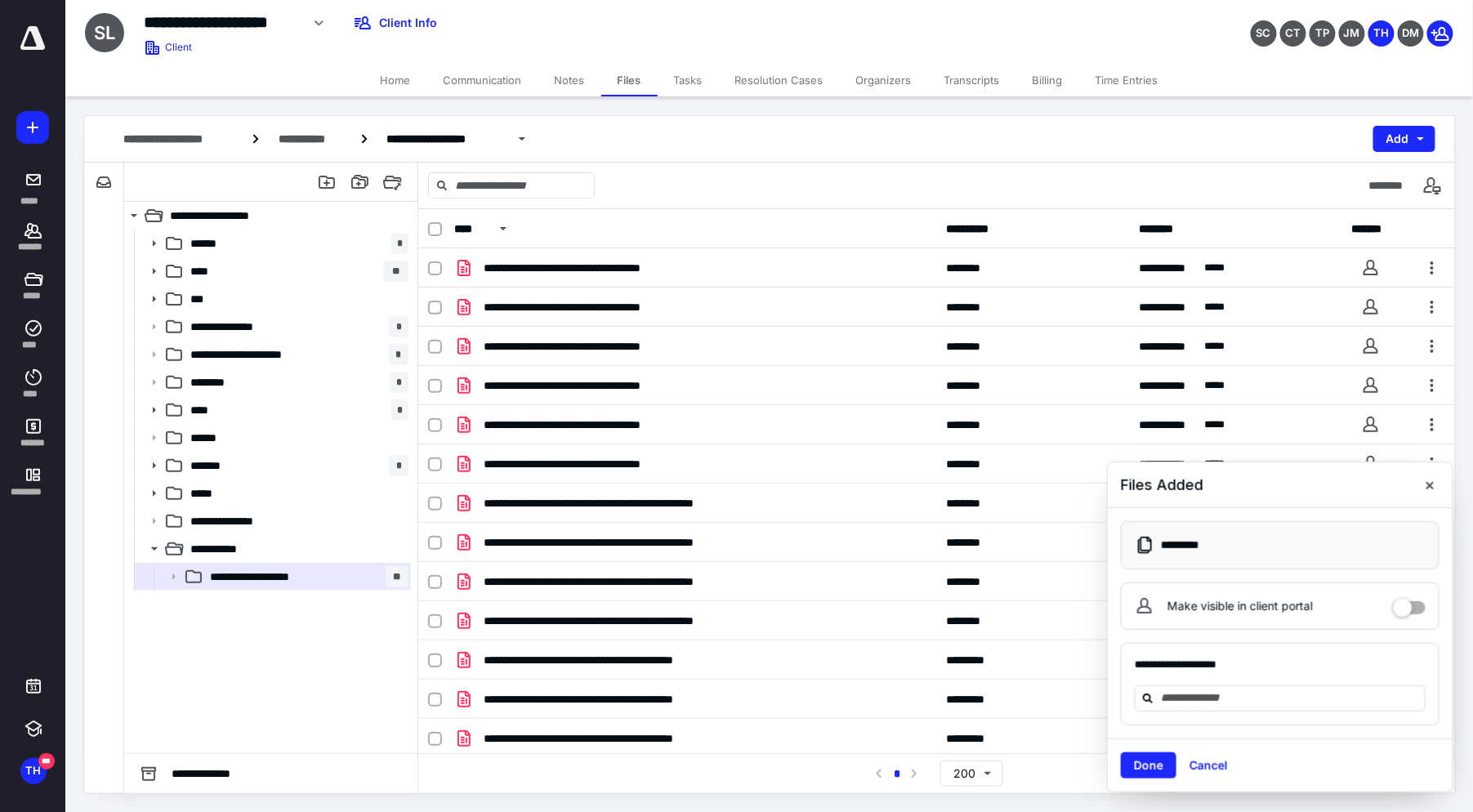 click on "Cancel" at bounding box center [1208, 765] 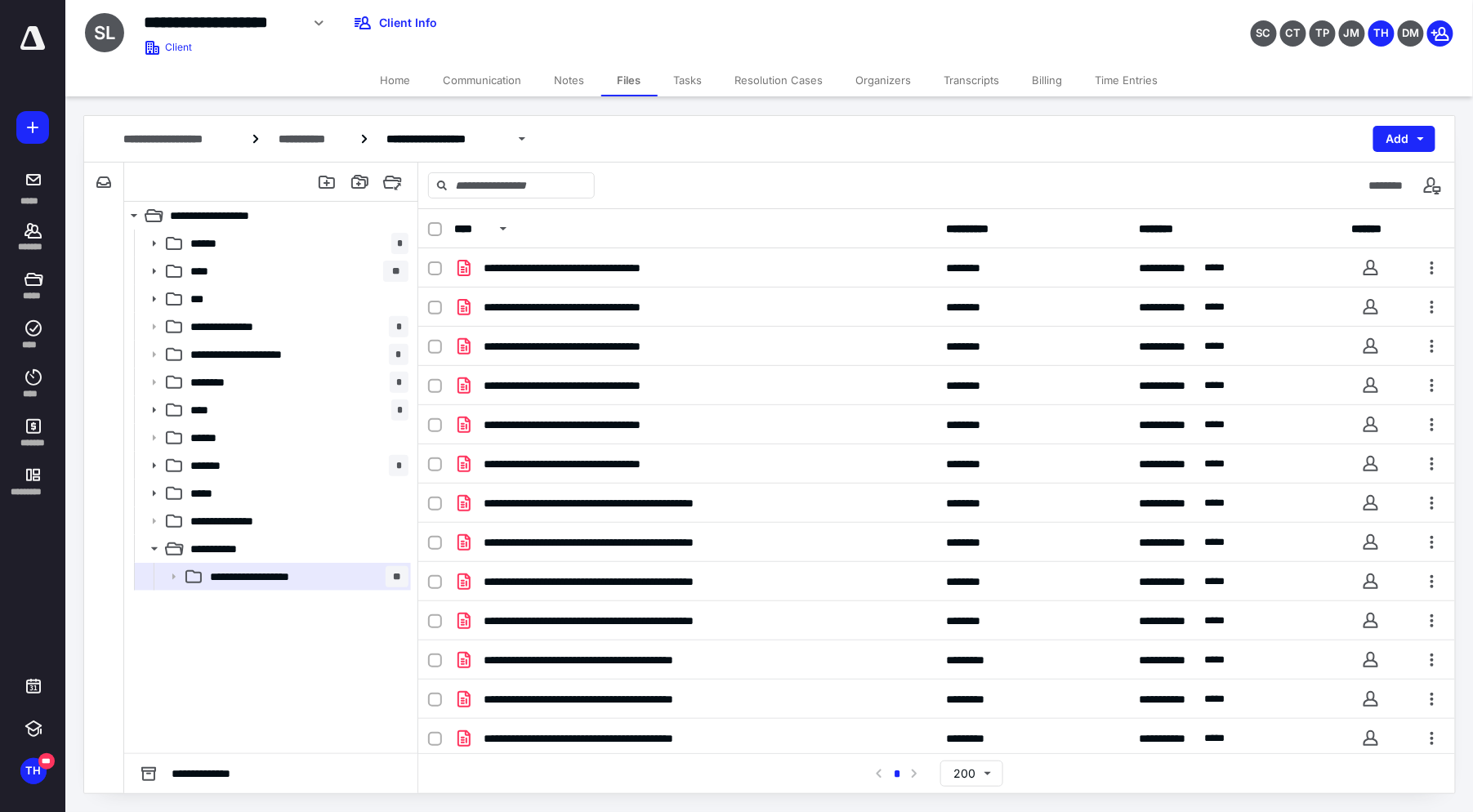click on "**********" at bounding box center [770, 139] 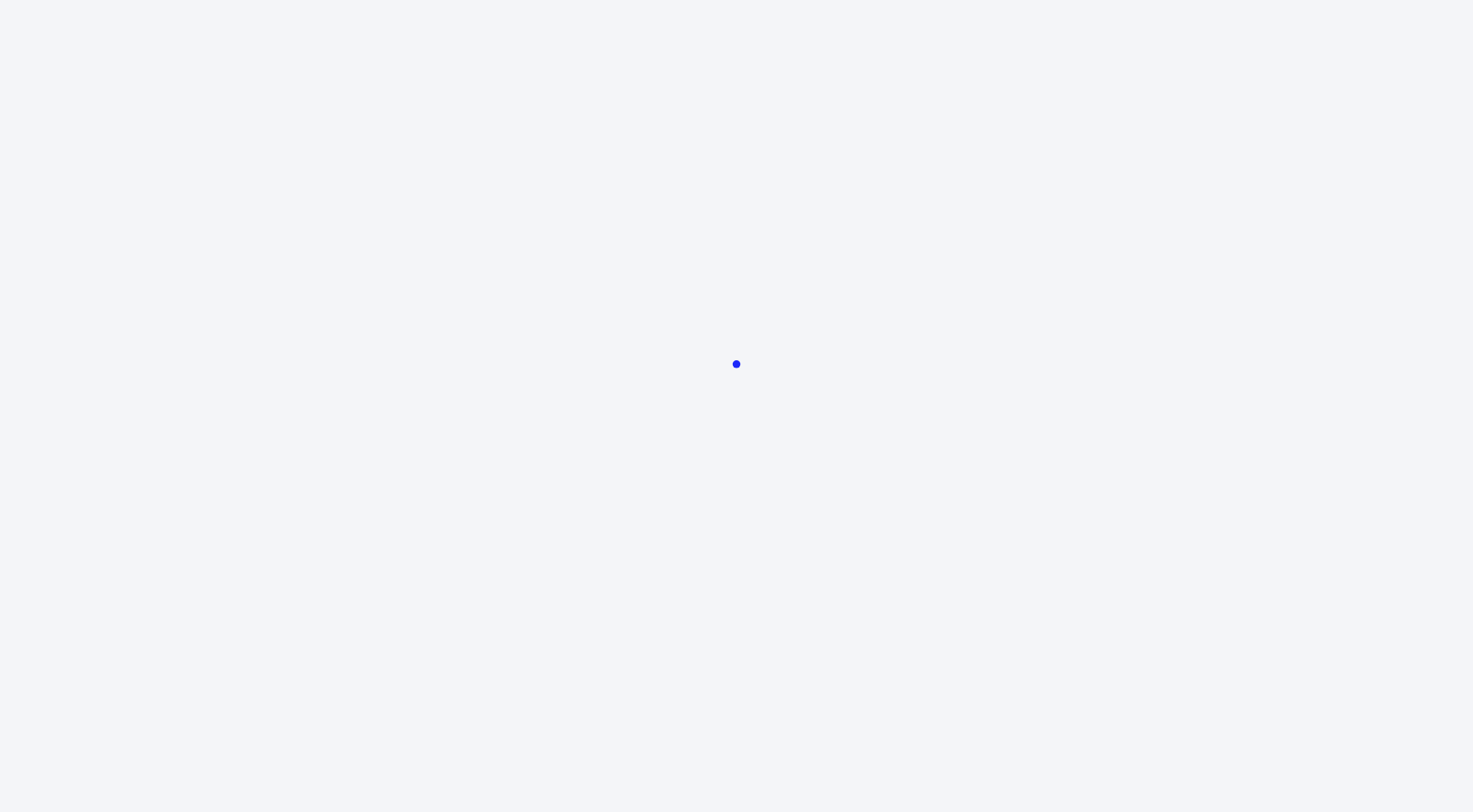 scroll, scrollTop: 0, scrollLeft: 0, axis: both 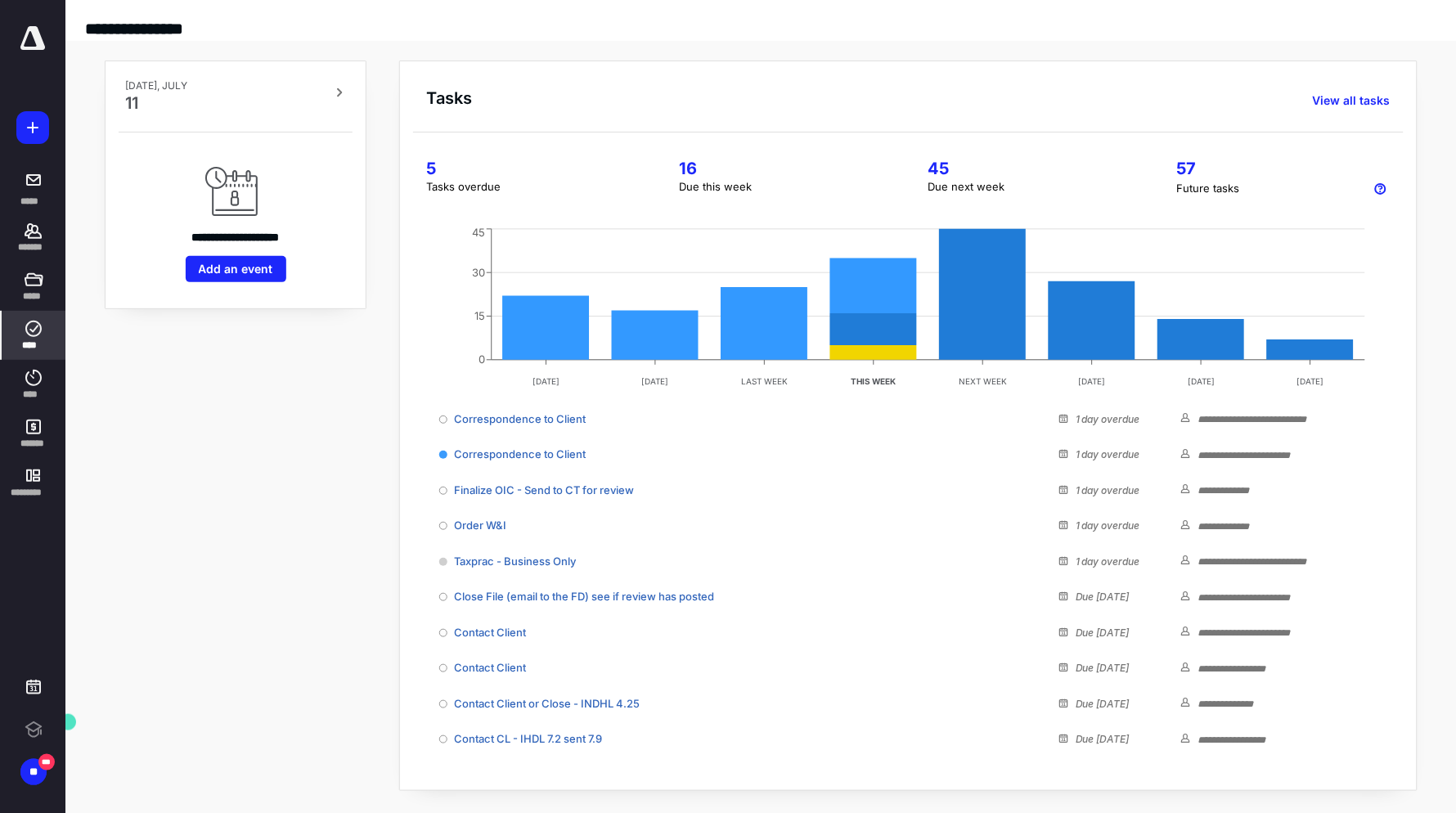 click 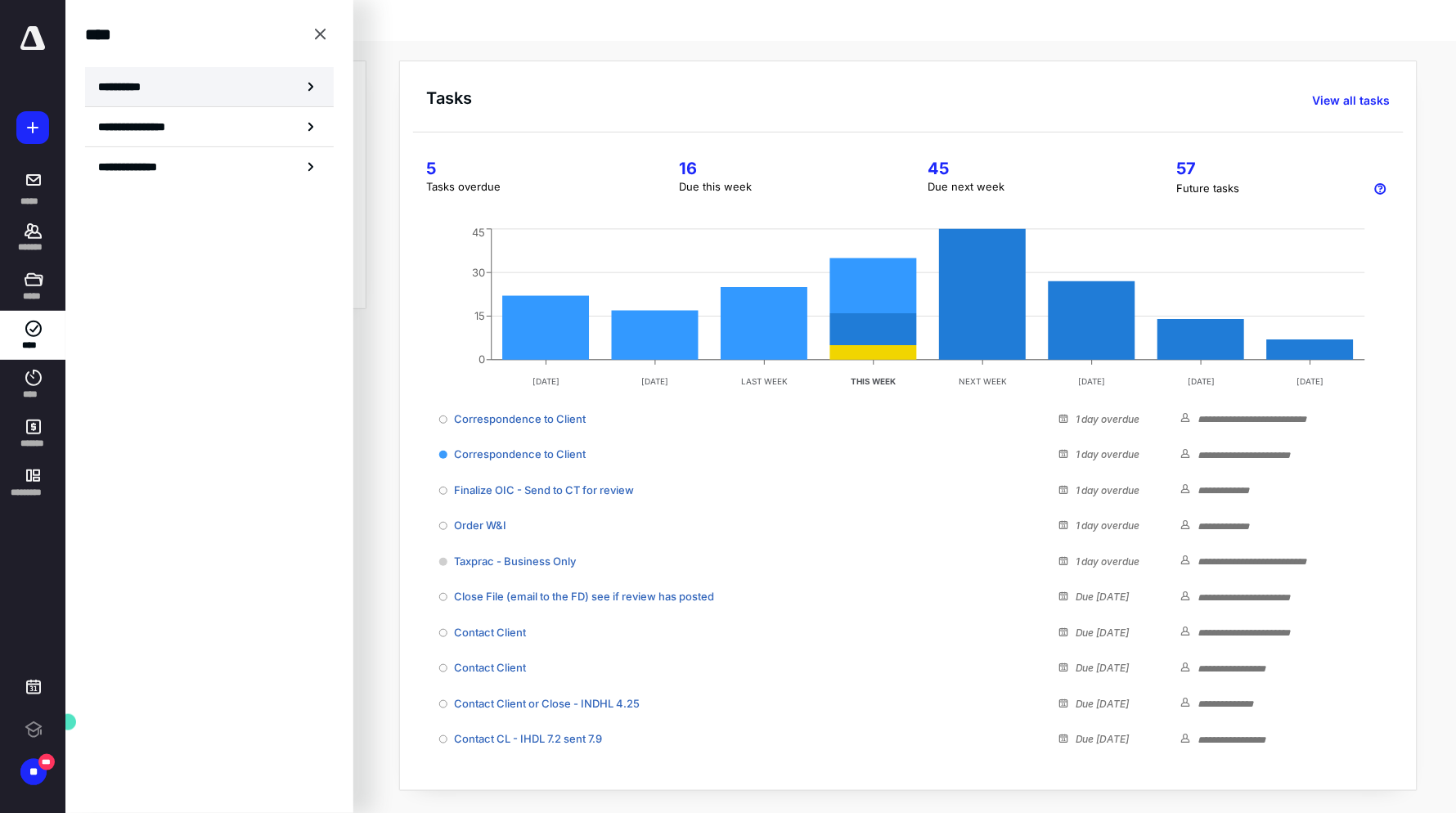 click on "**********" at bounding box center (209, 87) 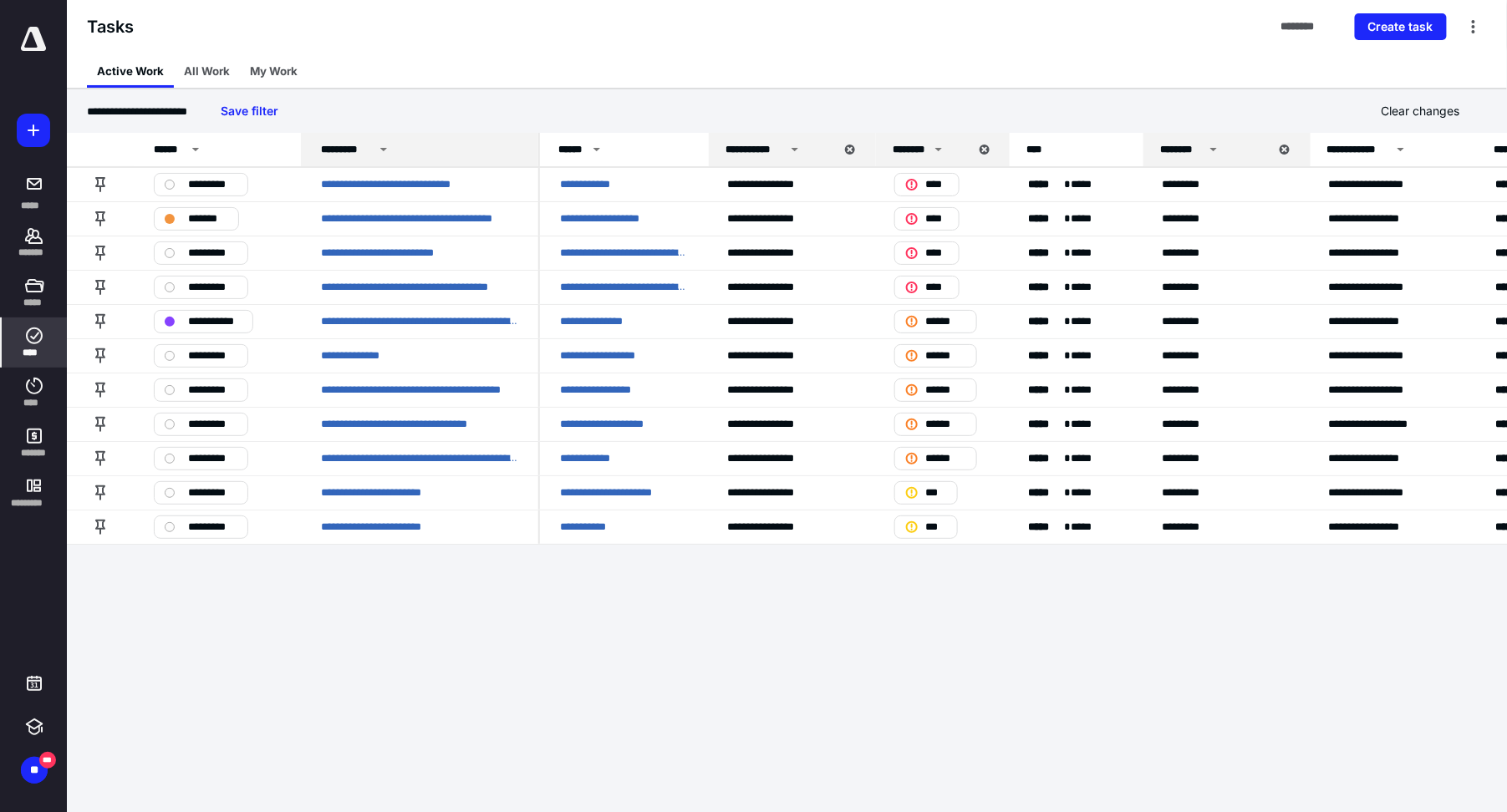 click on "*********" at bounding box center (347, 150) 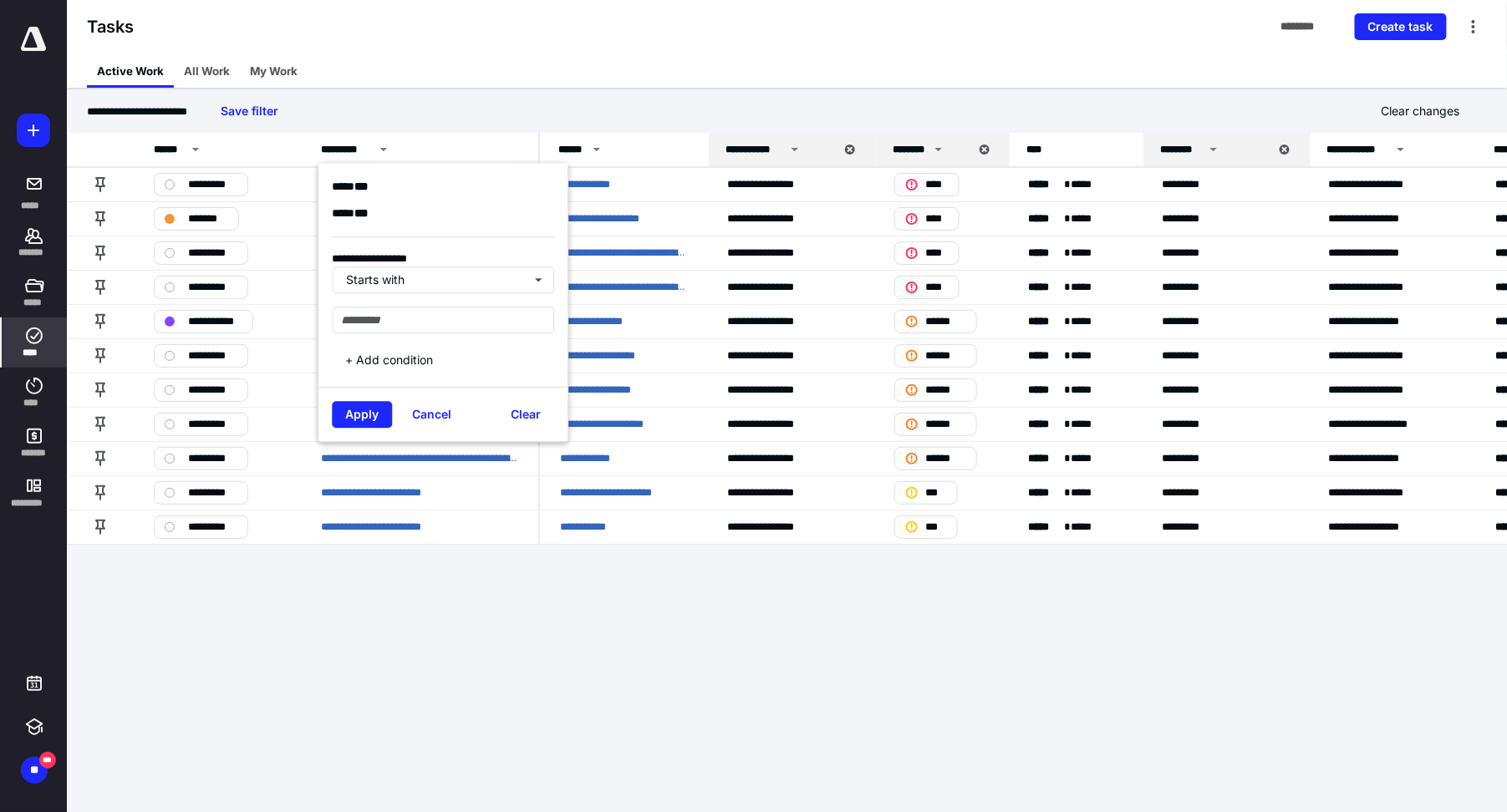 click on "********" at bounding box center [1182, 150] 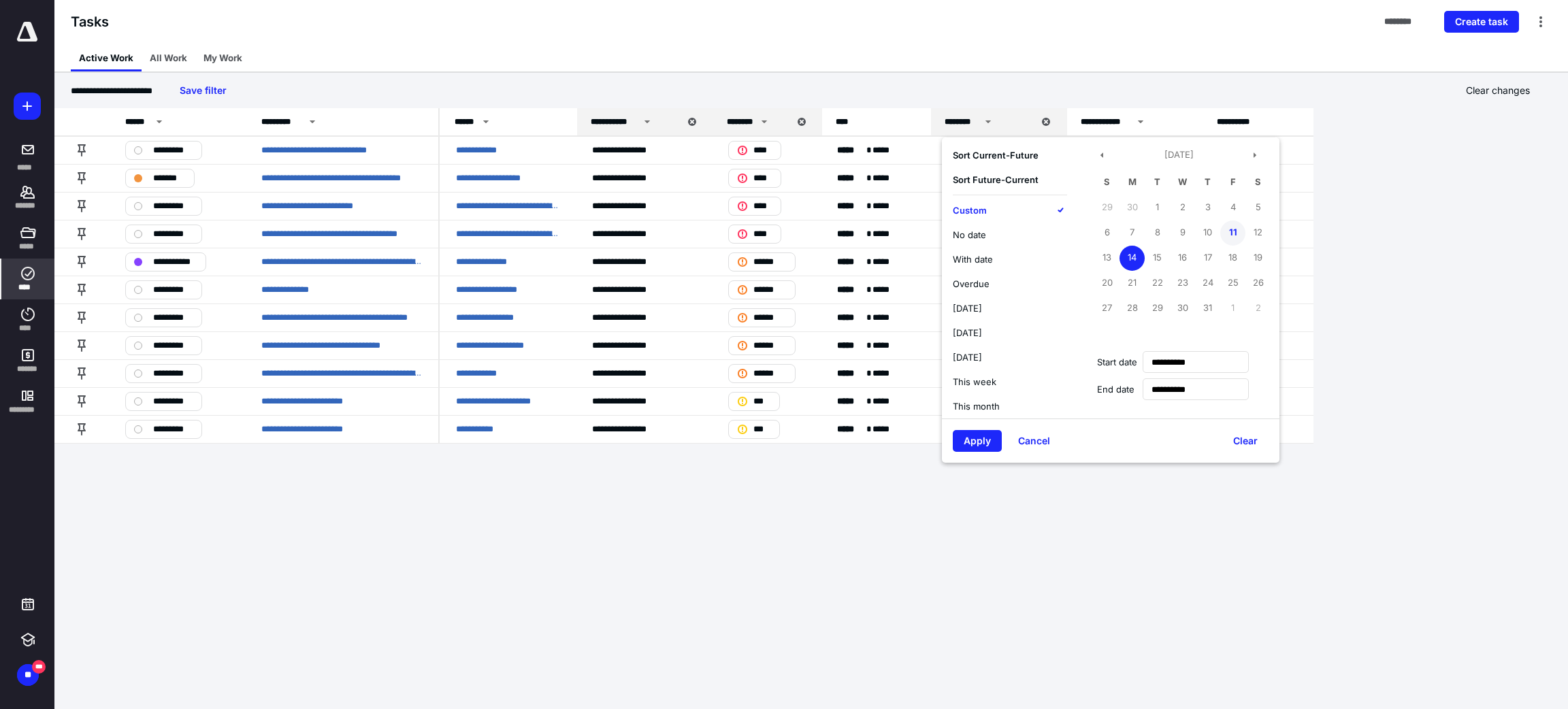 click on "11" at bounding box center (1232, 233) 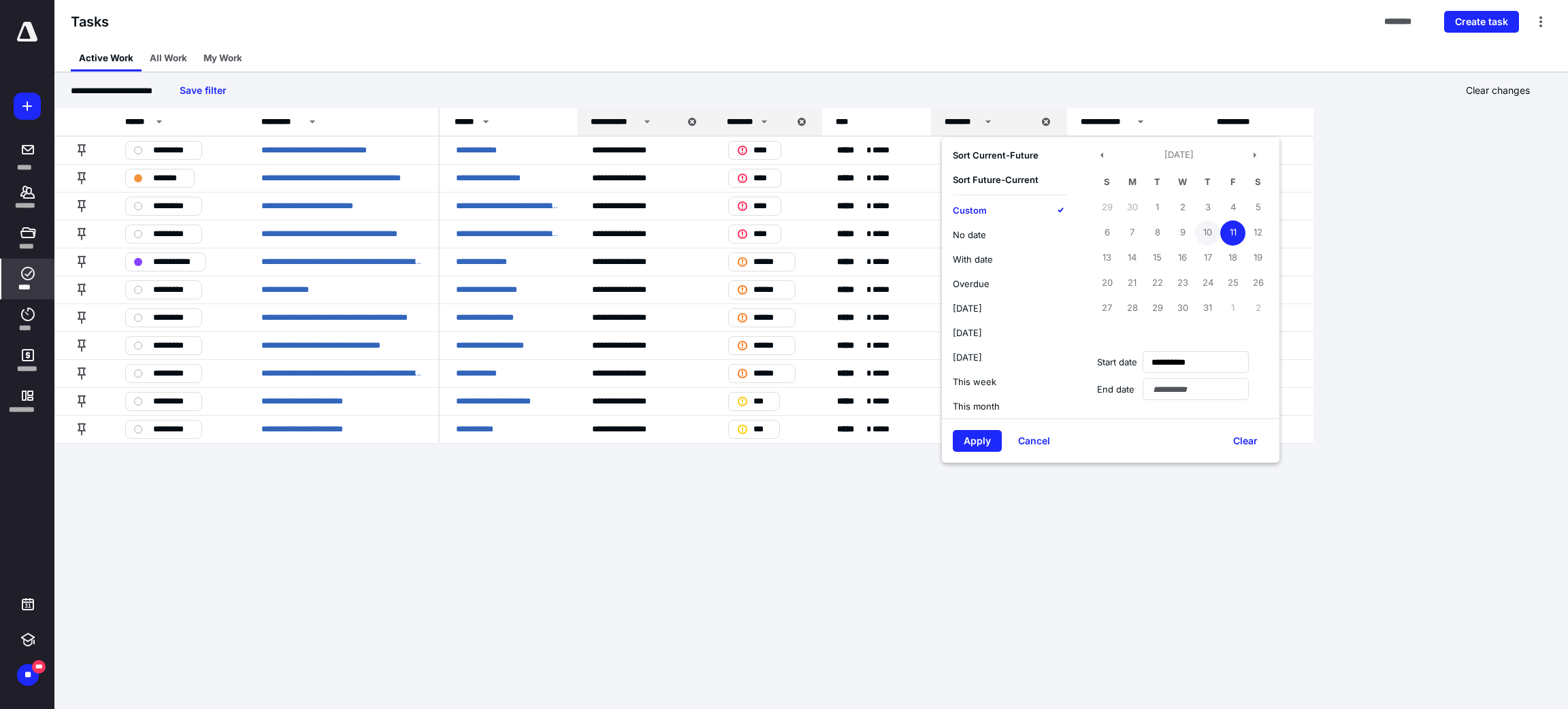 click on "10" at bounding box center (1207, 233) 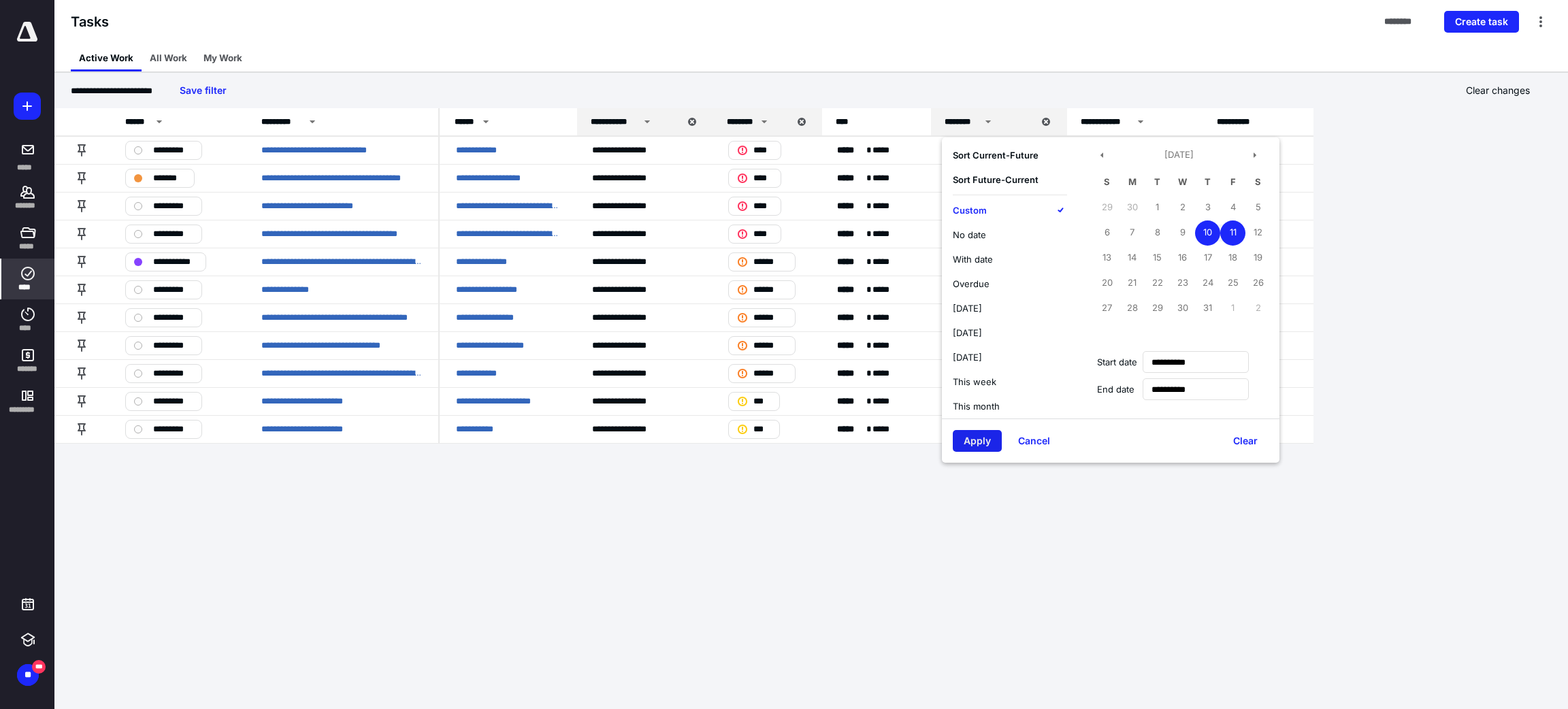 click on "Apply" at bounding box center (977, 441) 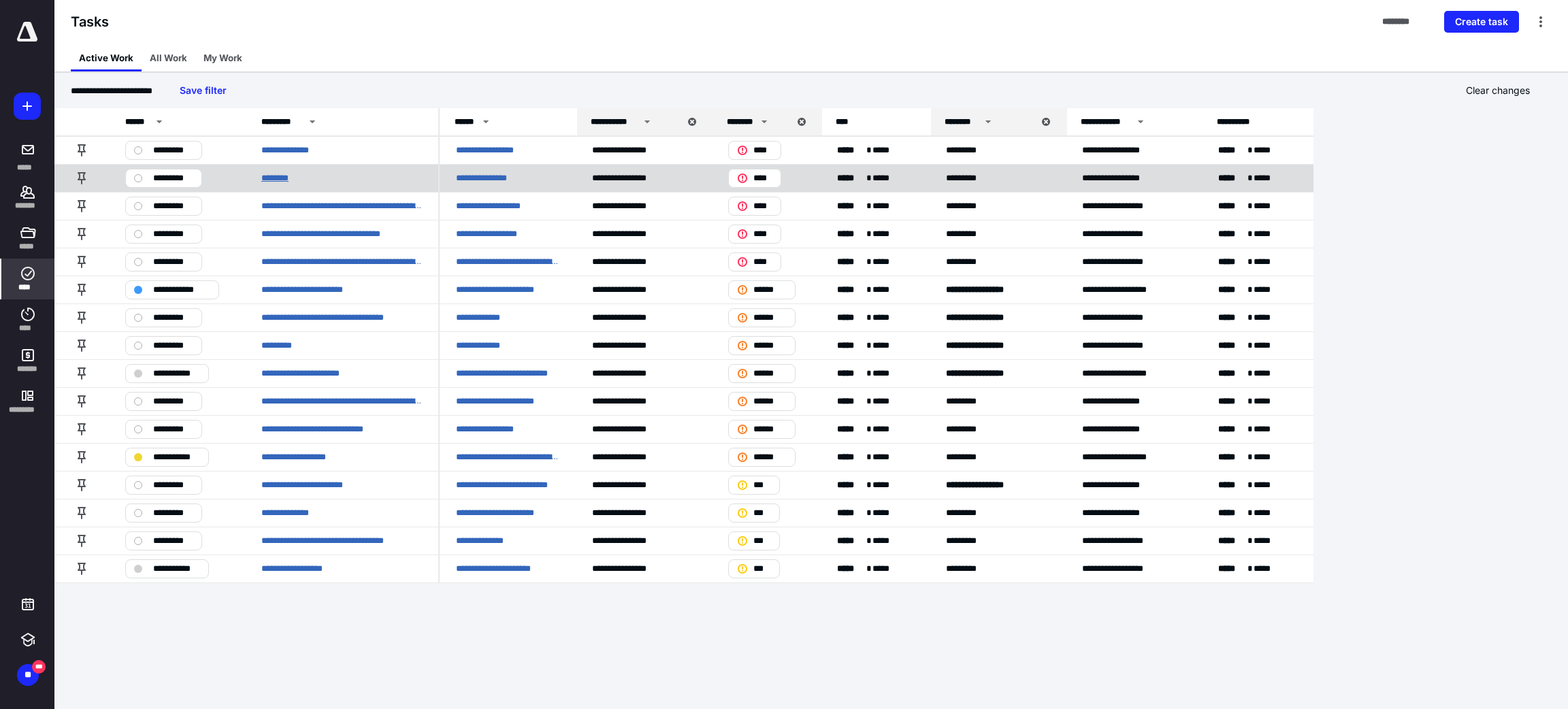 click on "********" at bounding box center [281, 178] 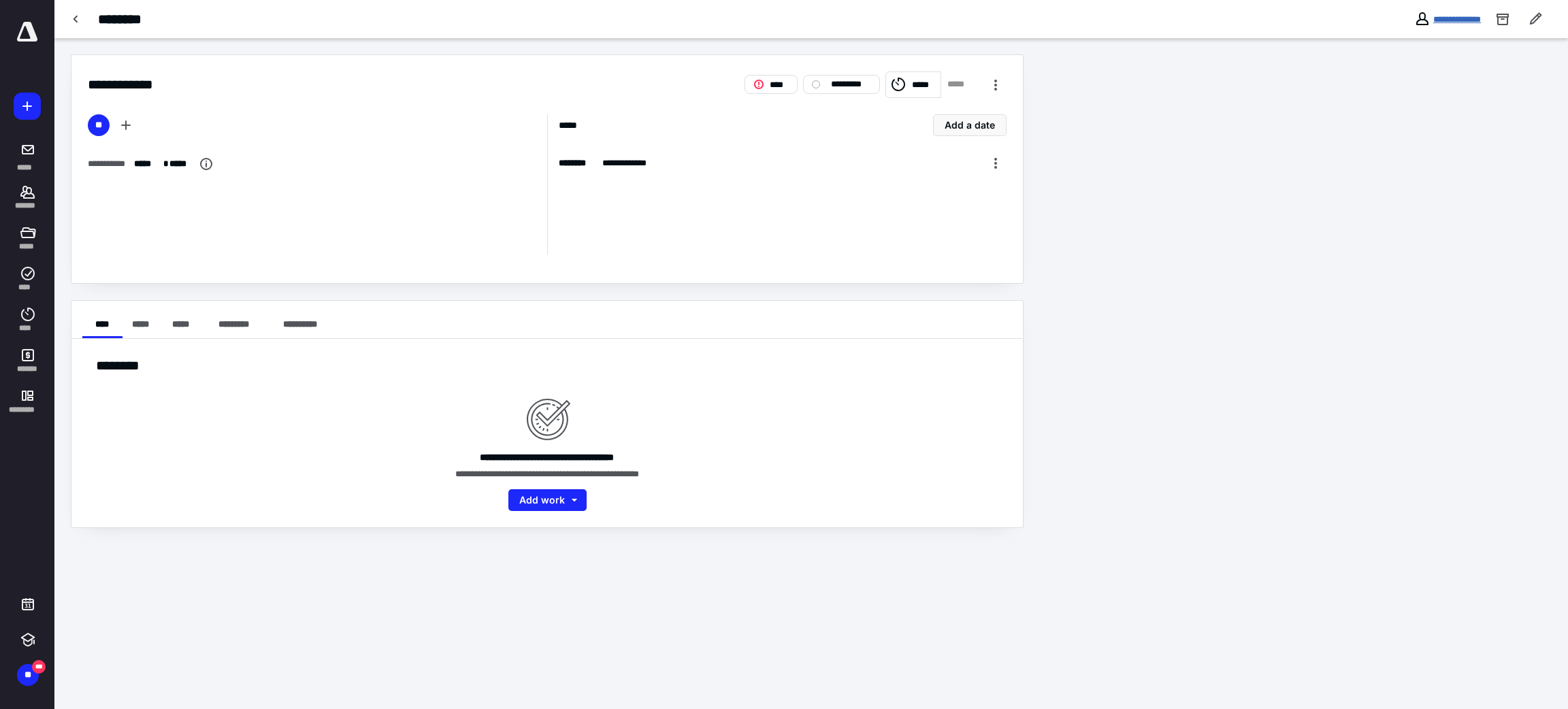 click on "**********" at bounding box center [1457, 19] 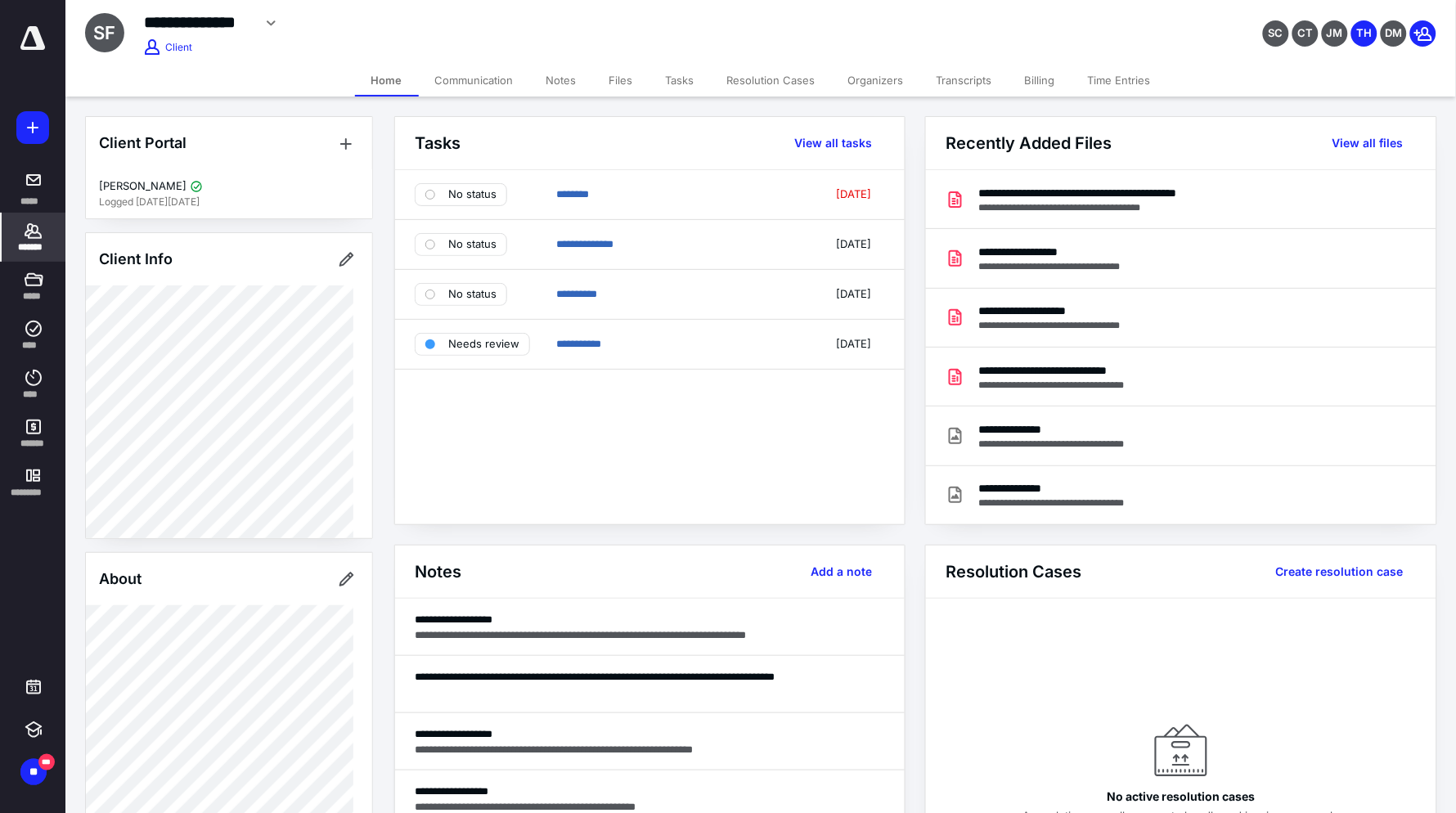 click on "Files" at bounding box center (621, 80) 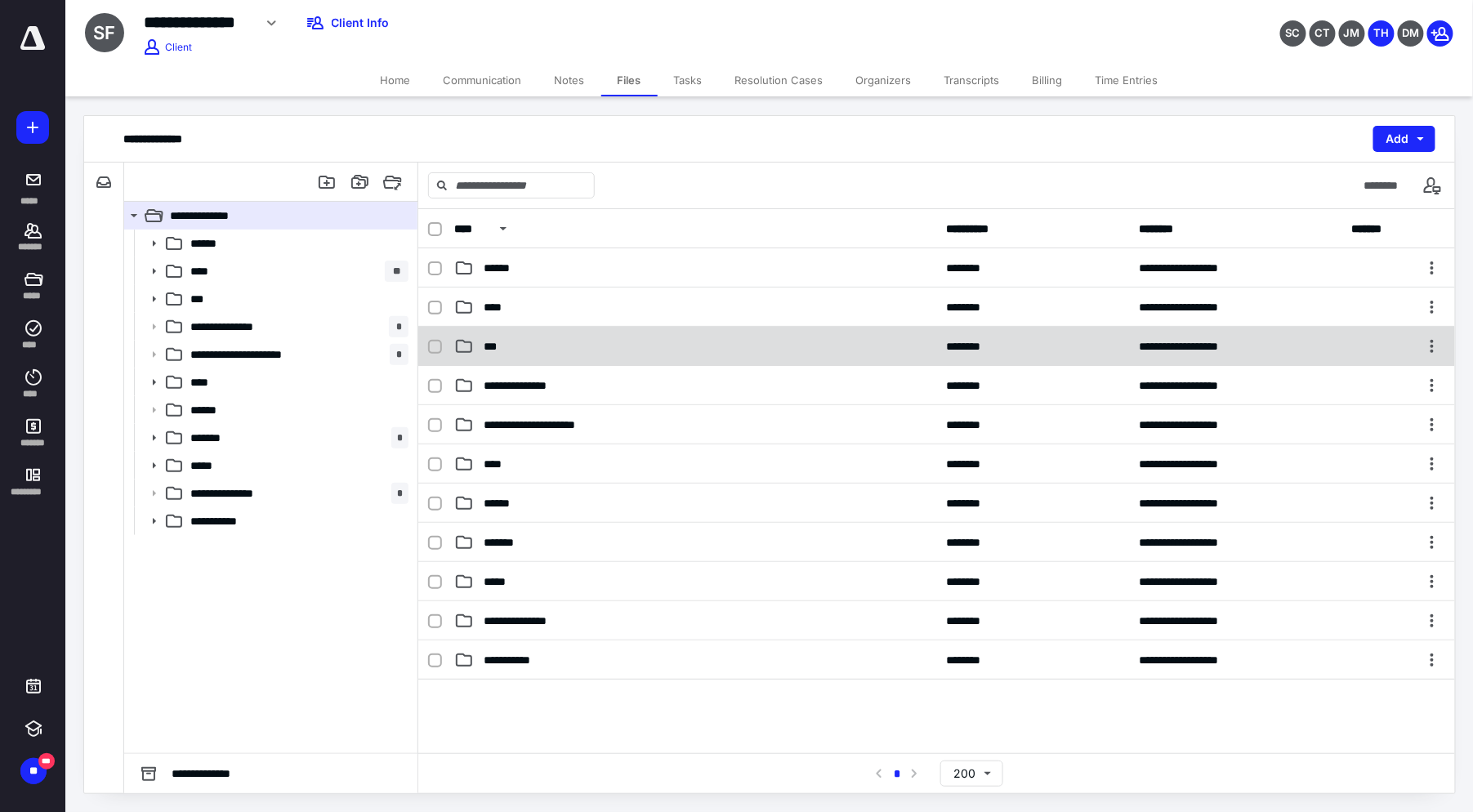 click on "***" at bounding box center (695, 346) 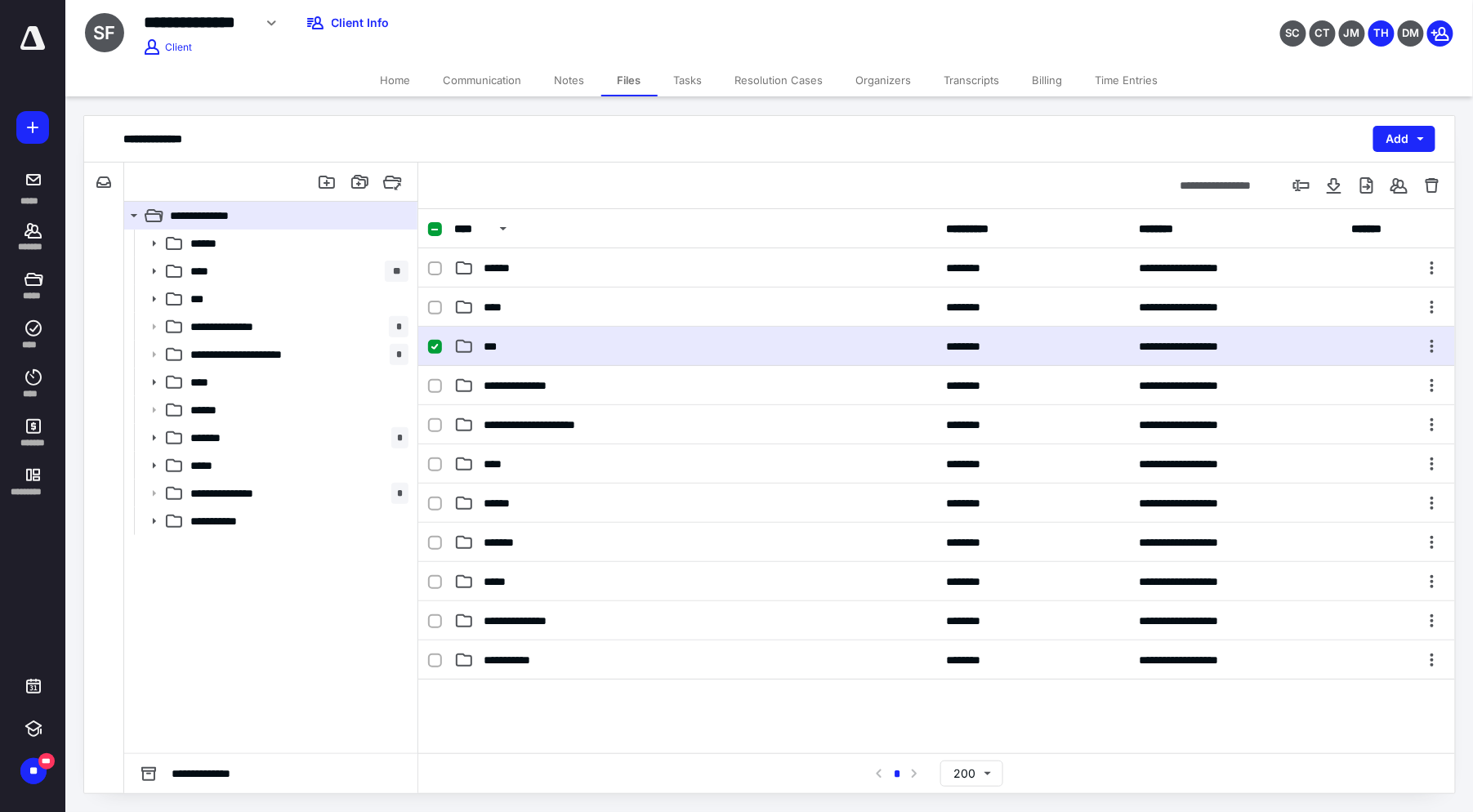 click on "***" at bounding box center (695, 346) 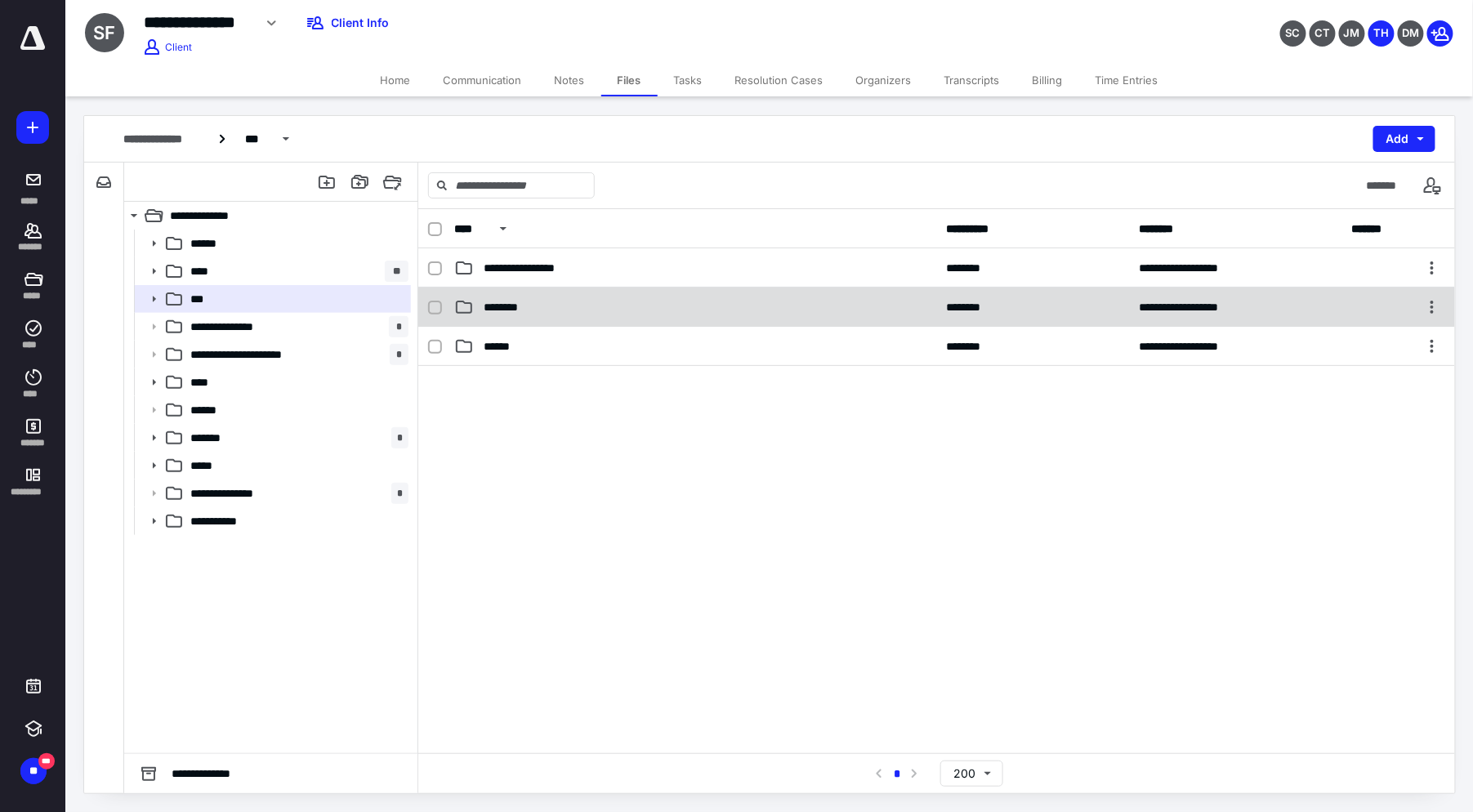 click on "**********" at bounding box center [936, 307] 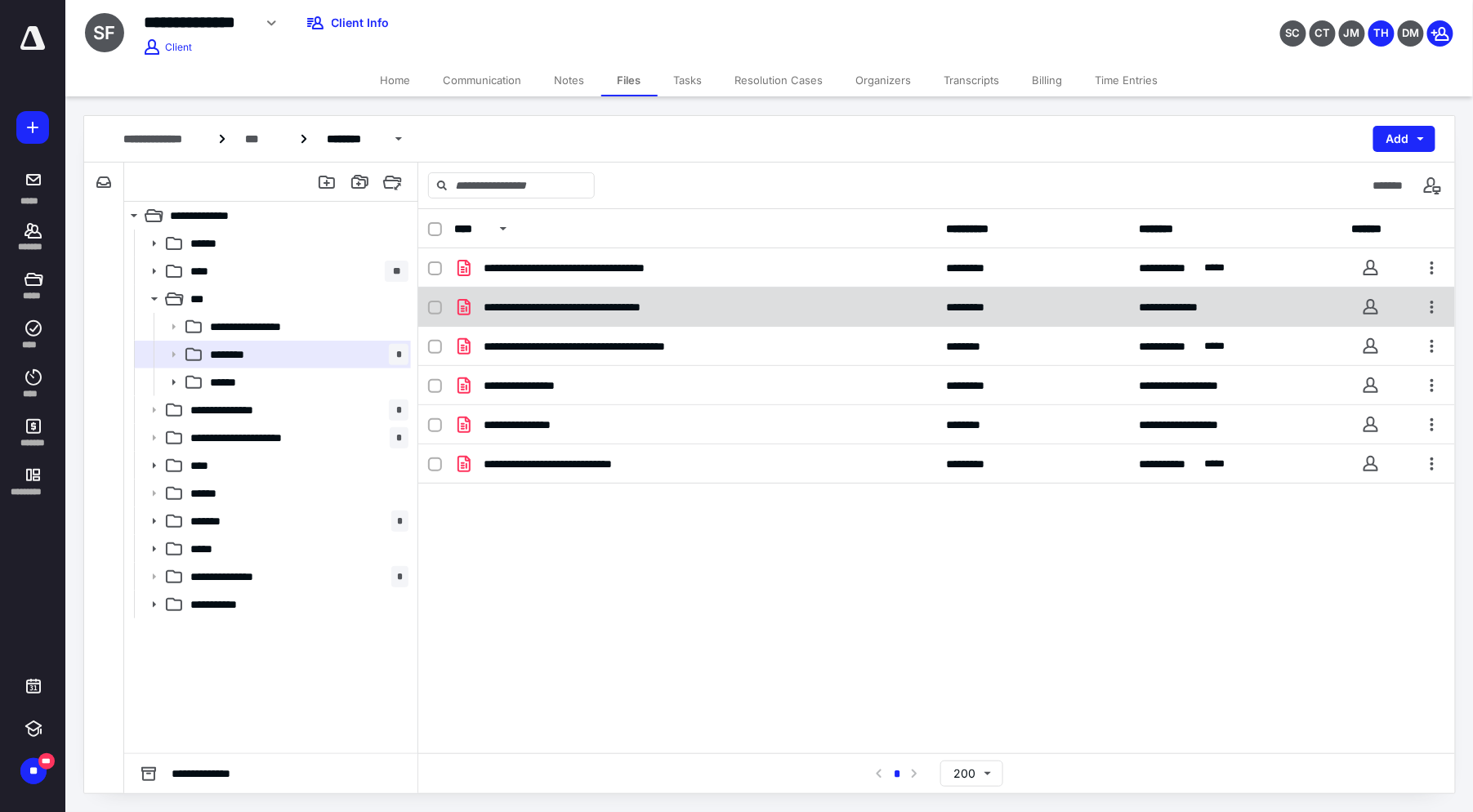 click on "**********" at bounding box center (586, 307) 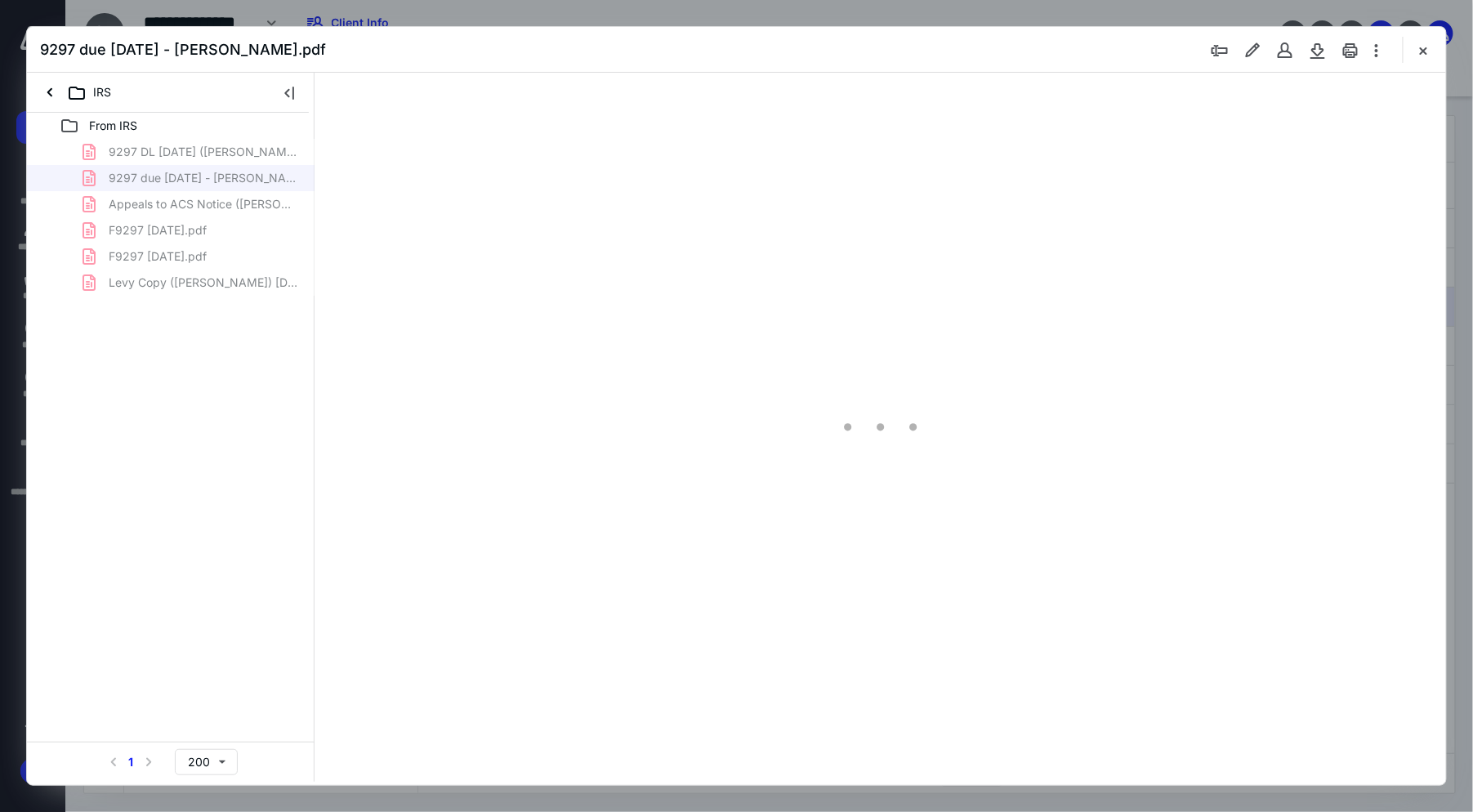 scroll, scrollTop: 0, scrollLeft: 0, axis: both 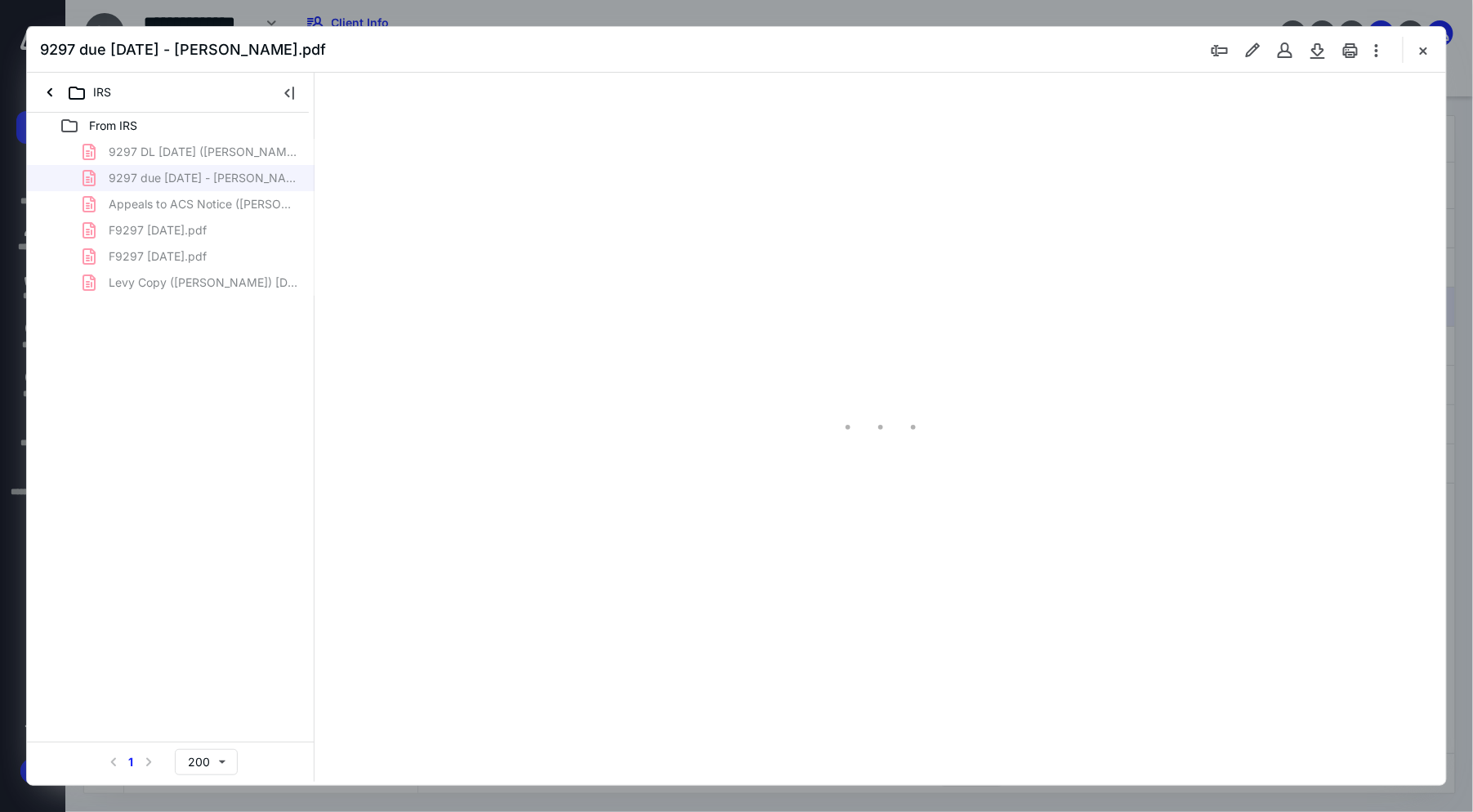 type on "95" 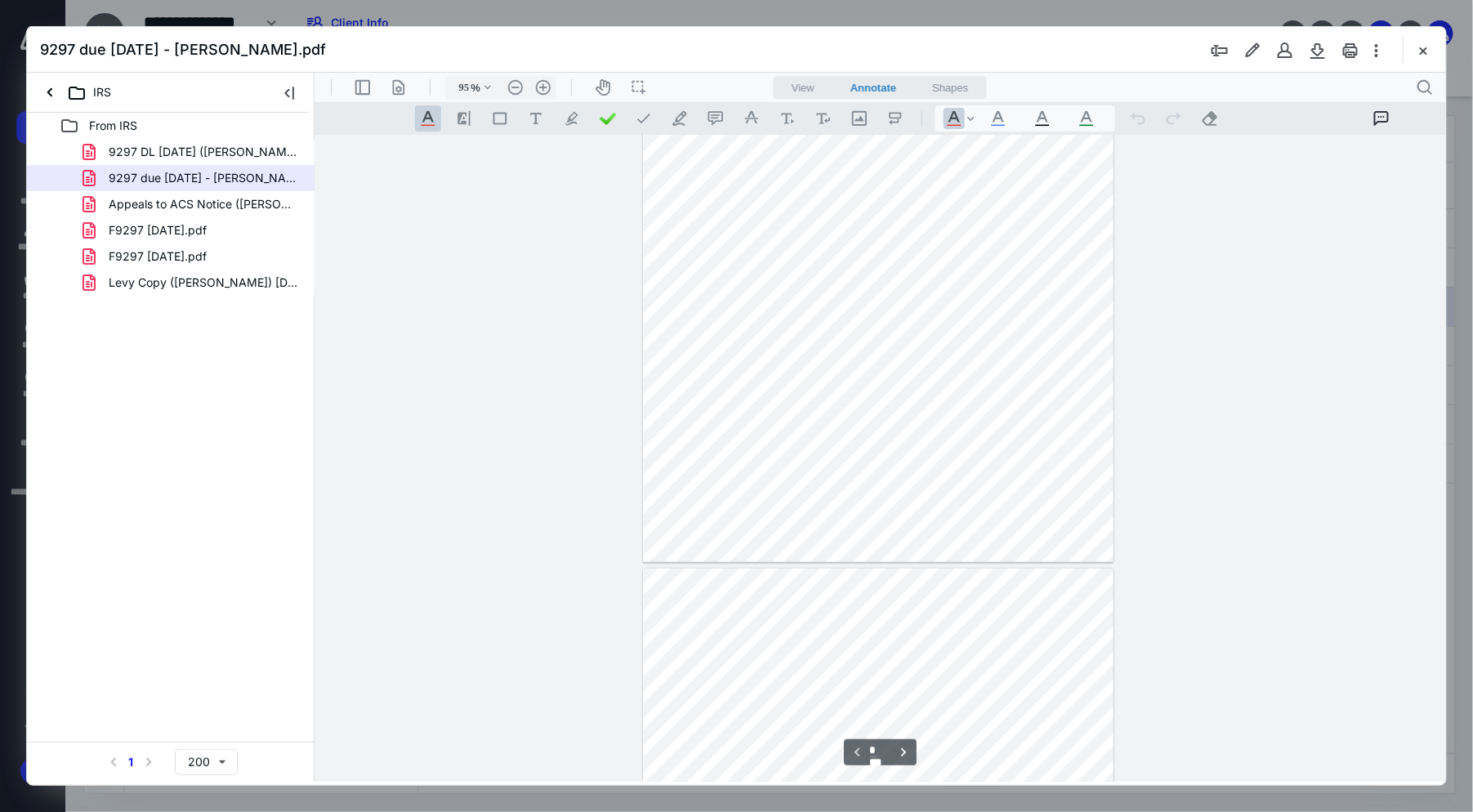 type on "*" 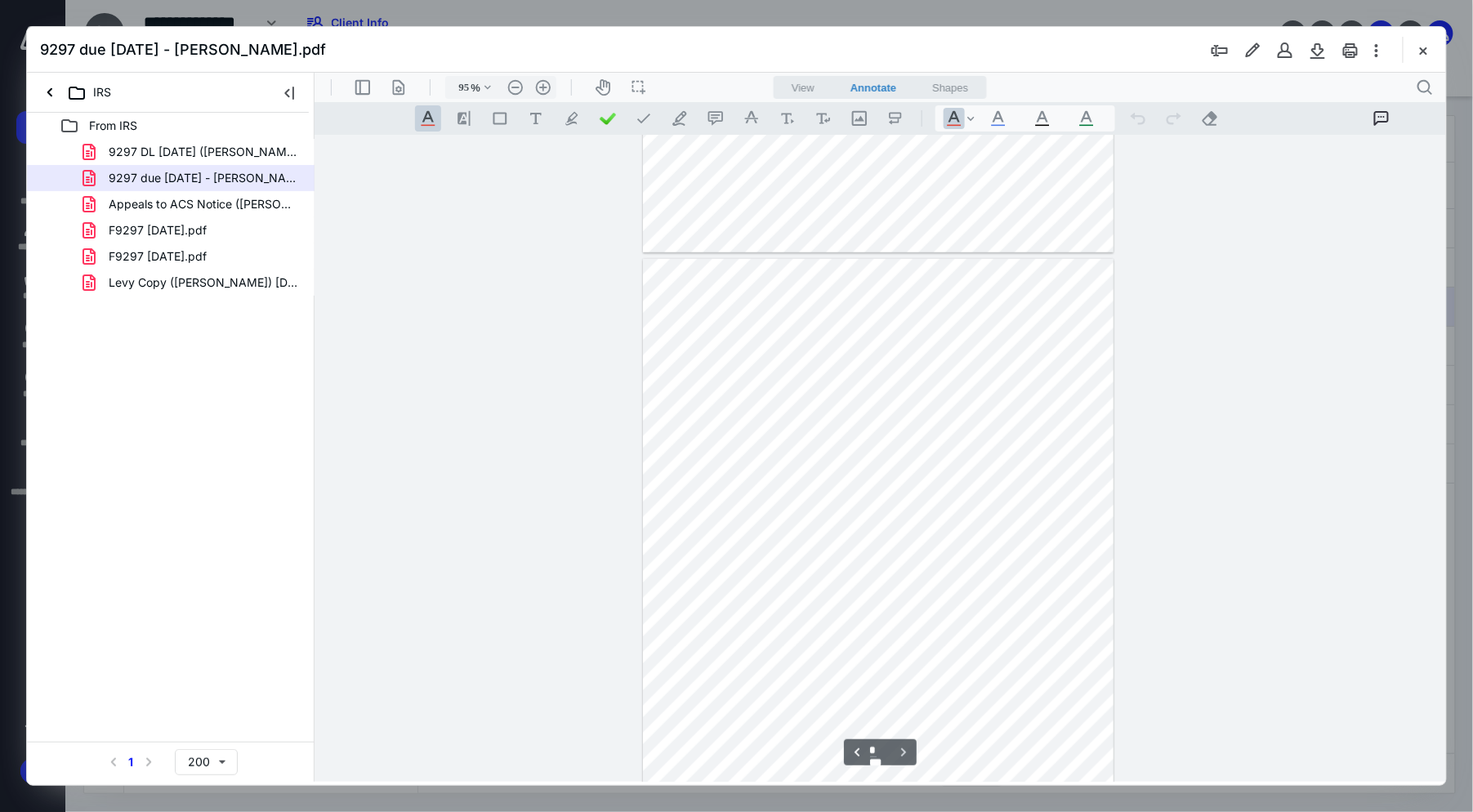 scroll, scrollTop: 638, scrollLeft: 0, axis: vertical 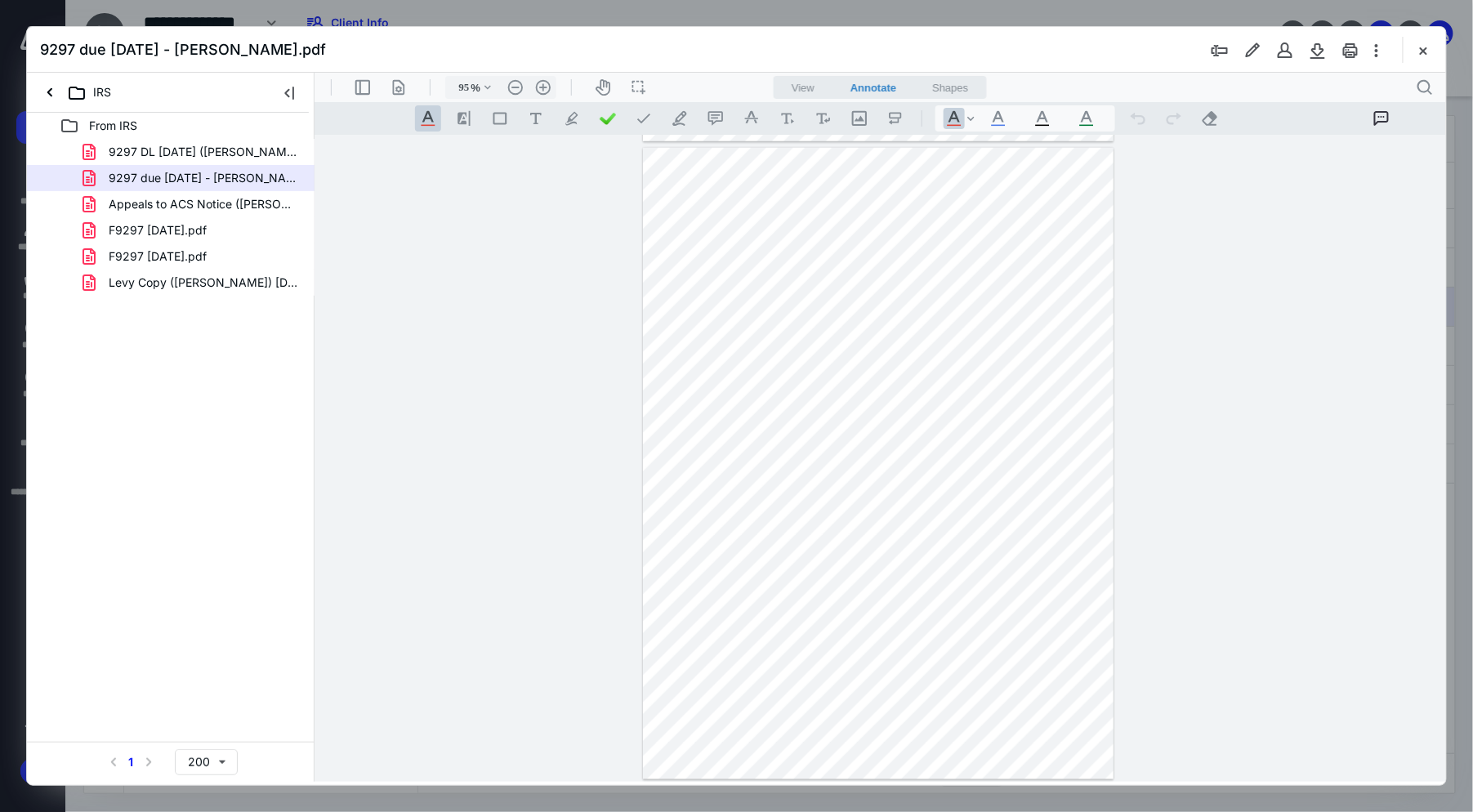 click at bounding box center (1423, 50) 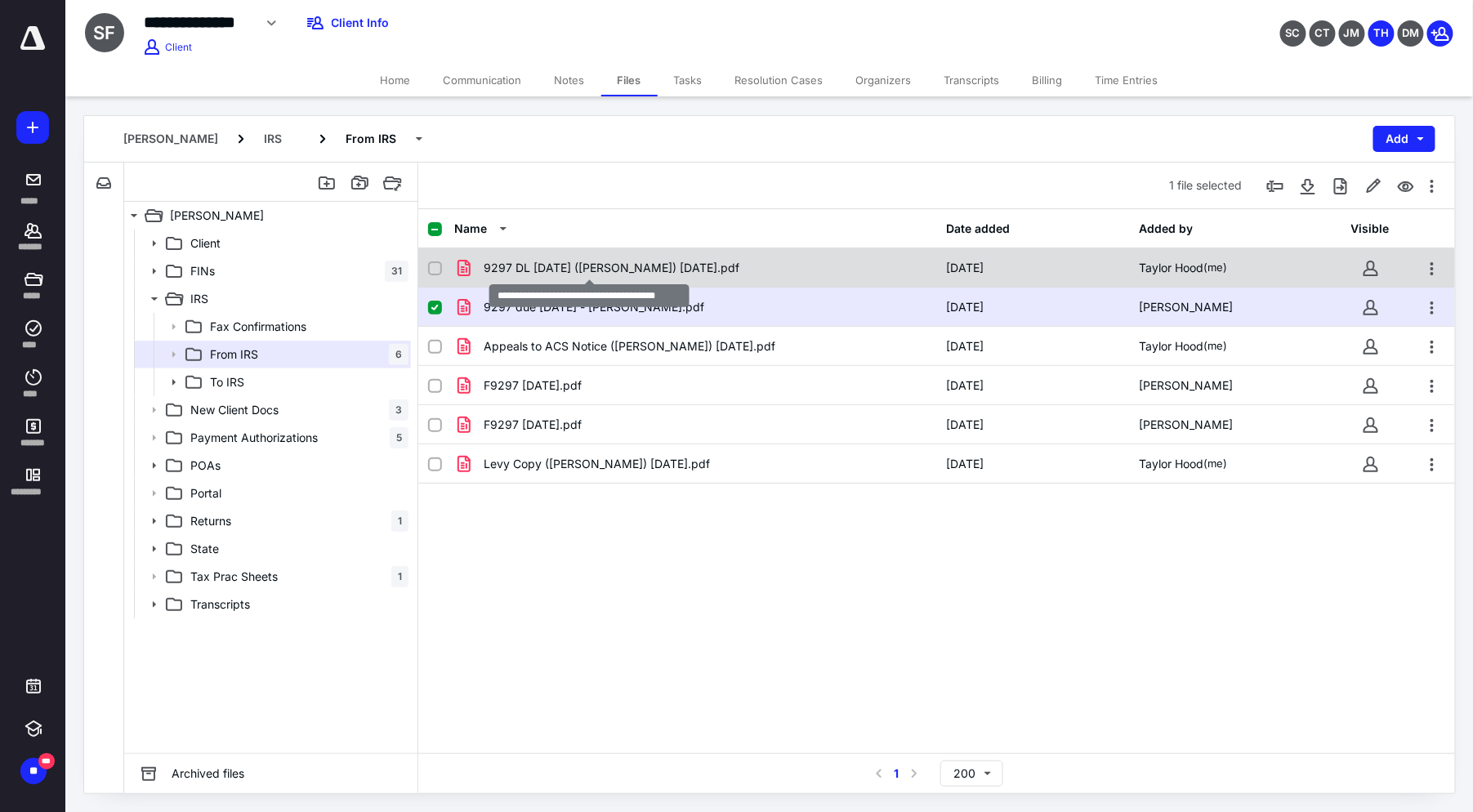 click on "9297 DL [DATE] ([PERSON_NAME]) [DATE].pdf" at bounding box center (611, 268) 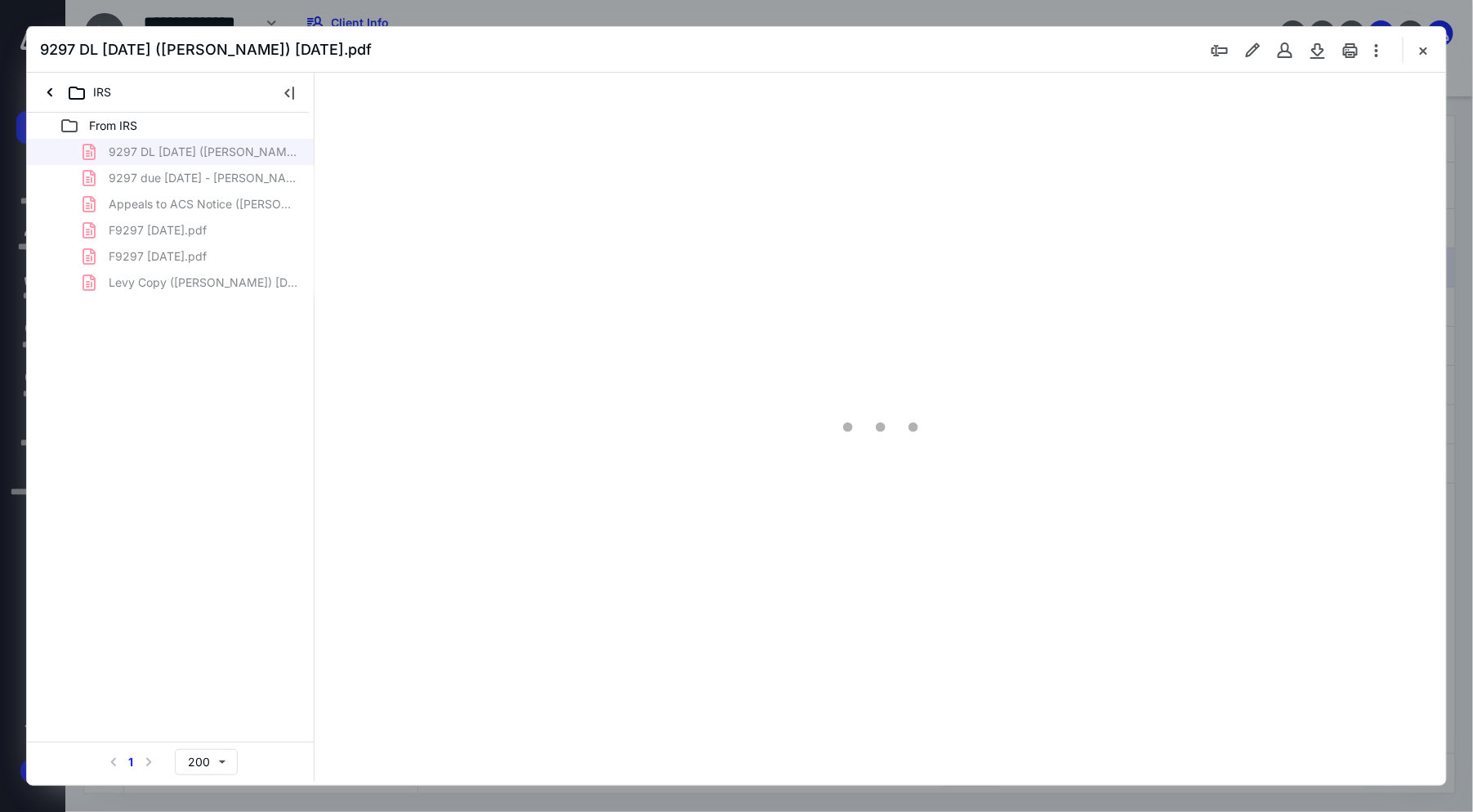 scroll, scrollTop: 0, scrollLeft: 0, axis: both 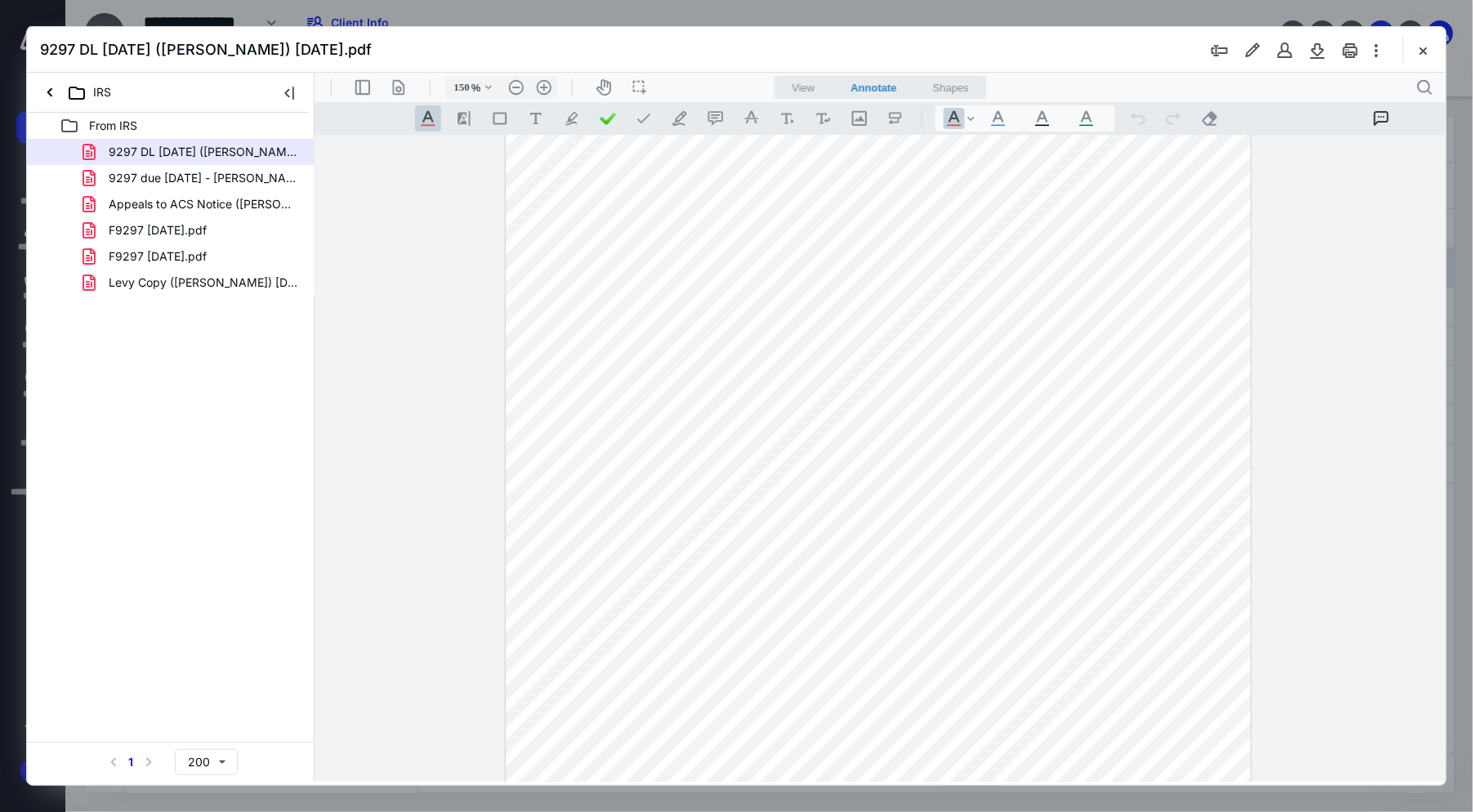 type on "225" 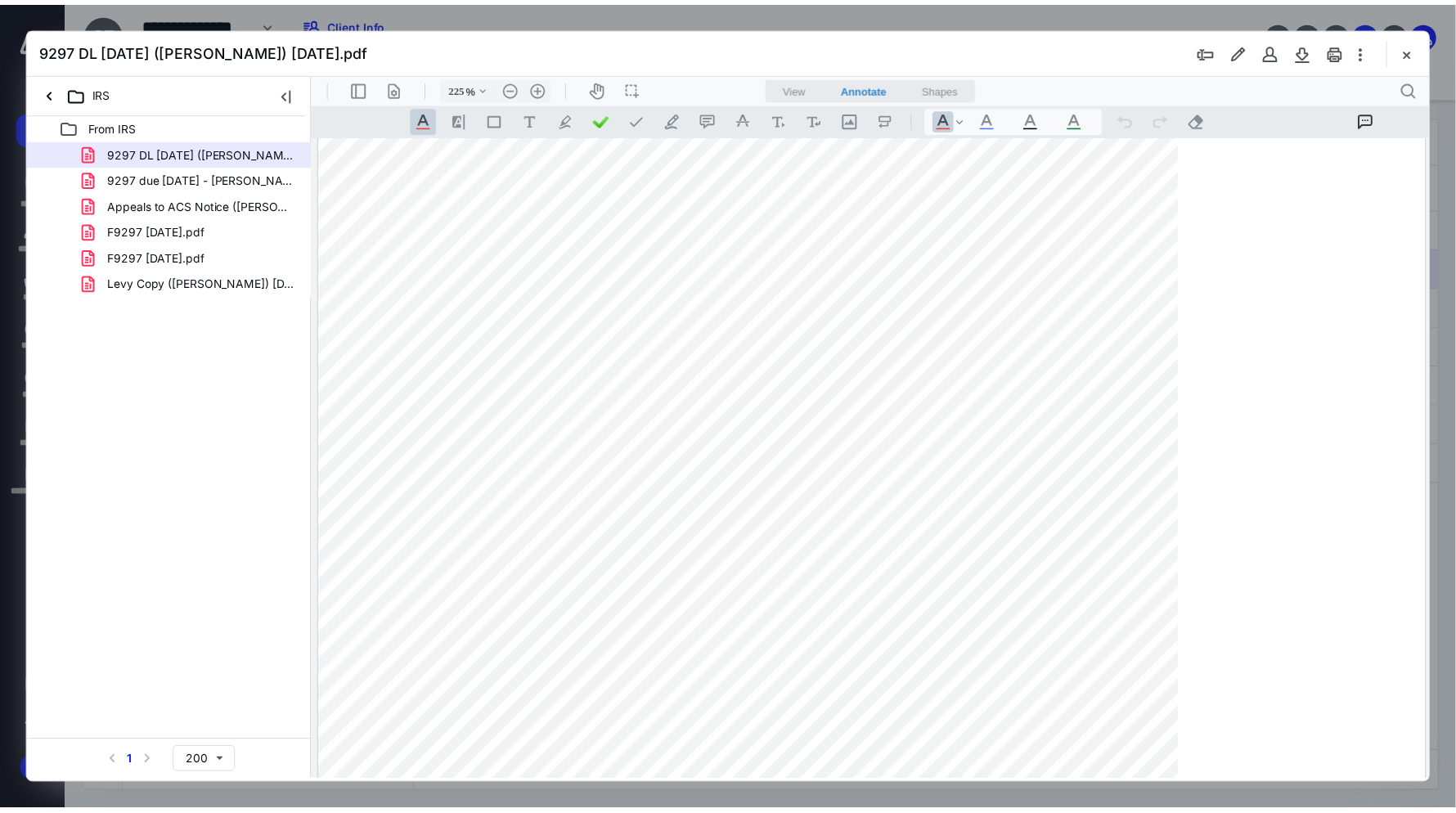 scroll, scrollTop: 387, scrollLeft: 7, axis: both 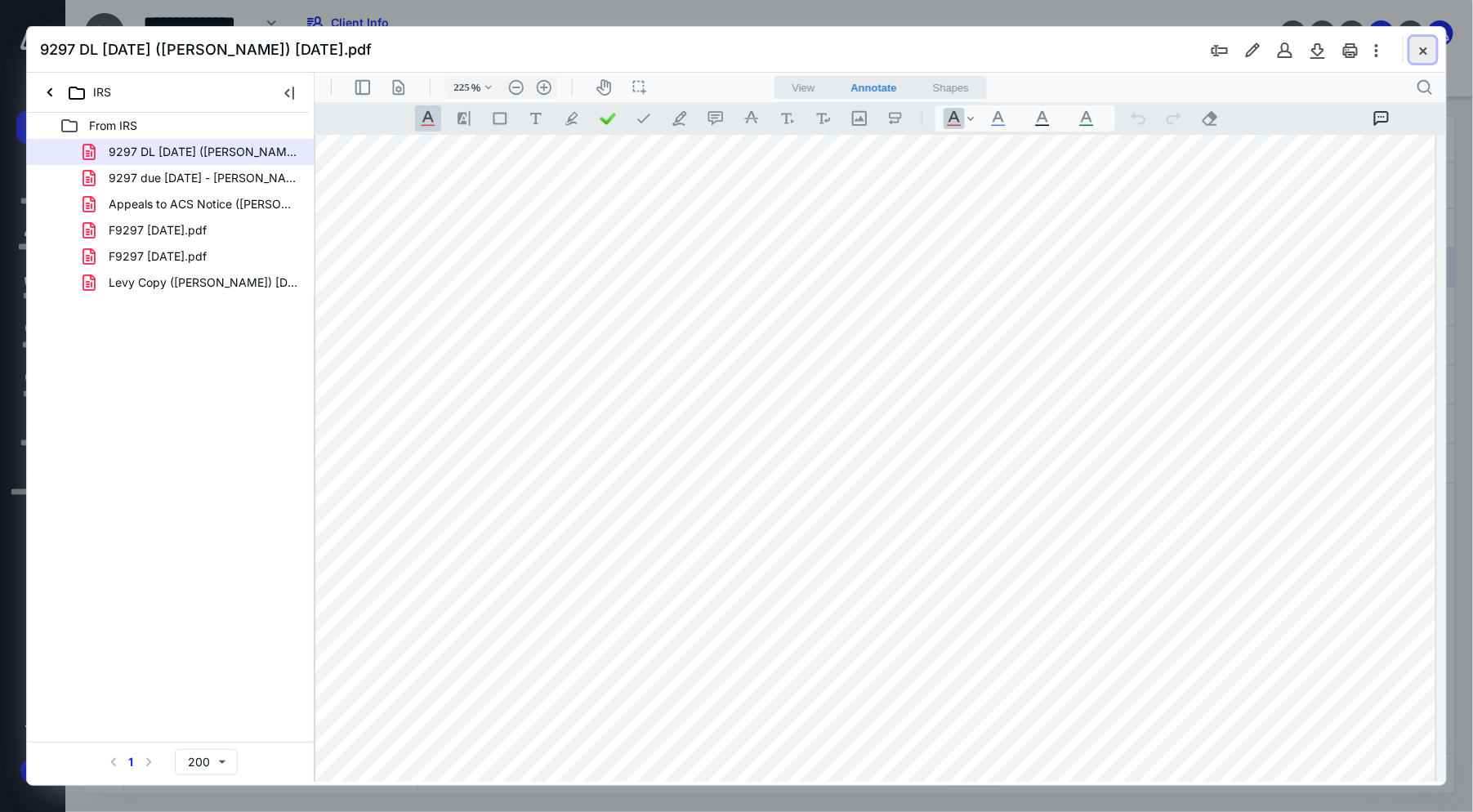click at bounding box center [1423, 50] 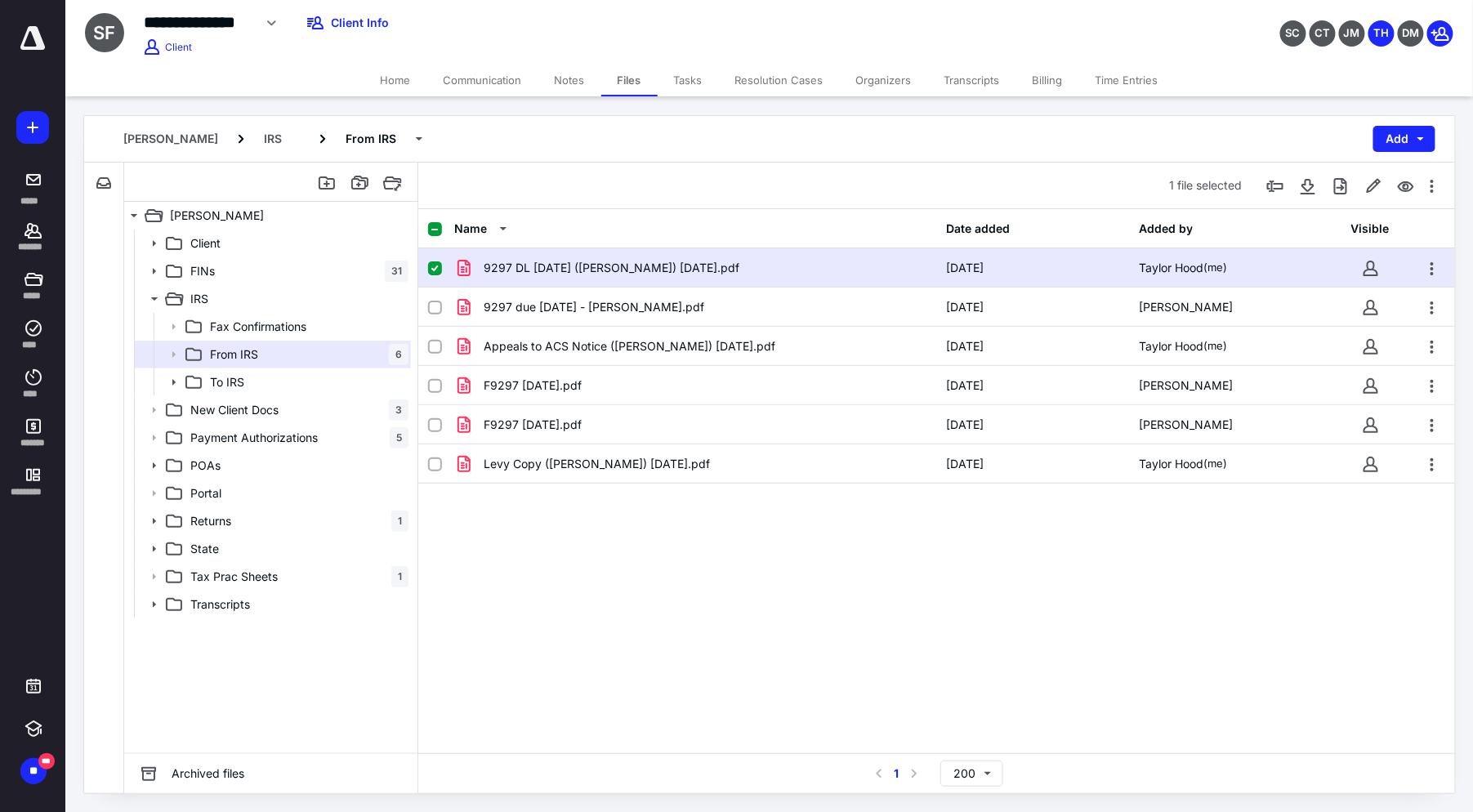 click on "Home" at bounding box center (395, 80) 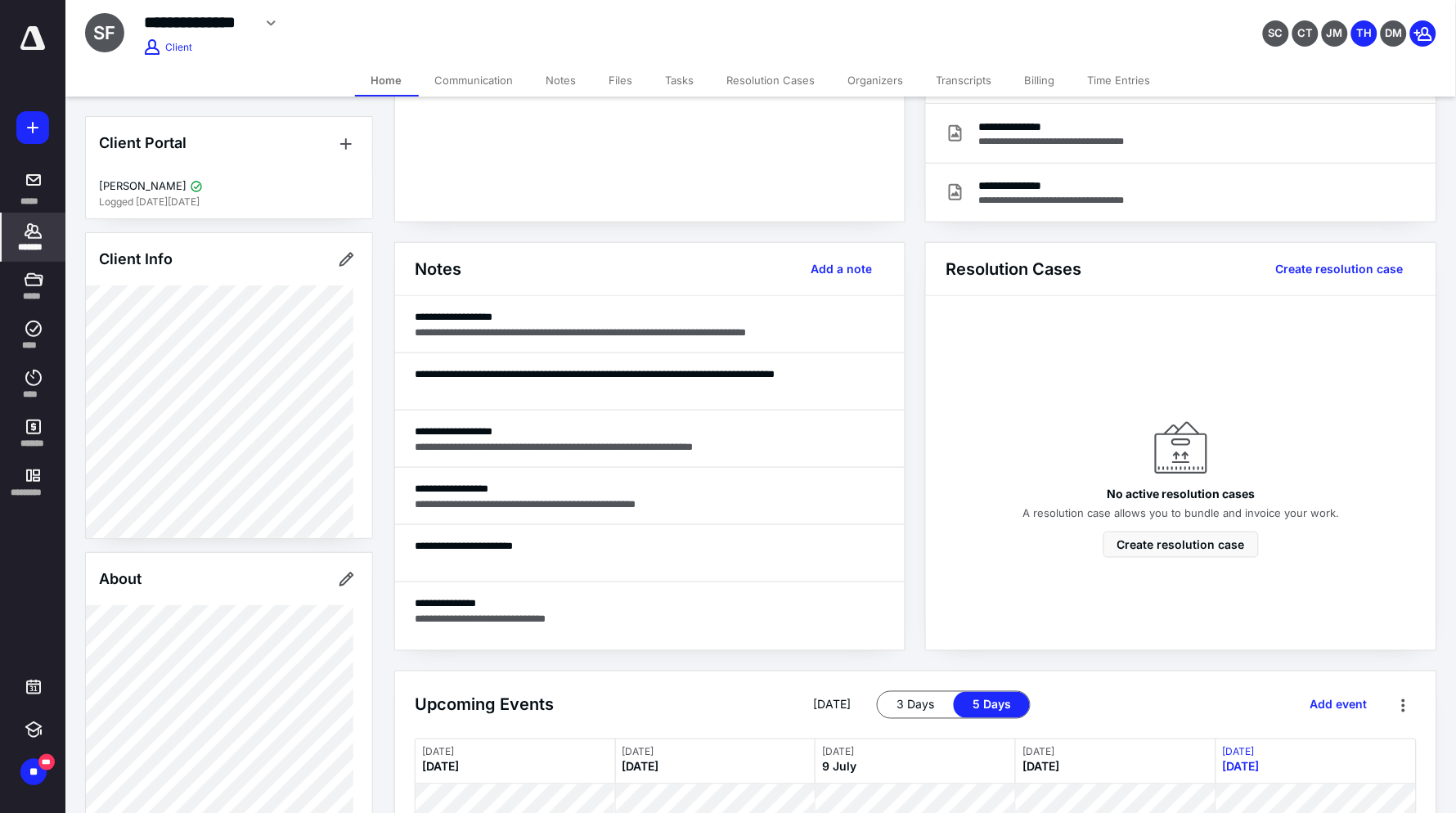 scroll, scrollTop: 367, scrollLeft: 0, axis: vertical 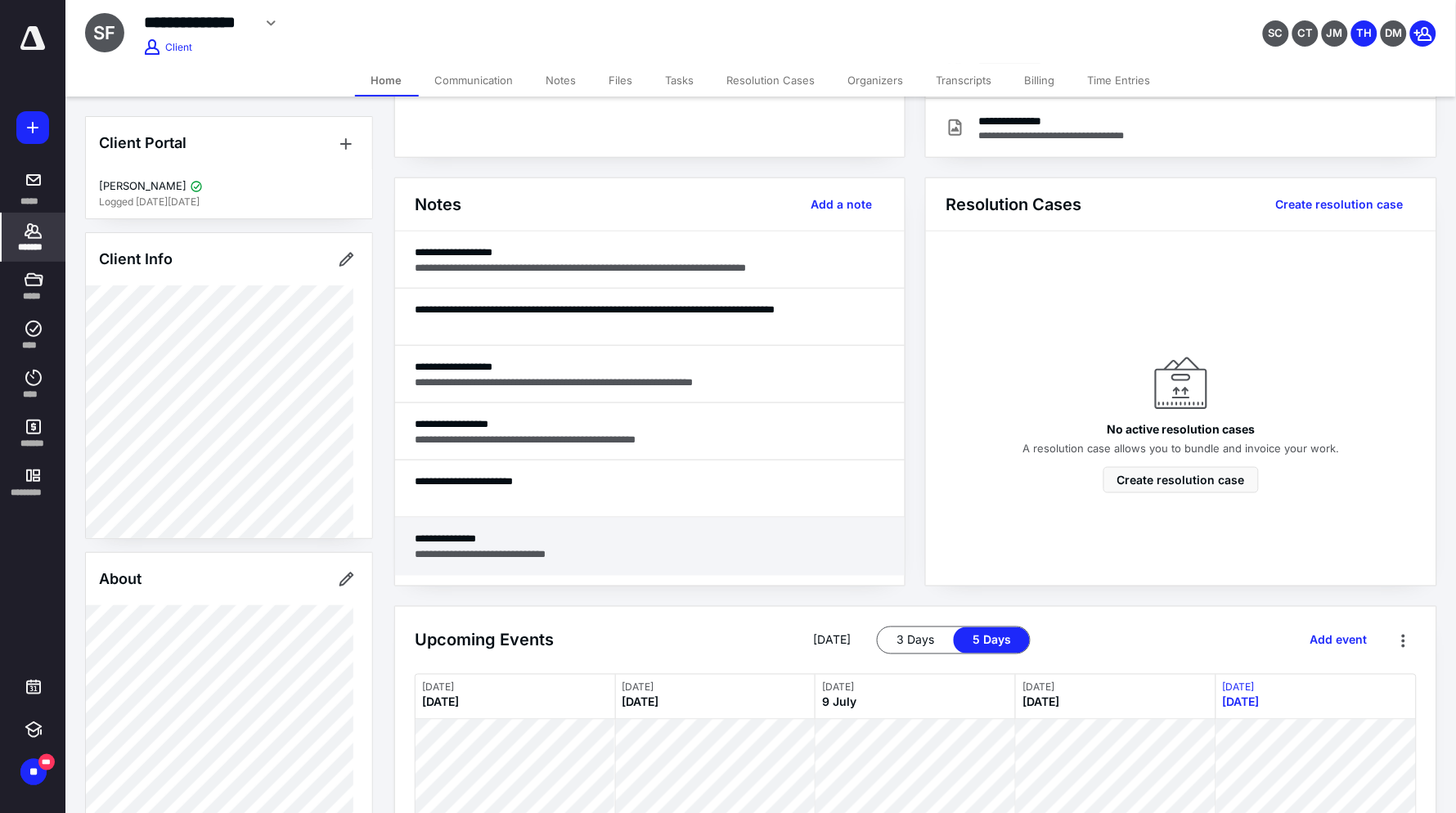 click on "**********" at bounding box center (649, 555) 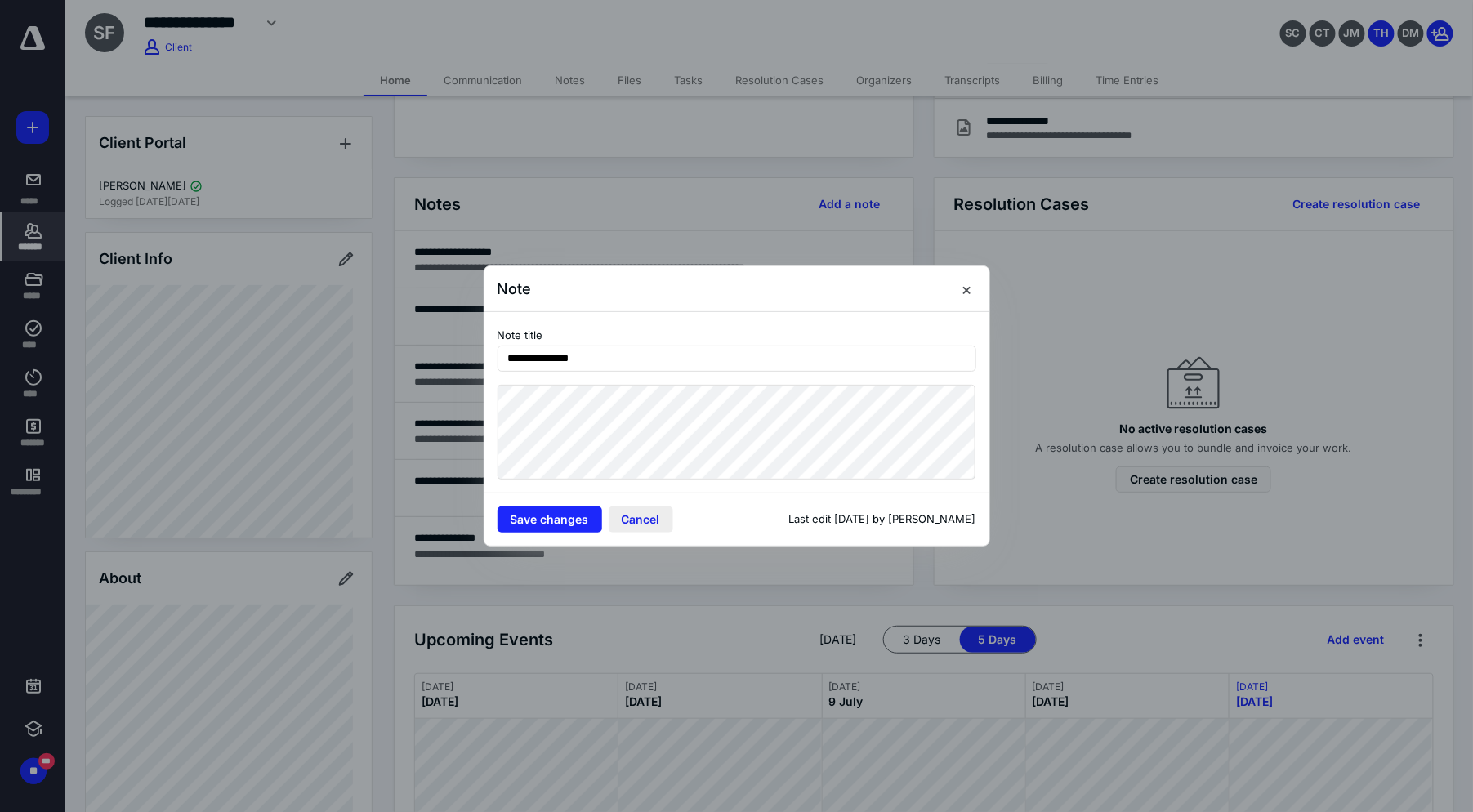 click on "Cancel" at bounding box center (641, 520) 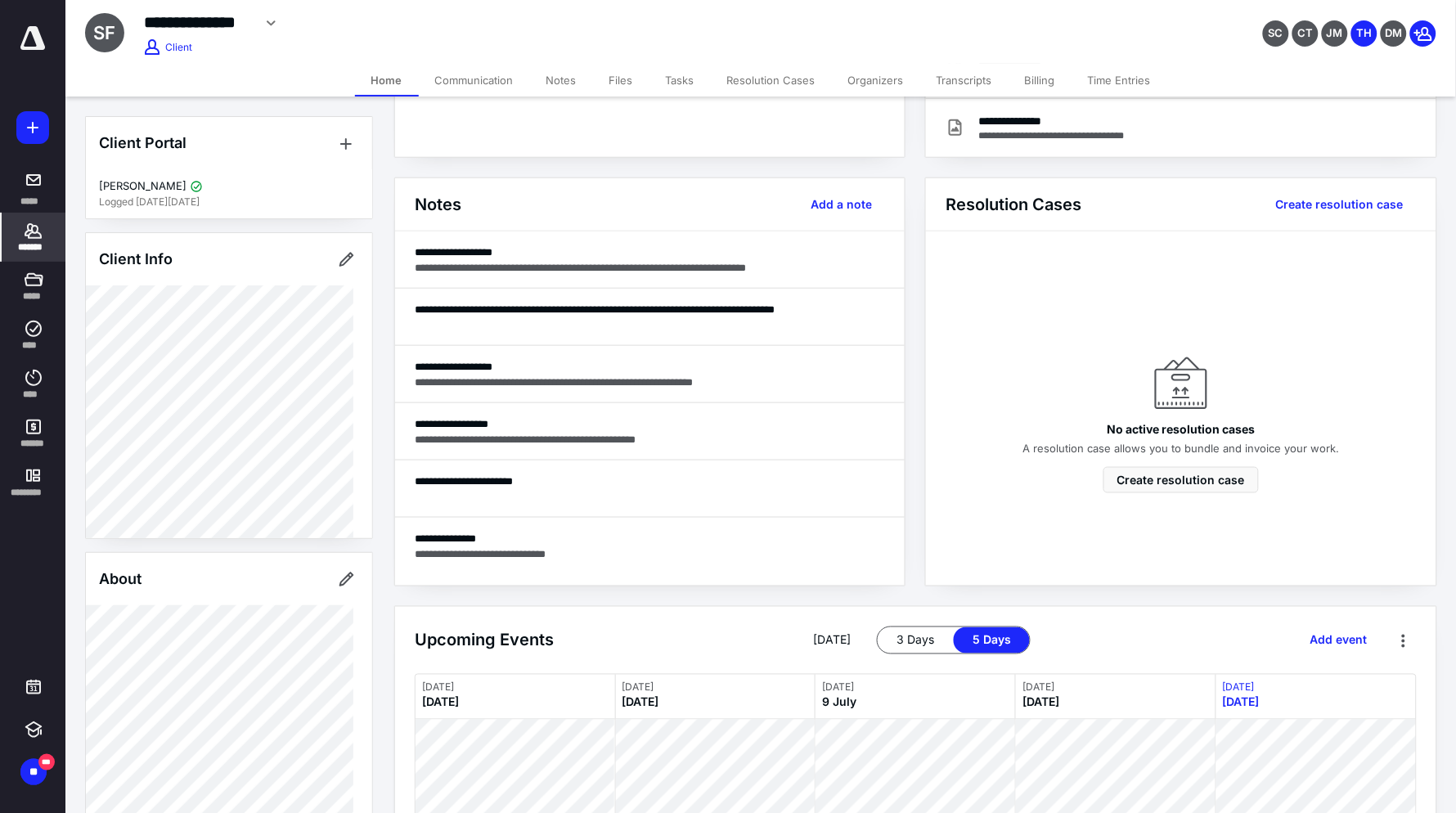 click on "Files" at bounding box center (621, 80) 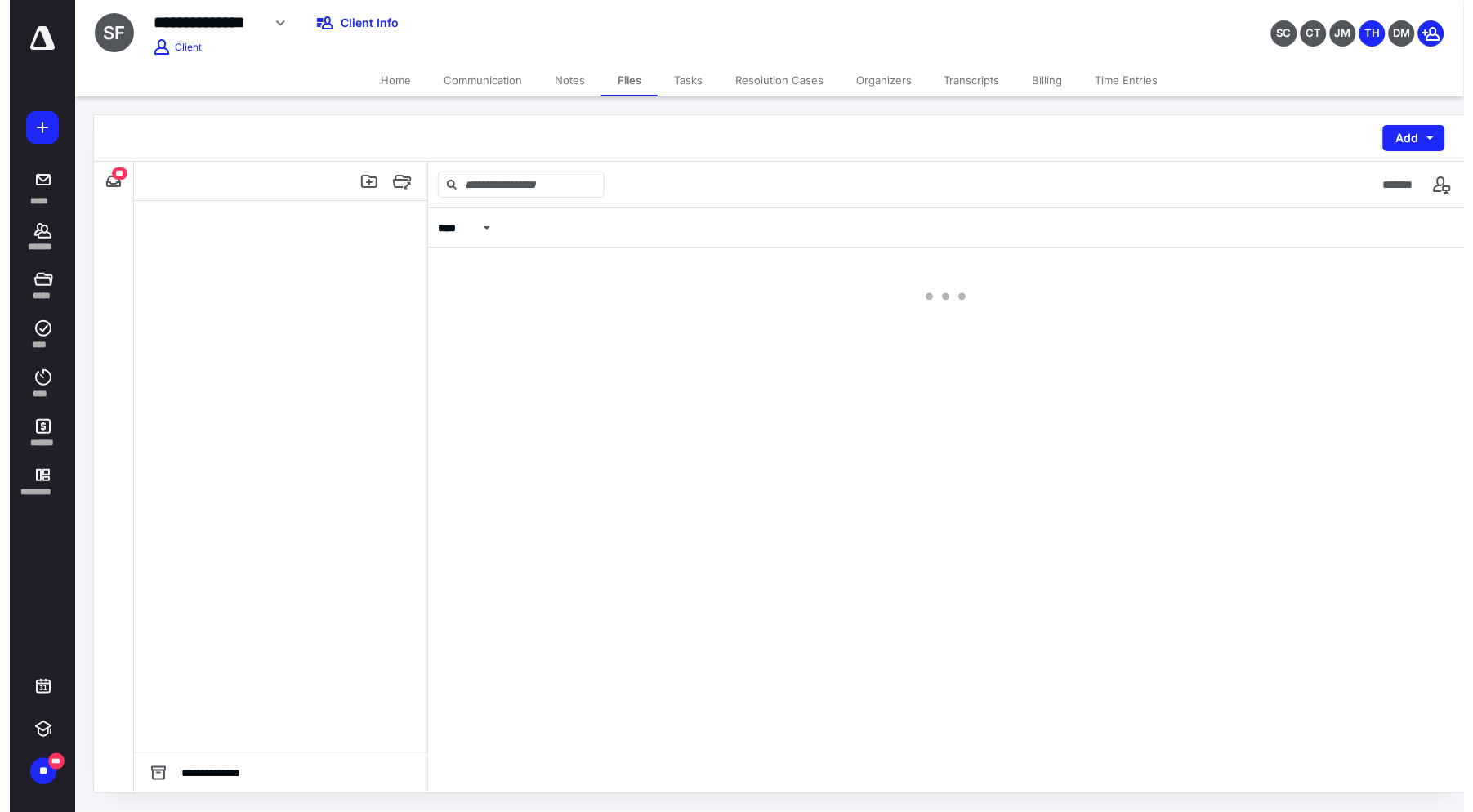 scroll, scrollTop: 0, scrollLeft: 0, axis: both 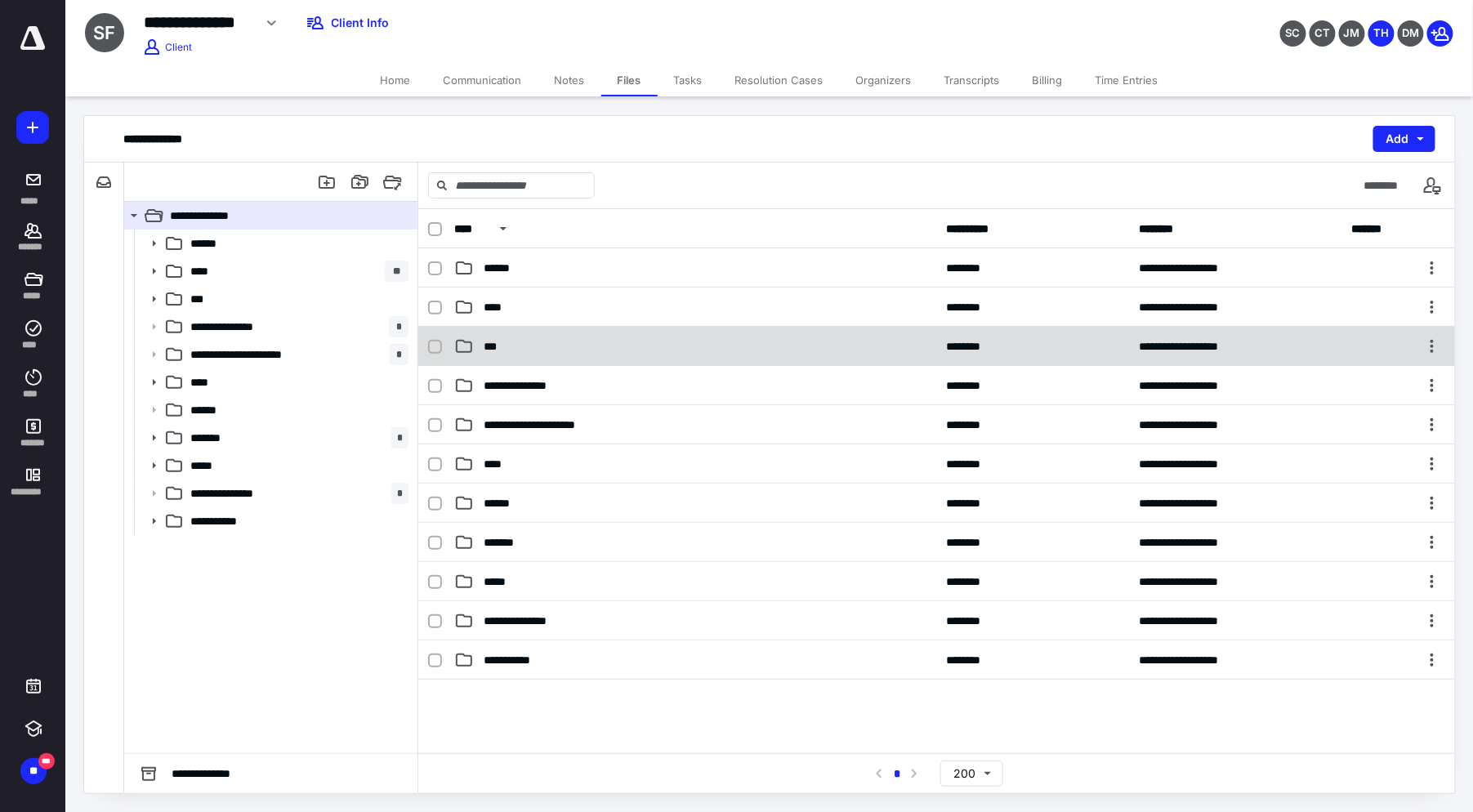 click on "***" at bounding box center [695, 346] 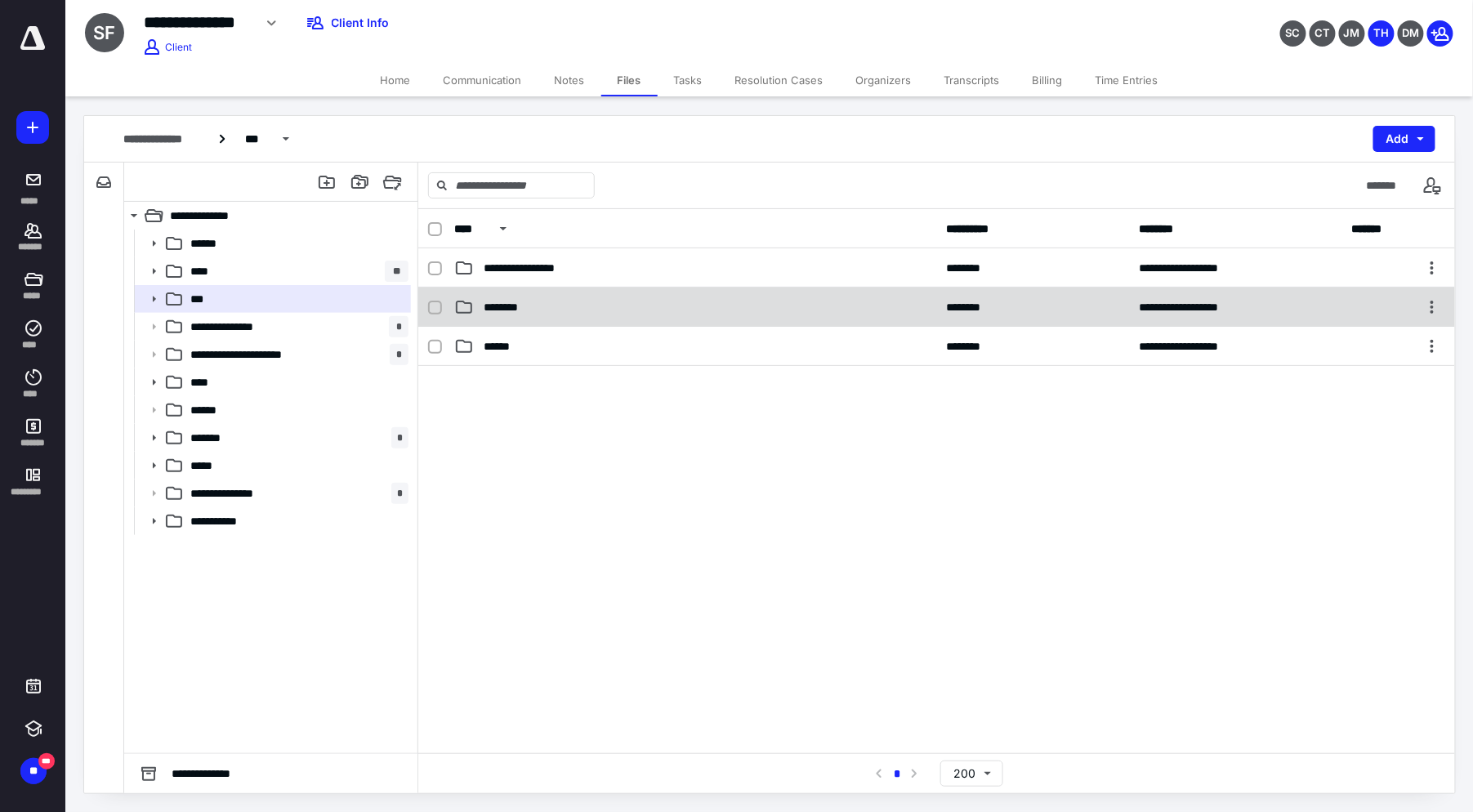 click on "********" at bounding box center [695, 307] 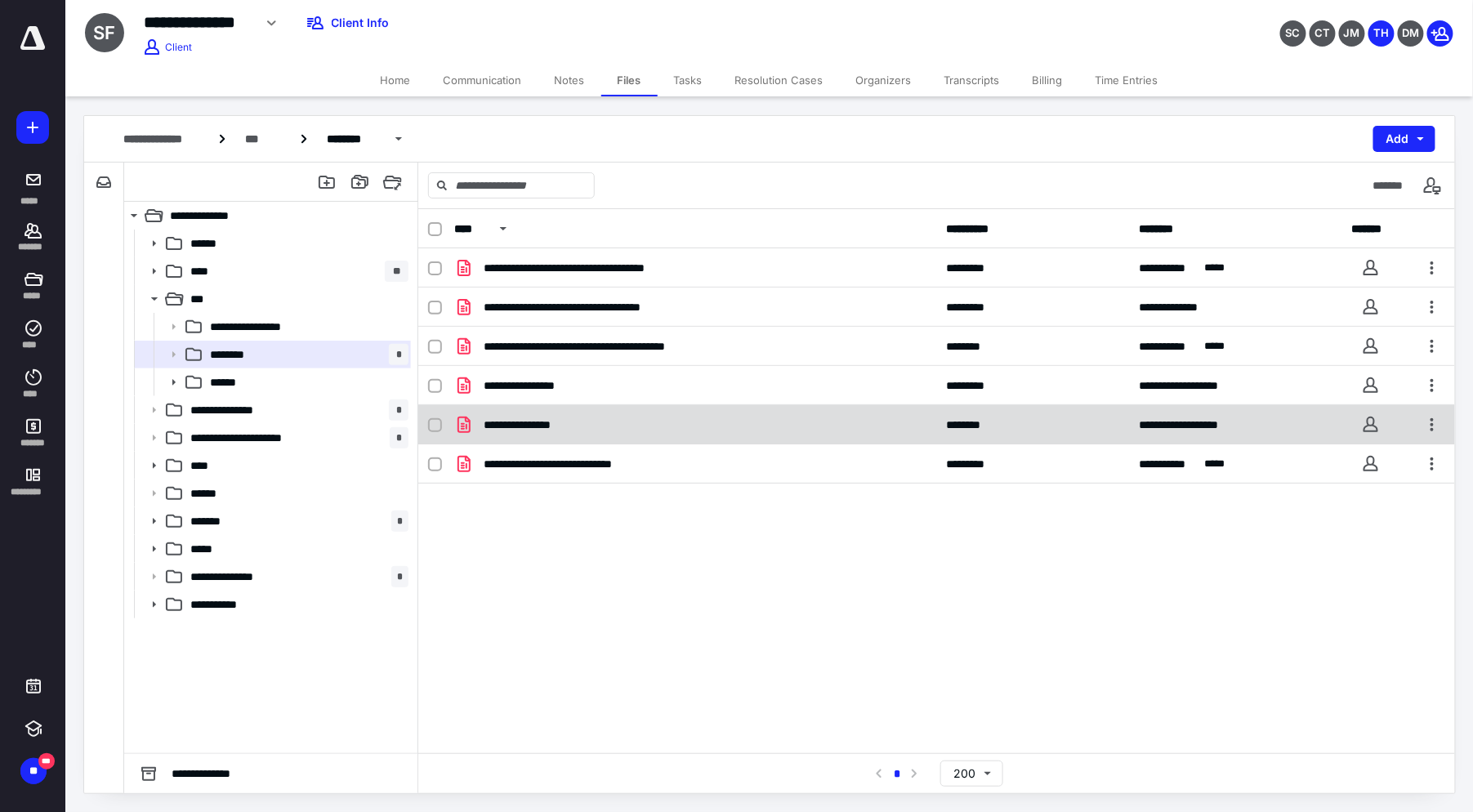 click on "**********" at bounding box center [695, 425] 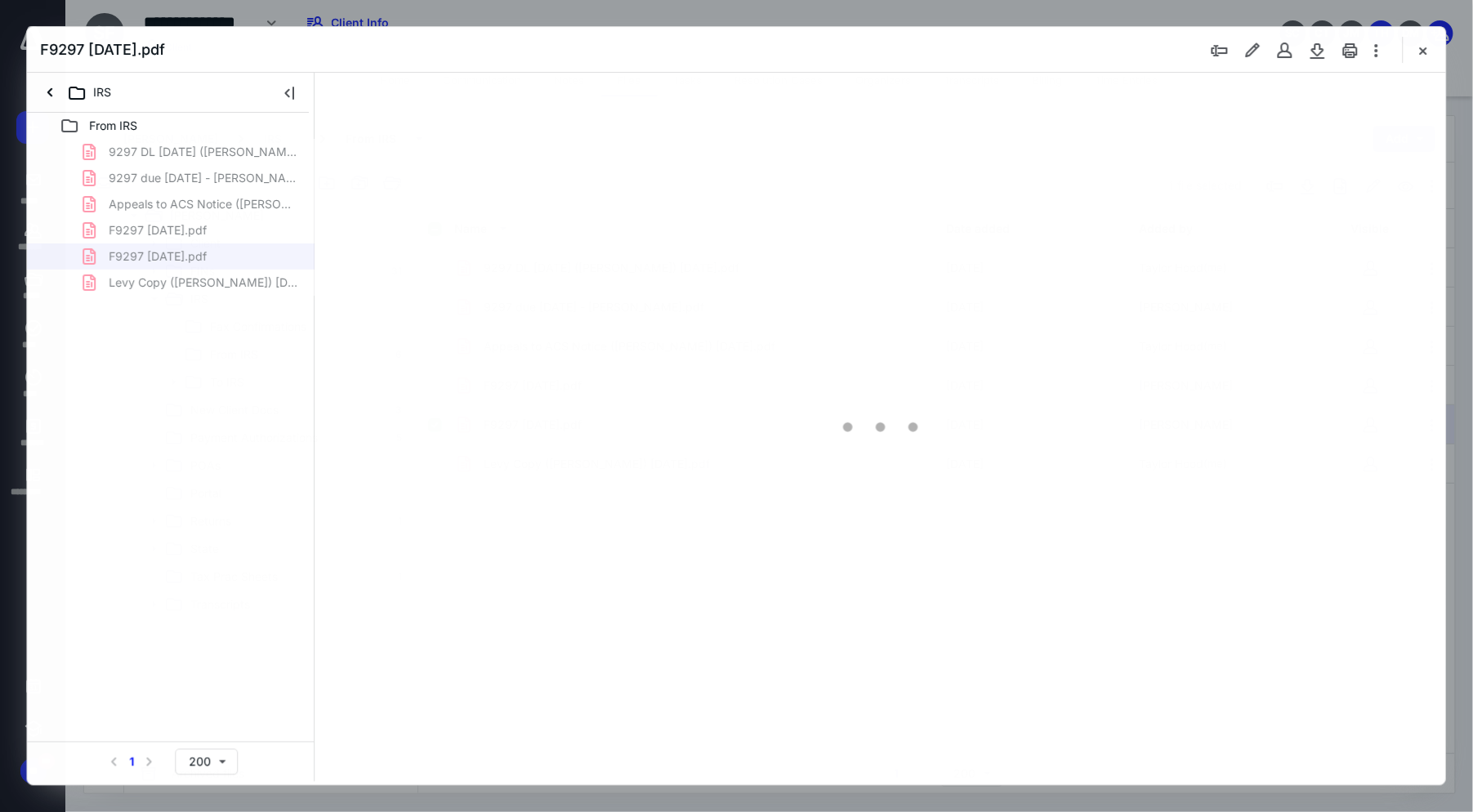 scroll, scrollTop: 0, scrollLeft: 0, axis: both 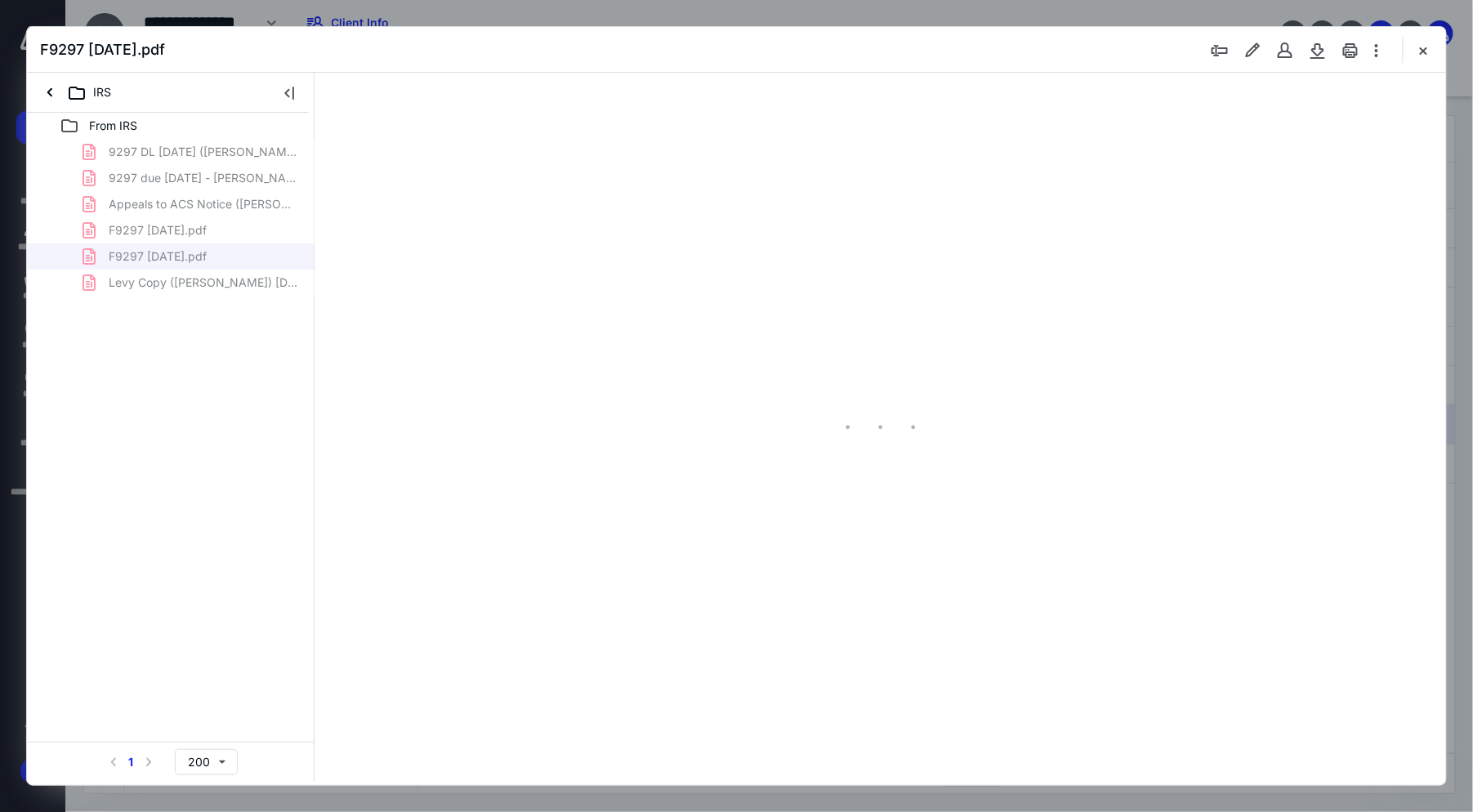 type on "95" 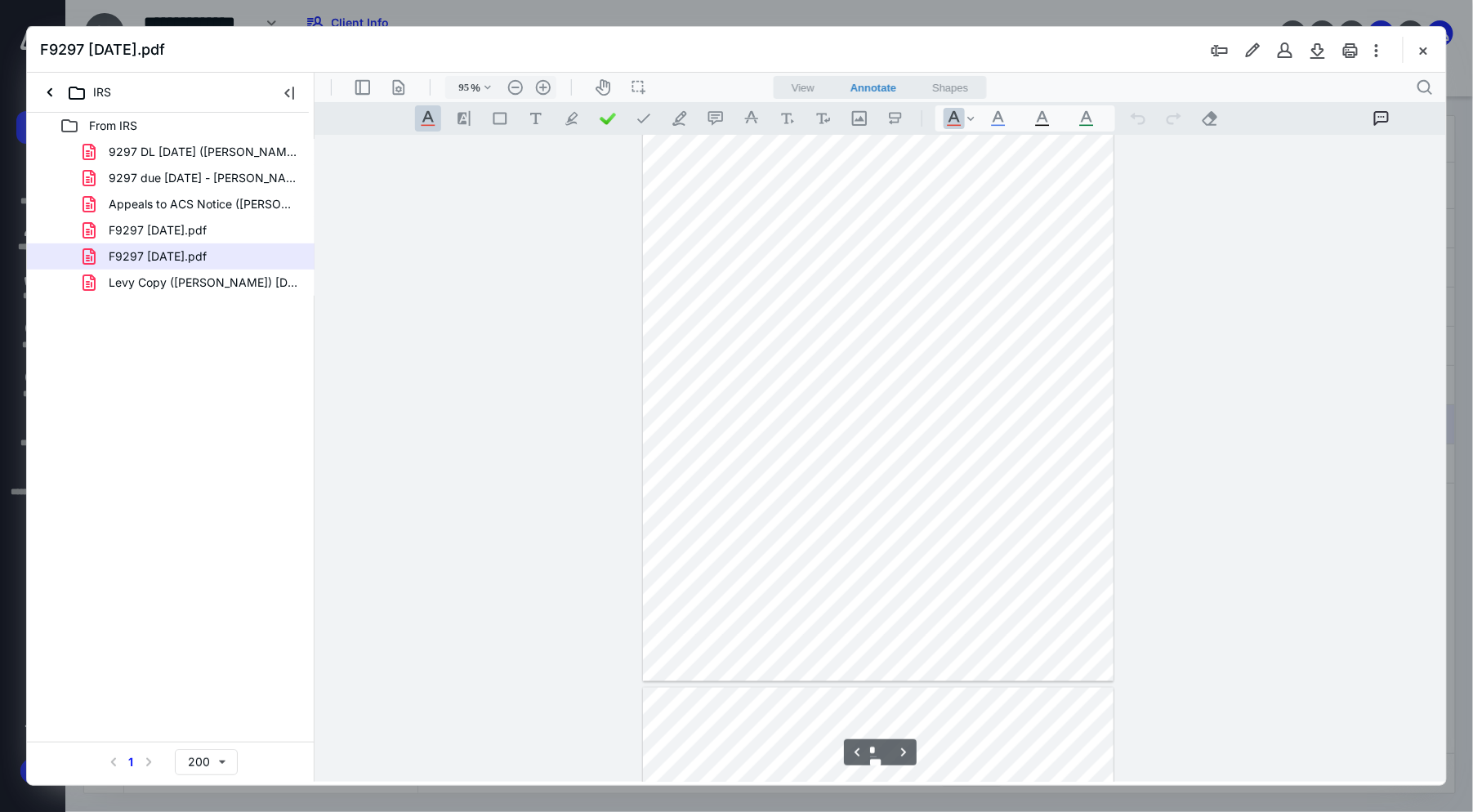 type on "*" 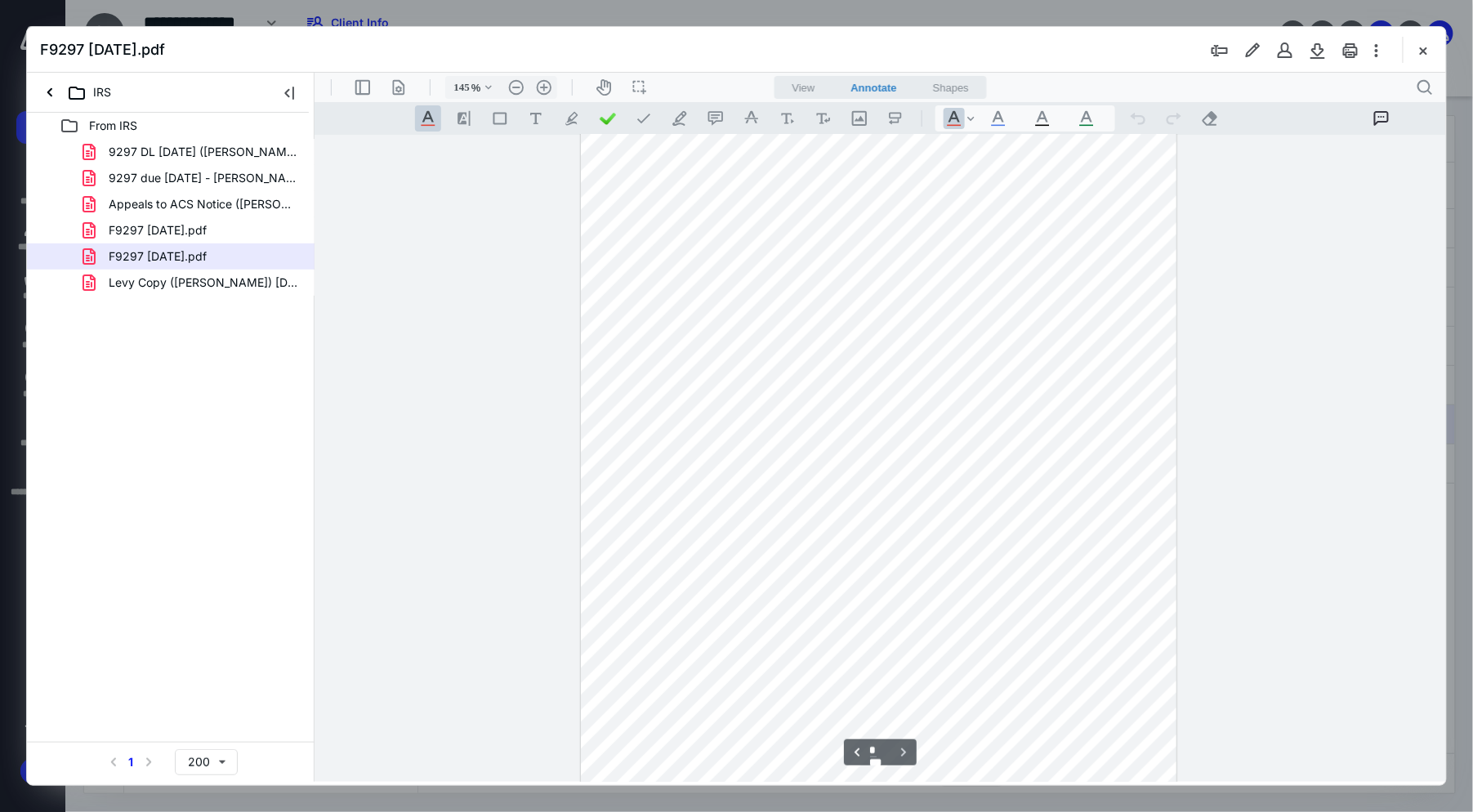 type on "170" 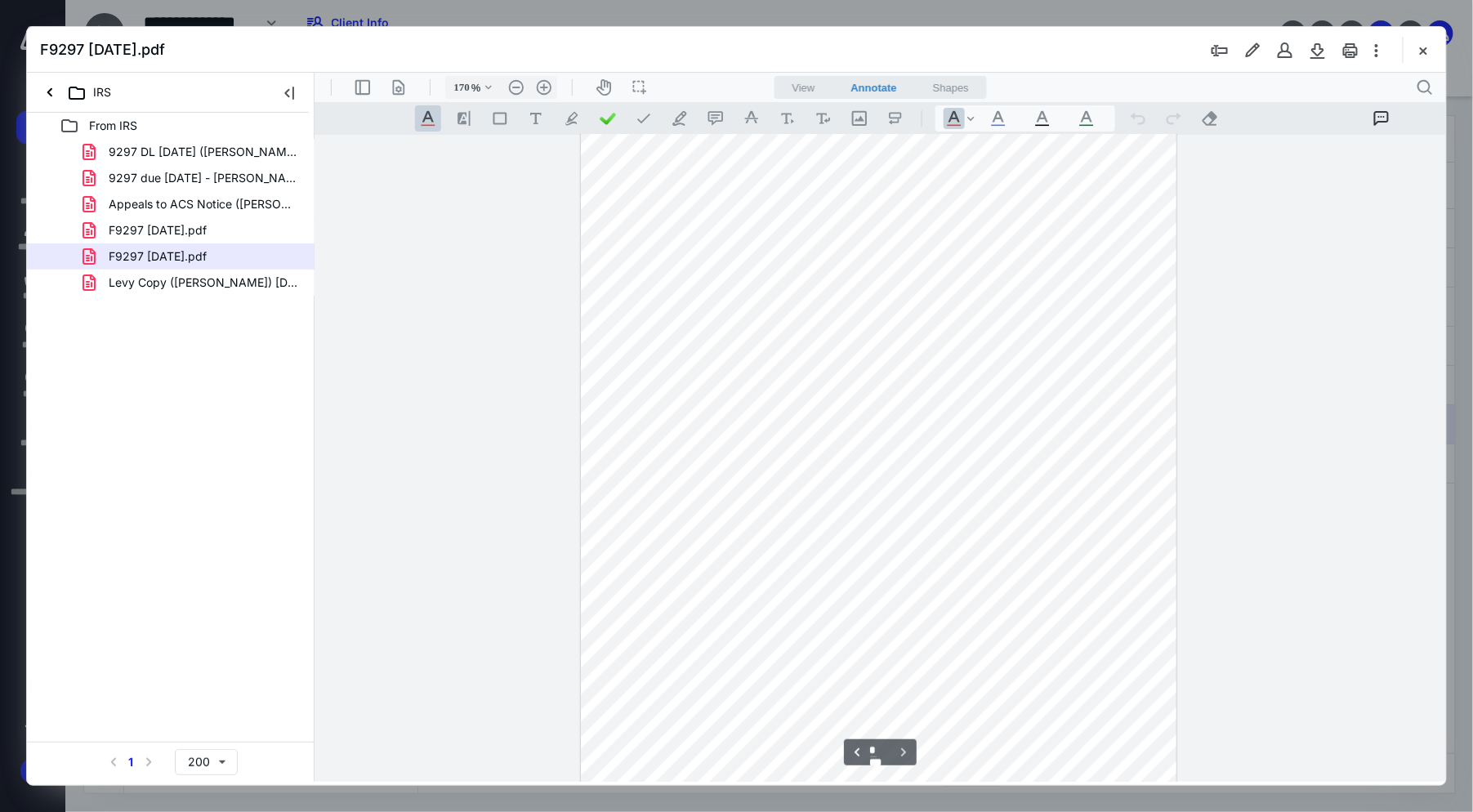 scroll, scrollTop: 2538, scrollLeft: 0, axis: vertical 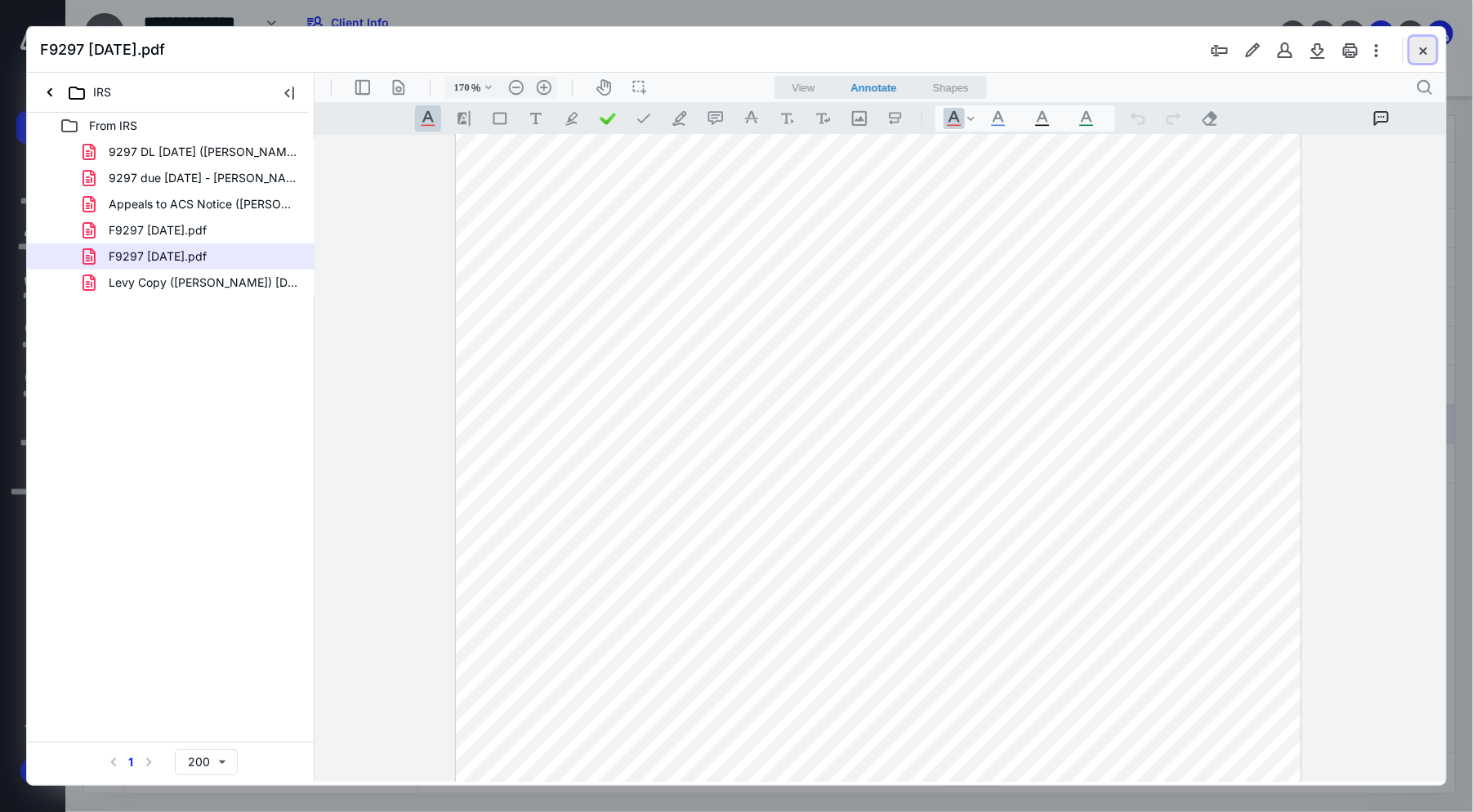 click at bounding box center (1423, 50) 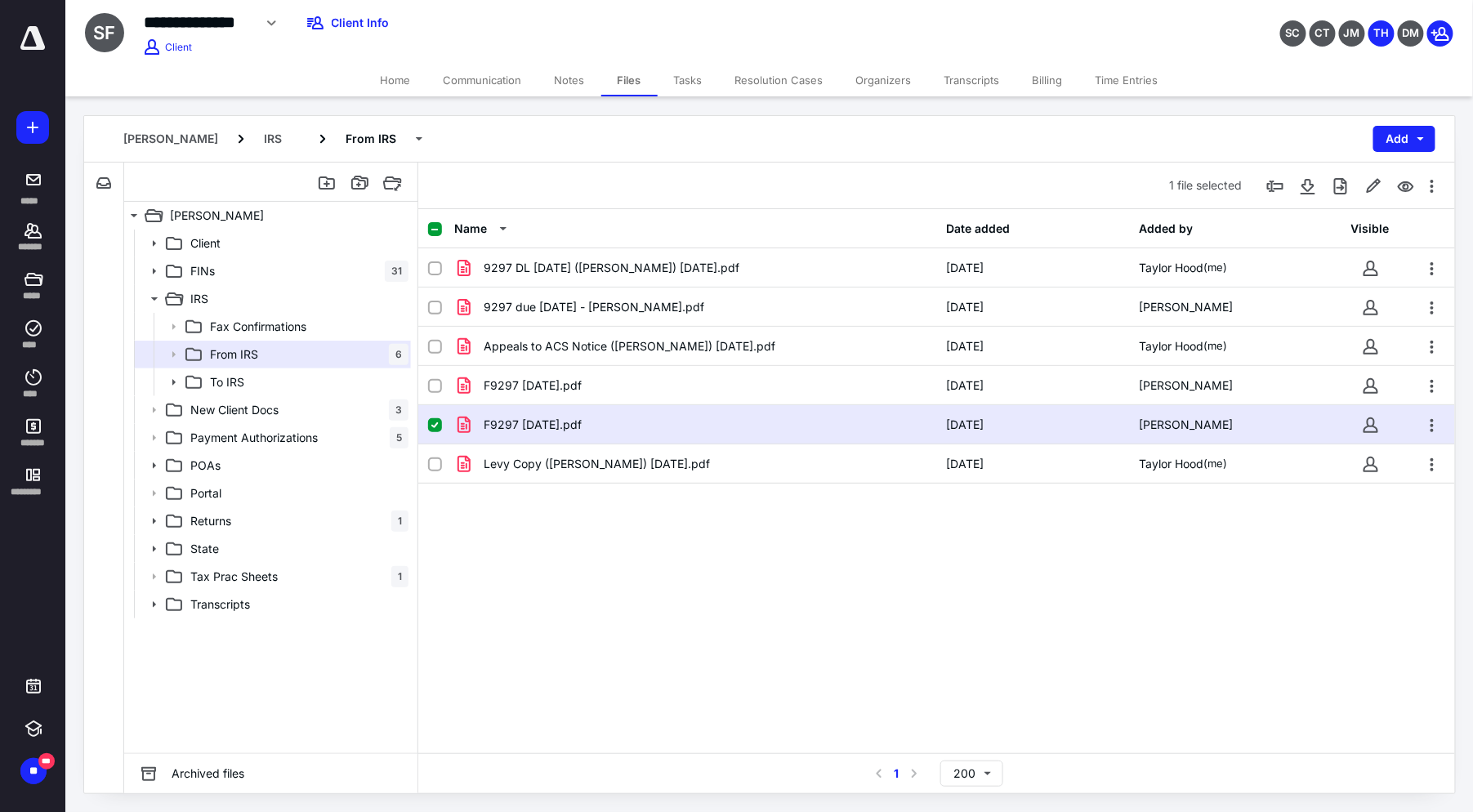 click on "Home" at bounding box center [395, 80] 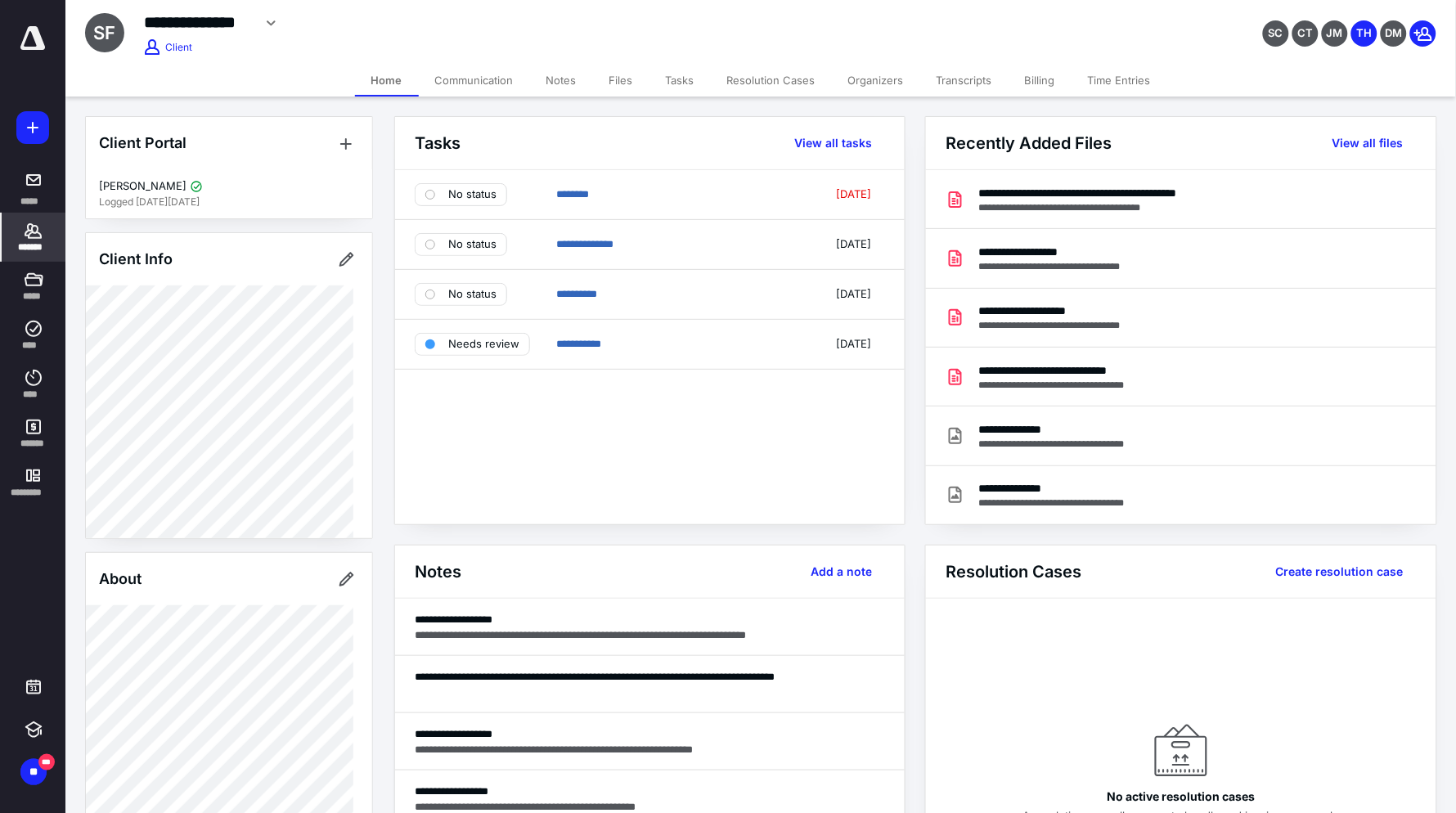 click on "Files" at bounding box center (621, 80) 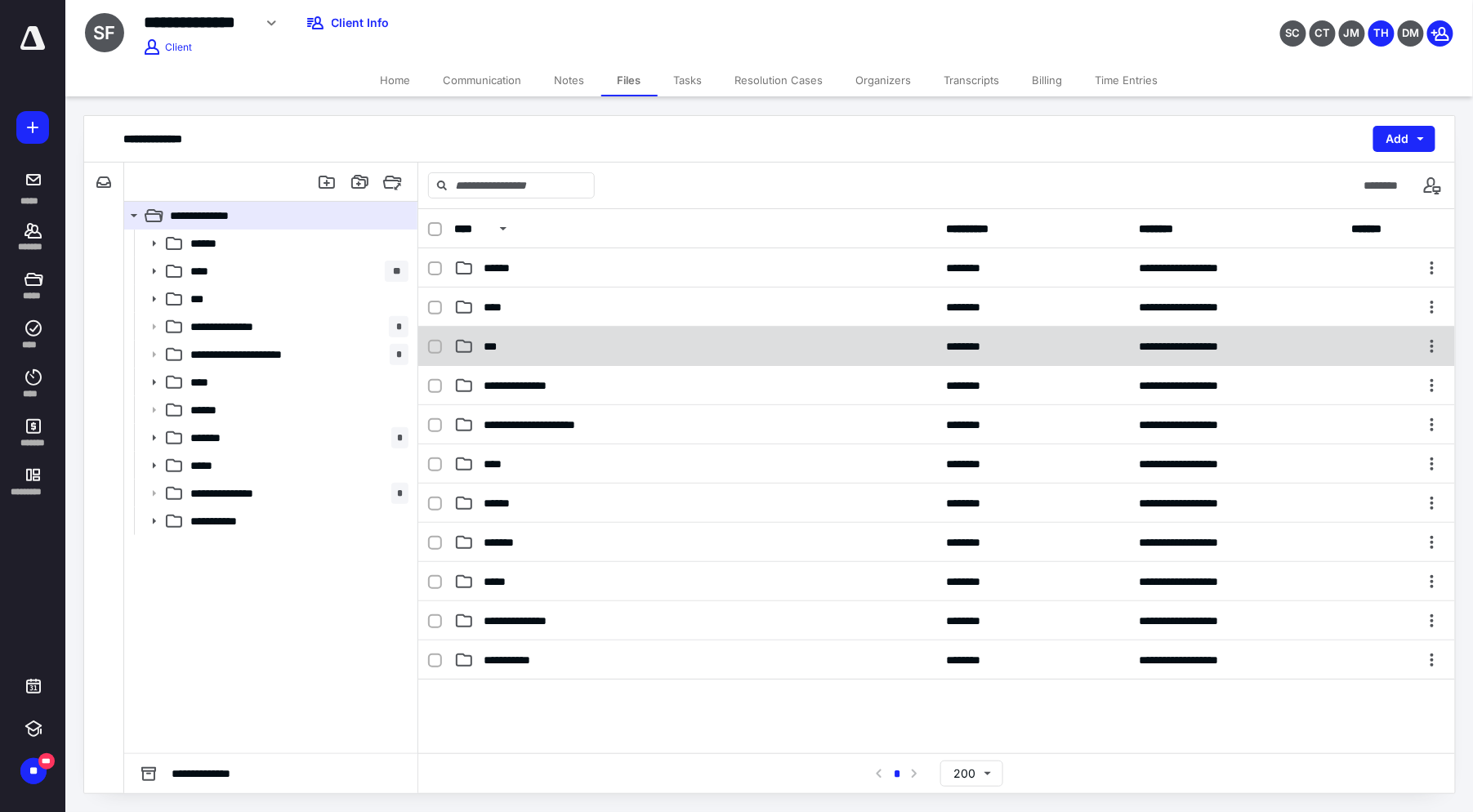 click on "***" at bounding box center (695, 346) 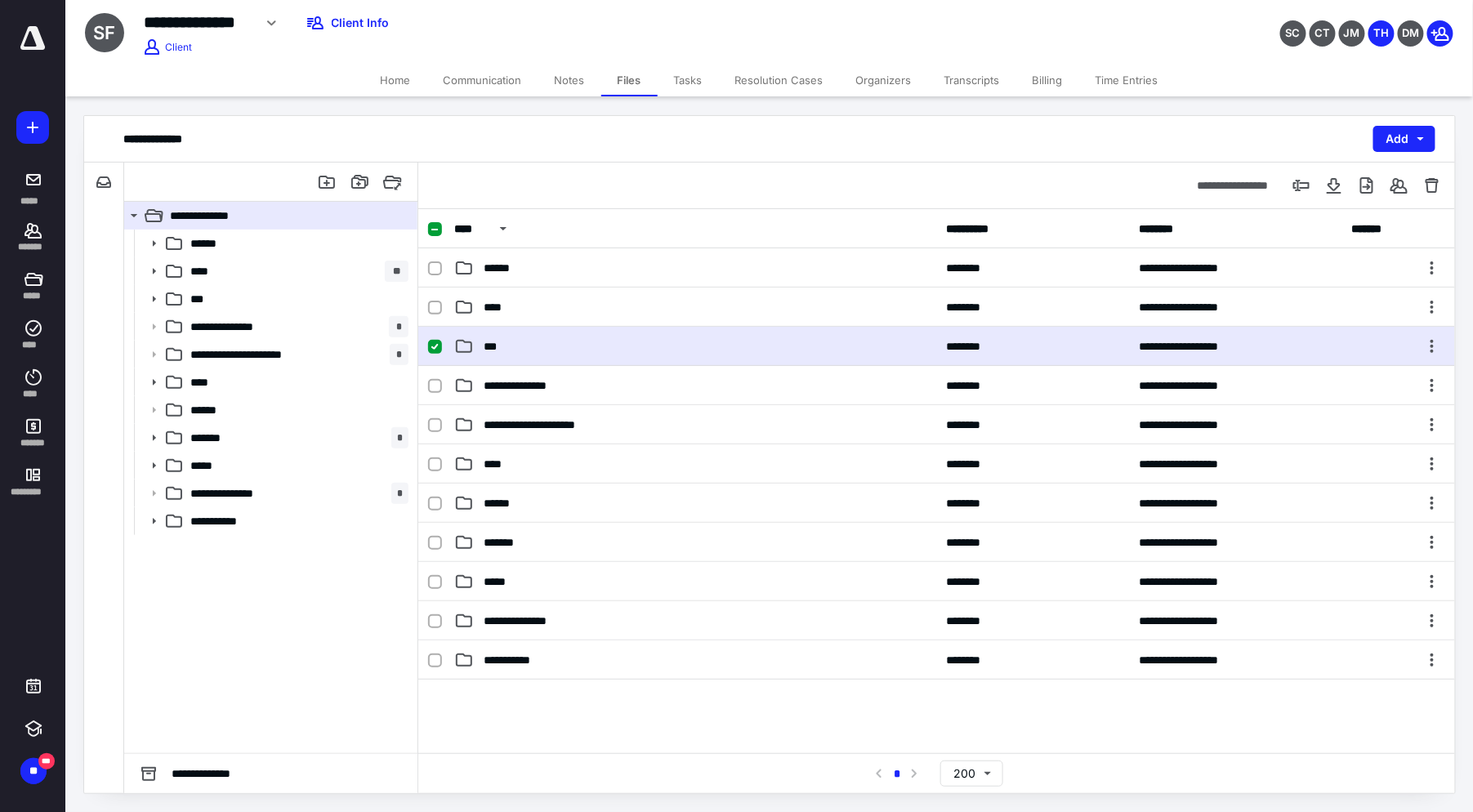 click on "***" at bounding box center [695, 346] 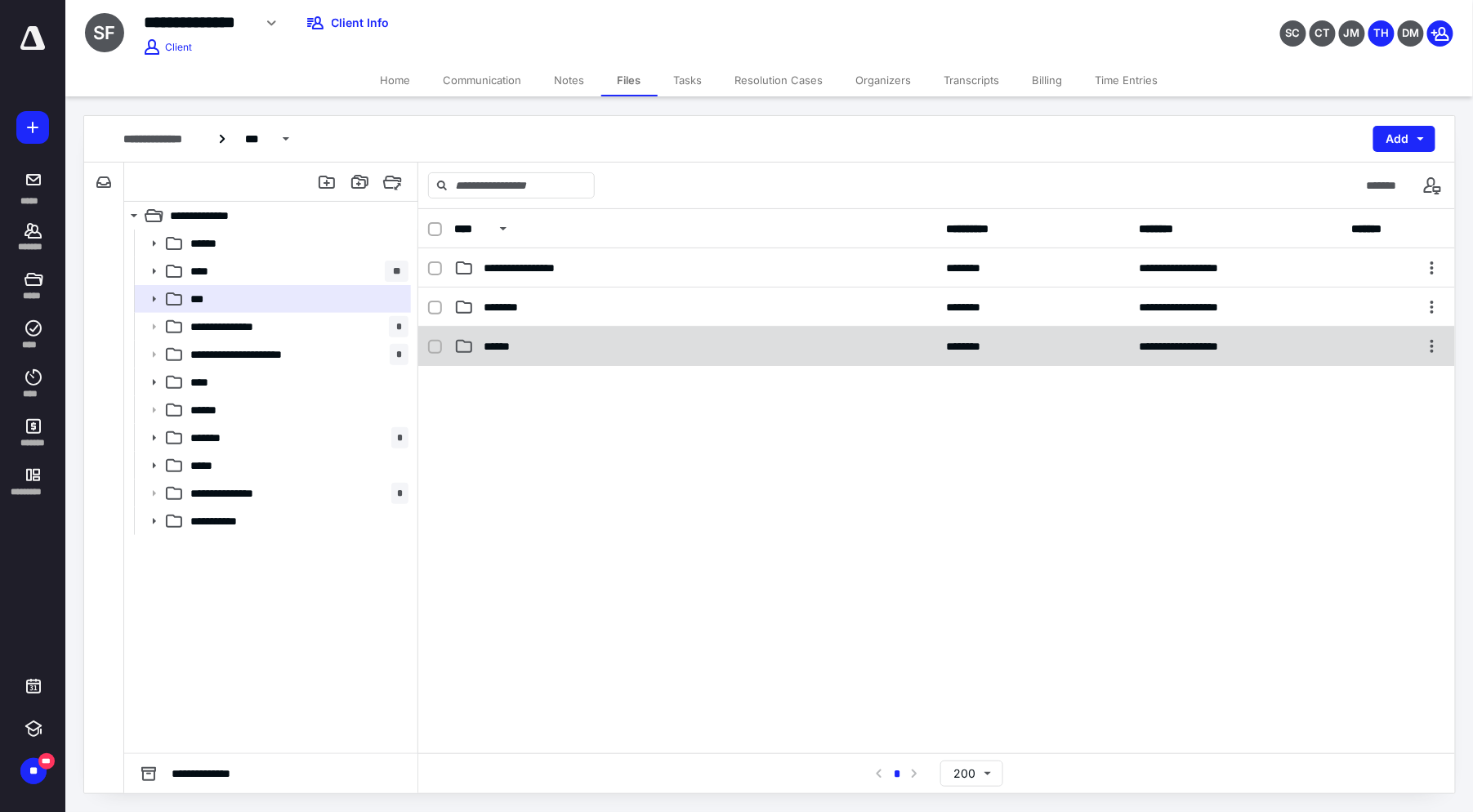 click on "******" at bounding box center [695, 346] 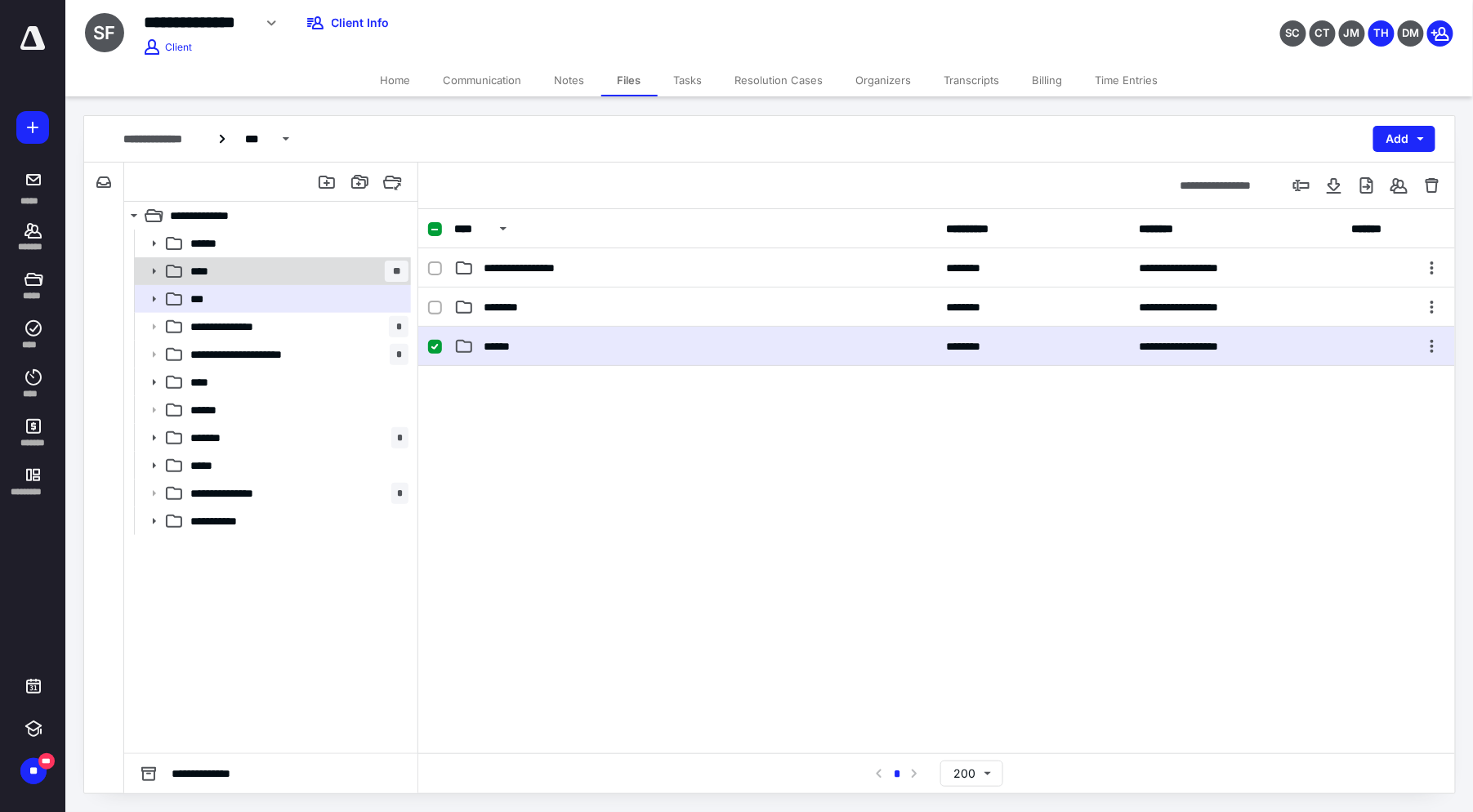 click on "**** **" at bounding box center (296, 271) 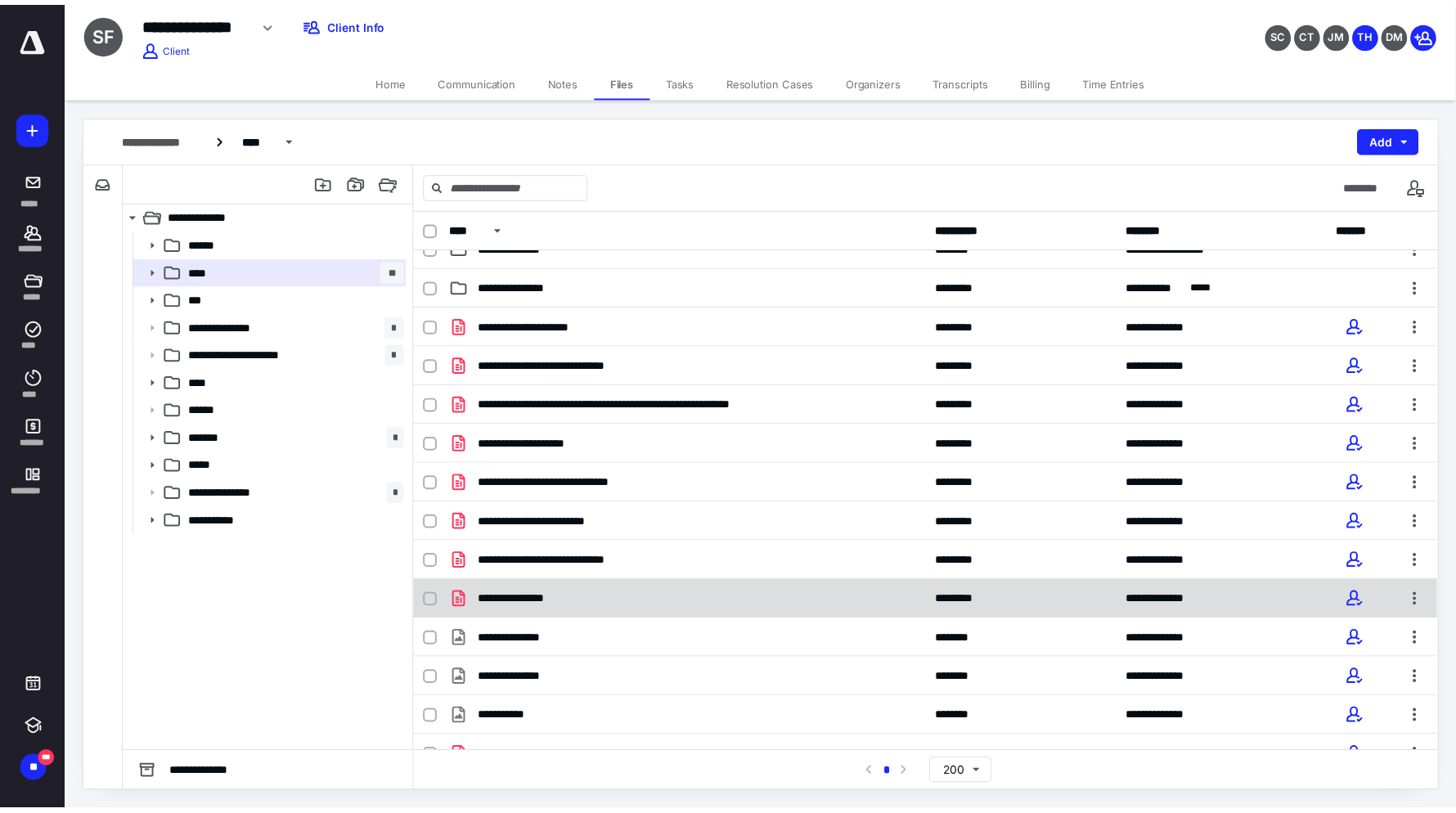 scroll, scrollTop: 0, scrollLeft: 0, axis: both 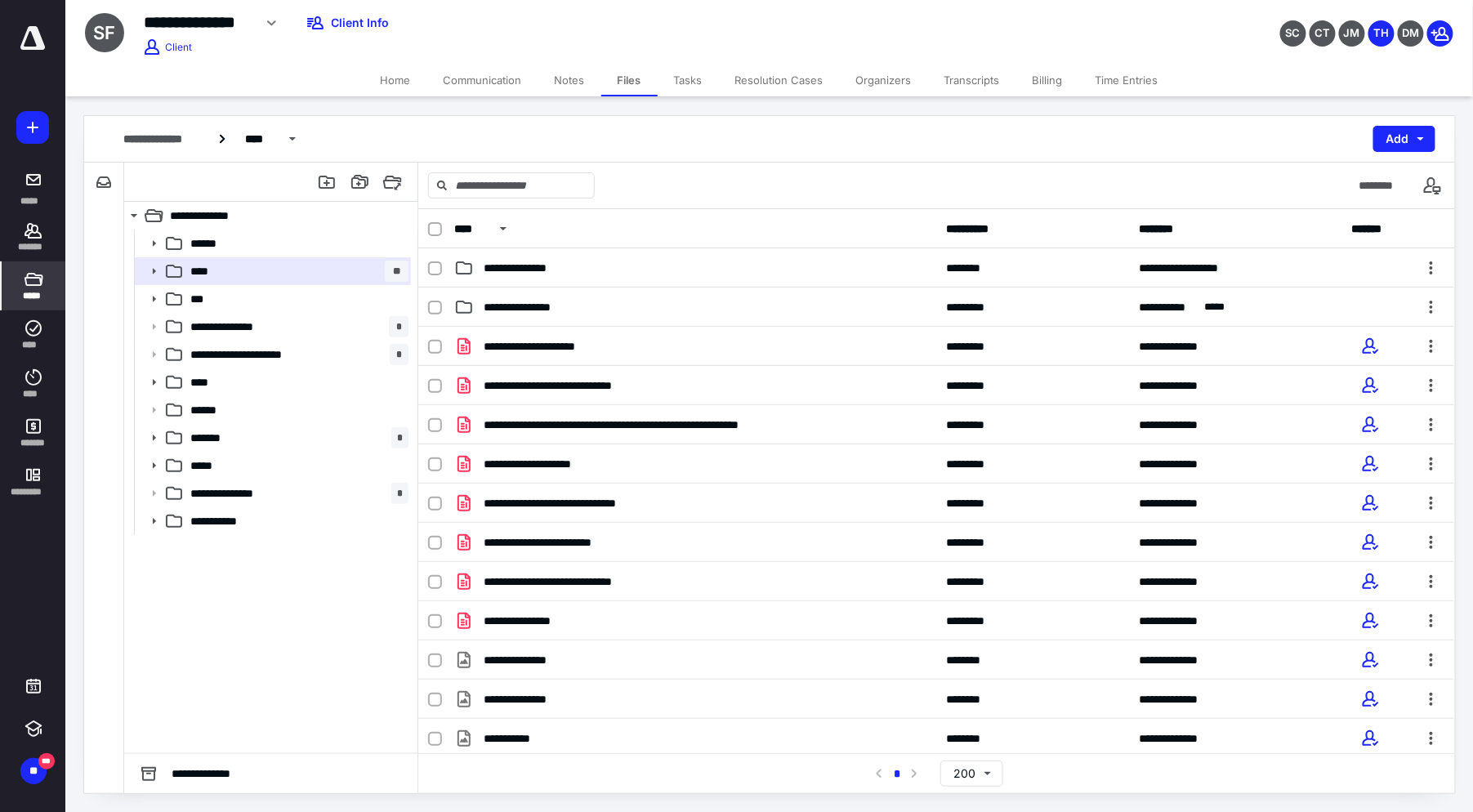click 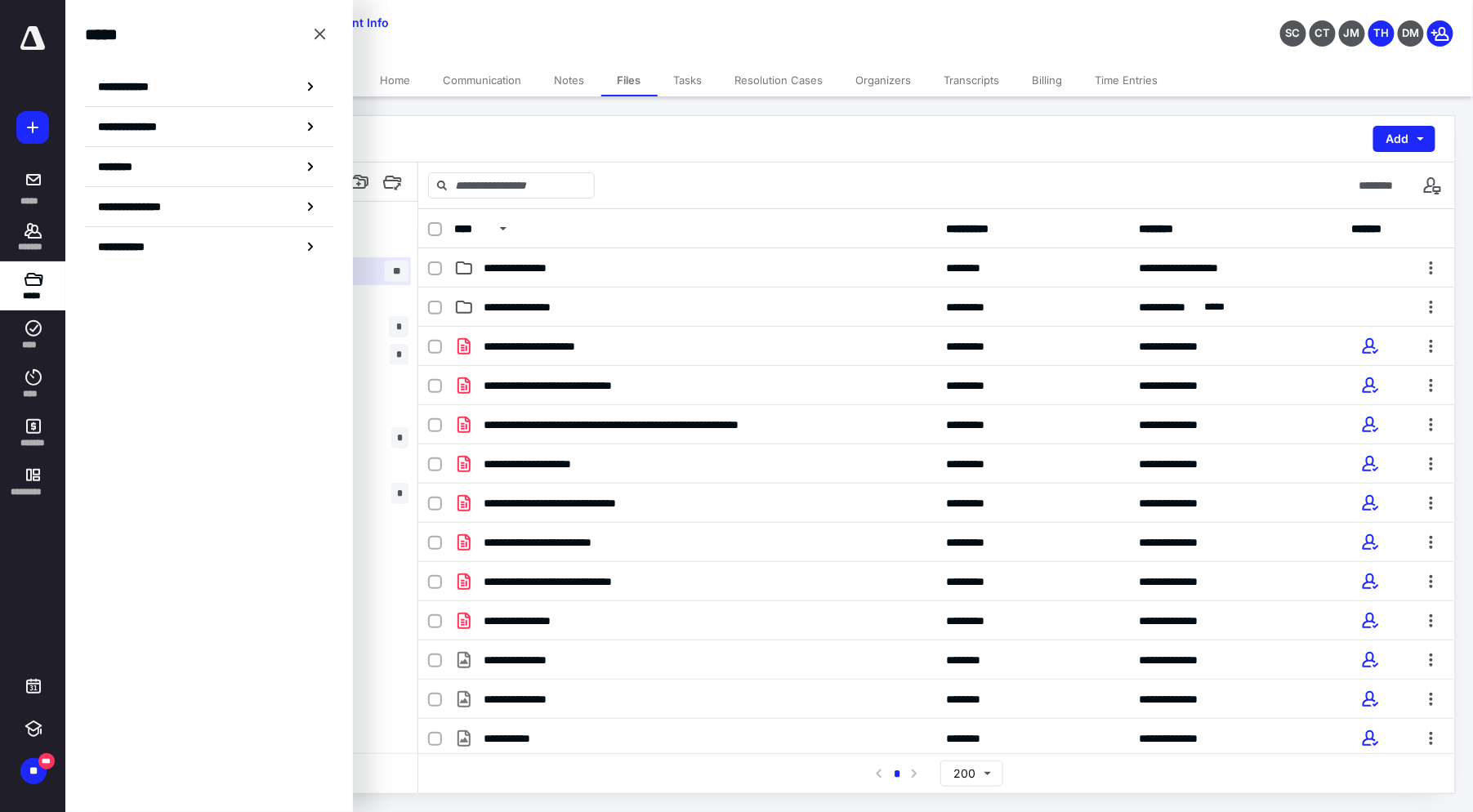 click on "**********" at bounding box center (770, 139) 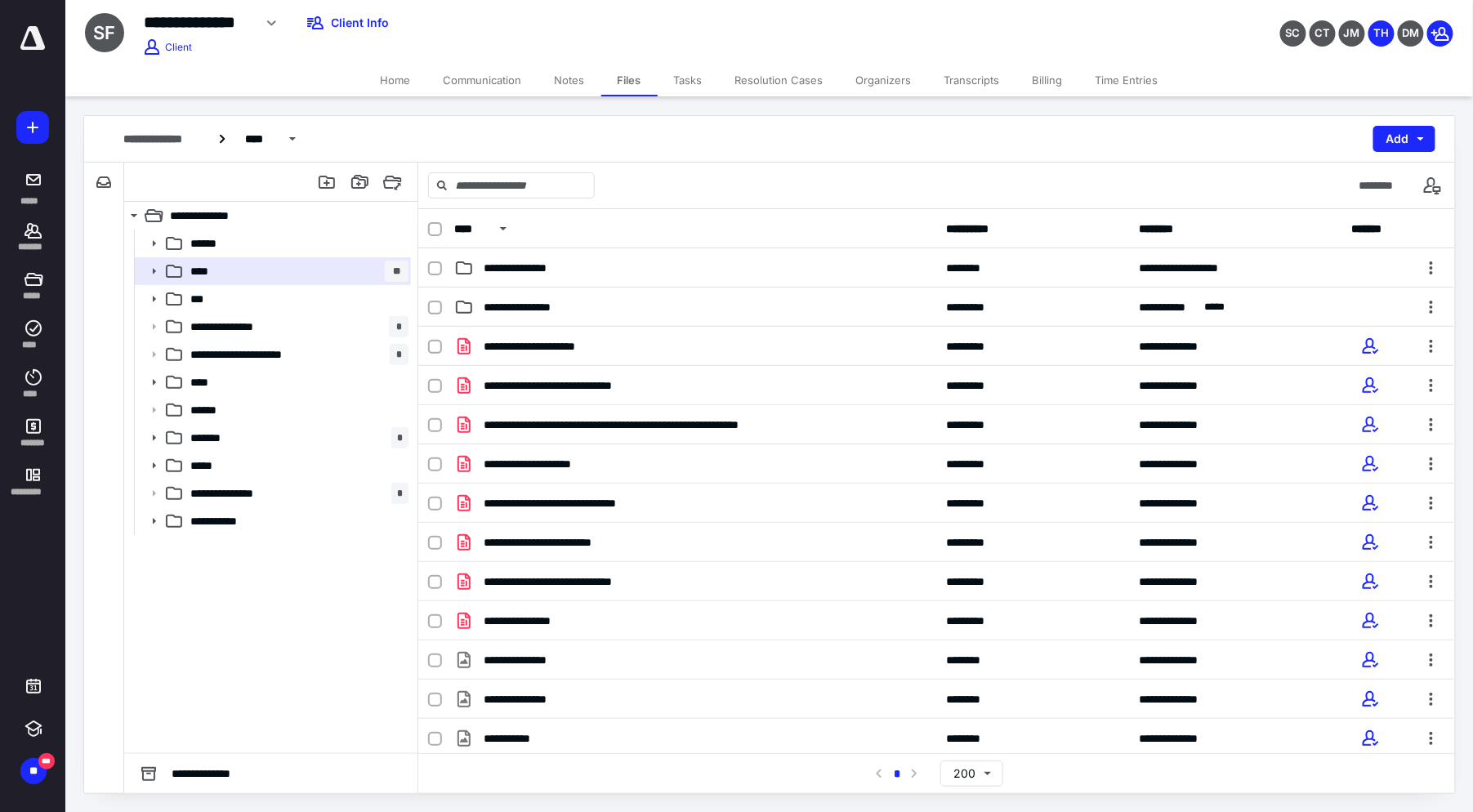 click on "Files" at bounding box center (629, 80) 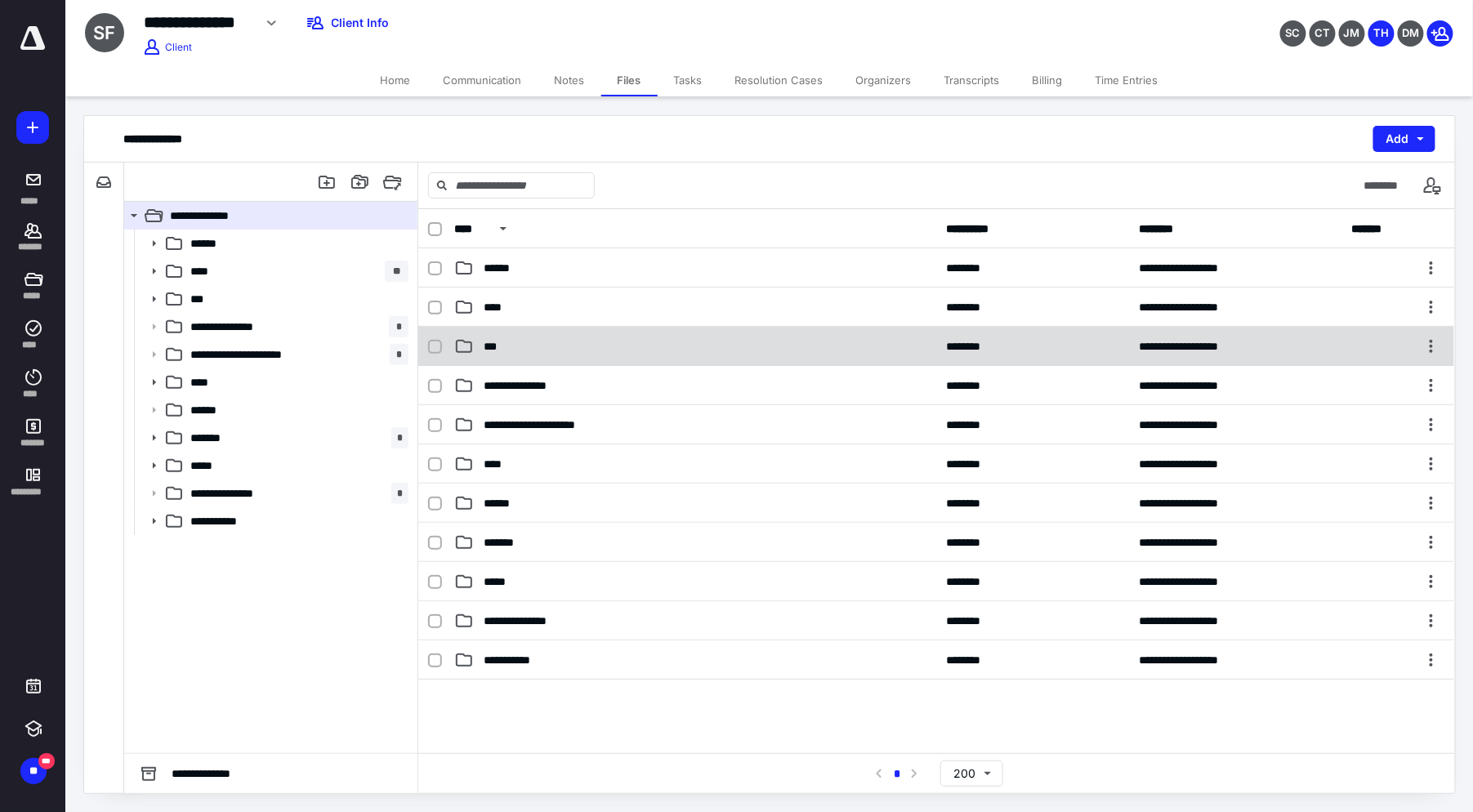 click on "***" at bounding box center (695, 346) 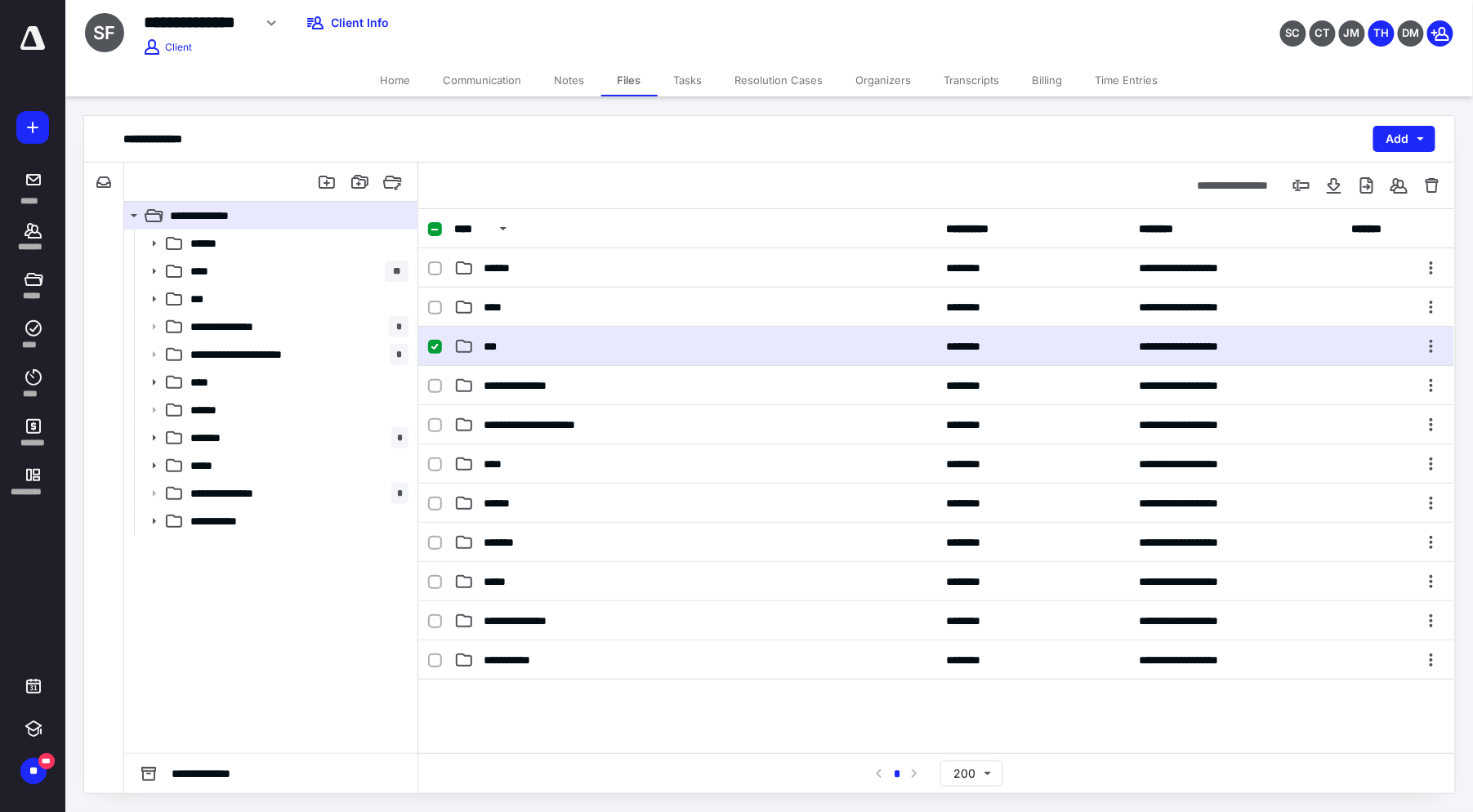 click on "***" at bounding box center [695, 346] 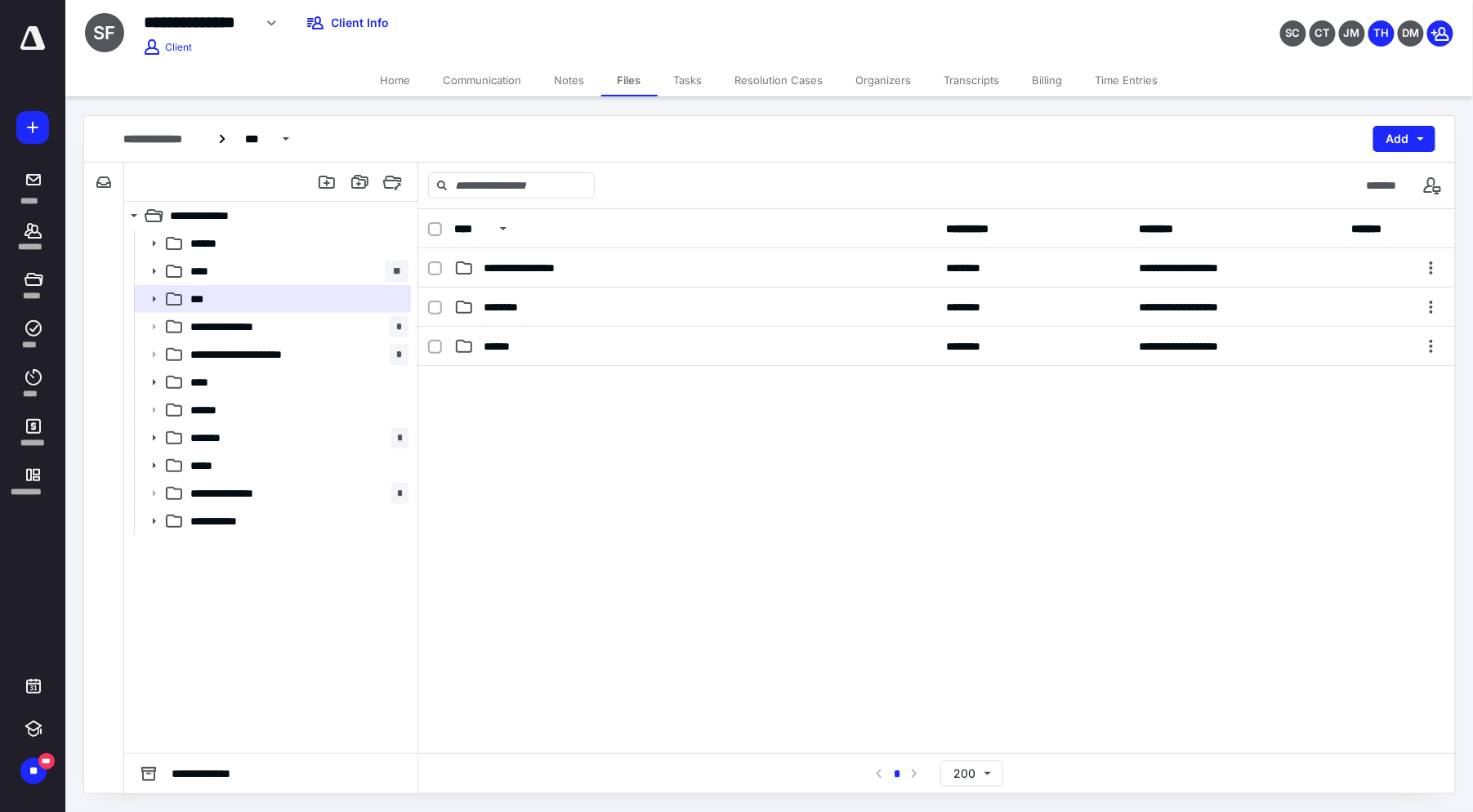 click on "******" at bounding box center (695, 346) 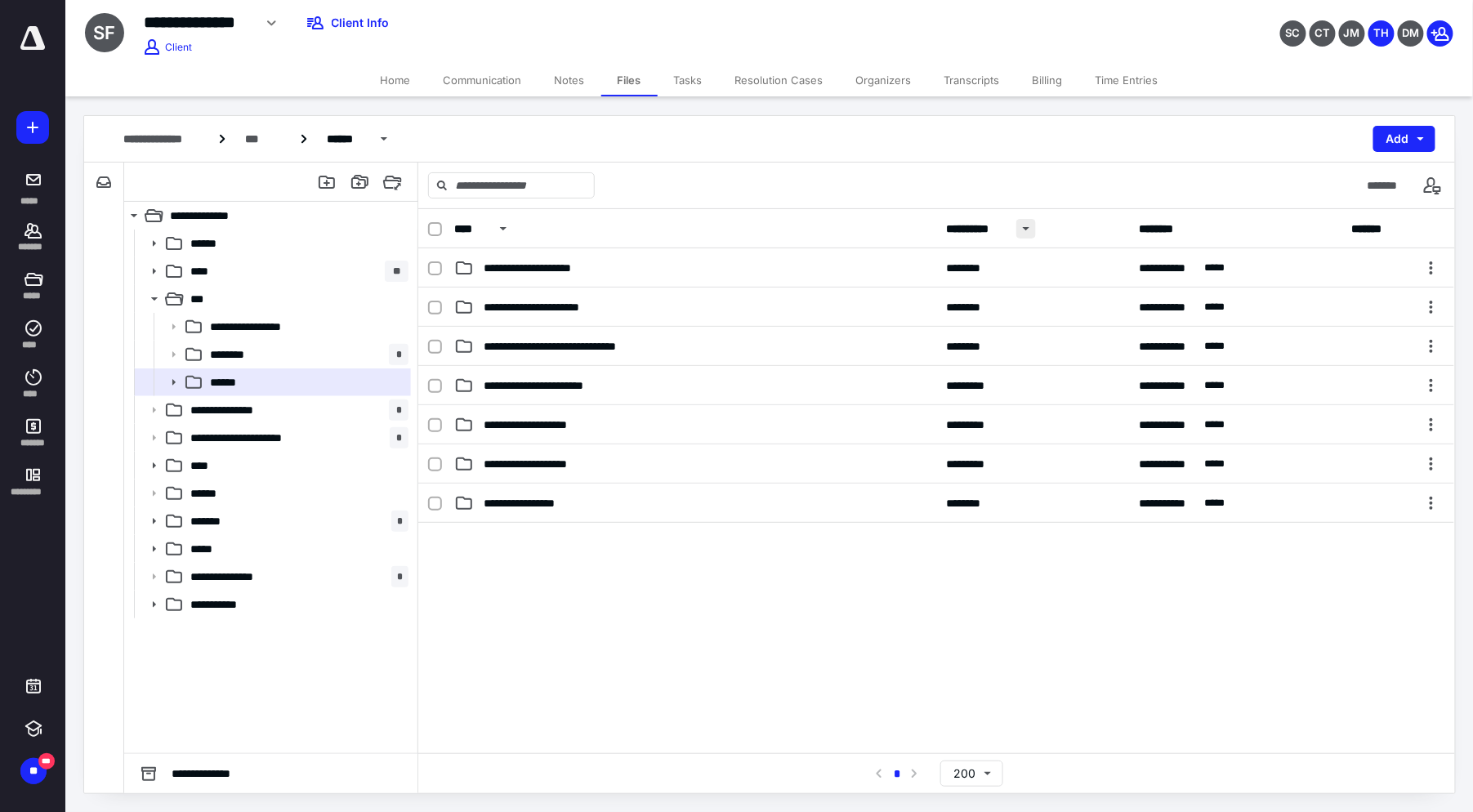 click at bounding box center [1026, 229] 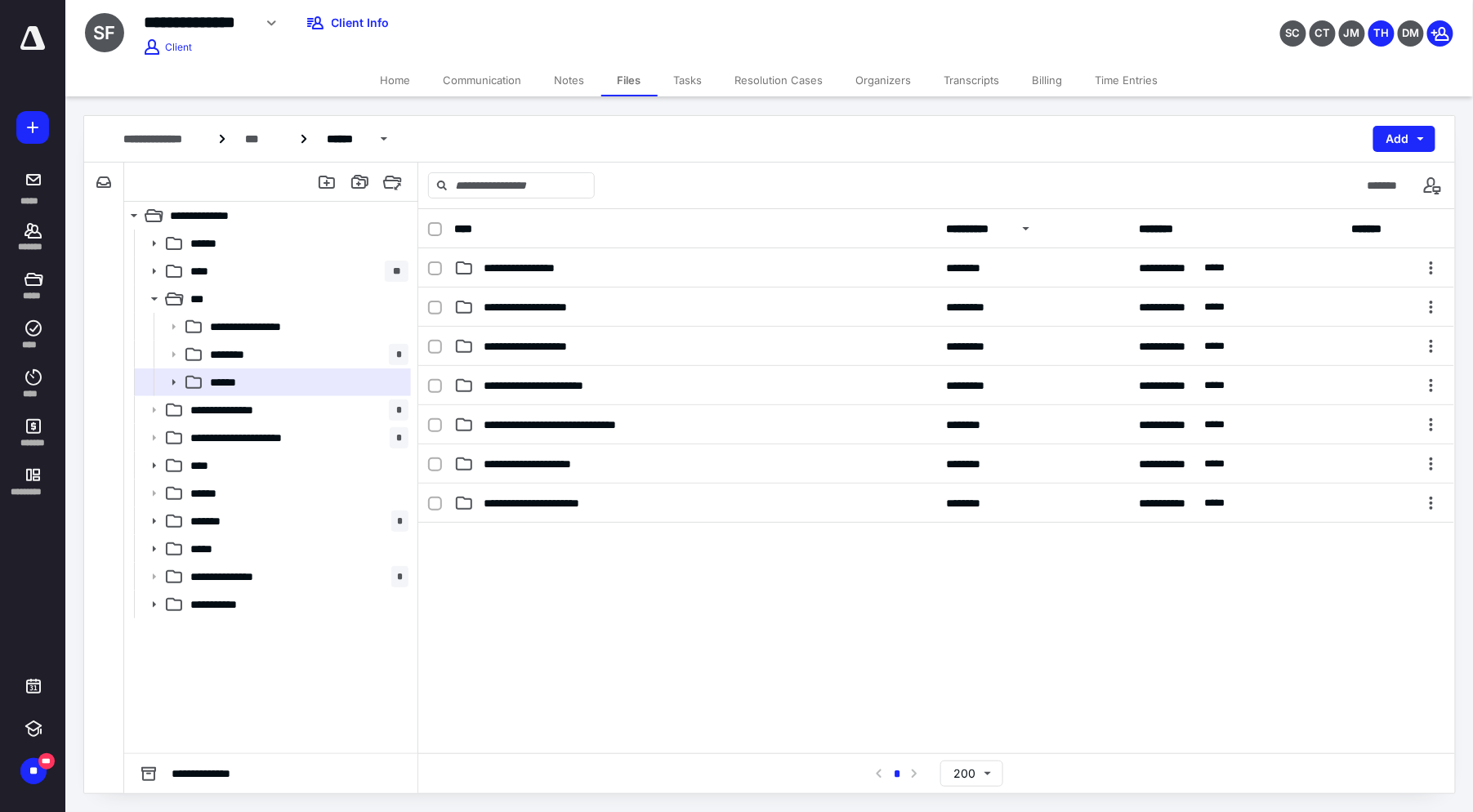 click on "Notes" at bounding box center (569, 80) 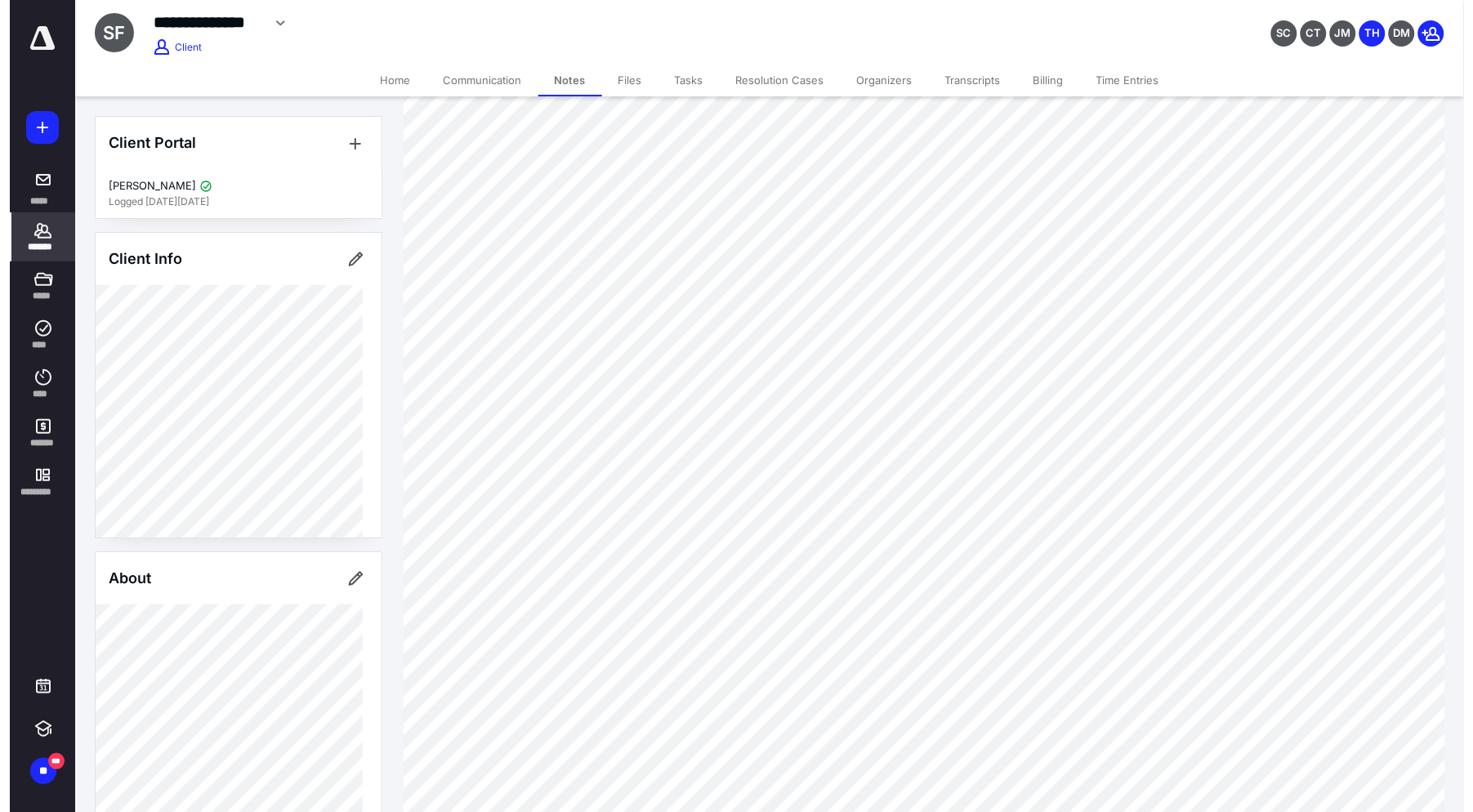 scroll, scrollTop: 0, scrollLeft: 0, axis: both 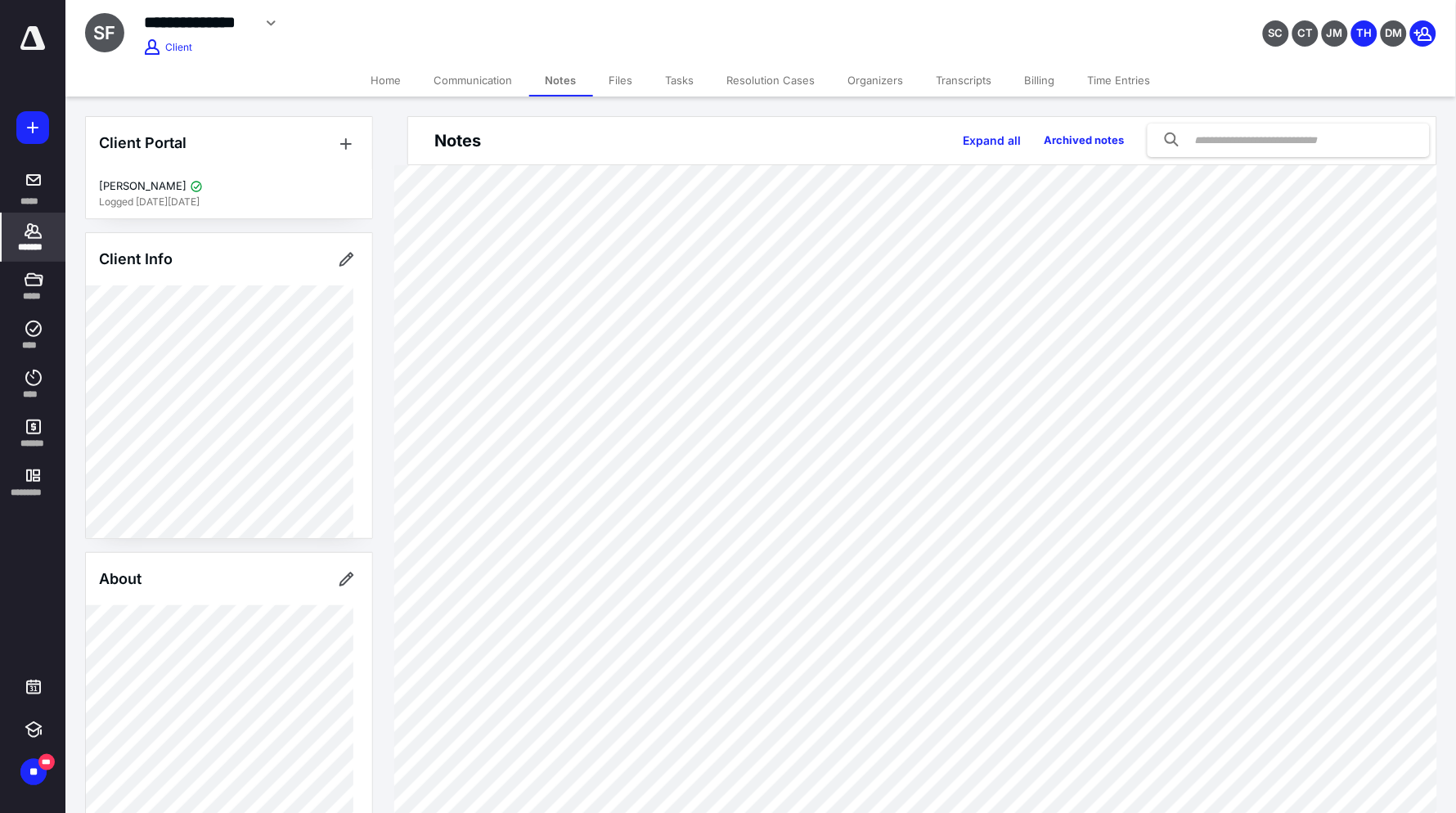 click on "Files" at bounding box center (621, 80) 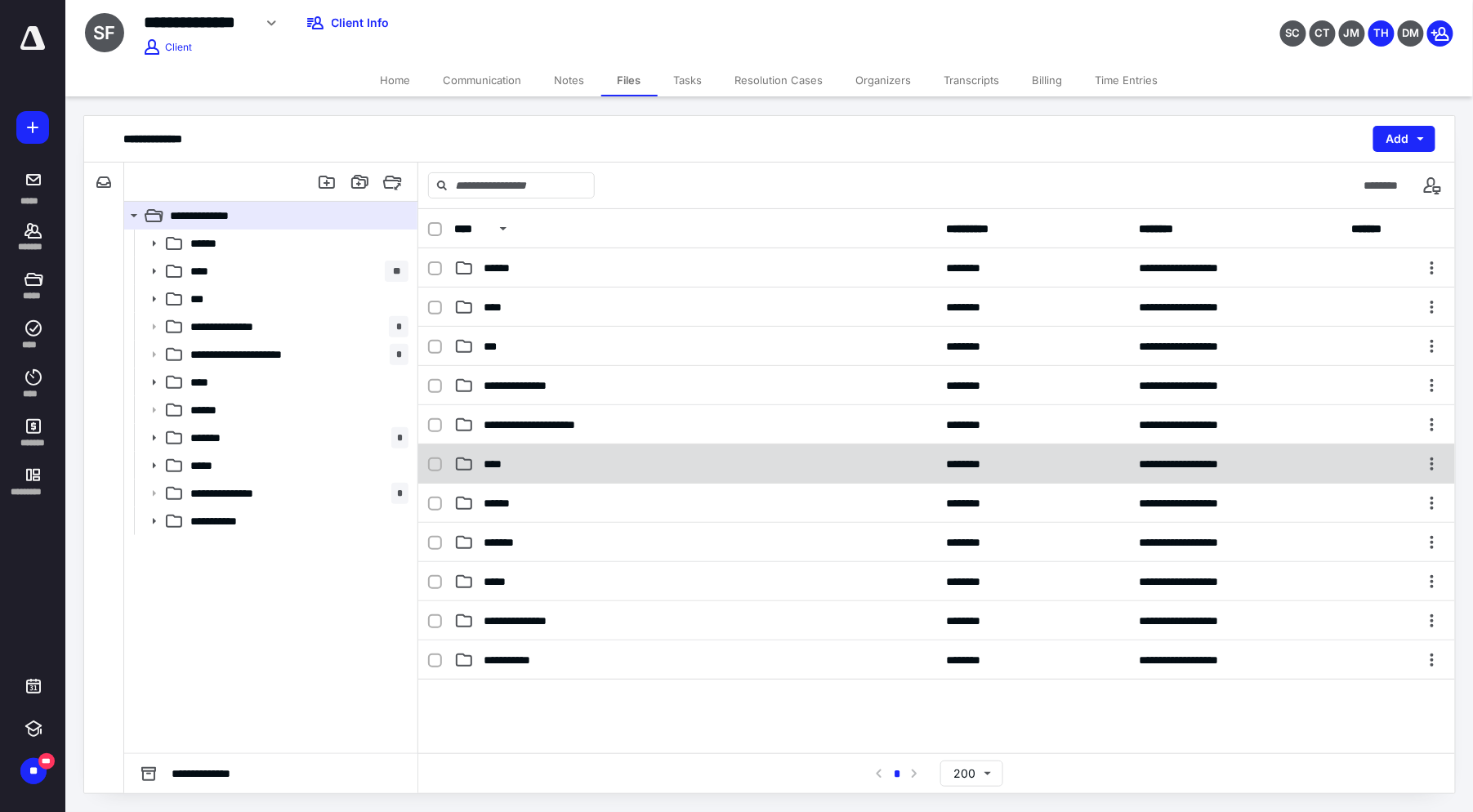 click on "**********" at bounding box center (936, 464) 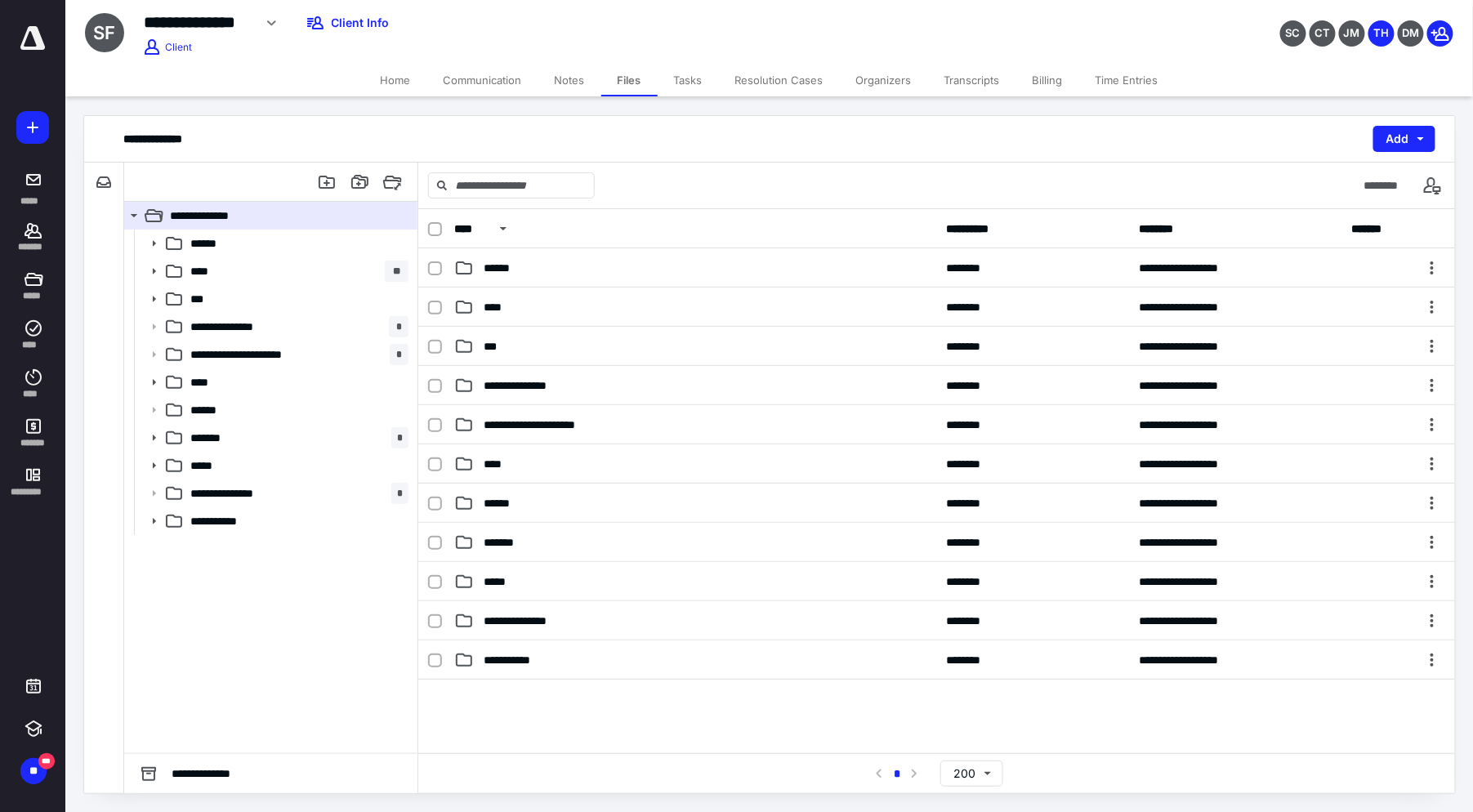 click on "**********" at bounding box center (936, 464) 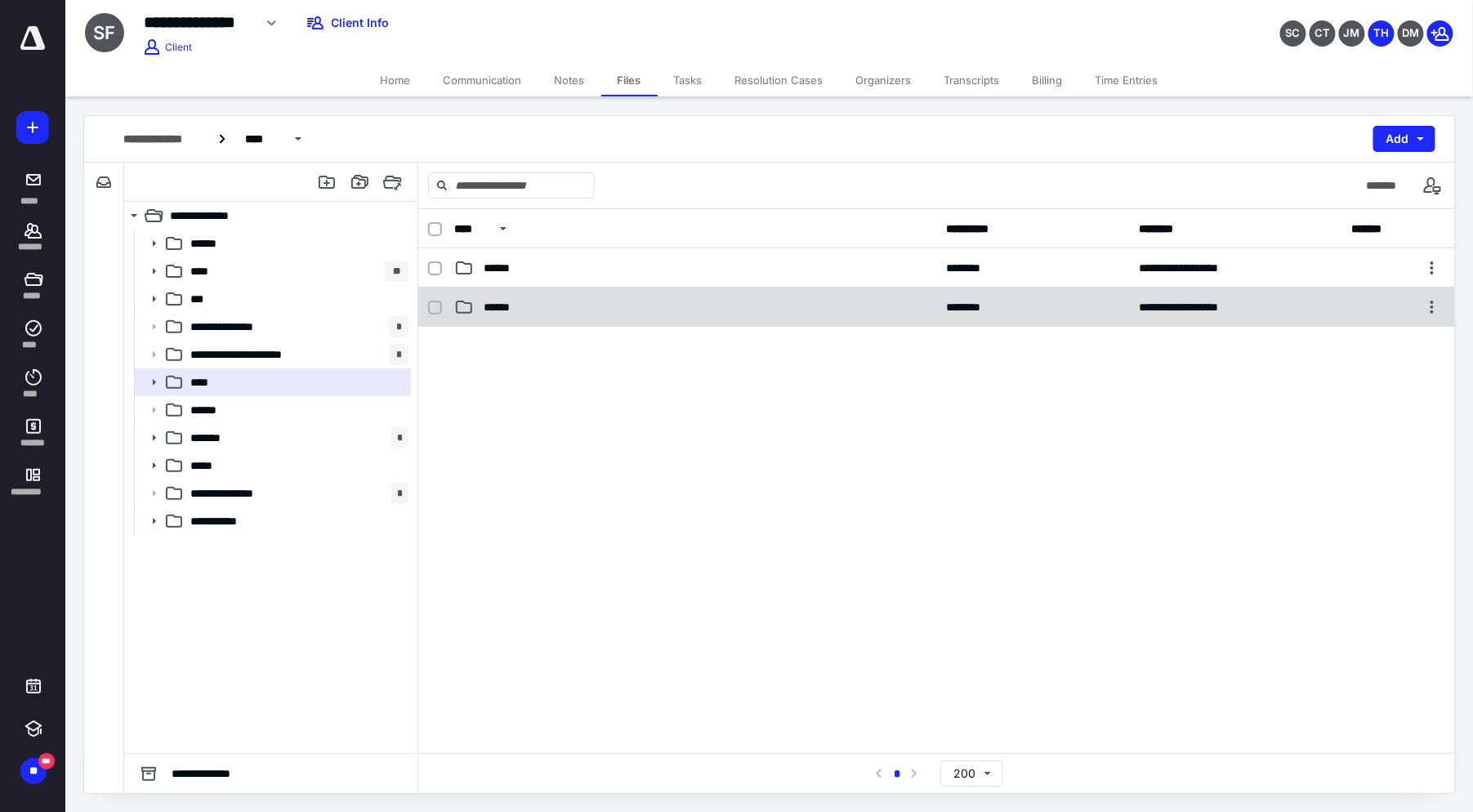 click on "******" at bounding box center (695, 307) 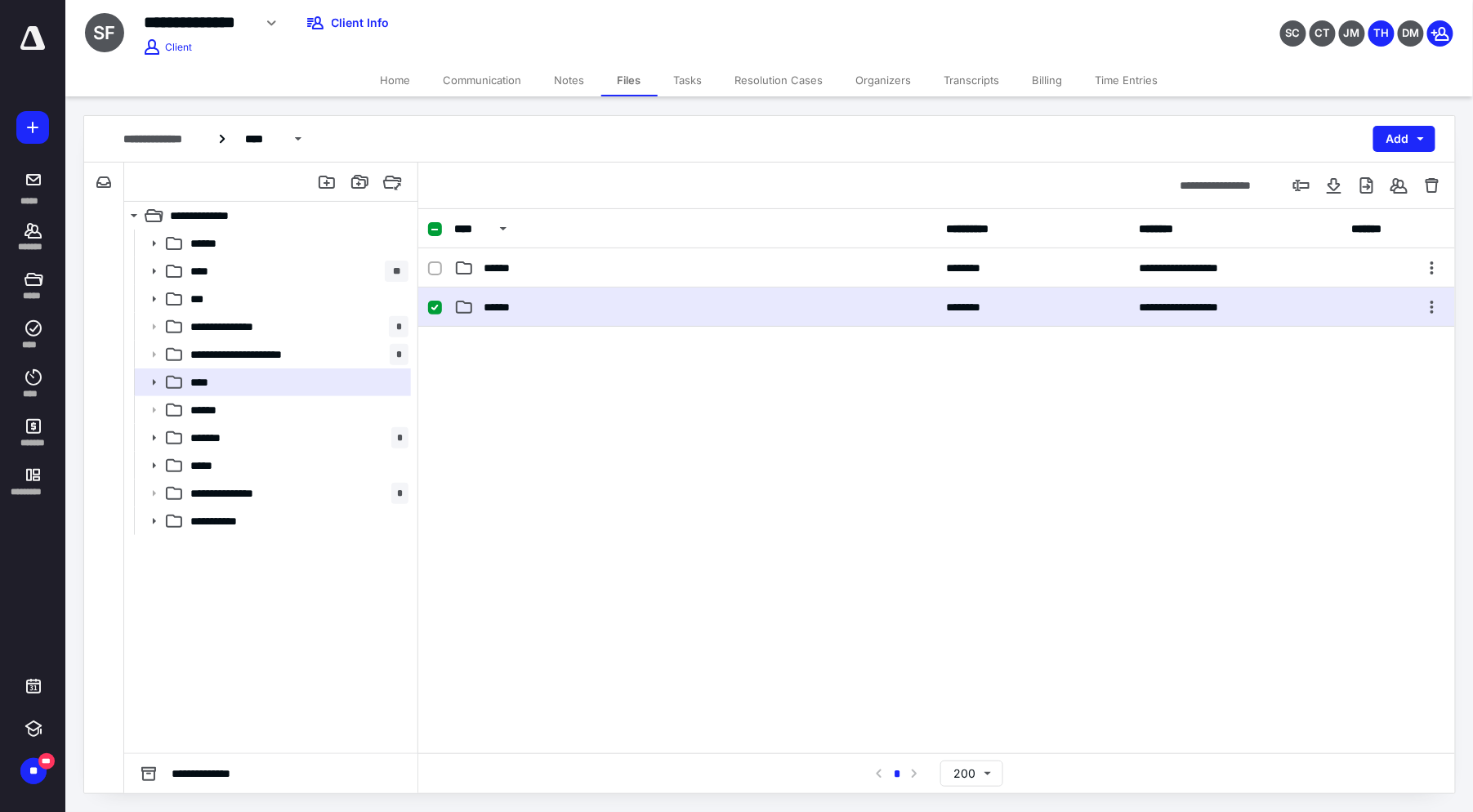 click on "******" at bounding box center [695, 307] 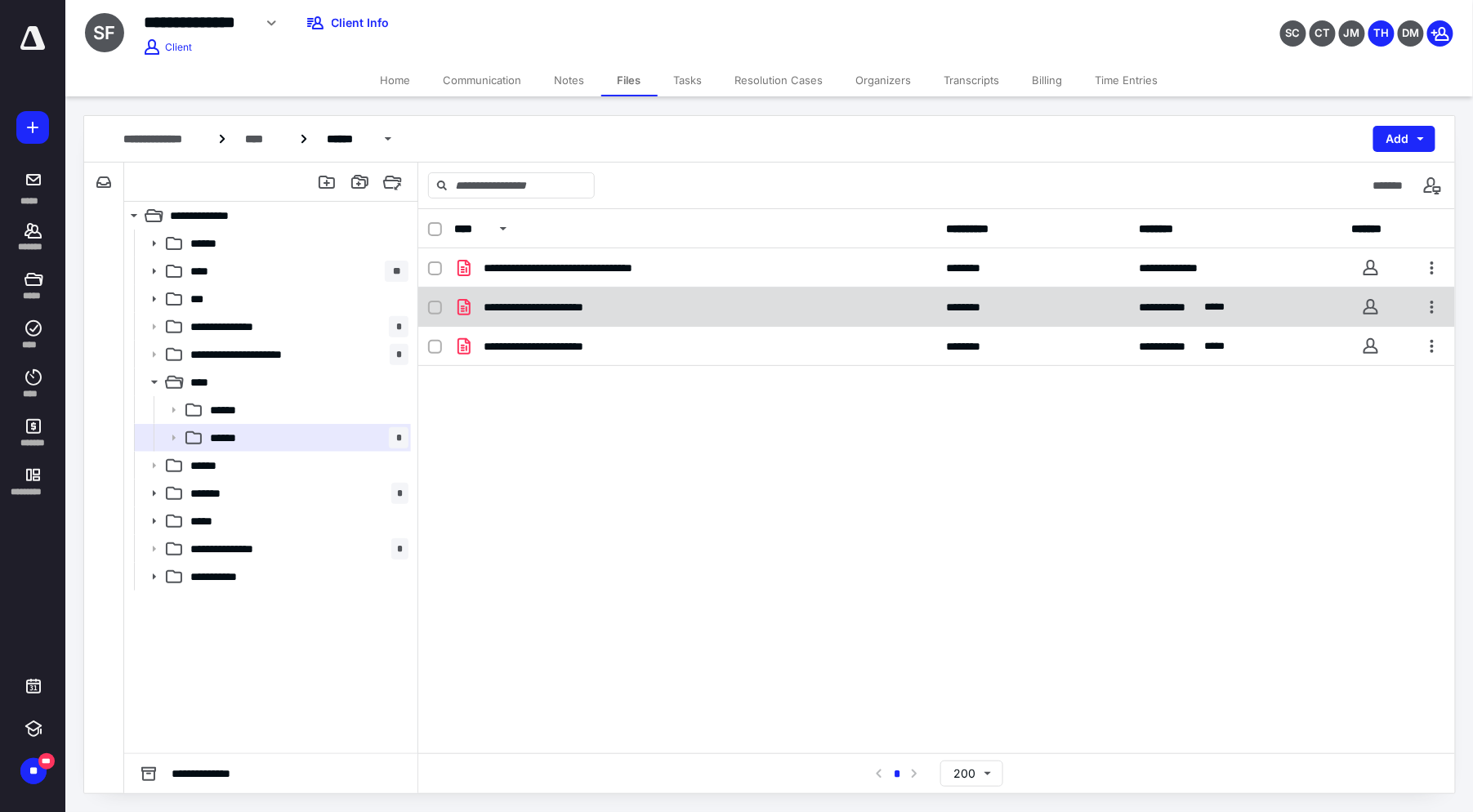 click on "**********" at bounding box center [551, 307] 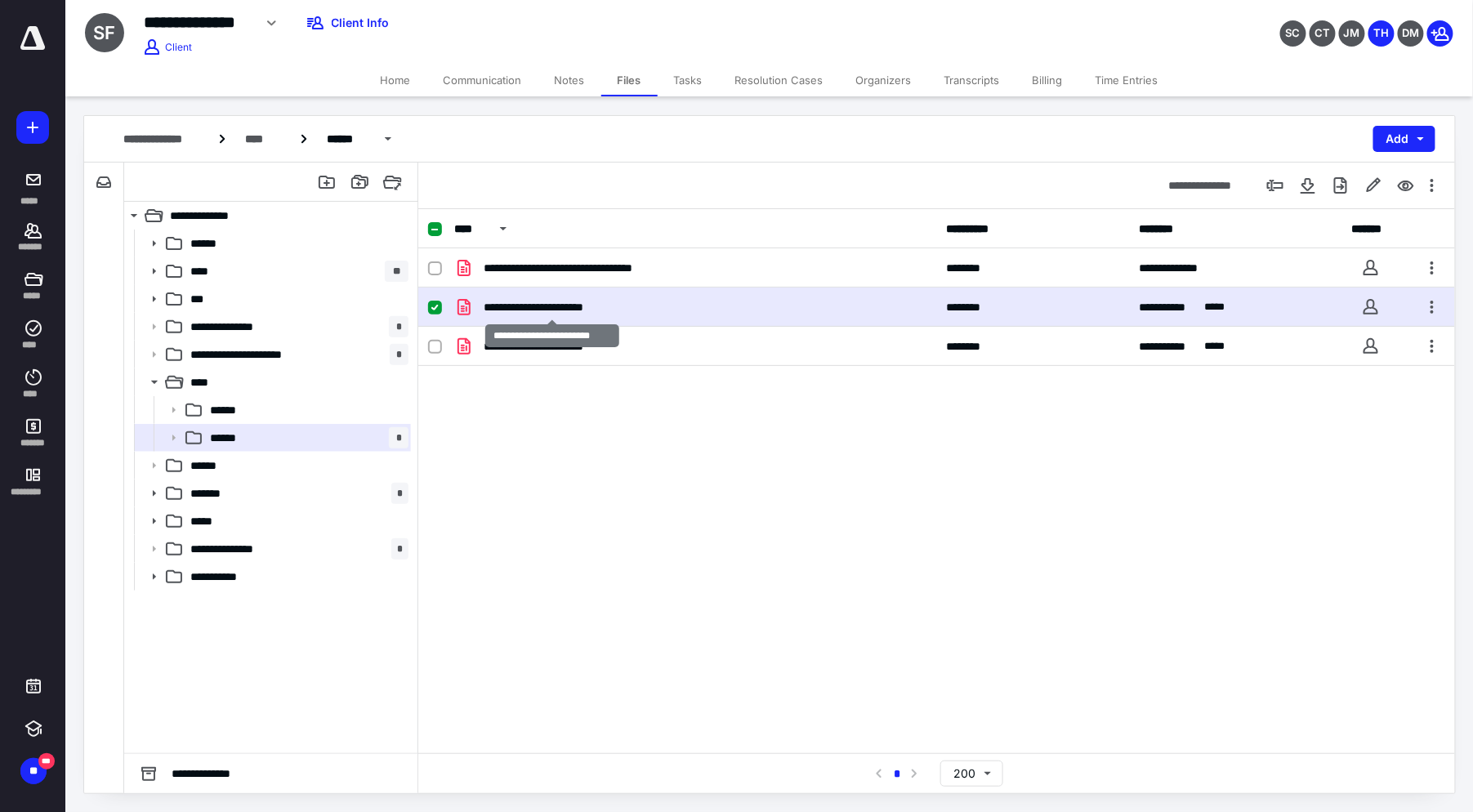 click on "**********" at bounding box center [551, 307] 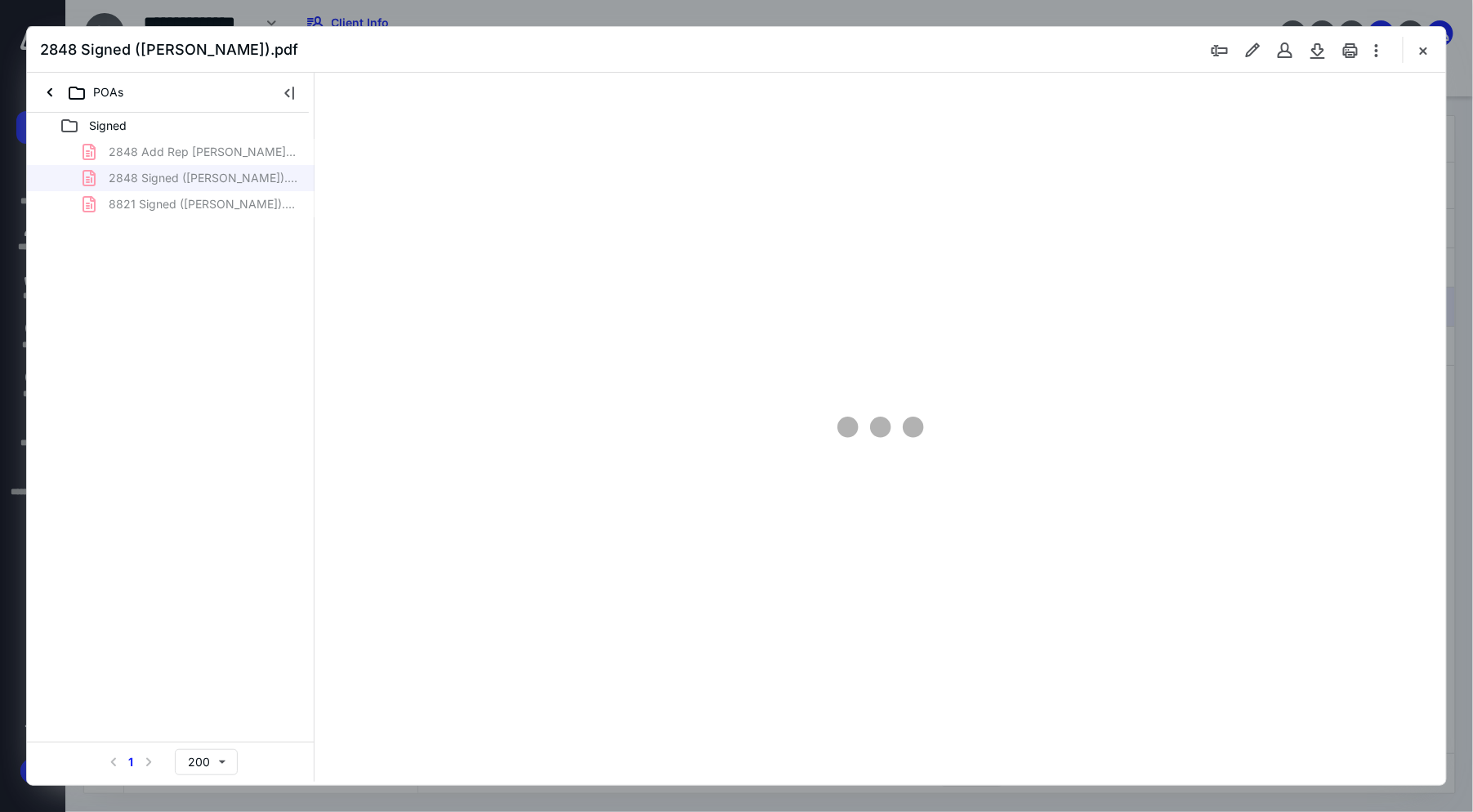 scroll, scrollTop: 0, scrollLeft: 0, axis: both 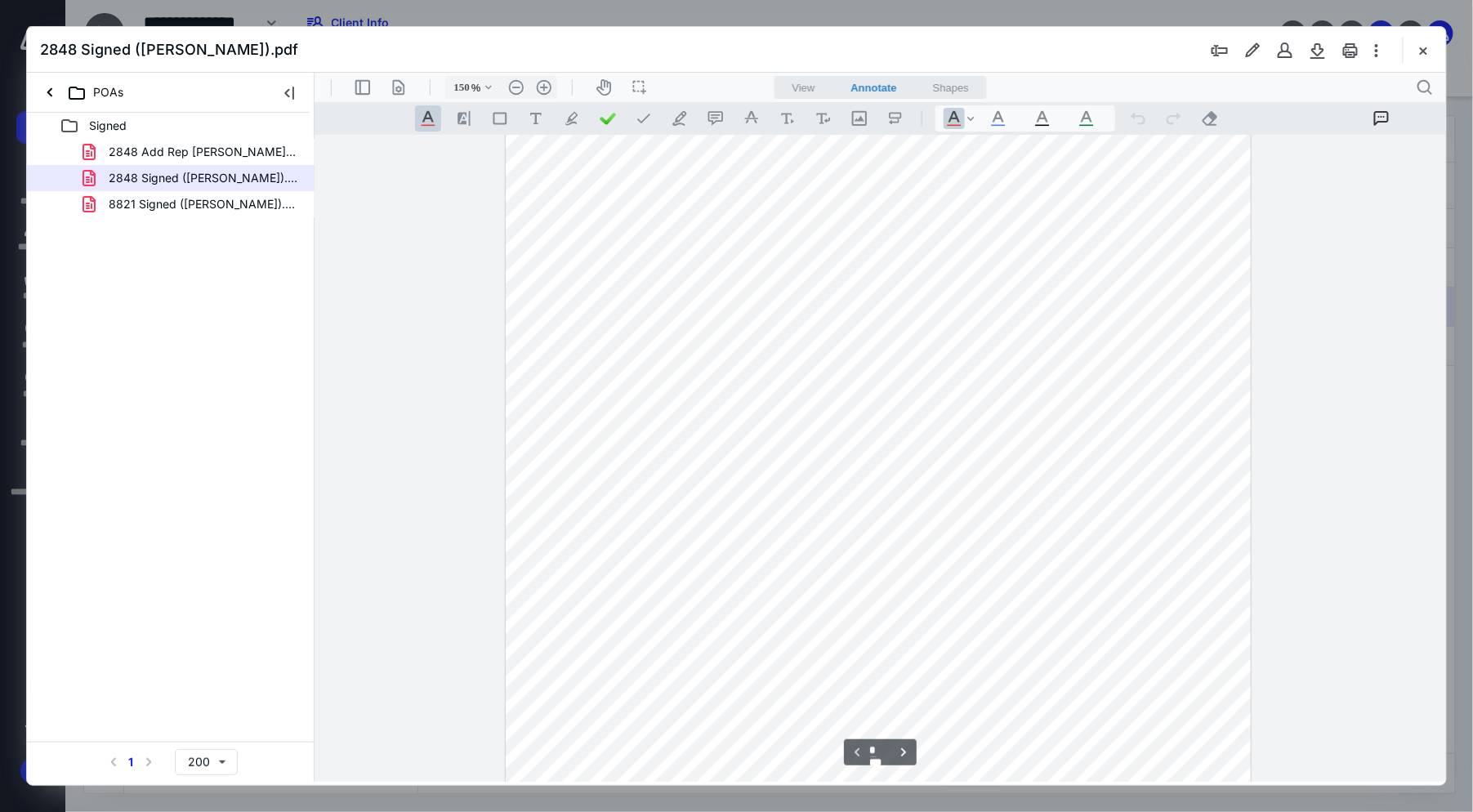 type on "175" 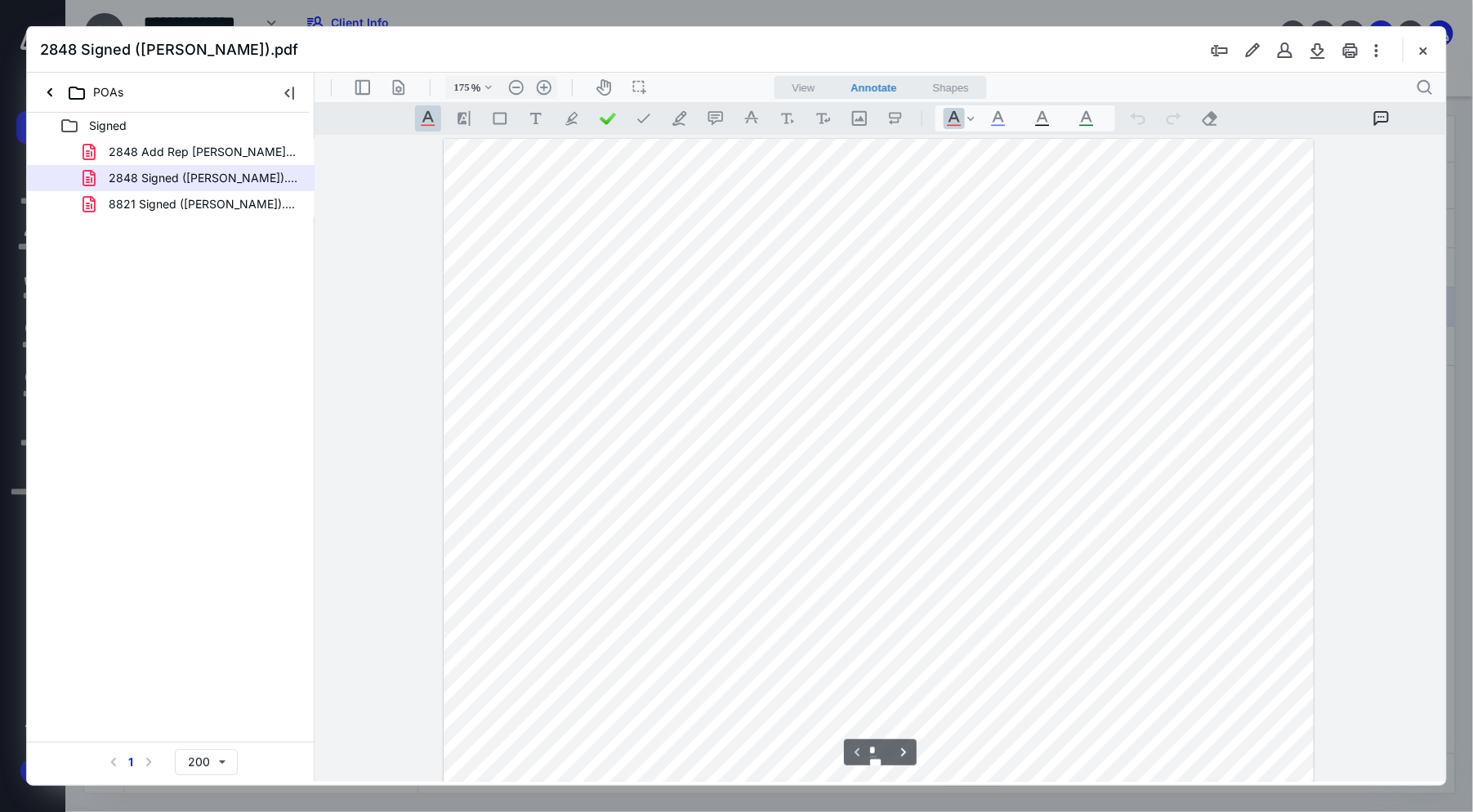 scroll, scrollTop: 0, scrollLeft: 0, axis: both 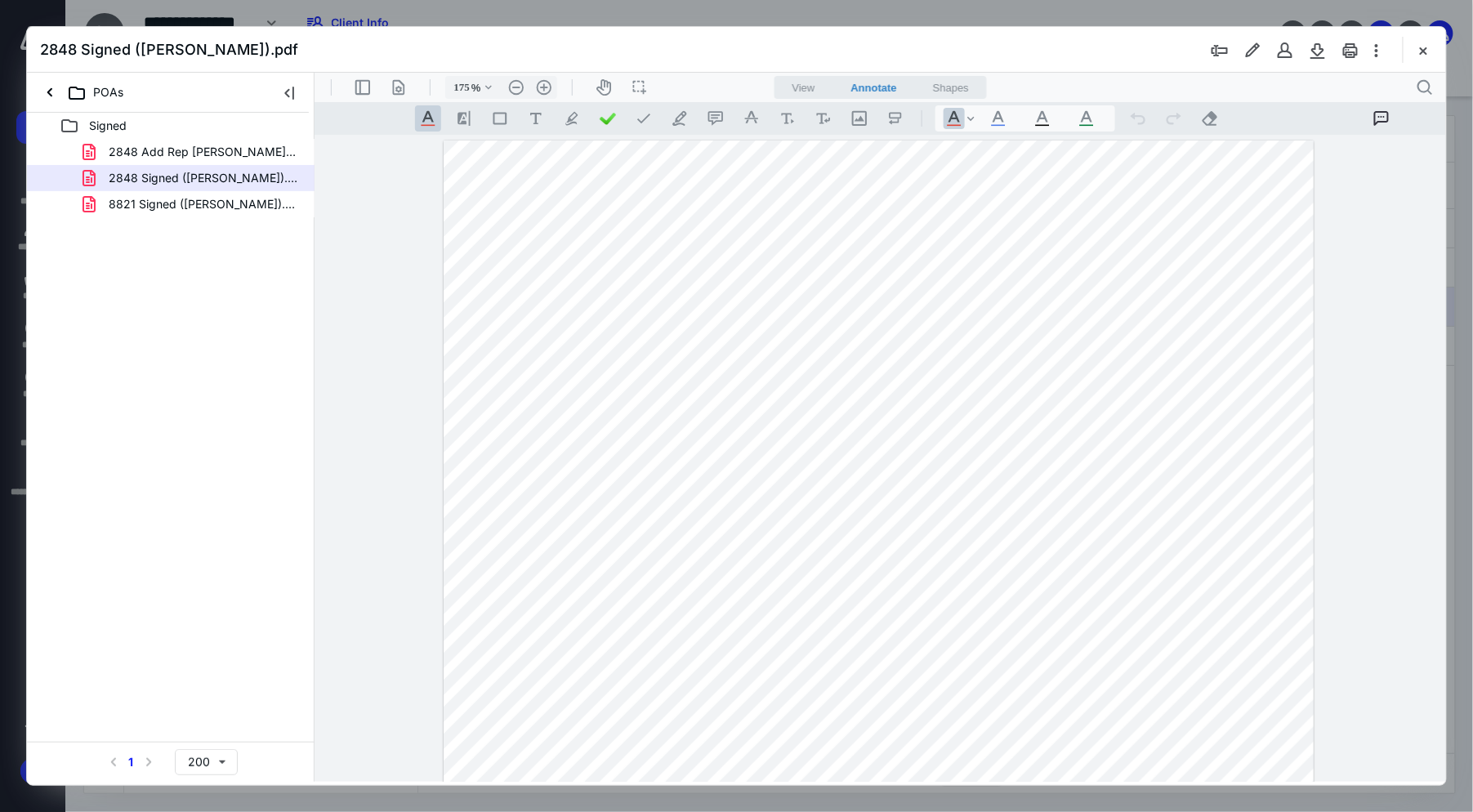click at bounding box center (878, 703) 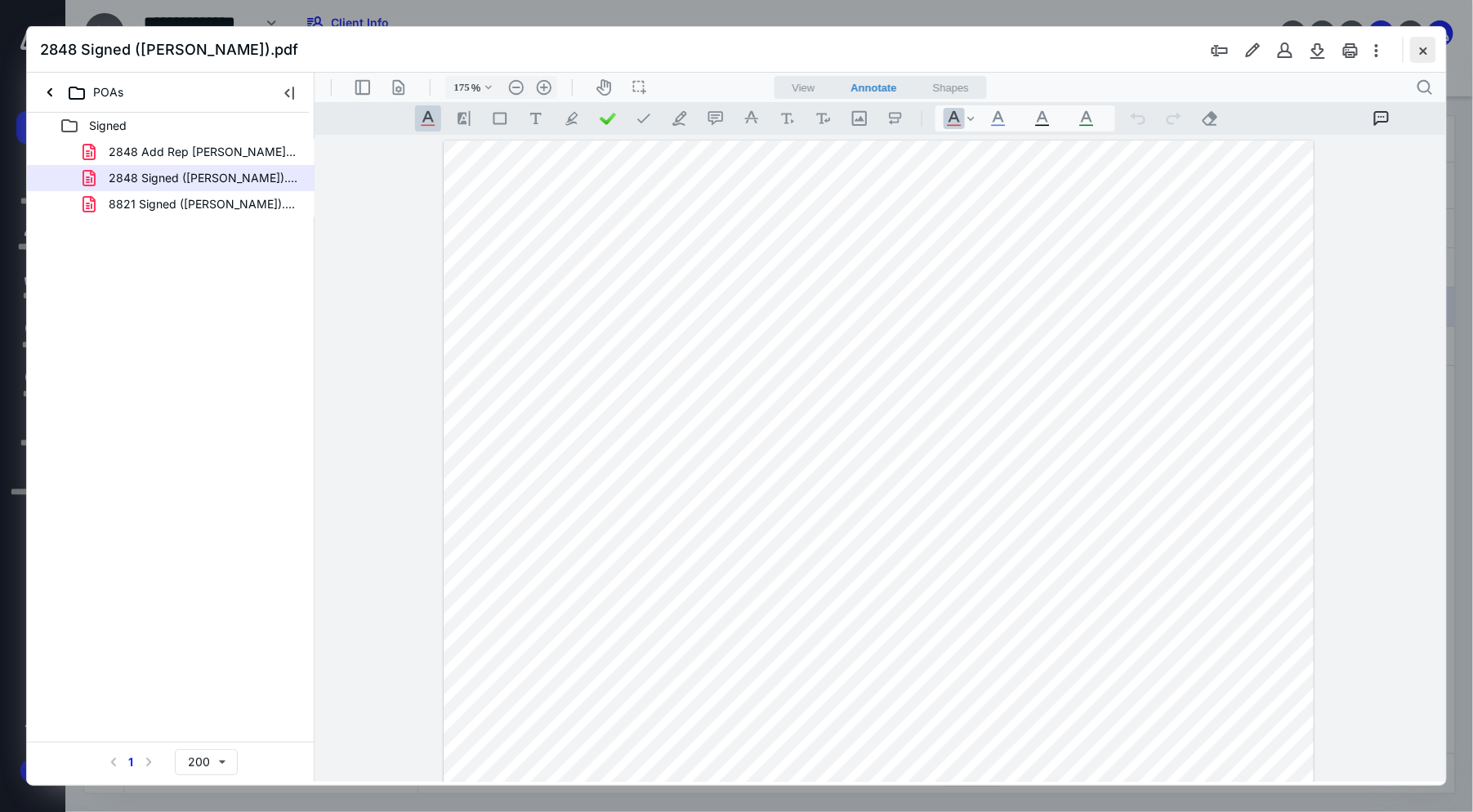 click at bounding box center [1423, 50] 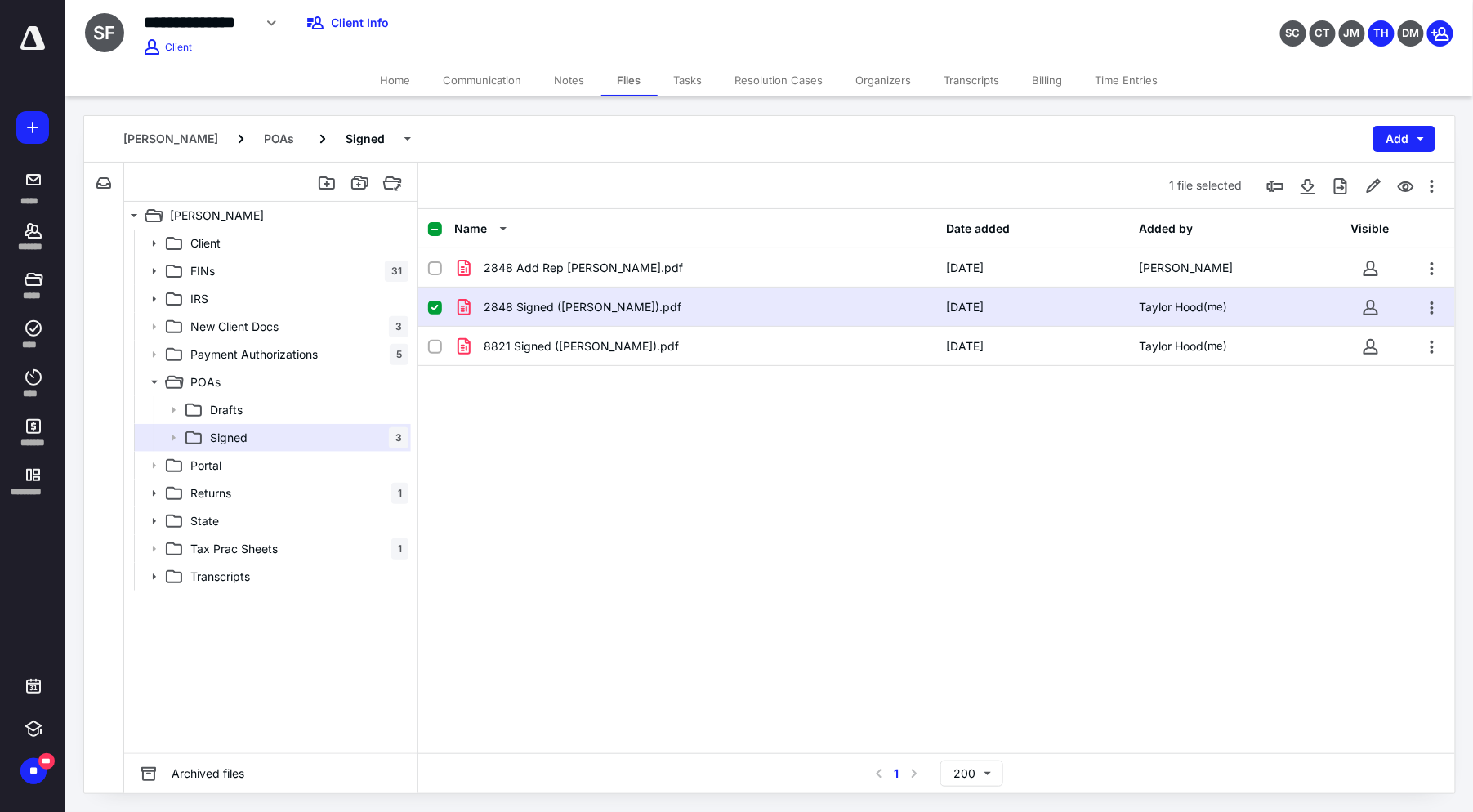 click on "Home" at bounding box center [395, 80] 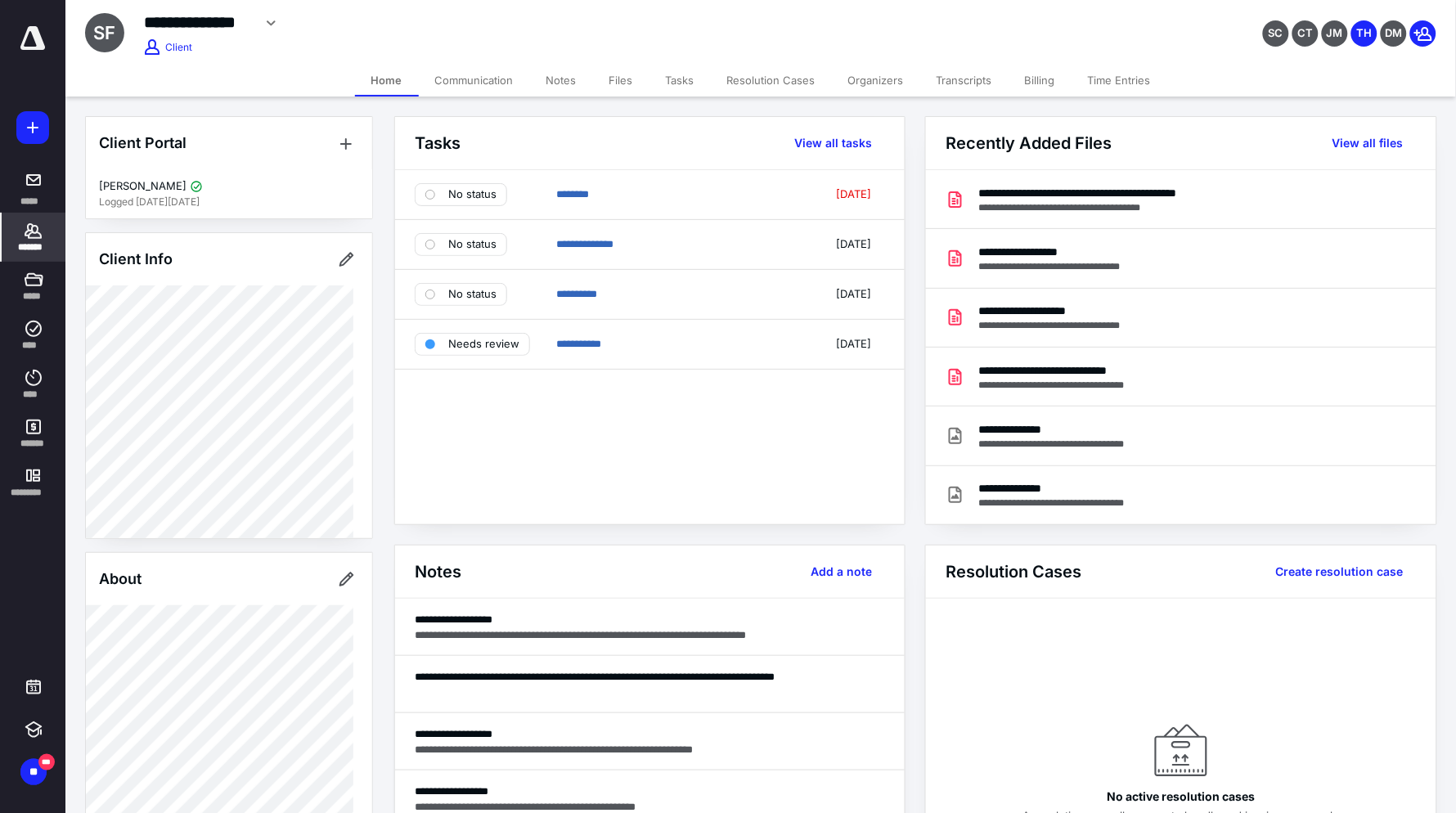 click on "Files" at bounding box center [621, 80] 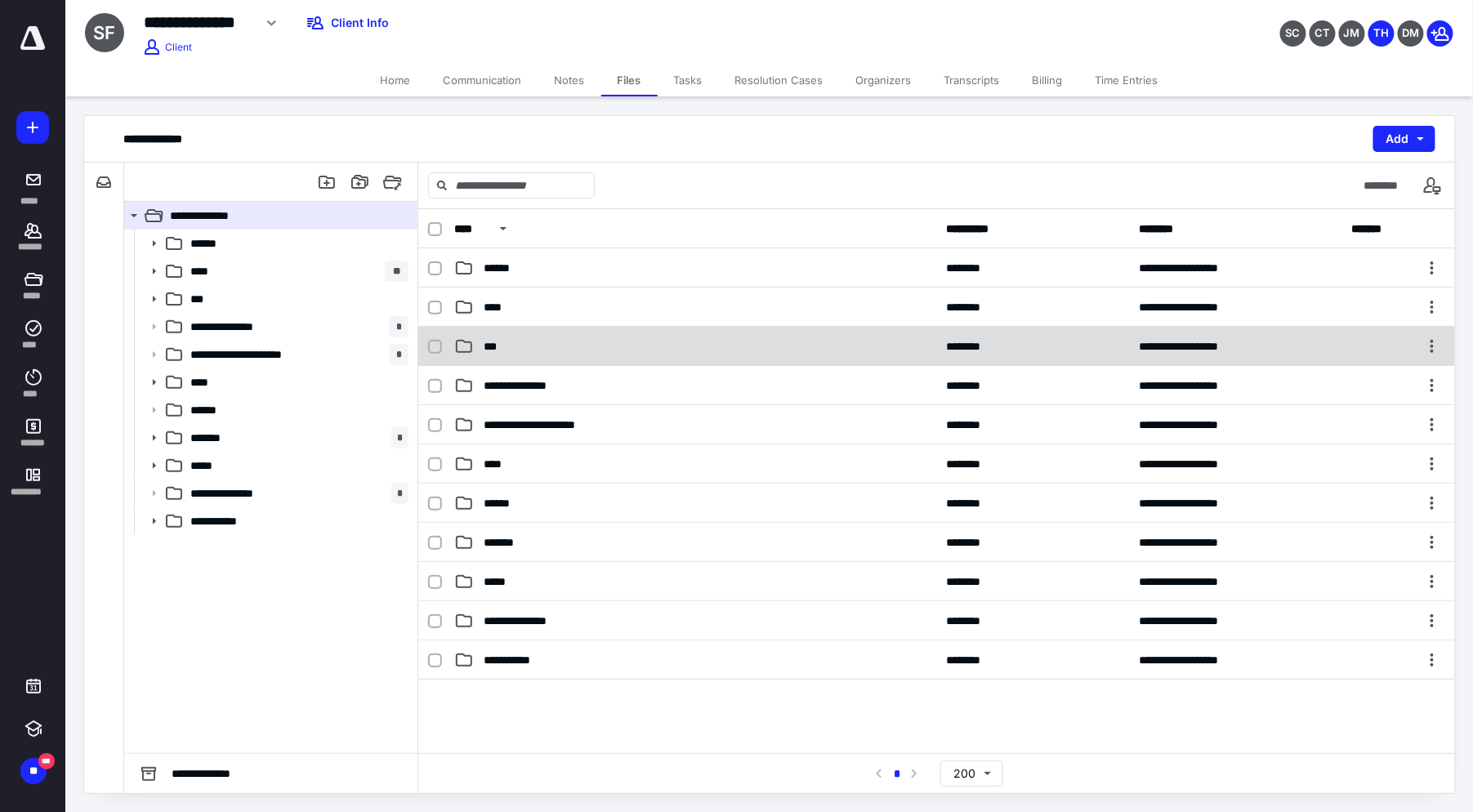 click on "***" at bounding box center (695, 346) 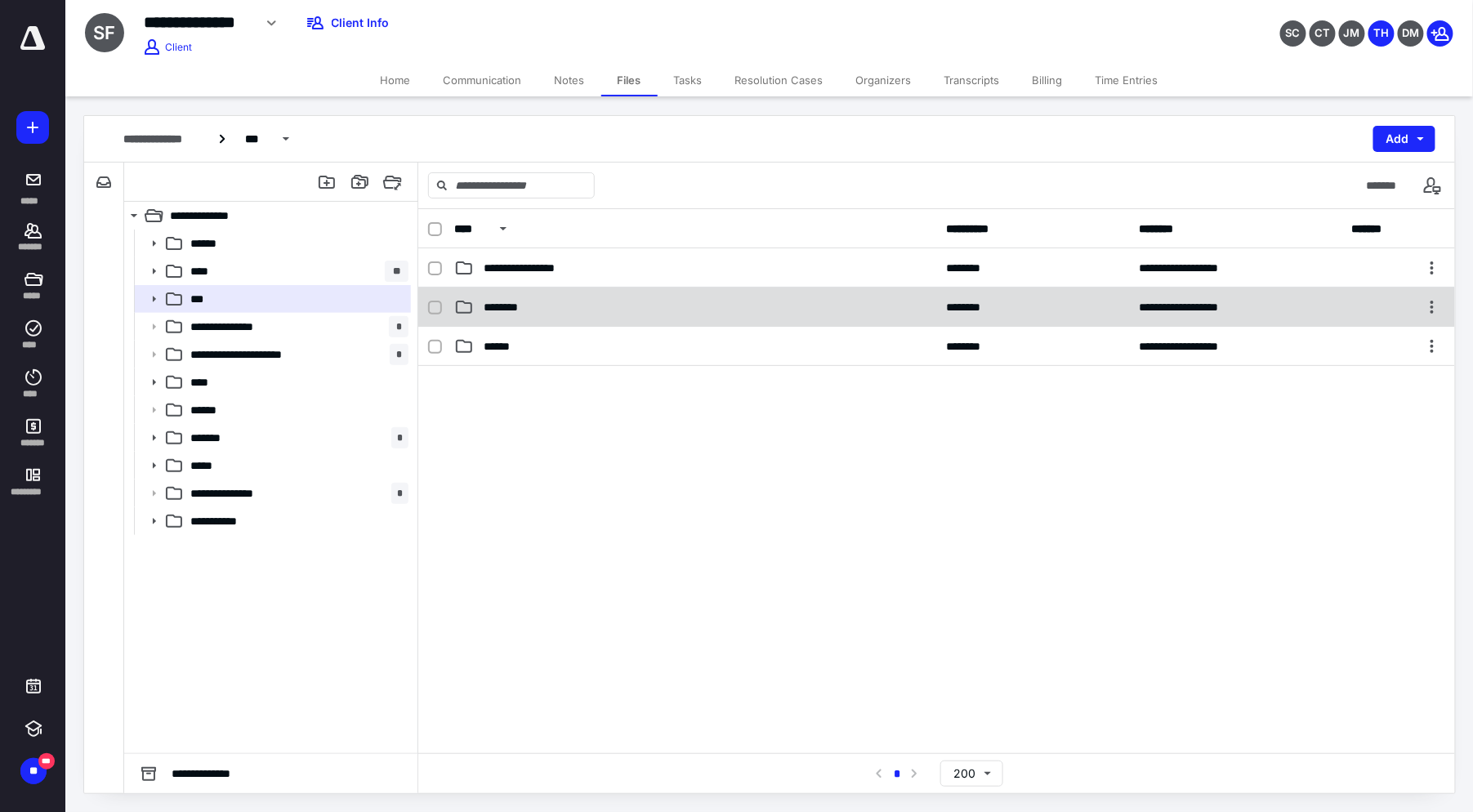 click on "********" at bounding box center [695, 307] 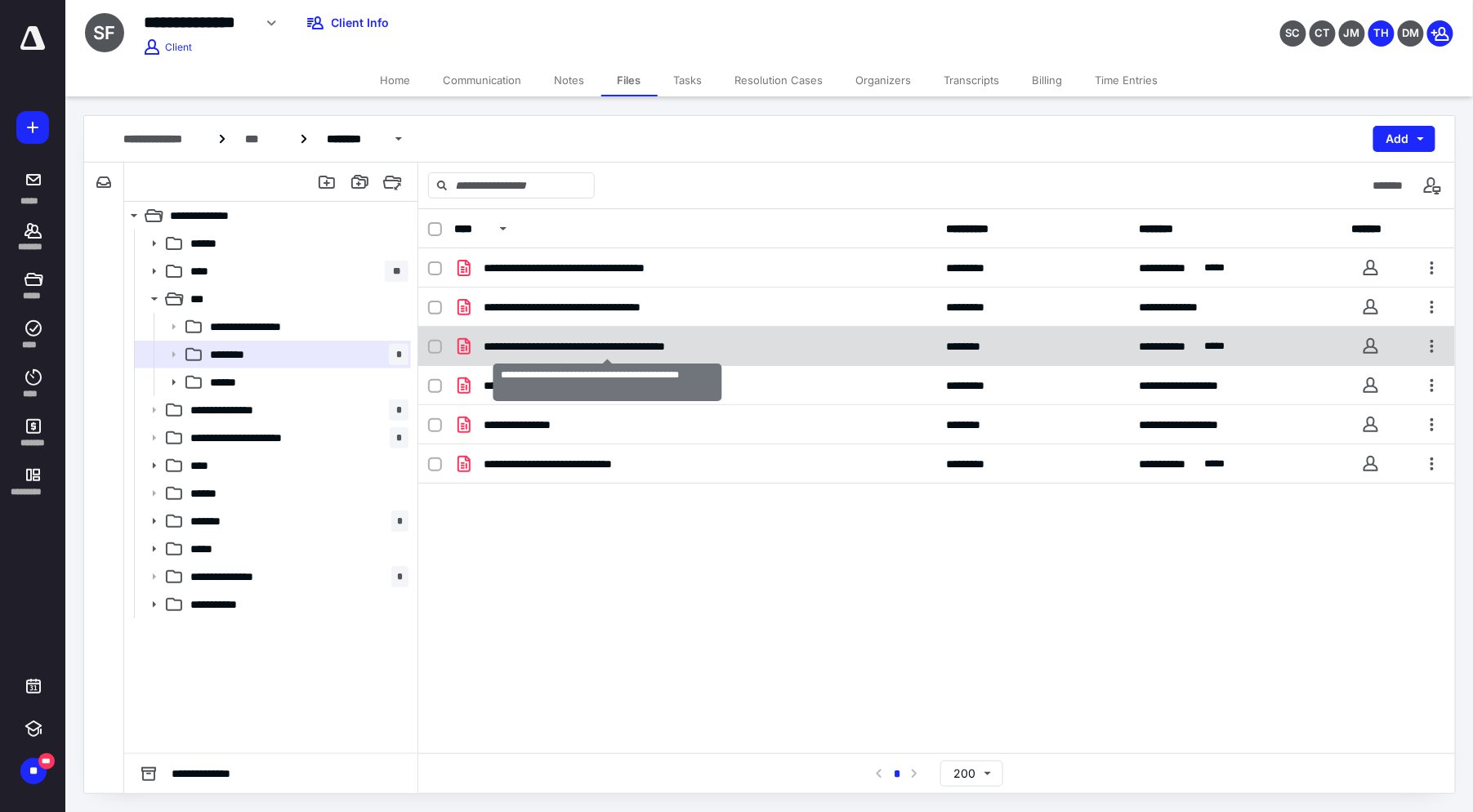 click on "**********" at bounding box center (607, 346) 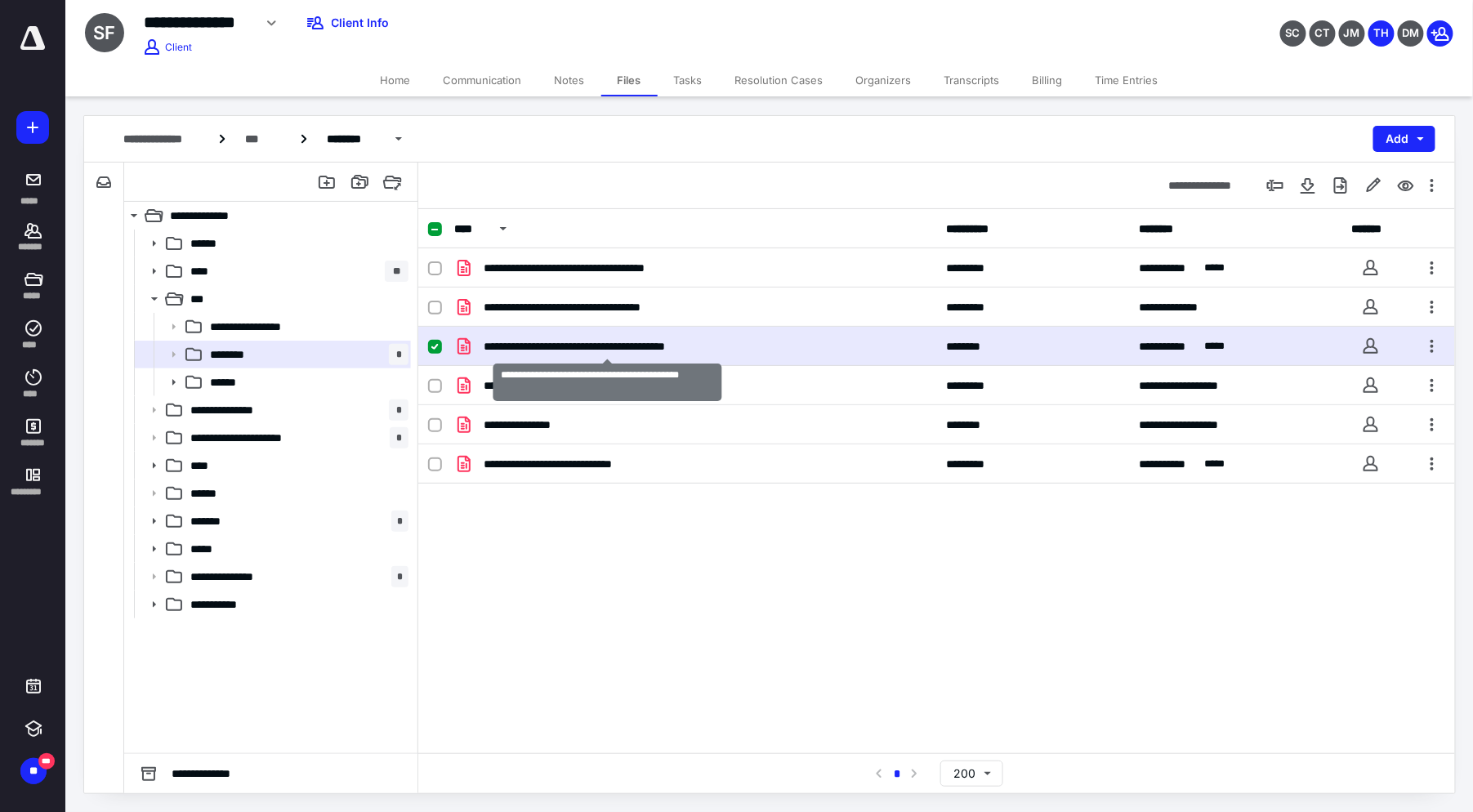 click on "**********" at bounding box center (607, 346) 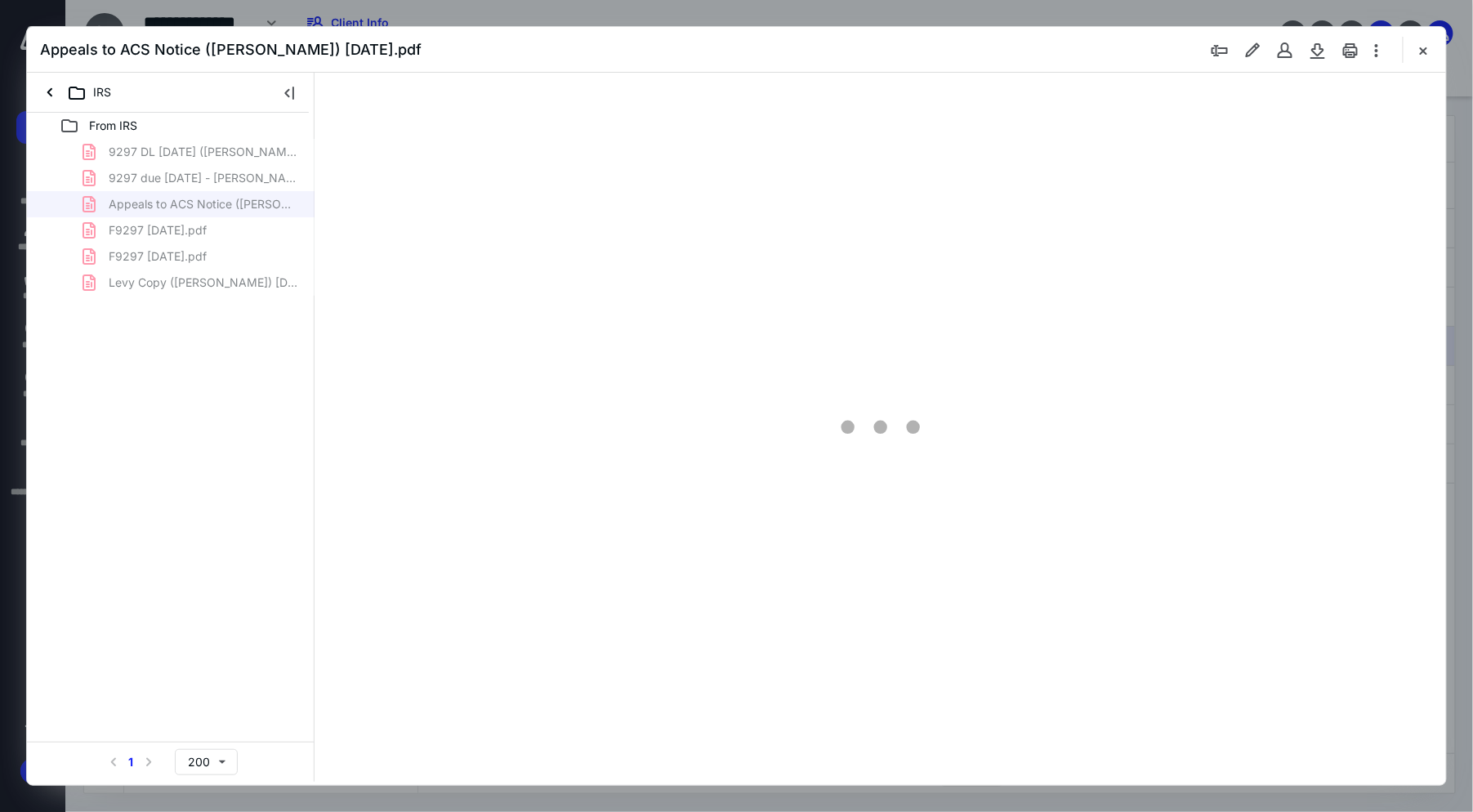 scroll, scrollTop: 0, scrollLeft: 0, axis: both 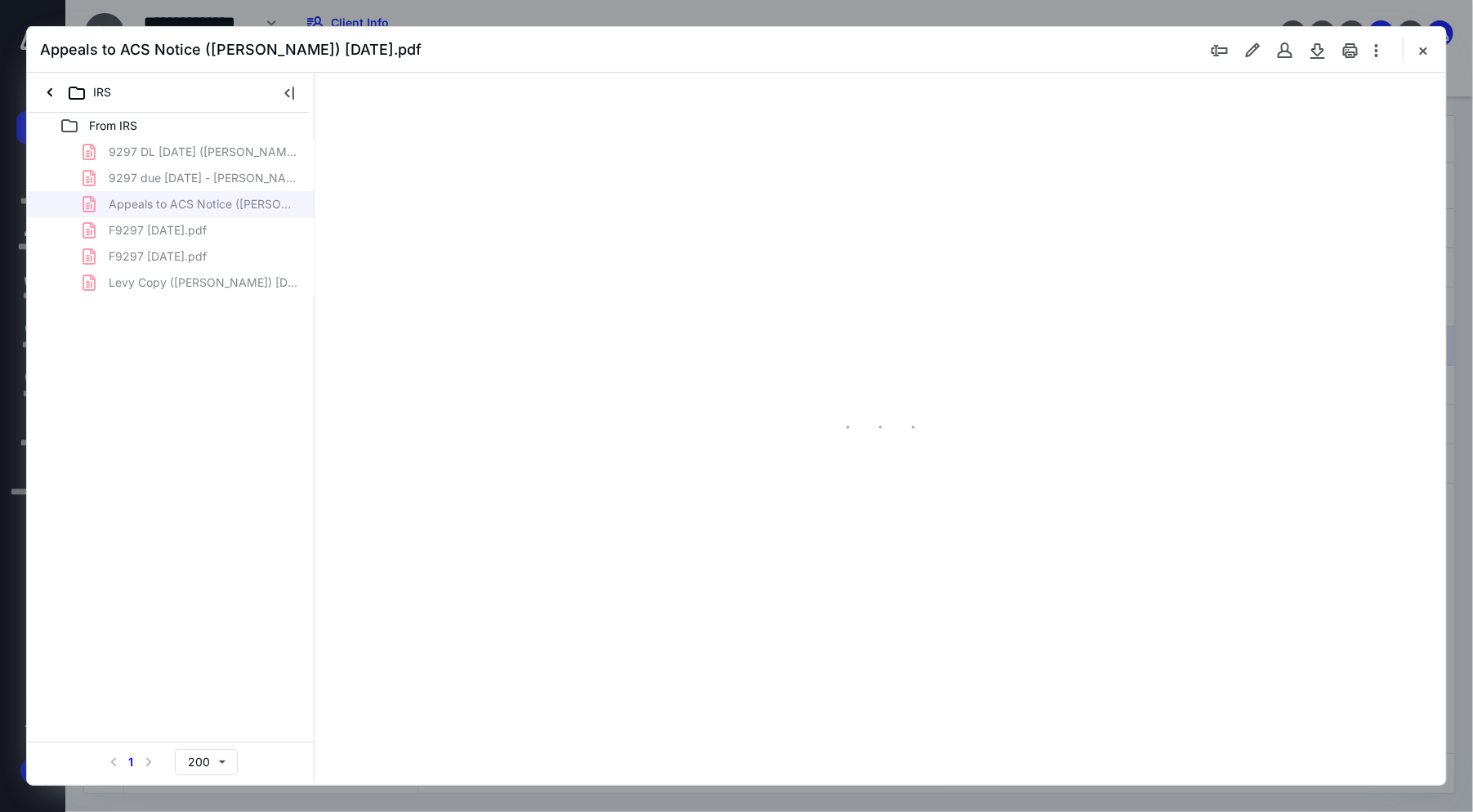 type on "100" 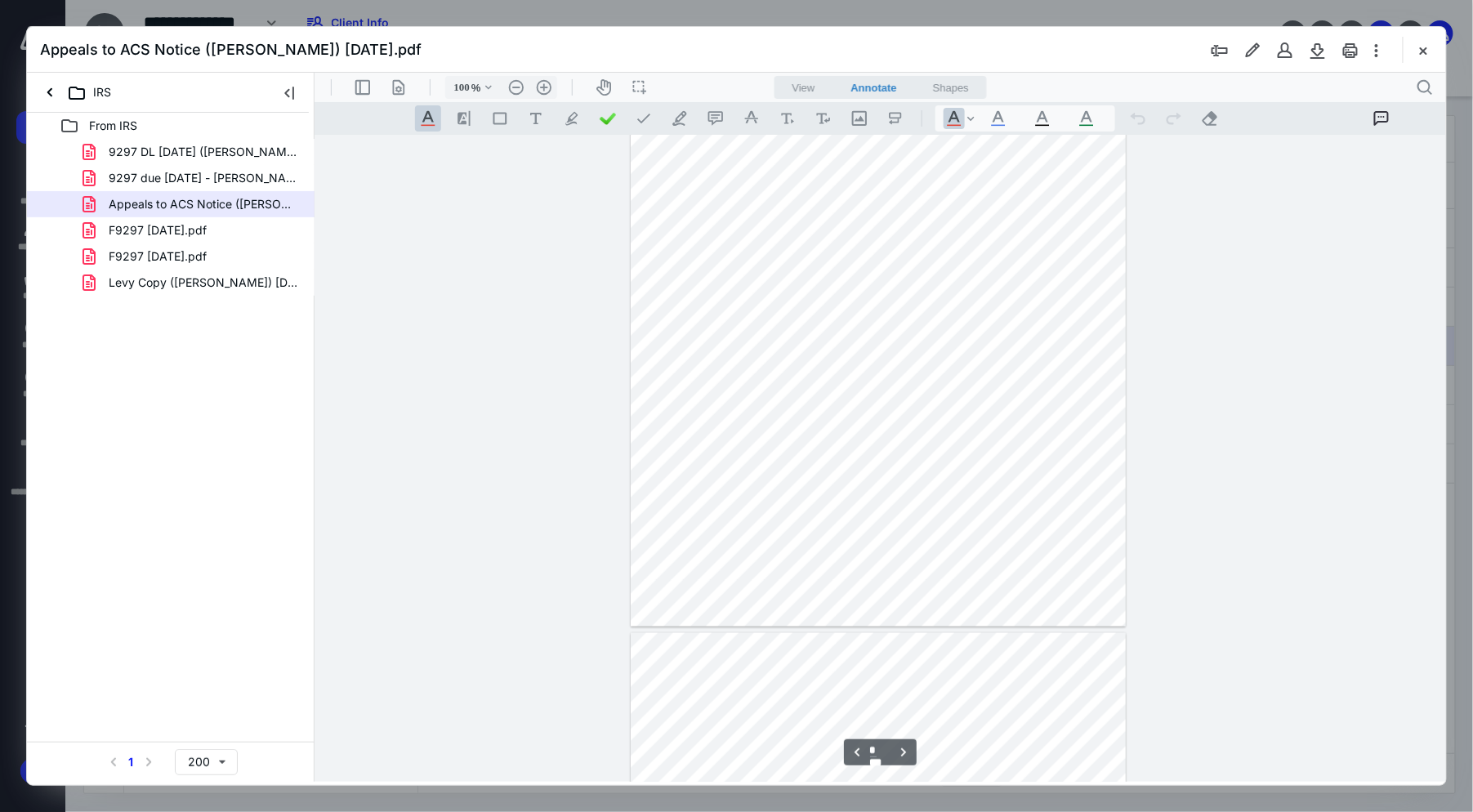scroll, scrollTop: 1291, scrollLeft: 0, axis: vertical 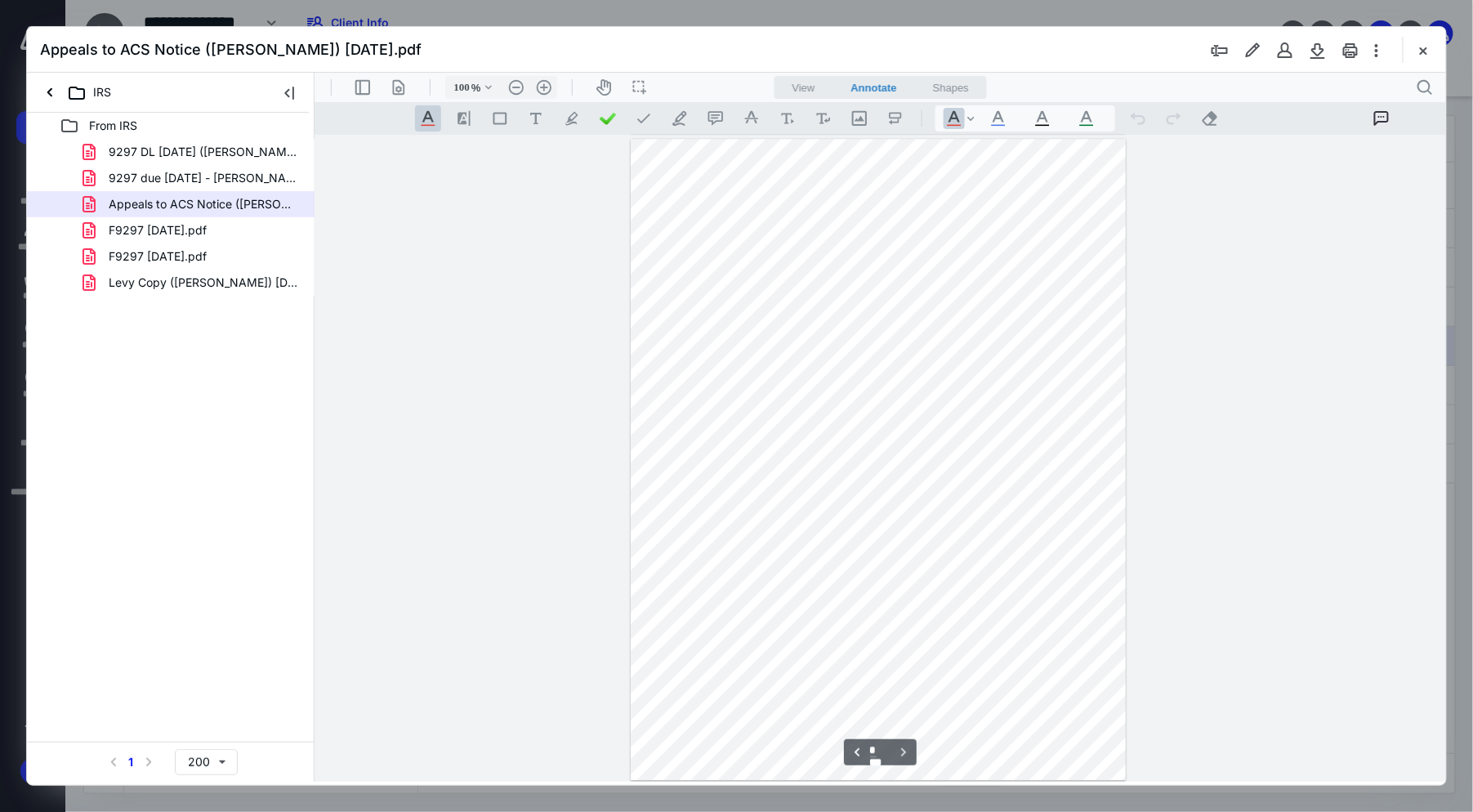type on "*" 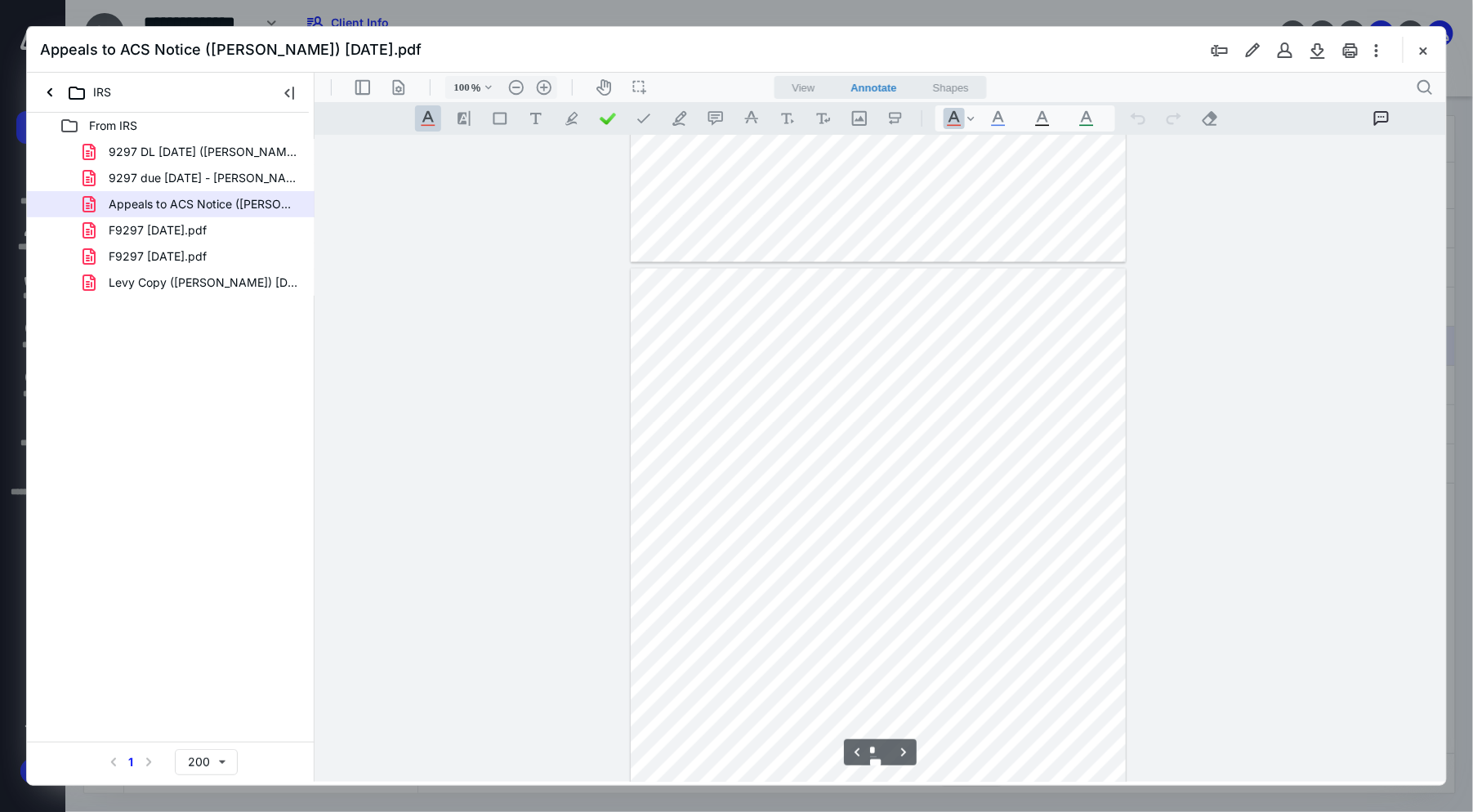 scroll, scrollTop: 1086, scrollLeft: 0, axis: vertical 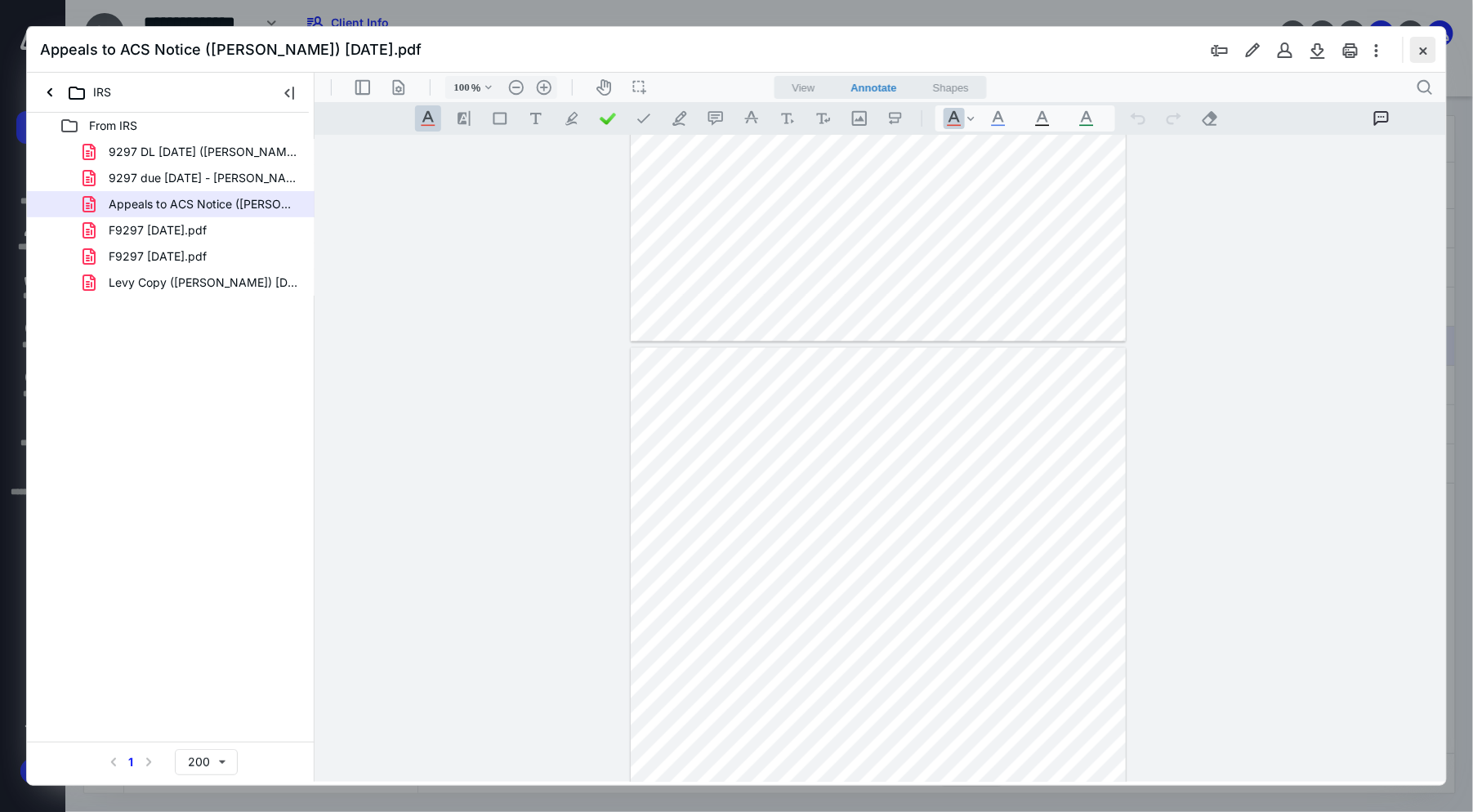 click at bounding box center (1423, 50) 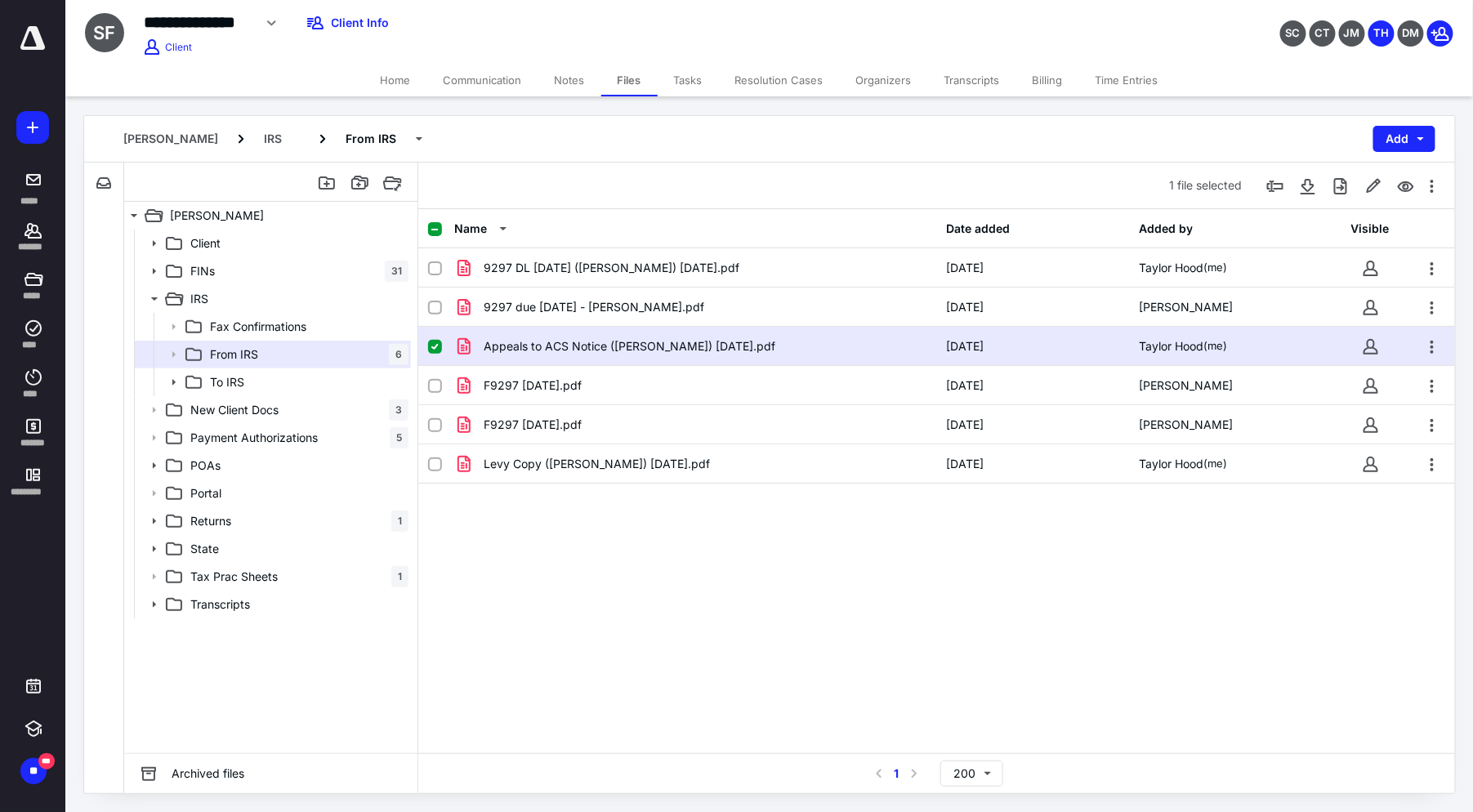 click on "Files" at bounding box center [629, 80] 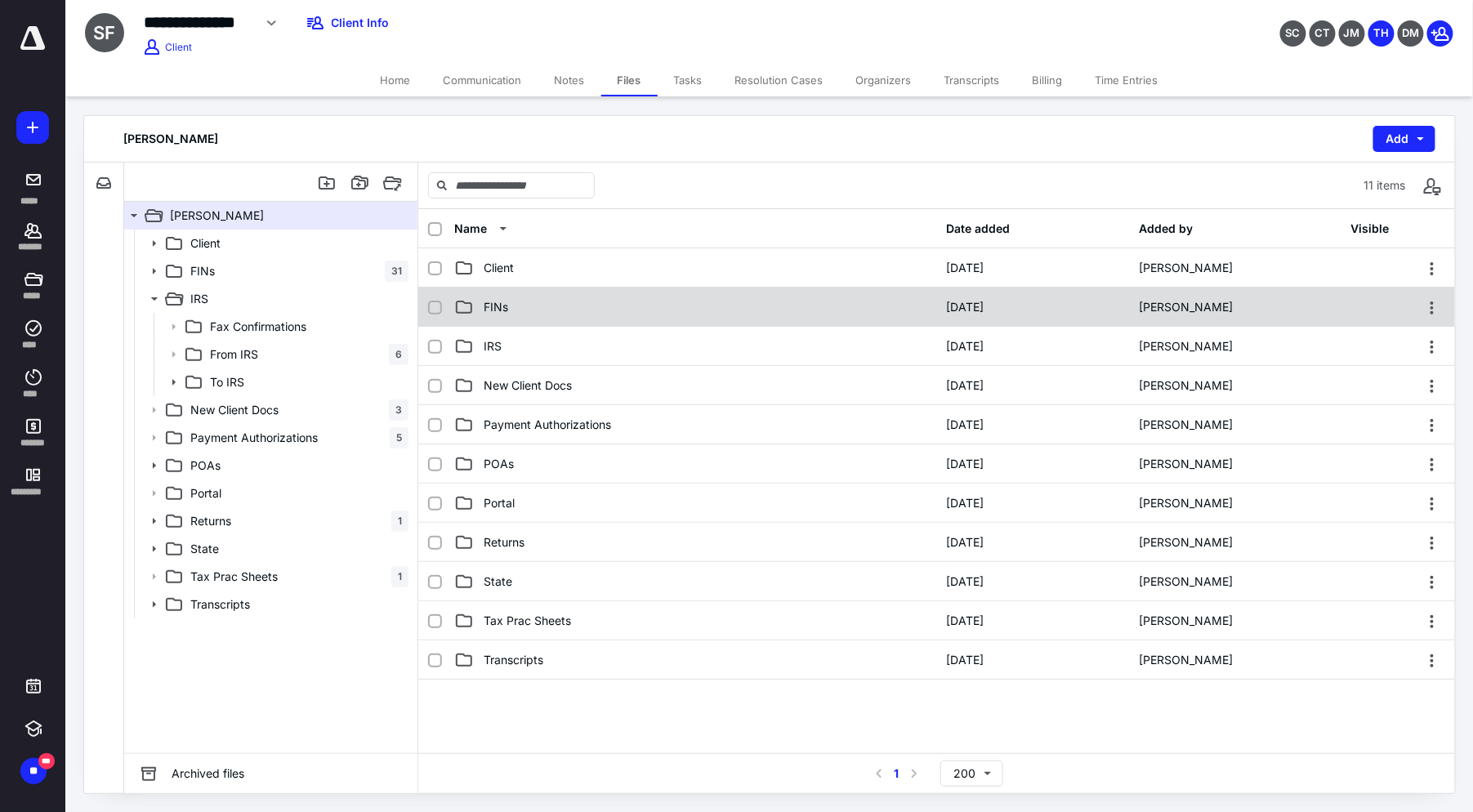 click on "FINs" at bounding box center (496, 307) 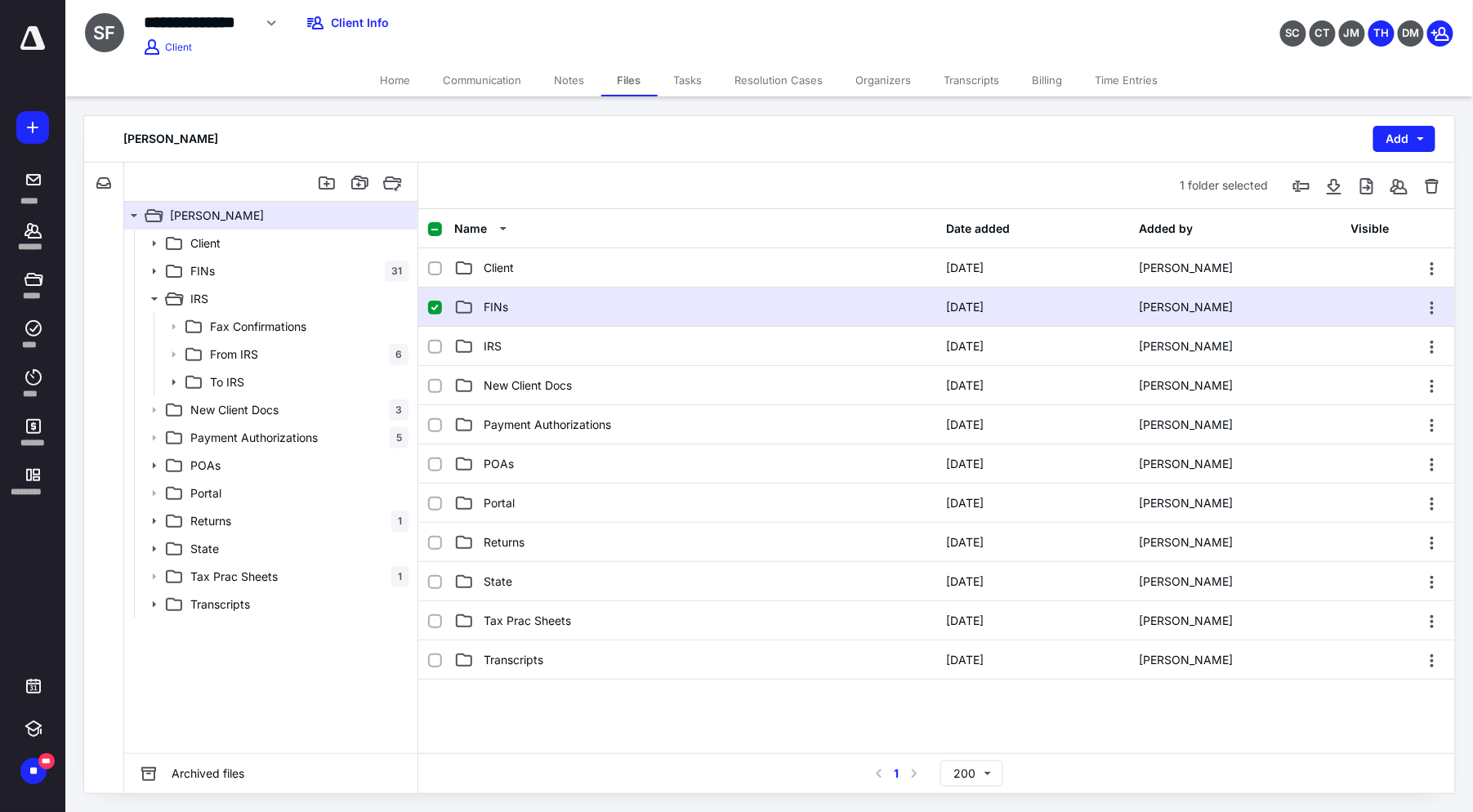 click on "FINs" at bounding box center [496, 307] 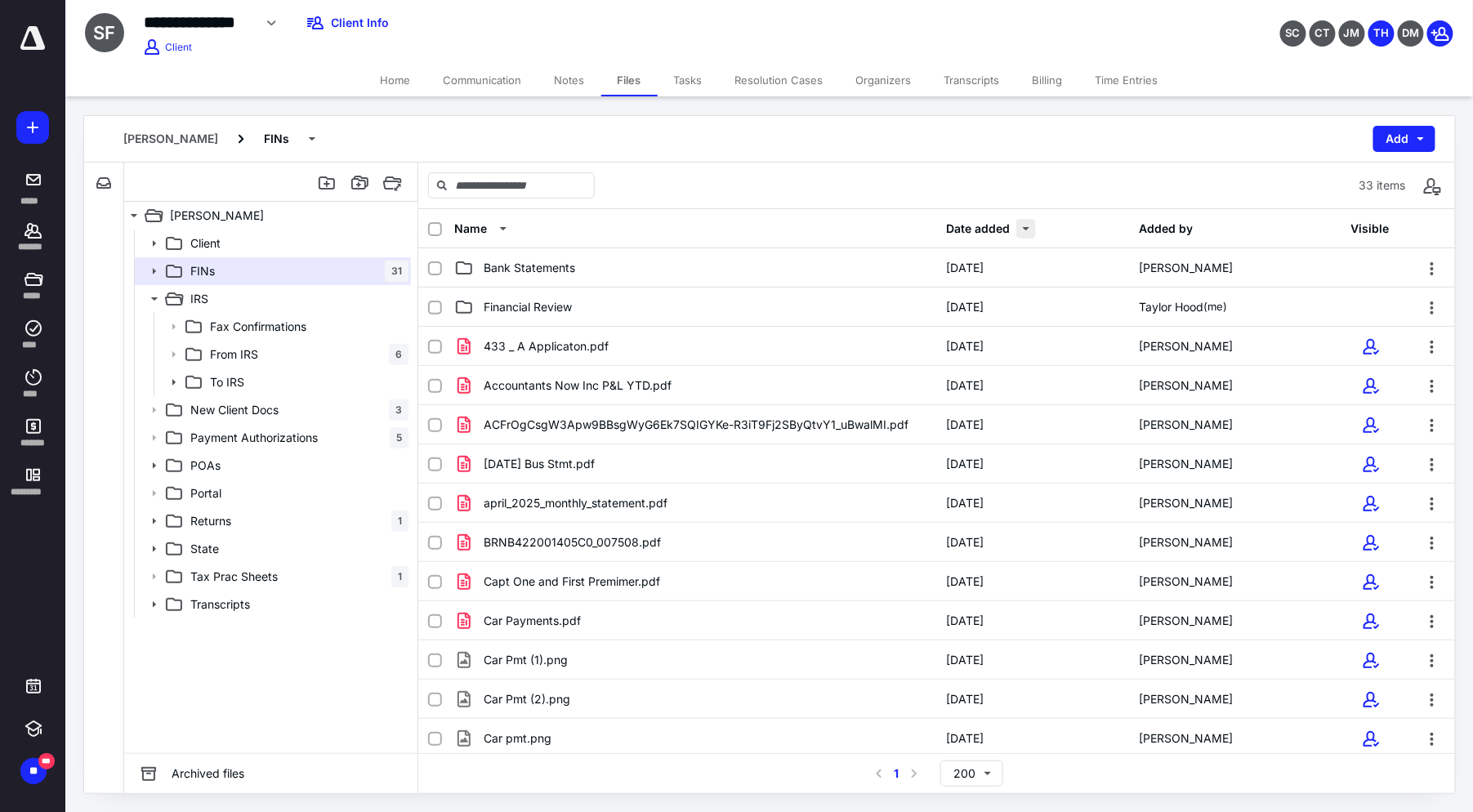 click at bounding box center (1026, 229) 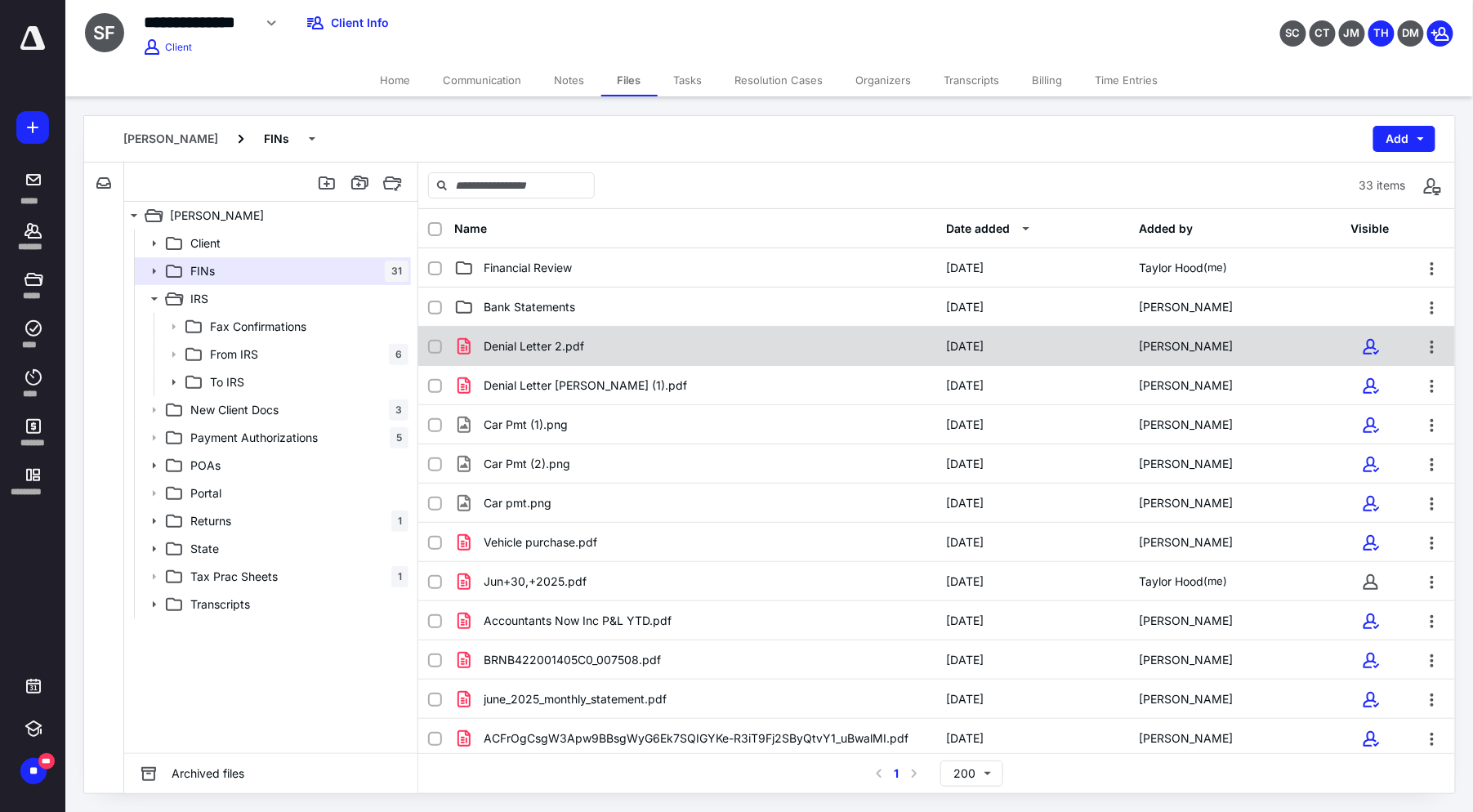 click 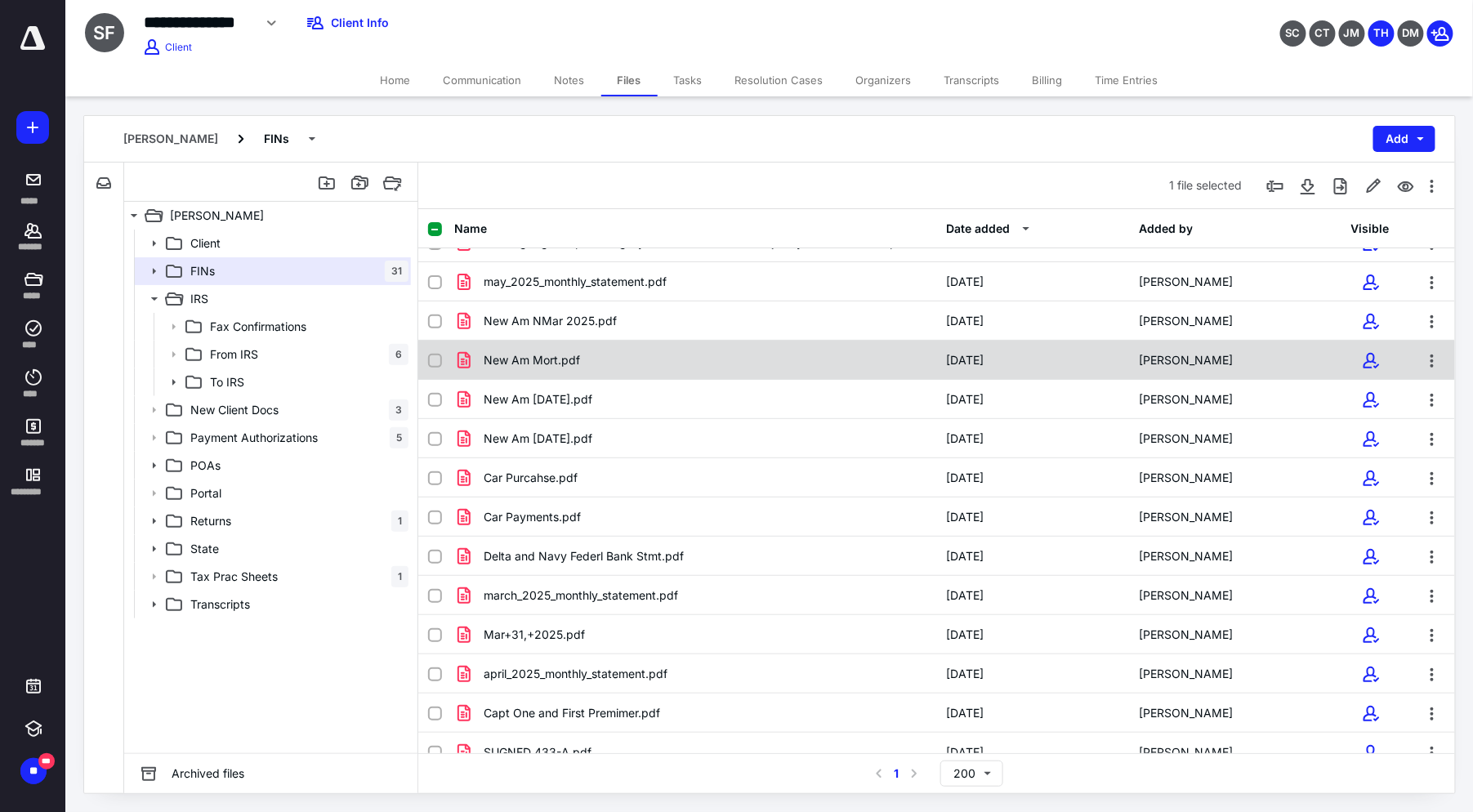 scroll, scrollTop: 367, scrollLeft: 0, axis: vertical 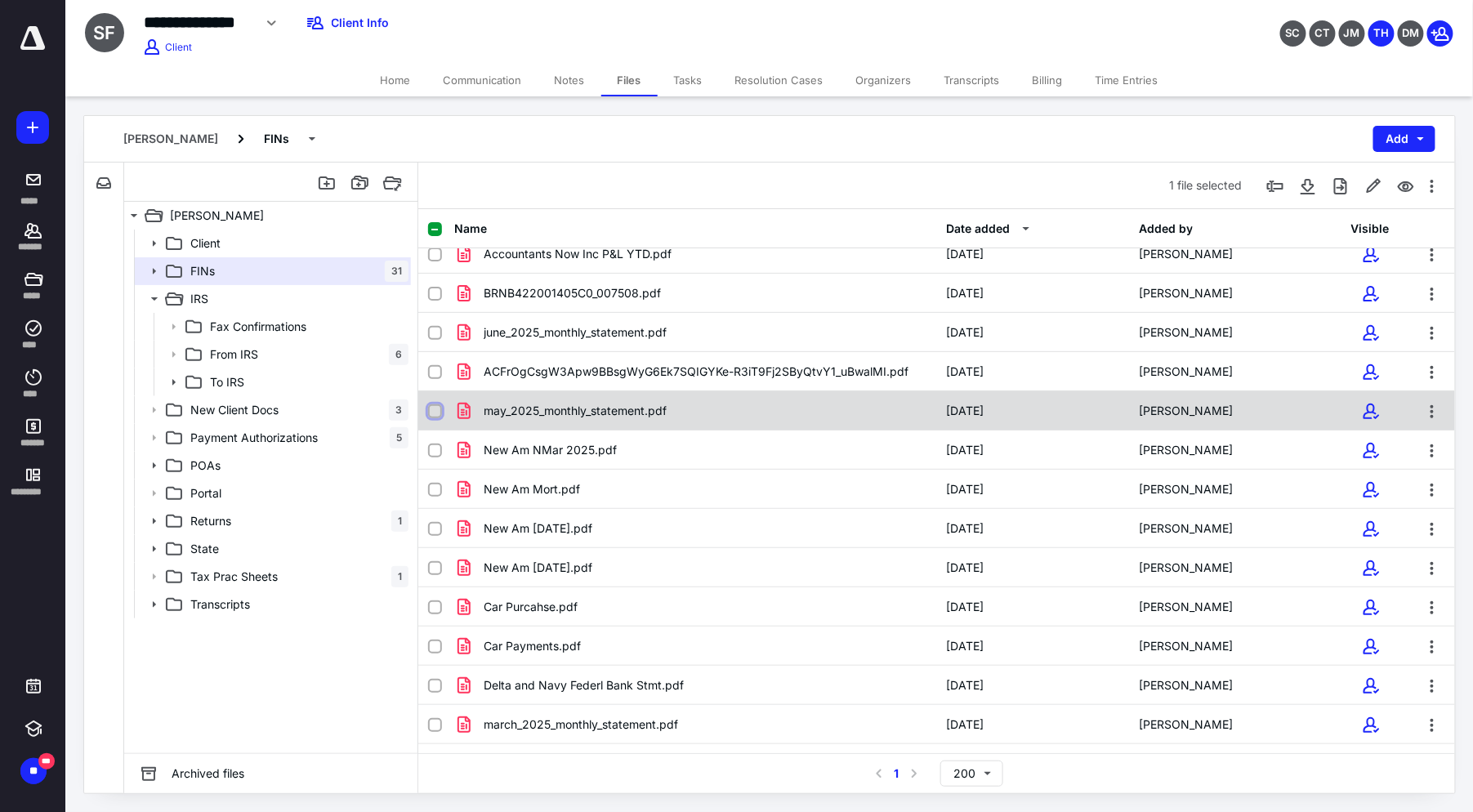 click at bounding box center [435, 412] 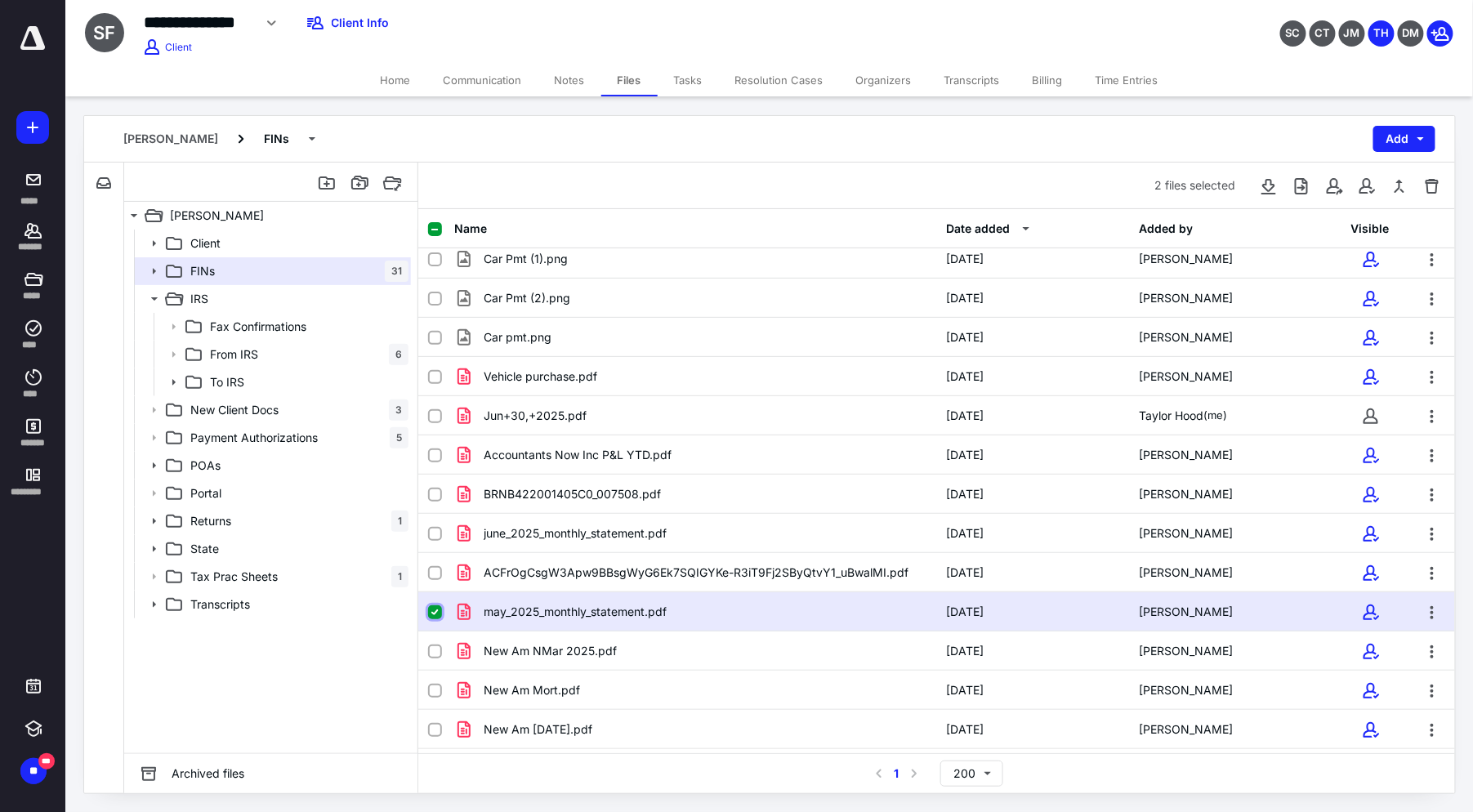 scroll, scrollTop: 0, scrollLeft: 0, axis: both 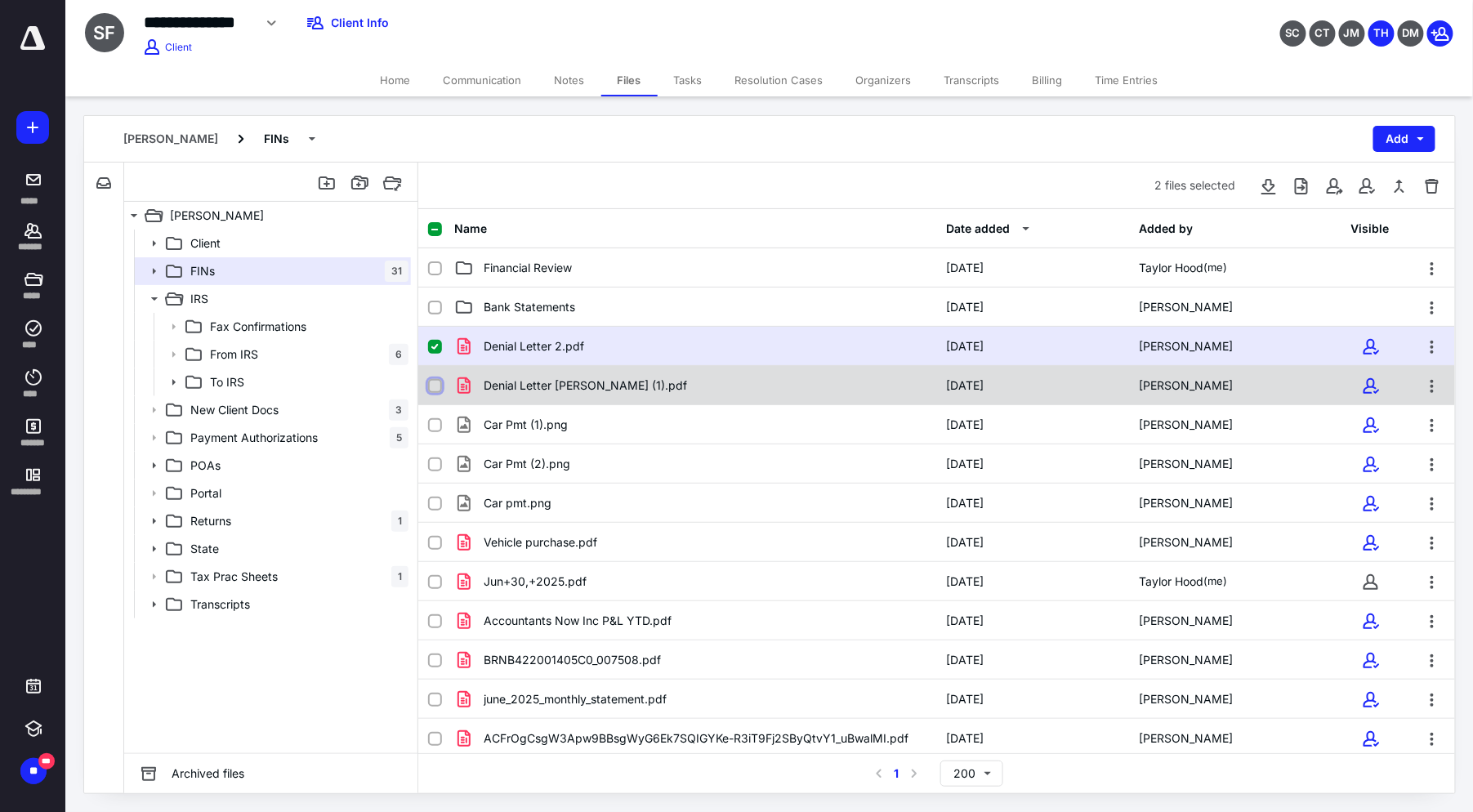 click at bounding box center (435, 386) 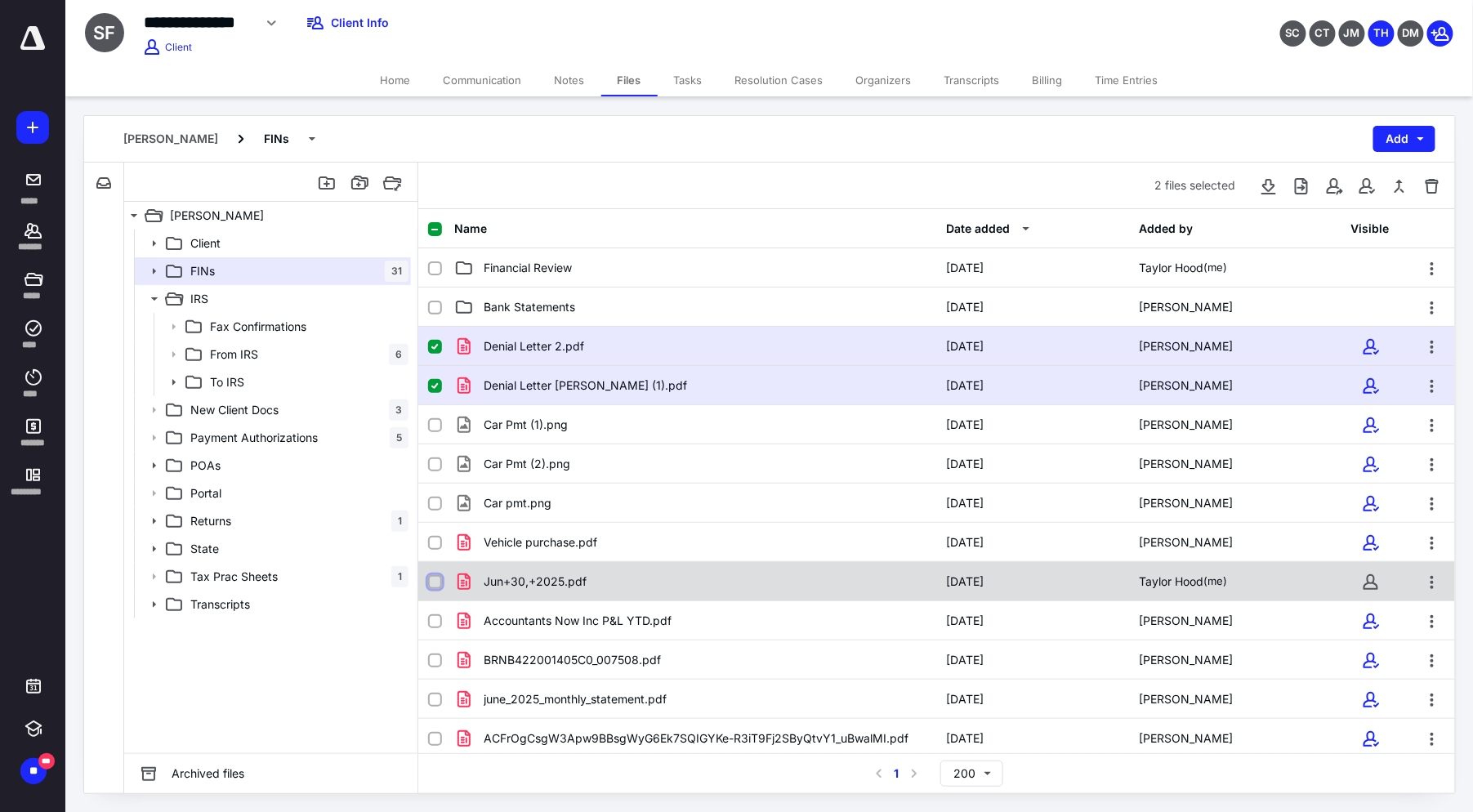 click at bounding box center (435, 582) 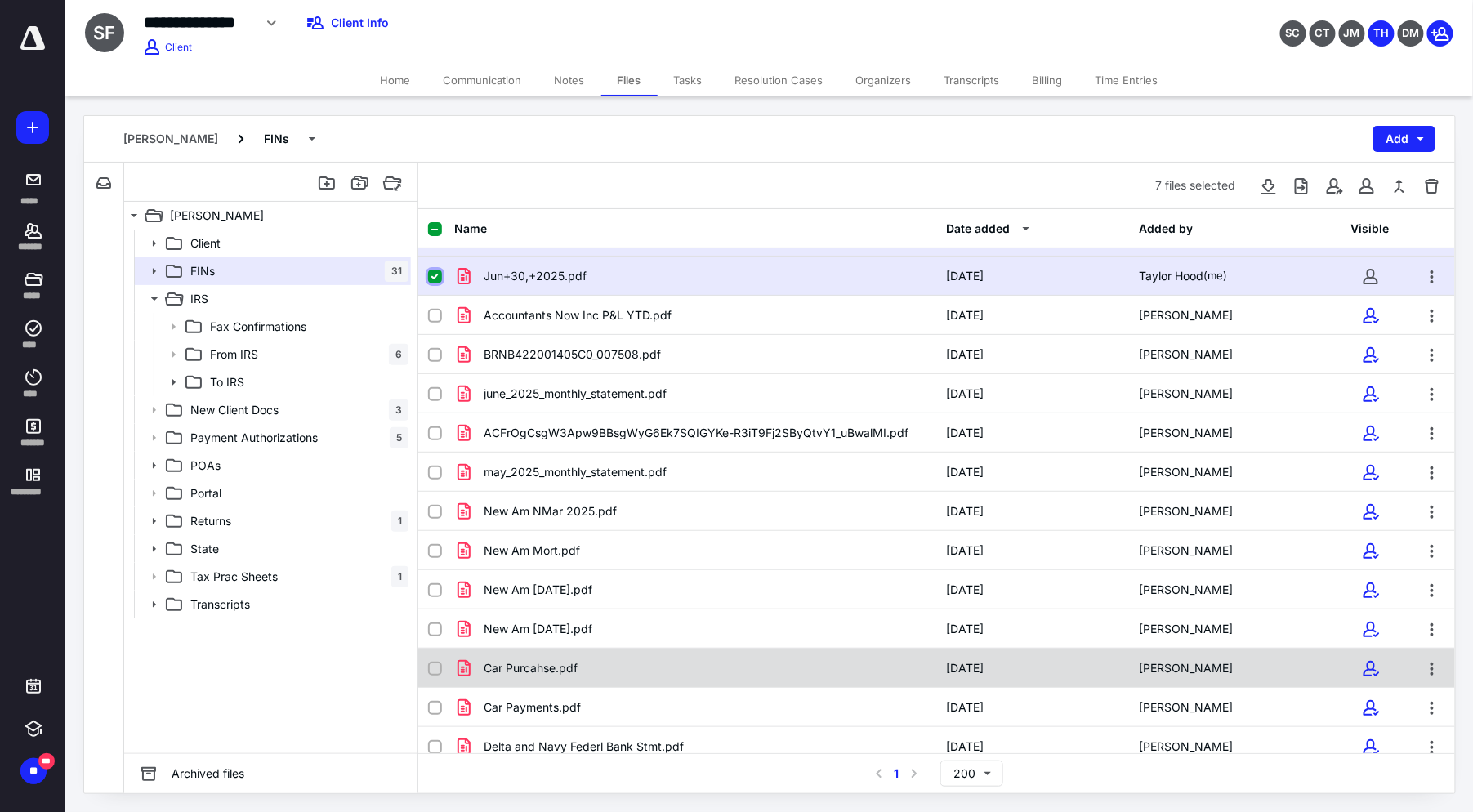 scroll, scrollTop: 245, scrollLeft: 0, axis: vertical 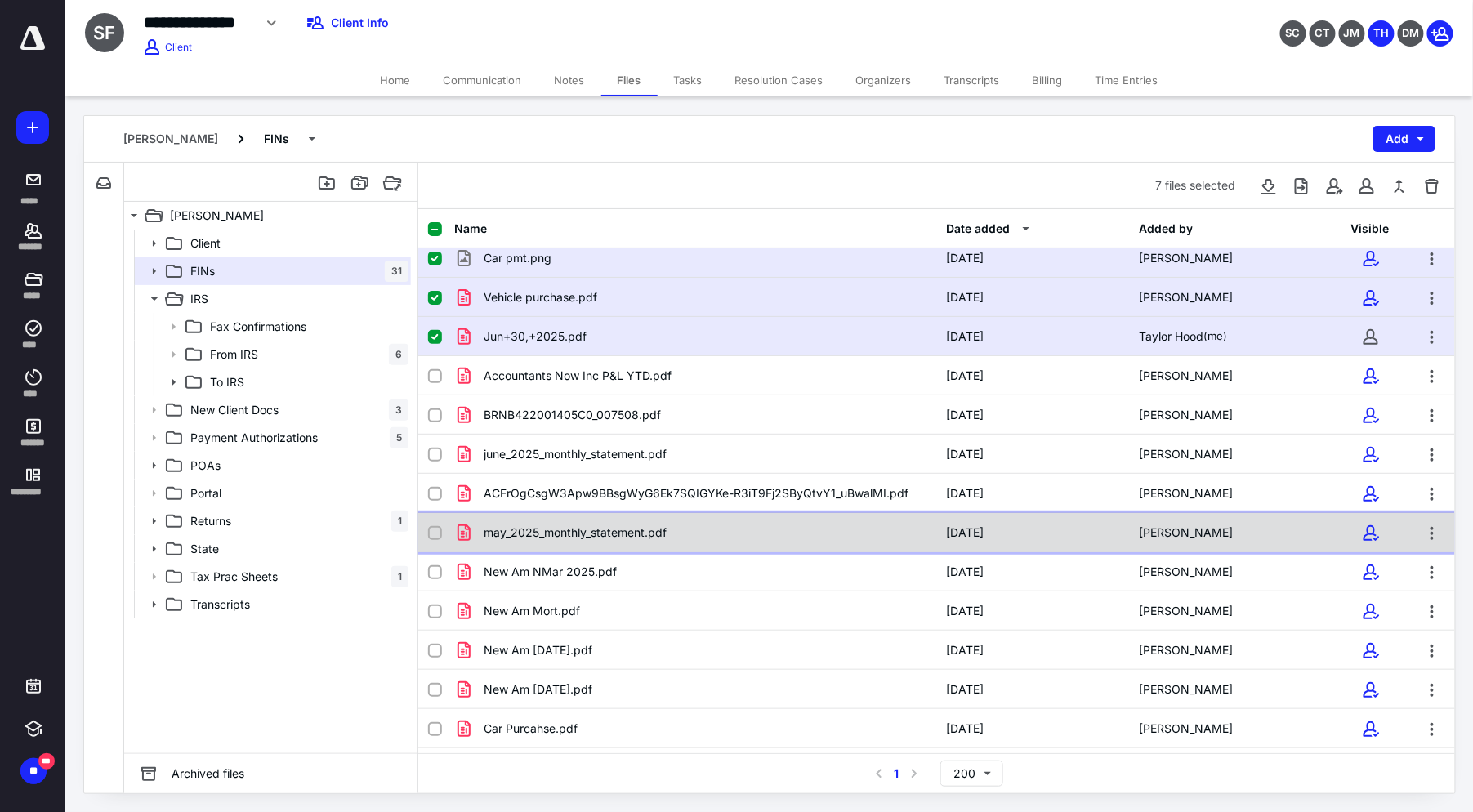 click at bounding box center [441, 533] 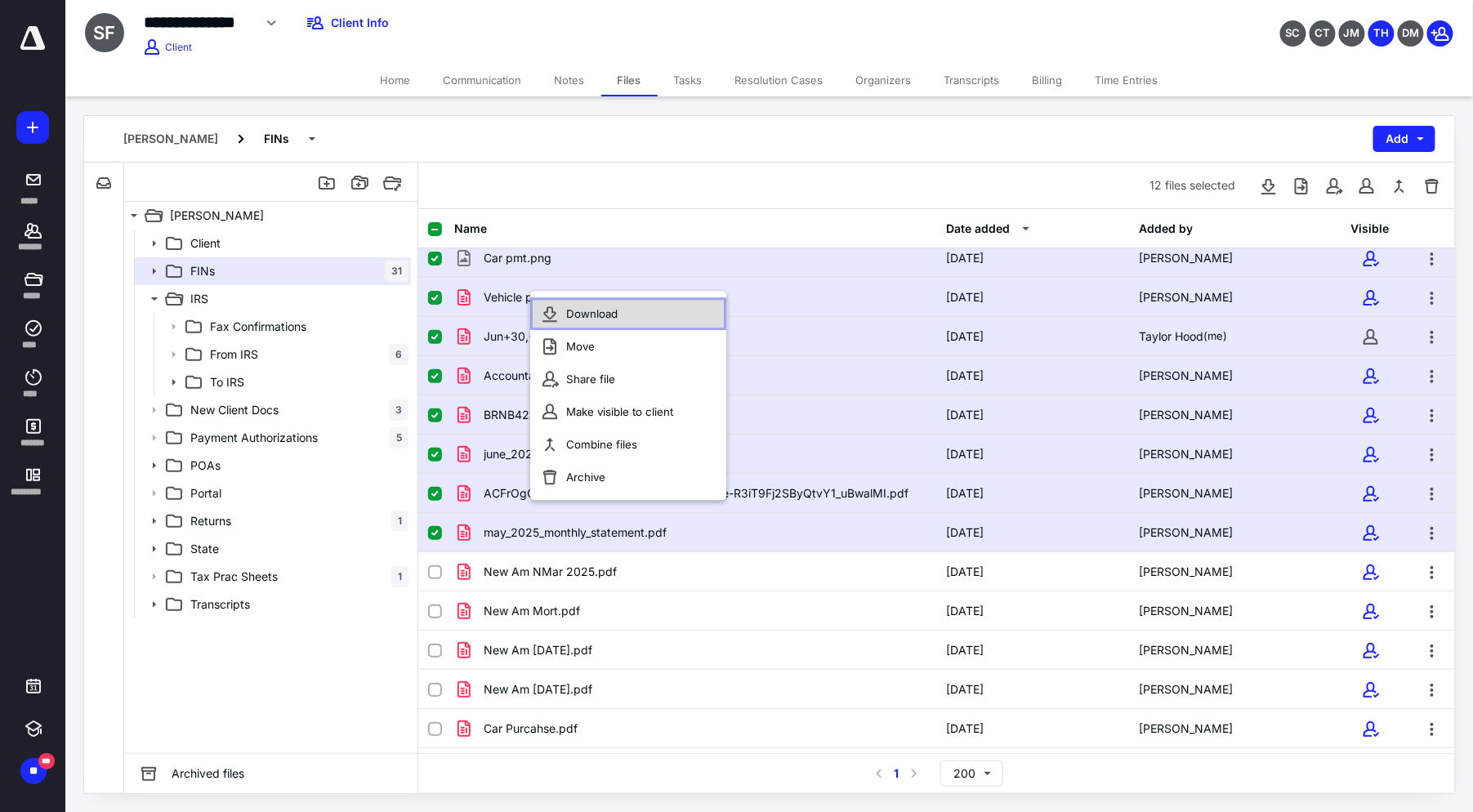 click on "Download" at bounding box center [628, 314] 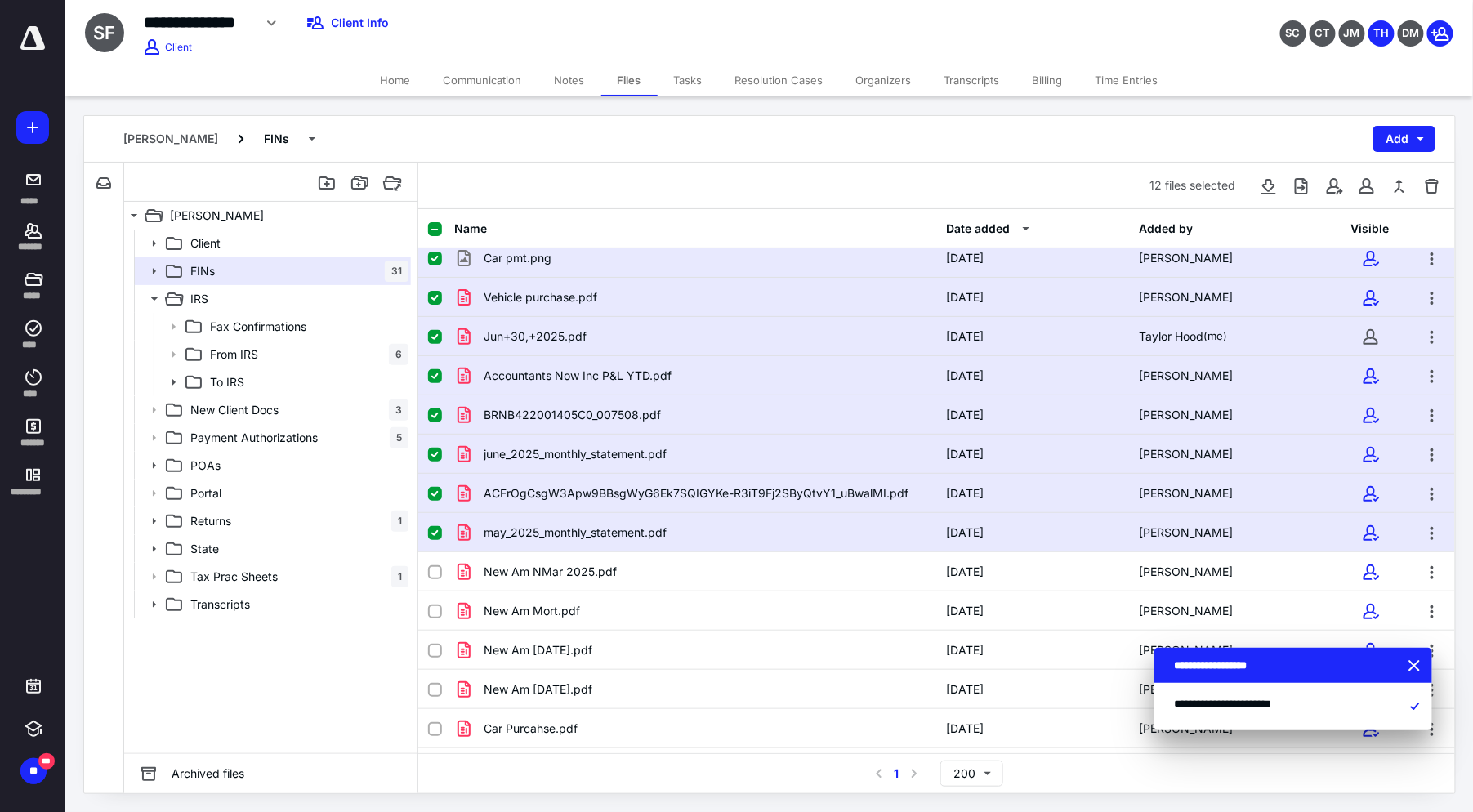 click on "Files" at bounding box center [629, 80] 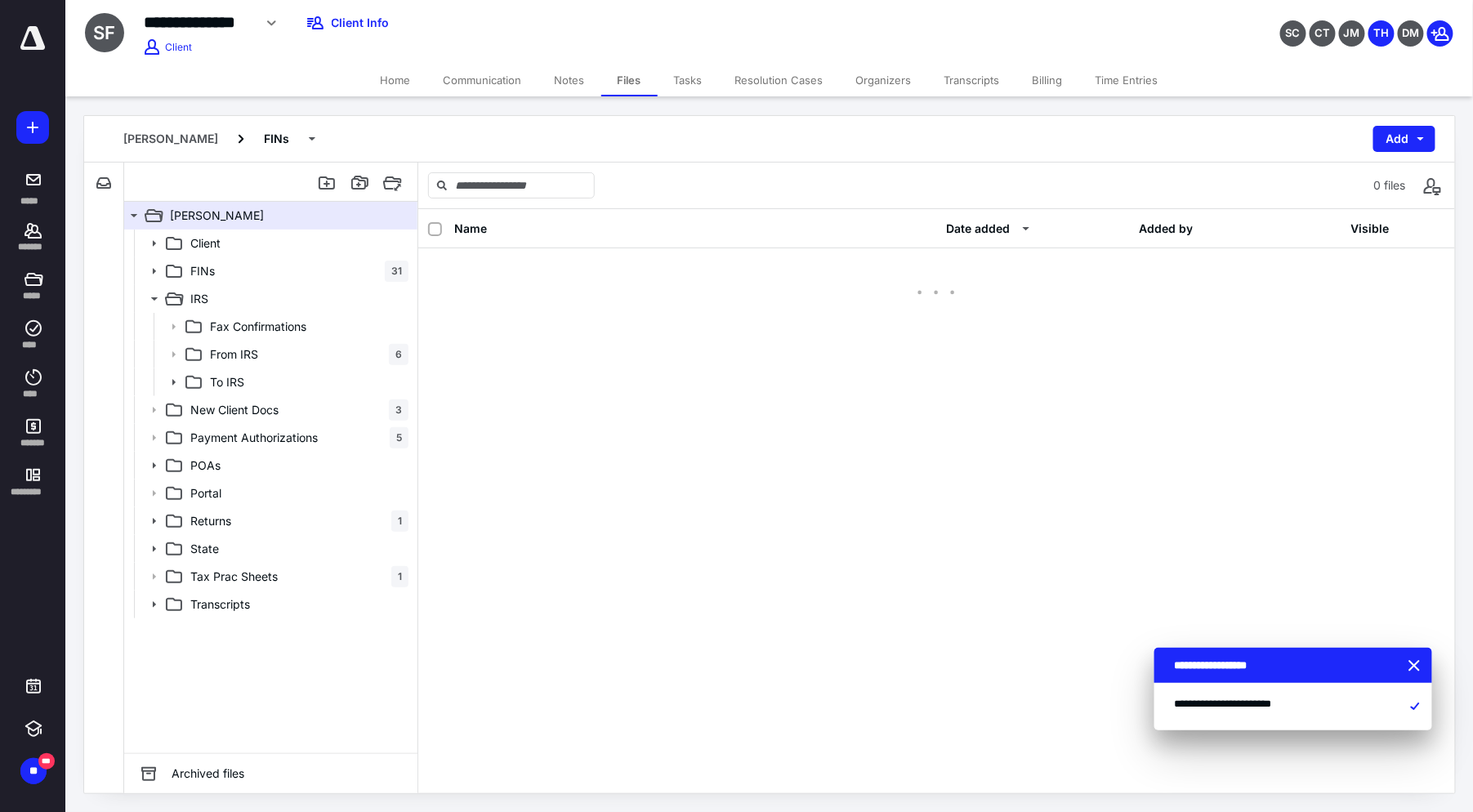 scroll, scrollTop: 0, scrollLeft: 0, axis: both 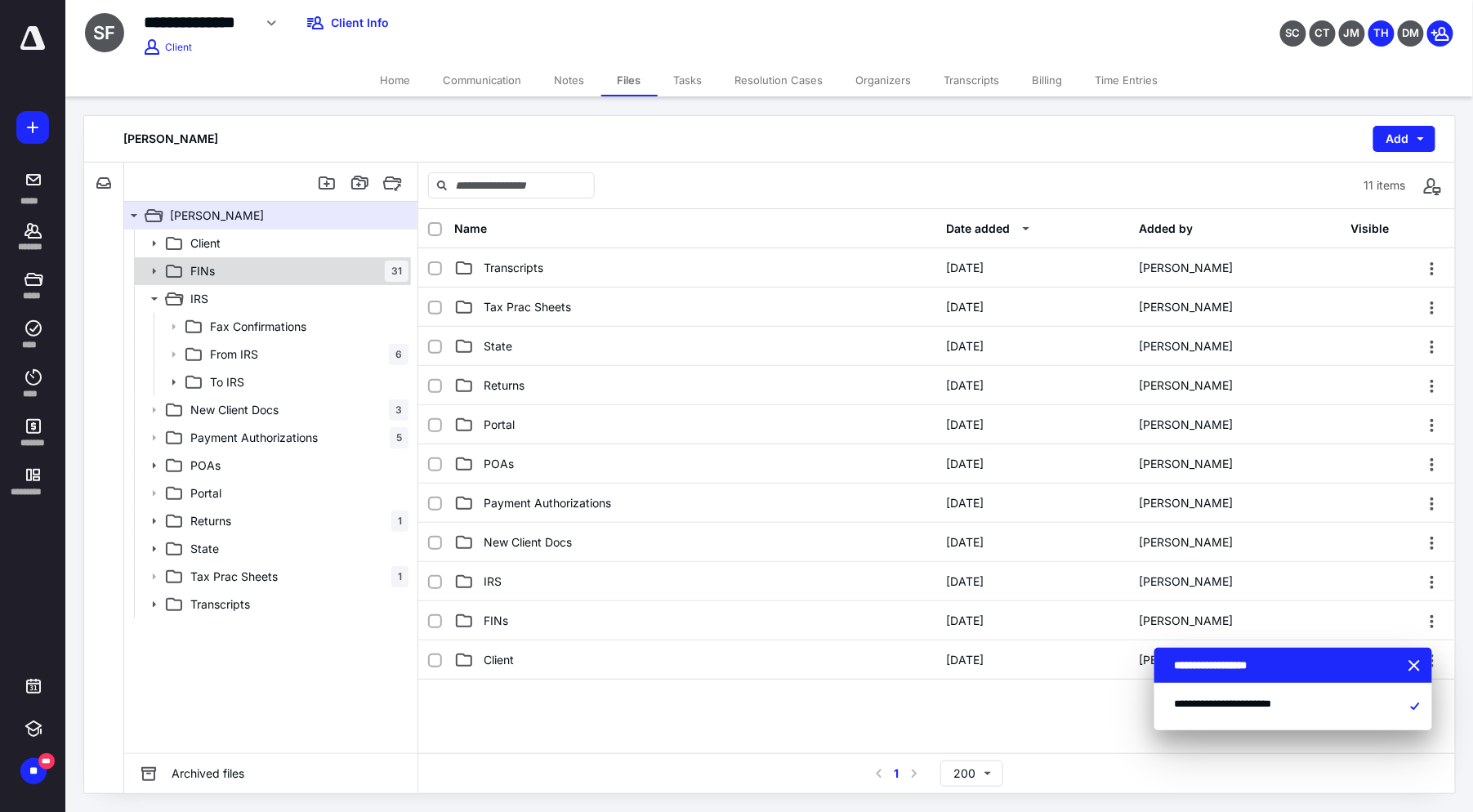 click on "FINs 31" at bounding box center (296, 271) 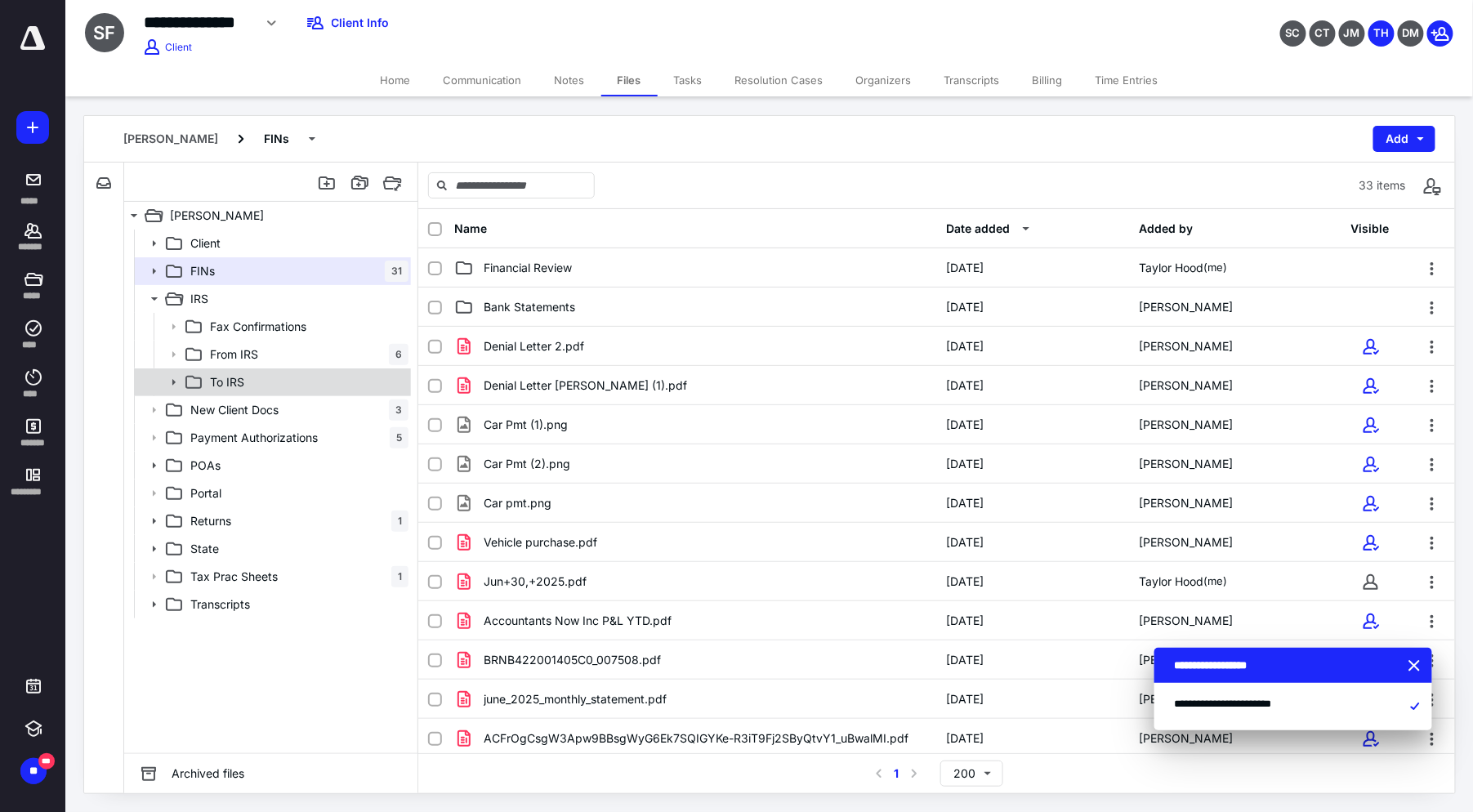 click on "To IRS" at bounding box center (227, 382) 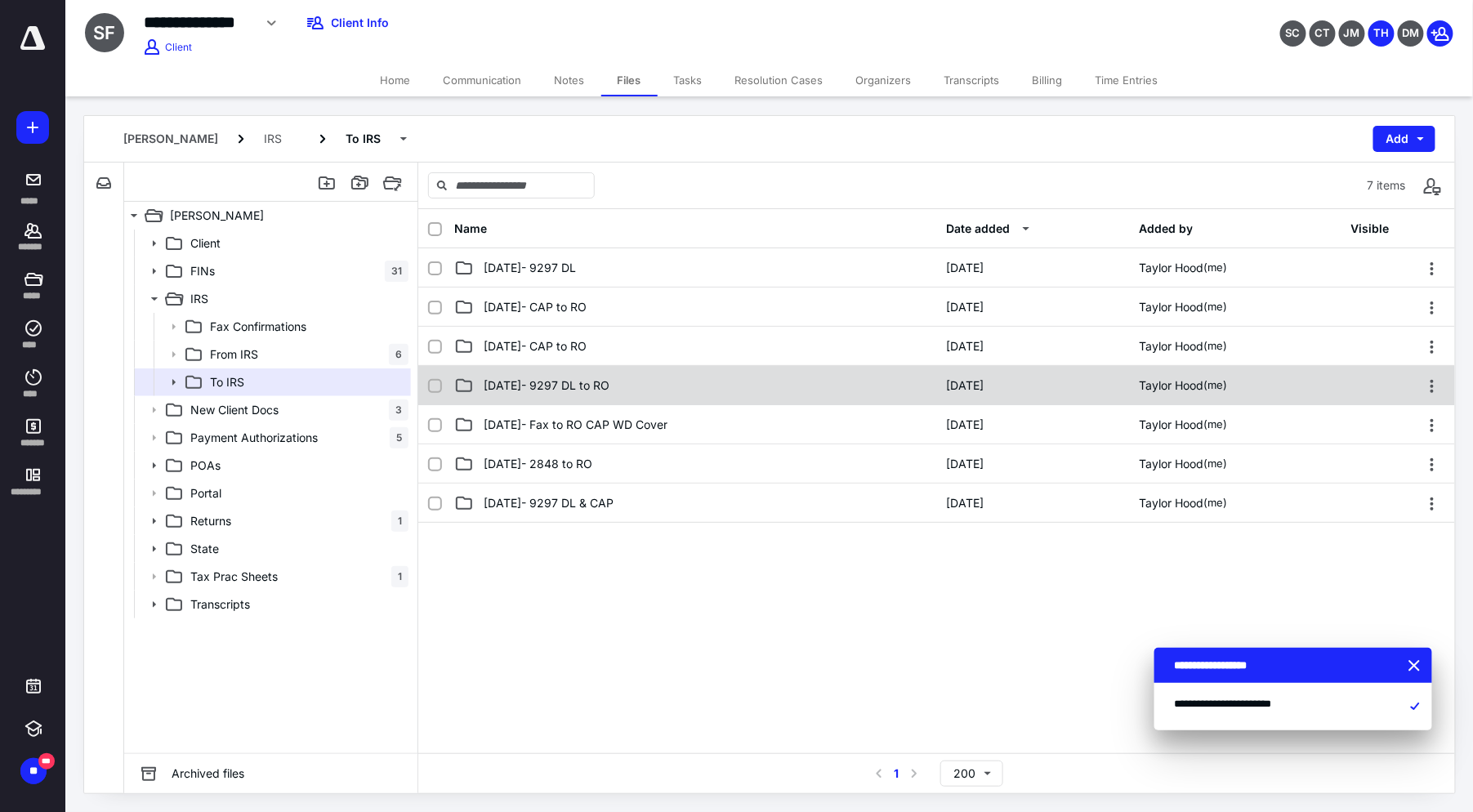 click on "[DATE]- 9297 DL to RO" at bounding box center (695, 386) 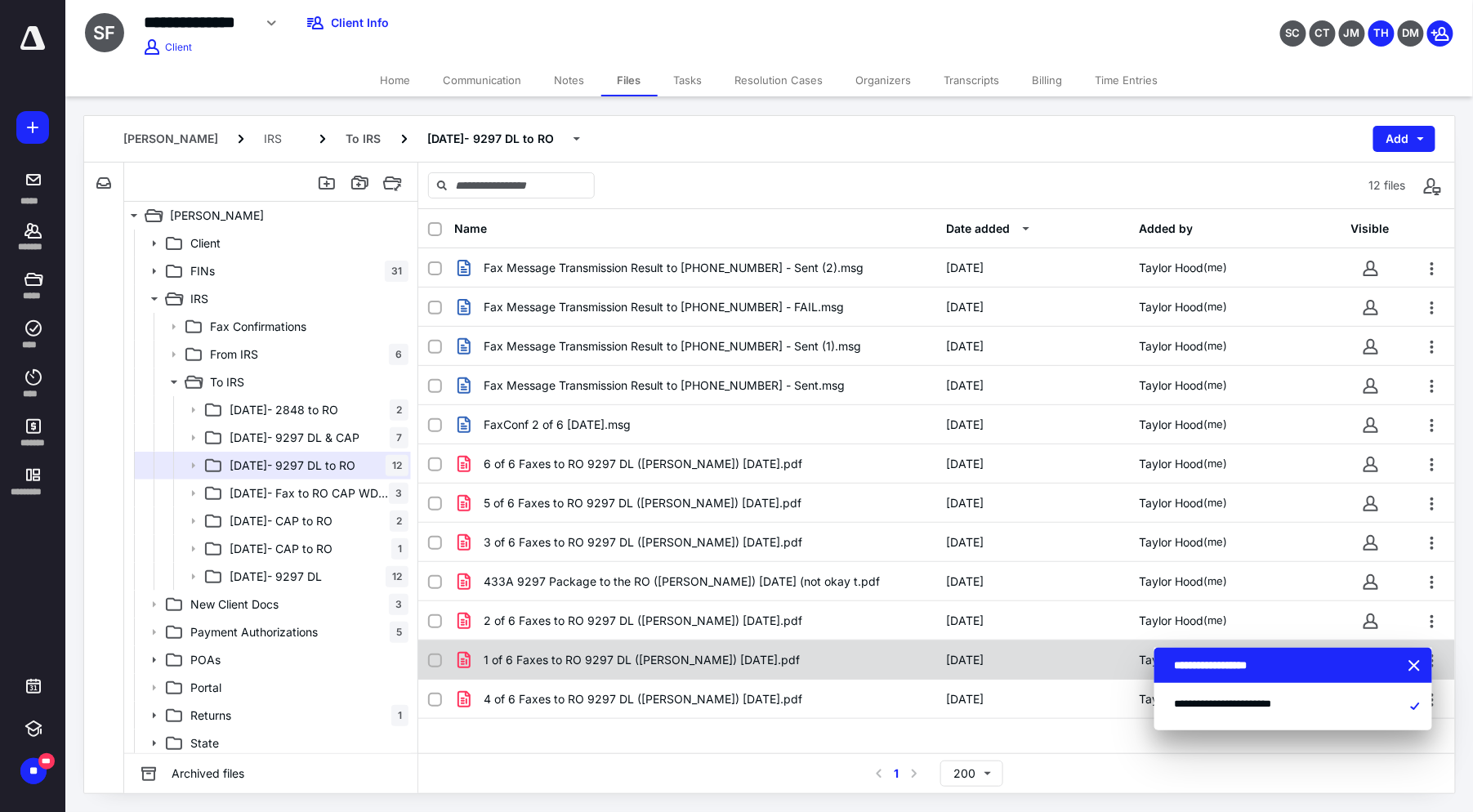 click on "1 of 6 Faxes to RO 9297 DL ([PERSON_NAME]) [DATE].pdf" at bounding box center (641, 660) 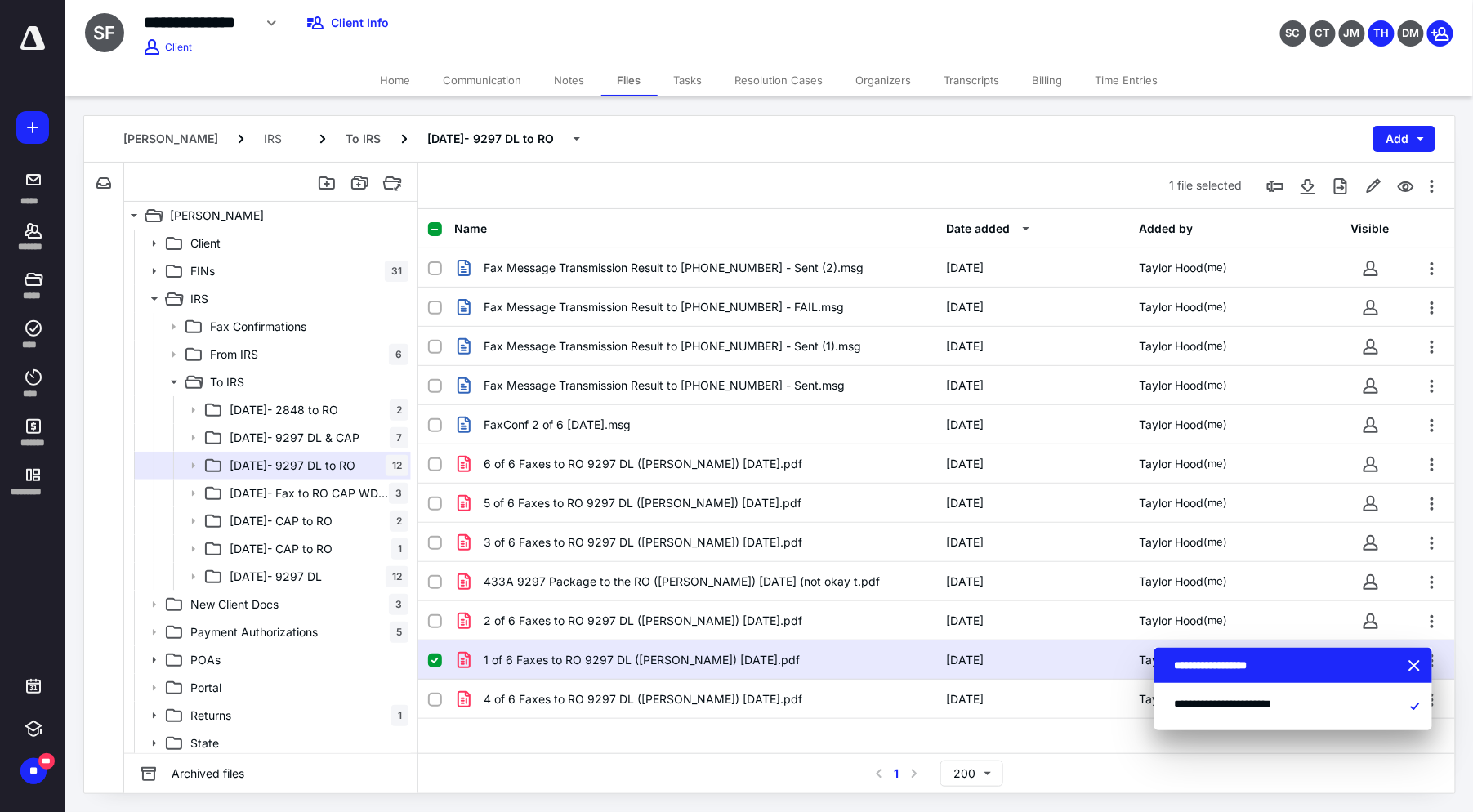 click on "1 of 6 Faxes to RO 9297 DL ([PERSON_NAME]) [DATE].pdf" at bounding box center [641, 660] 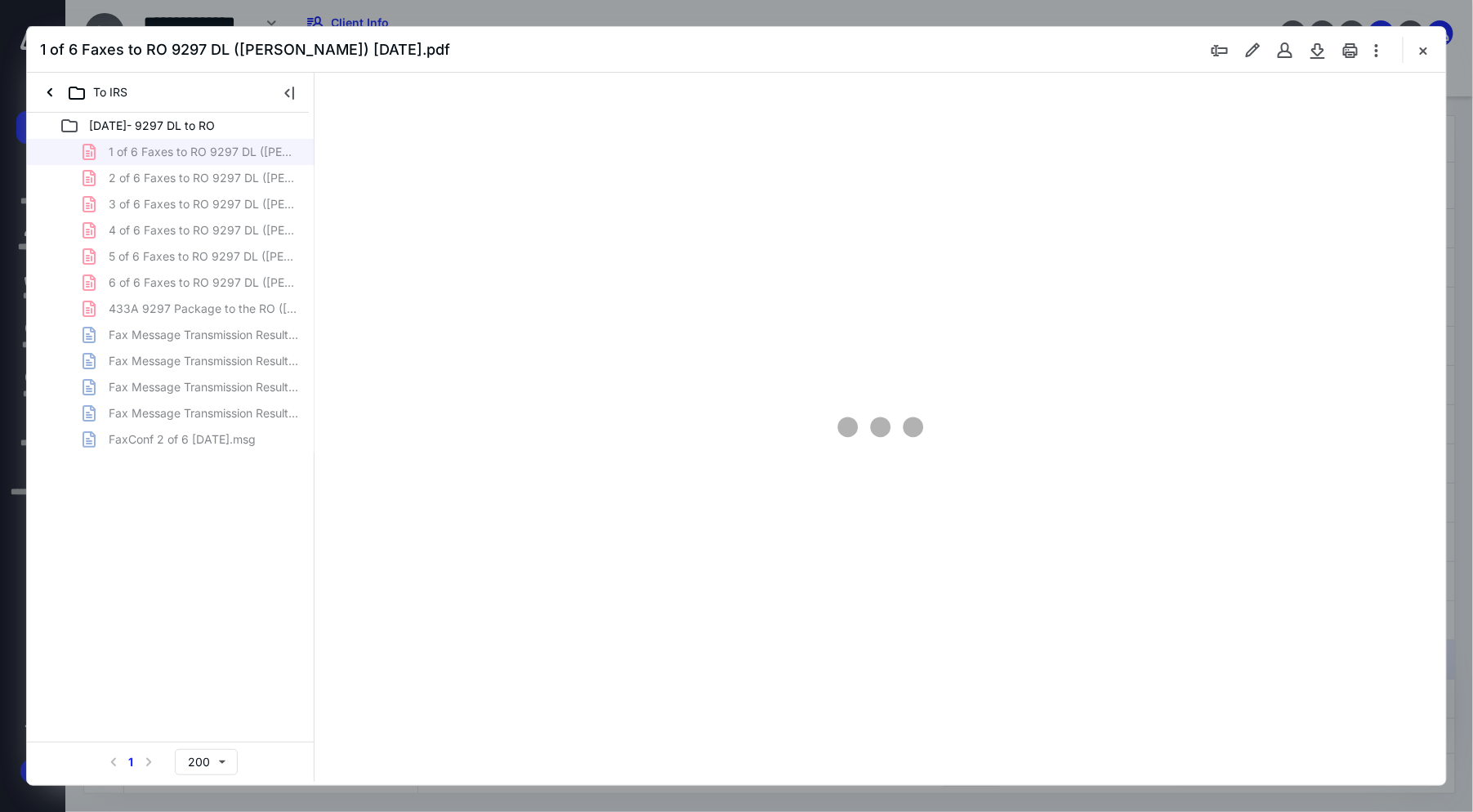 scroll, scrollTop: 0, scrollLeft: 0, axis: both 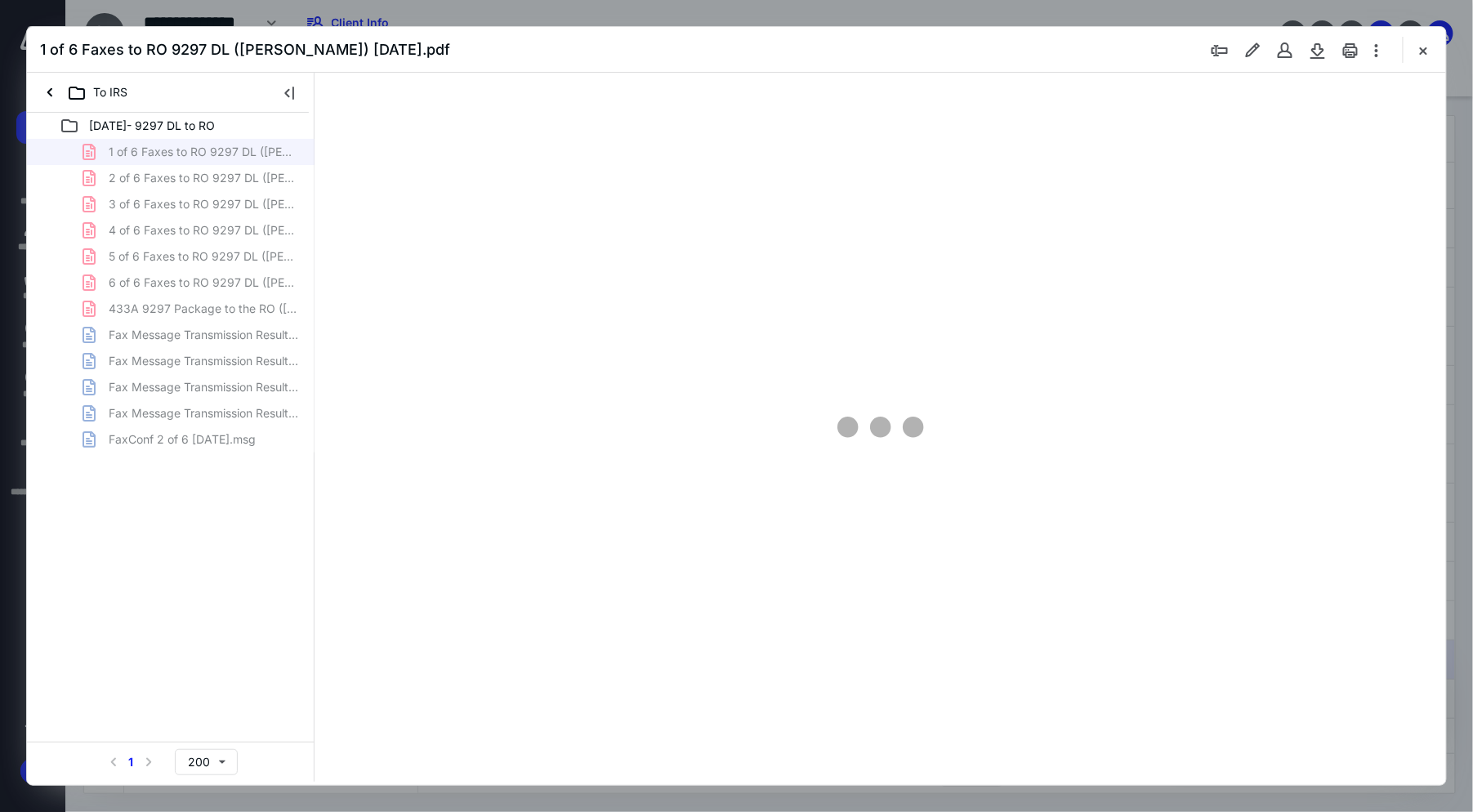 type on "100" 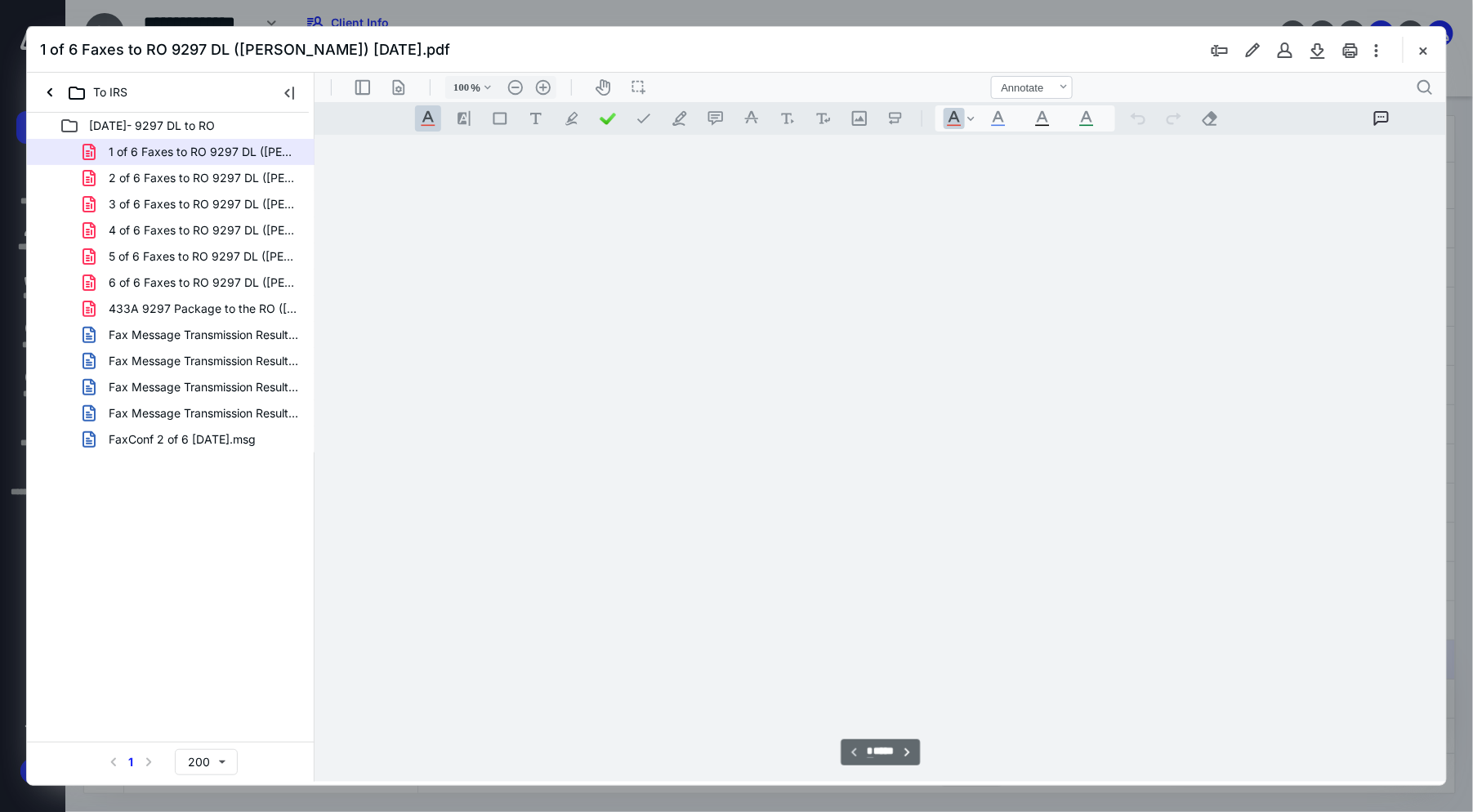 scroll, scrollTop: 65, scrollLeft: 0, axis: vertical 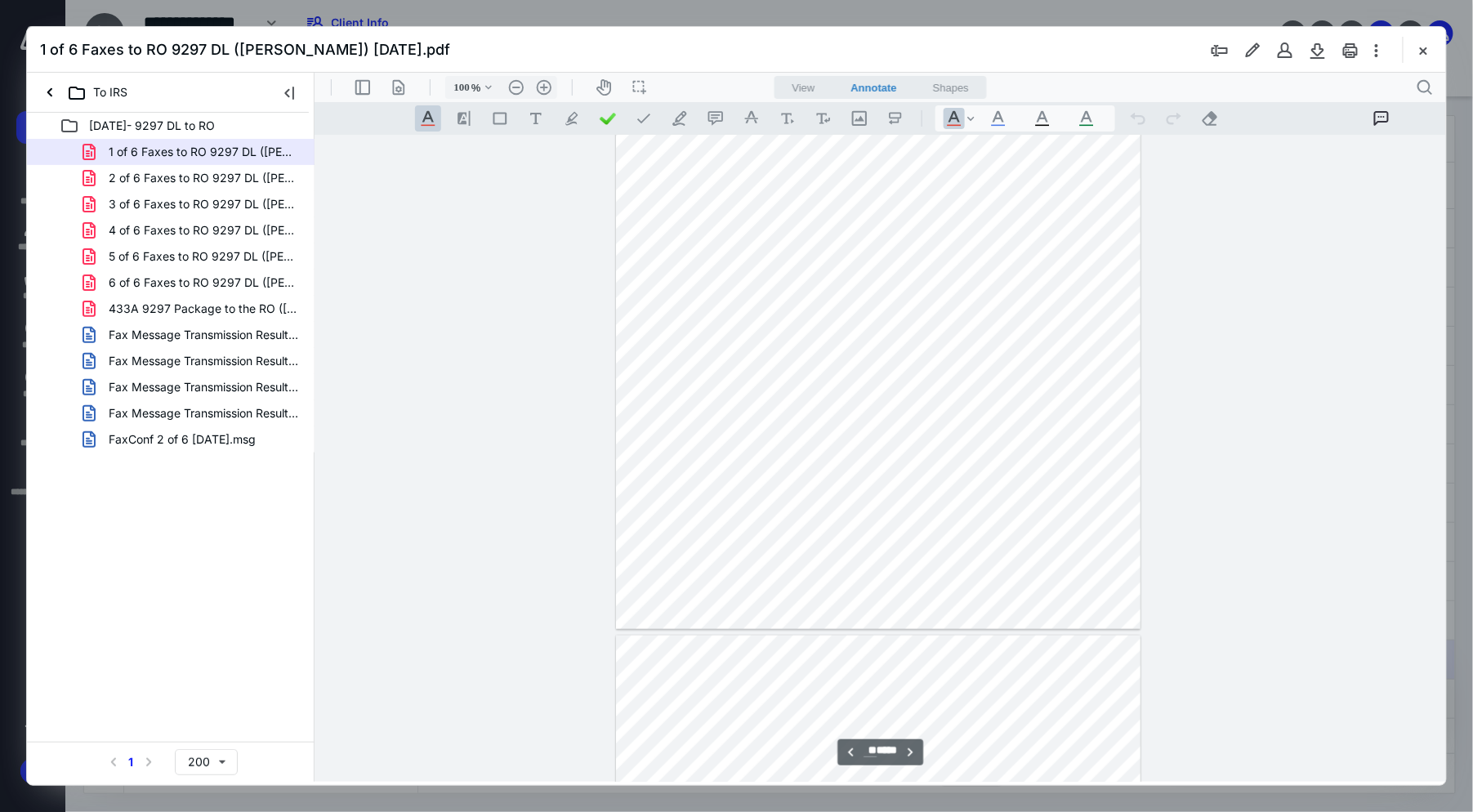 type on "*" 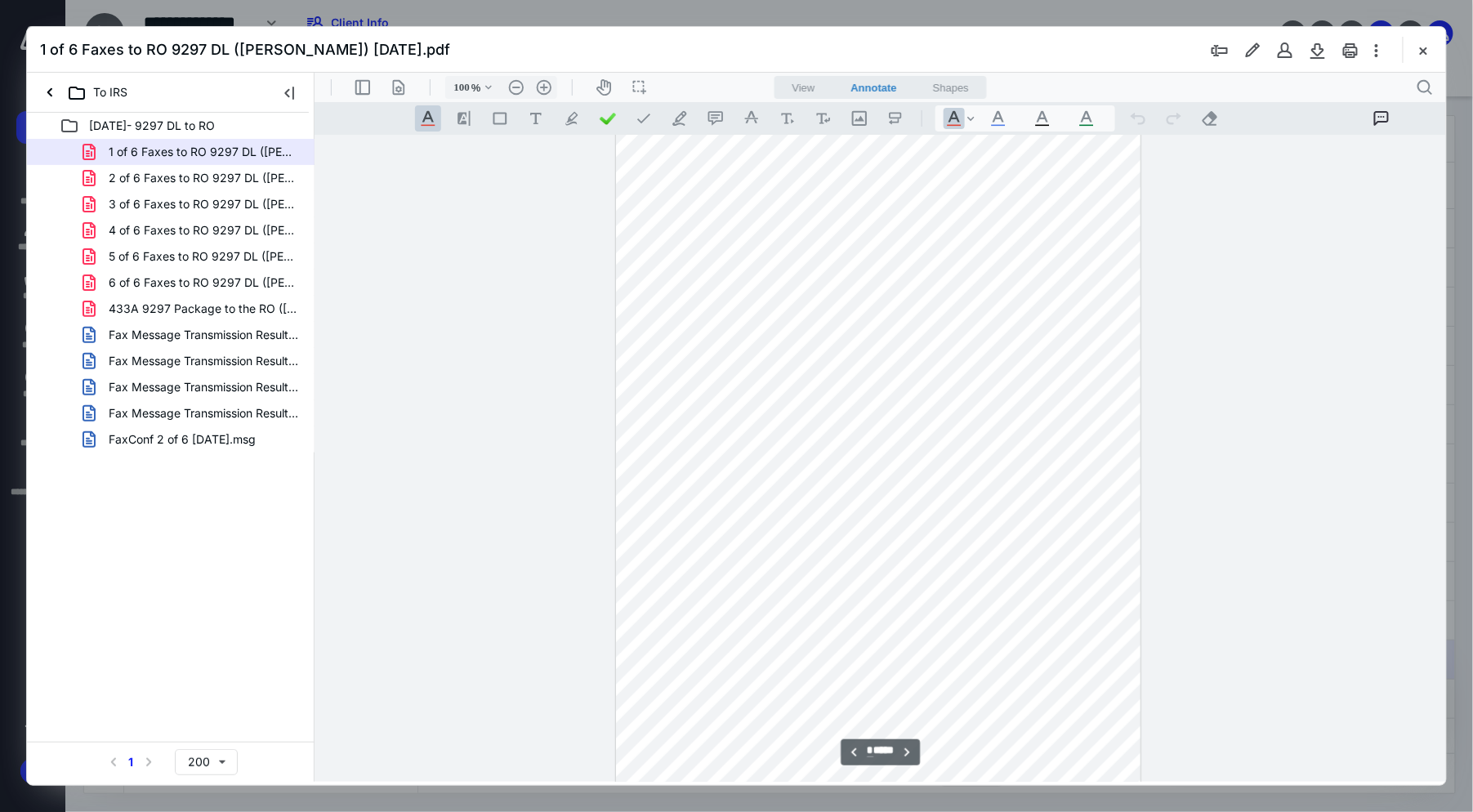 scroll, scrollTop: 5089, scrollLeft: 0, axis: vertical 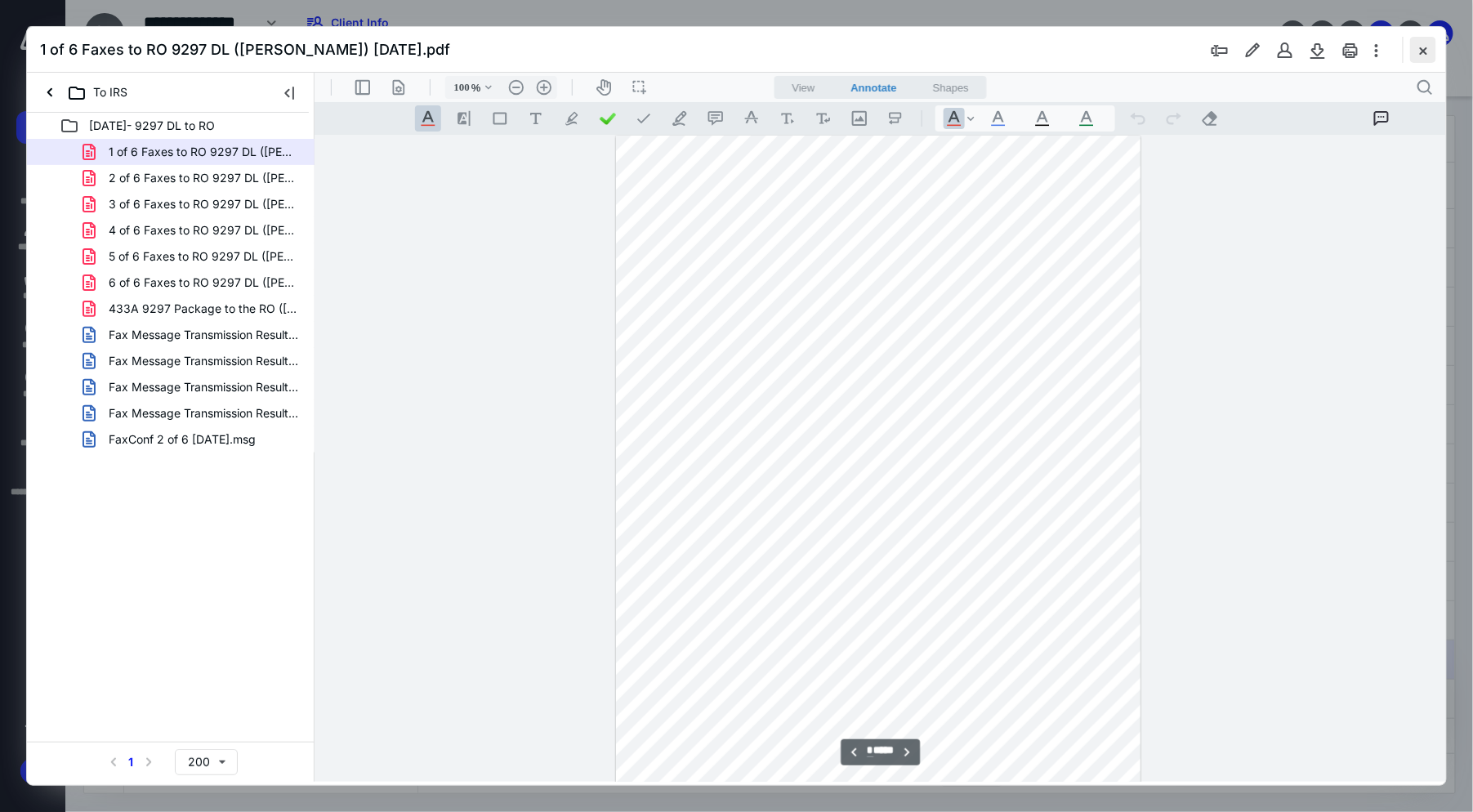 click at bounding box center [1423, 50] 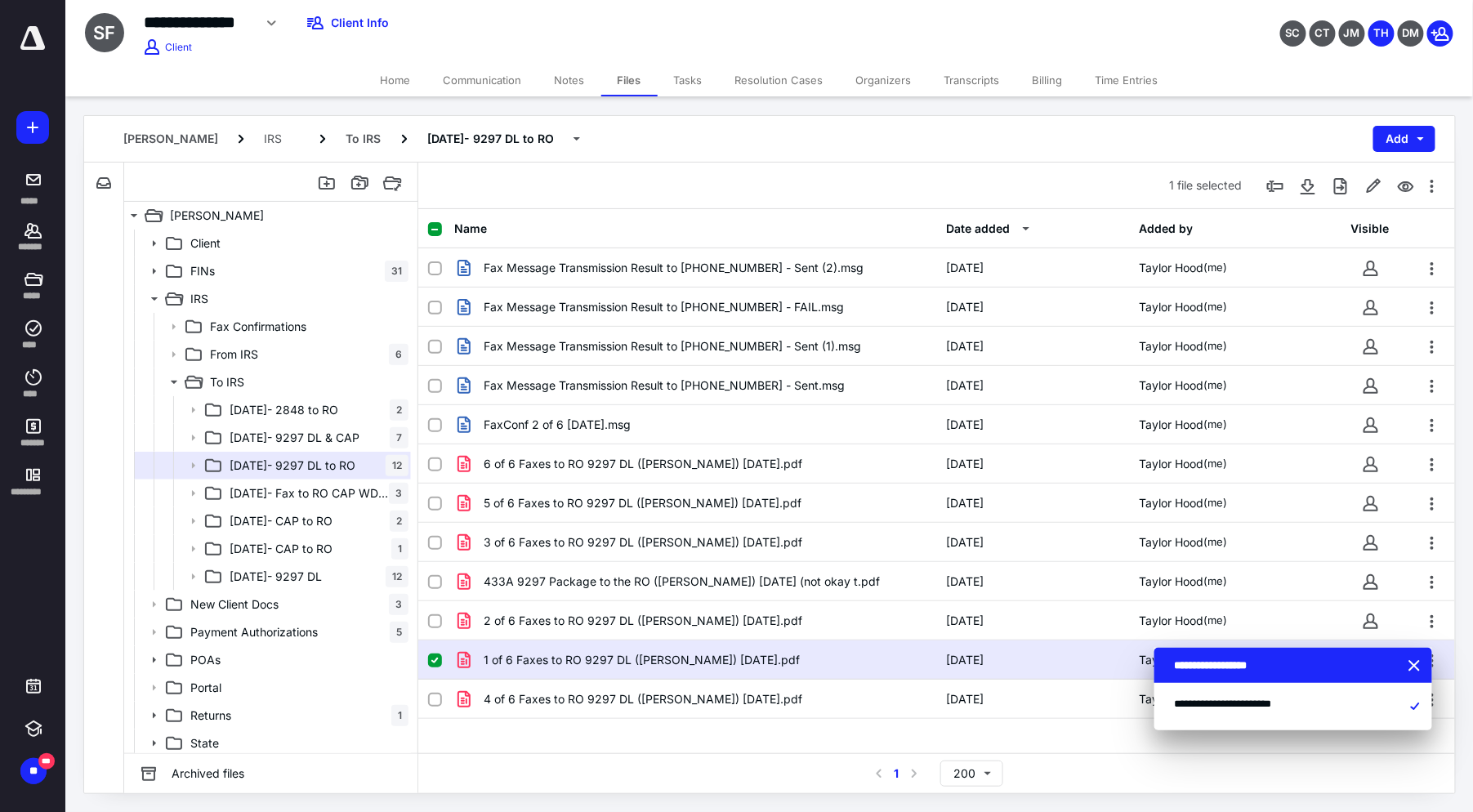 click 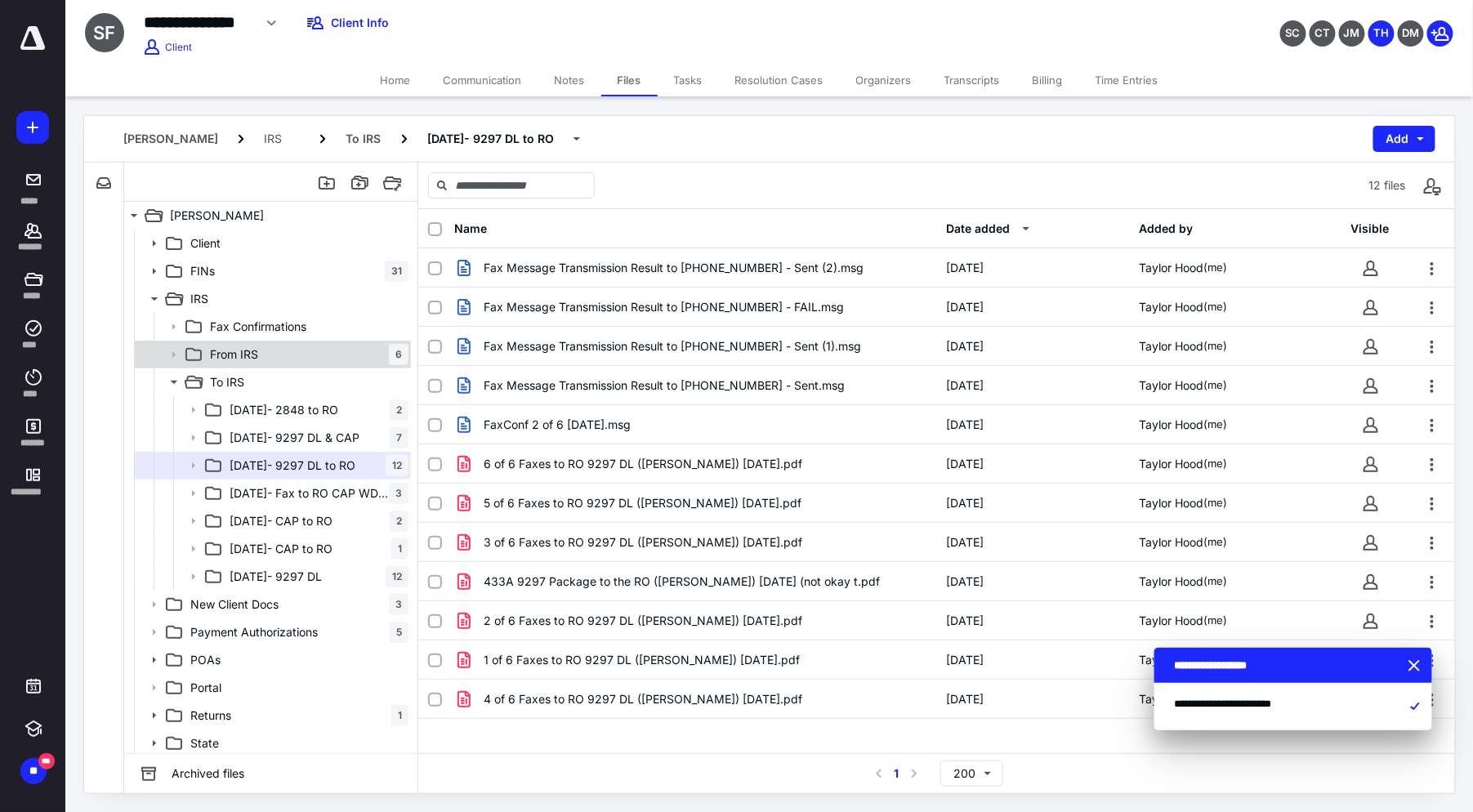 click on "From IRS 6" at bounding box center [306, 355] 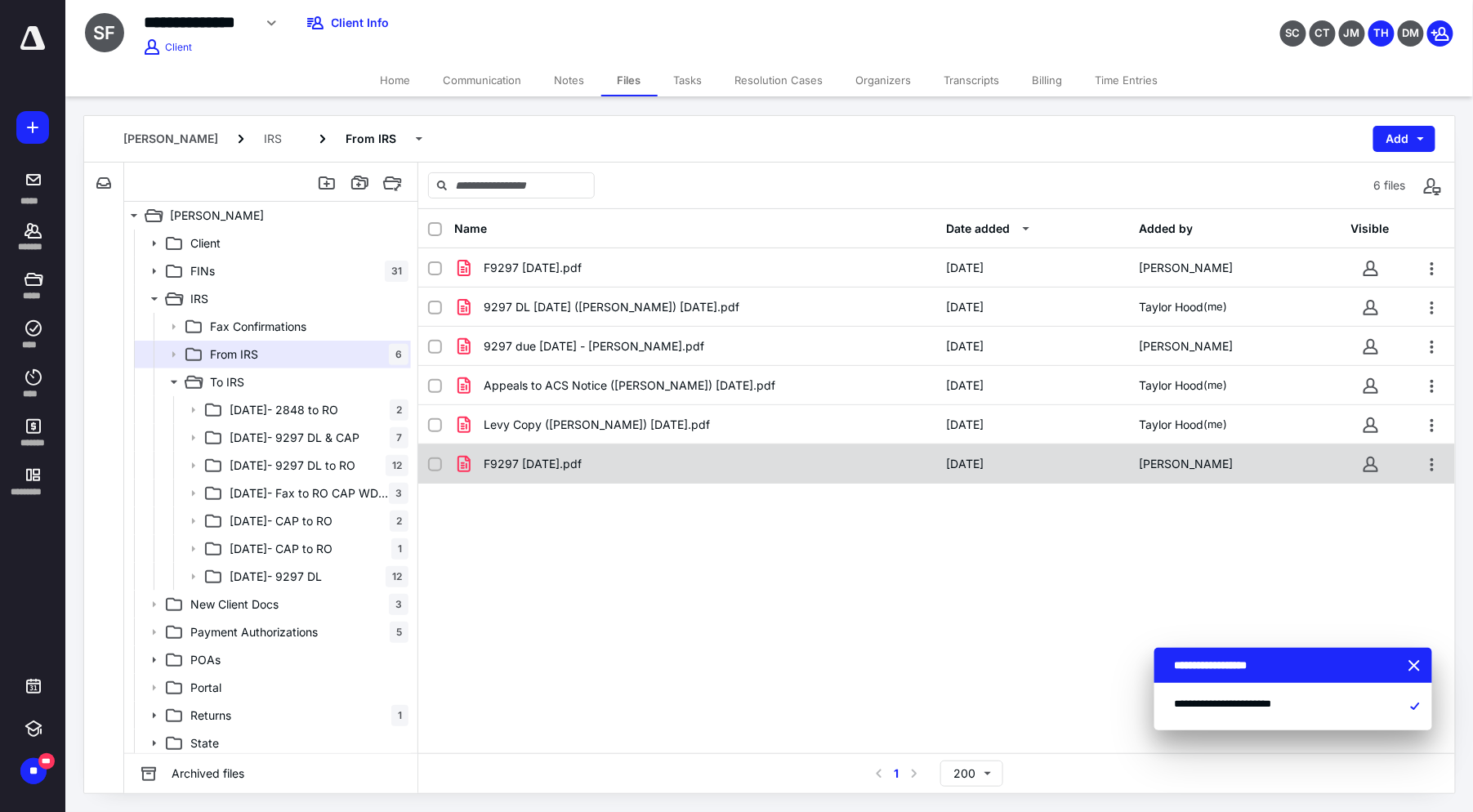 click on "F9297 [DATE].pdf" at bounding box center [695, 464] 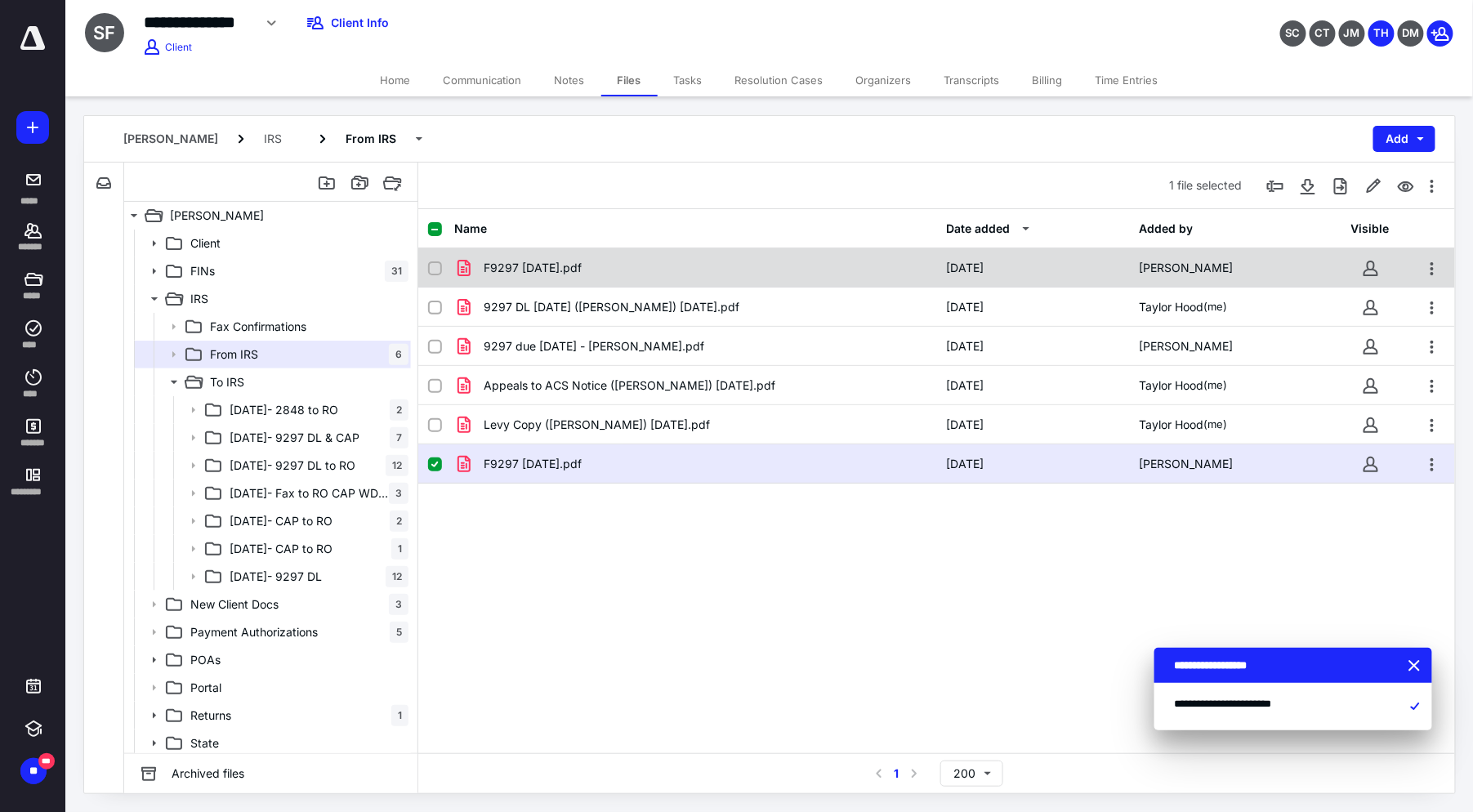 click on "F9297 [DATE].pdf" at bounding box center [695, 268] 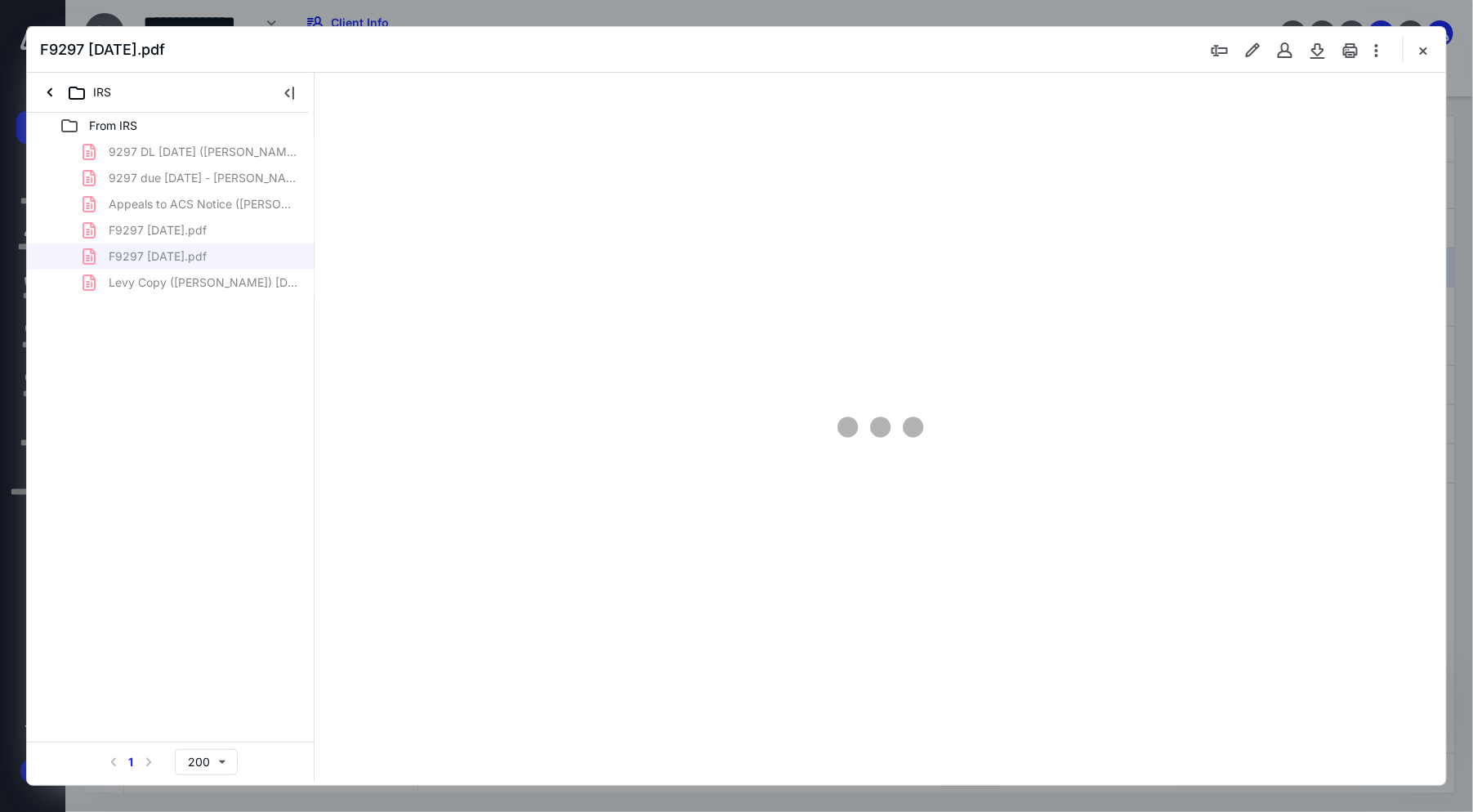 scroll, scrollTop: 0, scrollLeft: 0, axis: both 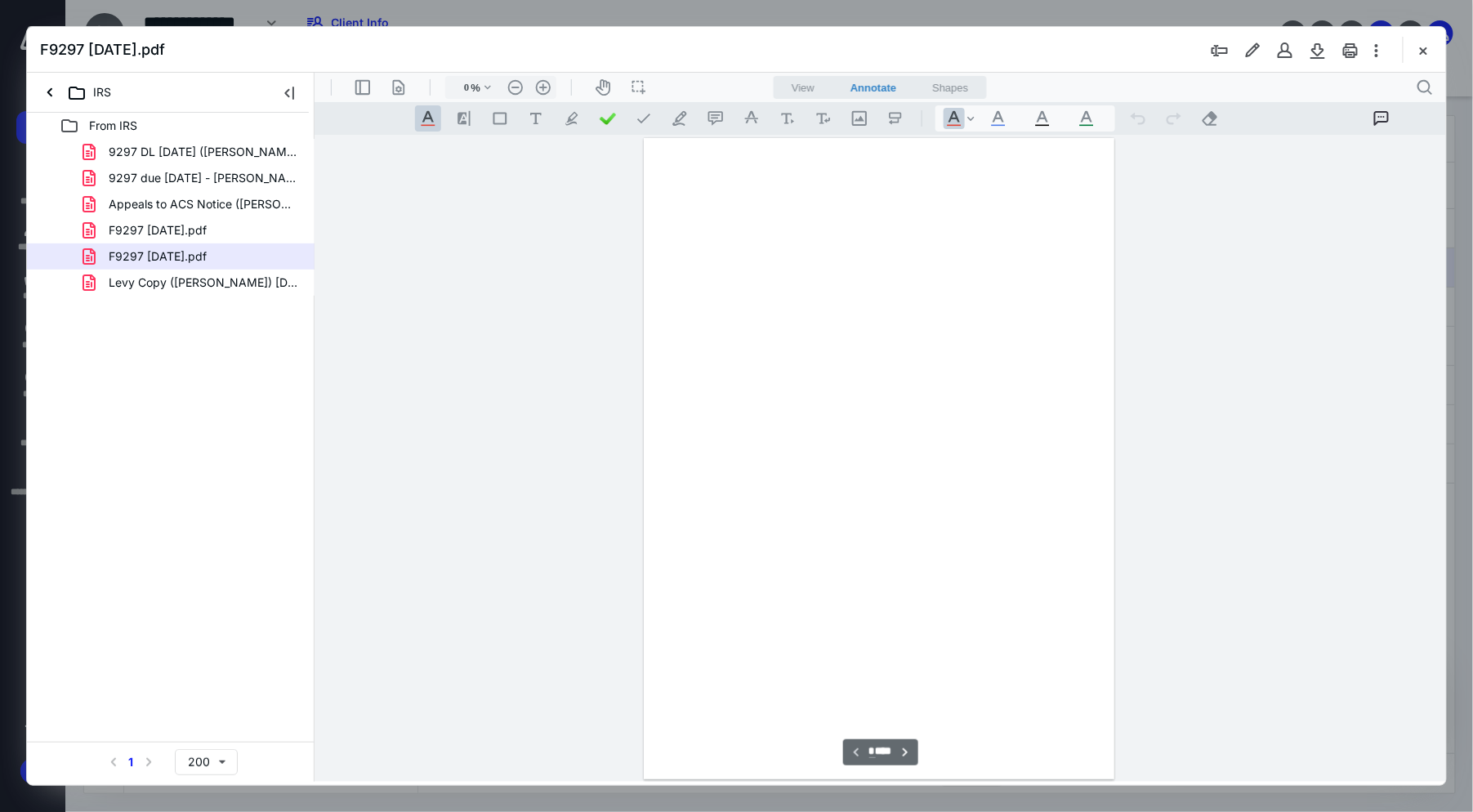 type on "95" 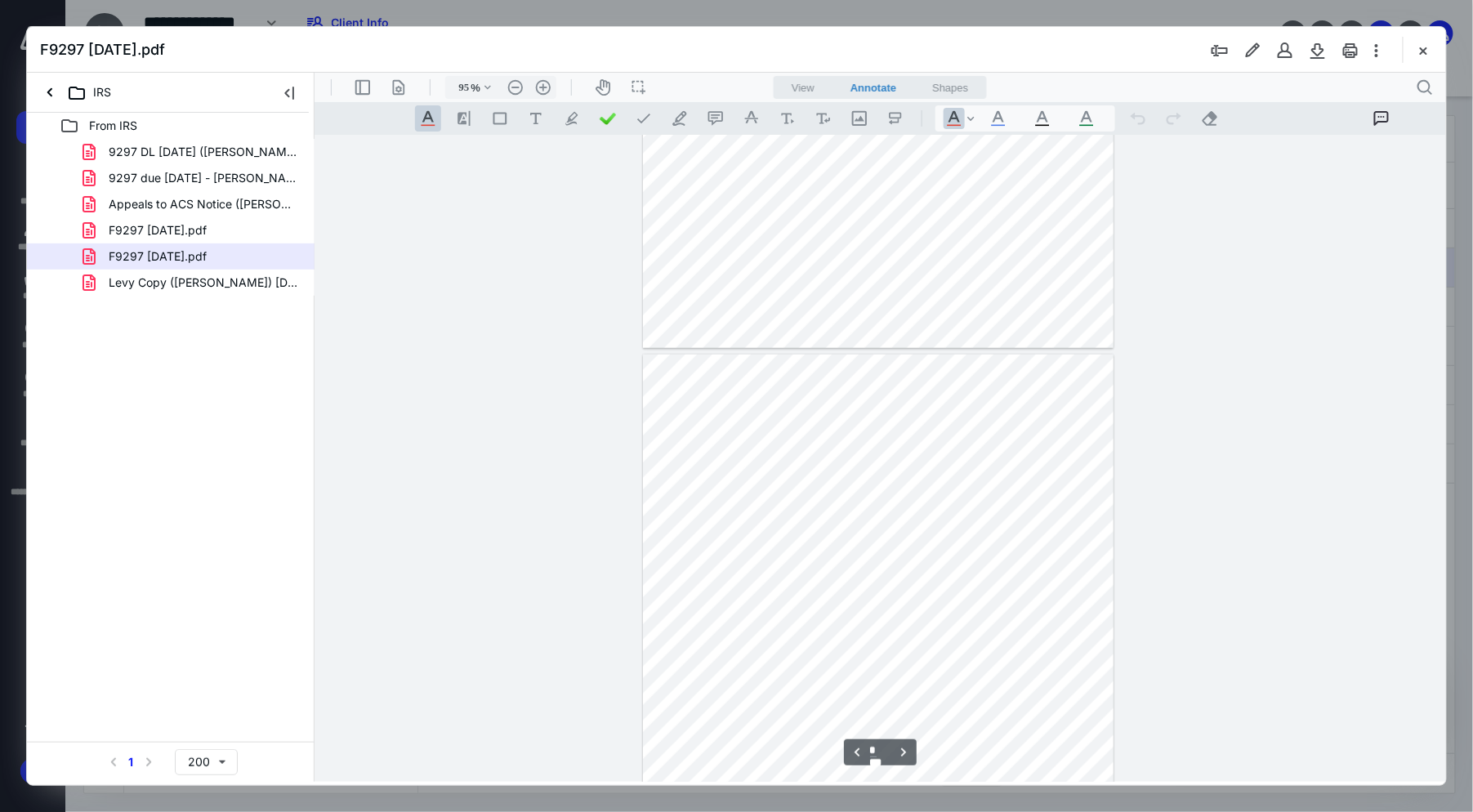 scroll, scrollTop: 433, scrollLeft: 0, axis: vertical 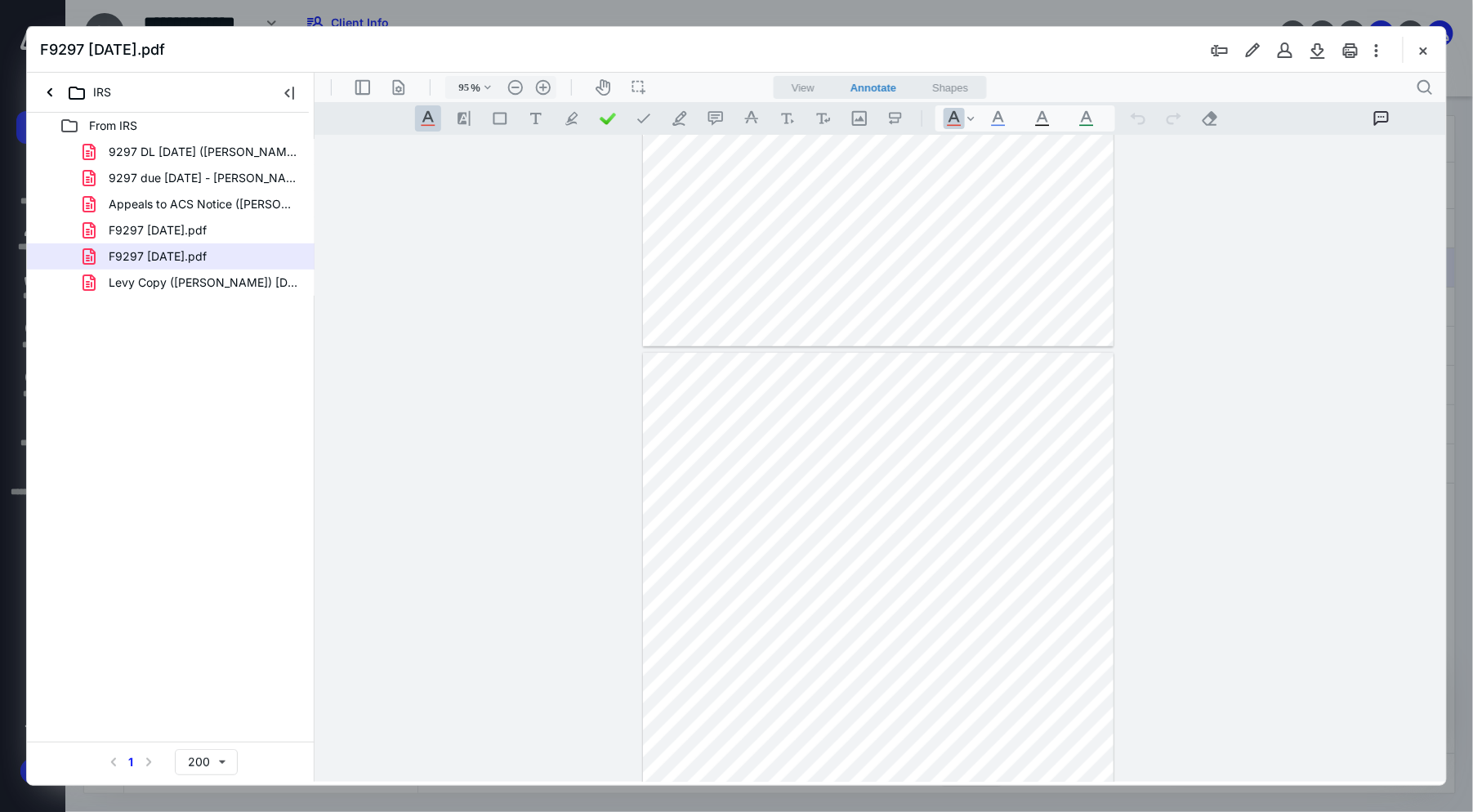 type on "*" 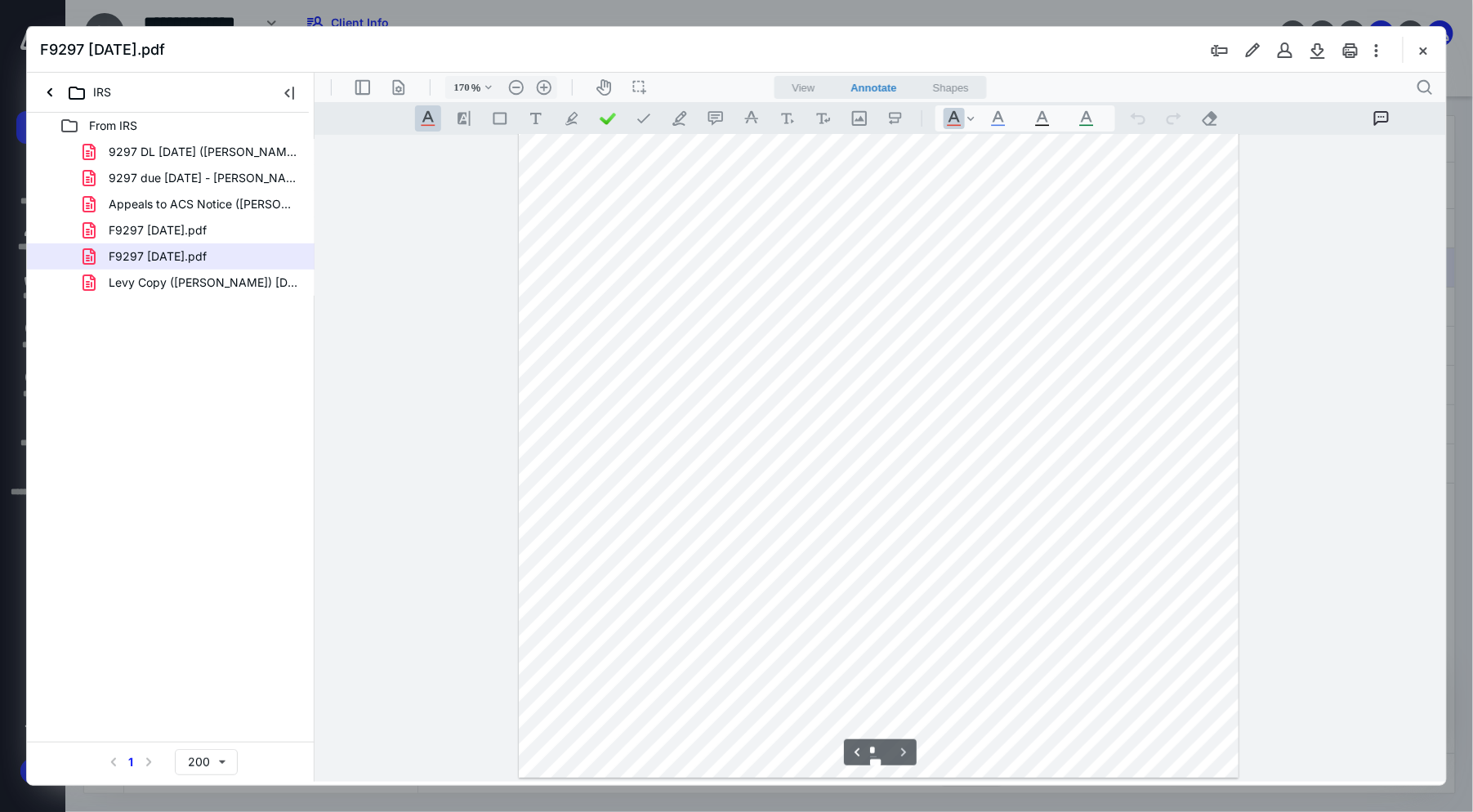 type on "220" 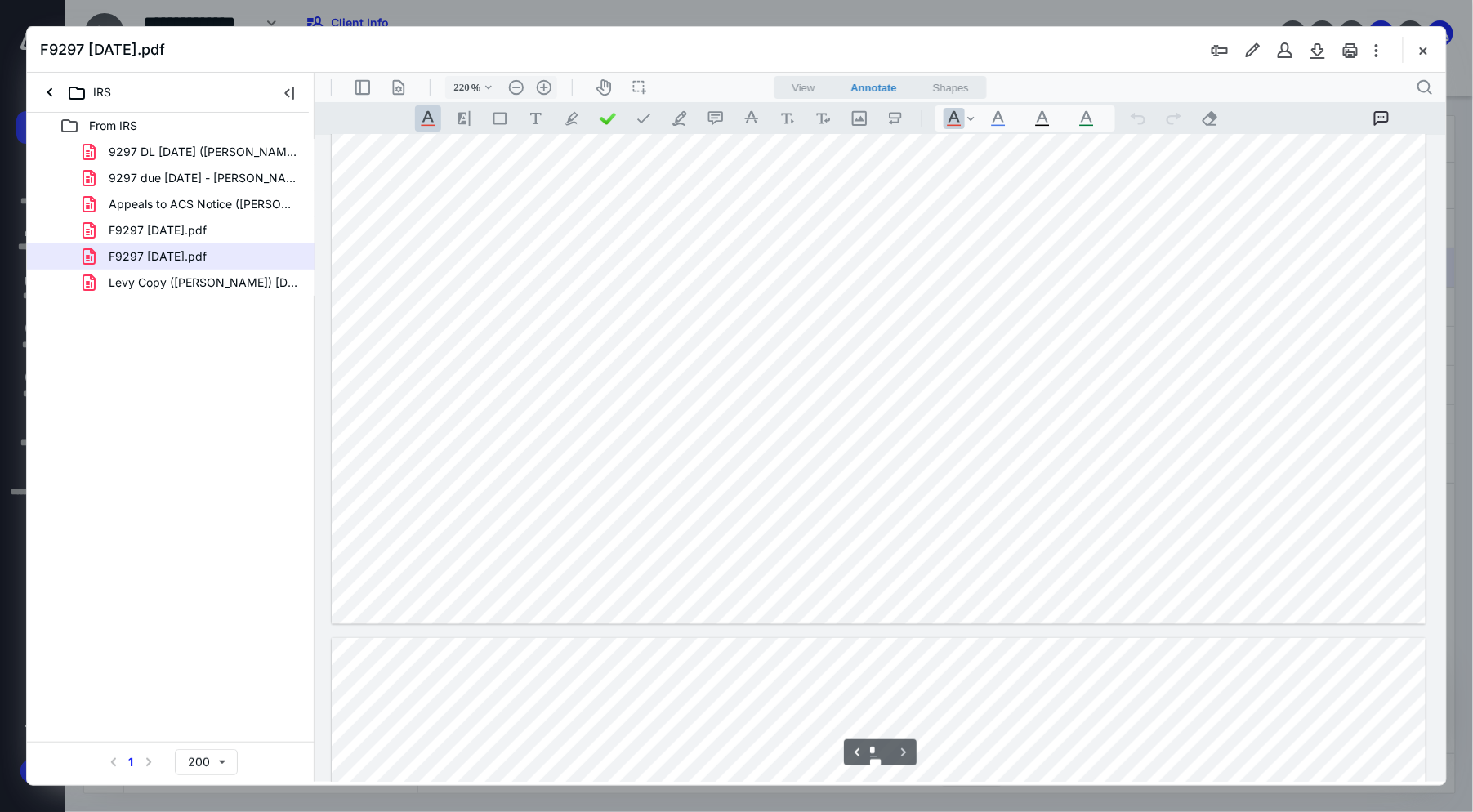 scroll, scrollTop: 3334, scrollLeft: 0, axis: vertical 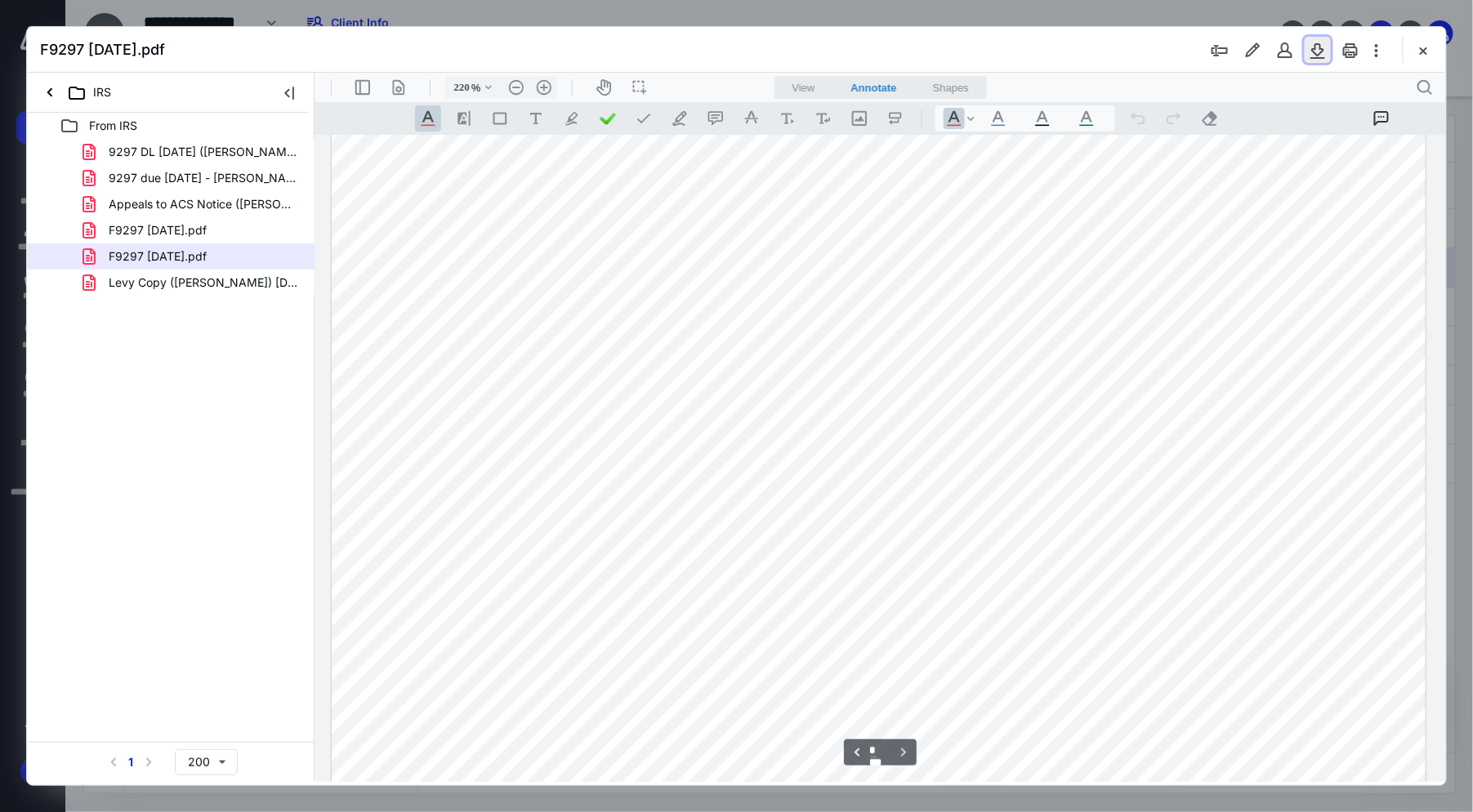click at bounding box center [1318, 50] 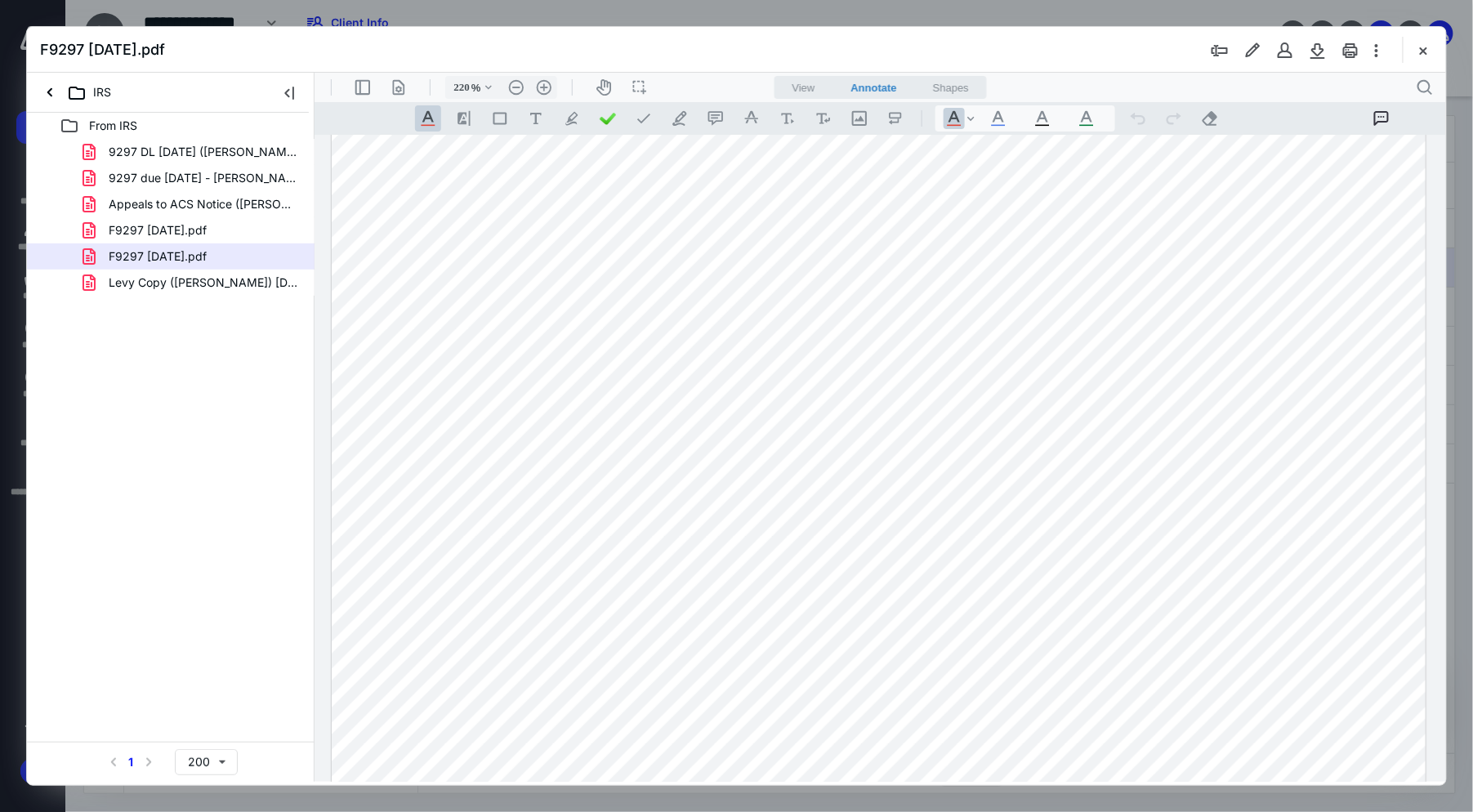 drag, startPoint x: 837, startPoint y: 448, endPoint x: 1173, endPoint y: 348, distance: 350.56526 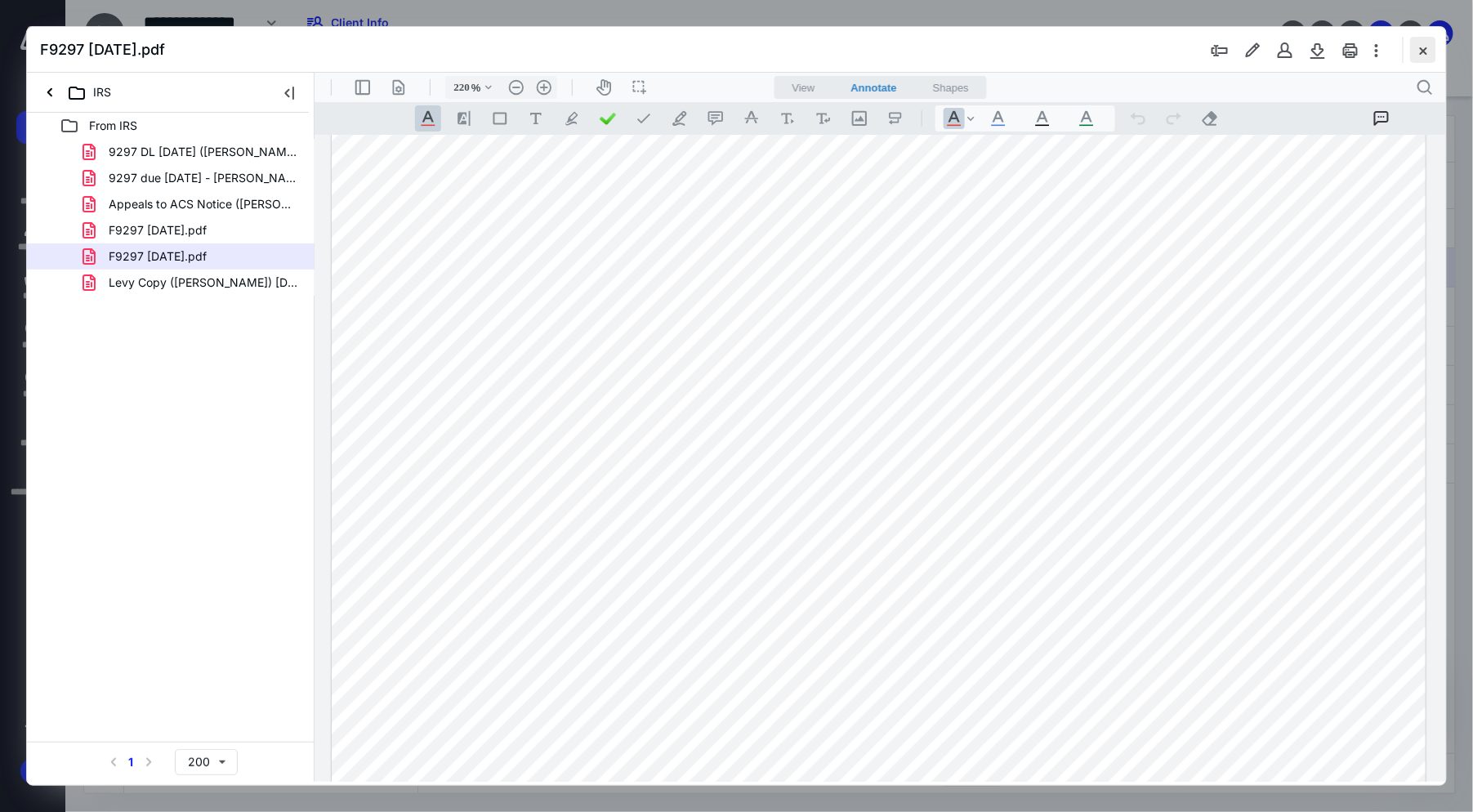 click at bounding box center (1423, 50) 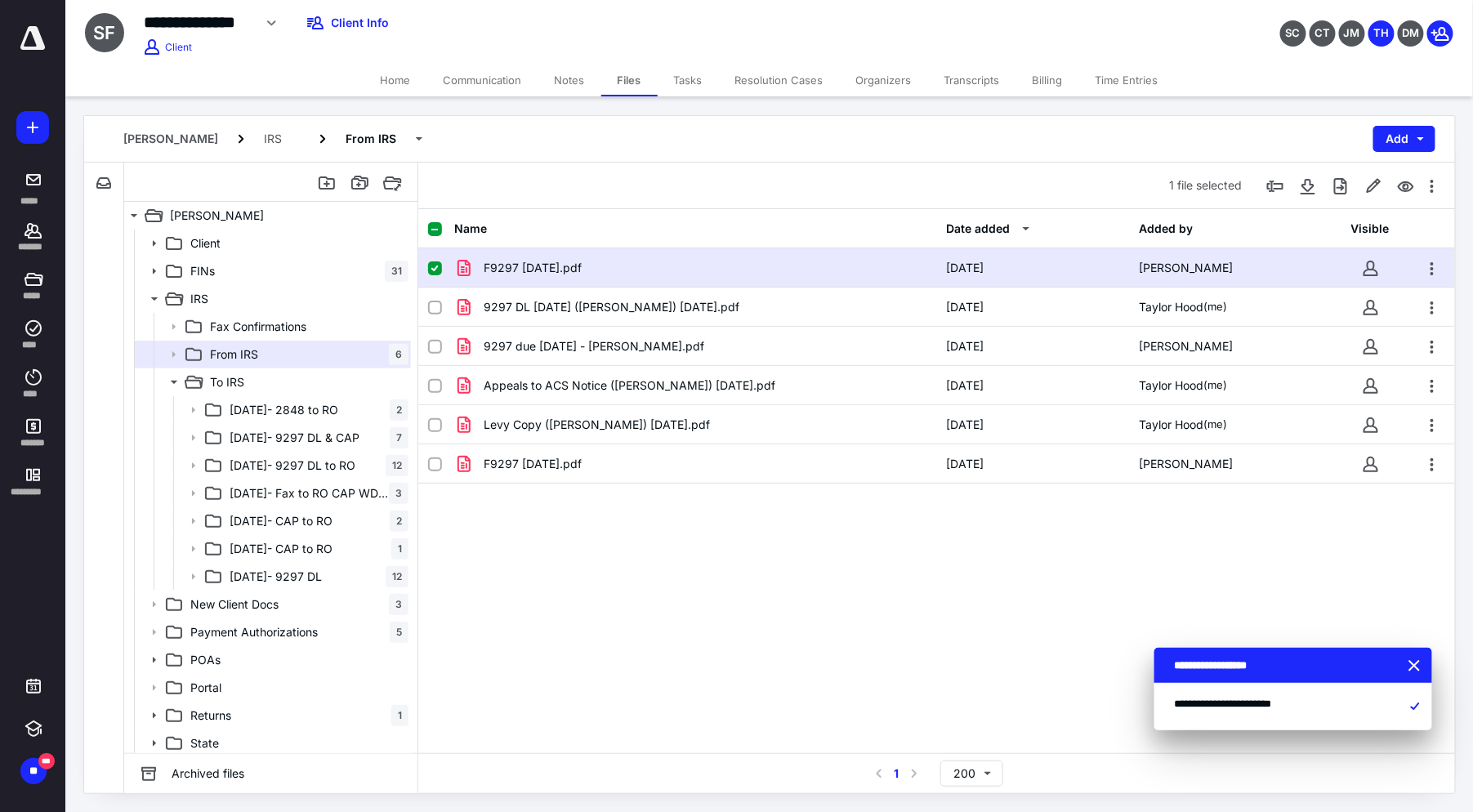 click on "F9297 [DATE].pdf" at bounding box center (695, 268) 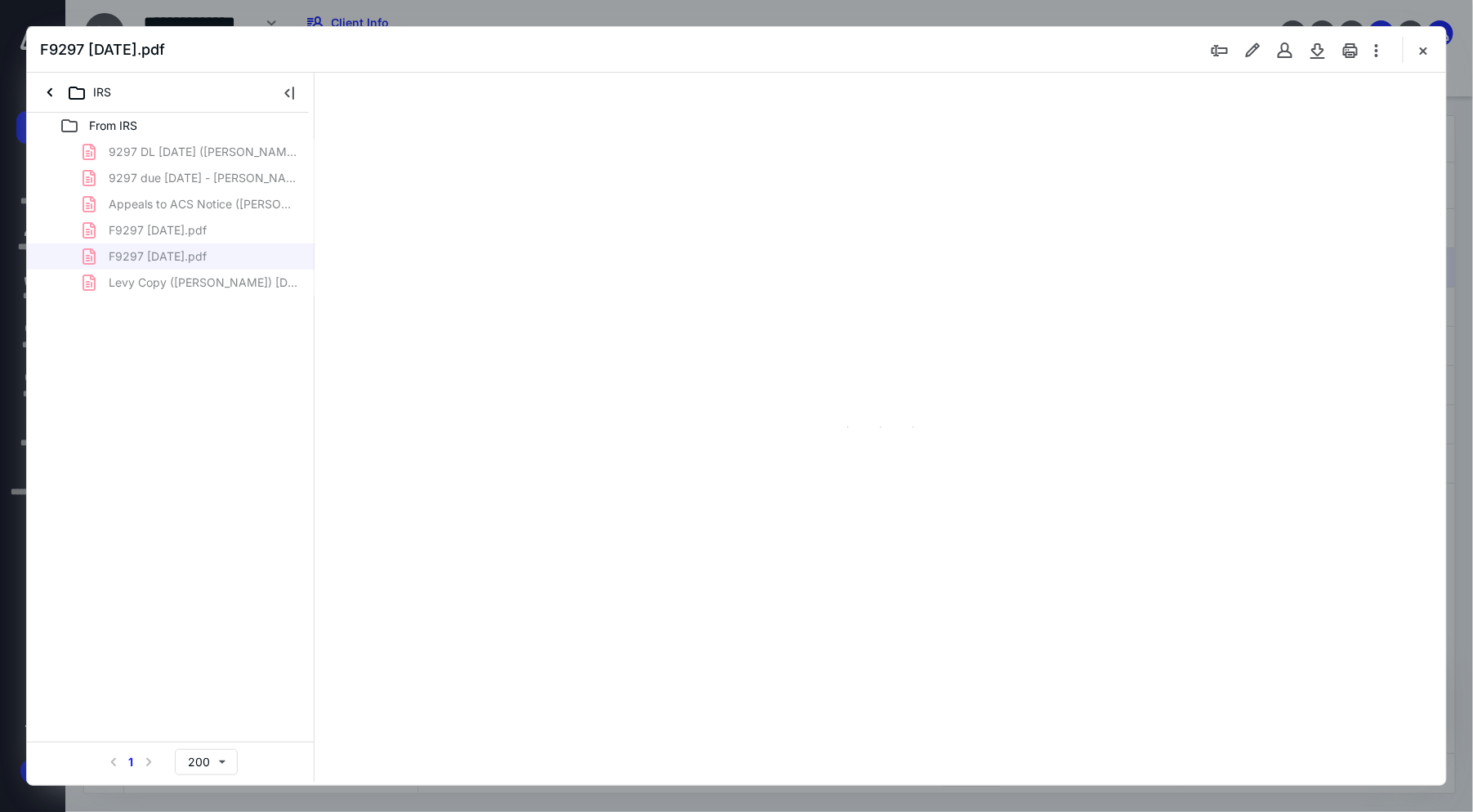 scroll, scrollTop: 0, scrollLeft: 0, axis: both 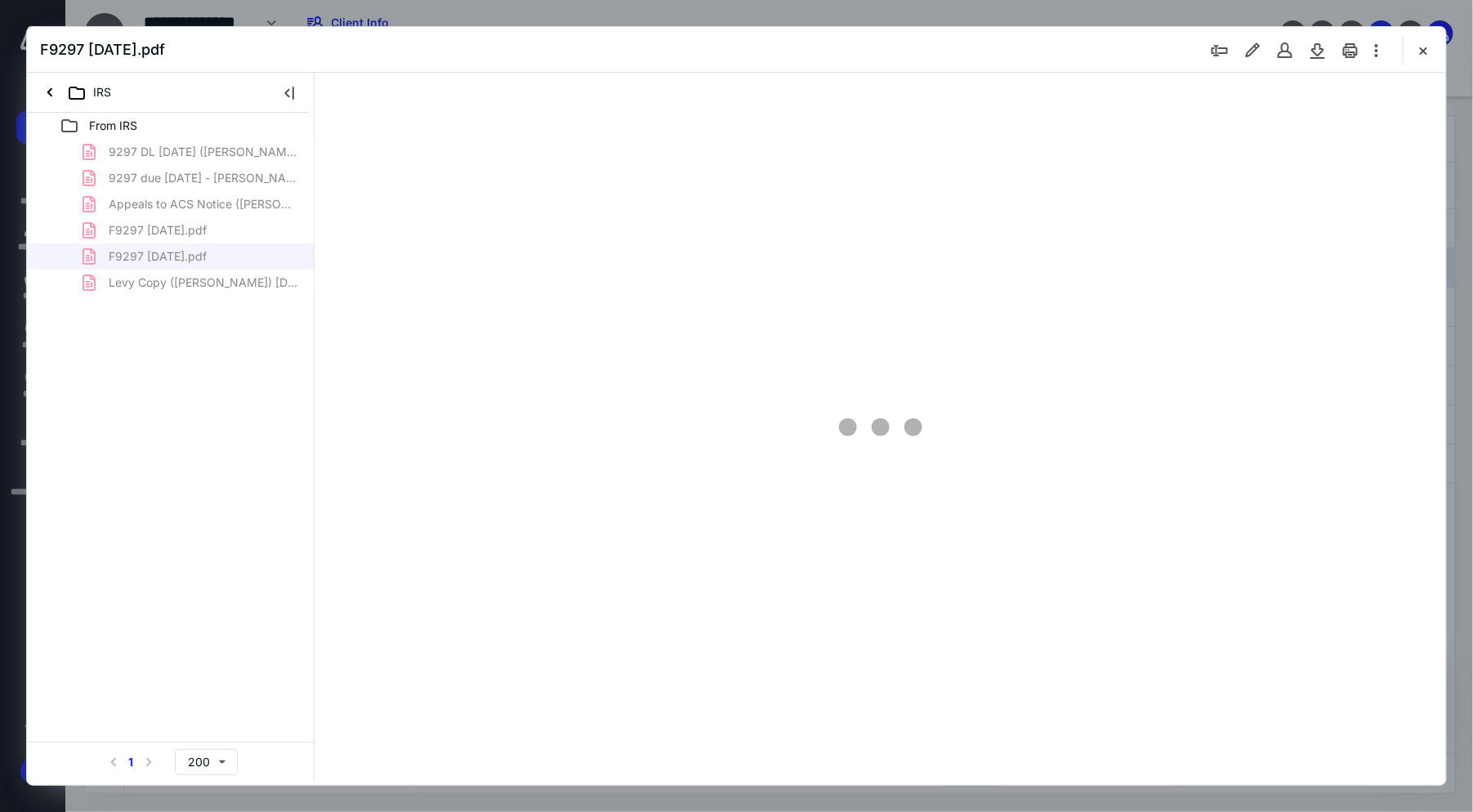 type on "95" 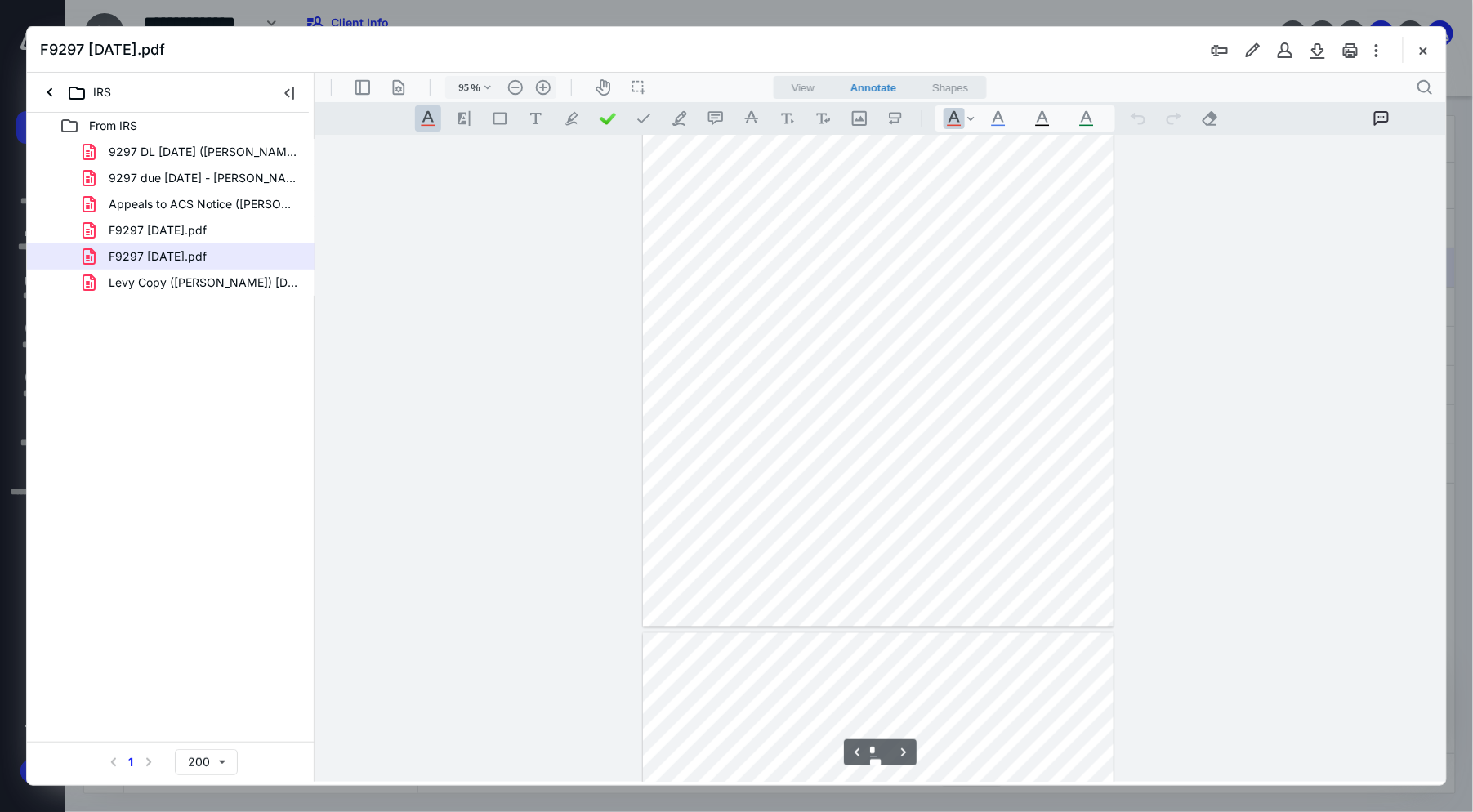 type on "*" 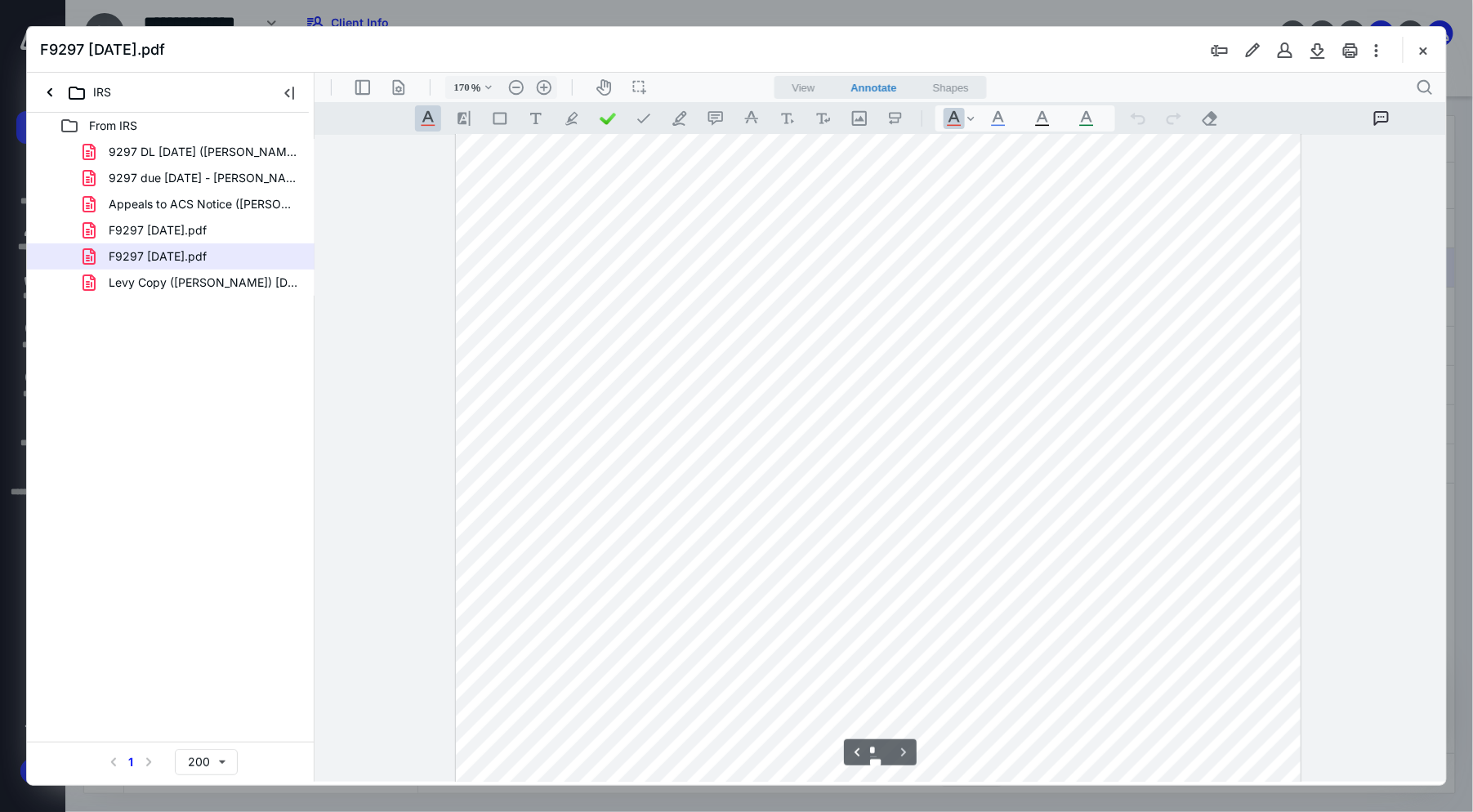 type on "220" 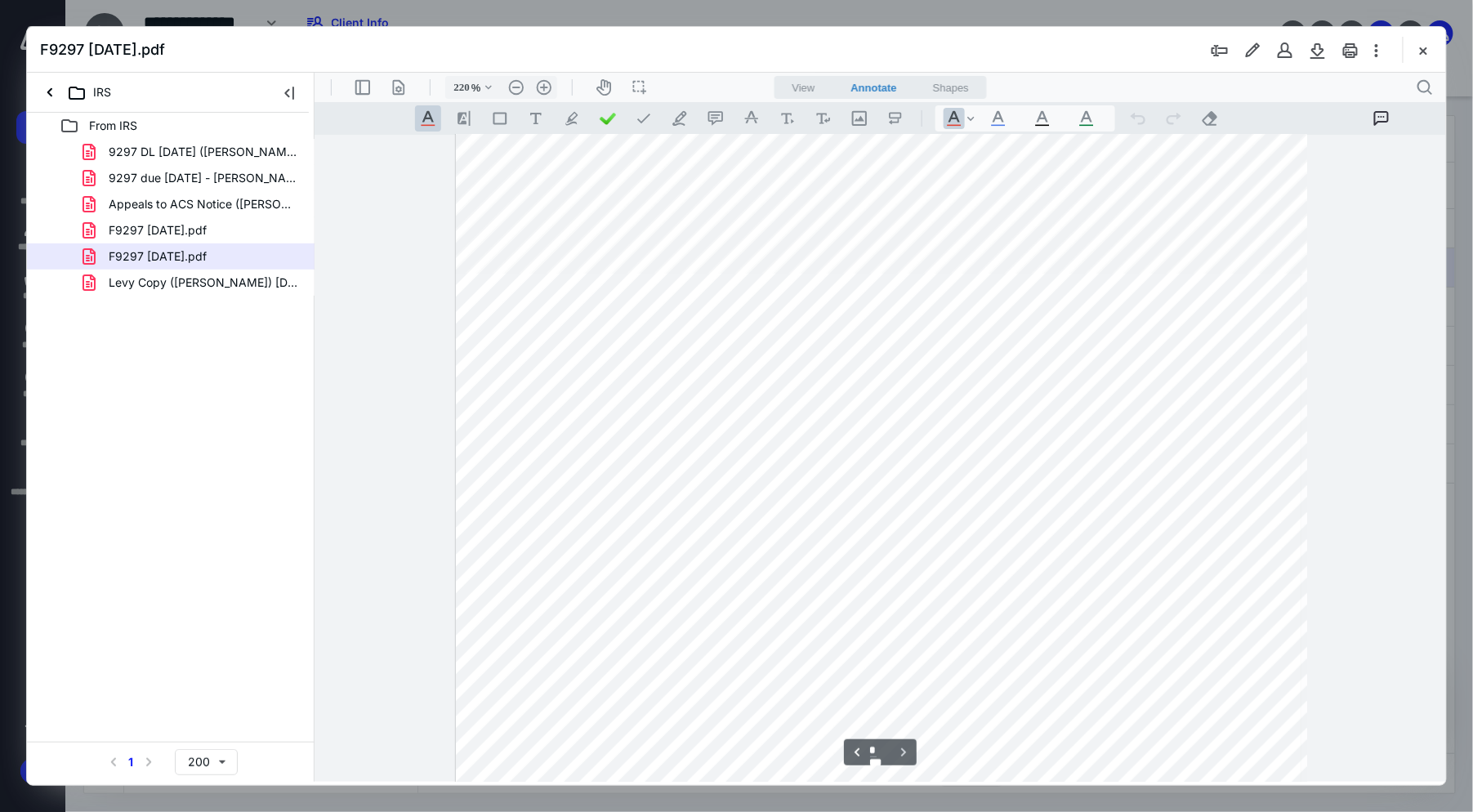 scroll, scrollTop: 3340, scrollLeft: 0, axis: vertical 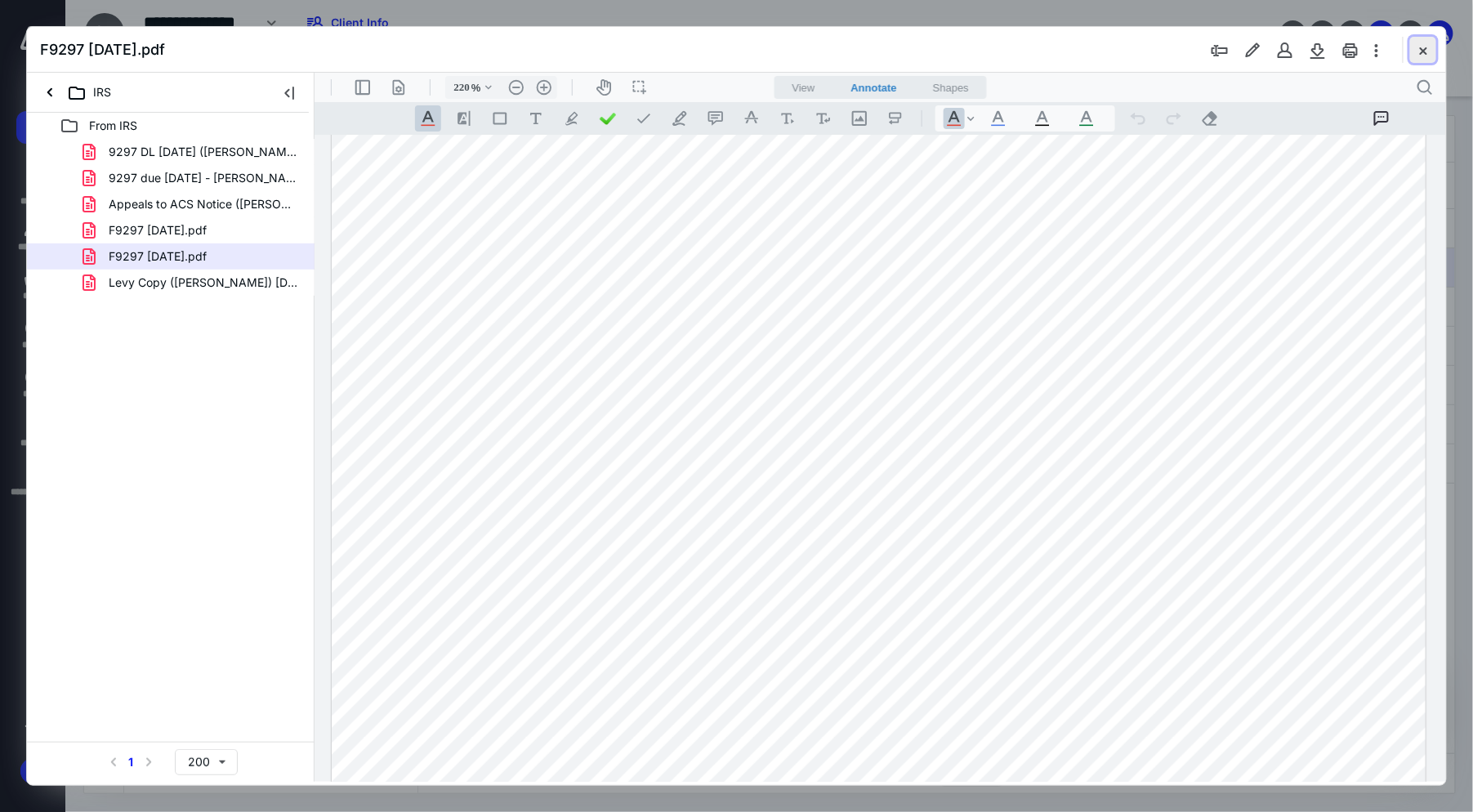click at bounding box center (1423, 50) 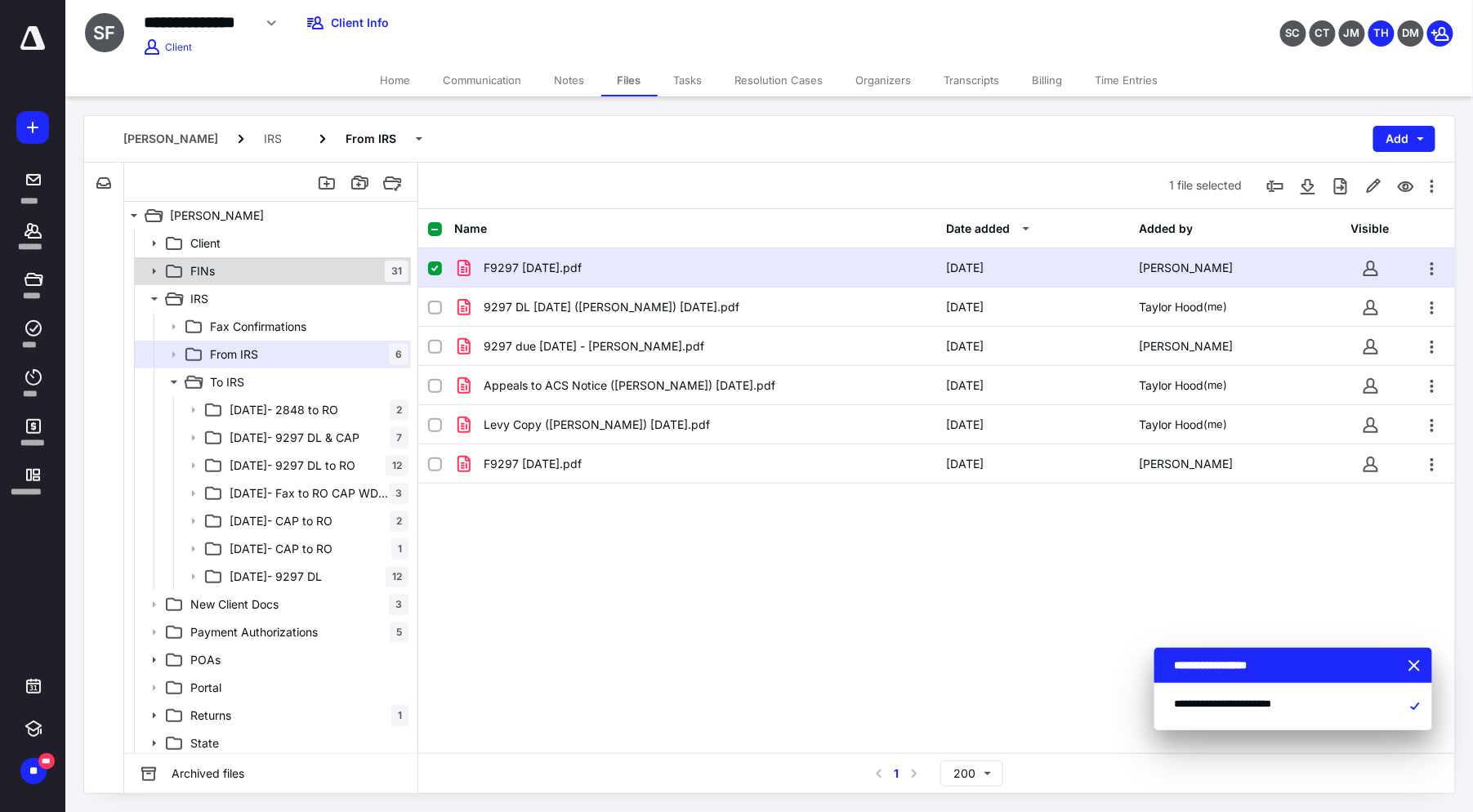 click on "FINs 31" at bounding box center [296, 271] 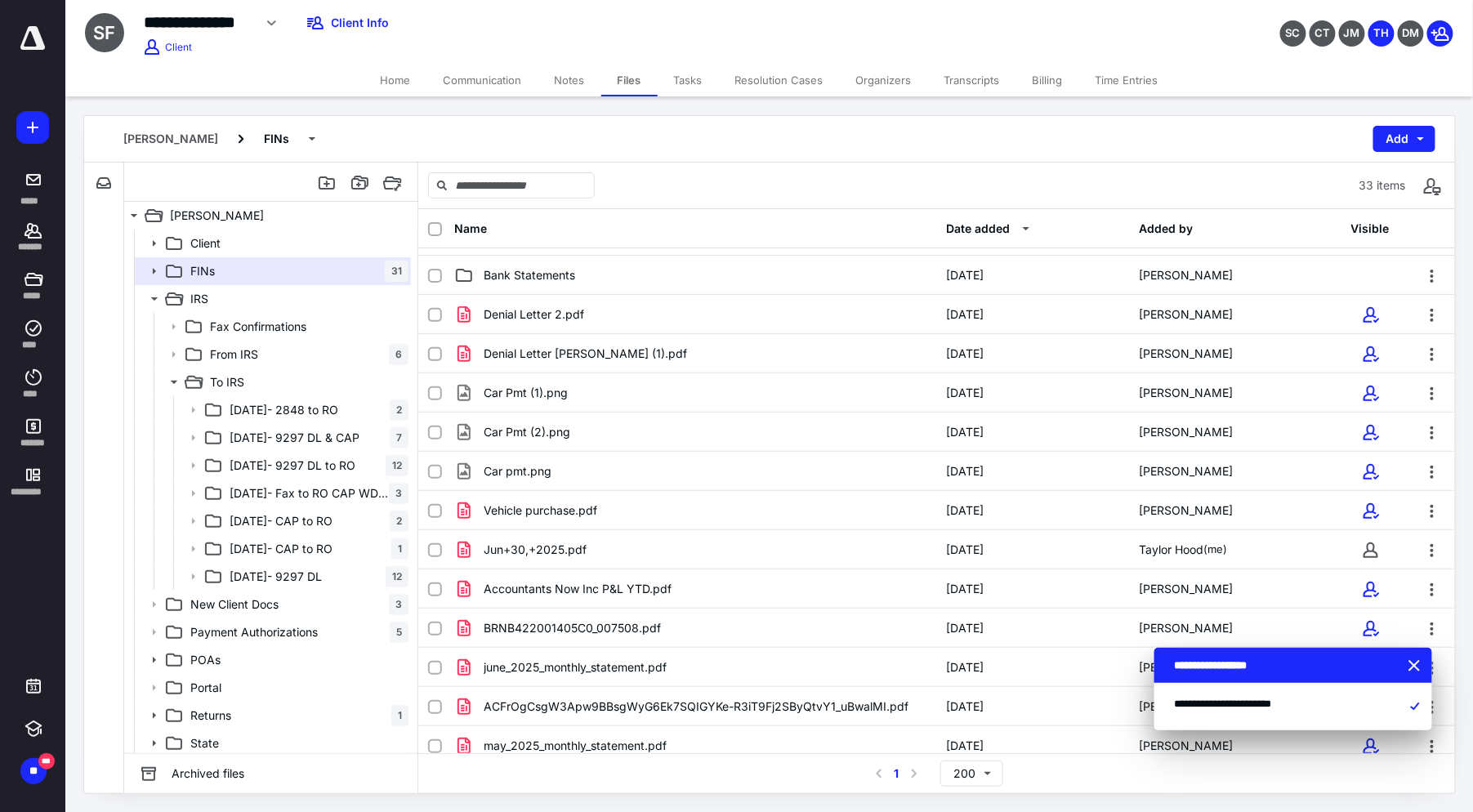 scroll, scrollTop: 0, scrollLeft: 0, axis: both 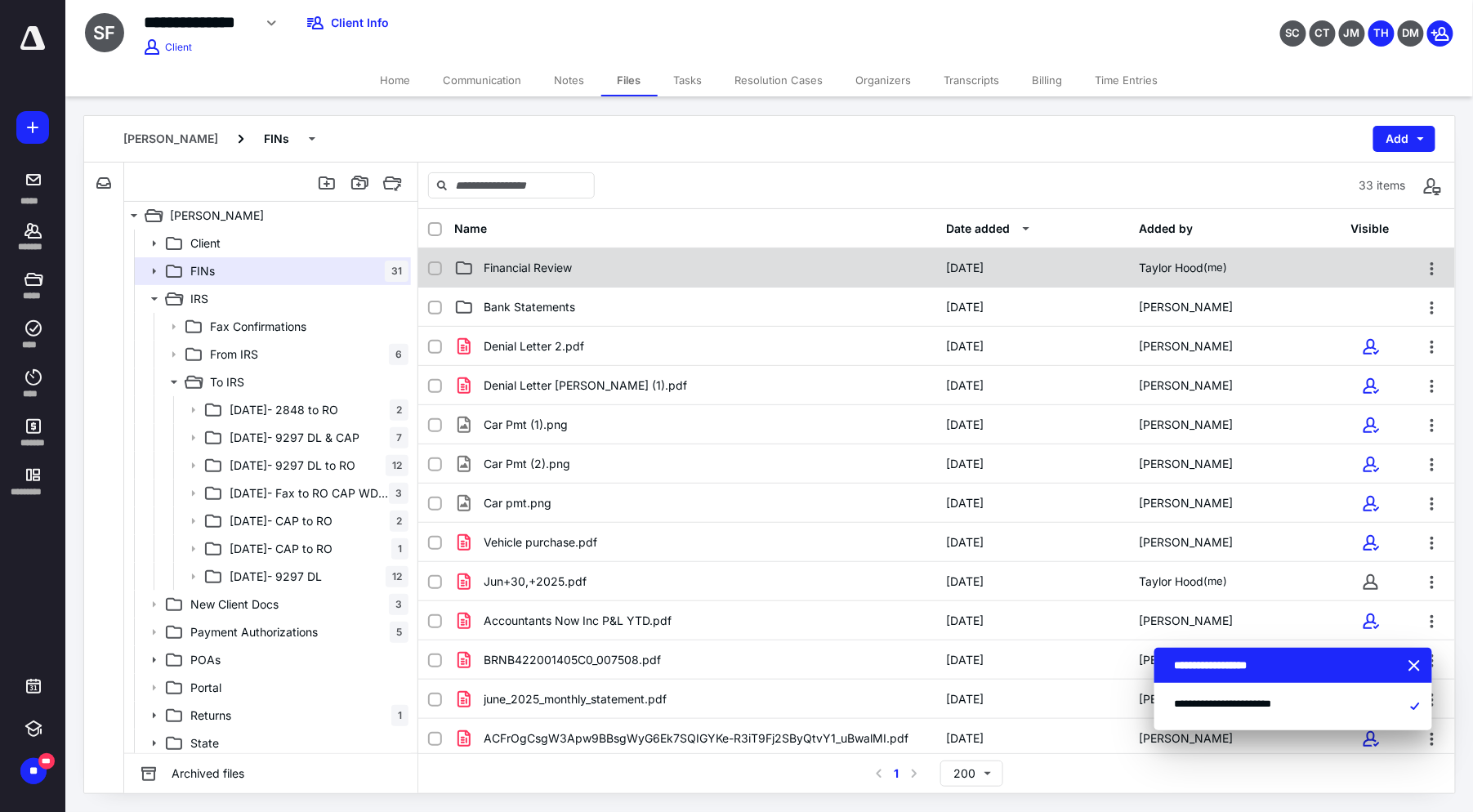 click on "Financial Review [DATE] [PERSON_NAME]  (me)" at bounding box center (936, 268) 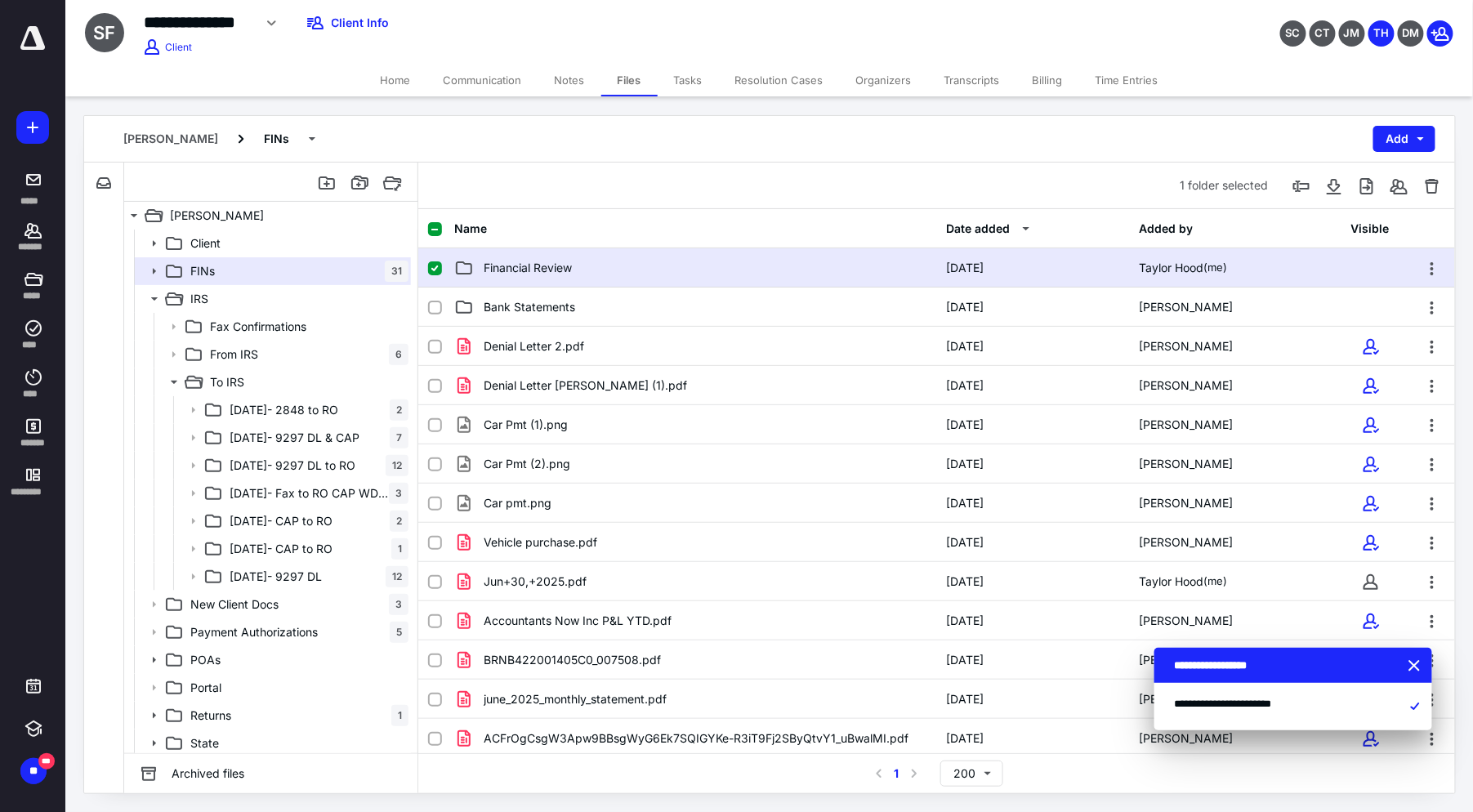 click on "Financial Review [DATE] [PERSON_NAME]  (me)" at bounding box center [936, 268] 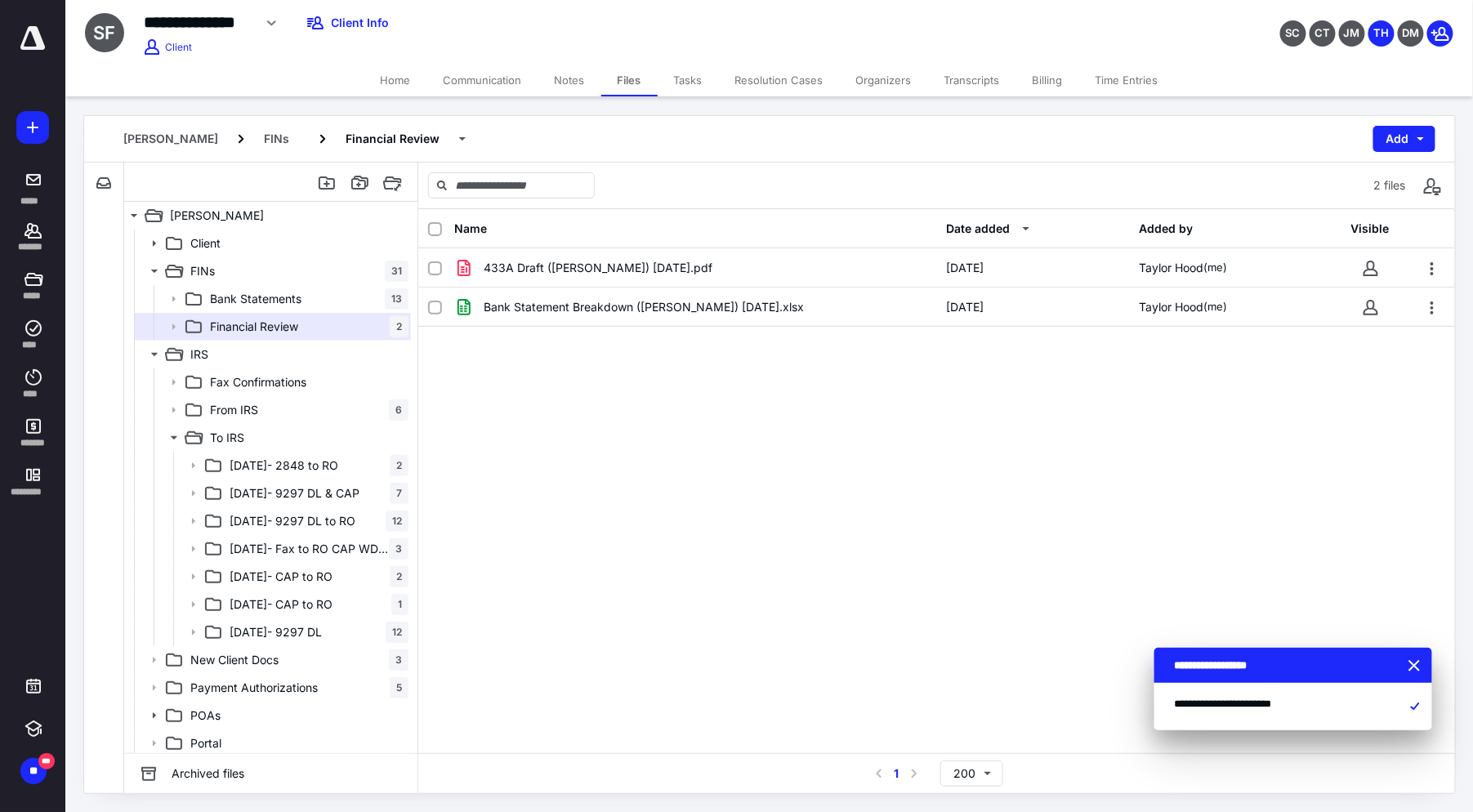 click on "Home" at bounding box center (395, 80) 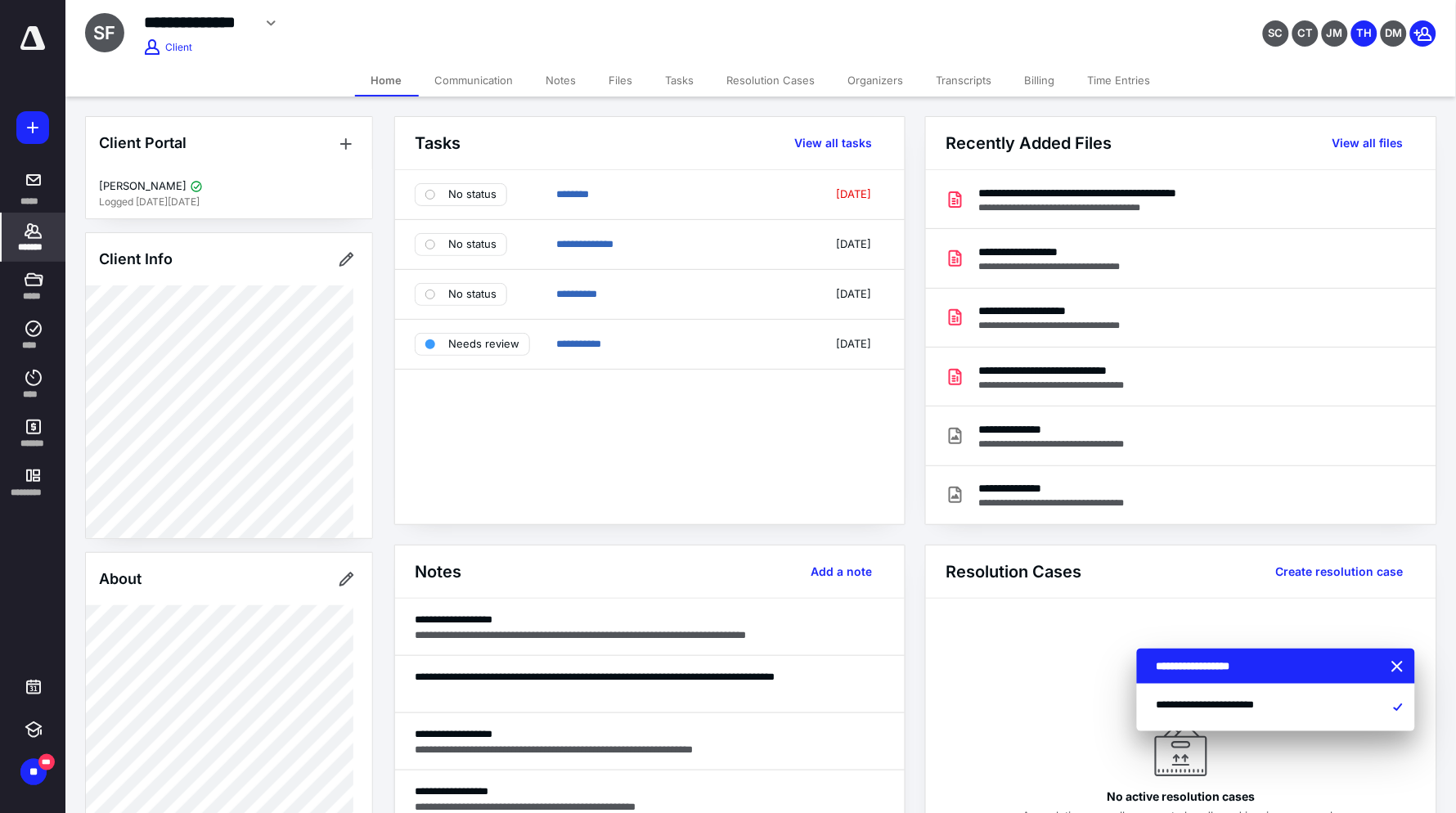 click on "Files" at bounding box center [621, 80] 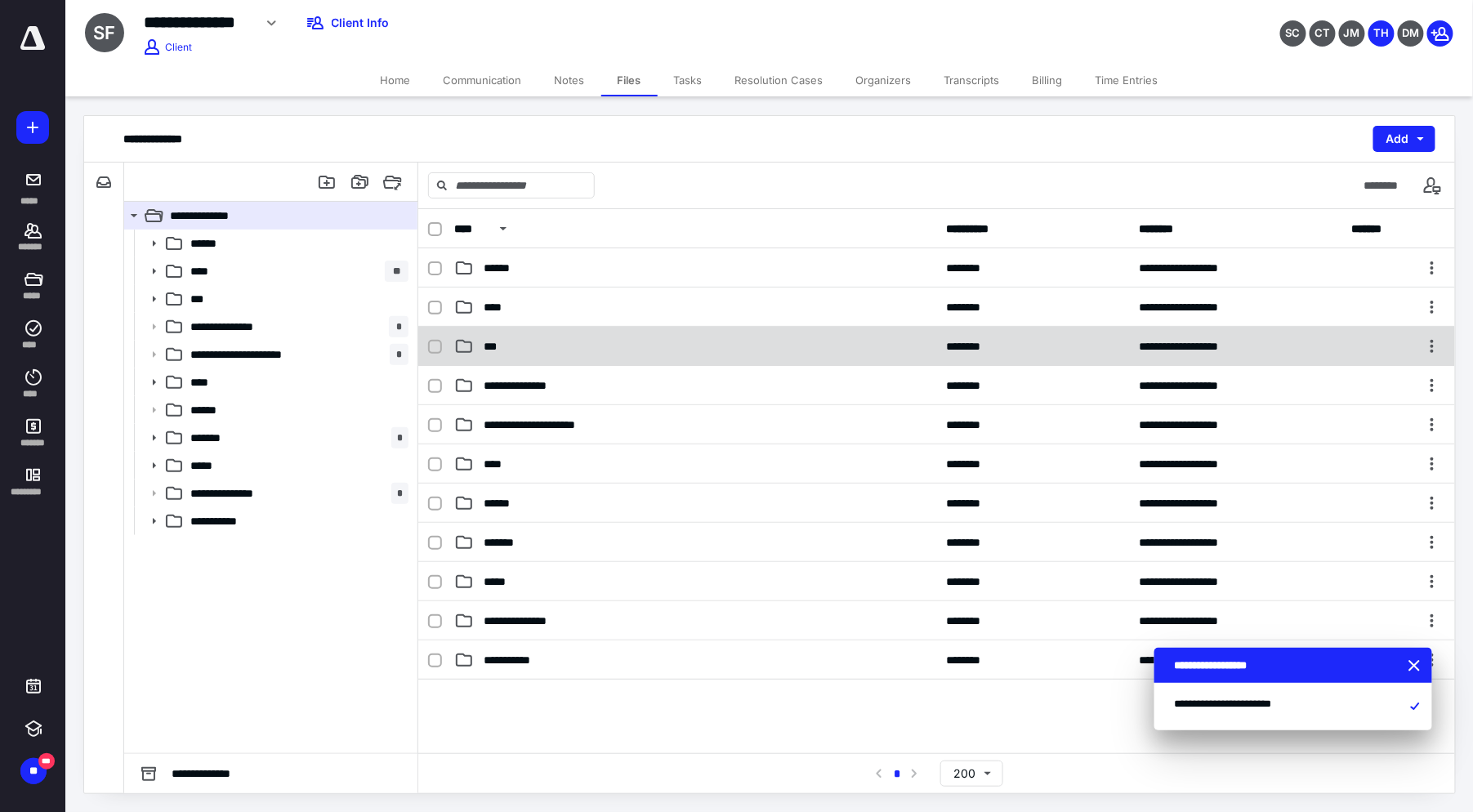 click on "***" at bounding box center (695, 346) 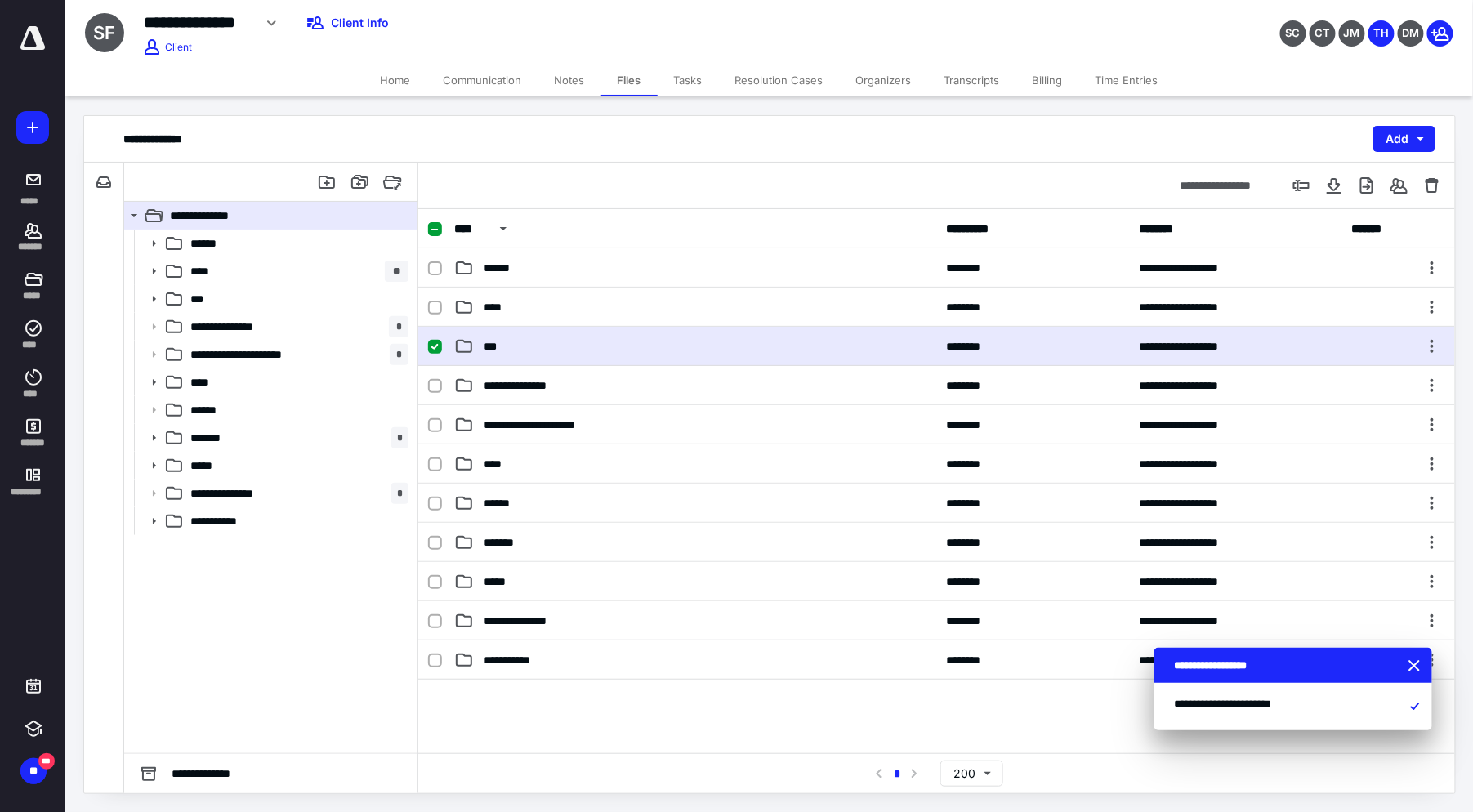 click on "***" at bounding box center (695, 346) 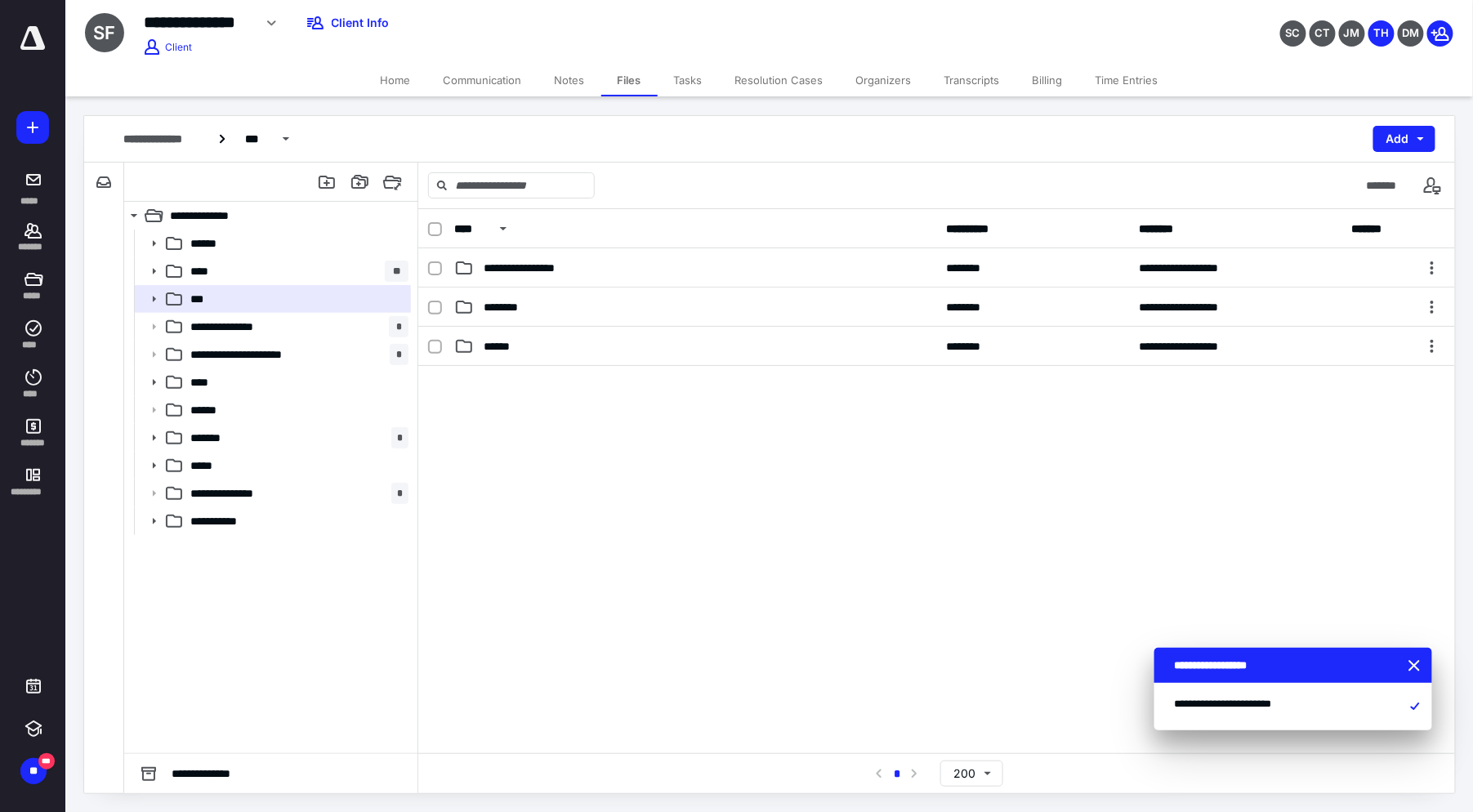 click on "********" at bounding box center [507, 307] 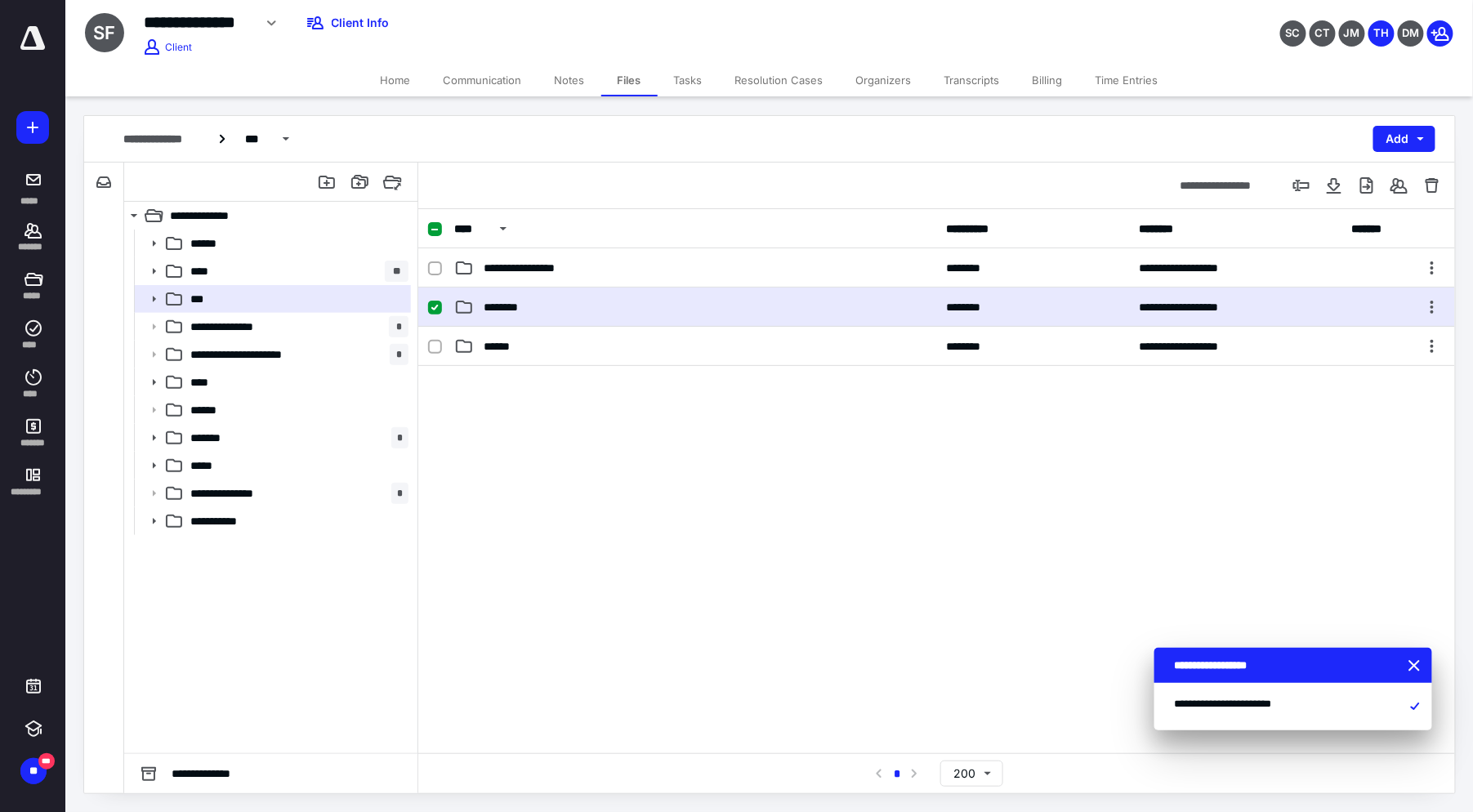 click on "********" at bounding box center (507, 307) 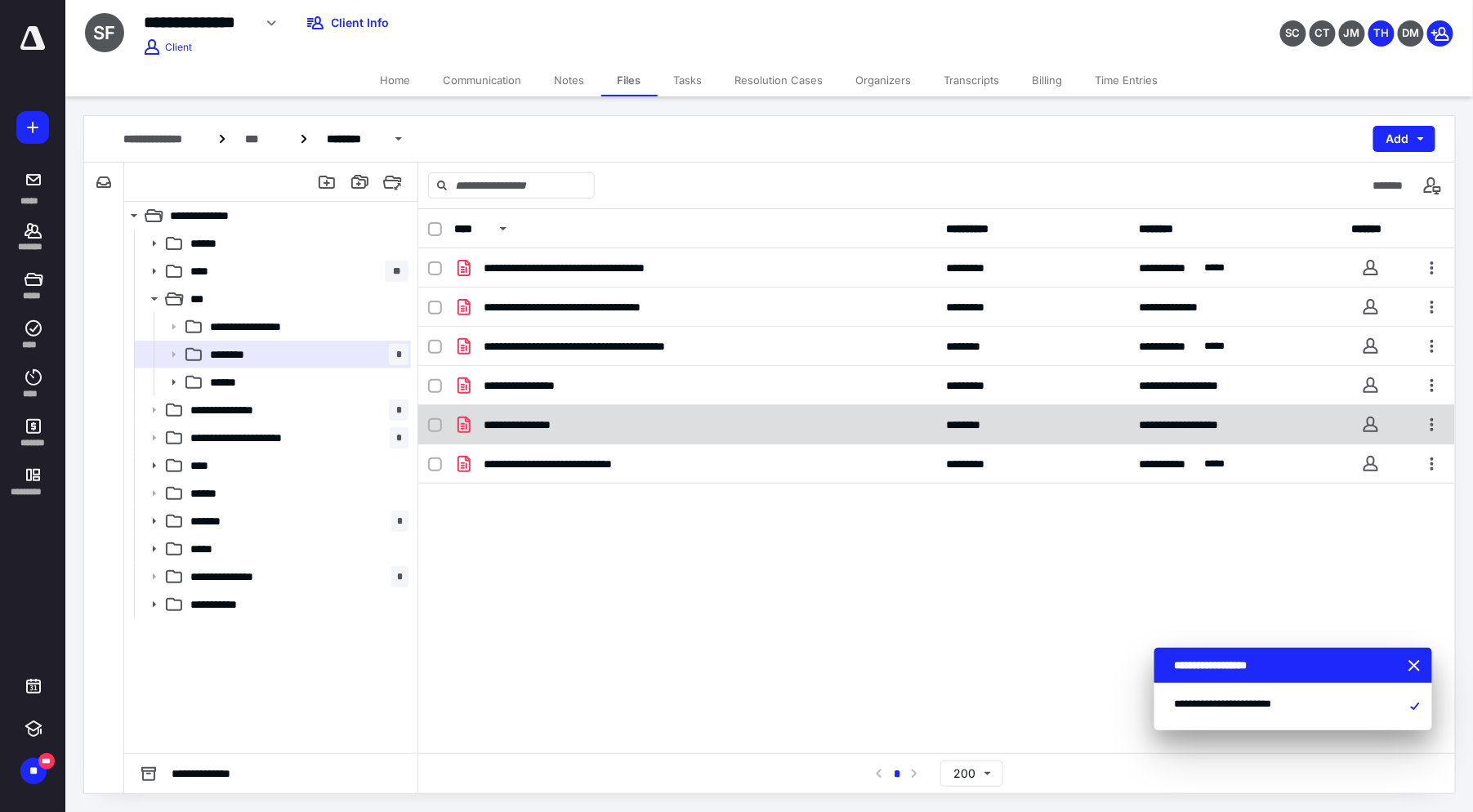 click on "**********" at bounding box center (528, 425) 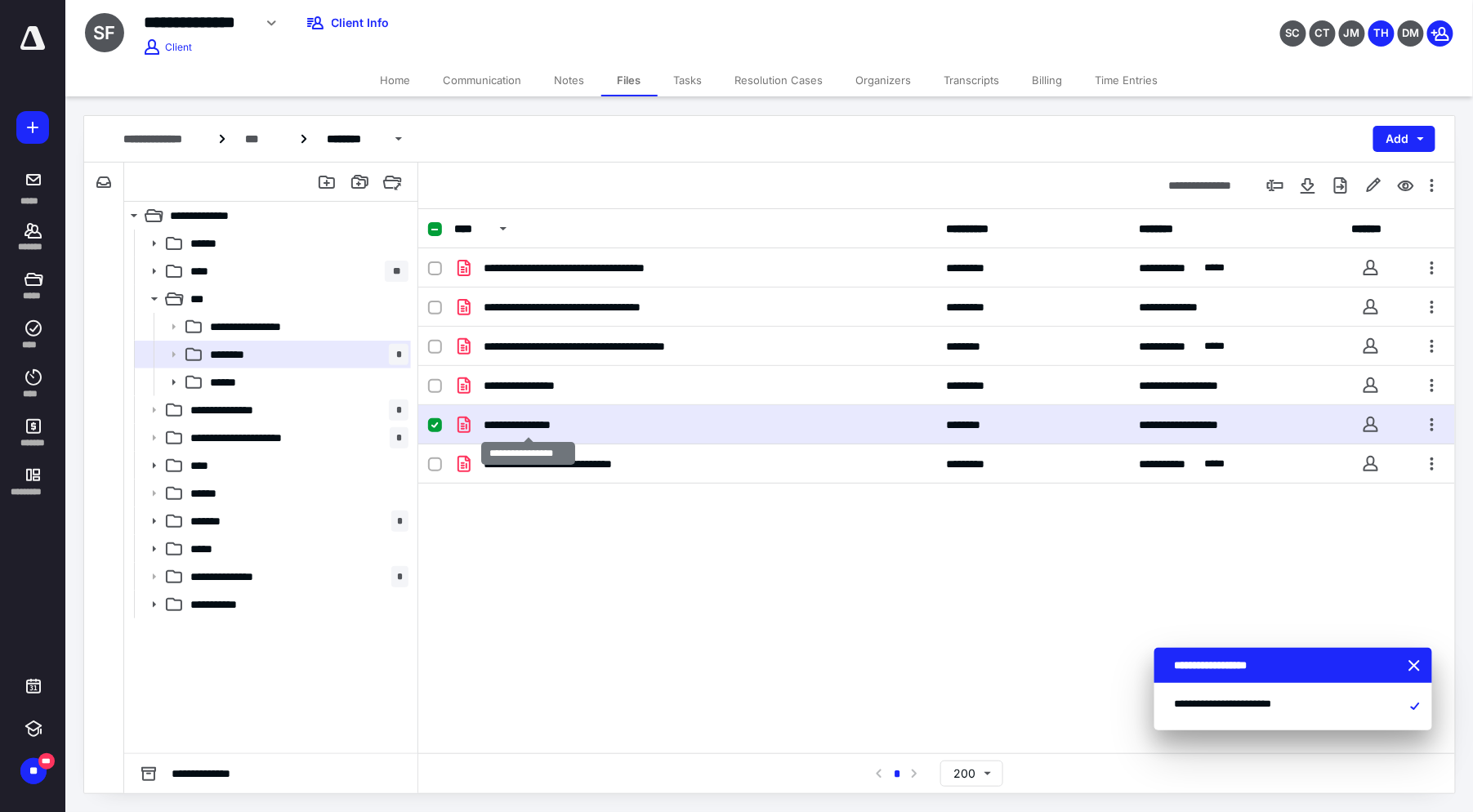 click on "**********" at bounding box center [528, 425] 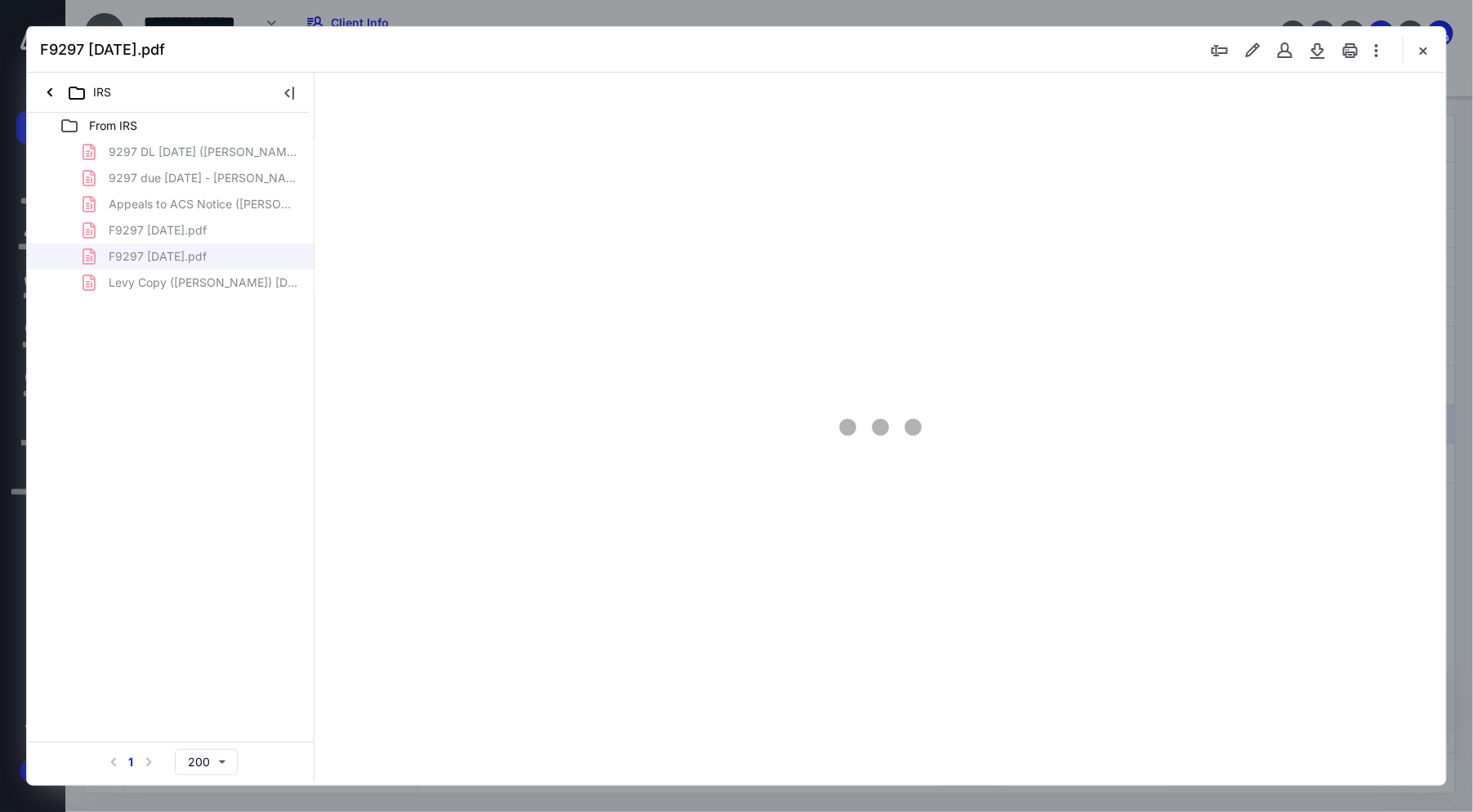 scroll, scrollTop: 0, scrollLeft: 0, axis: both 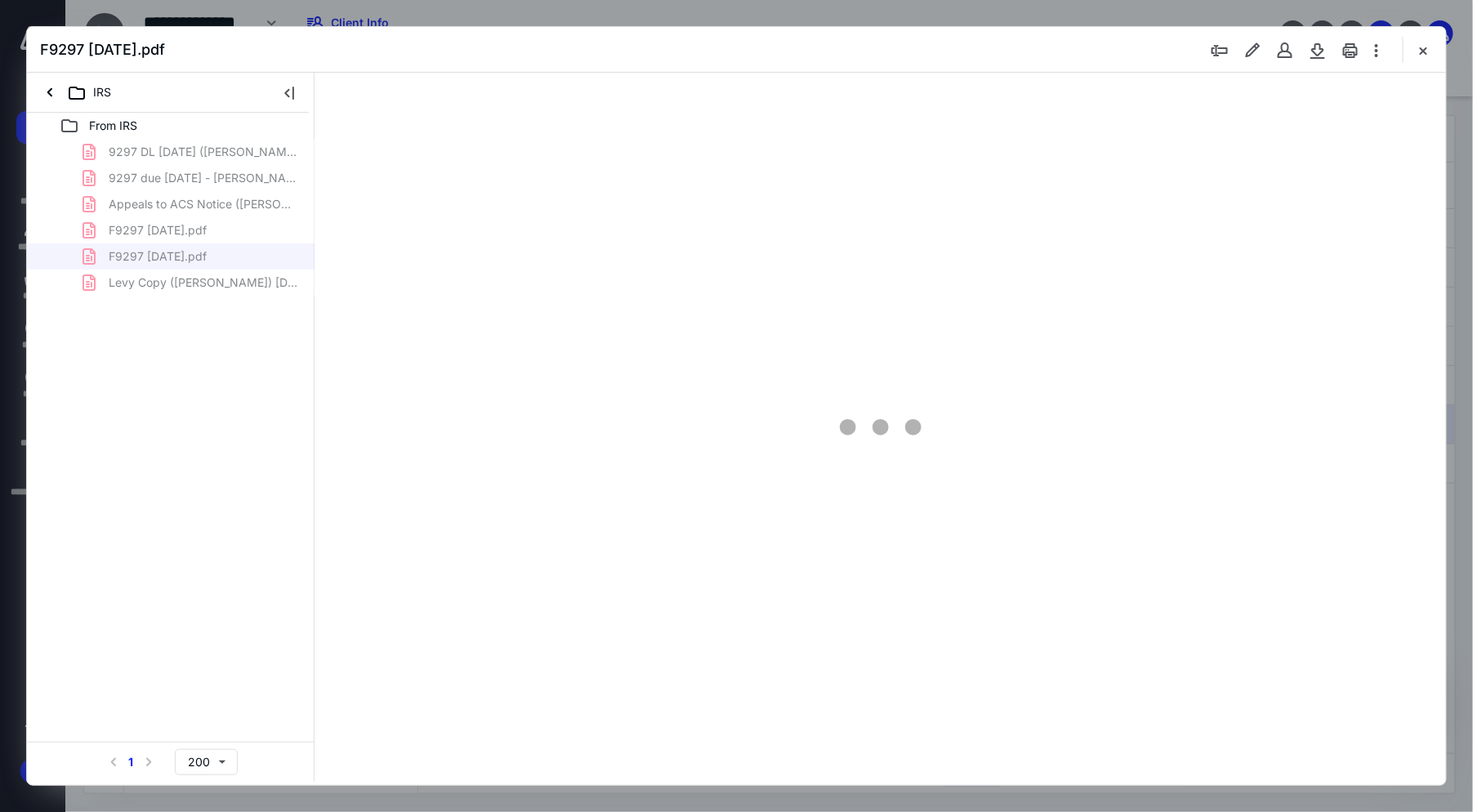 type on "95" 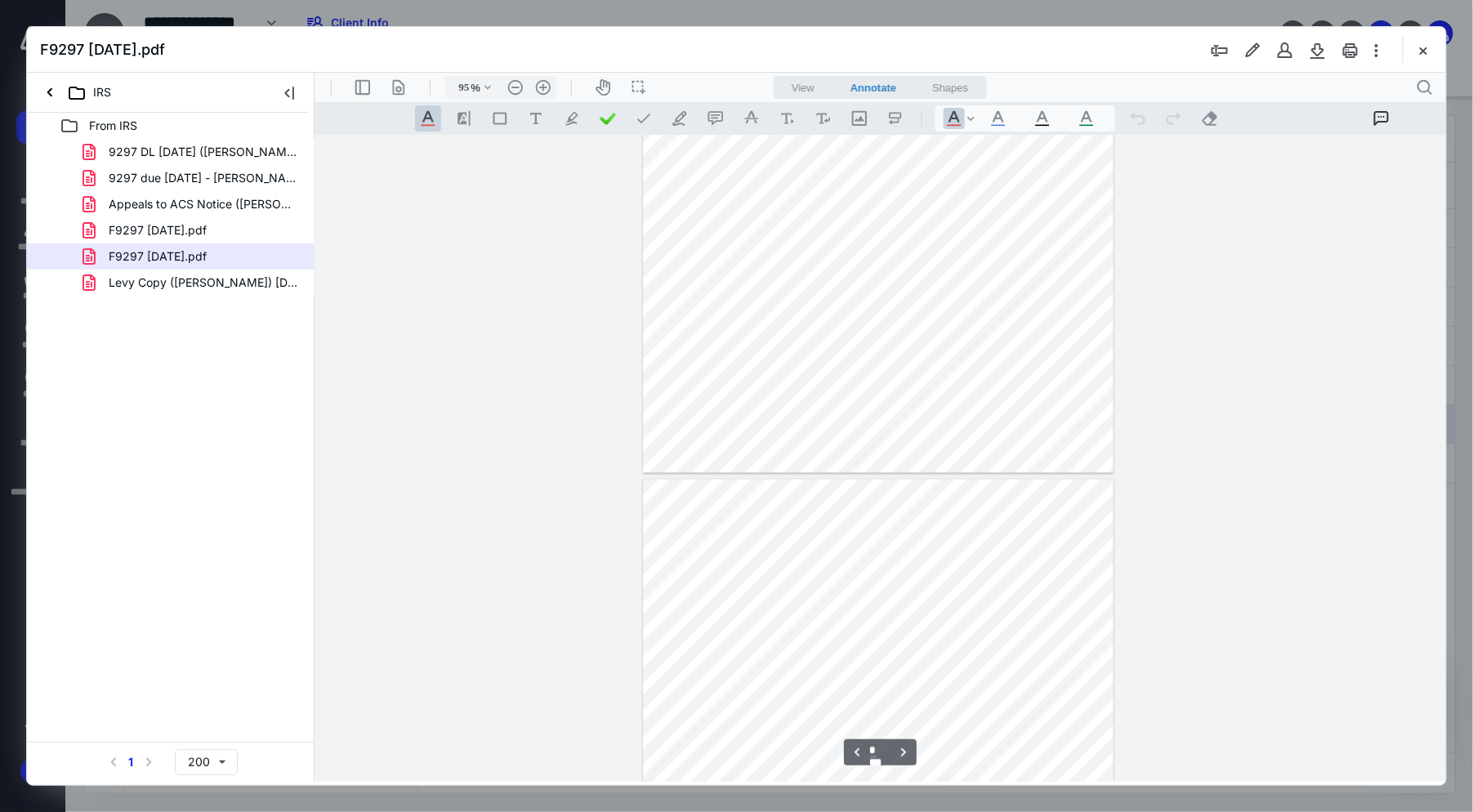 type on "*" 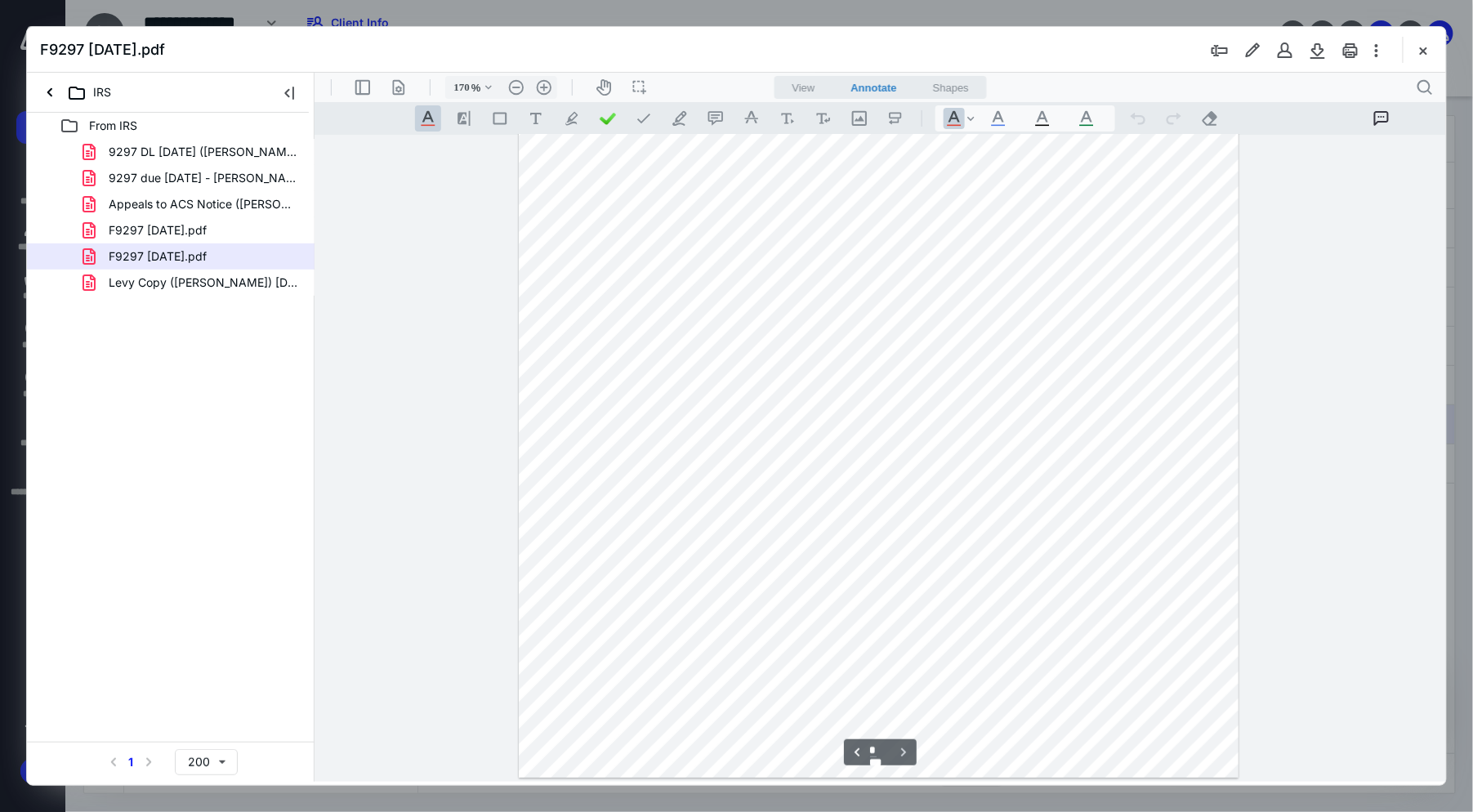 type on "220" 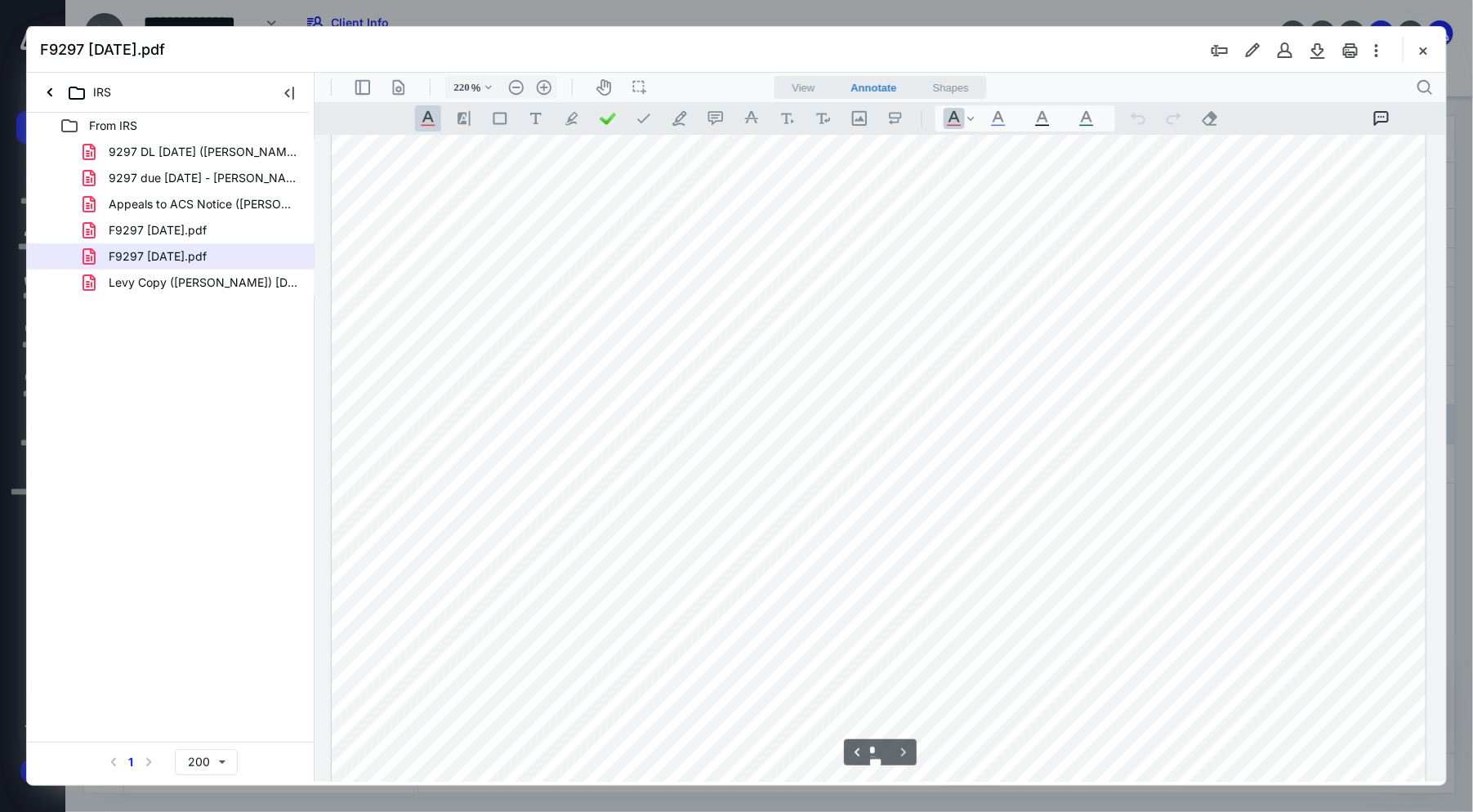scroll, scrollTop: 3843, scrollLeft: 0, axis: vertical 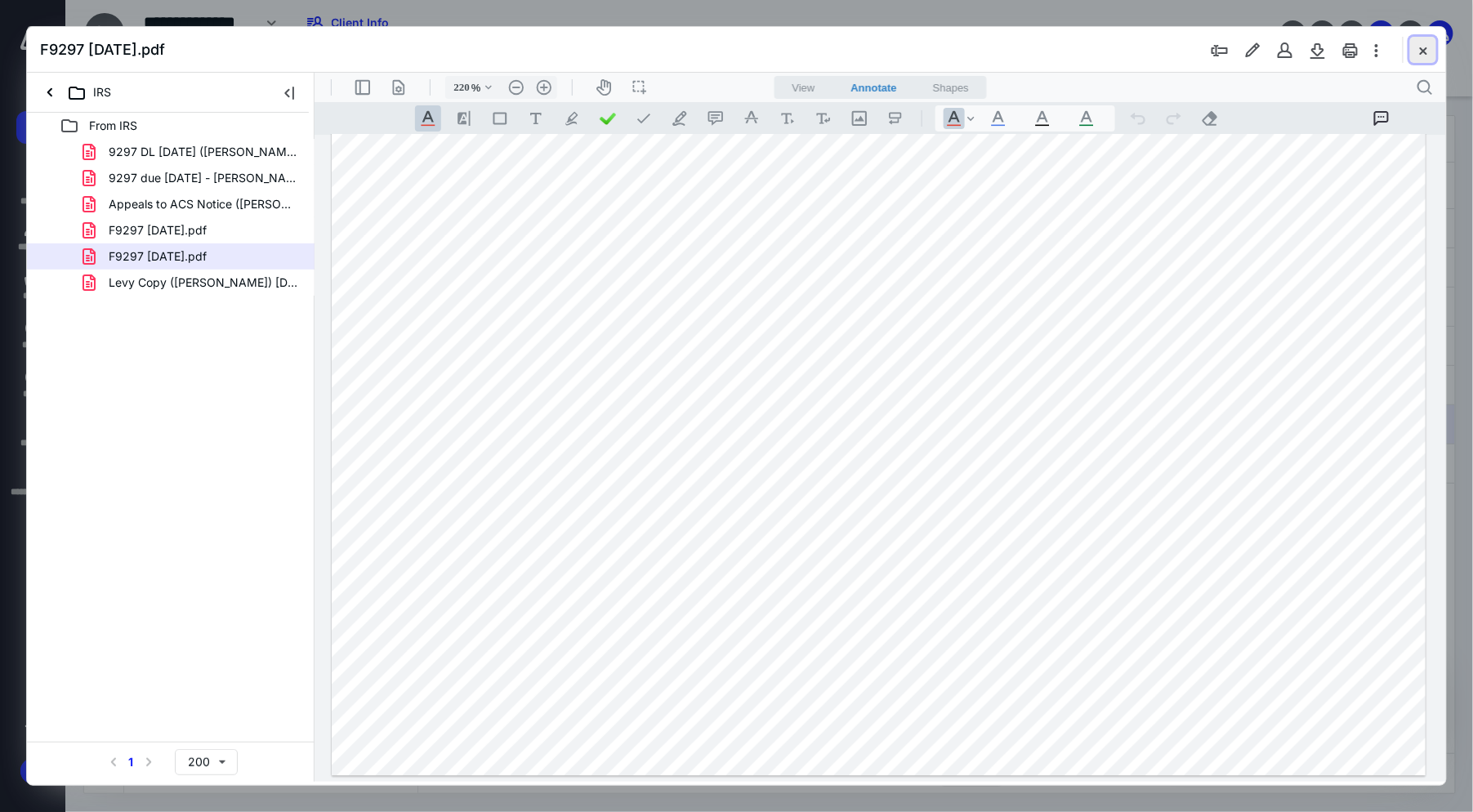 click at bounding box center [1423, 50] 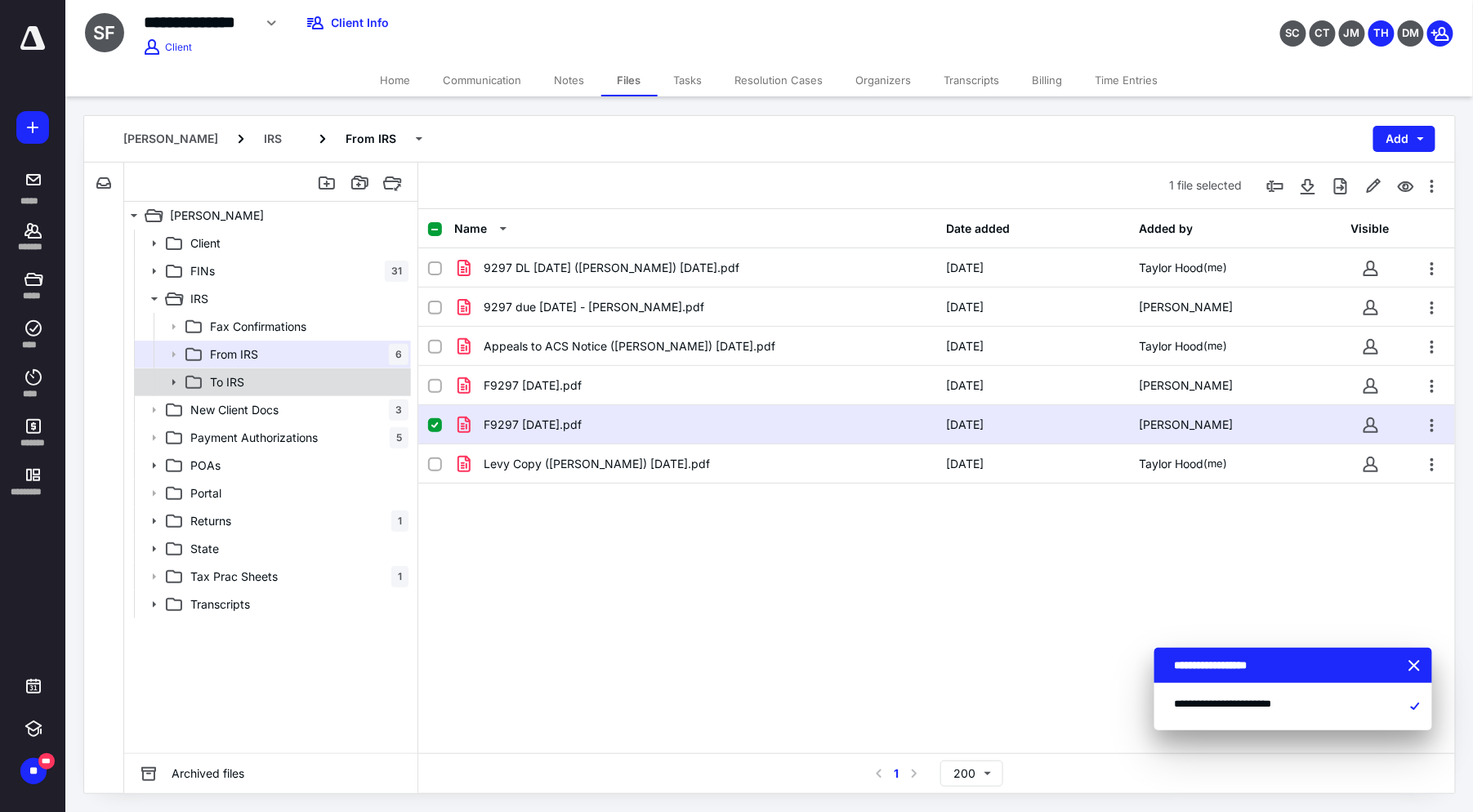 click on "To IRS" at bounding box center [306, 382] 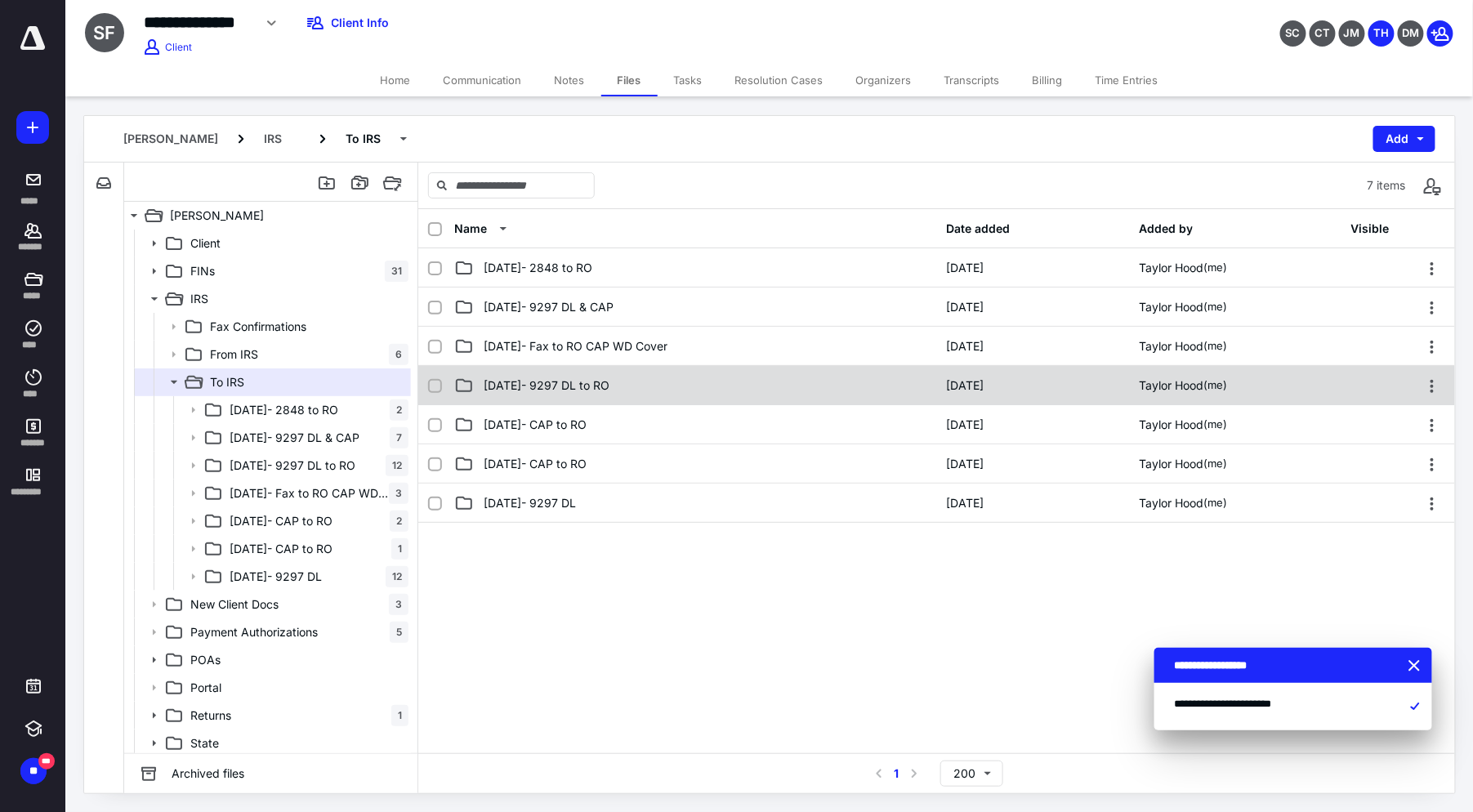click on "[DATE]- 9297 DL to RO" at bounding box center [695, 386] 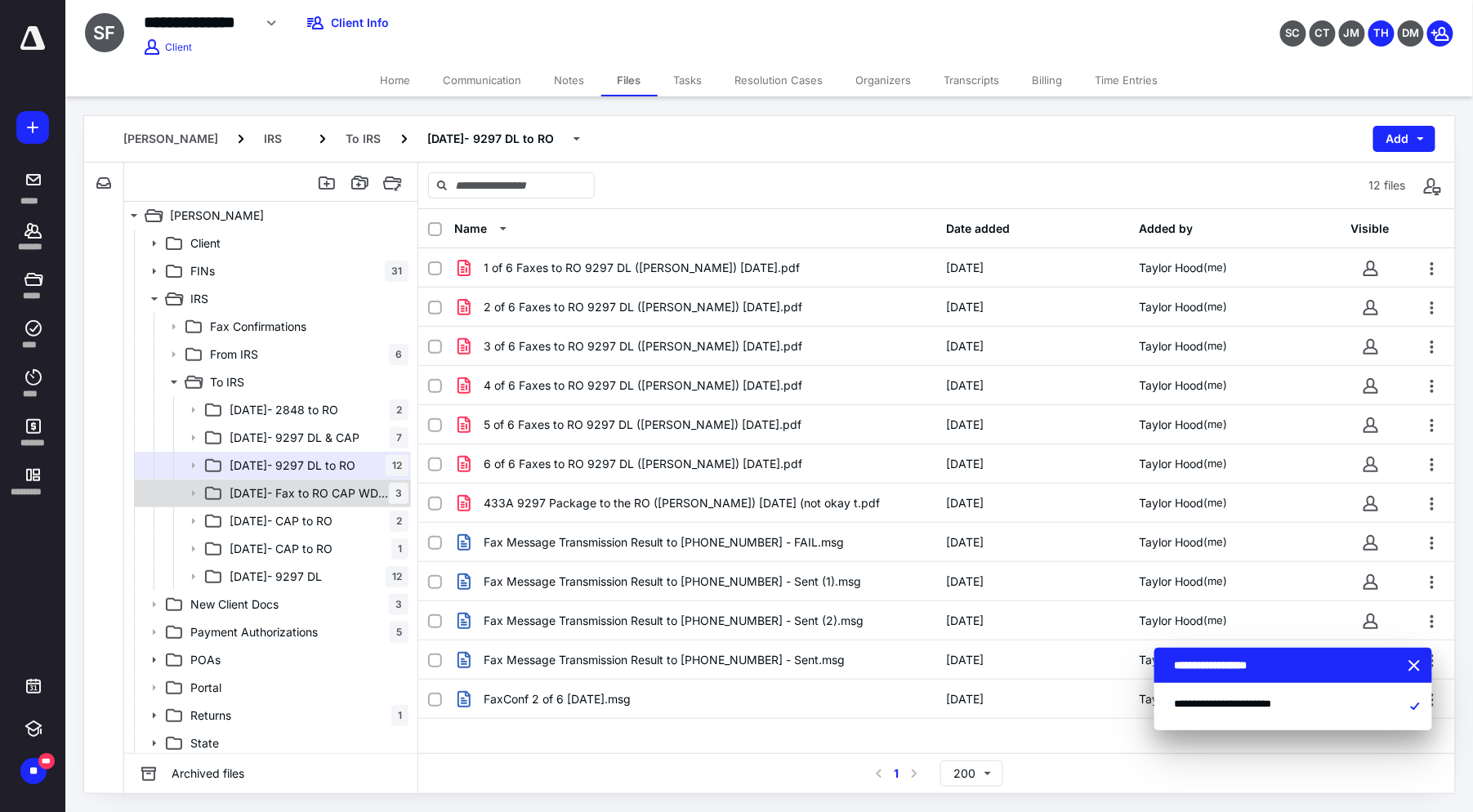 click on "[DATE]- Fax to RO CAP WD Cover 3" at bounding box center [315, 493] 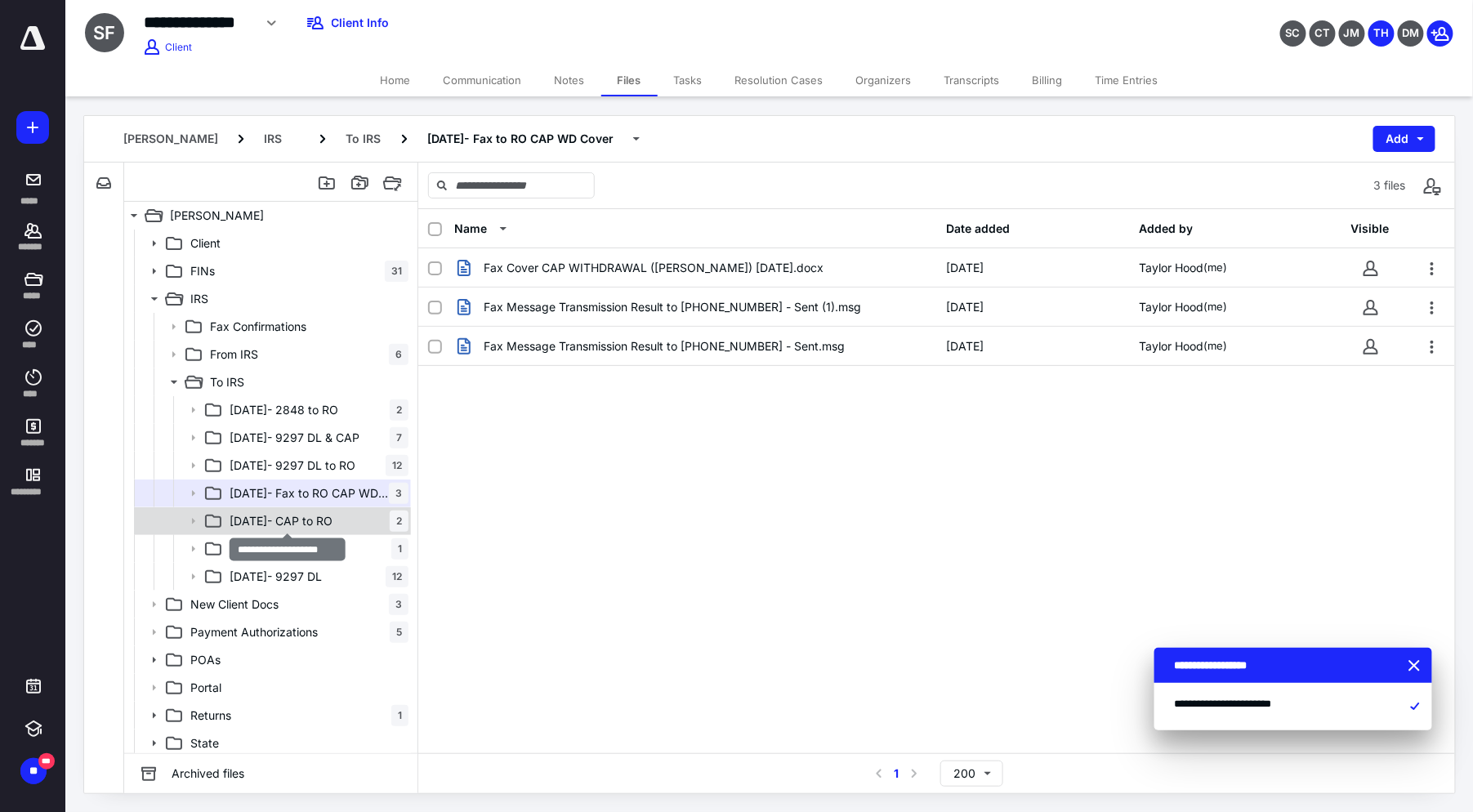 click on "[DATE]- CAP to RO" at bounding box center (281, 521) 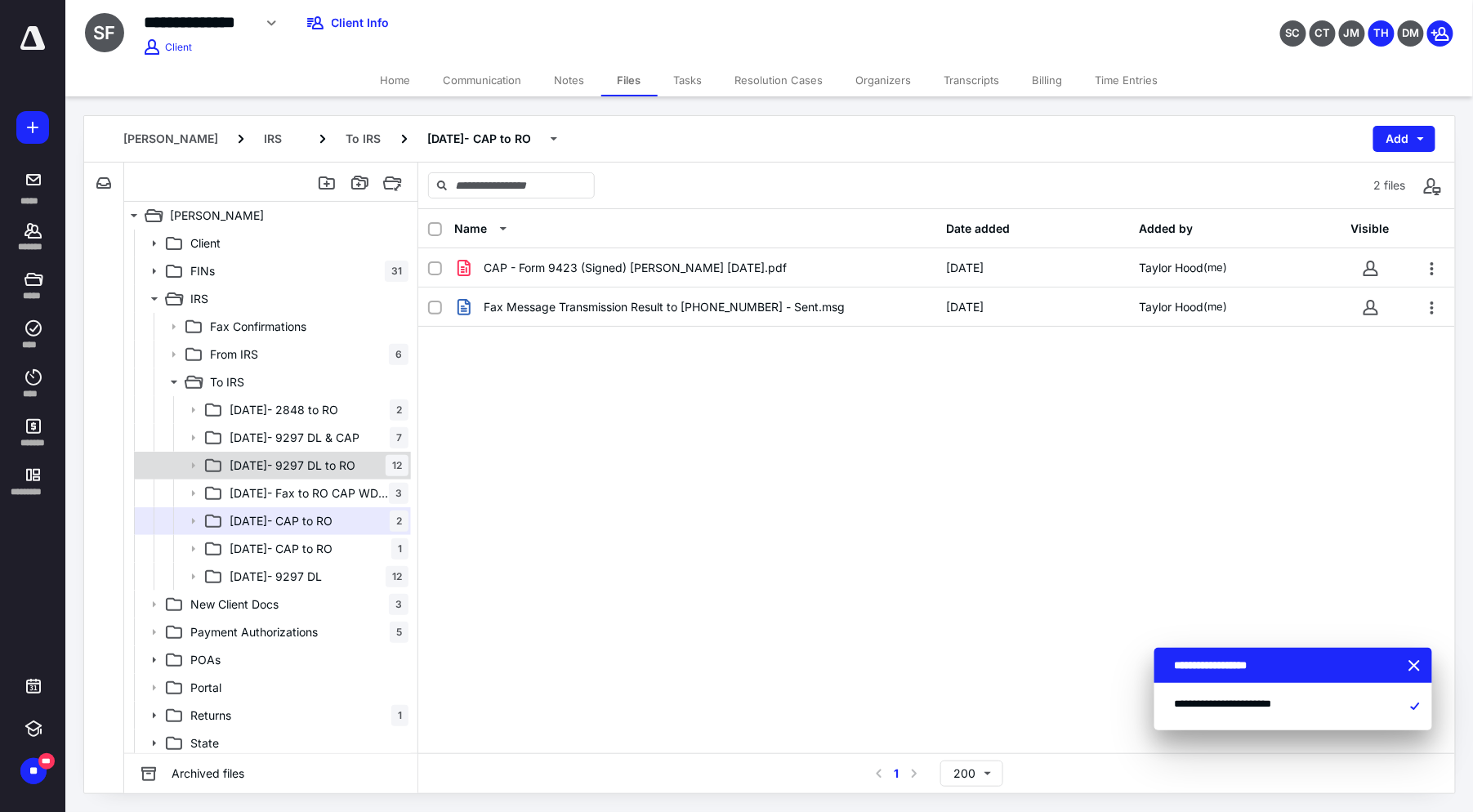 click on "[DATE]- 9297 DL to RO" at bounding box center [292, 466] 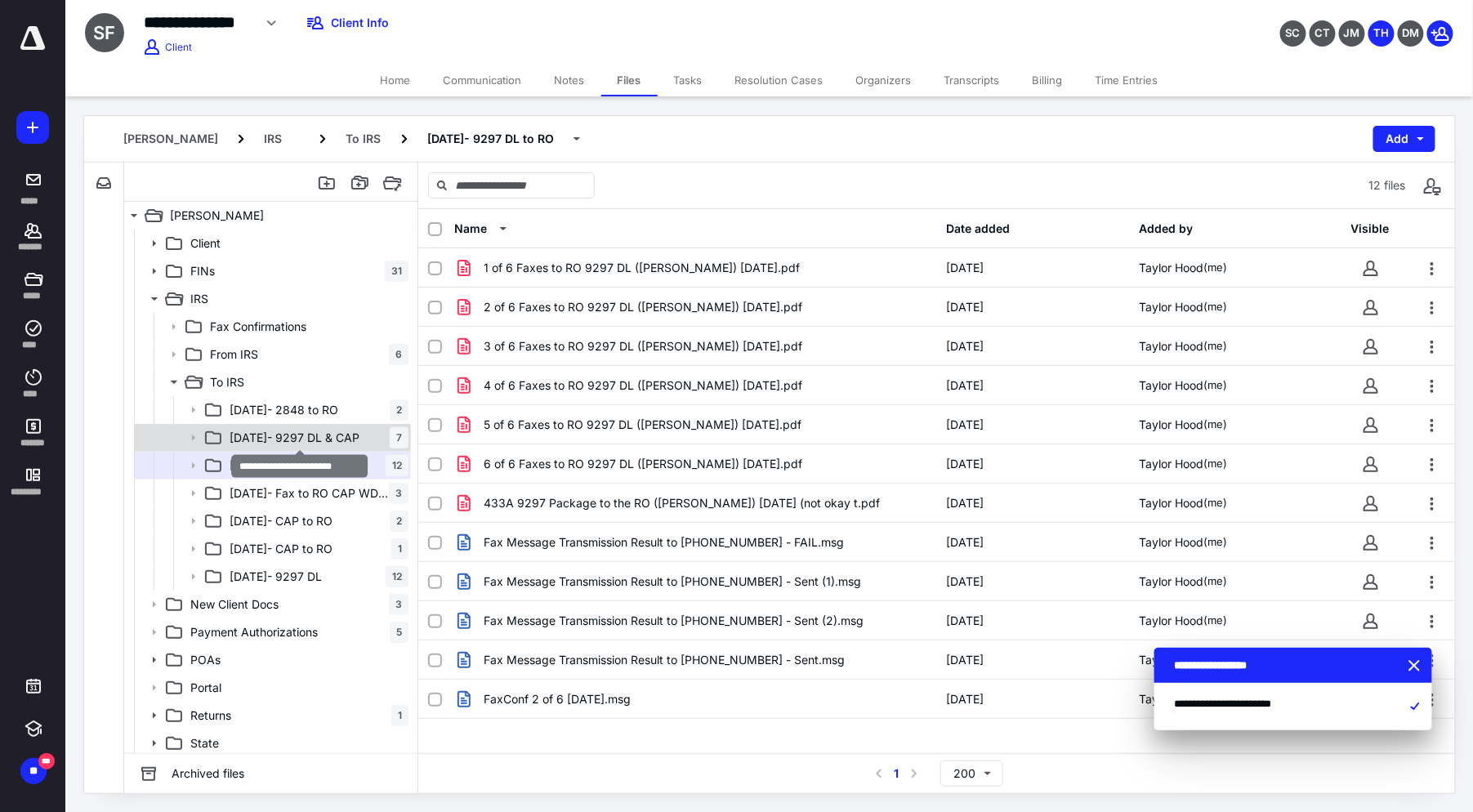 click on "[DATE]- 9297 DL & CAP" at bounding box center (294, 438) 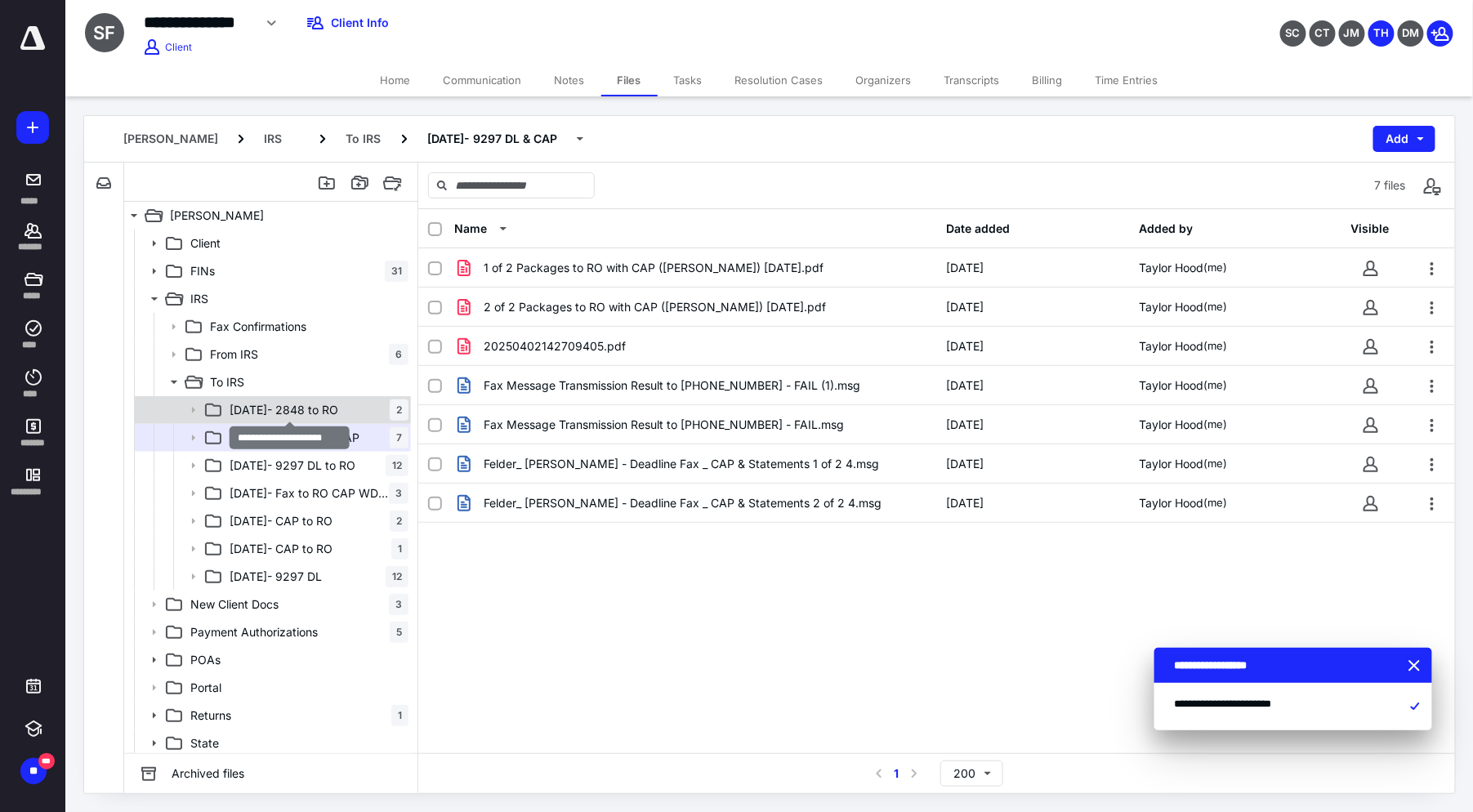 click on "[DATE]- 2848 to RO" at bounding box center (283, 410) 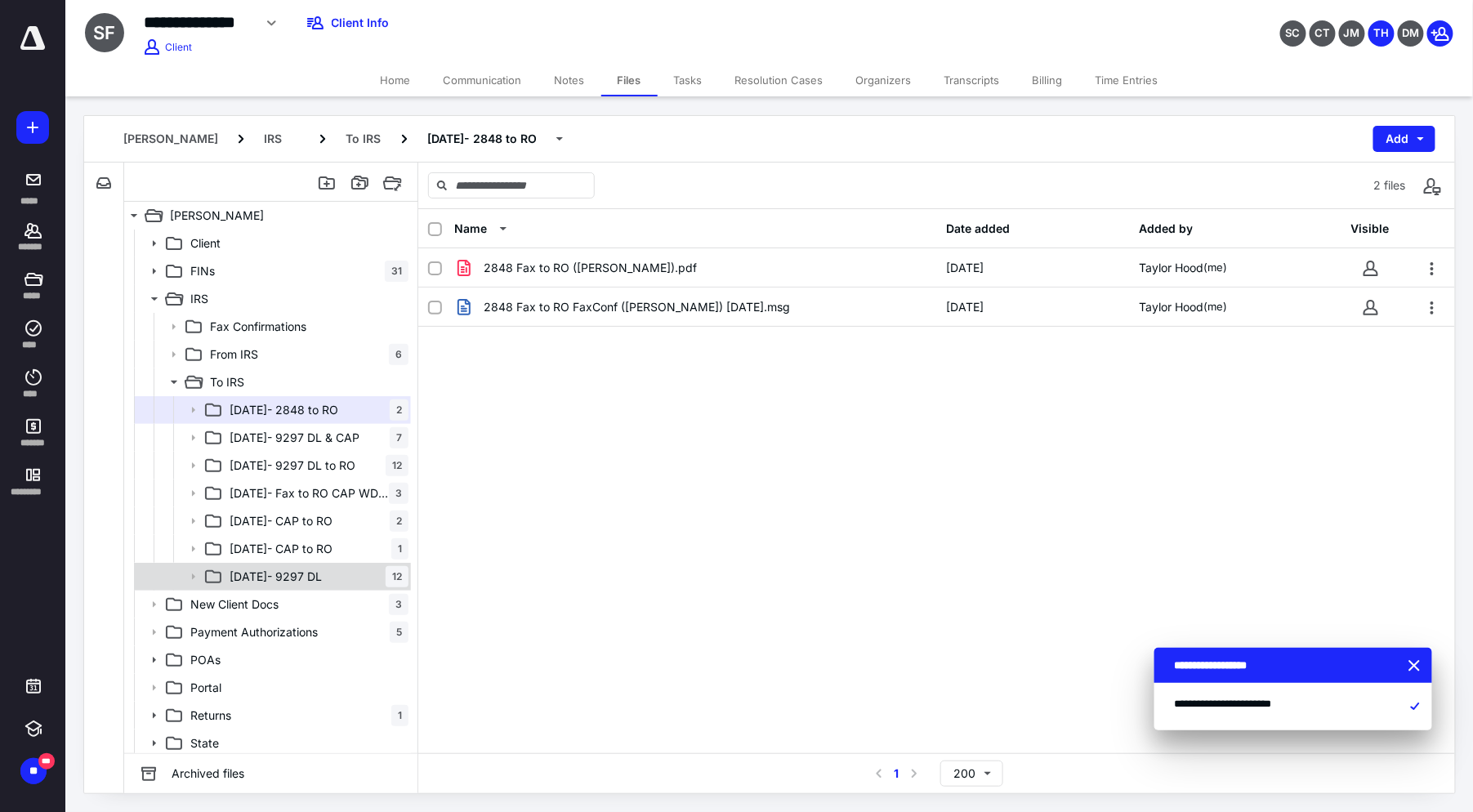 click on "[DATE]- 9297 DL" at bounding box center (275, 577) 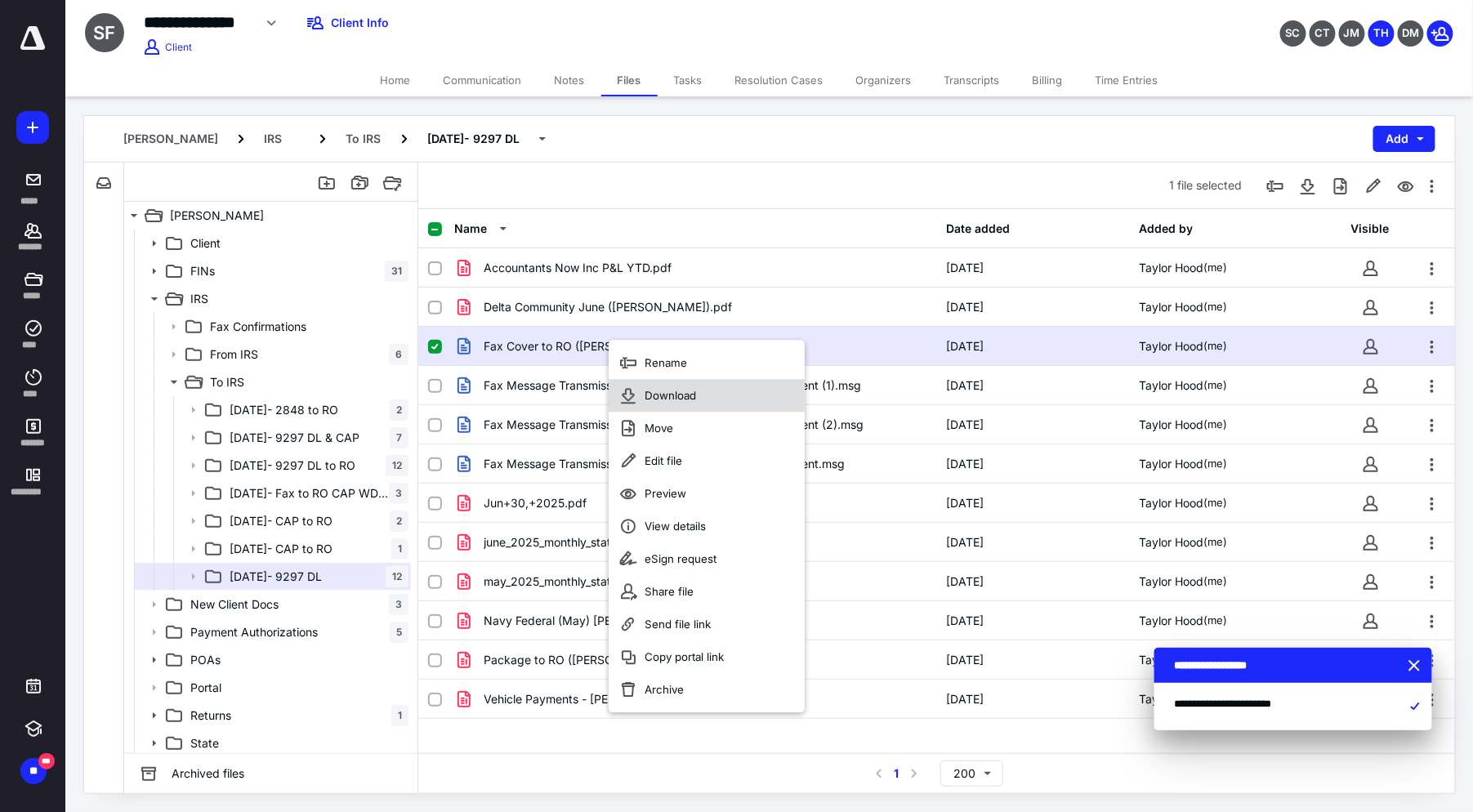 click on "Download" at bounding box center (707, 395) 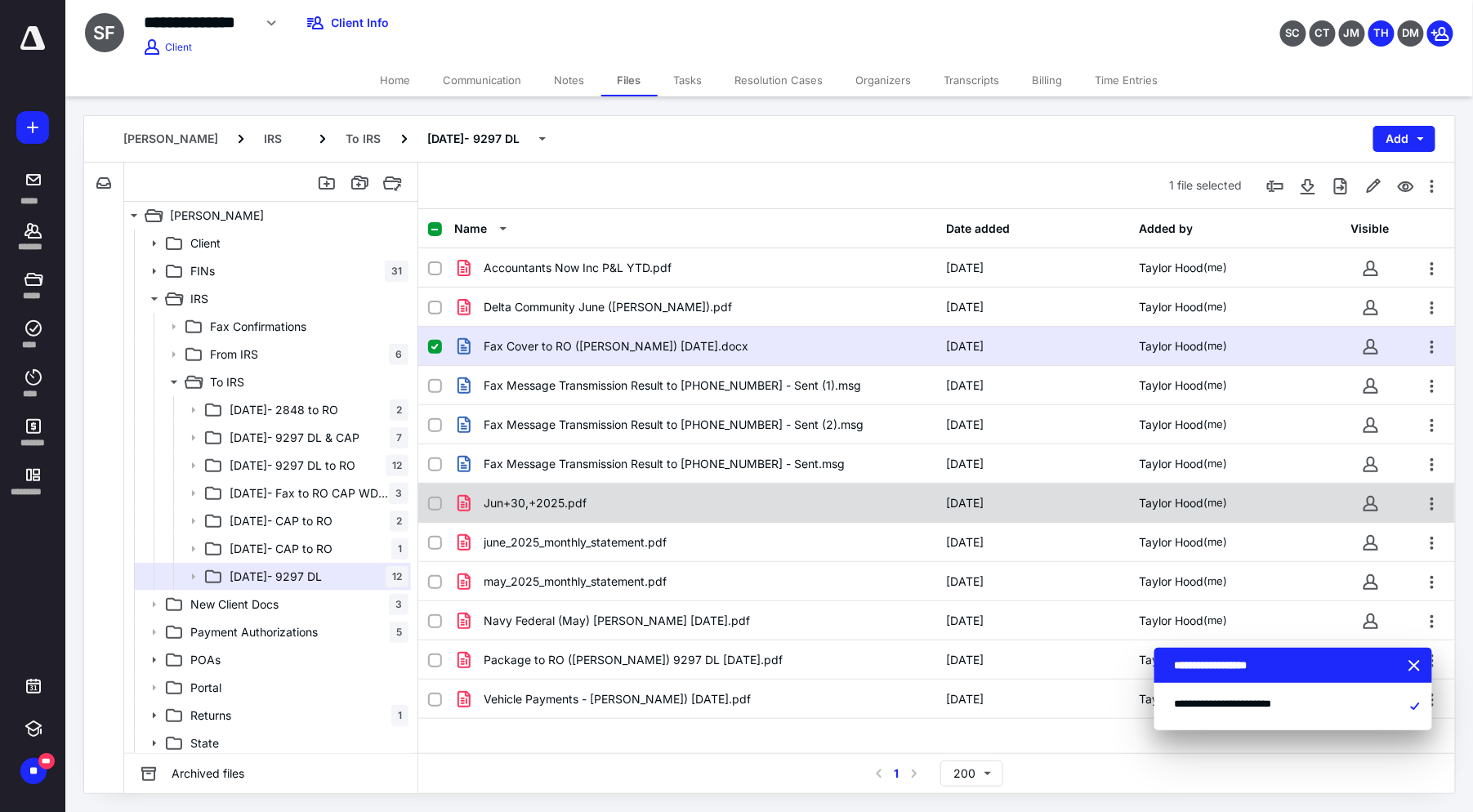 click on "Jun+30,+2025.pdf" at bounding box center (695, 503) 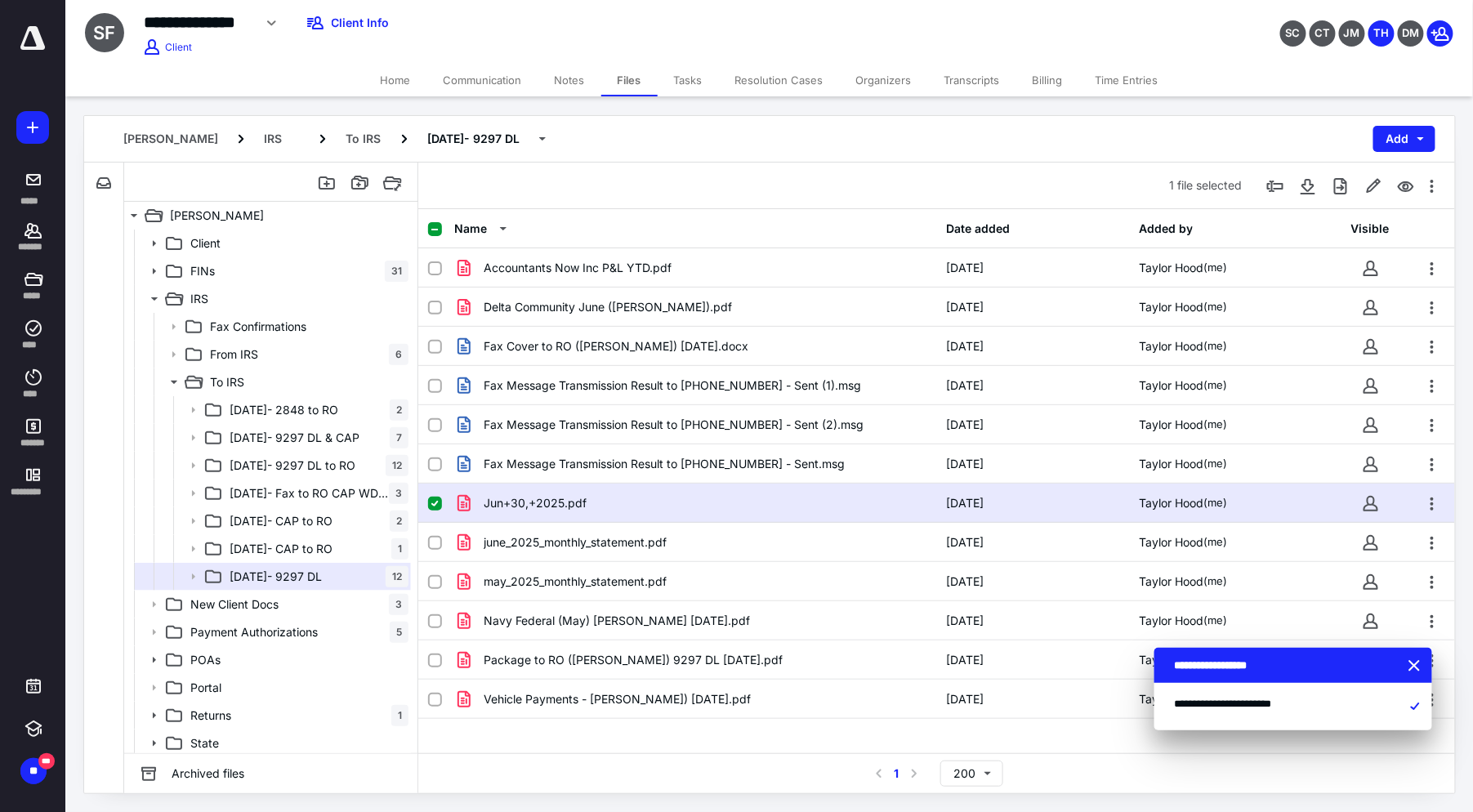 click on "Jun+30,+2025.pdf" at bounding box center [695, 503] 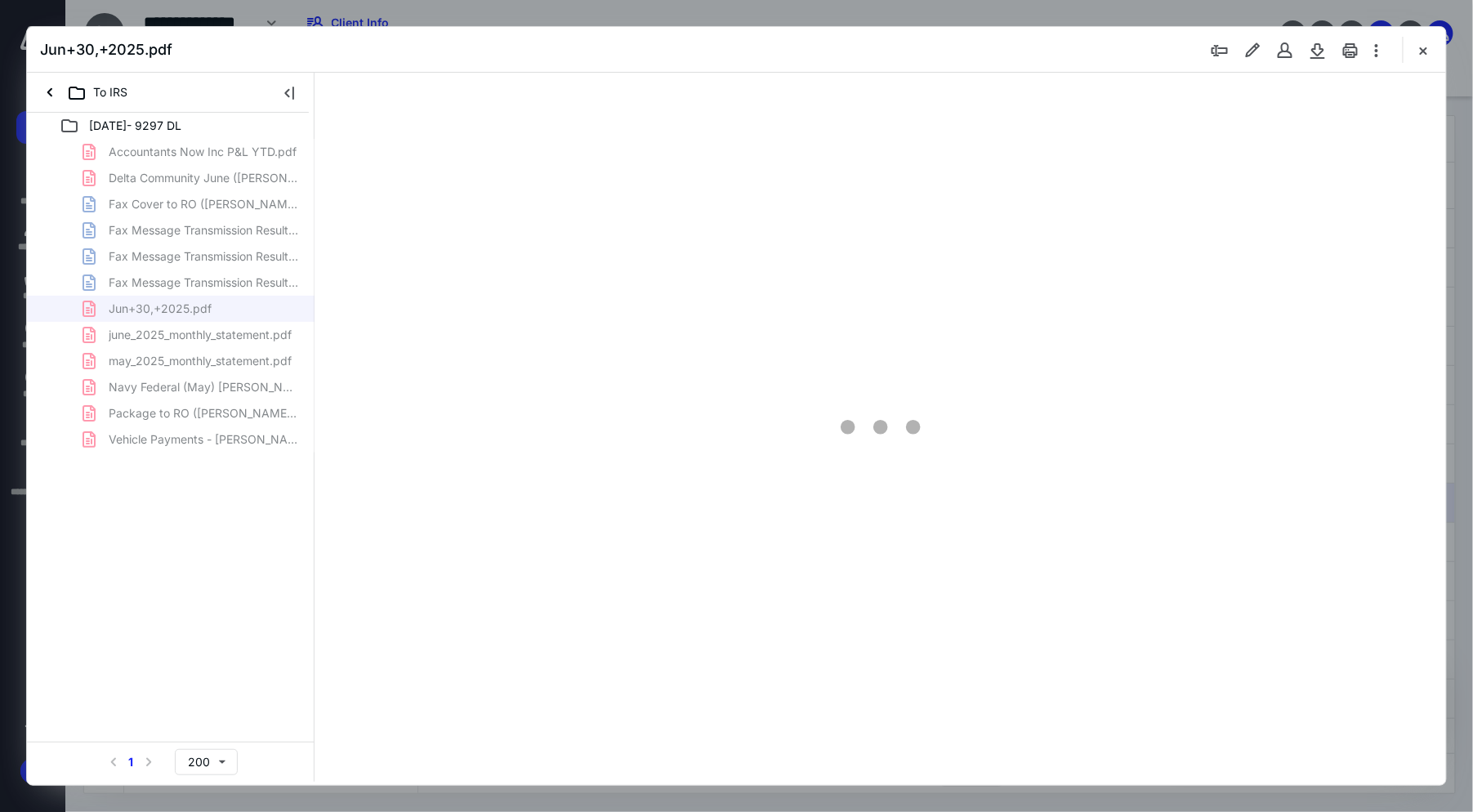 scroll, scrollTop: 0, scrollLeft: 0, axis: both 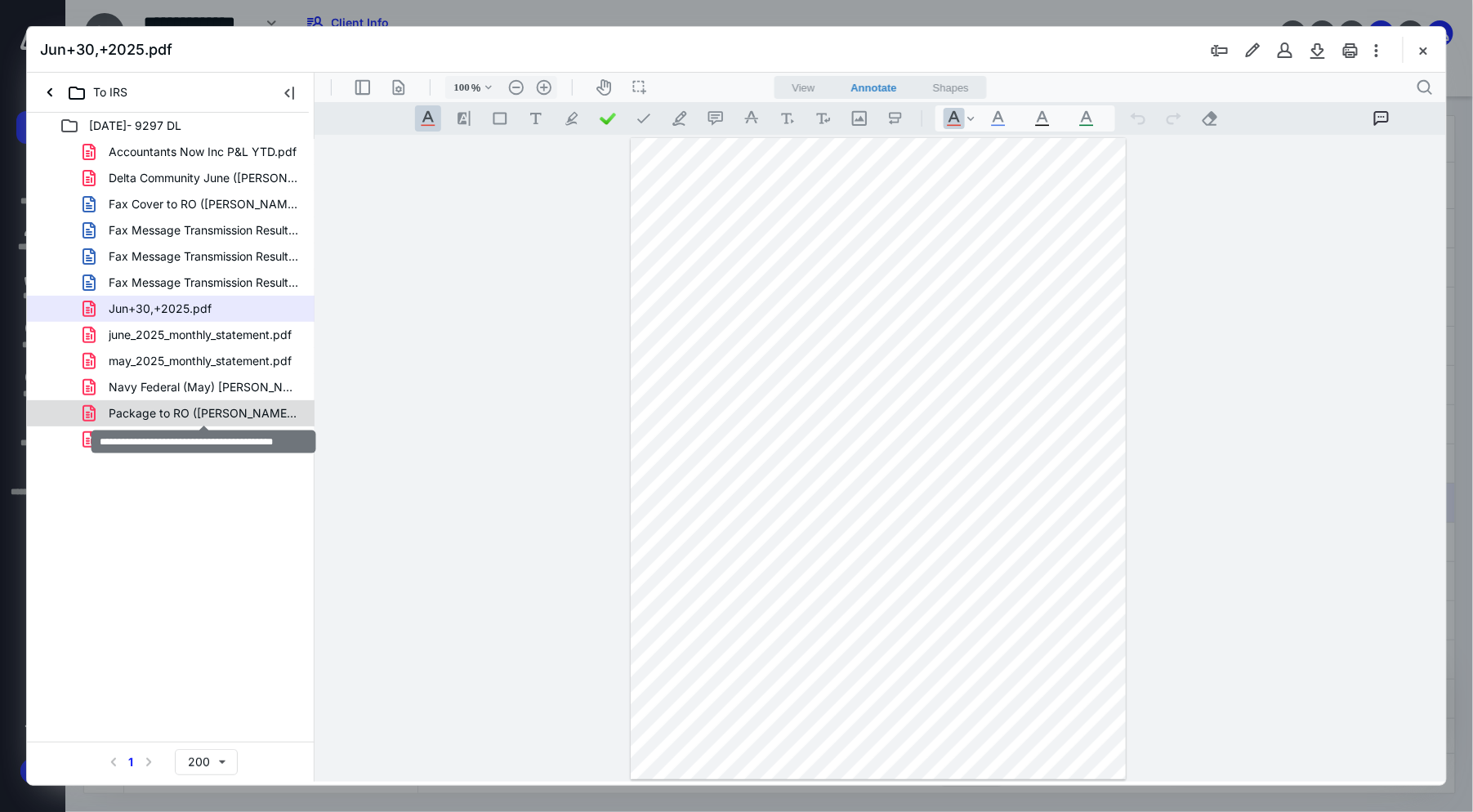 click on "Package to RO ([PERSON_NAME]) 9297 DL [DATE].pdf" at bounding box center (203, 413) 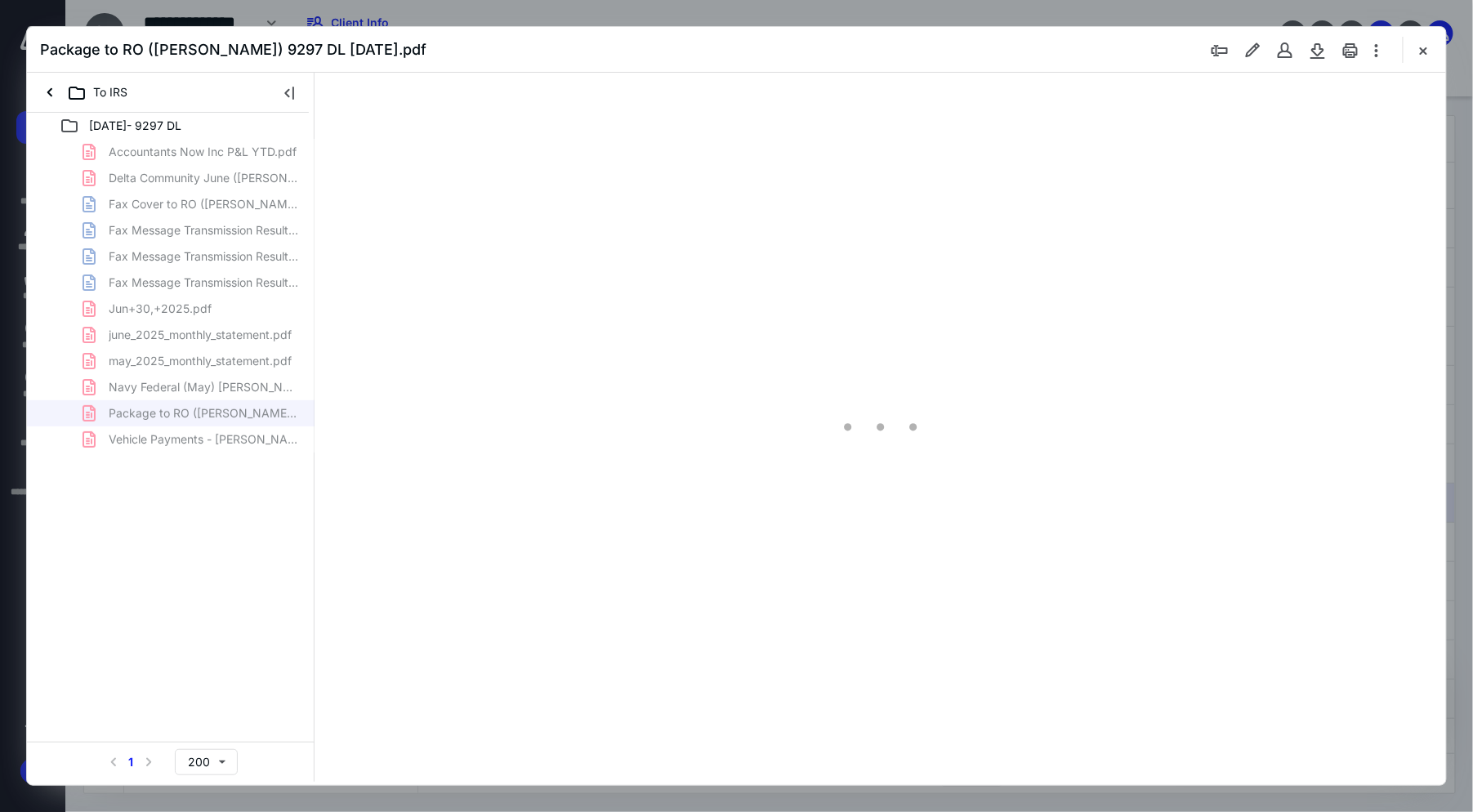 type on "100" 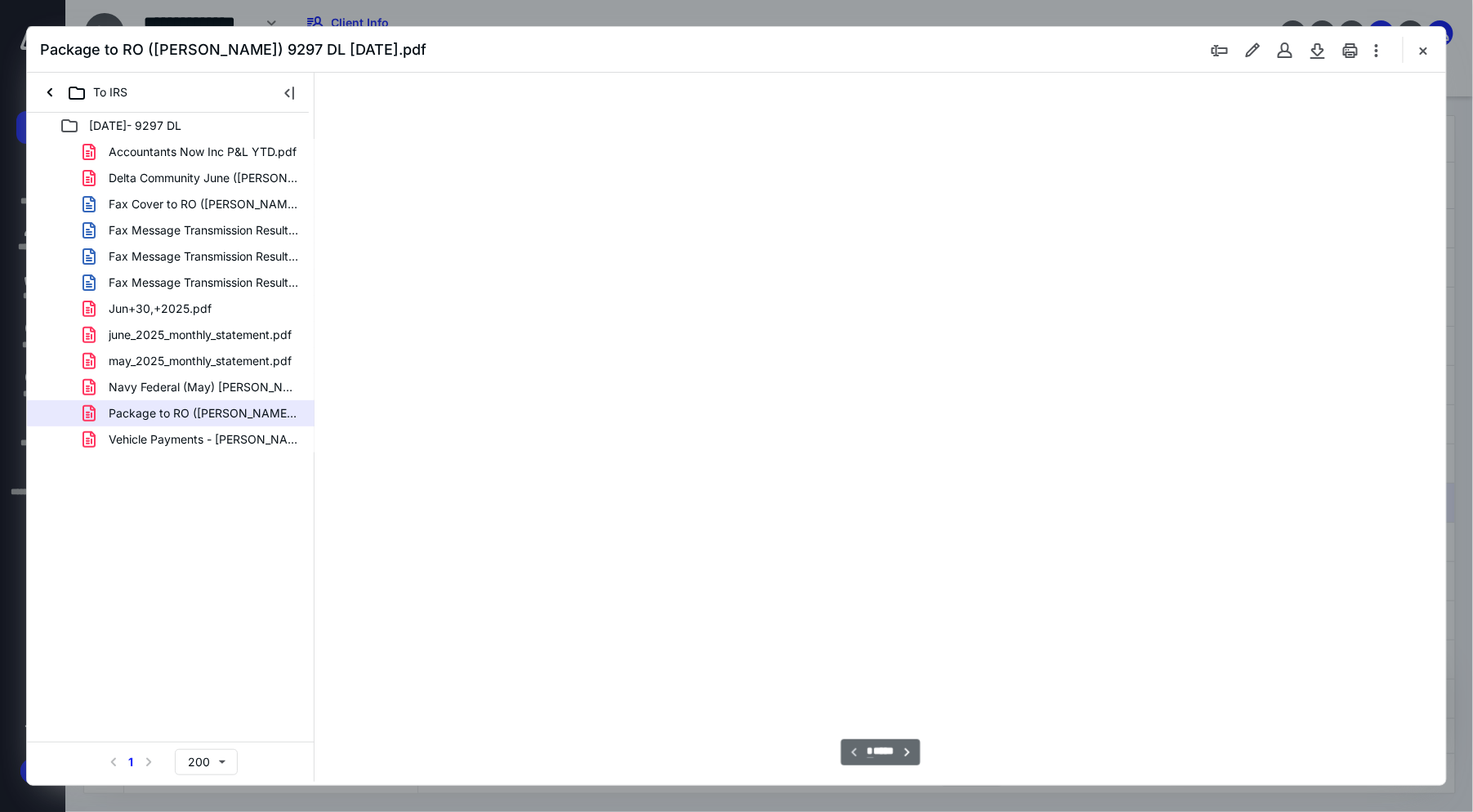scroll, scrollTop: 65, scrollLeft: 0, axis: vertical 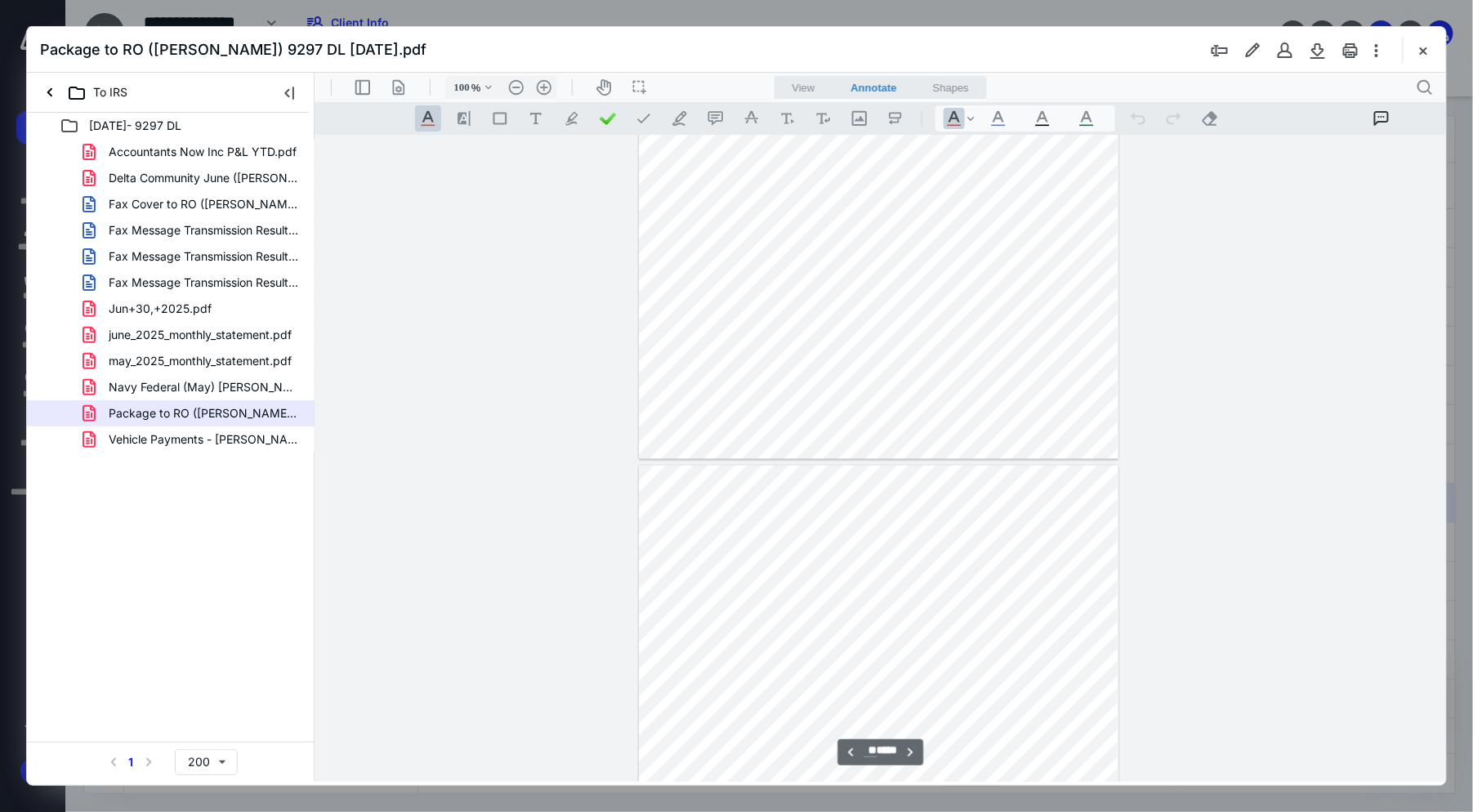 type on "**" 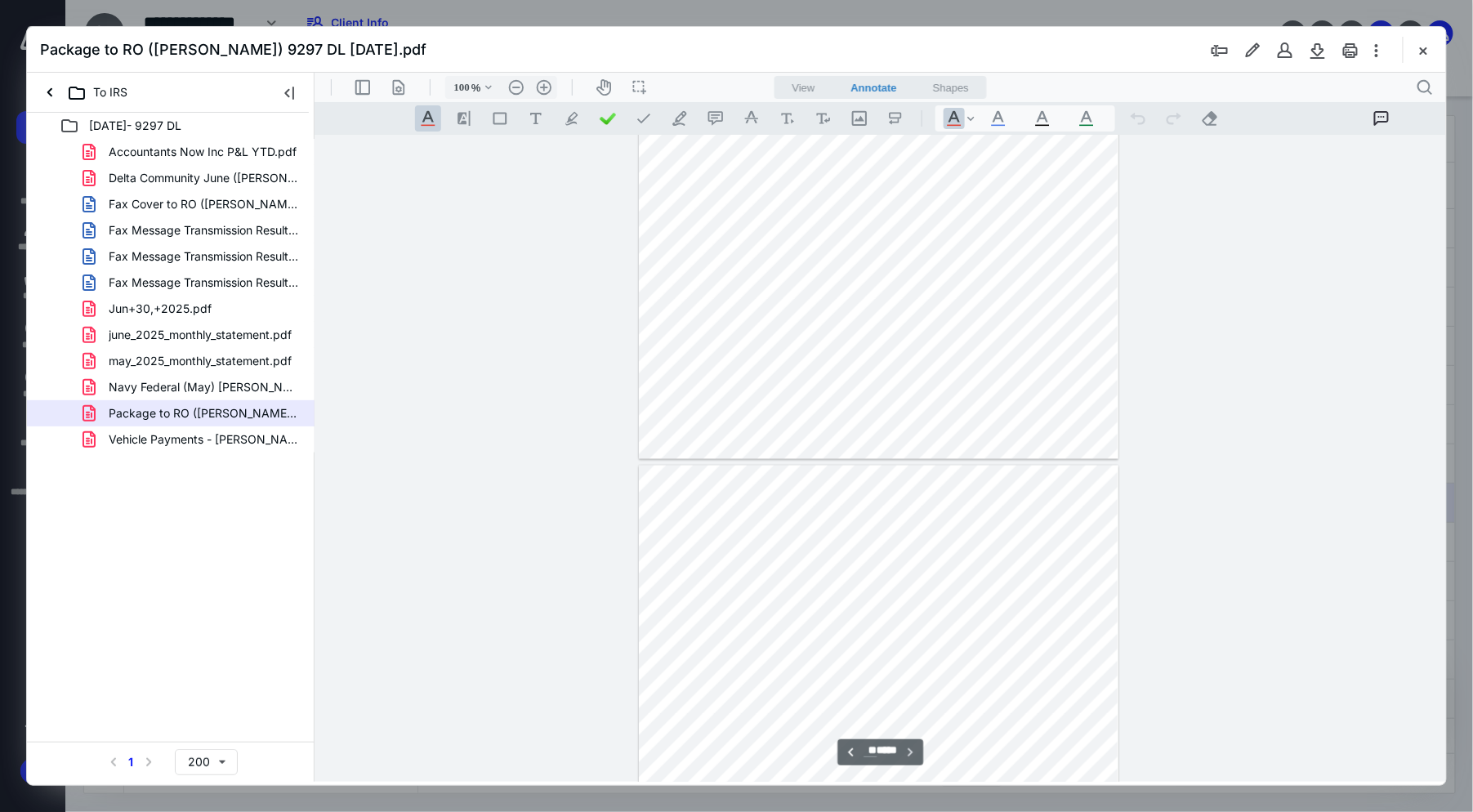 scroll, scrollTop: 8586, scrollLeft: 0, axis: vertical 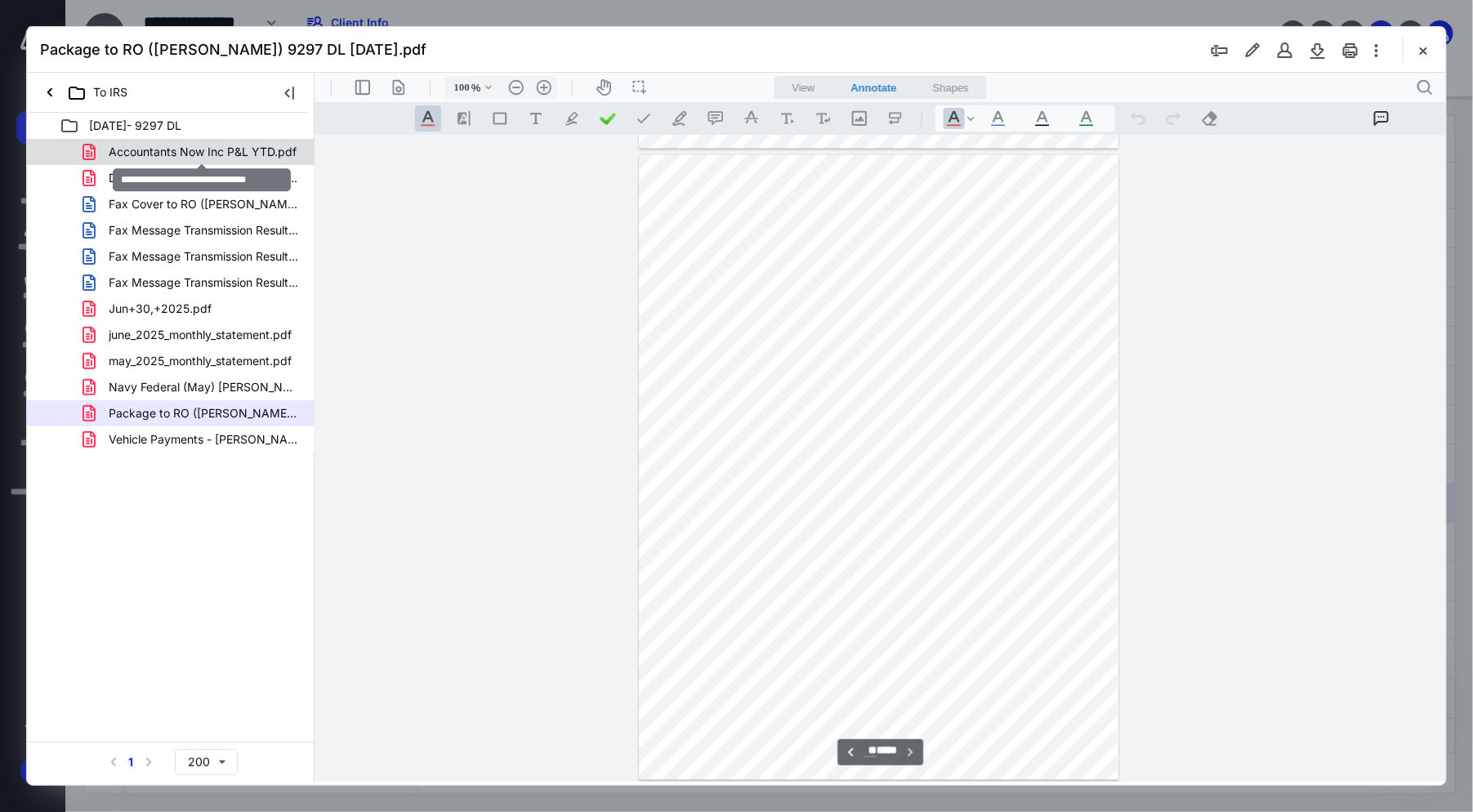 click on "Accountants Now Inc P&L YTD.pdf" at bounding box center (203, 152) 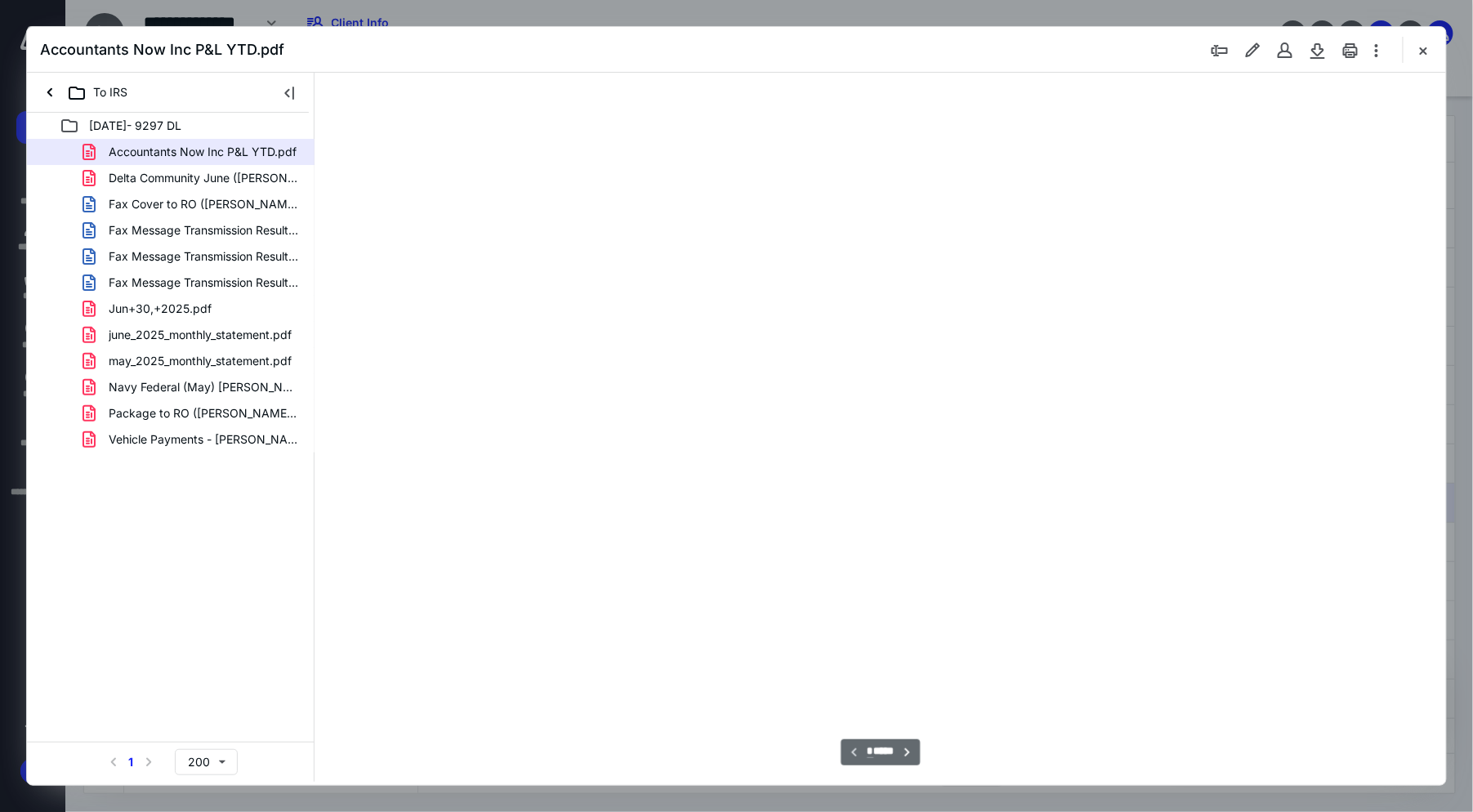 scroll, scrollTop: 65, scrollLeft: 0, axis: vertical 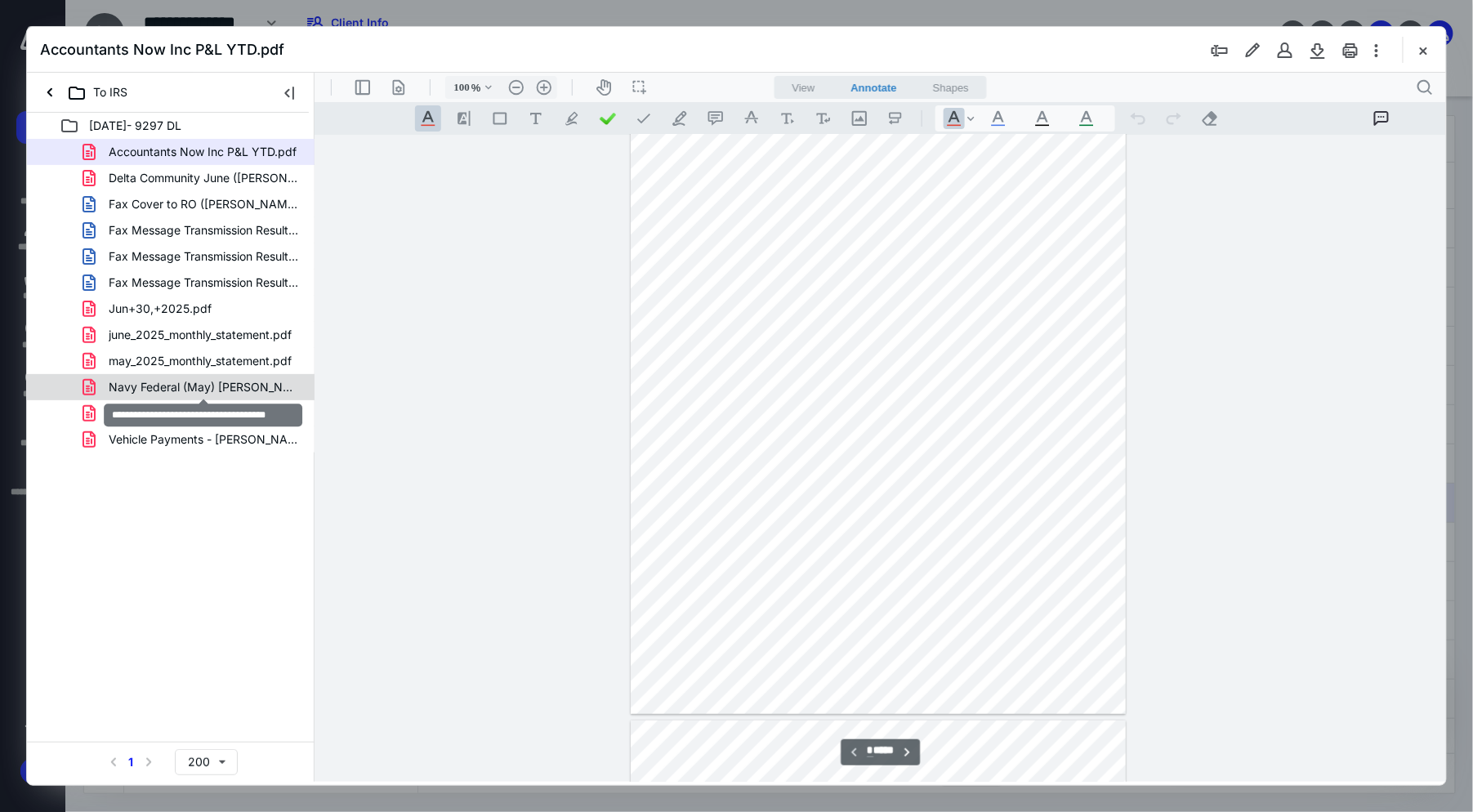 click on "Navy Federal (May) [PERSON_NAME] [DATE].pdf" at bounding box center [203, 387] 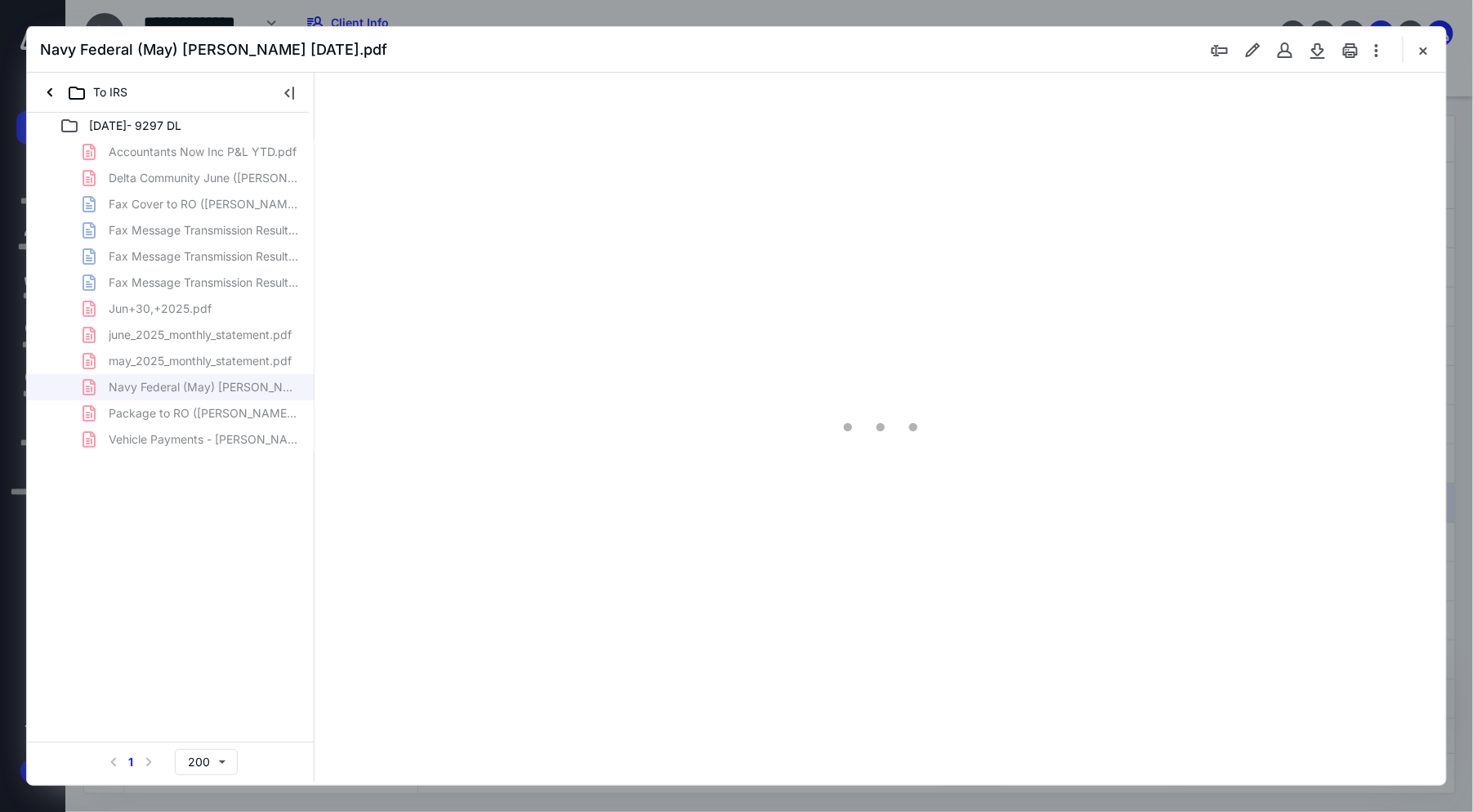 type on "95" 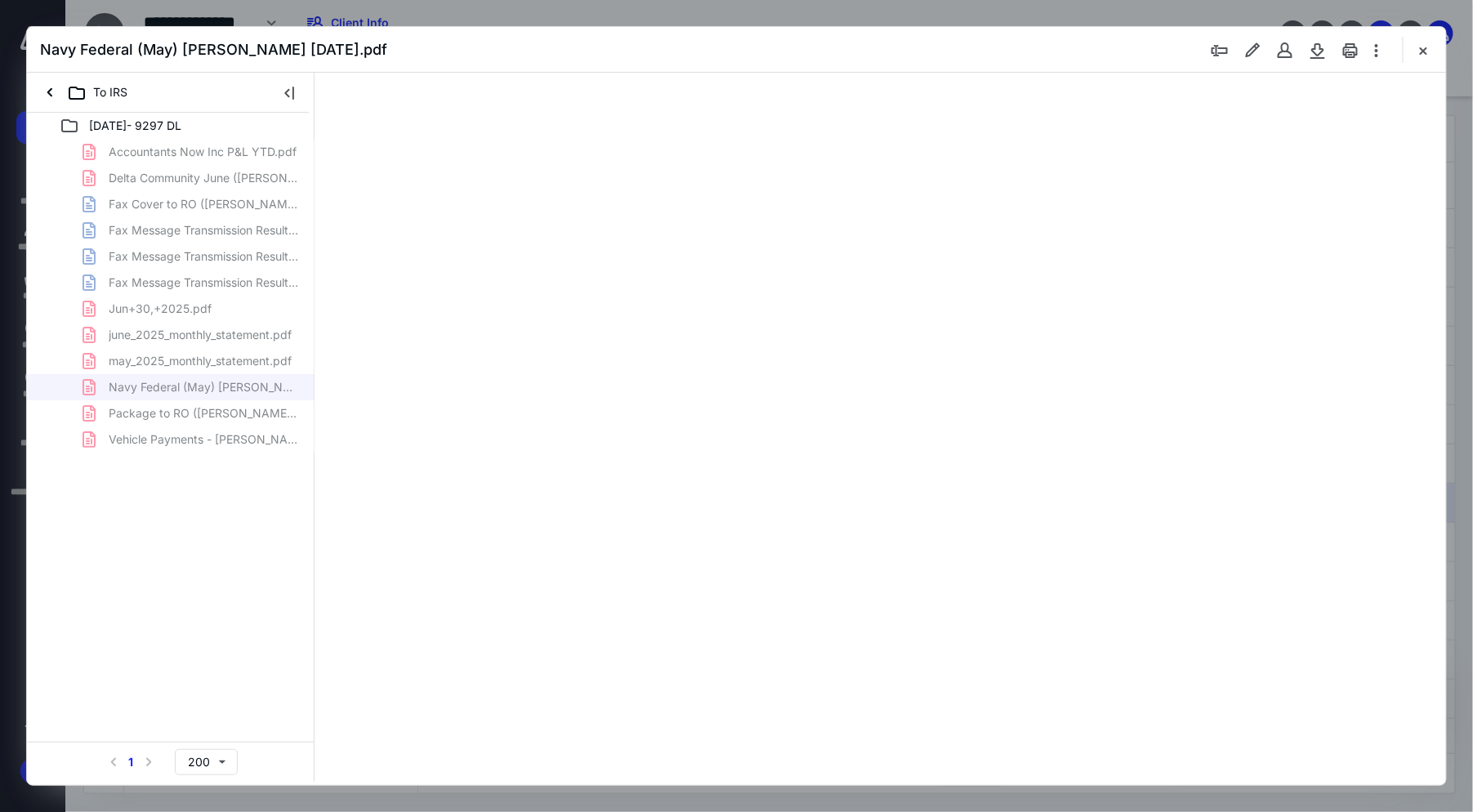 scroll, scrollTop: 65, scrollLeft: 0, axis: vertical 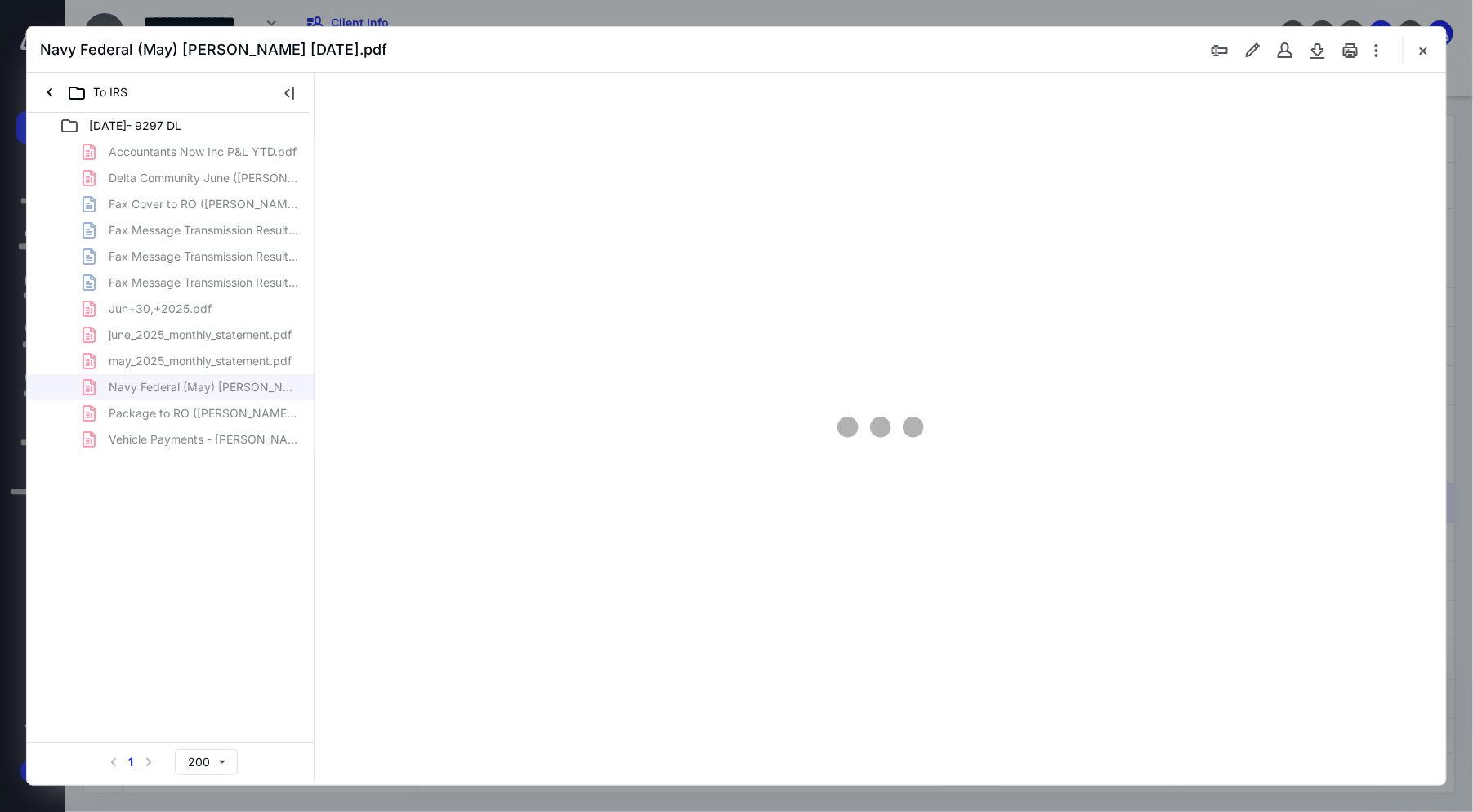 select on "1" 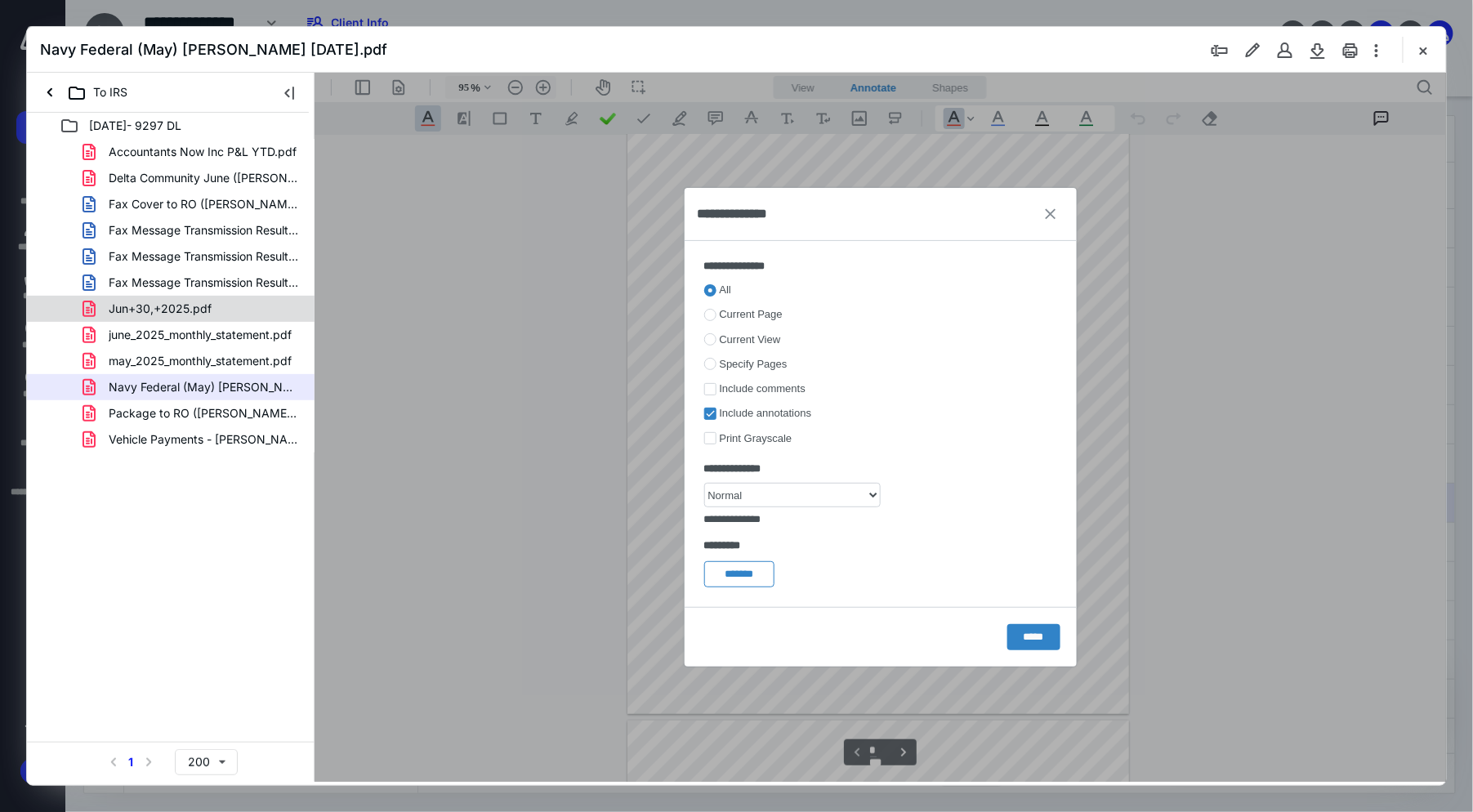 click on "Jun+30,+2025.pdf" at bounding box center (160, 309) 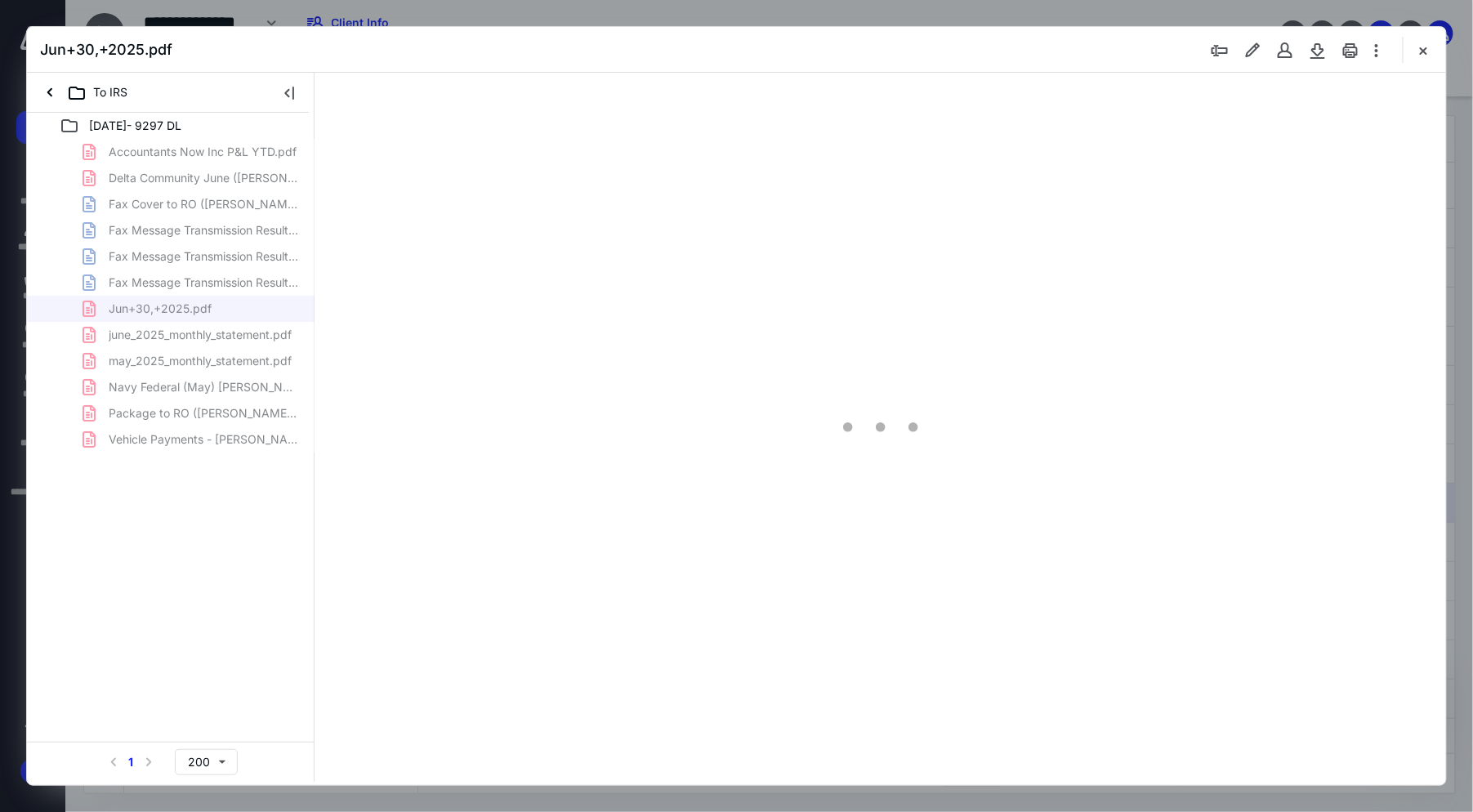 type on "100" 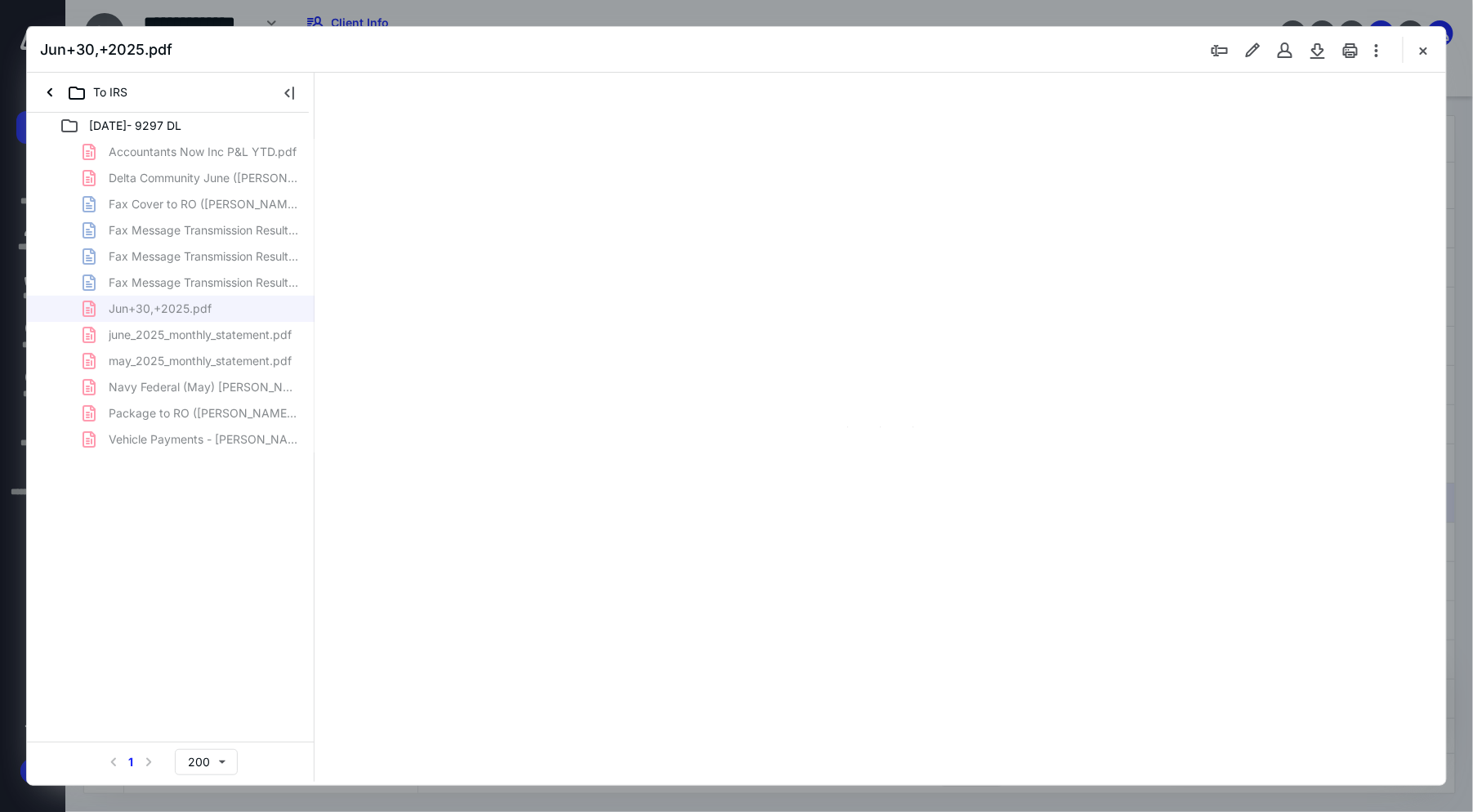 scroll, scrollTop: 65, scrollLeft: 0, axis: vertical 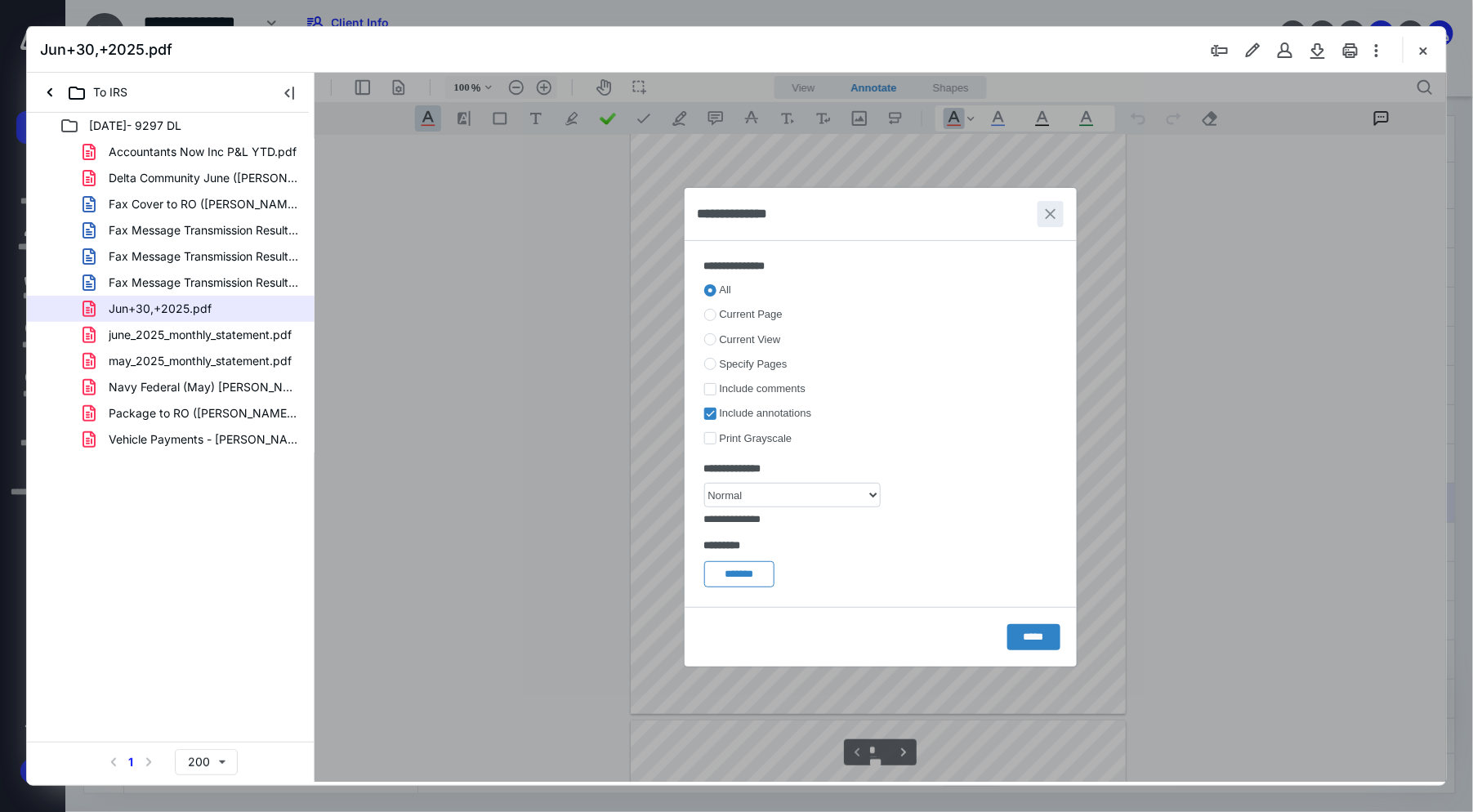 click at bounding box center (1050, 213) 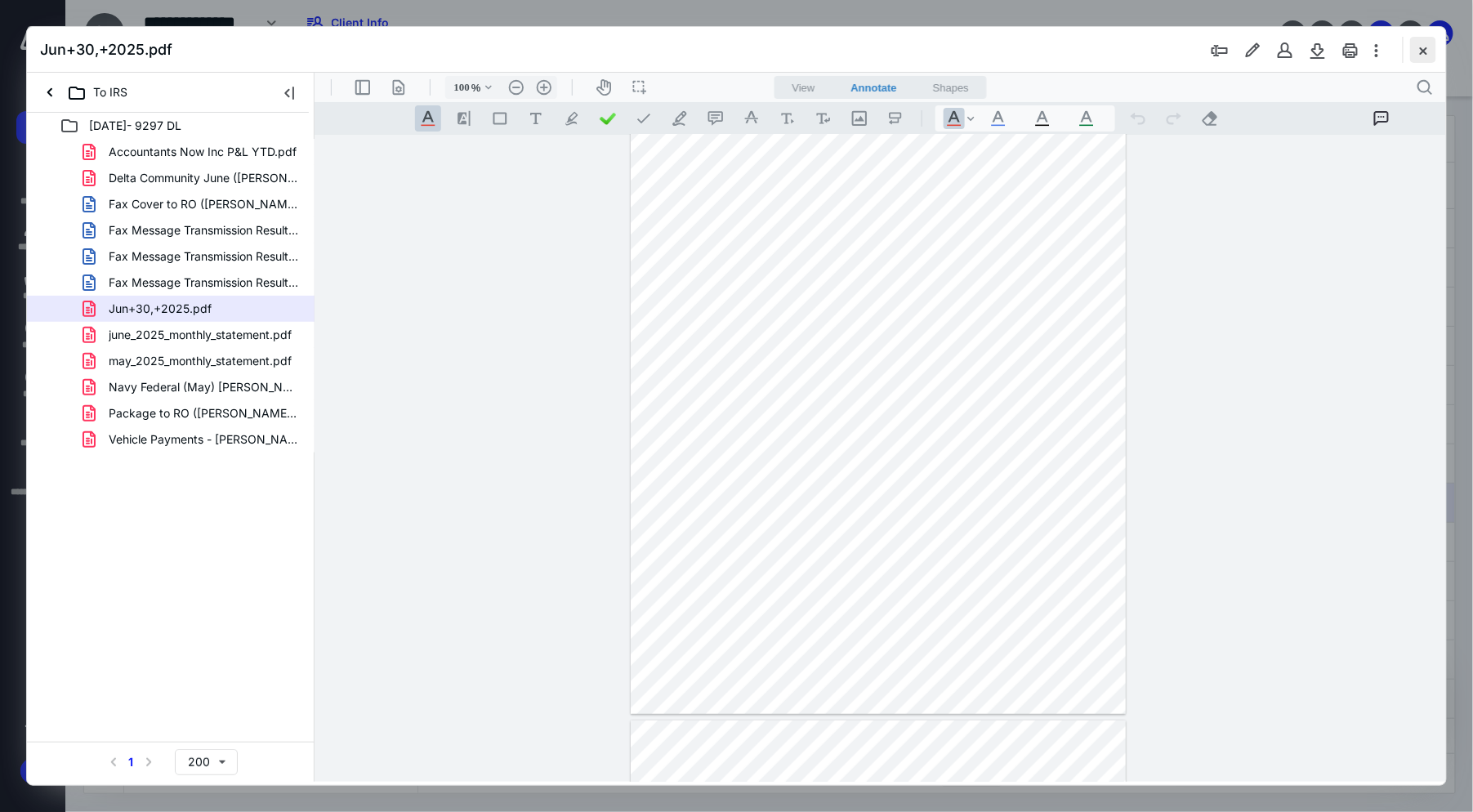 click at bounding box center (1423, 50) 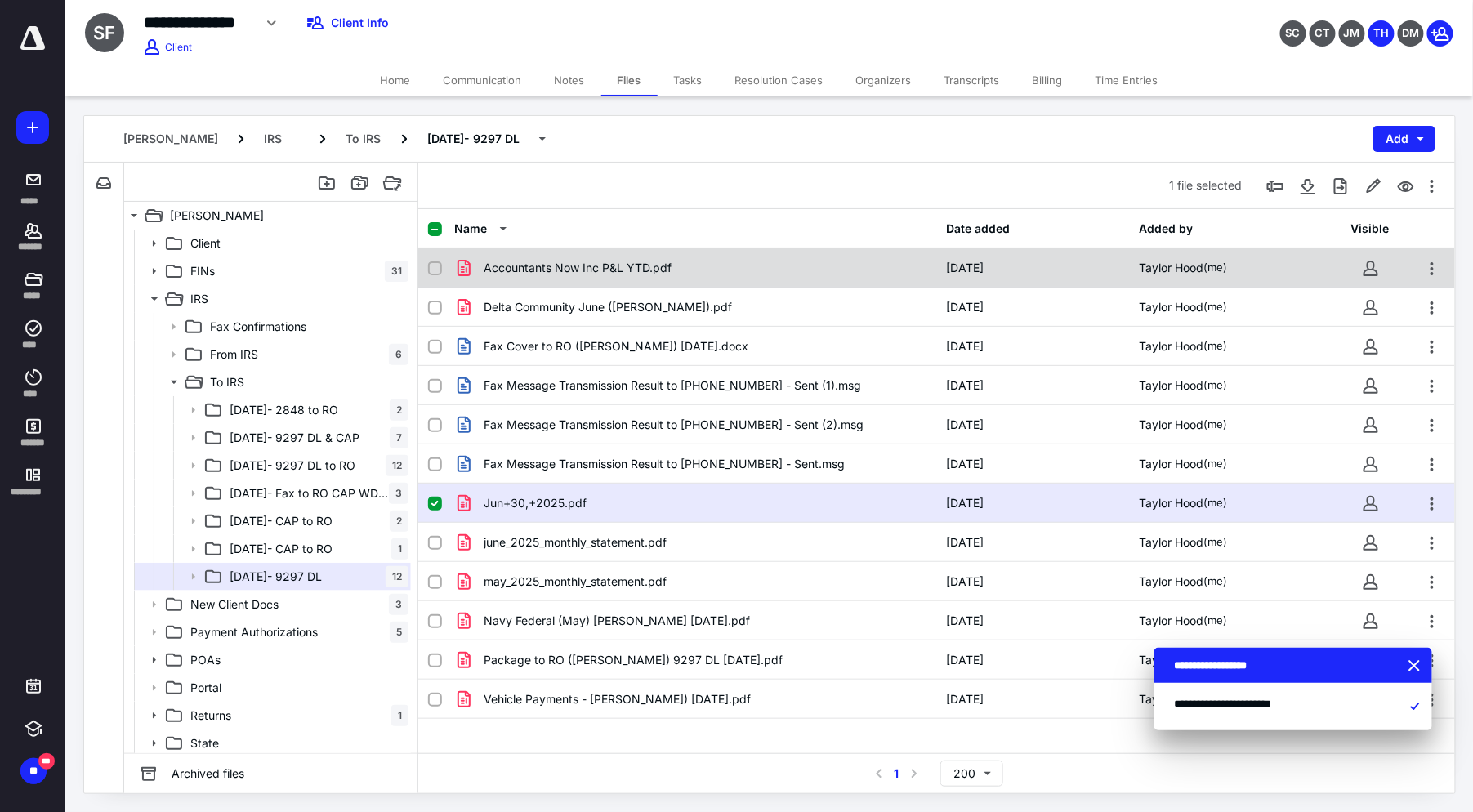 click 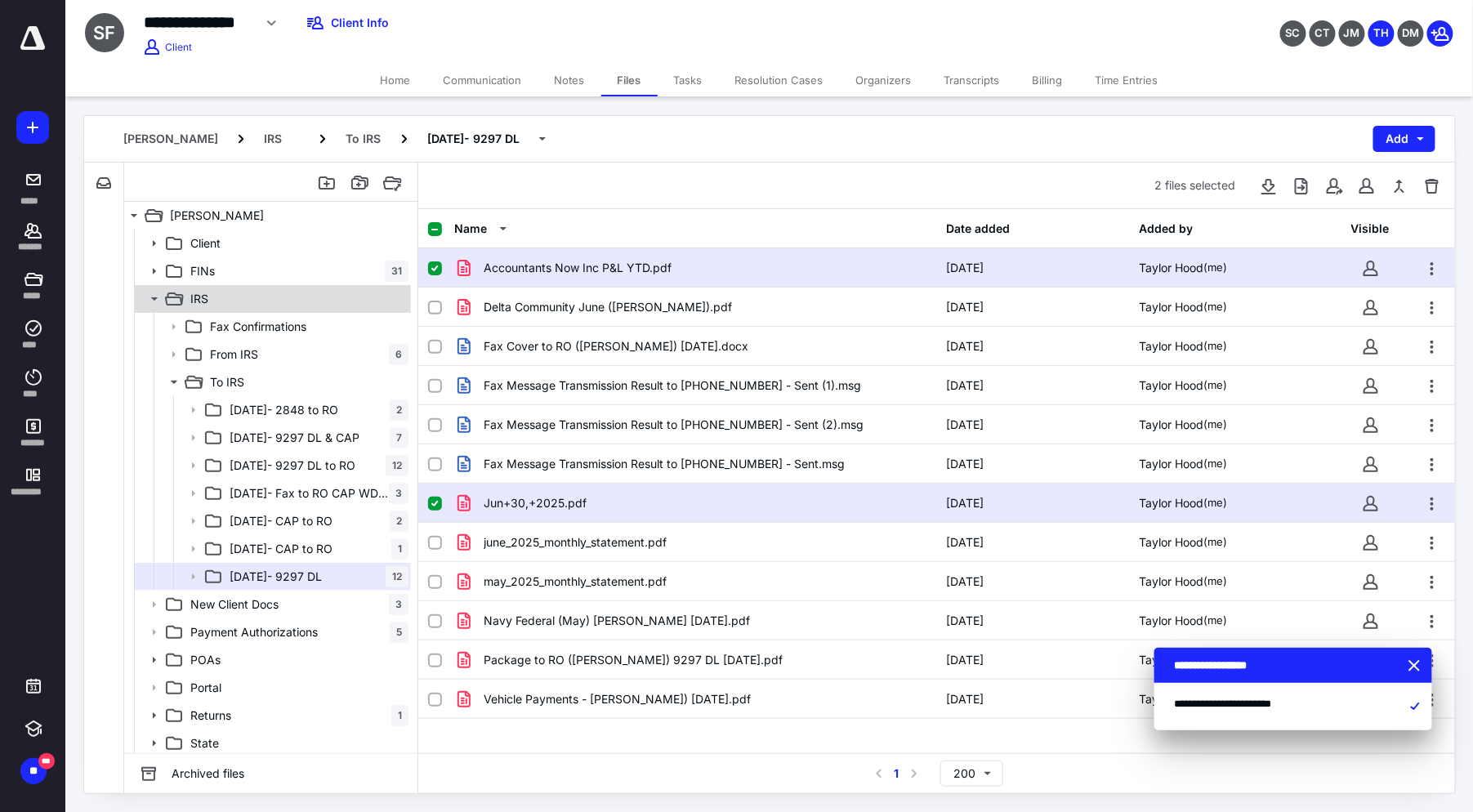 click on "IRS" at bounding box center (296, 299) 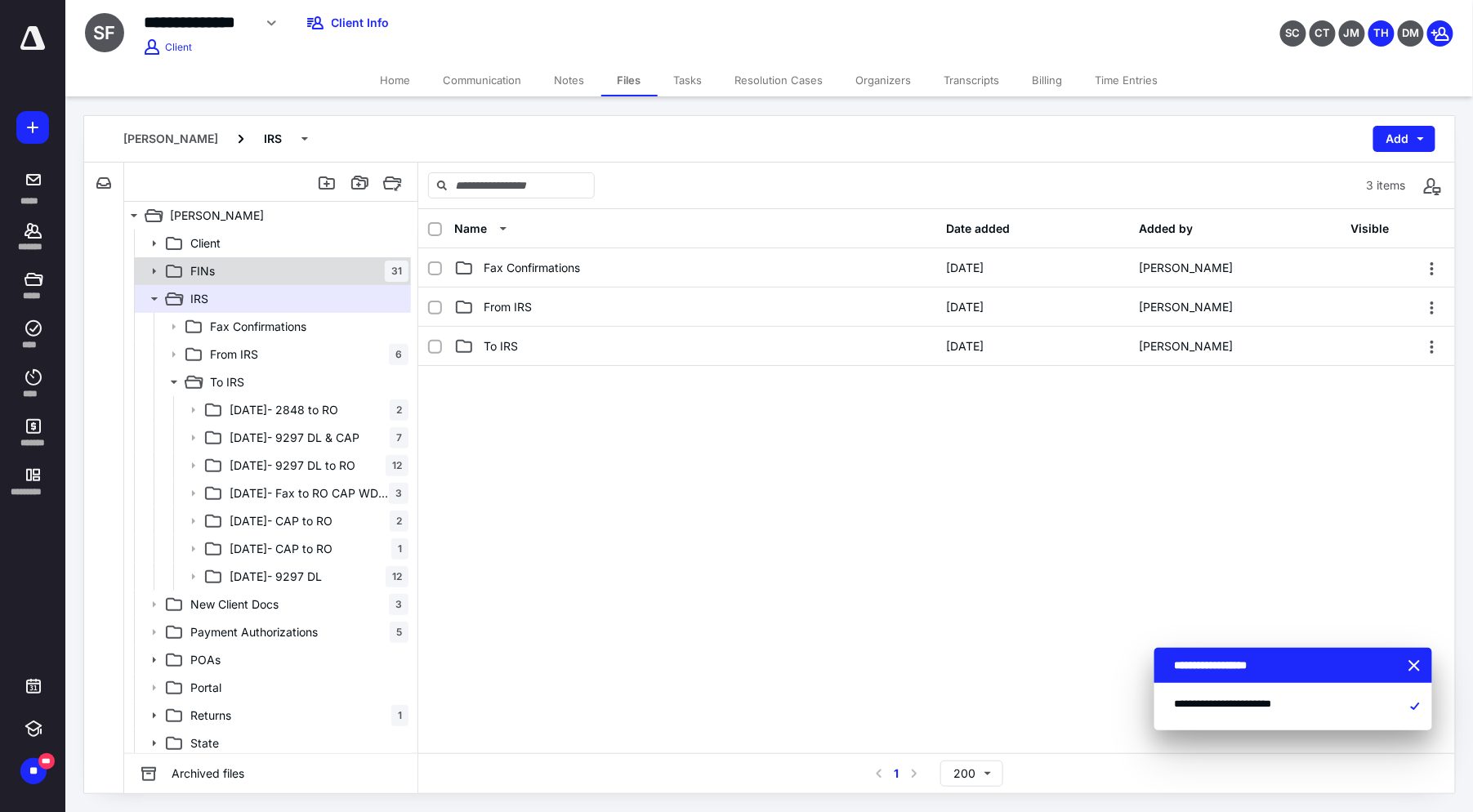 click on "FINs 31" at bounding box center (296, 271) 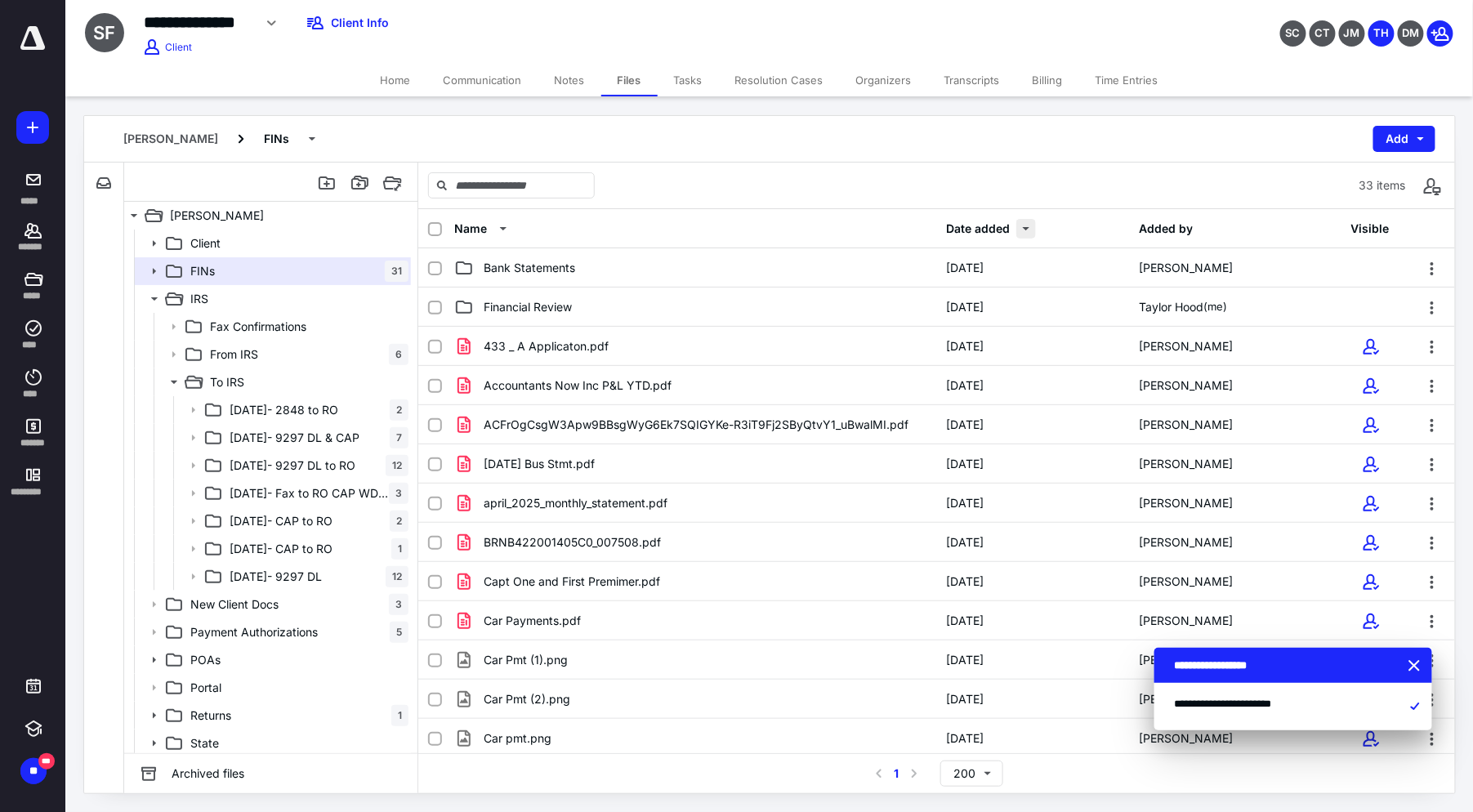 click at bounding box center (1026, 229) 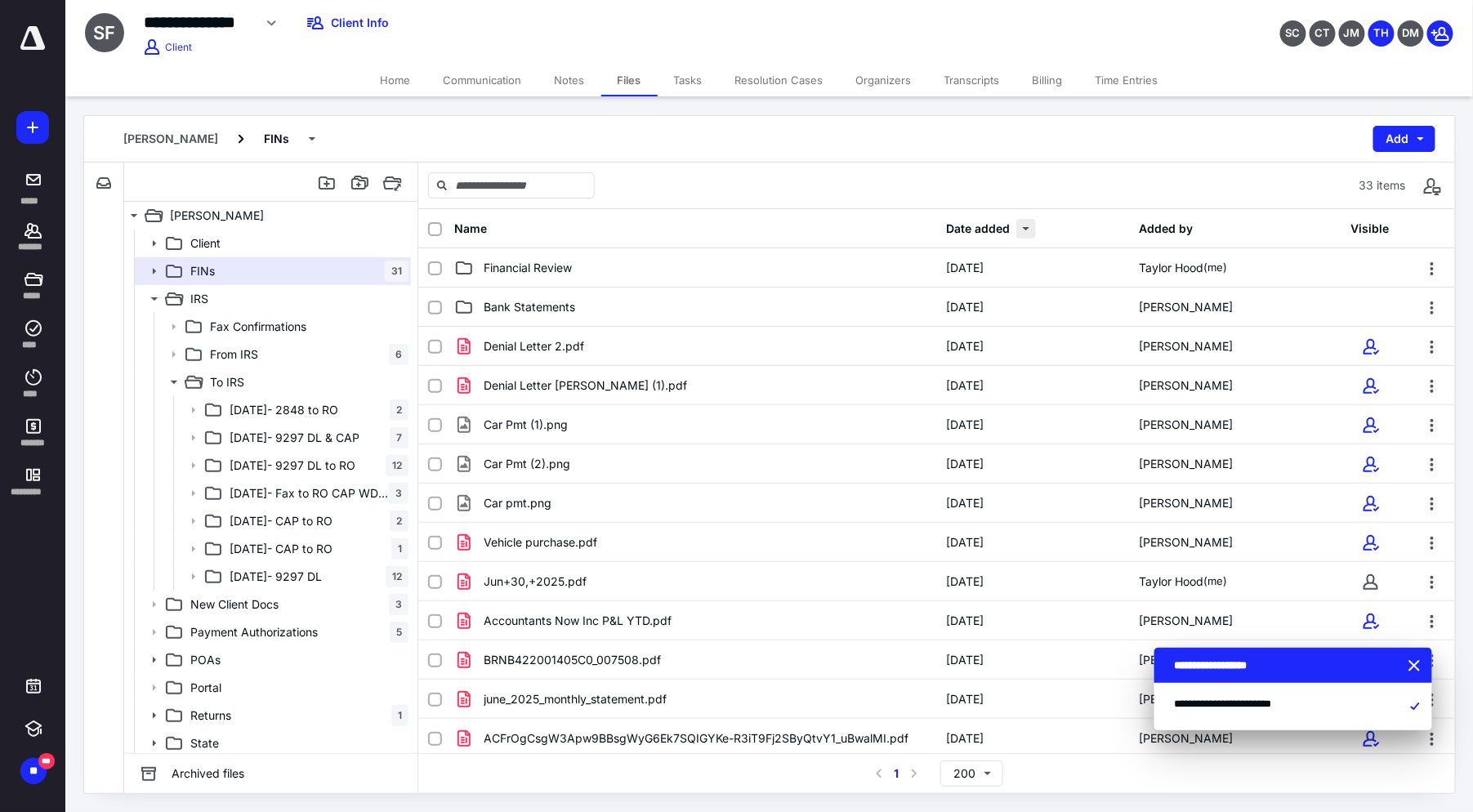 click at bounding box center (1026, 229) 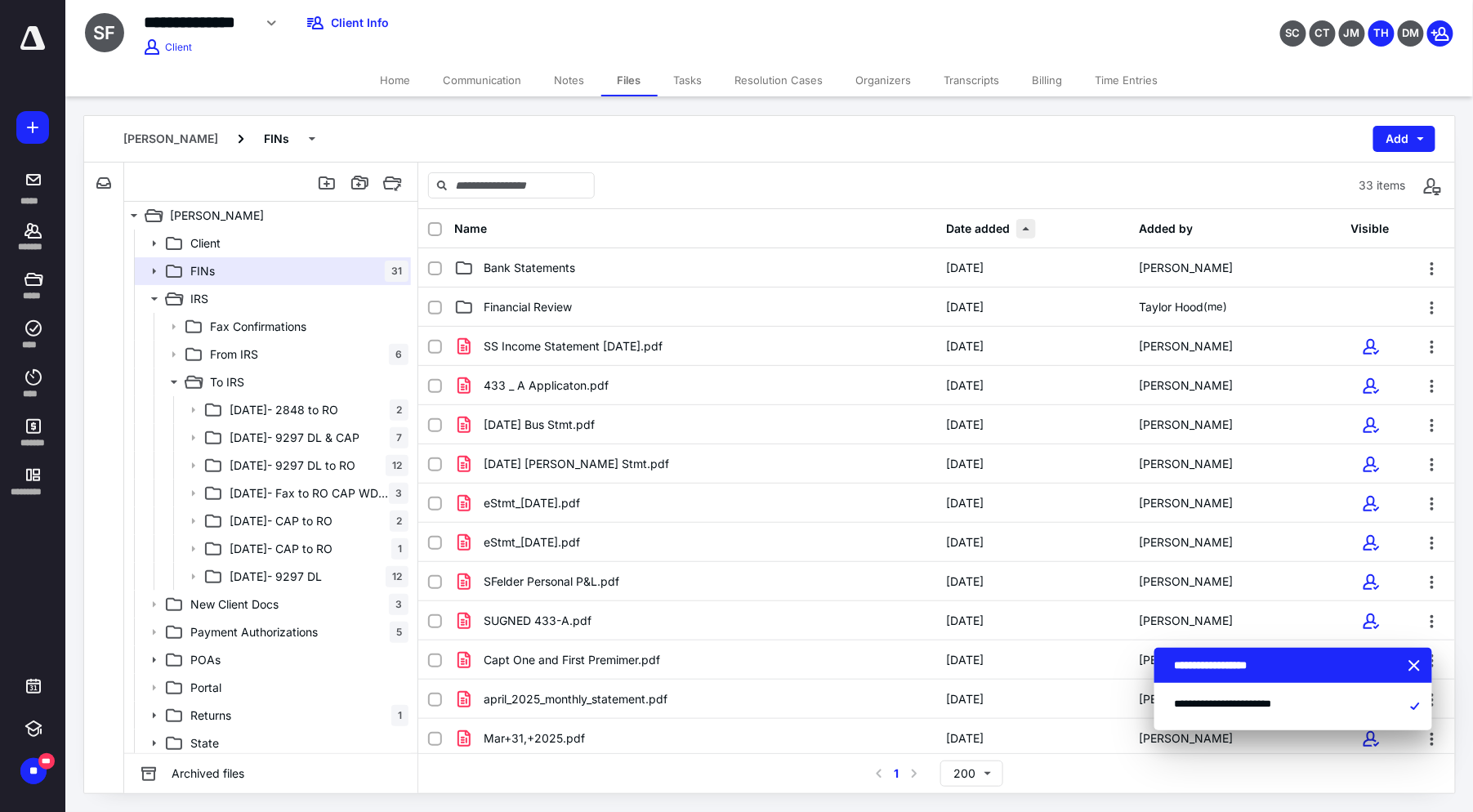 click at bounding box center [1026, 229] 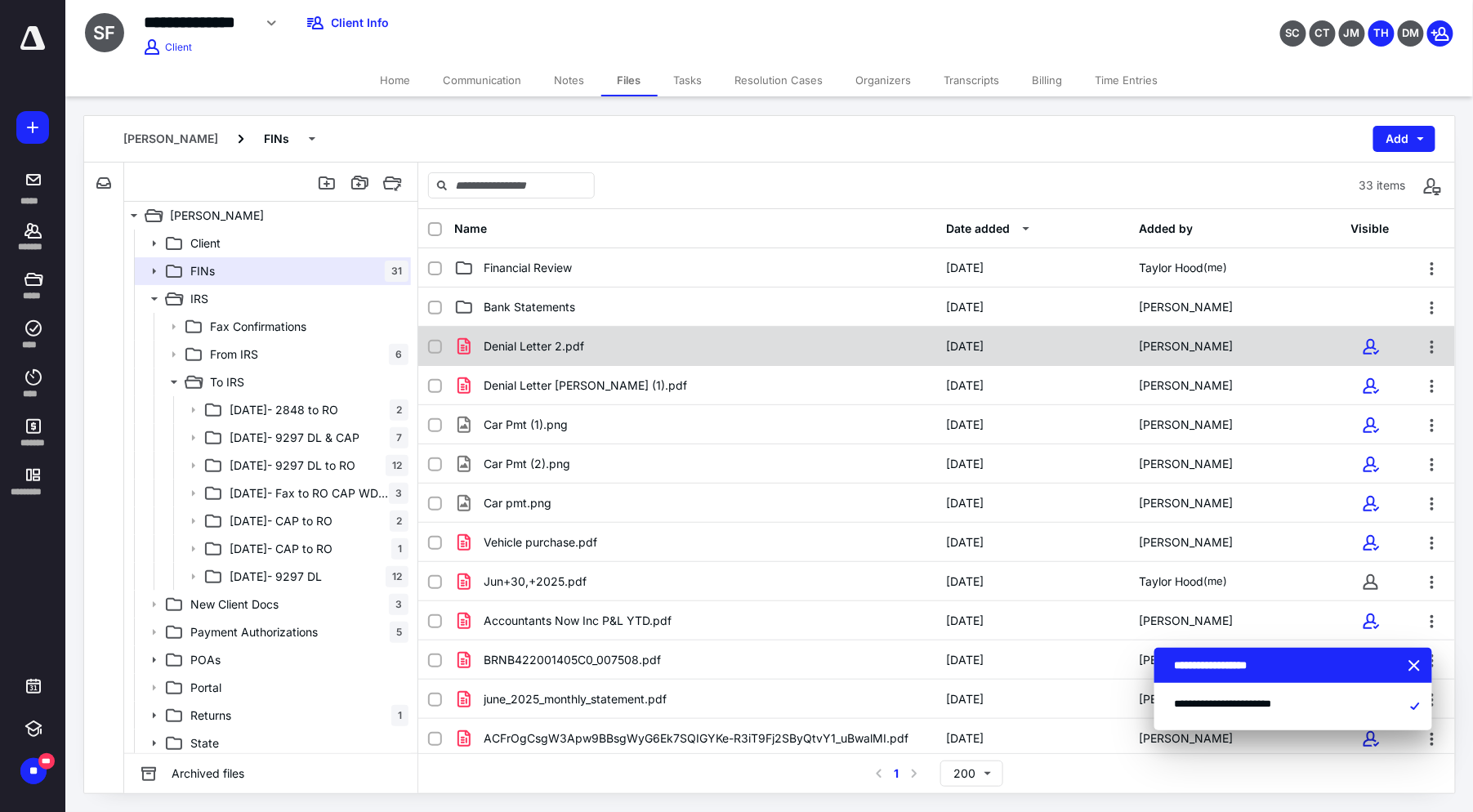 click 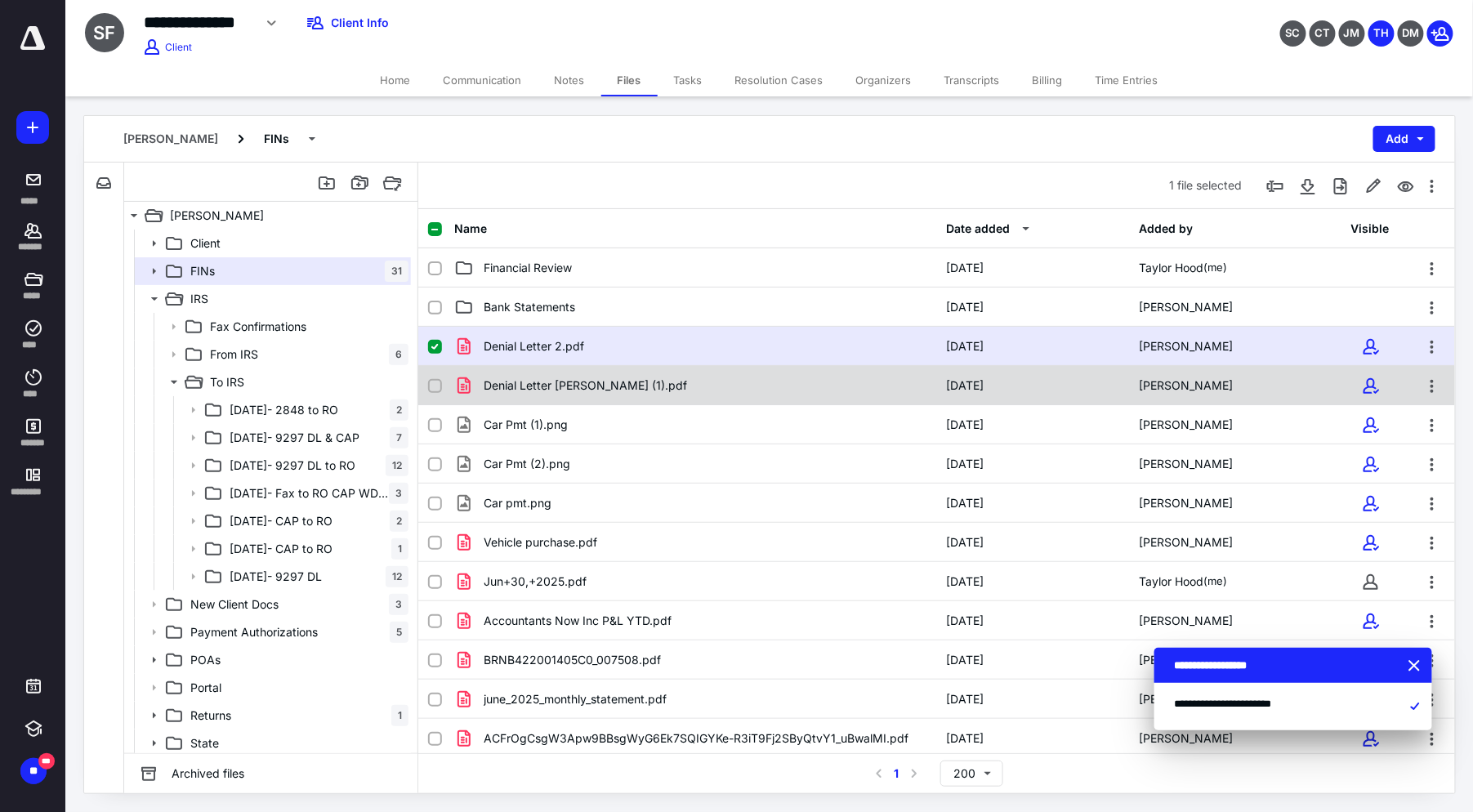 click 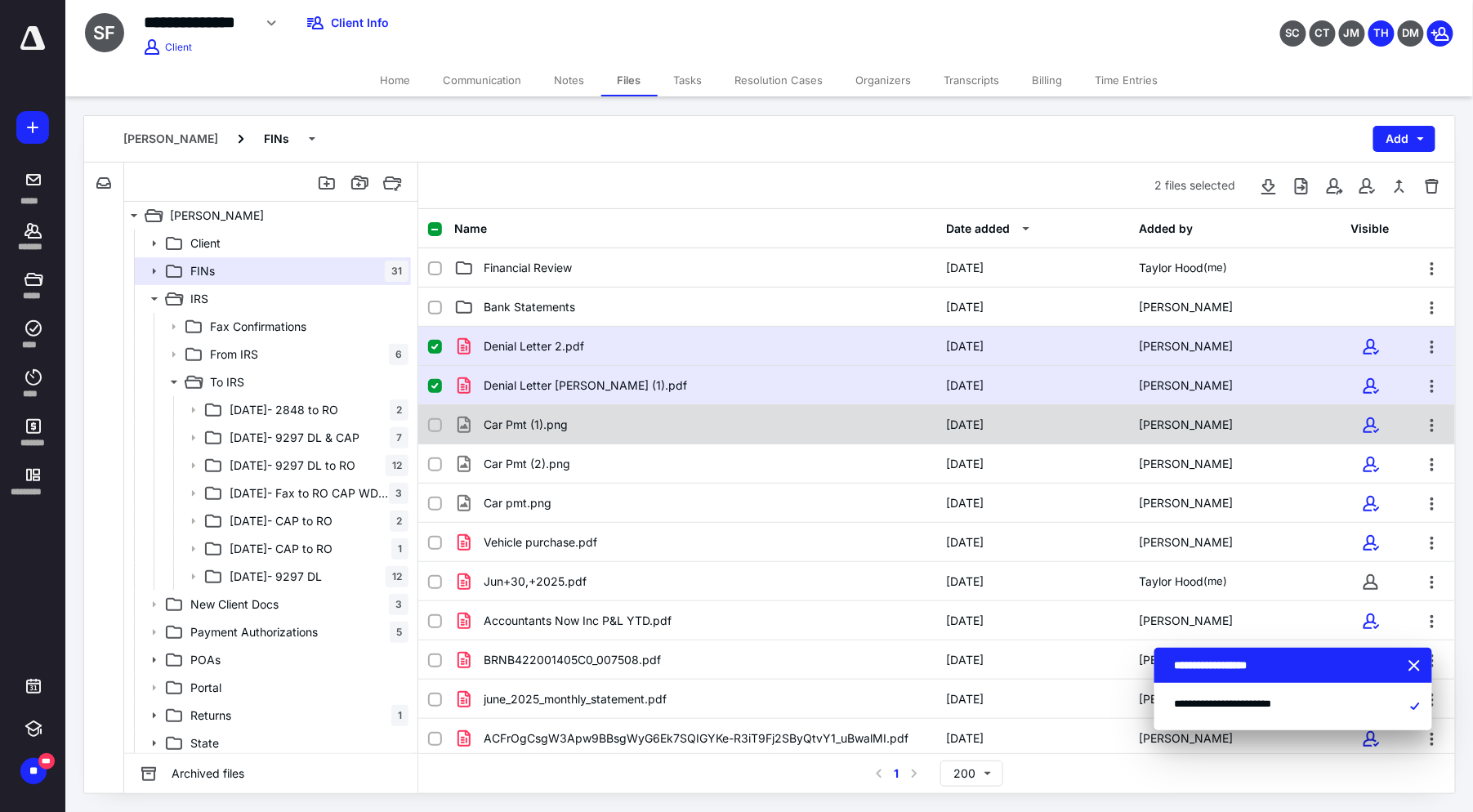 click at bounding box center [435, 426] 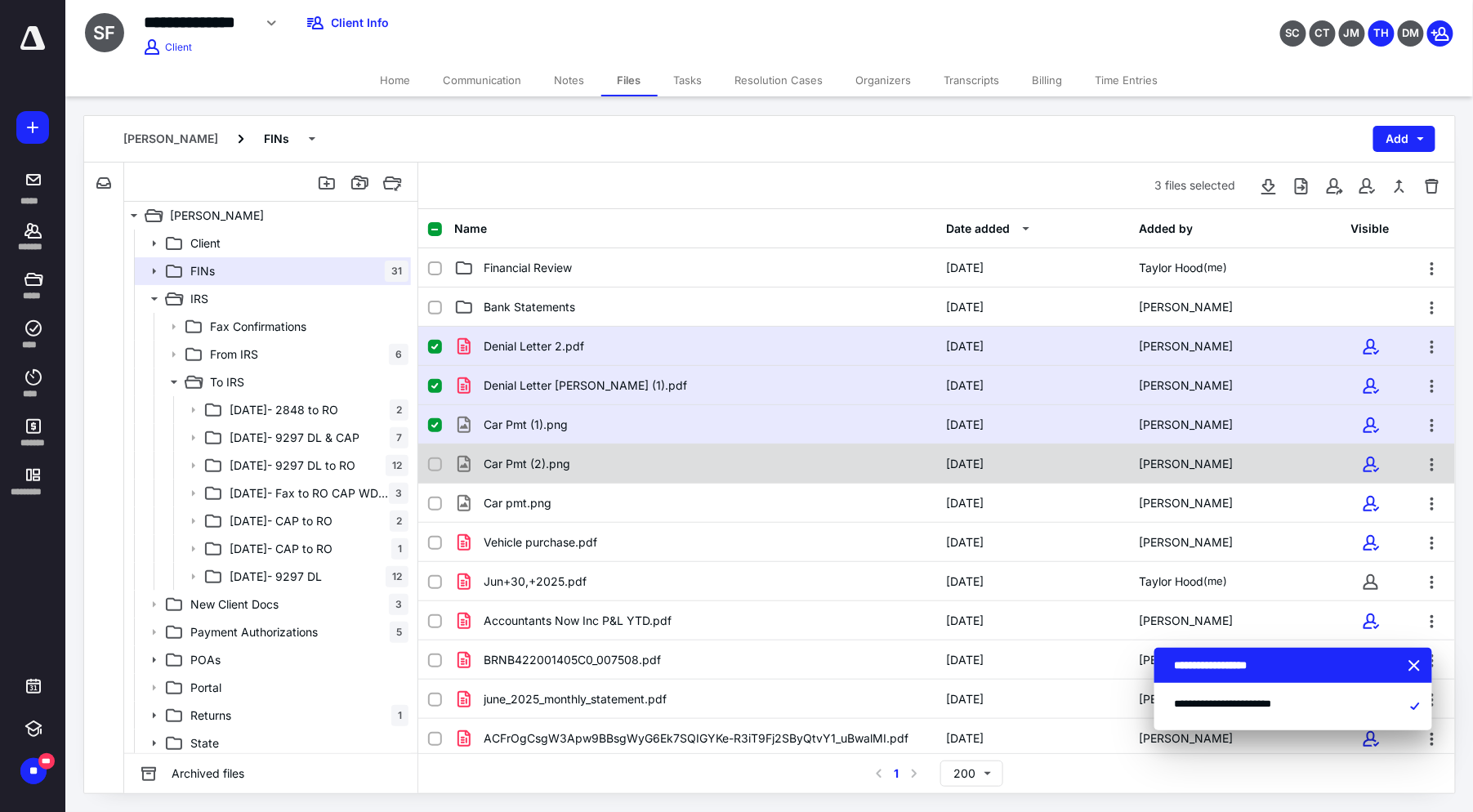 click at bounding box center (435, 465) 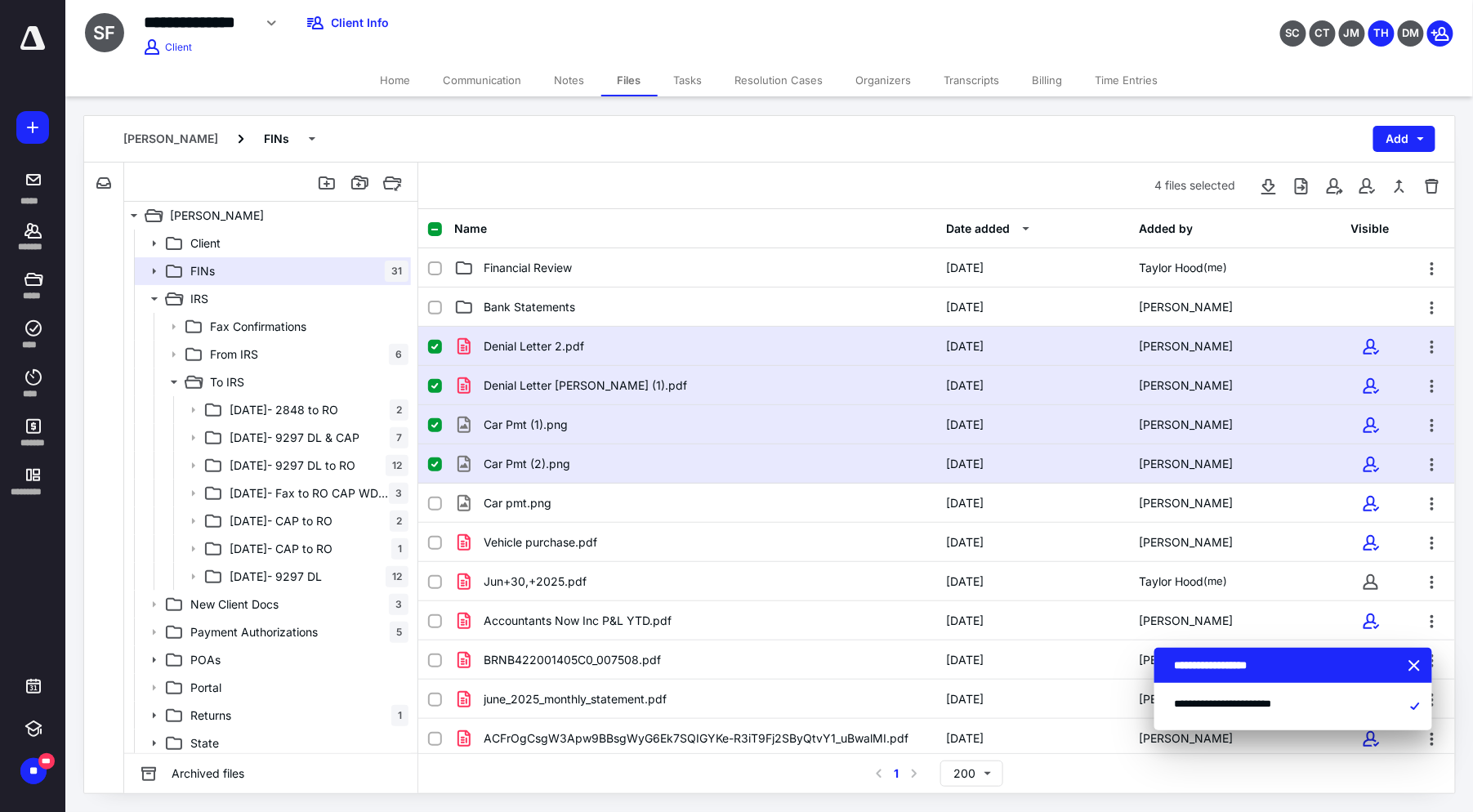 click 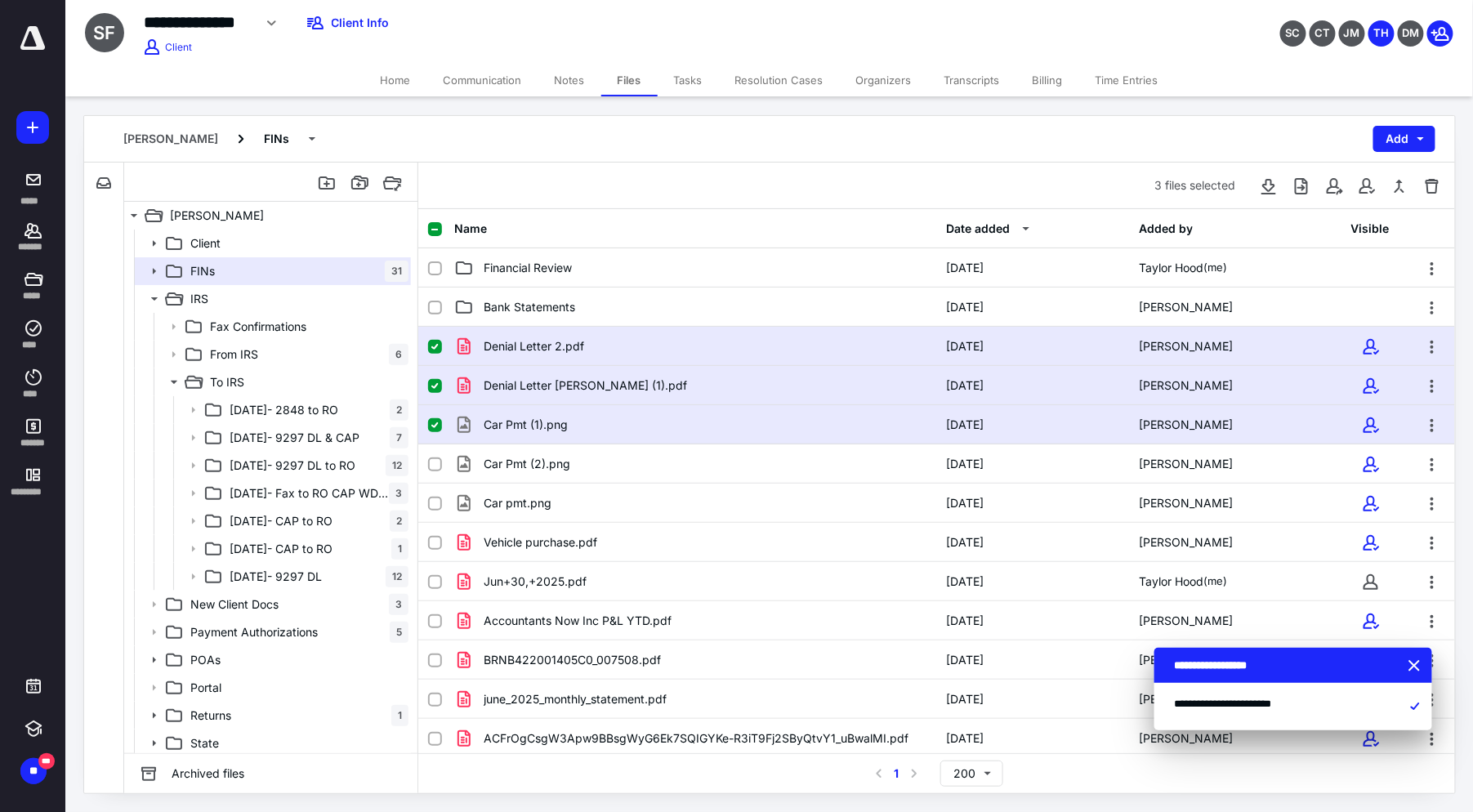 click 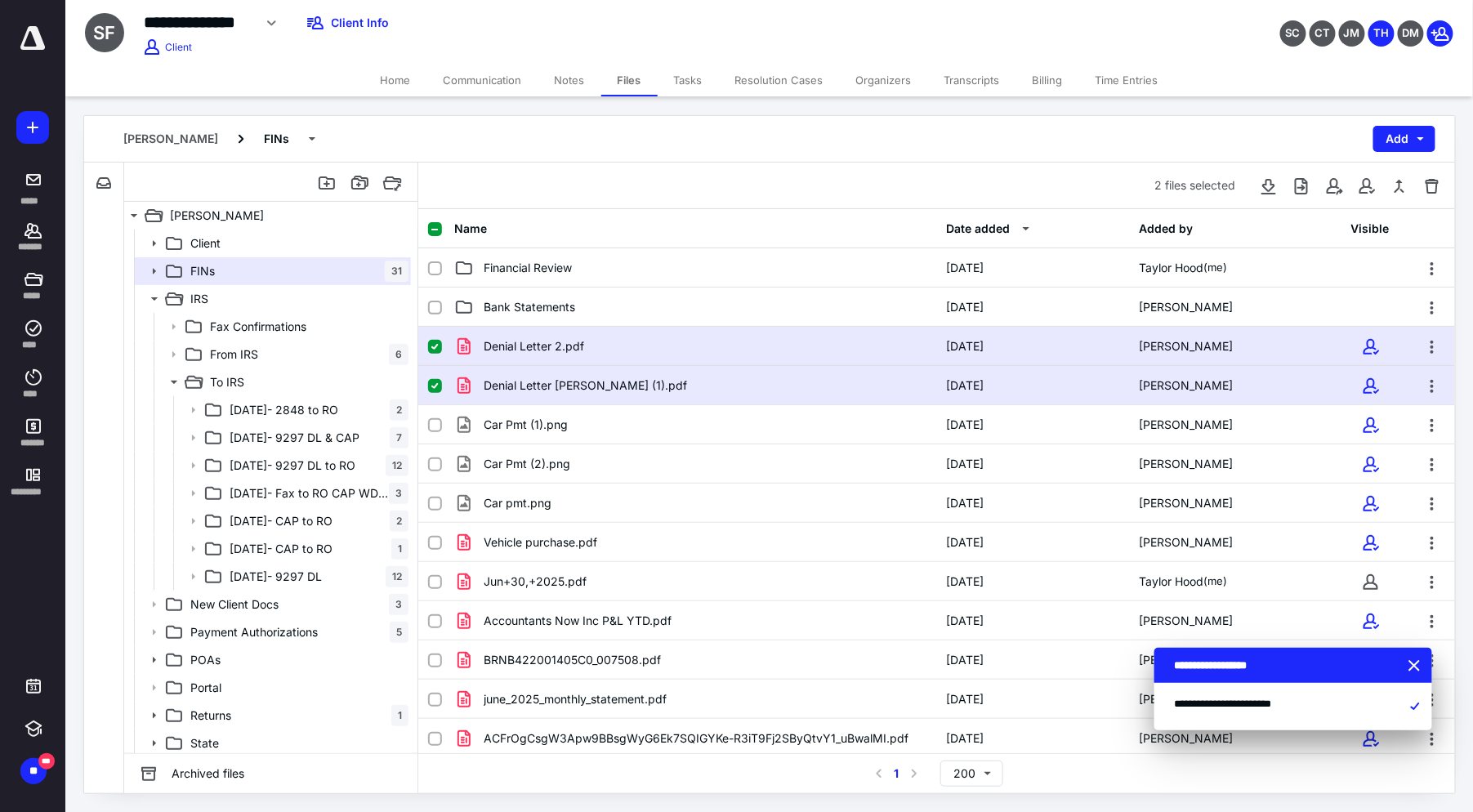 click 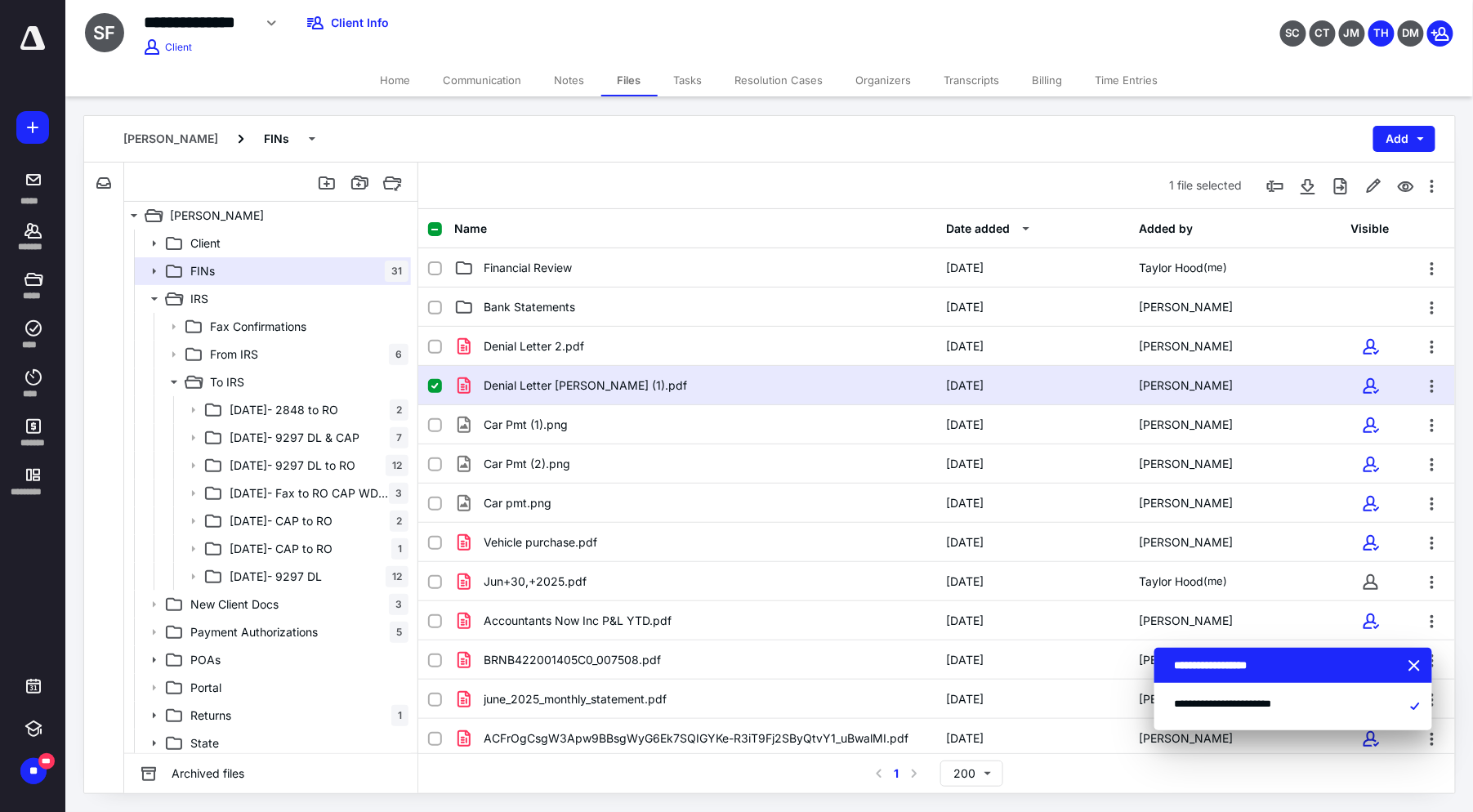 click at bounding box center [435, 386] 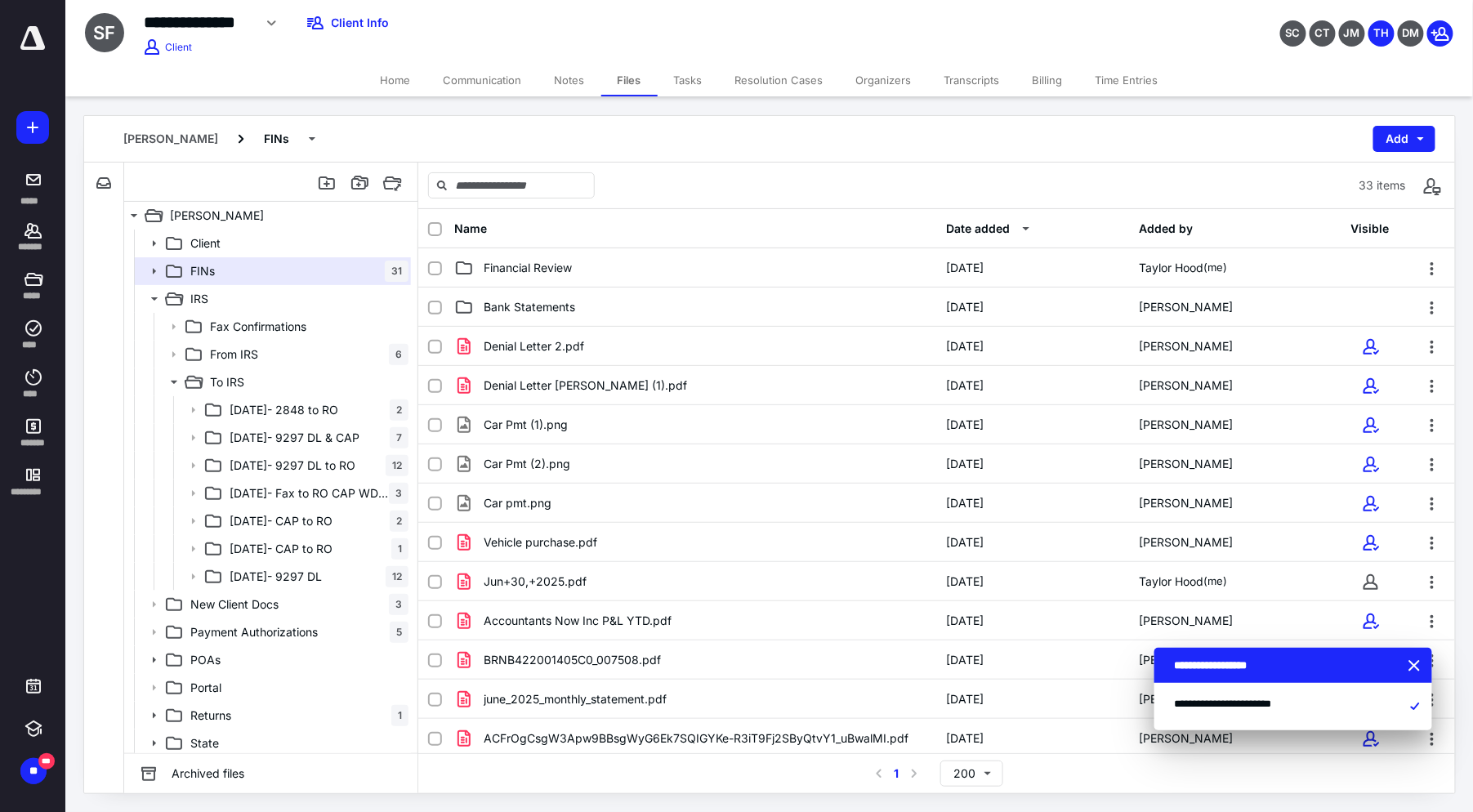 checkbox on "false" 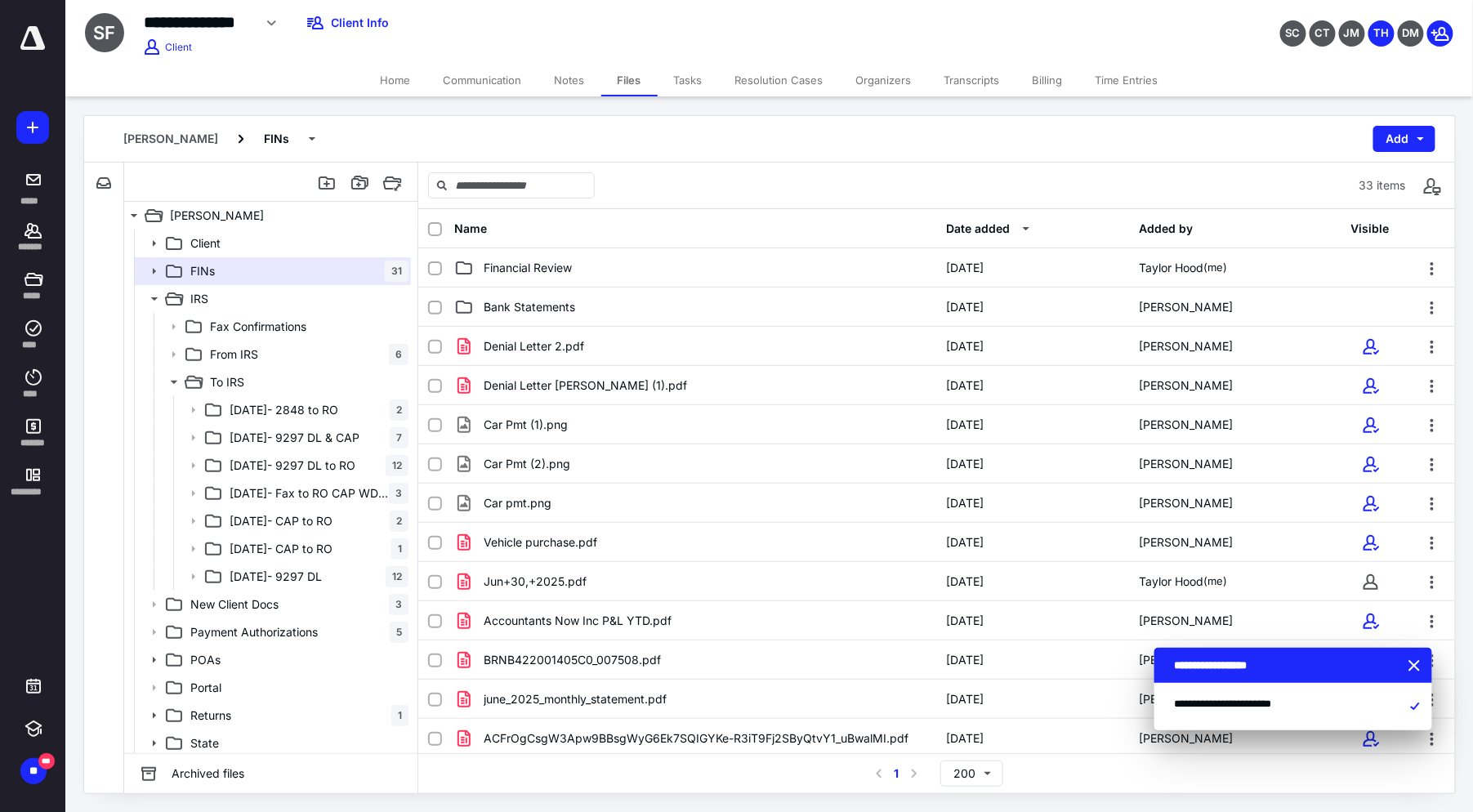 click on "Home" at bounding box center [395, 80] 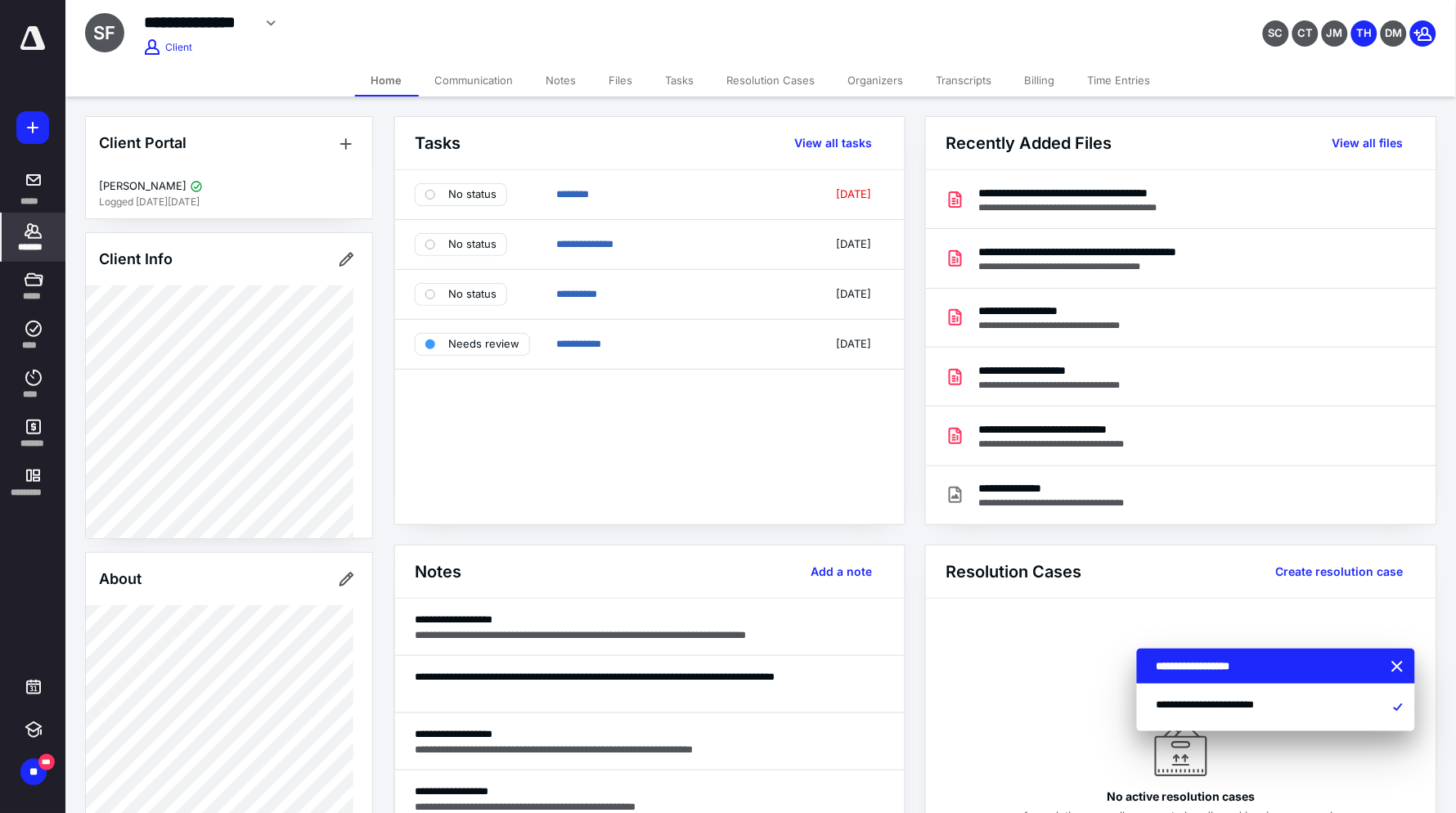 click on "*******" at bounding box center (34, 237) 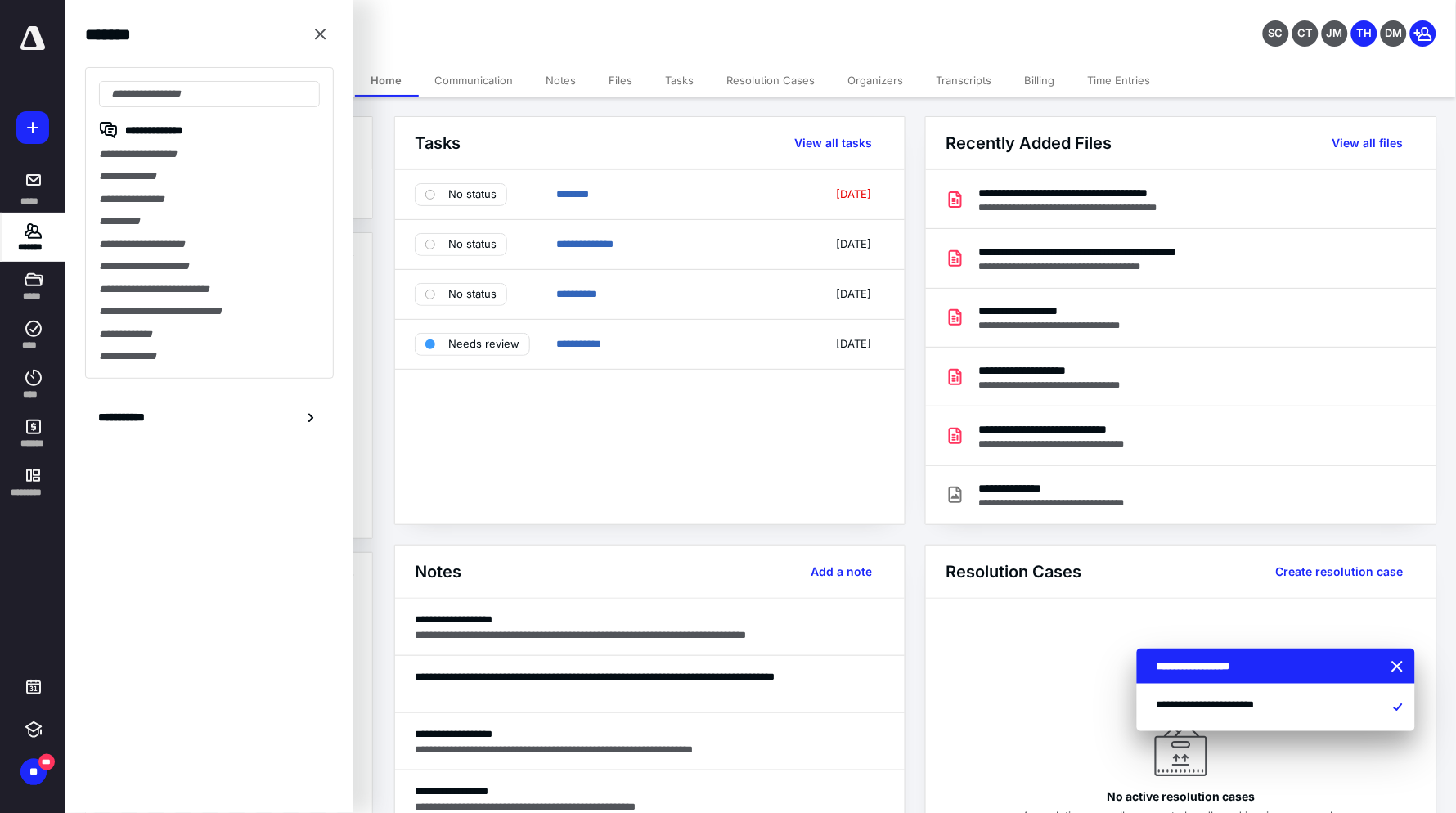 click on "Tasks View all tasks" at bounding box center (649, 143) 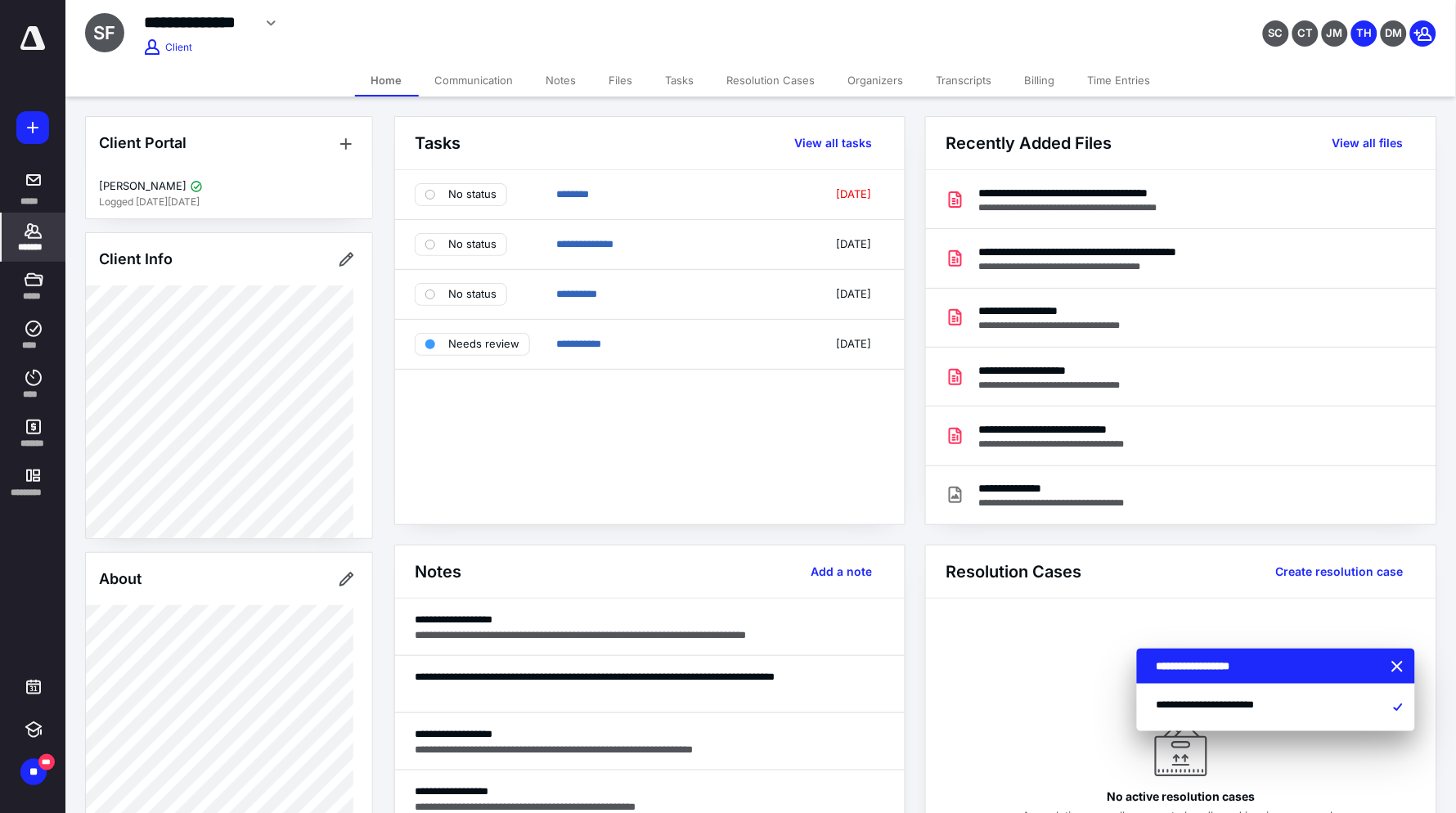click on "Files" at bounding box center [621, 80] 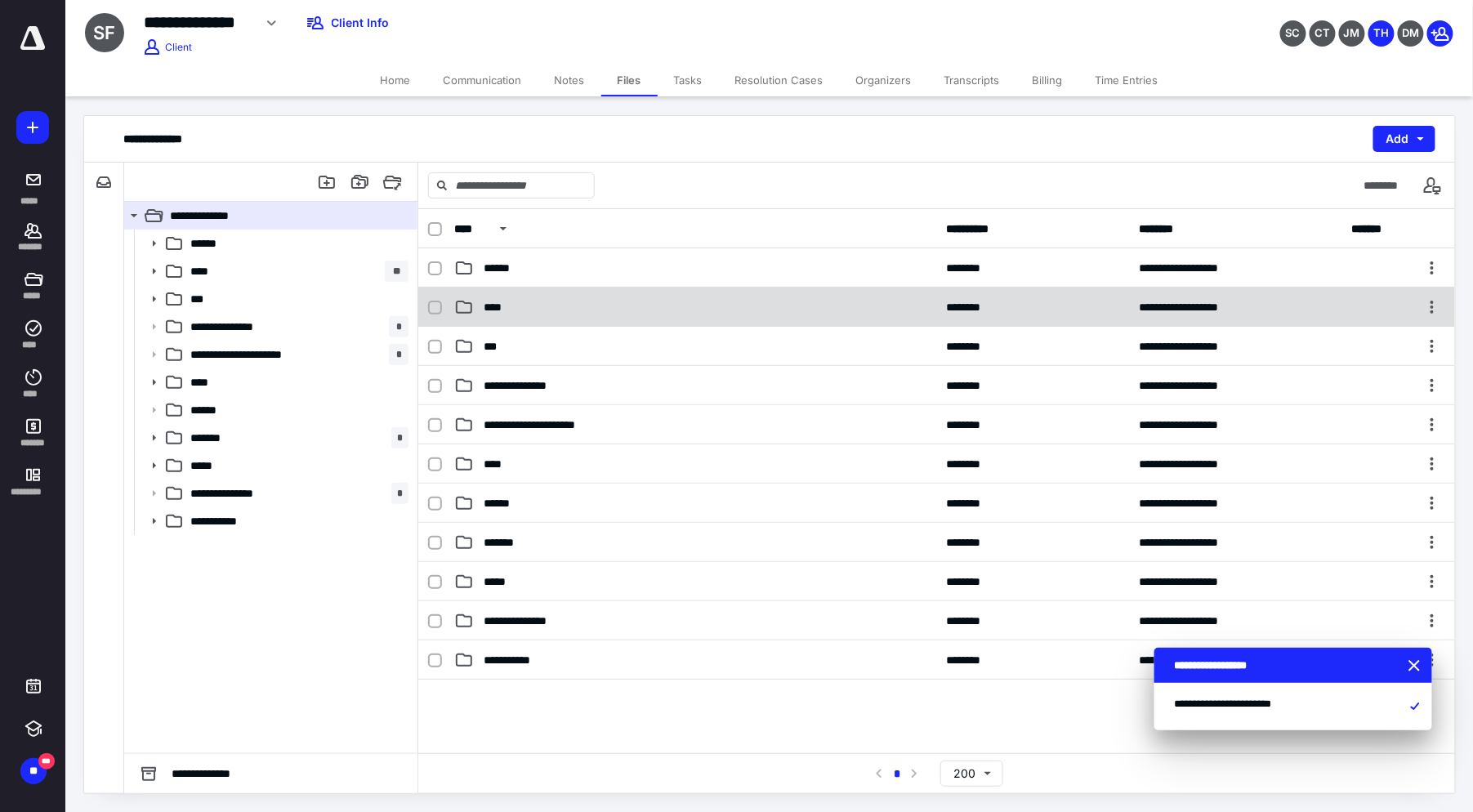 click on "****" at bounding box center (695, 307) 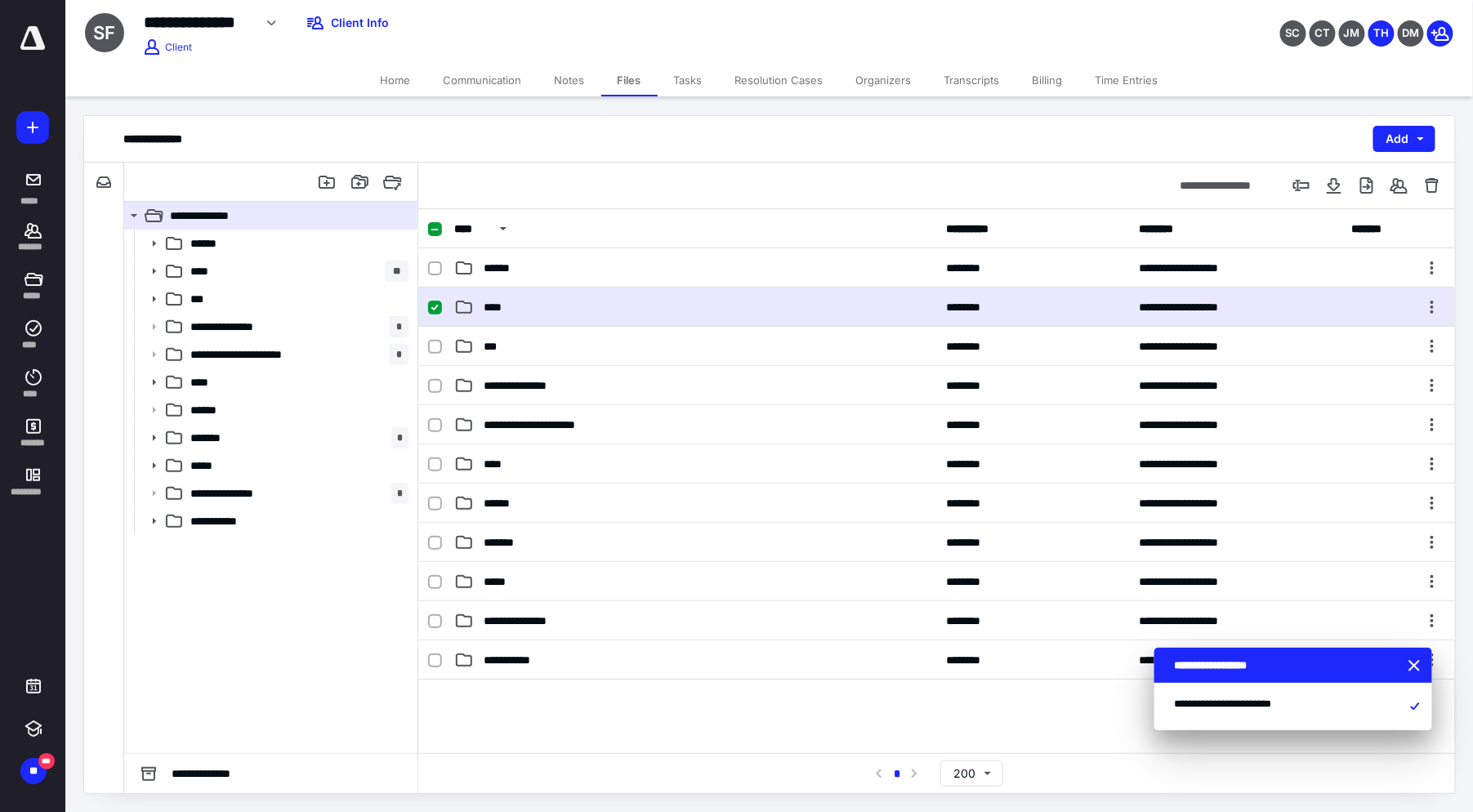 click on "****" at bounding box center [695, 307] 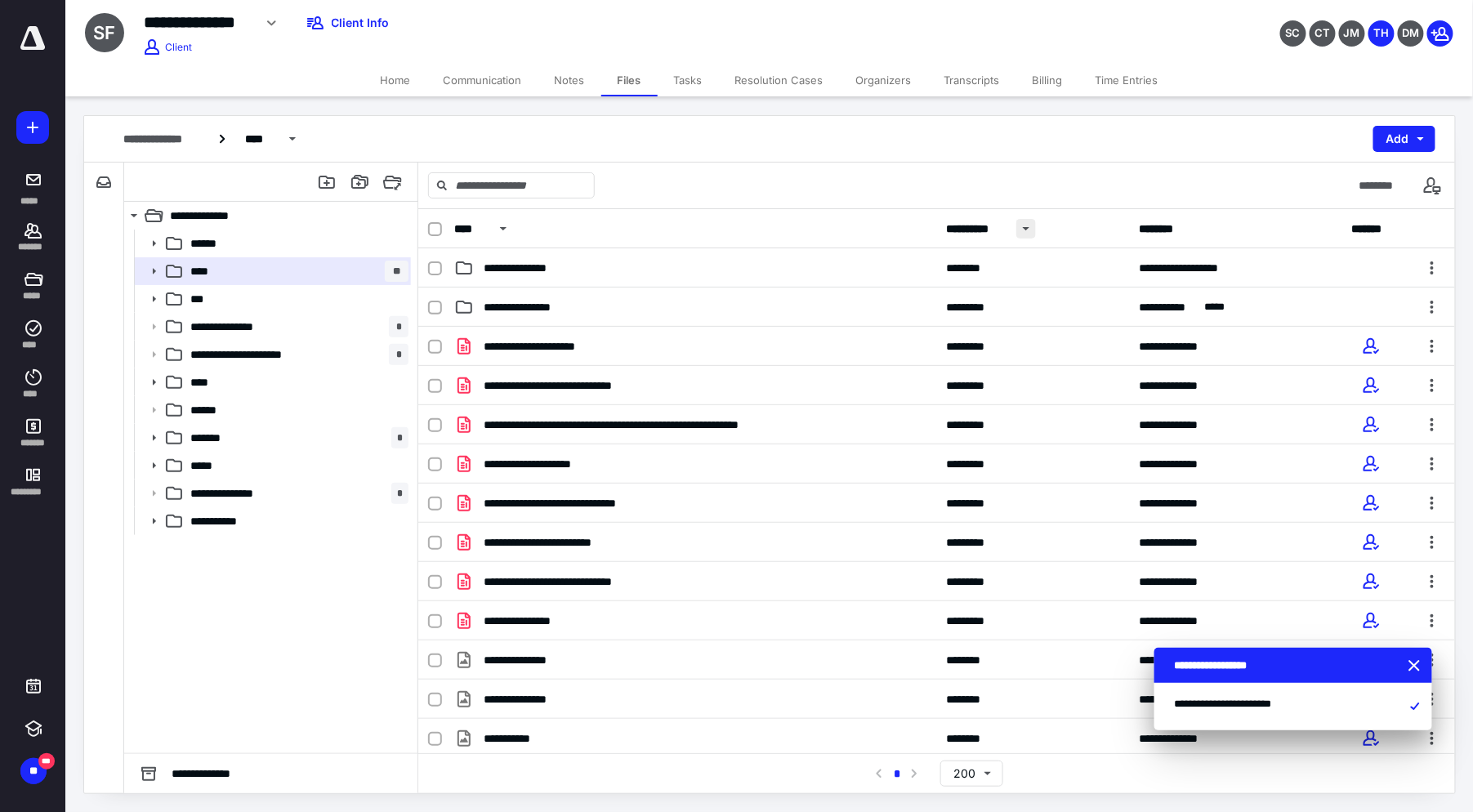 click at bounding box center [1026, 229] 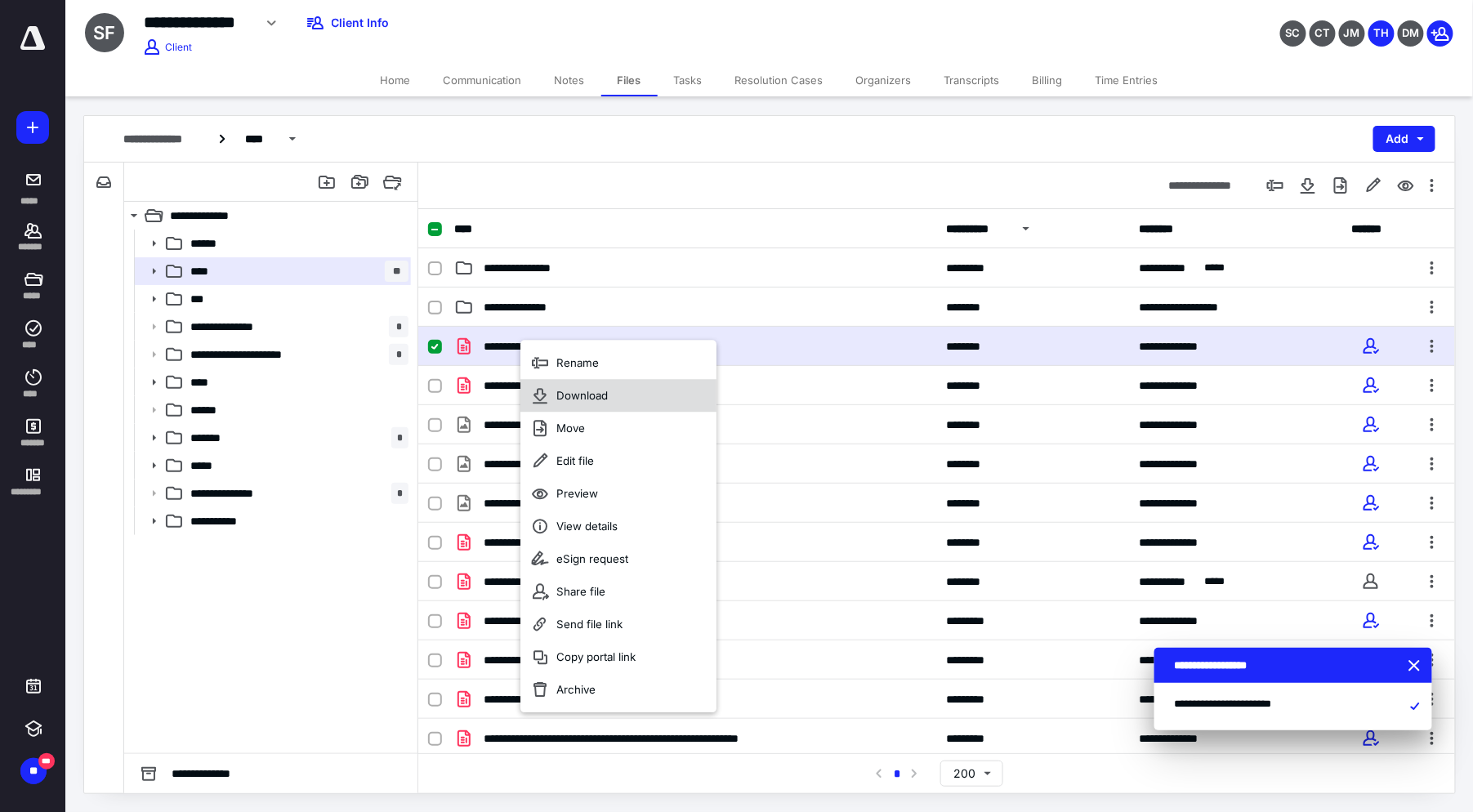 click on "Download" at bounding box center (582, 395) 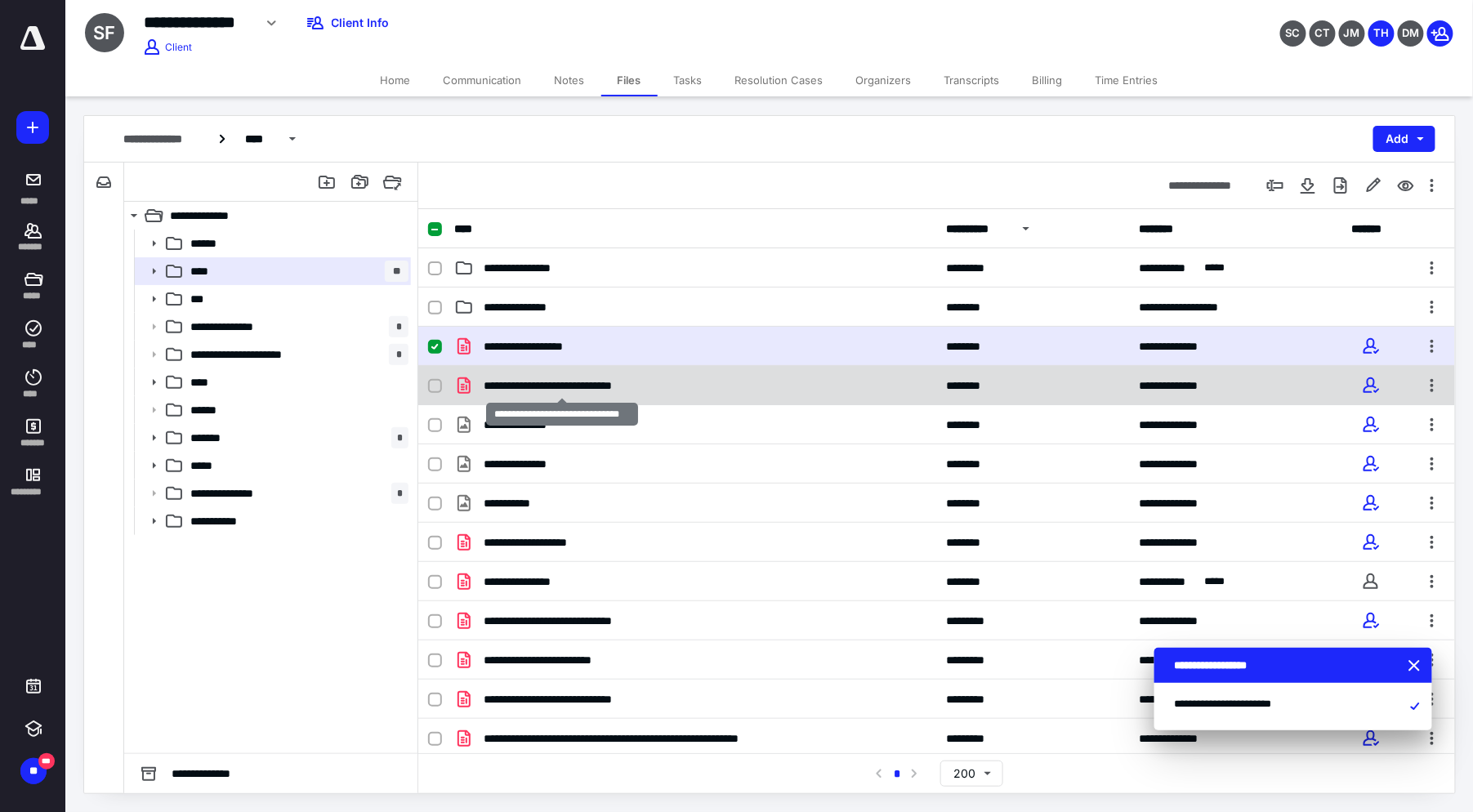 checkbox on "false" 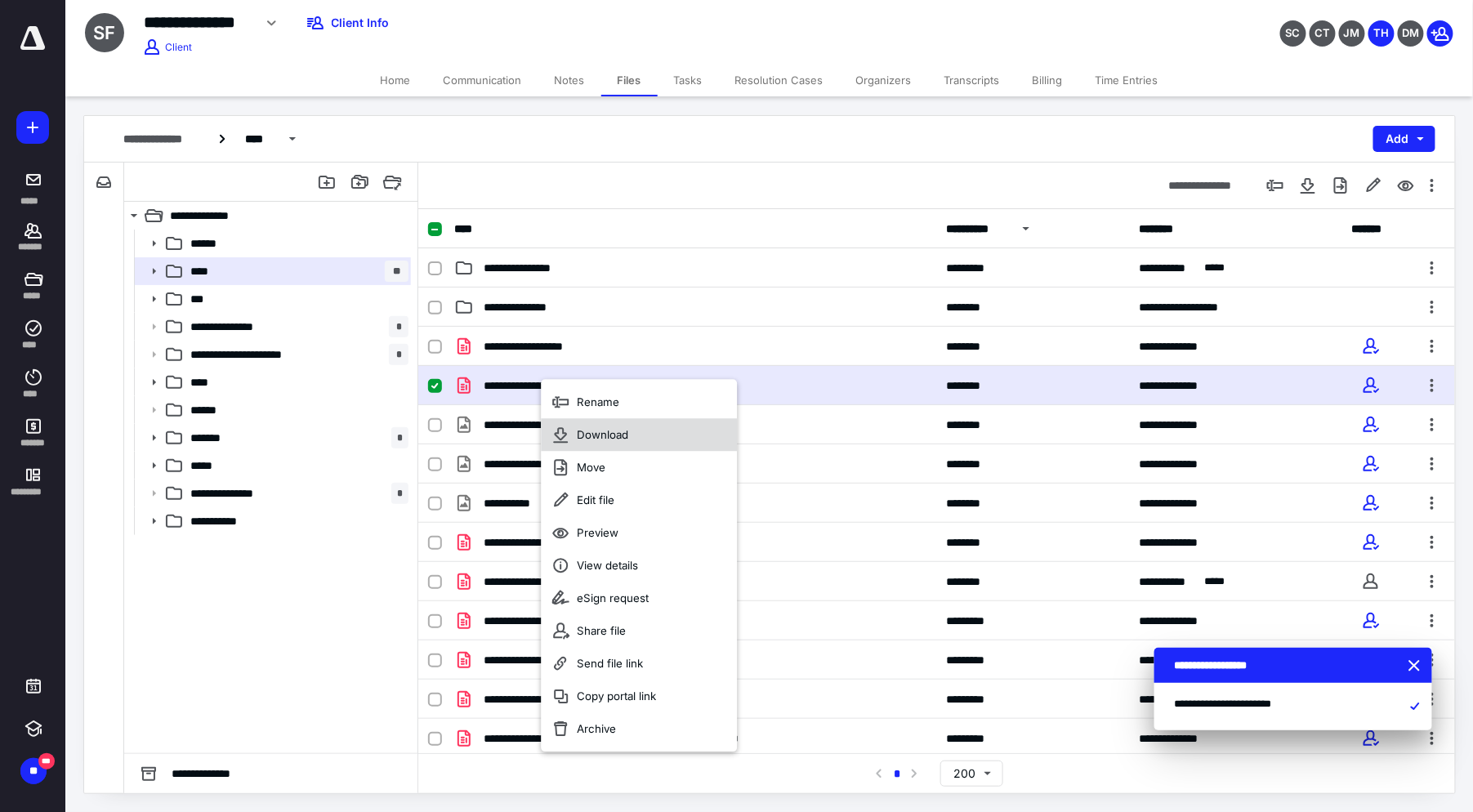 click on "Download" at bounding box center [602, 435] 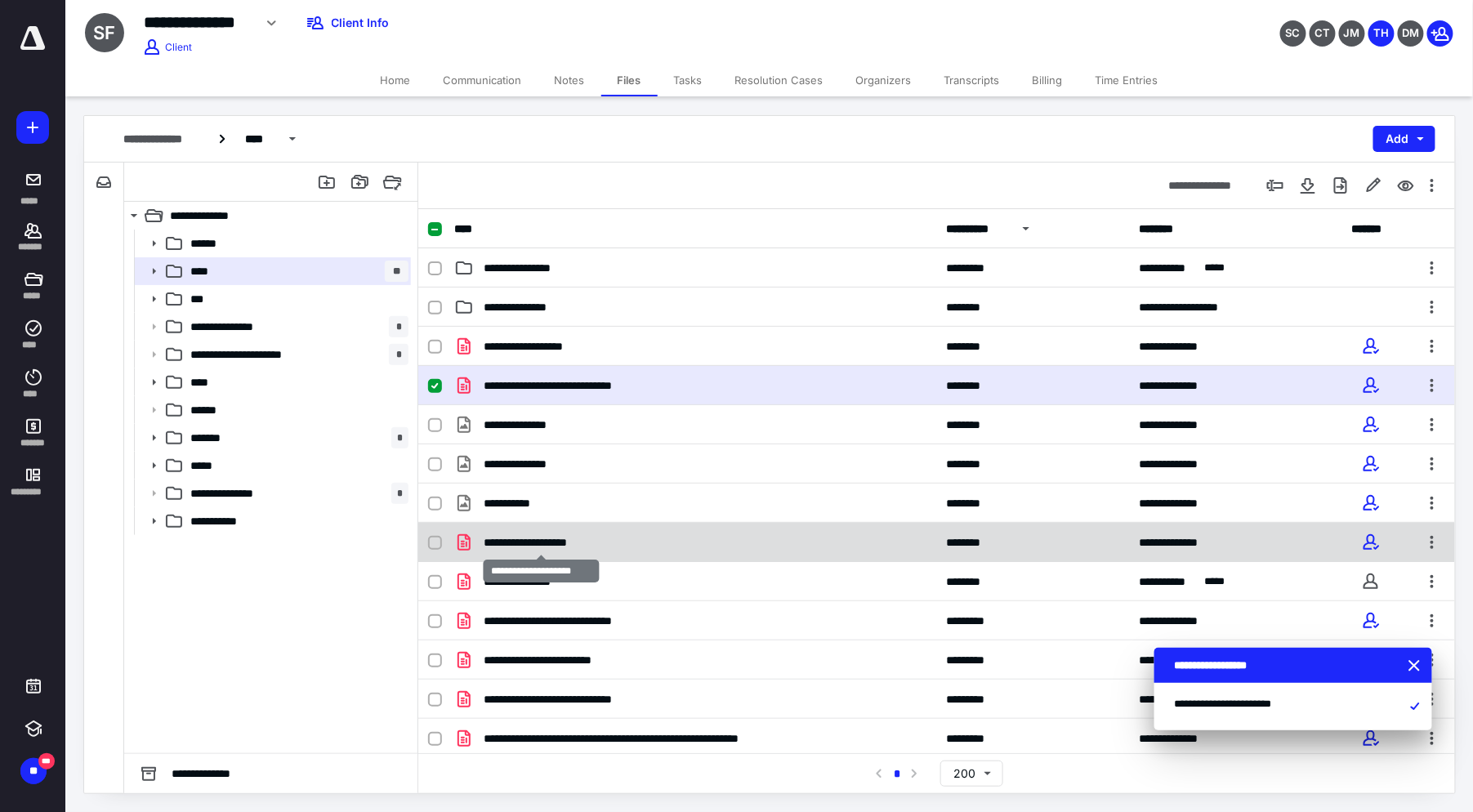 checkbox on "false" 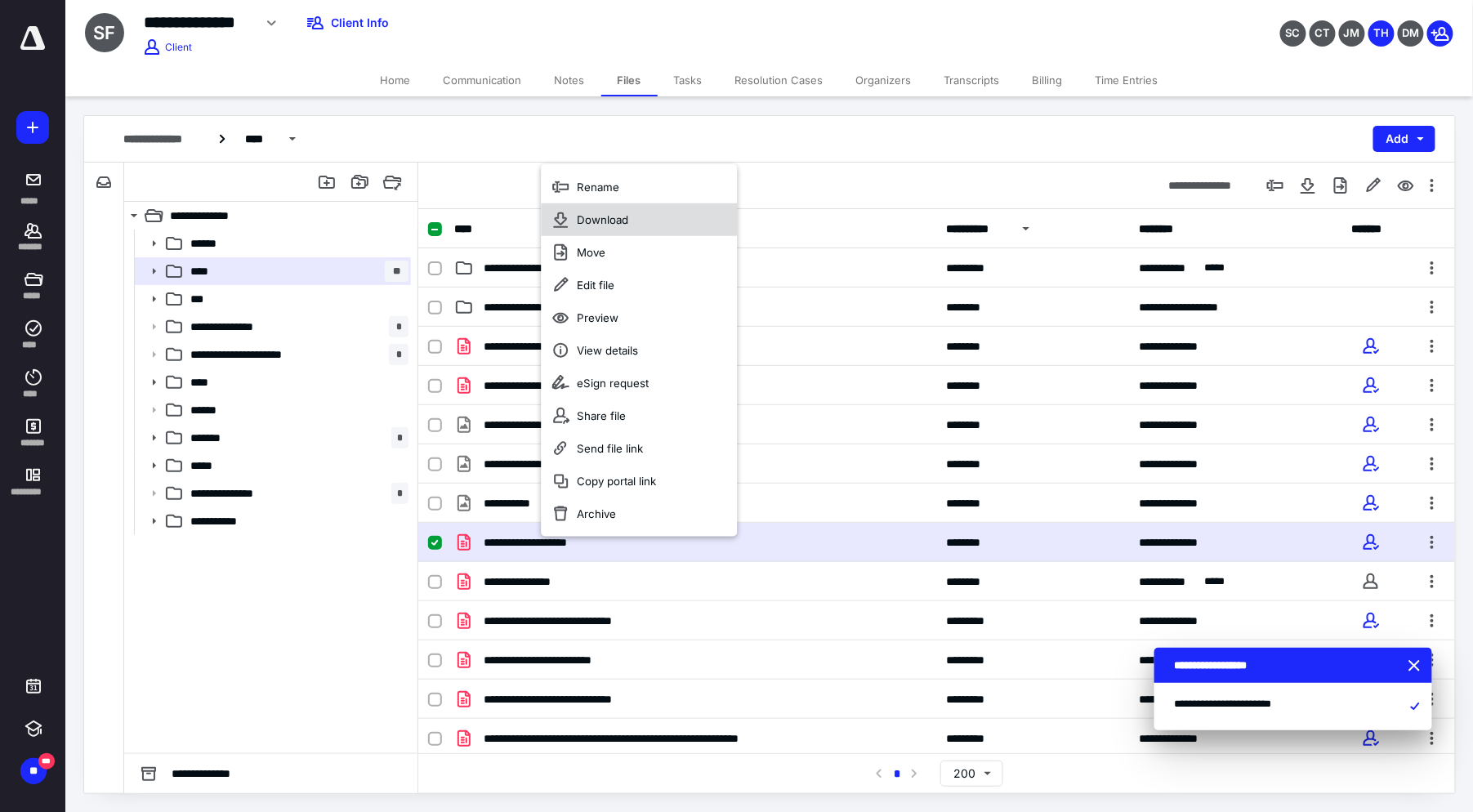 click on "Download" at bounding box center (602, 220) 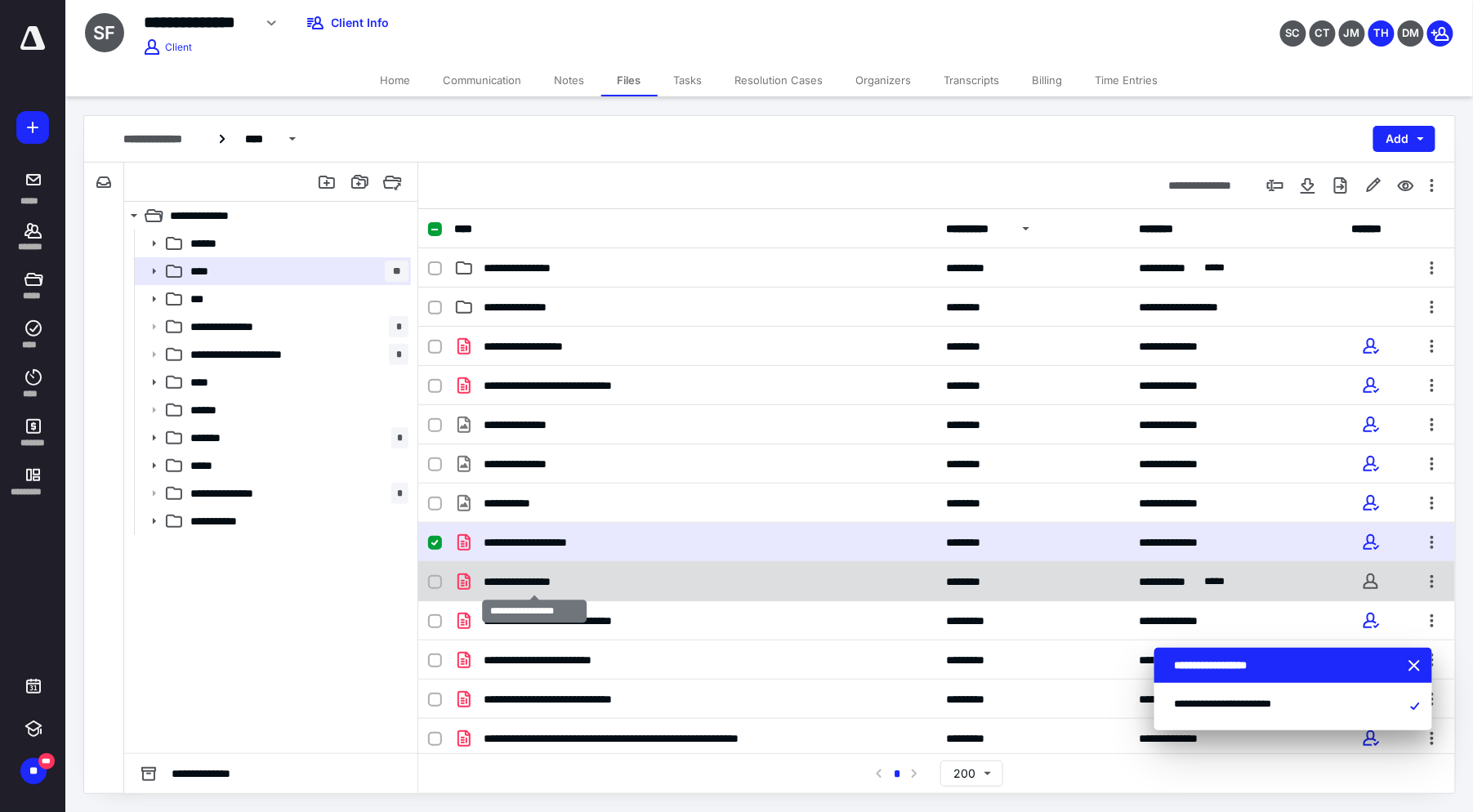 checkbox on "false" 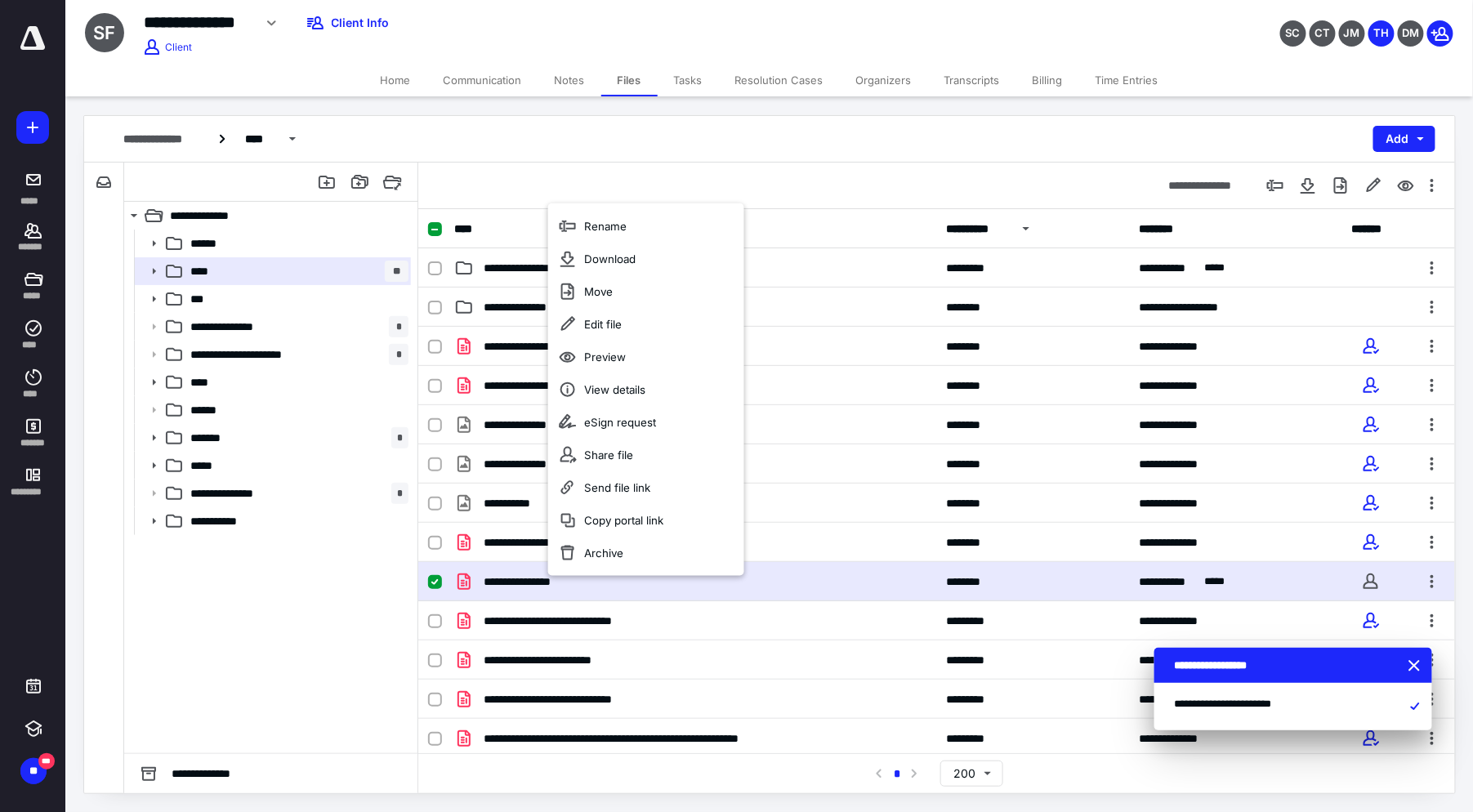 click 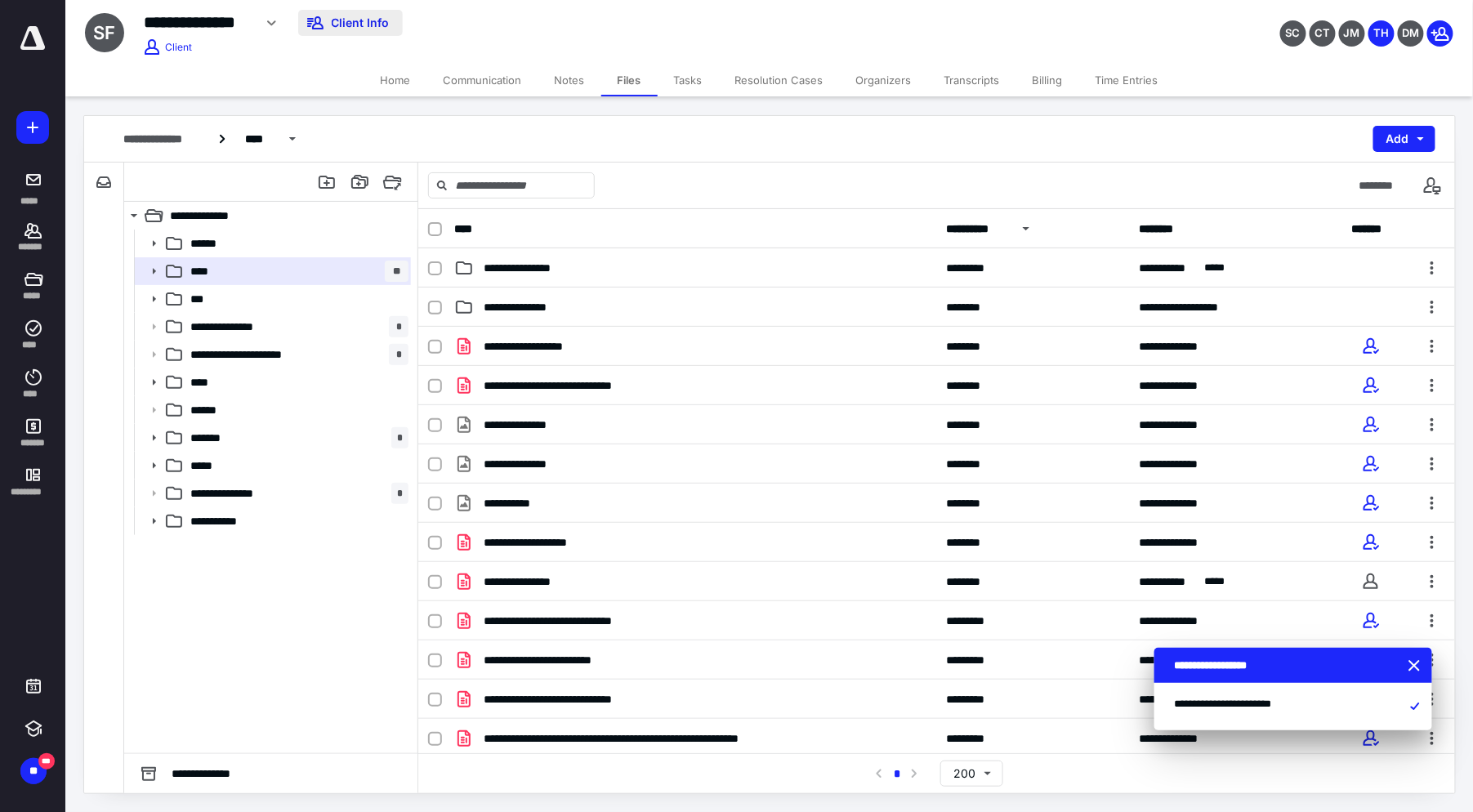 drag, startPoint x: 355, startPoint y: 18, endPoint x: 351, endPoint y: 26, distance: 8.94427 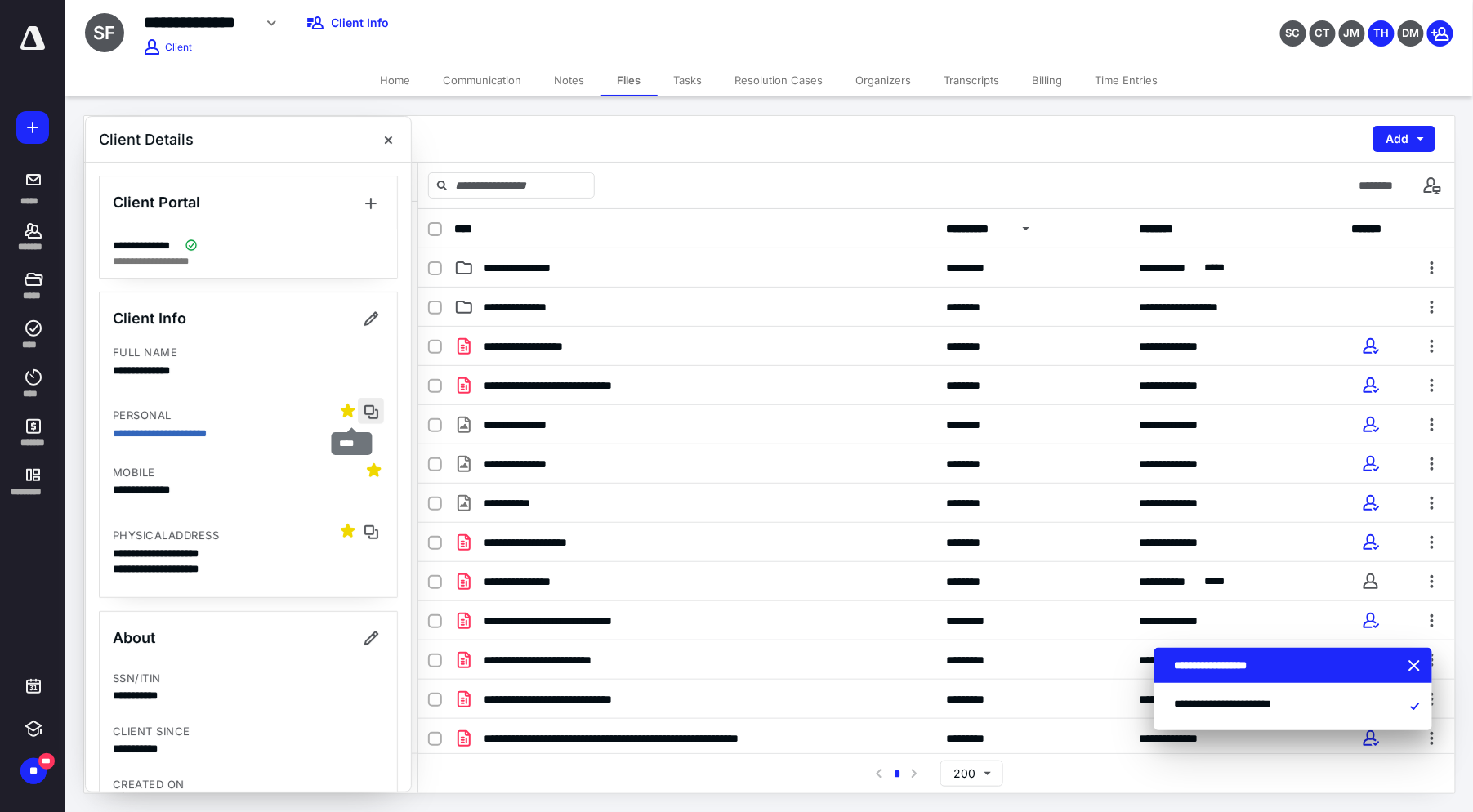 click at bounding box center (371, 411) 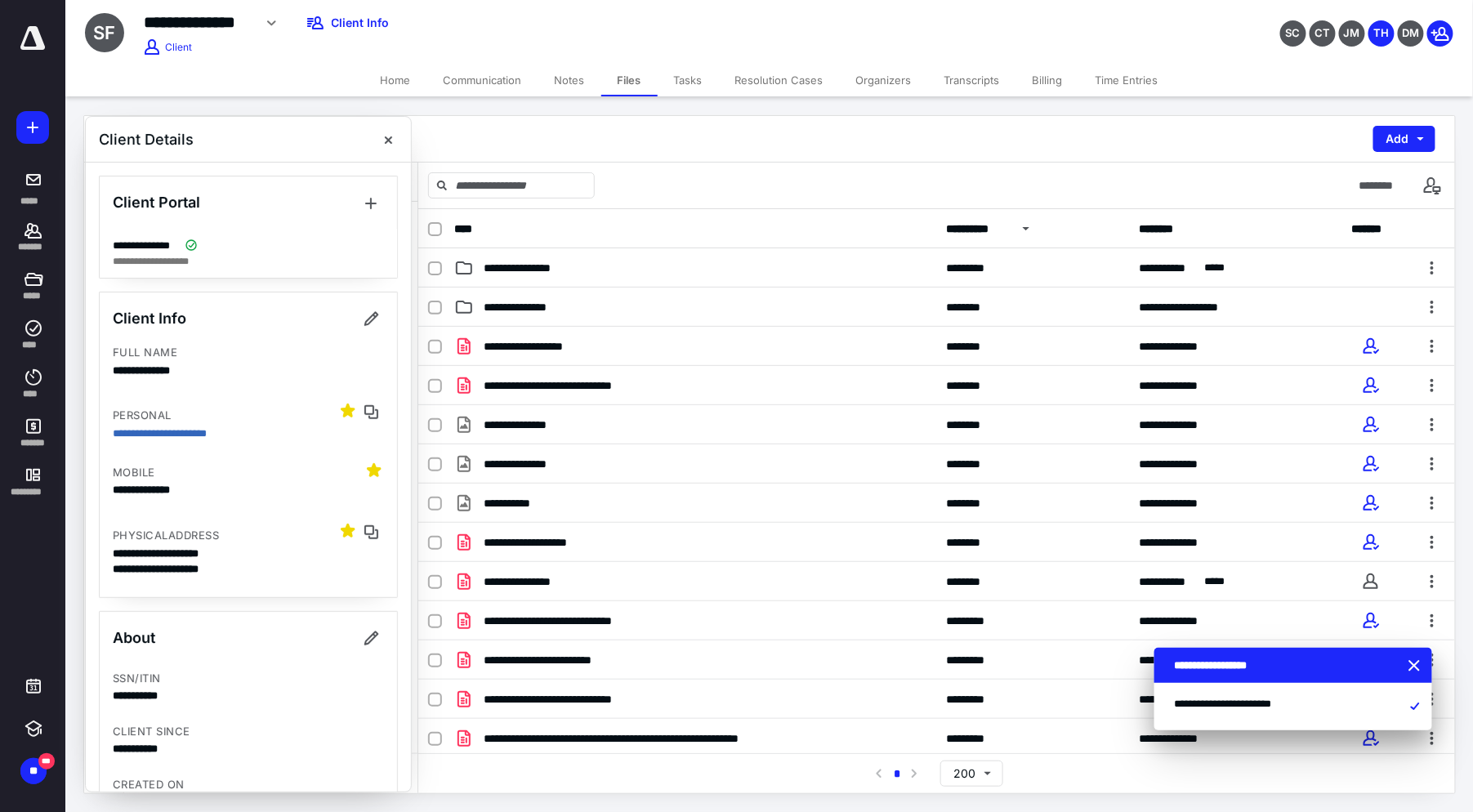 click on "Files" at bounding box center [629, 80] 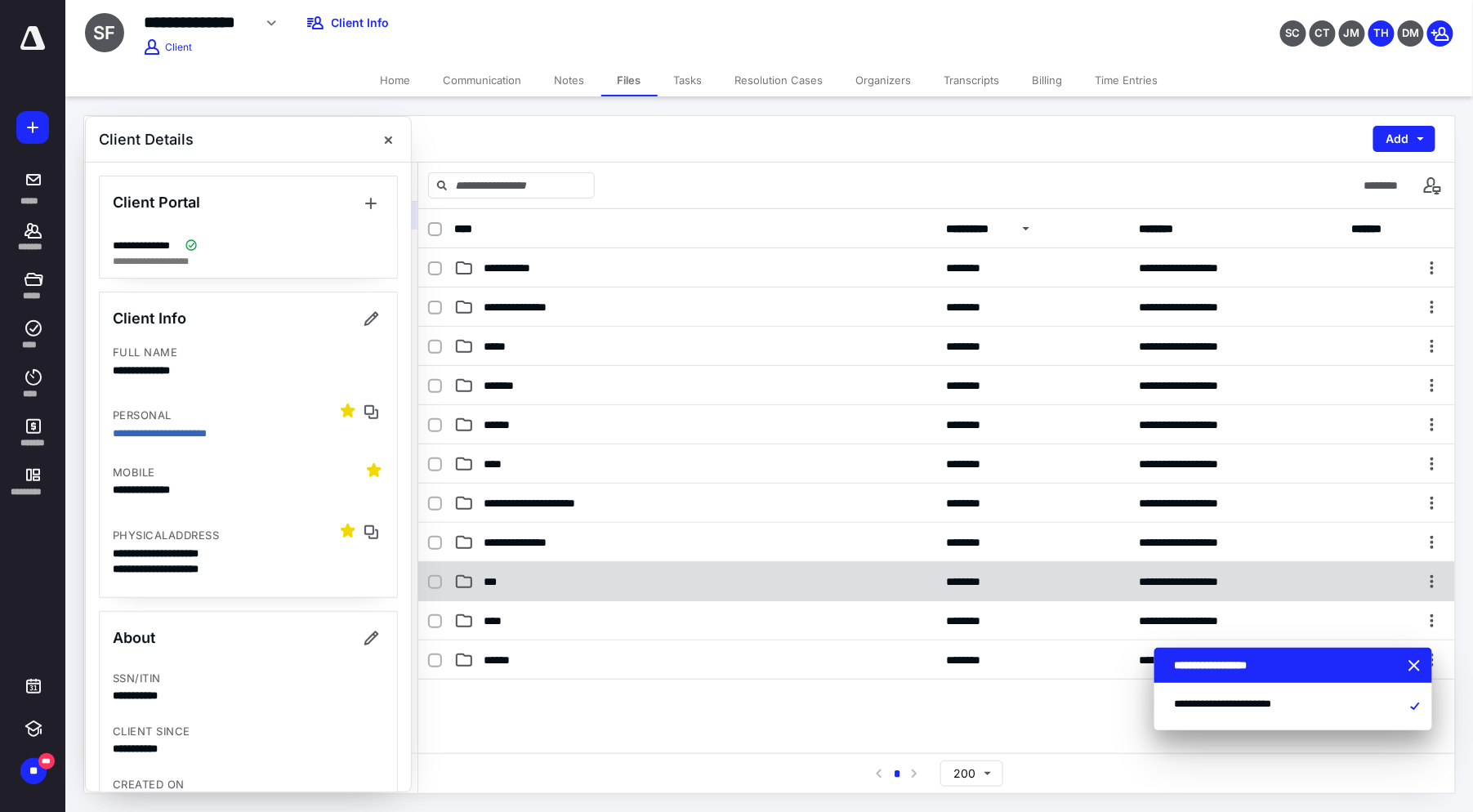 click on "***" at bounding box center (695, 582) 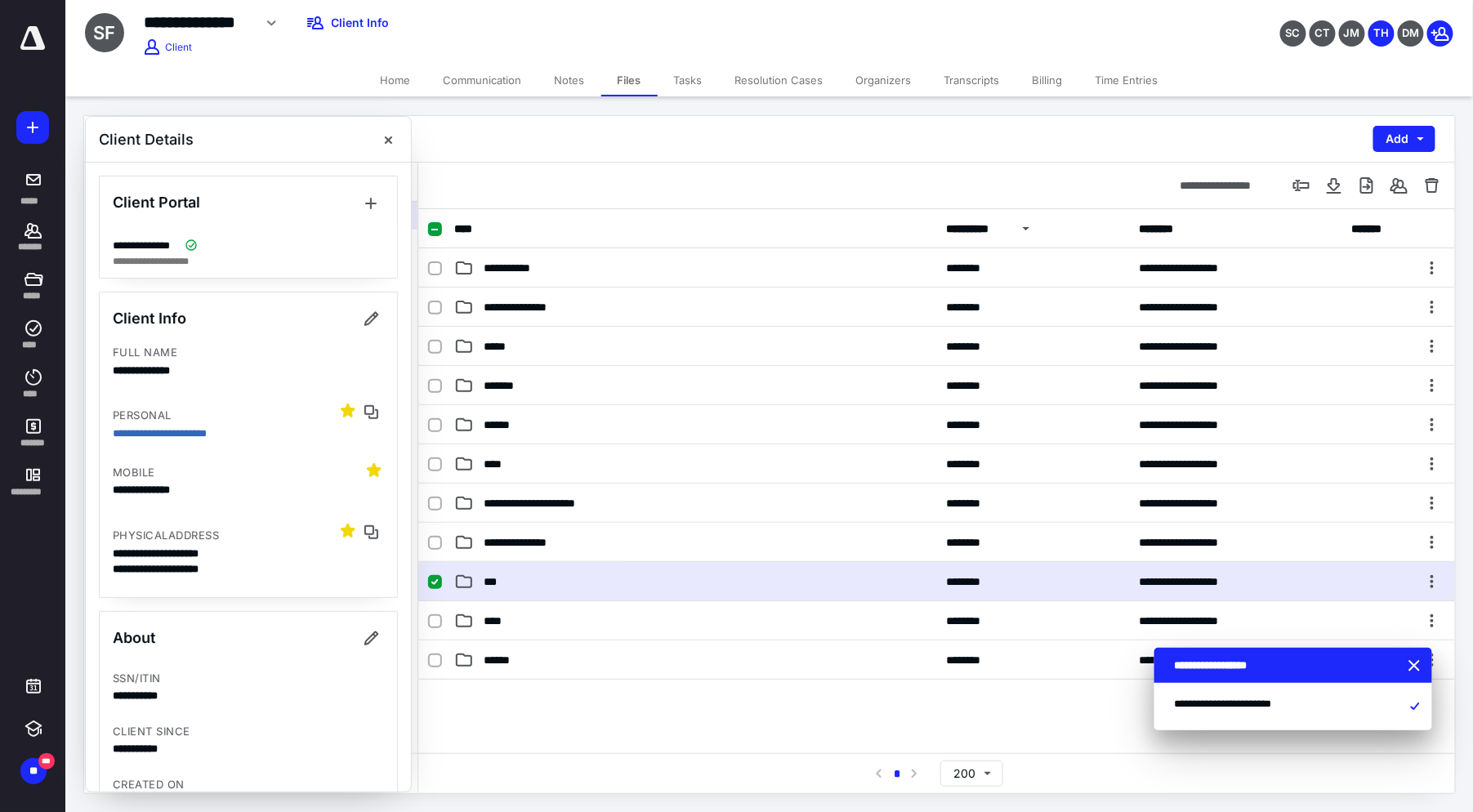 click on "***" at bounding box center [695, 582] 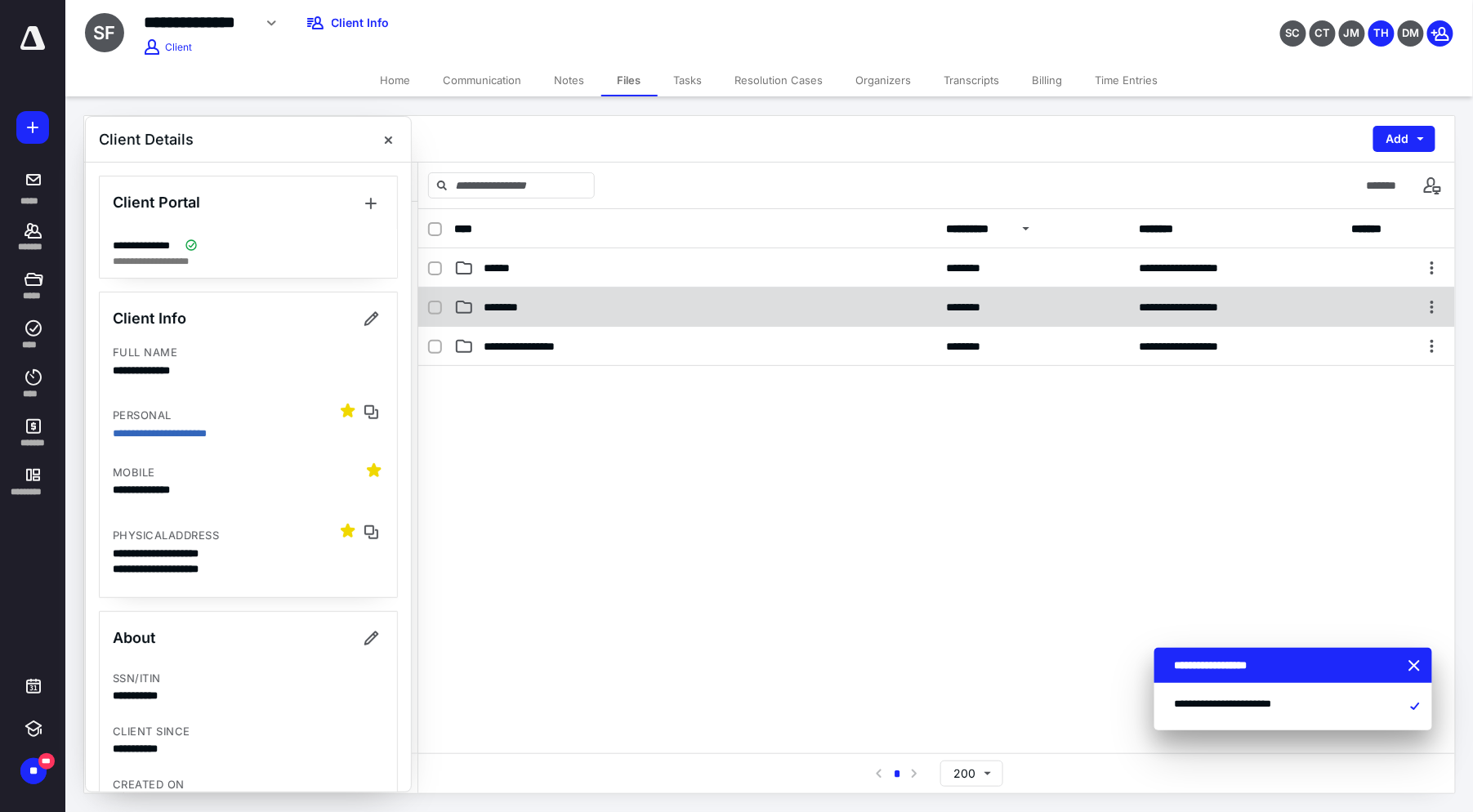 click on "********" at bounding box center (695, 307) 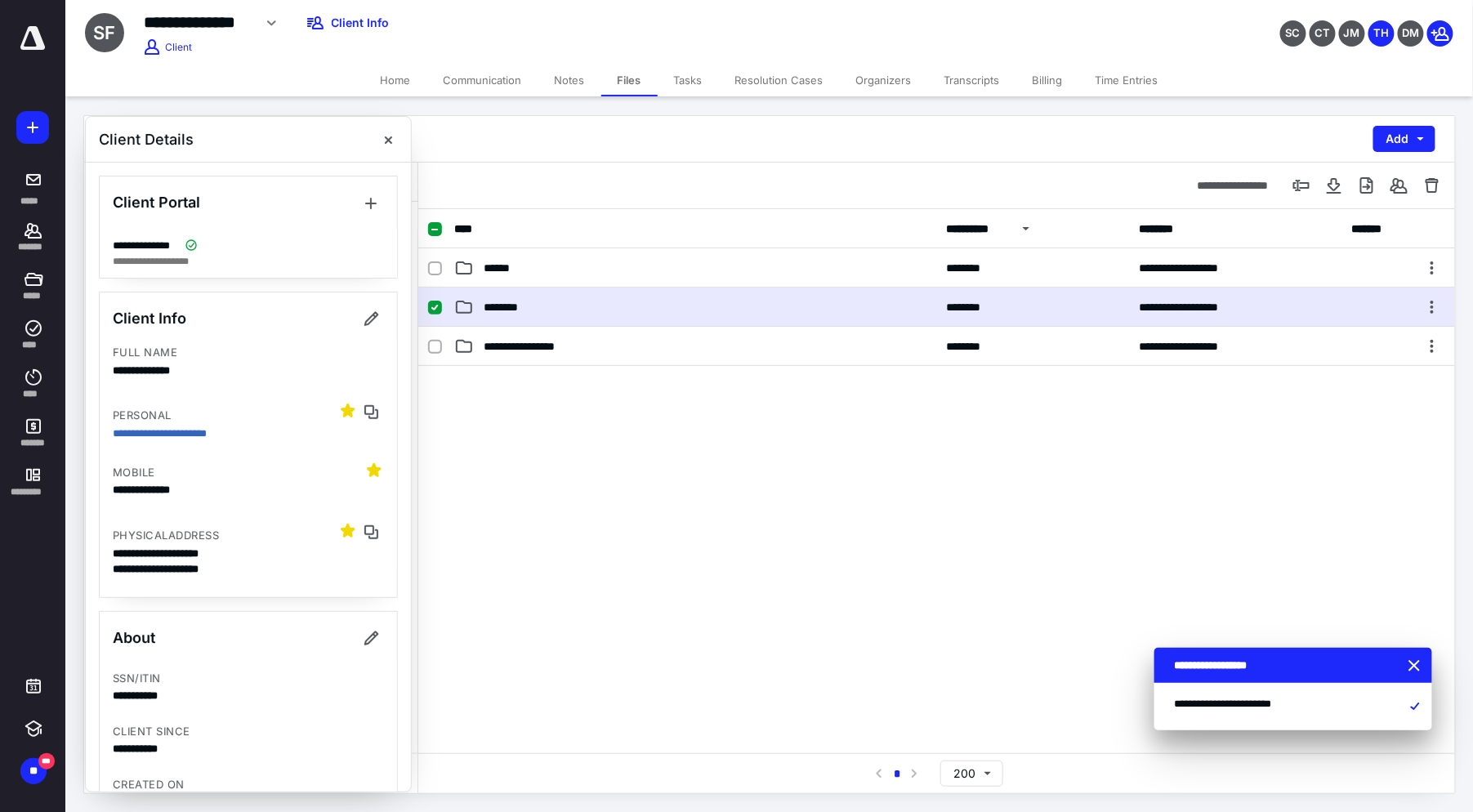 click on "********" at bounding box center [695, 307] 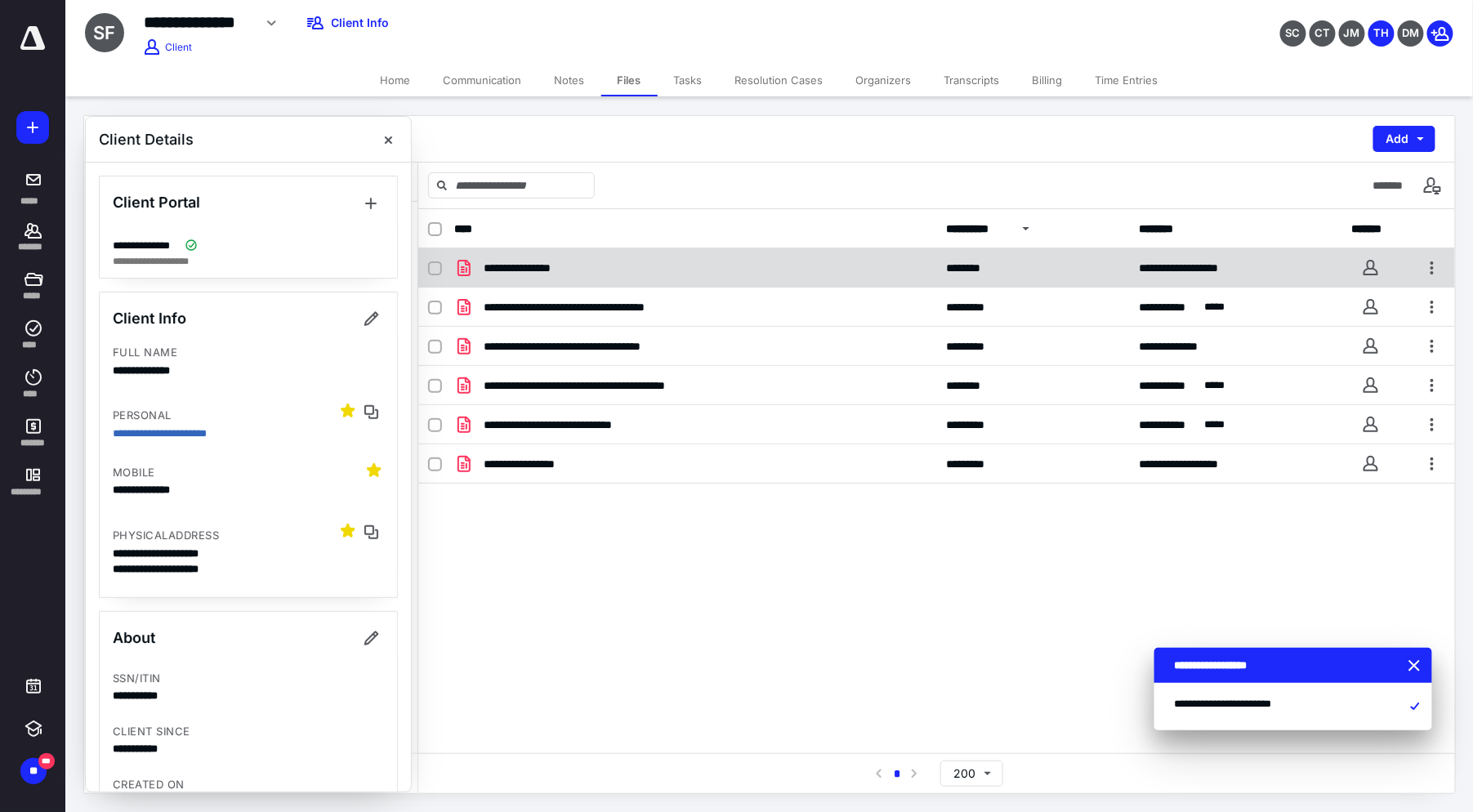 click on "**********" at bounding box center (528, 268) 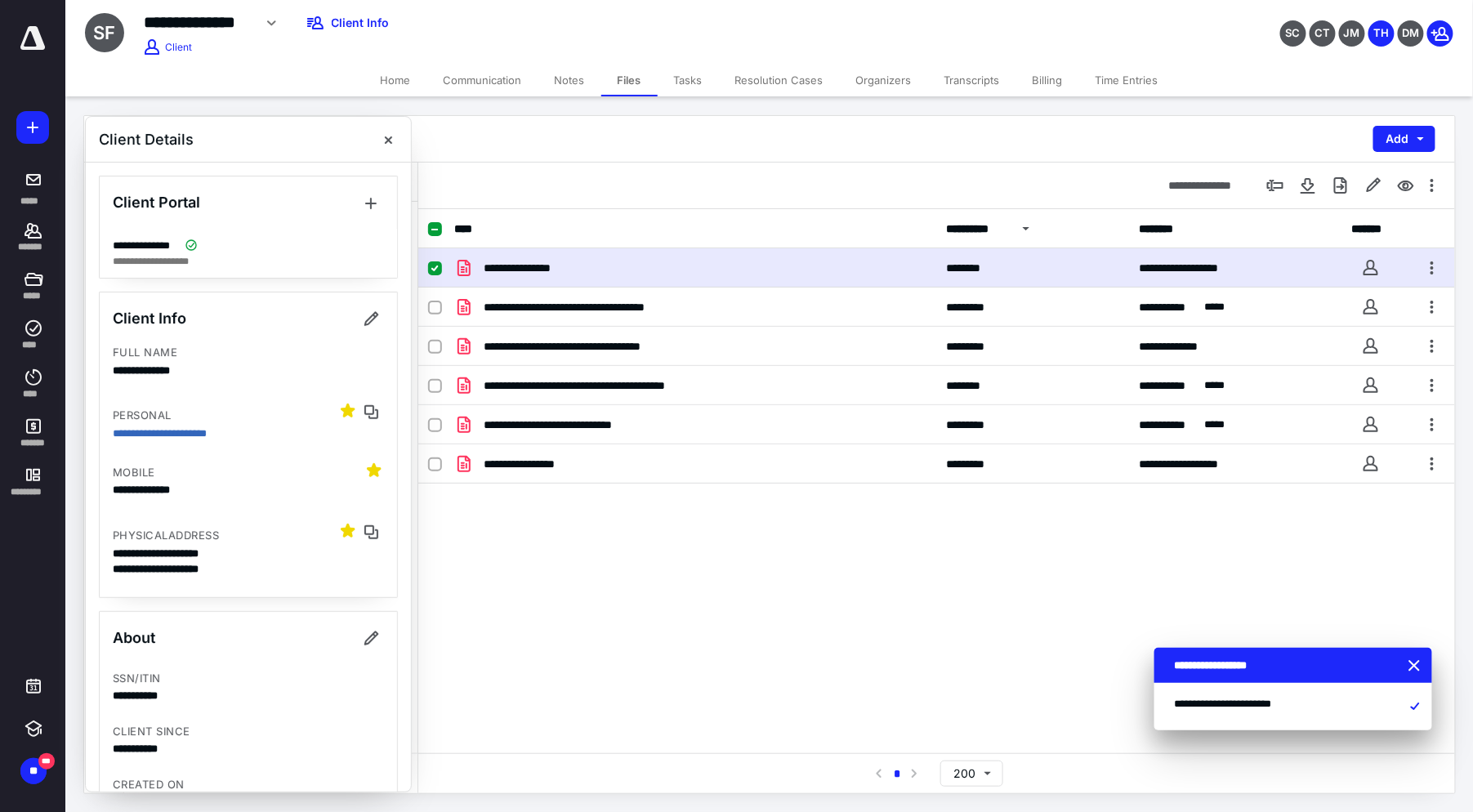 click on "**********" at bounding box center [528, 268] 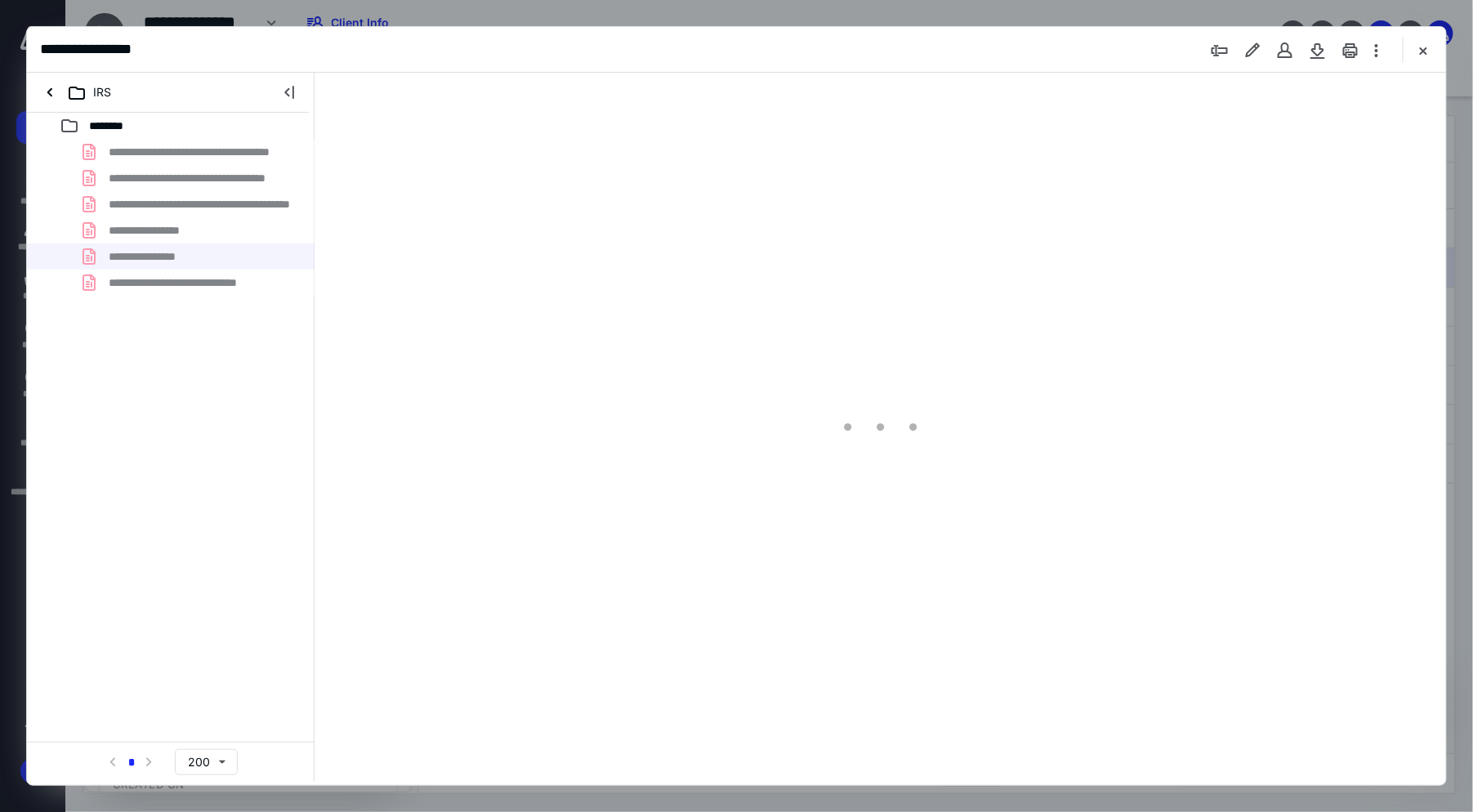 scroll, scrollTop: 0, scrollLeft: 0, axis: both 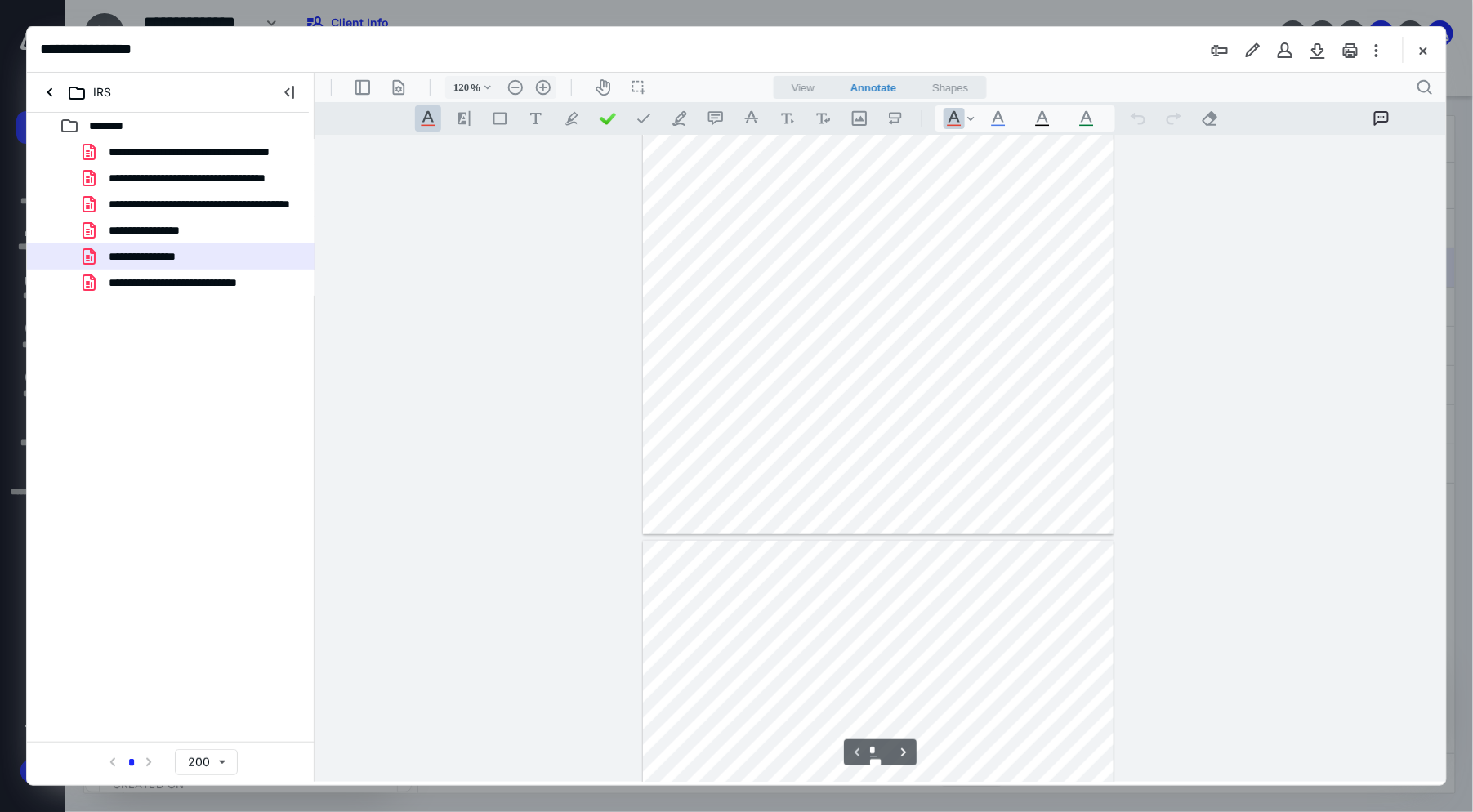 type on "145" 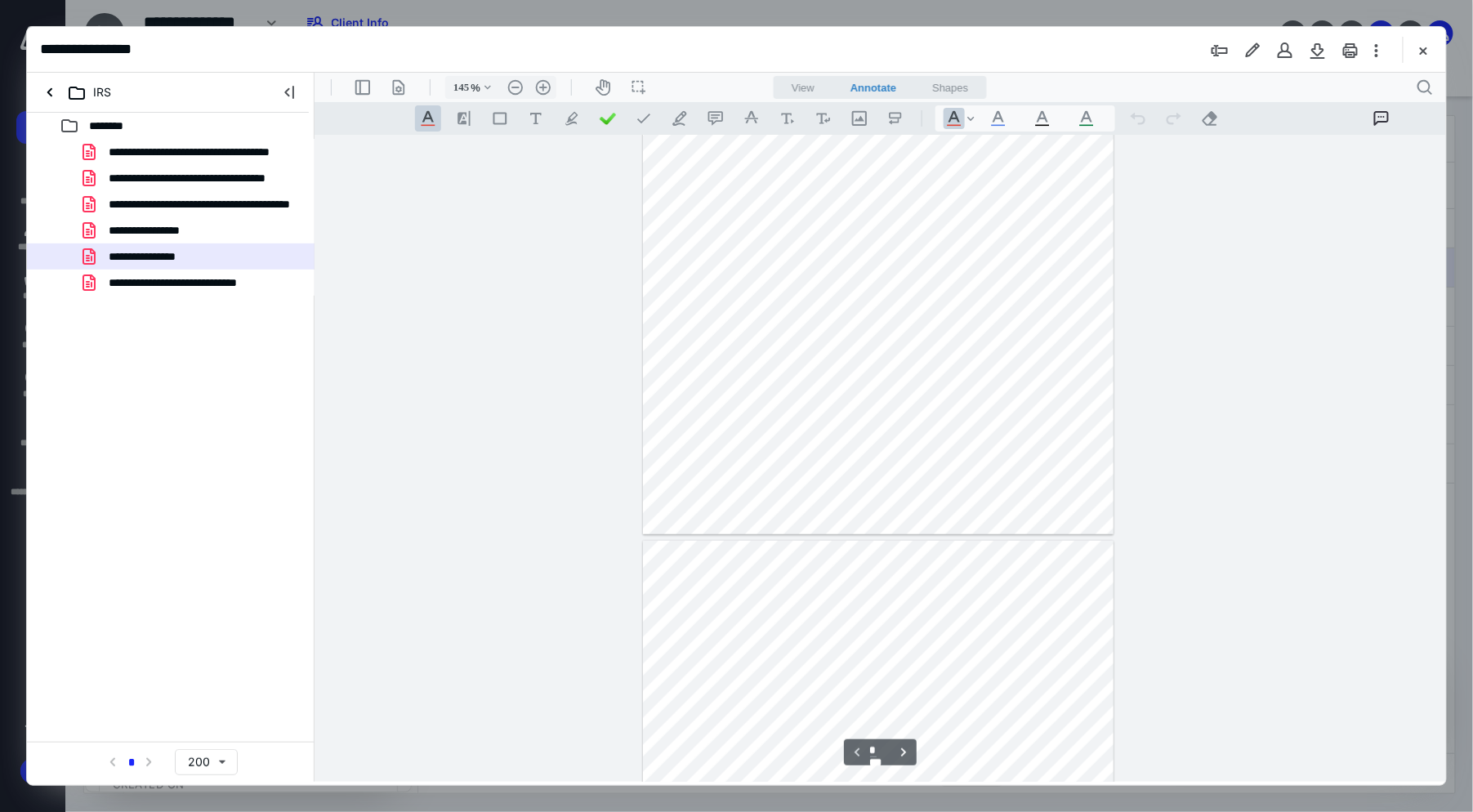 scroll, scrollTop: 555, scrollLeft: 0, axis: vertical 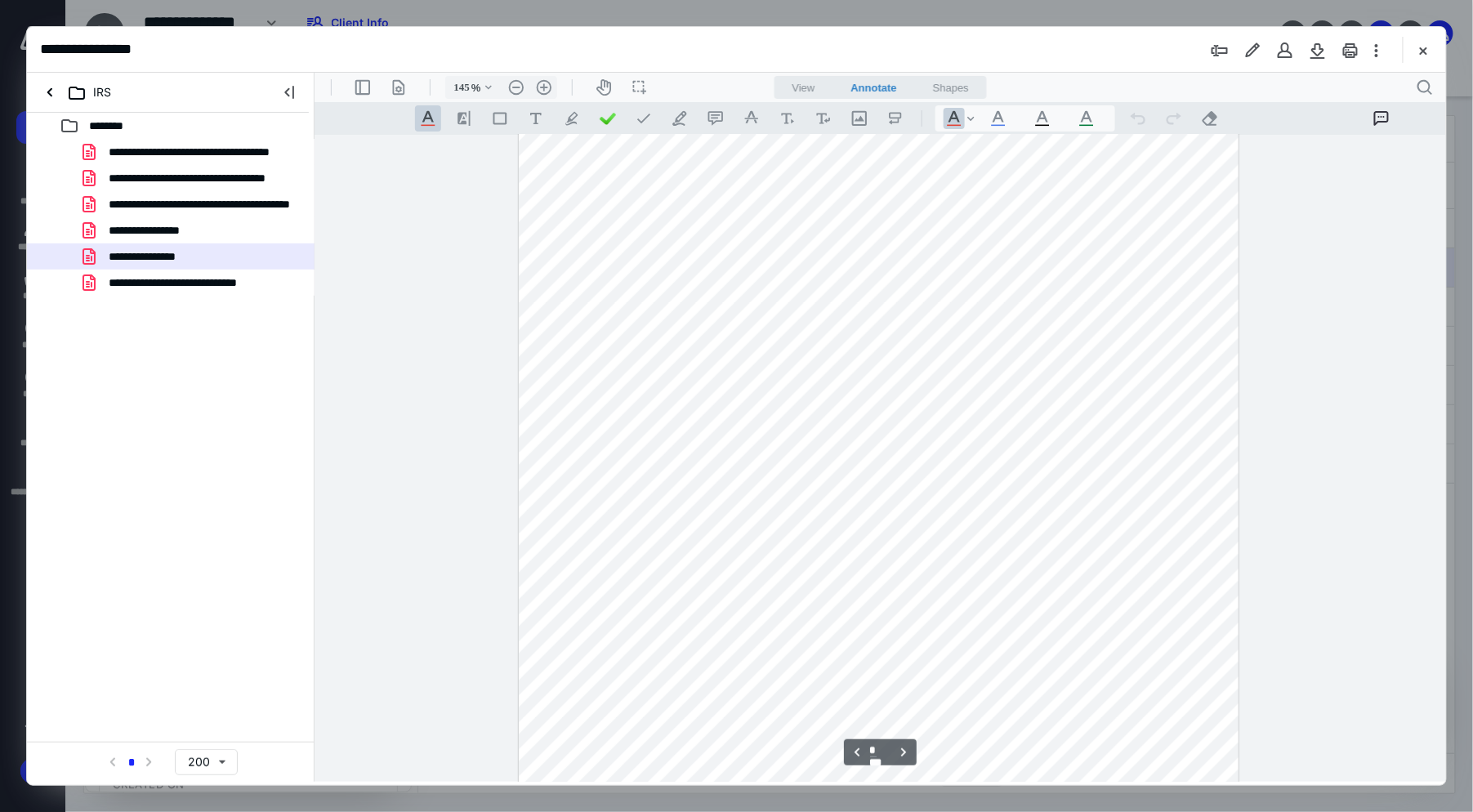 type on "*" 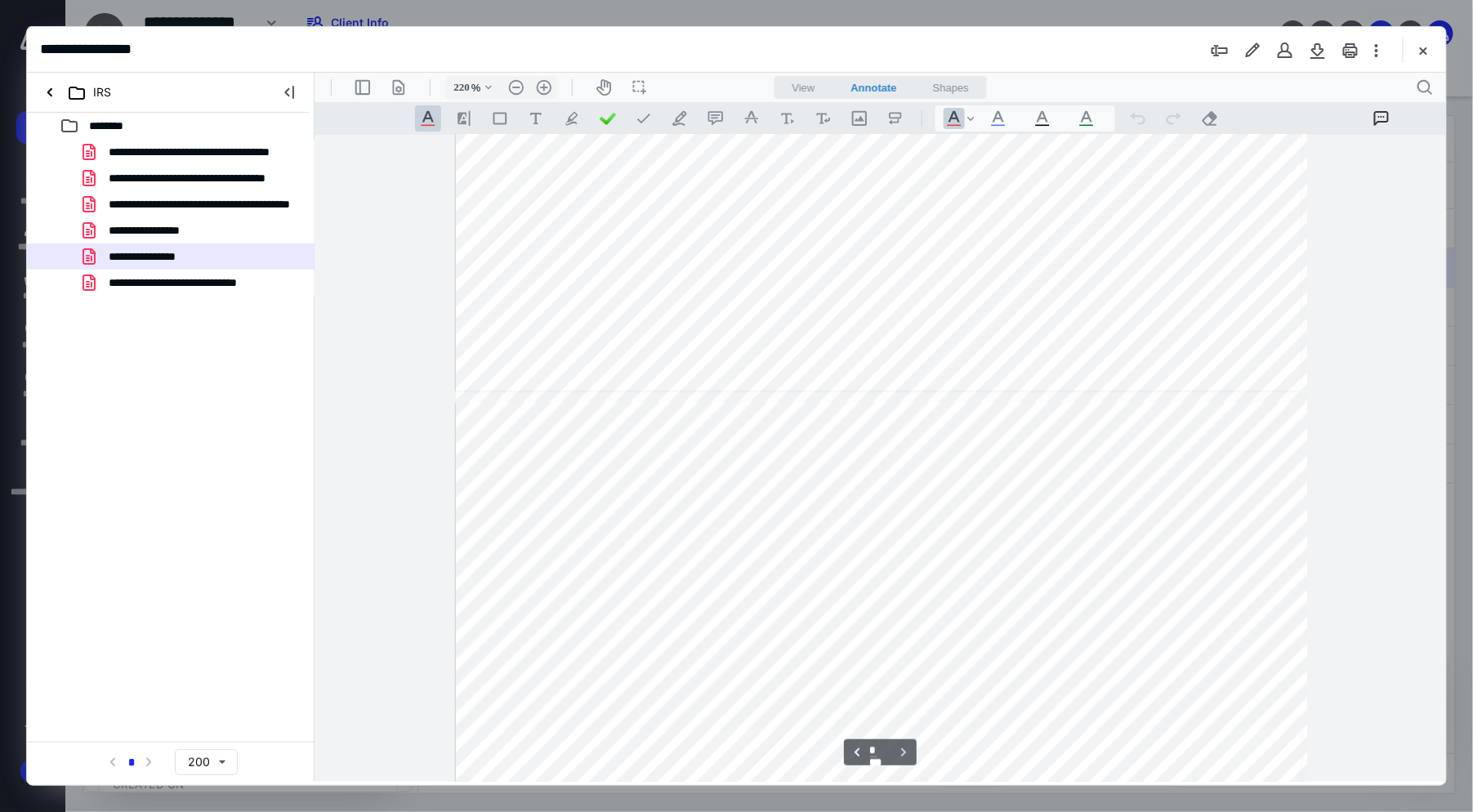 scroll, scrollTop: 4145, scrollLeft: 145, axis: both 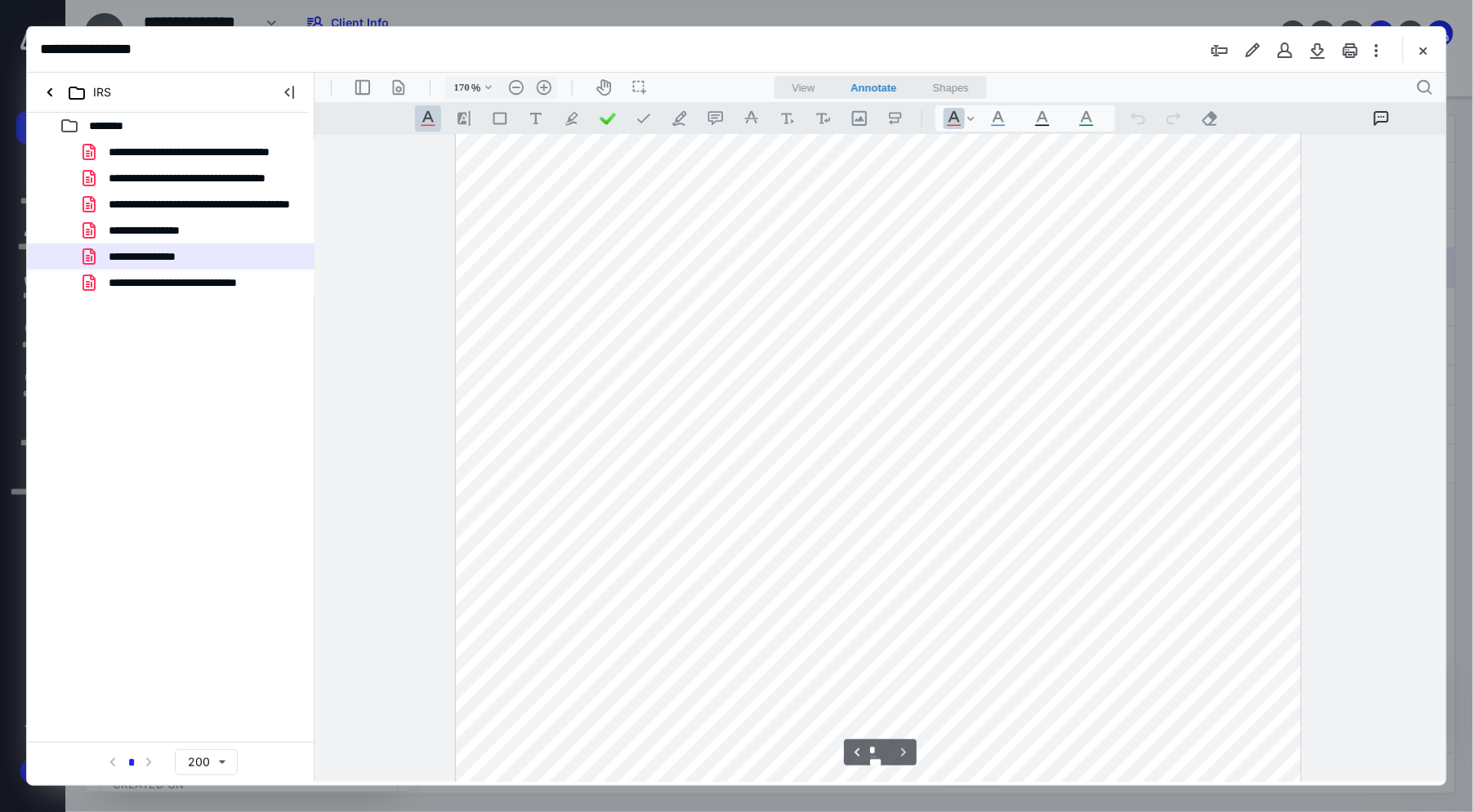 type on "220" 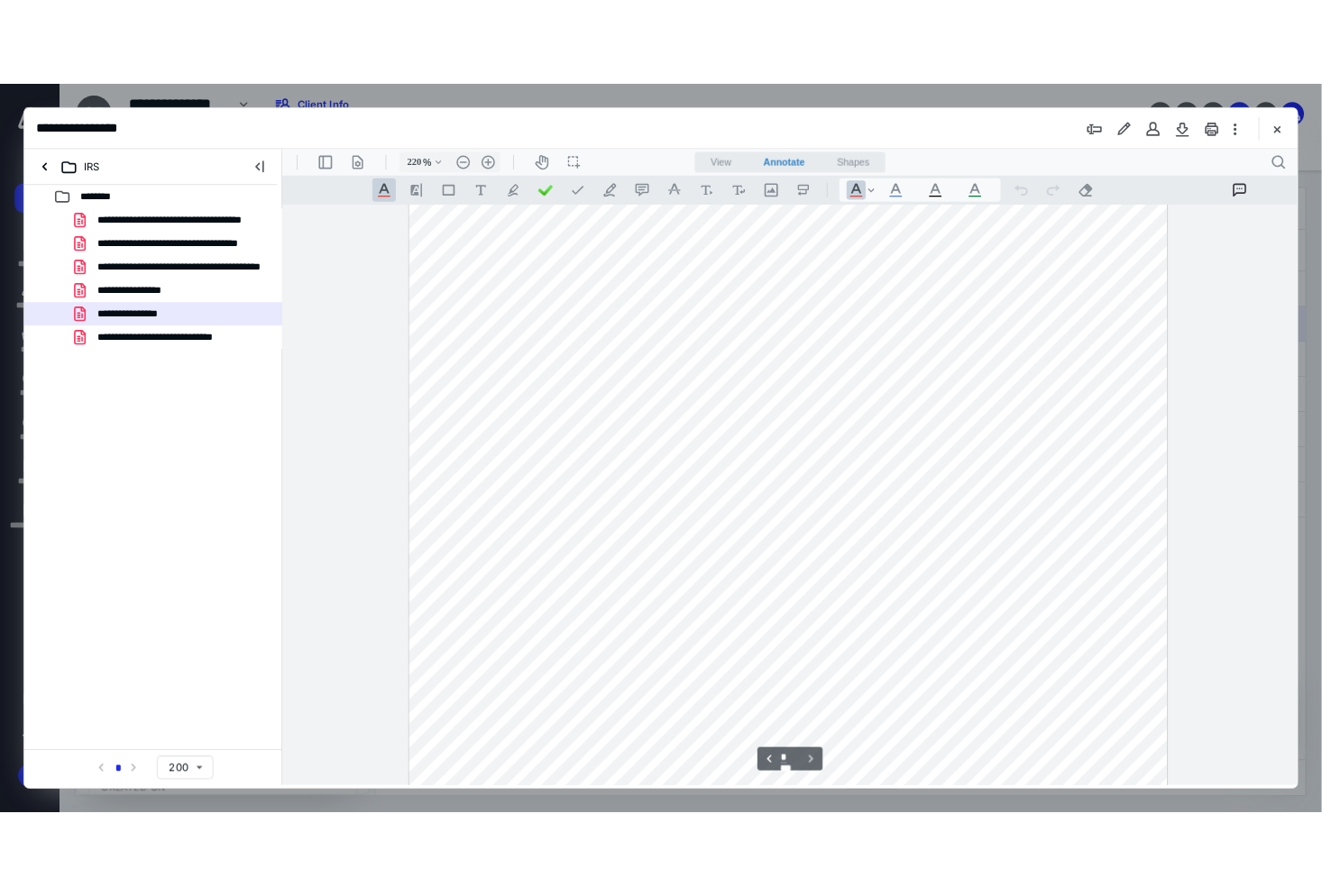 scroll, scrollTop: 3655, scrollLeft: 0, axis: vertical 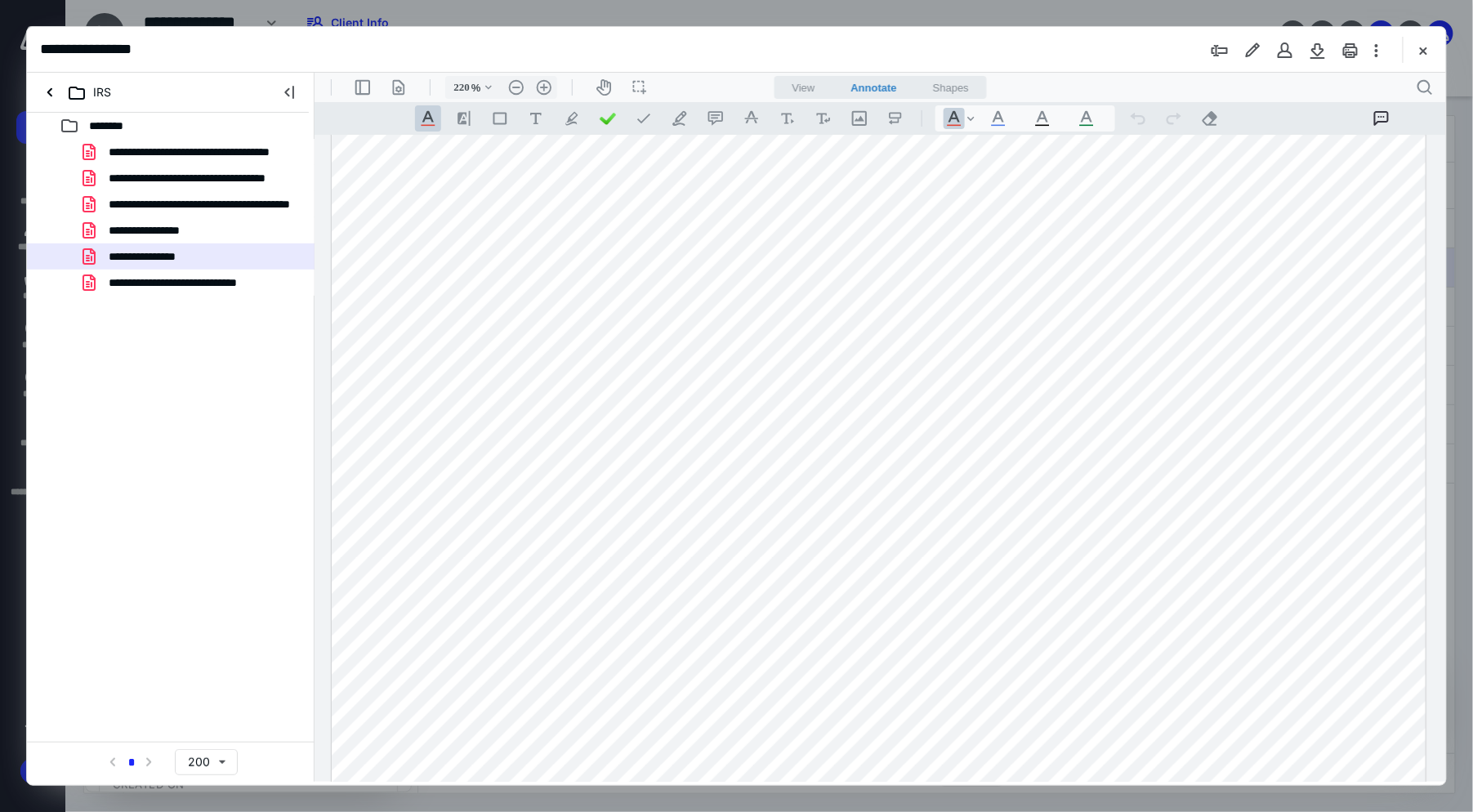 drag, startPoint x: 884, startPoint y: 463, endPoint x: 868, endPoint y: 463, distance: 16 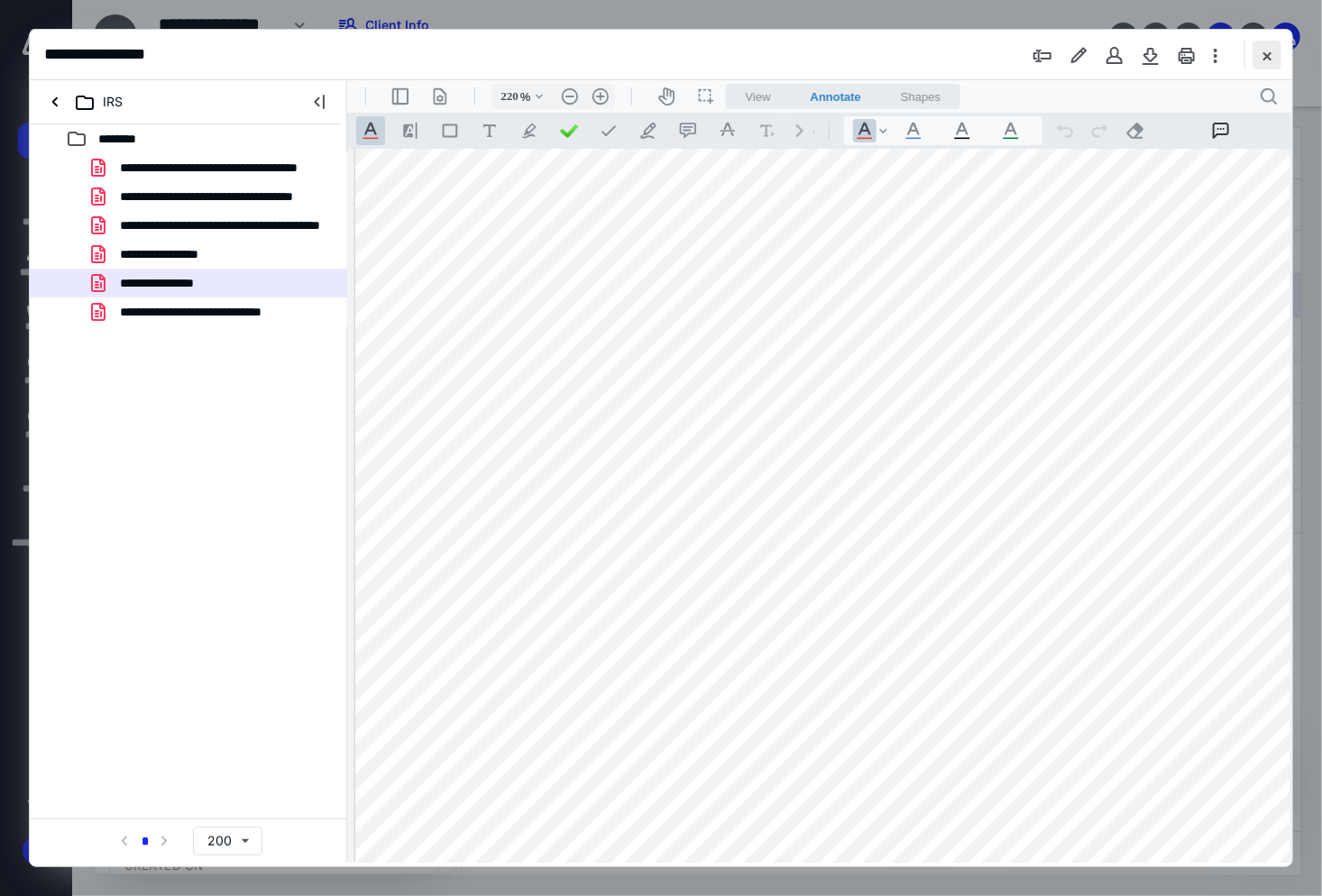 click at bounding box center [1267, 55] 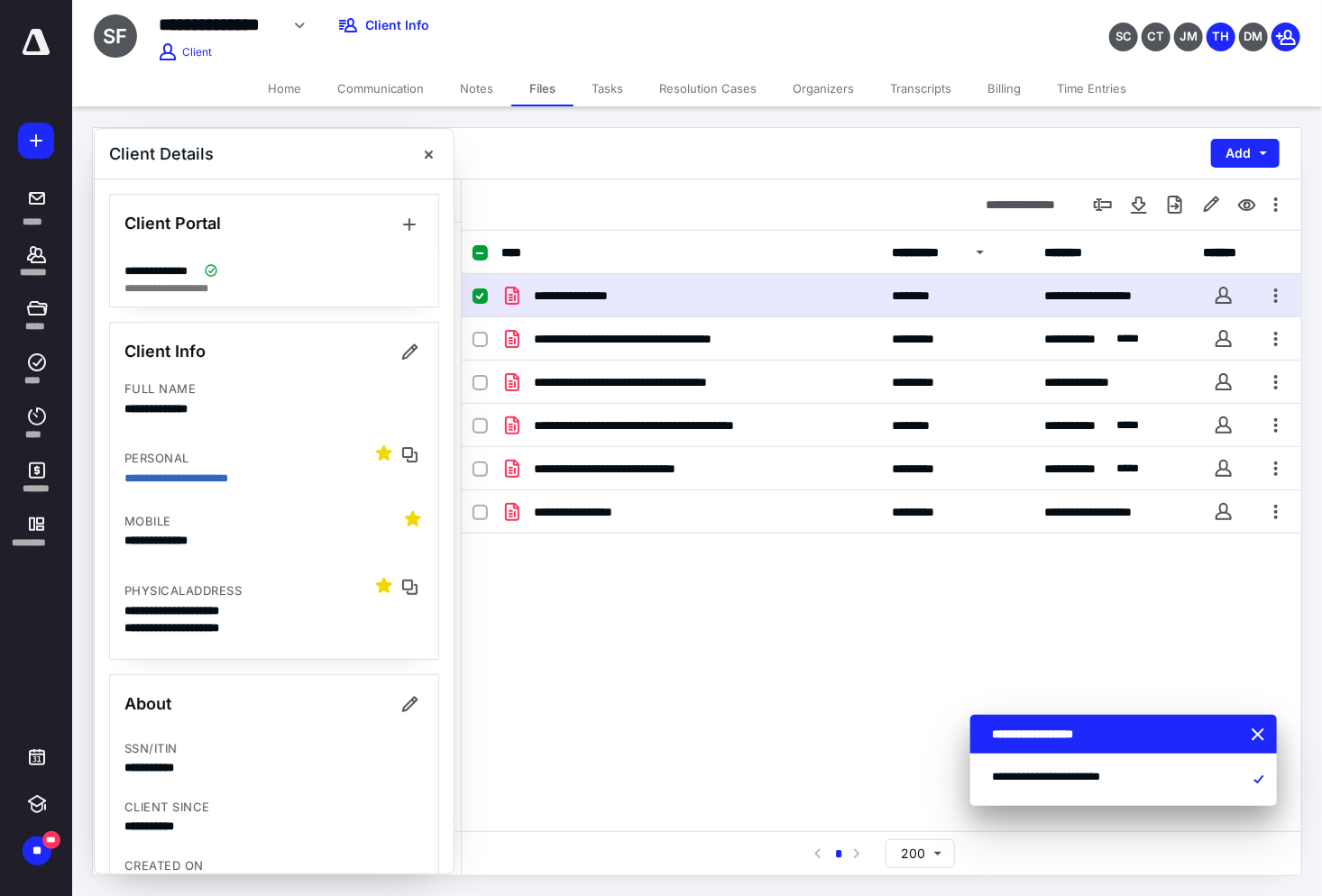 drag, startPoint x: 1058, startPoint y: 142, endPoint x: 737, endPoint y: 144, distance: 321.0062 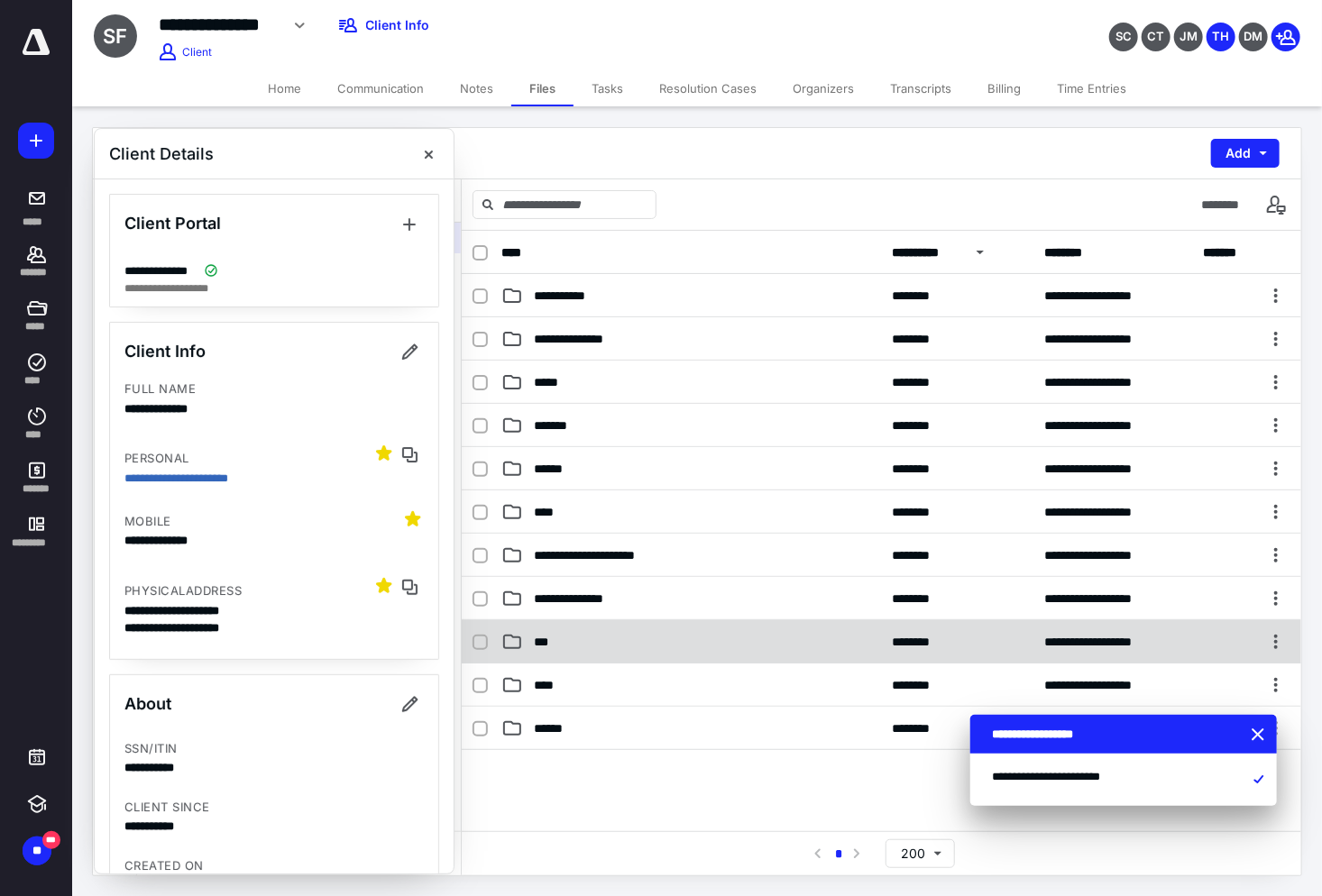 click on "***" at bounding box center [692, 642] 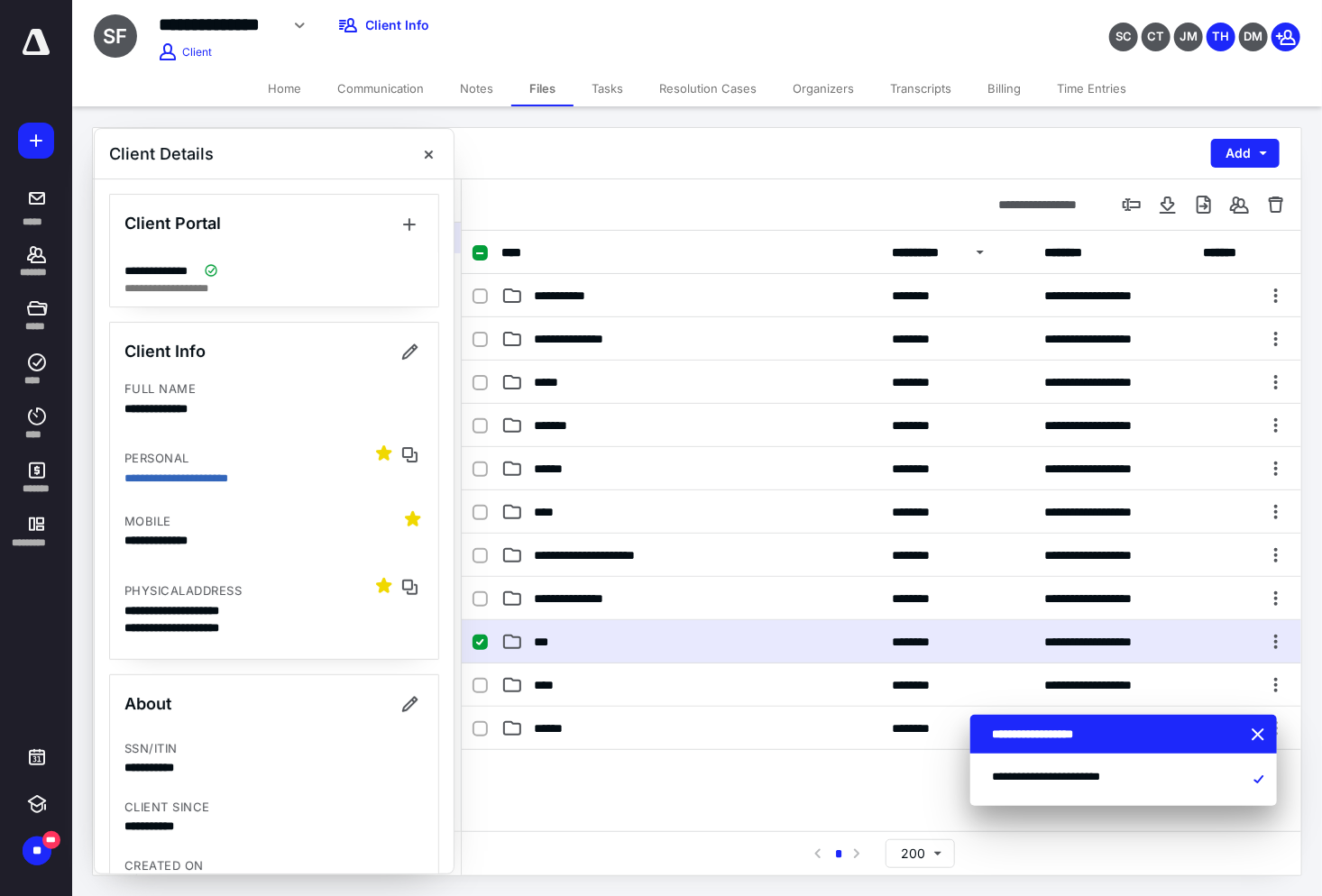 drag, startPoint x: 571, startPoint y: 644, endPoint x: 23, endPoint y: 135, distance: 747.92 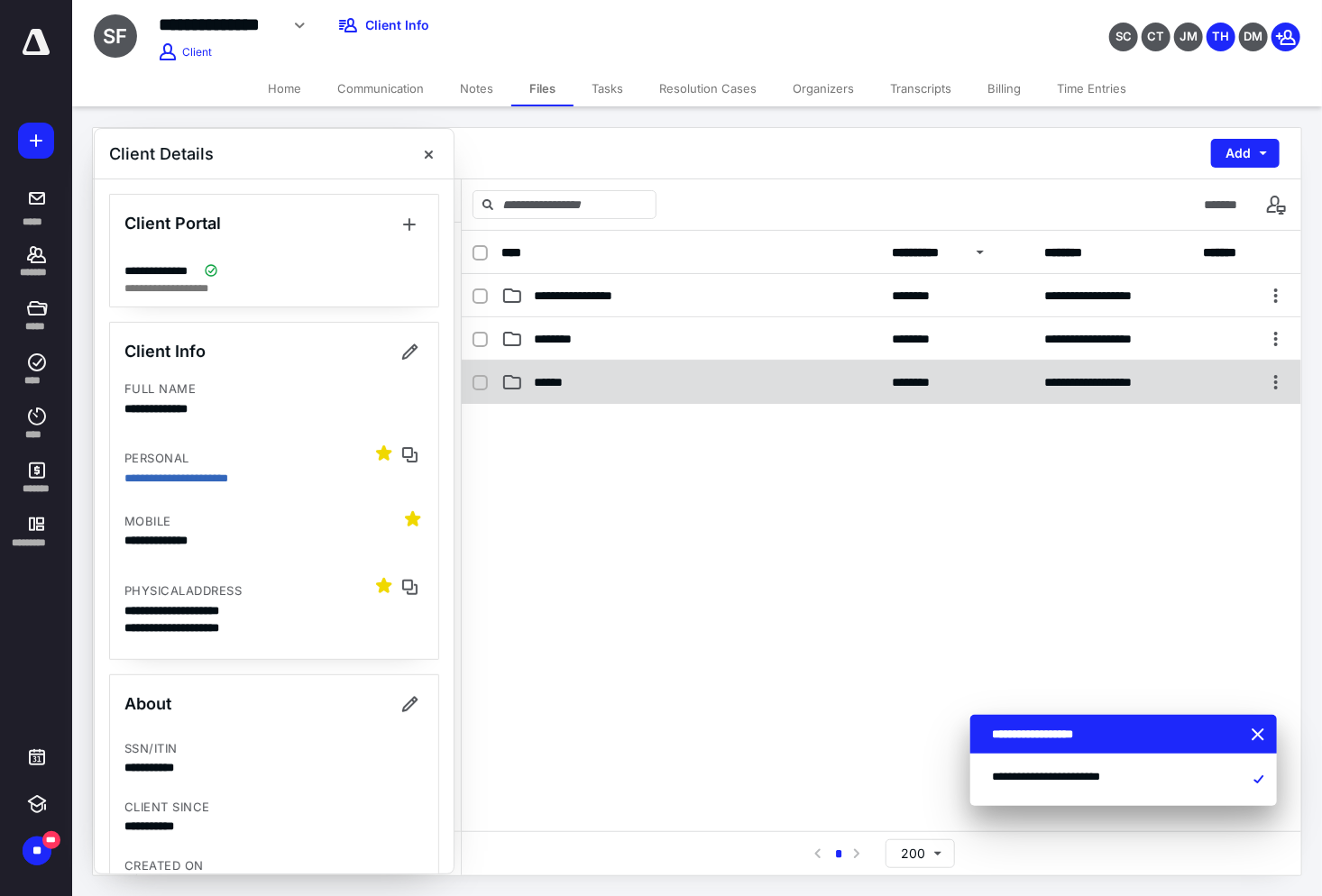 click on "******" at bounding box center (692, 382) 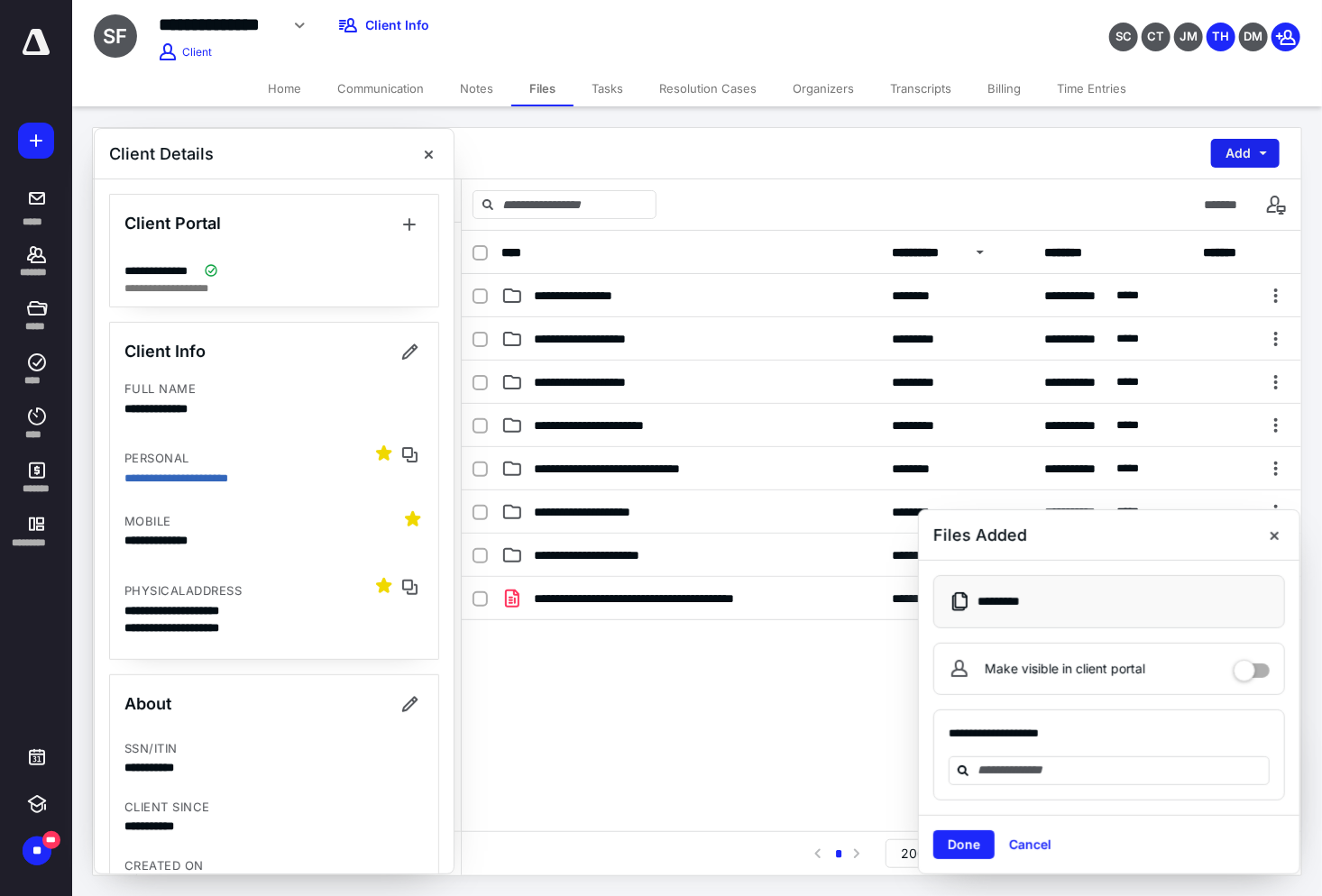 click on "Add" at bounding box center [1245, 153] 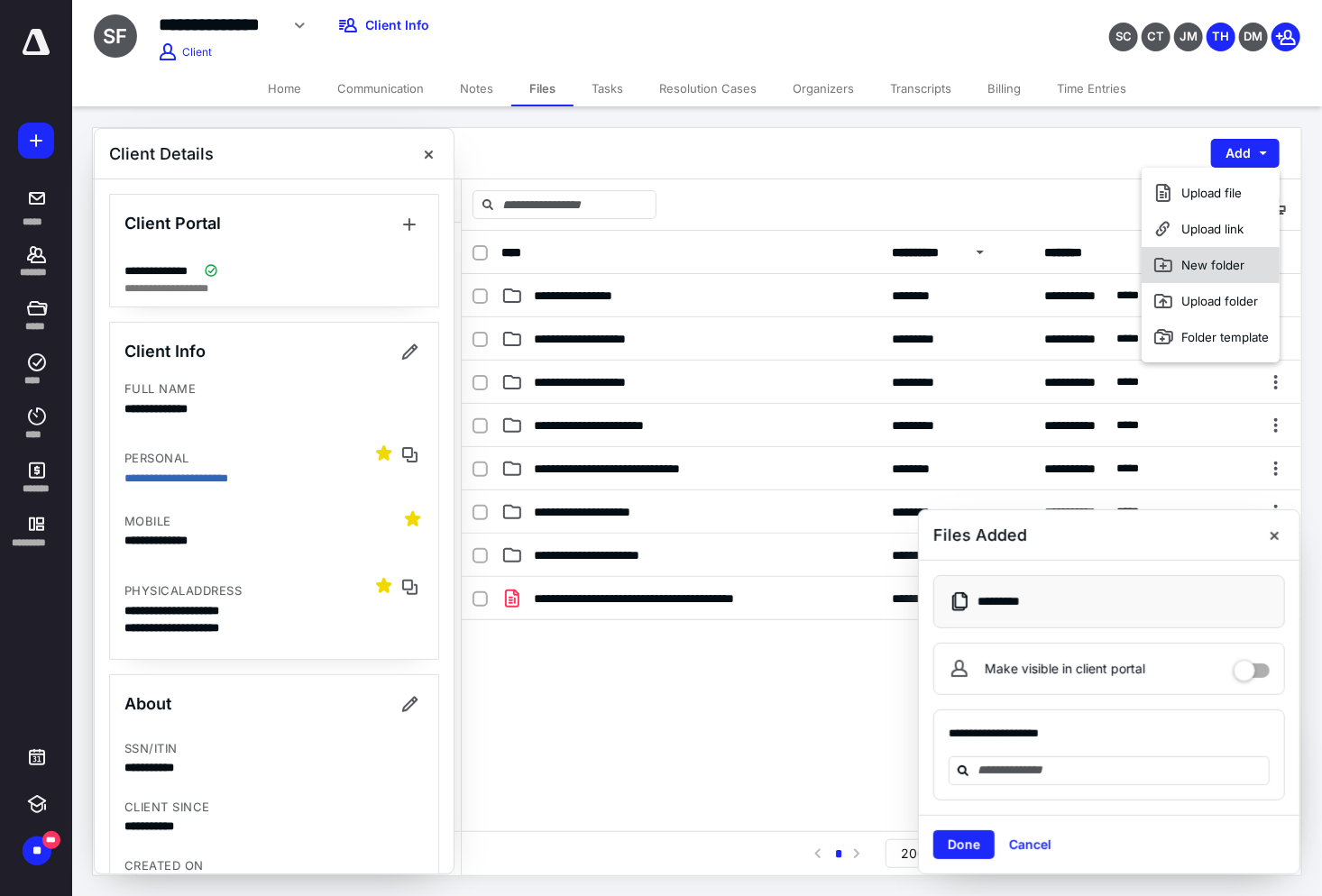 click on "New folder" at bounding box center [1211, 265] 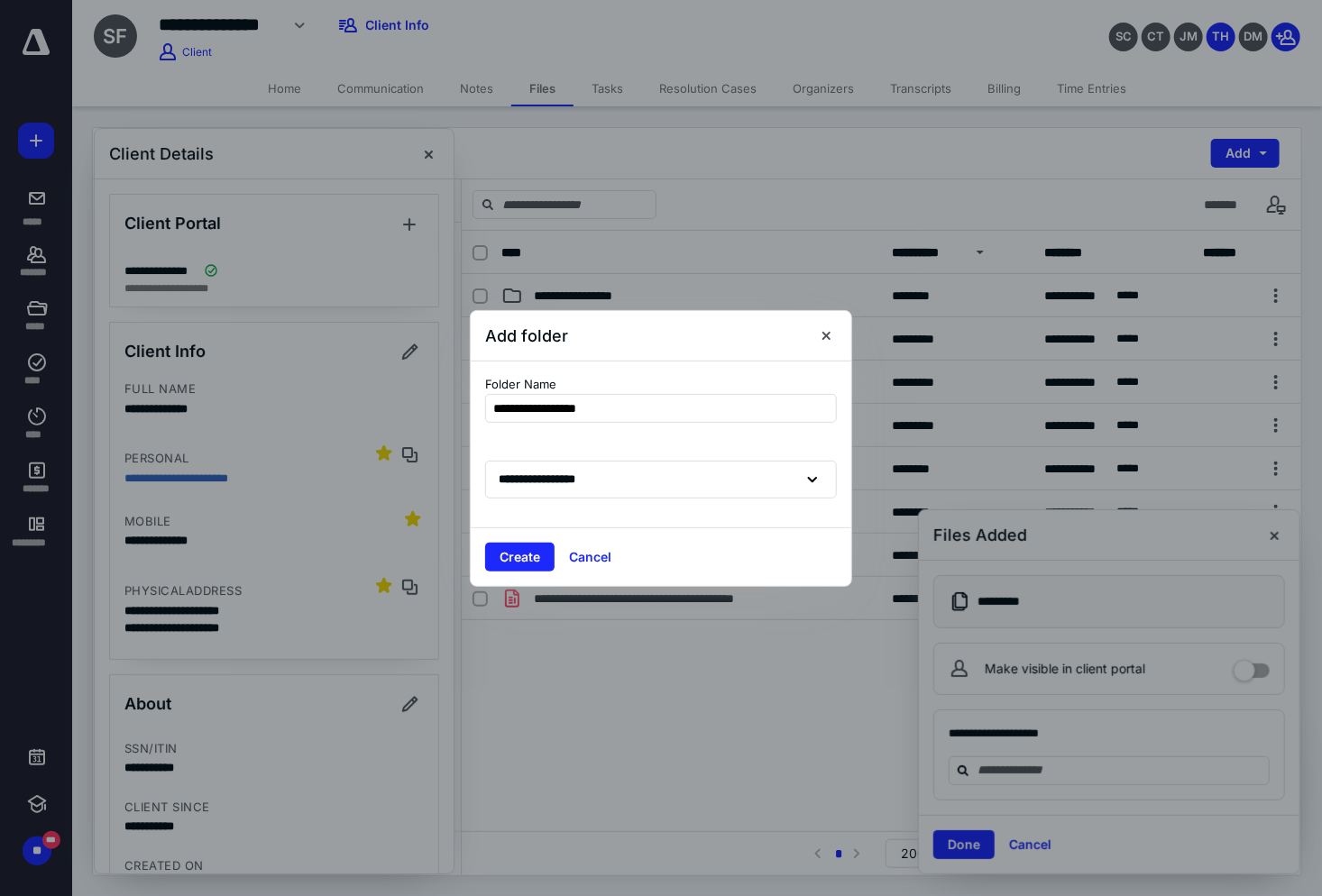 type on "**********" 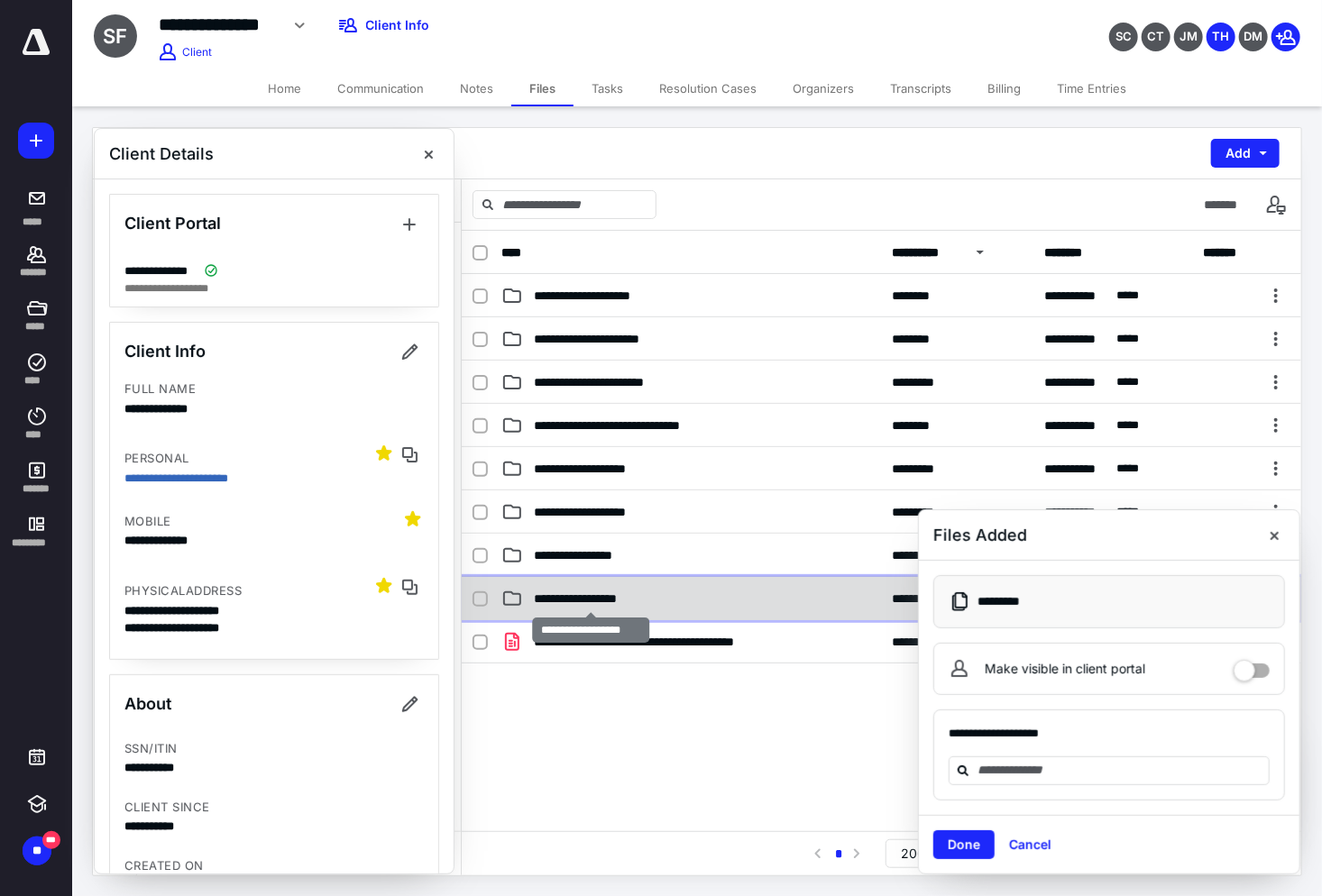 checkbox on "true" 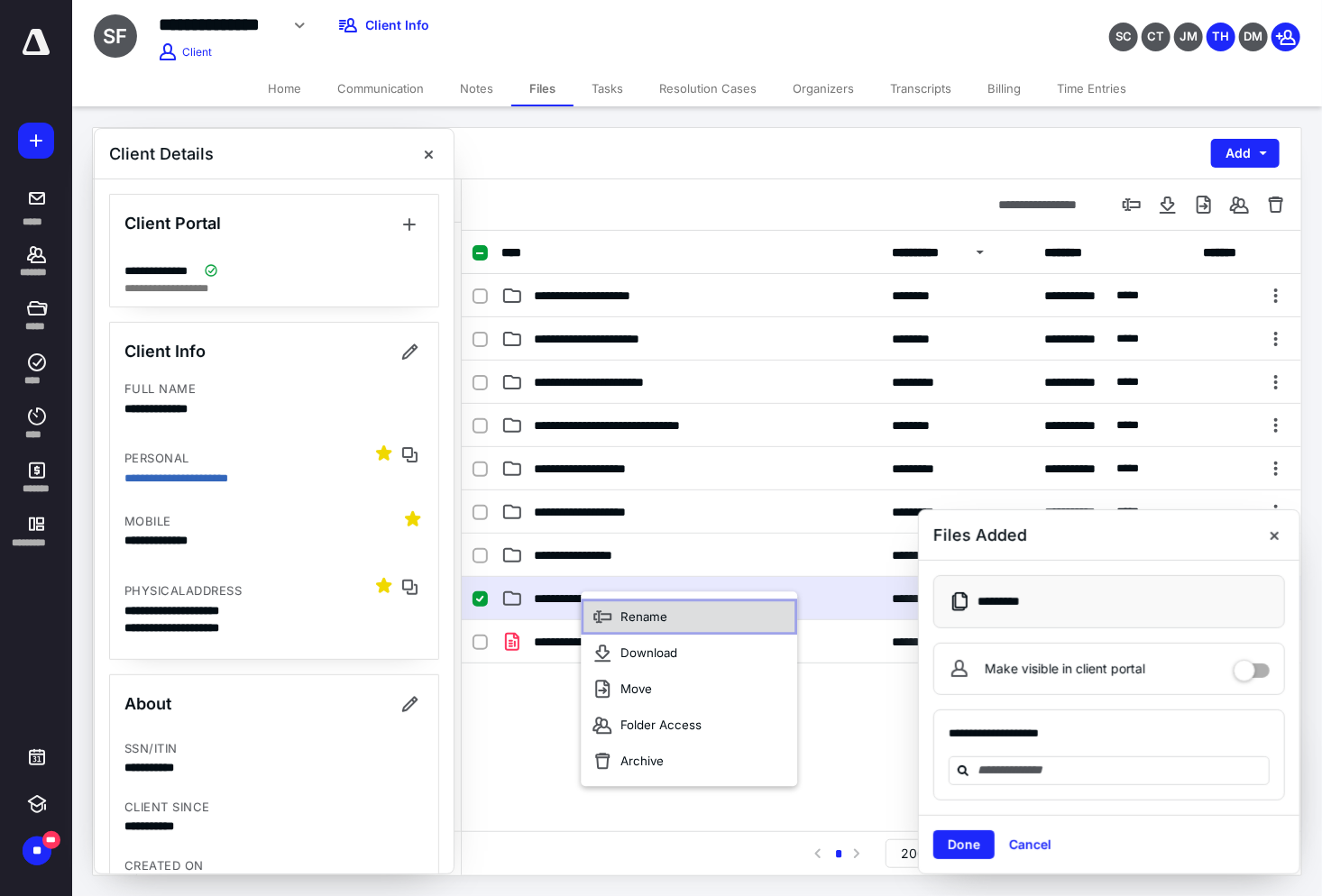 click on "Rename" at bounding box center [644, 617] 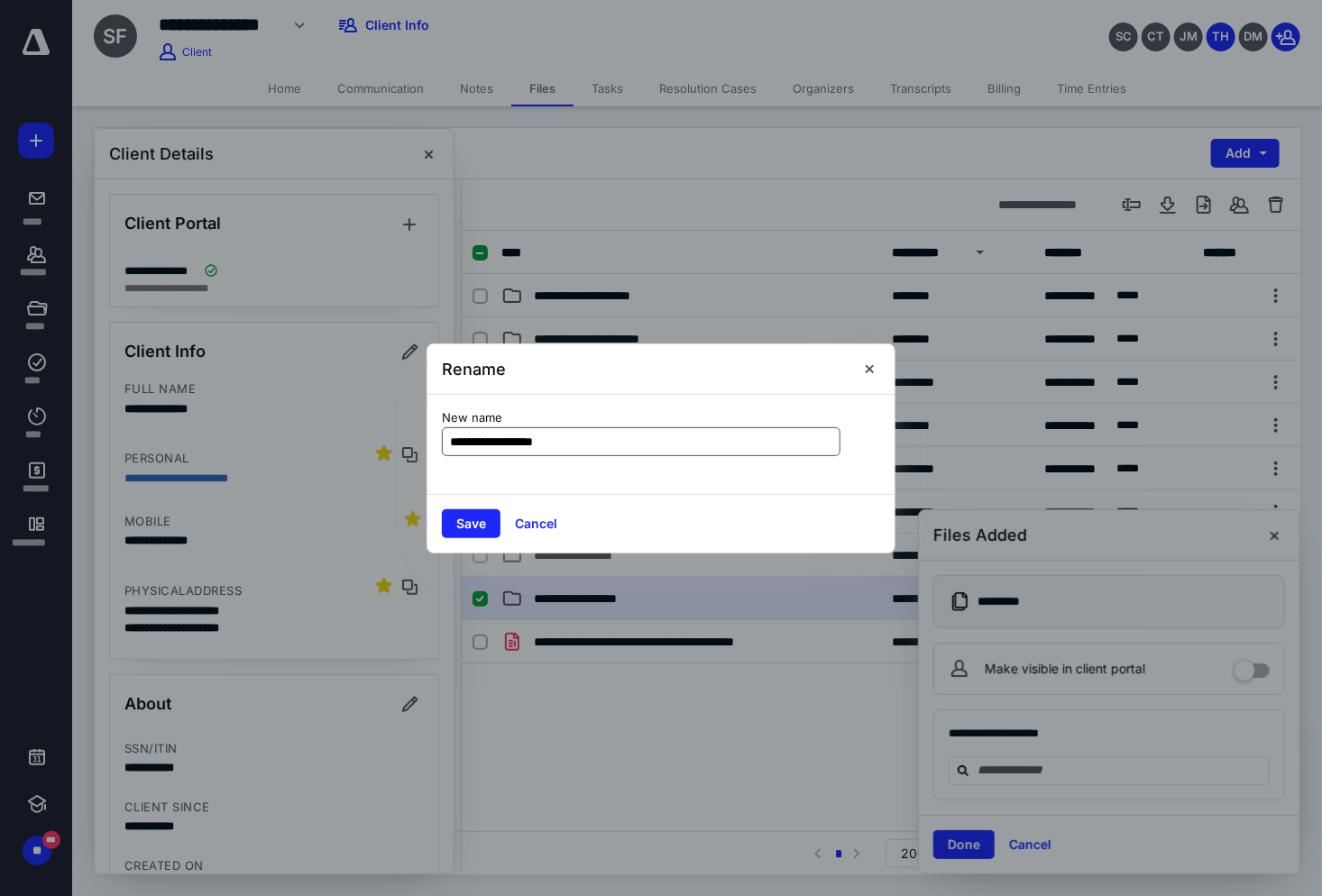 click on "**********" at bounding box center (641, 442) 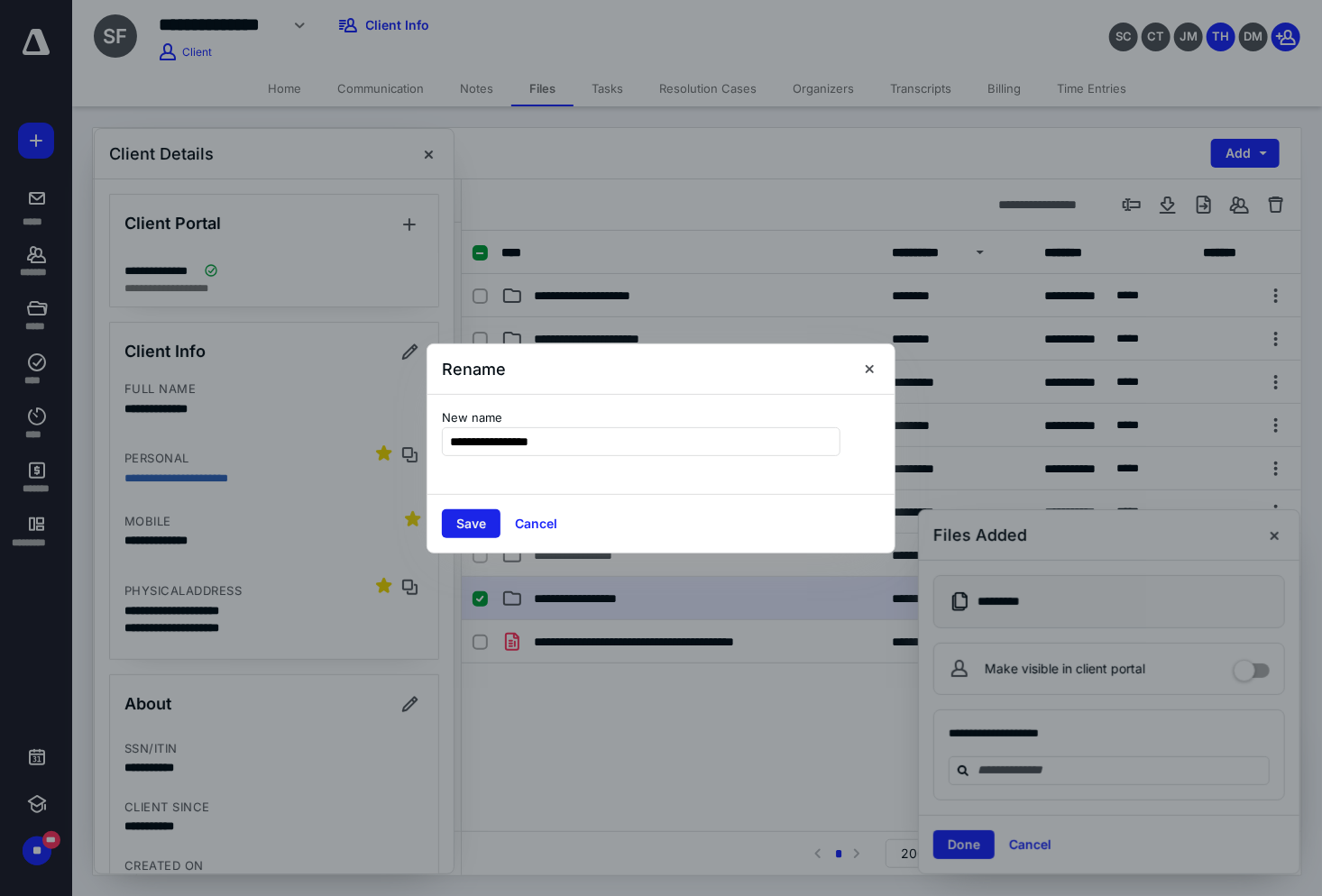 type on "**********" 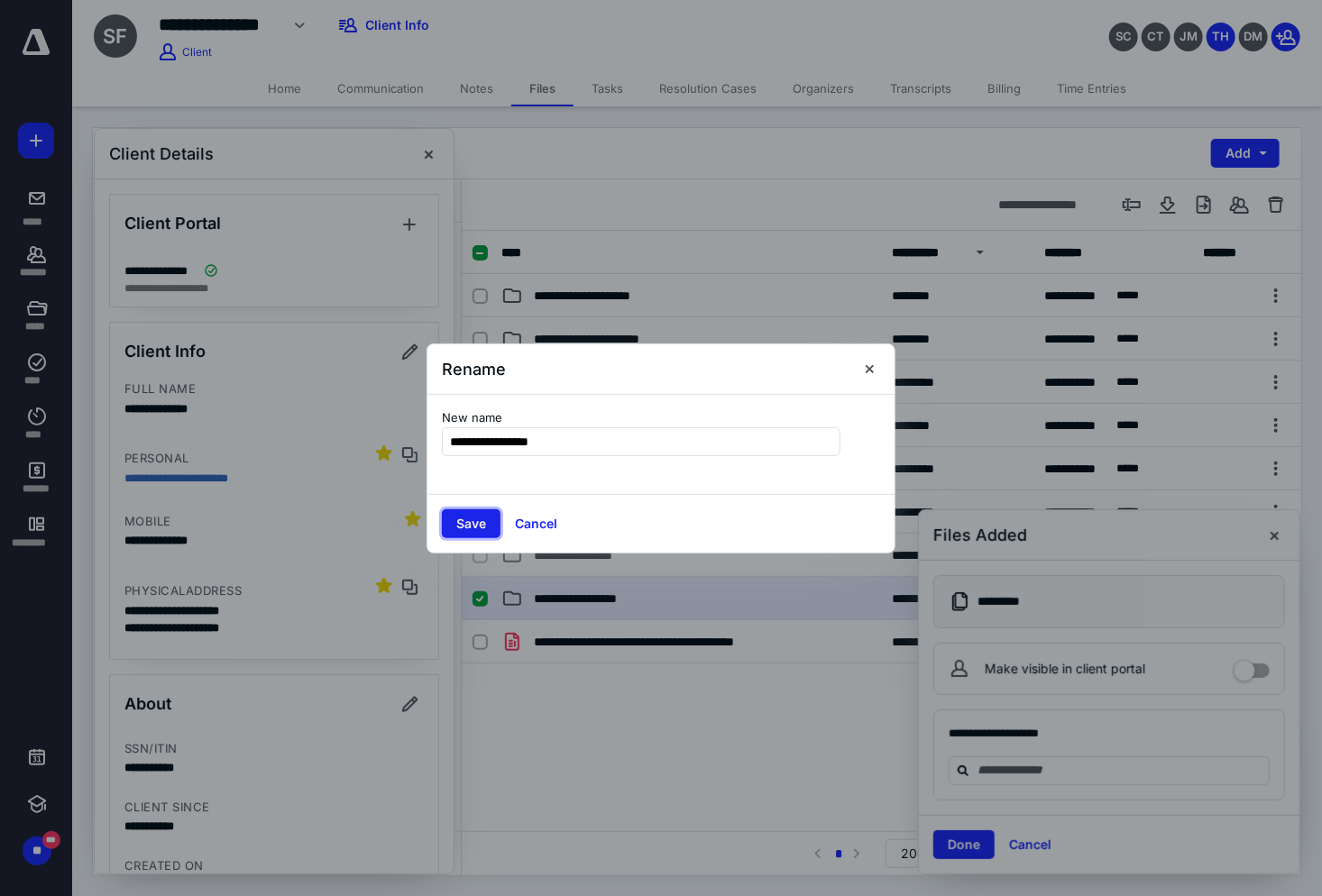 click on "Save" at bounding box center [471, 524] 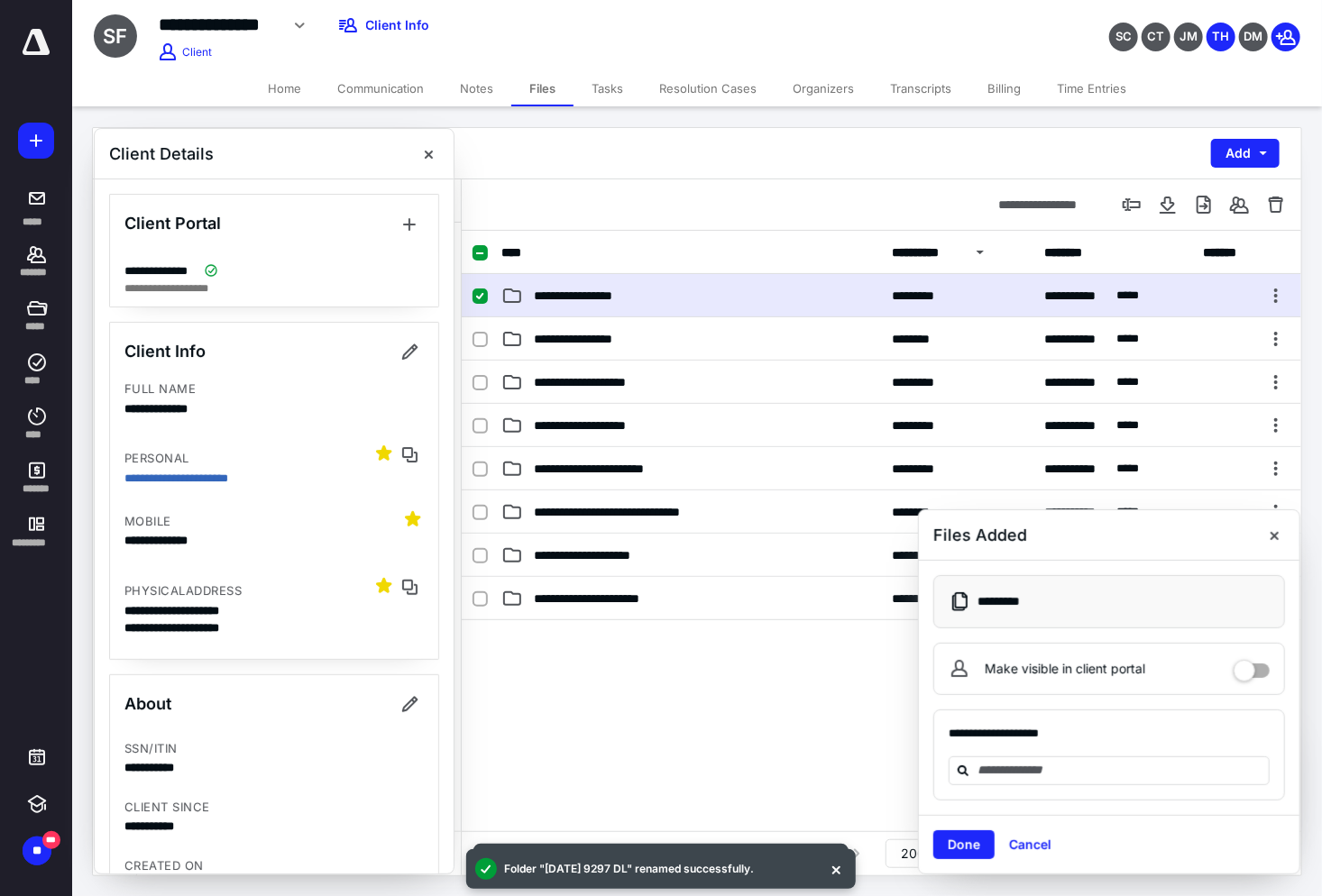 click on "Time Entries" at bounding box center [1091, 88] 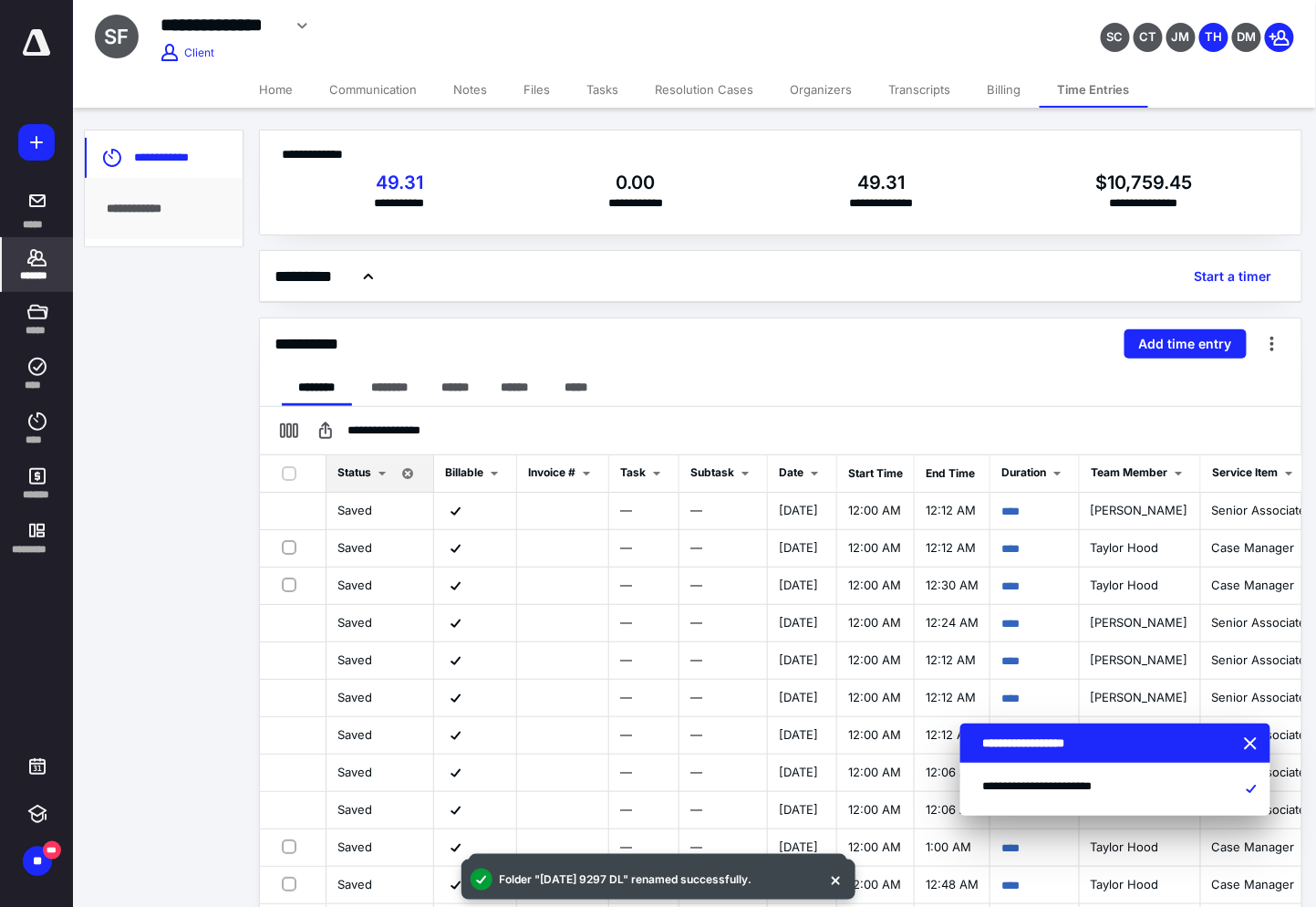 click on "**********" at bounding box center [781, 344] 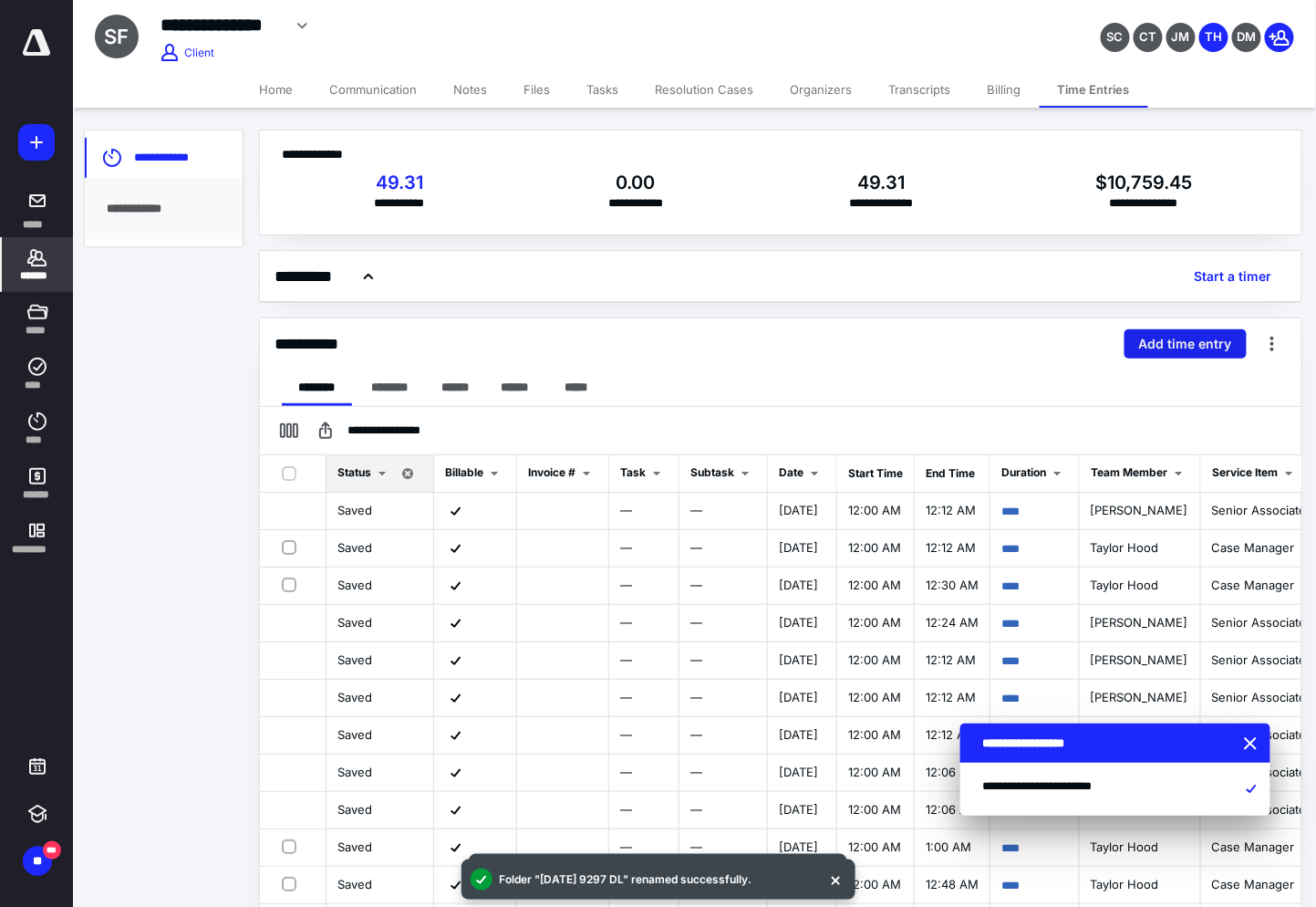 click on "Add time entry" at bounding box center [1186, 344] 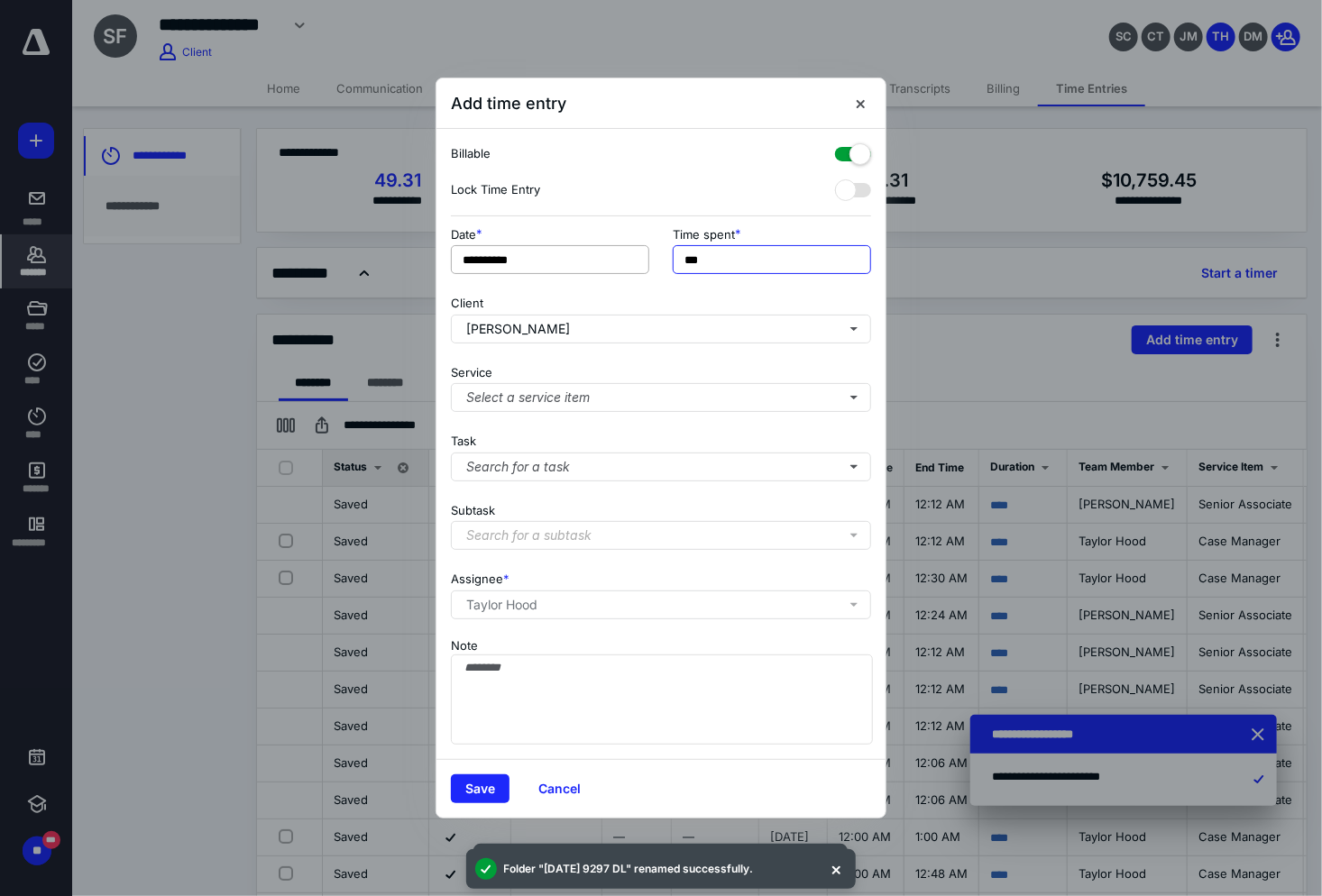 drag, startPoint x: 721, startPoint y: 267, endPoint x: 596, endPoint y: 260, distance: 125.19585 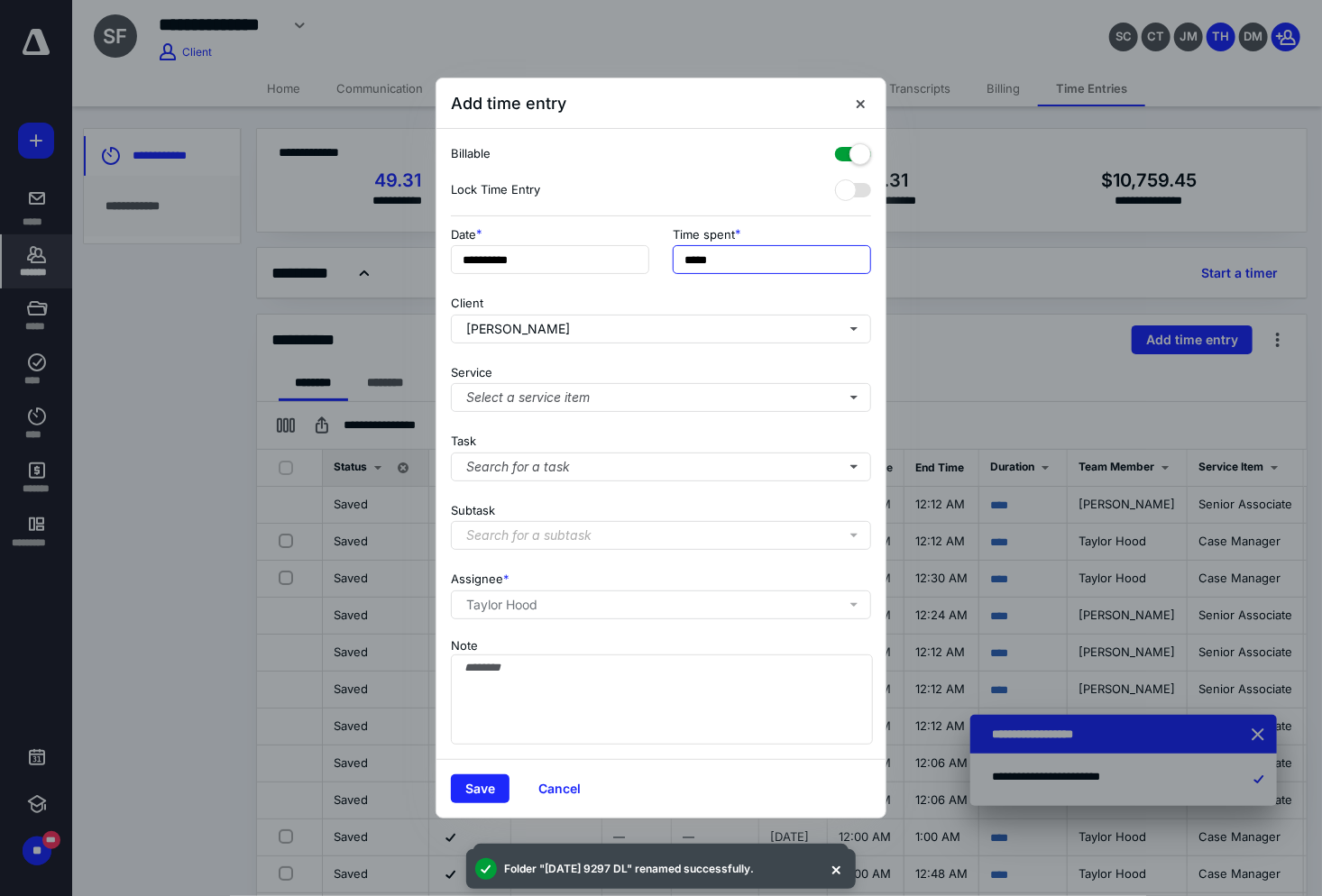 type on "******" 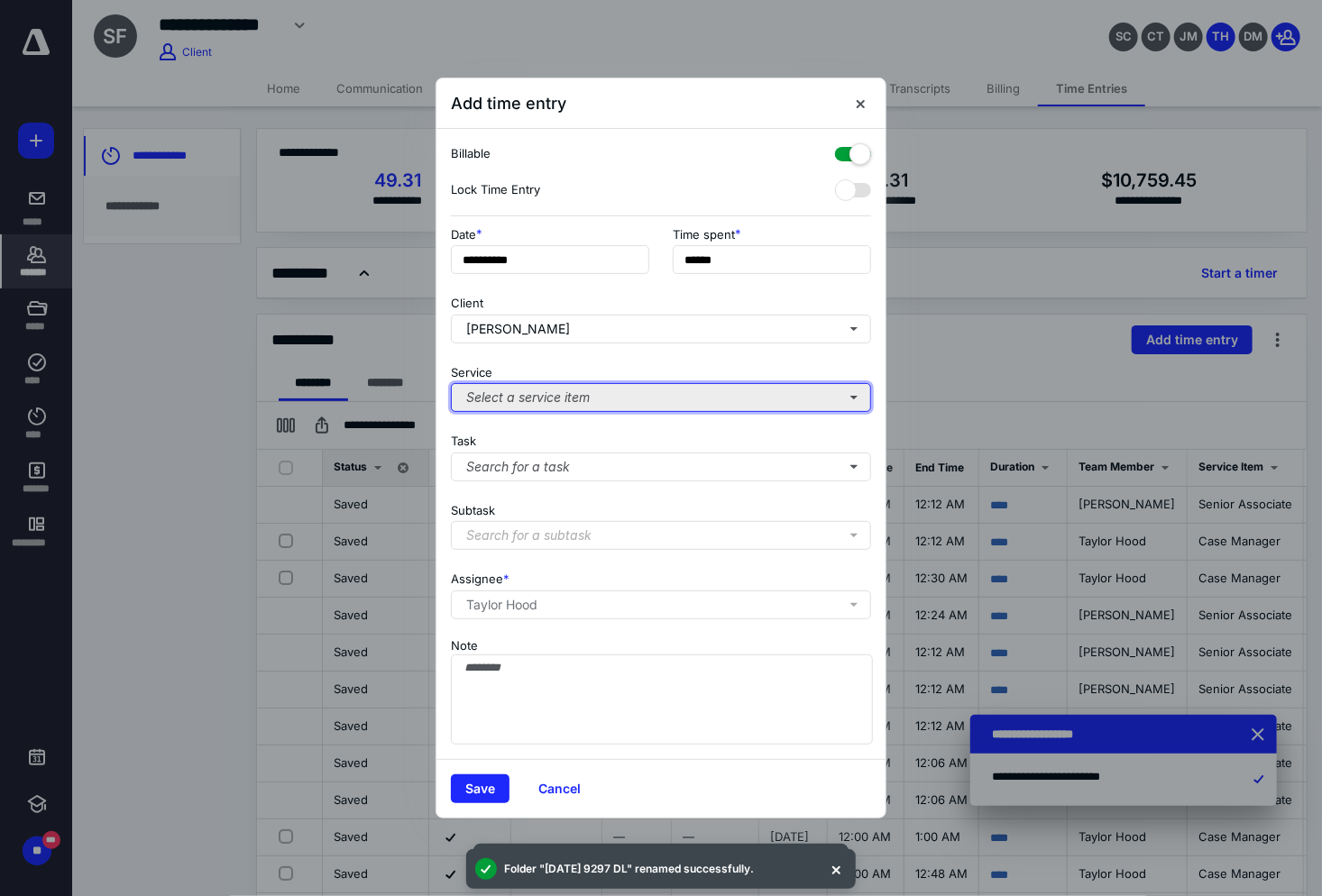 click on "Select a service item" at bounding box center (661, 398) 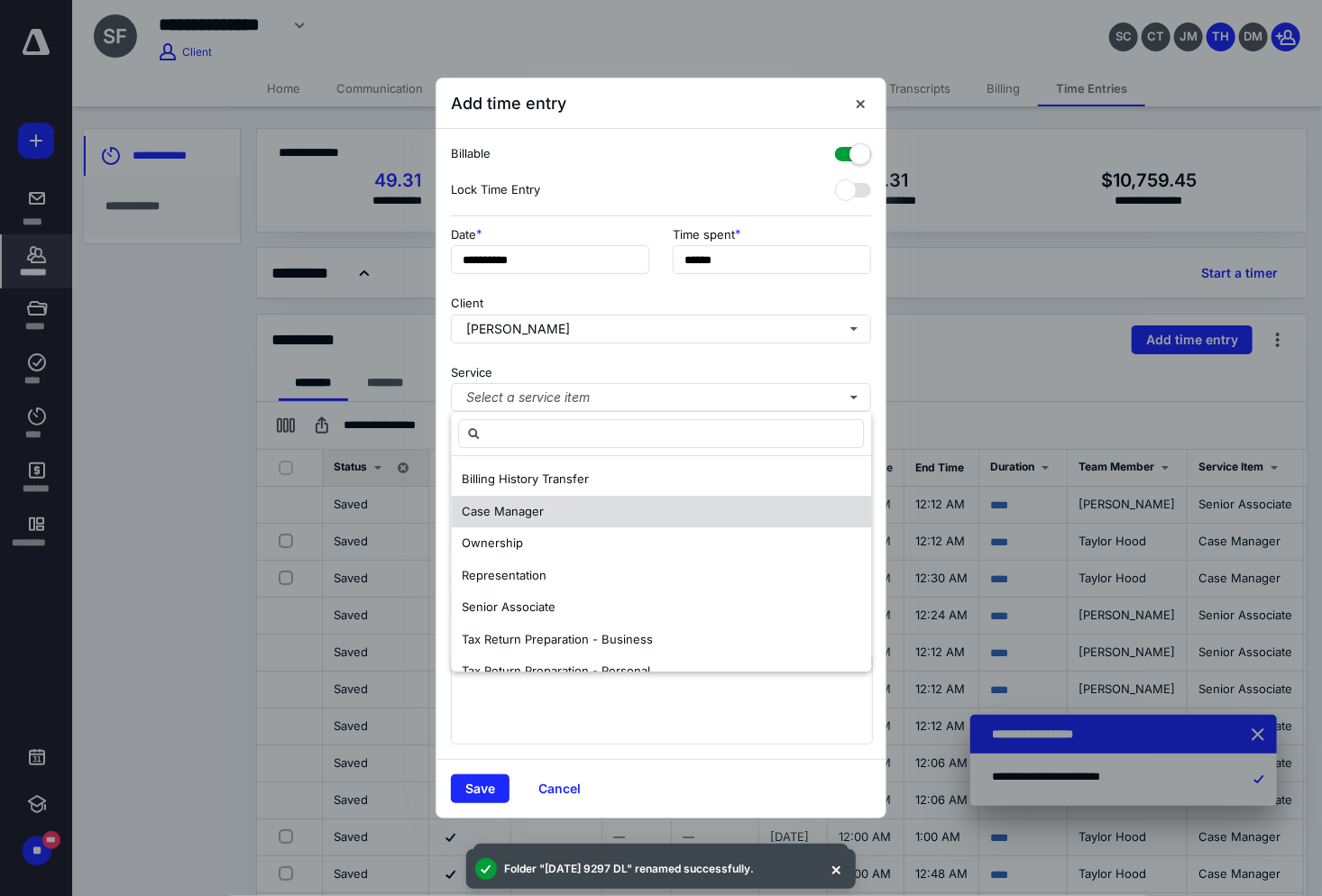 click on "Case Manager" at bounding box center [502, 511] 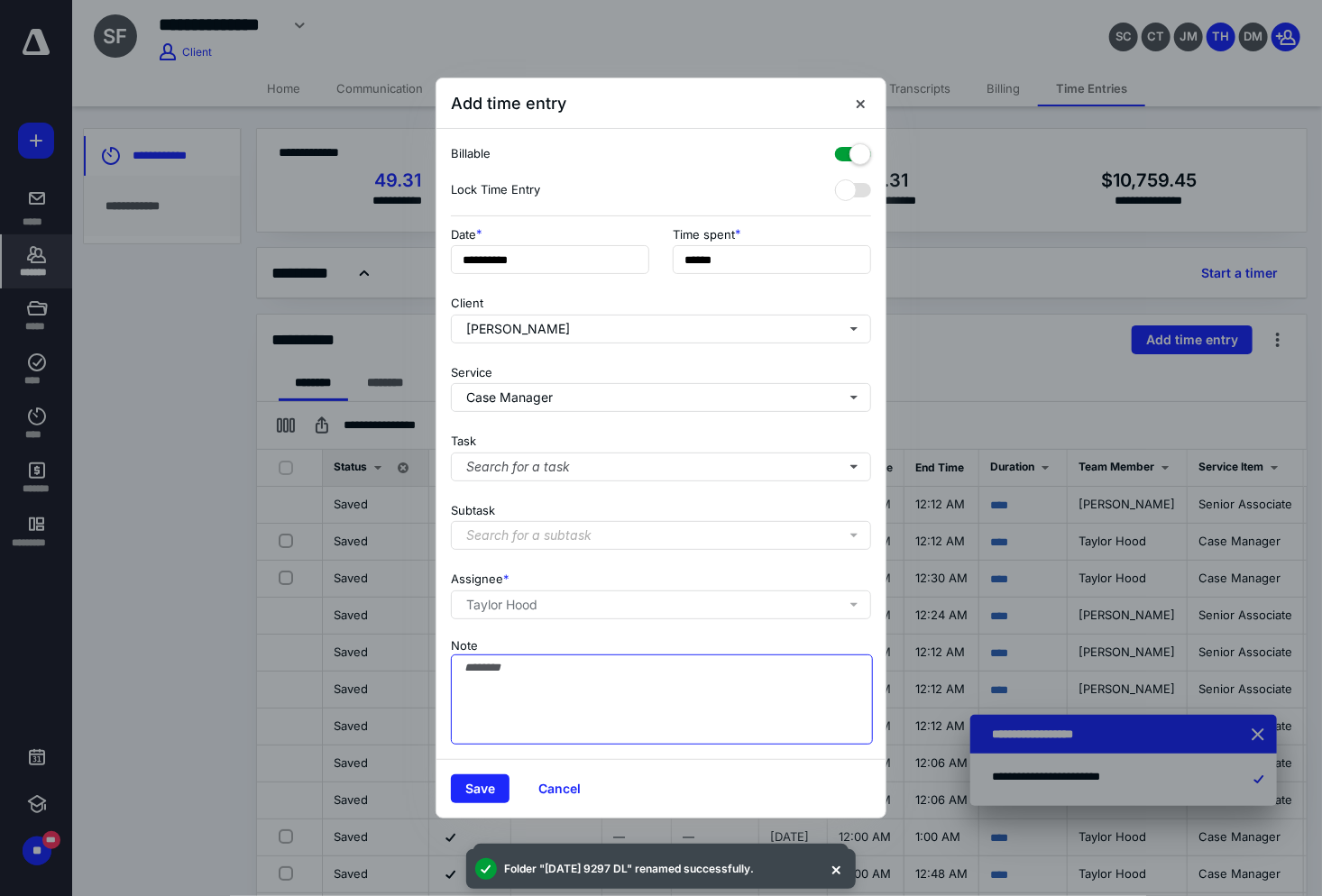 click on "Note" at bounding box center [662, 699] 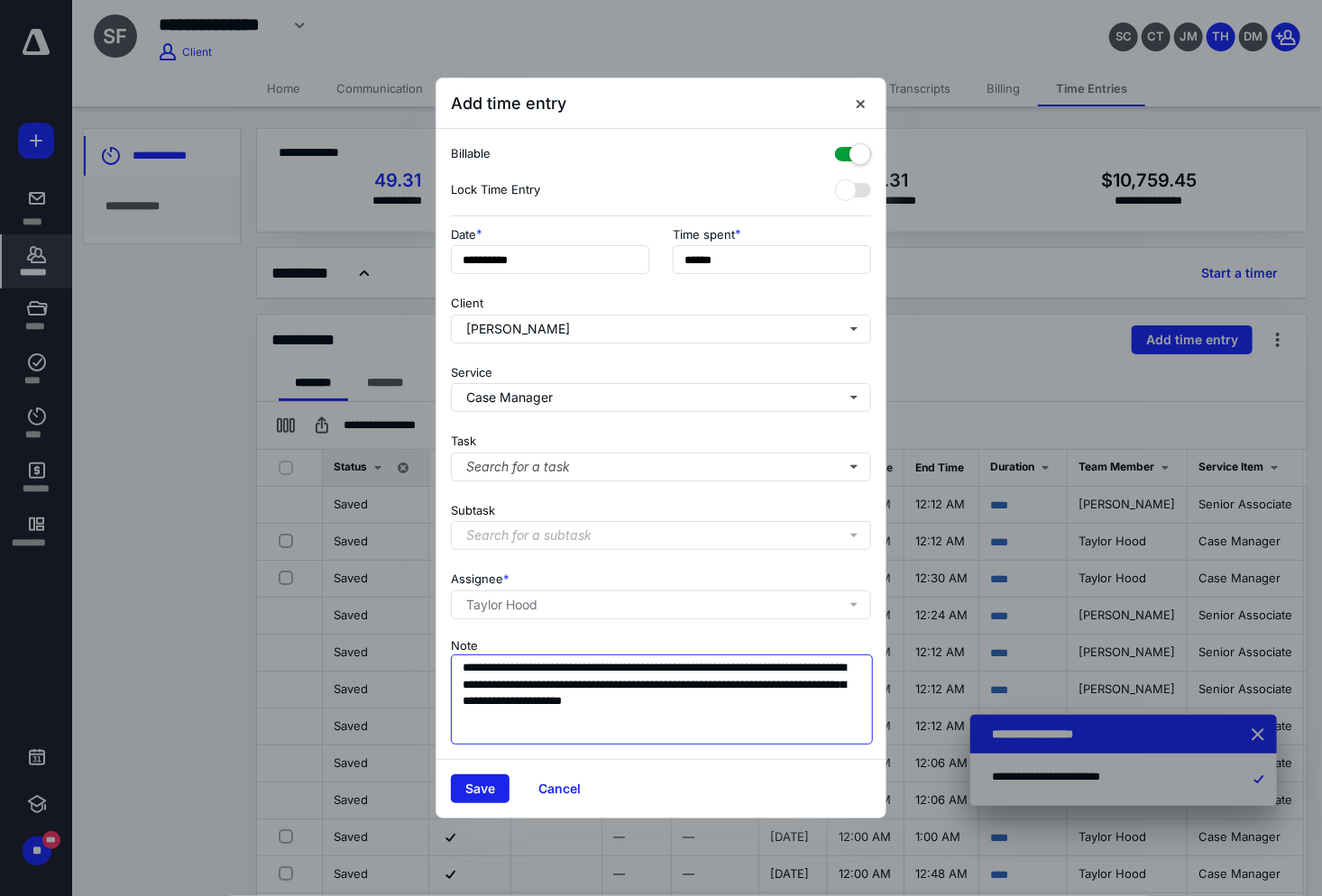 type on "**********" 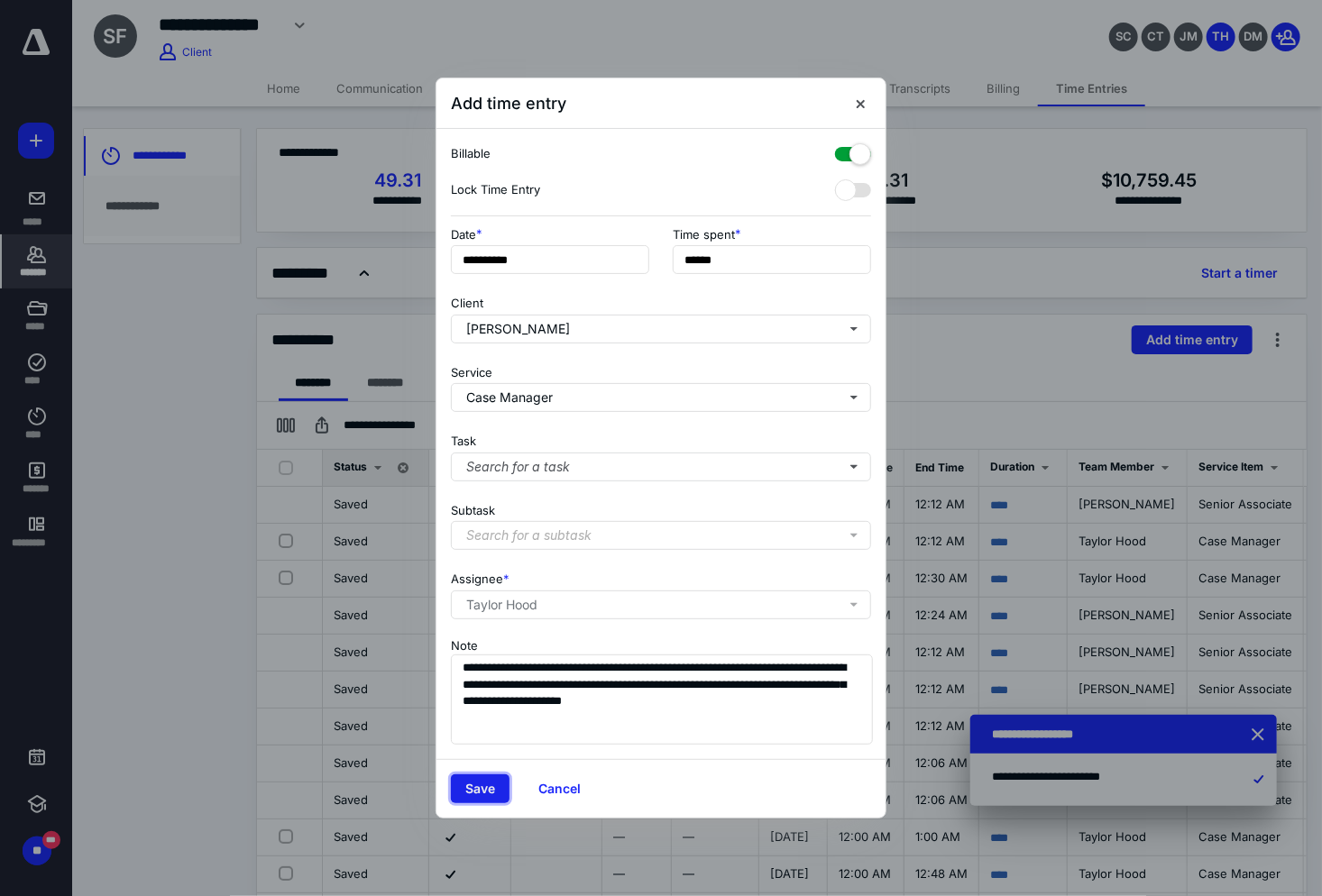 click on "Save" at bounding box center [480, 789] 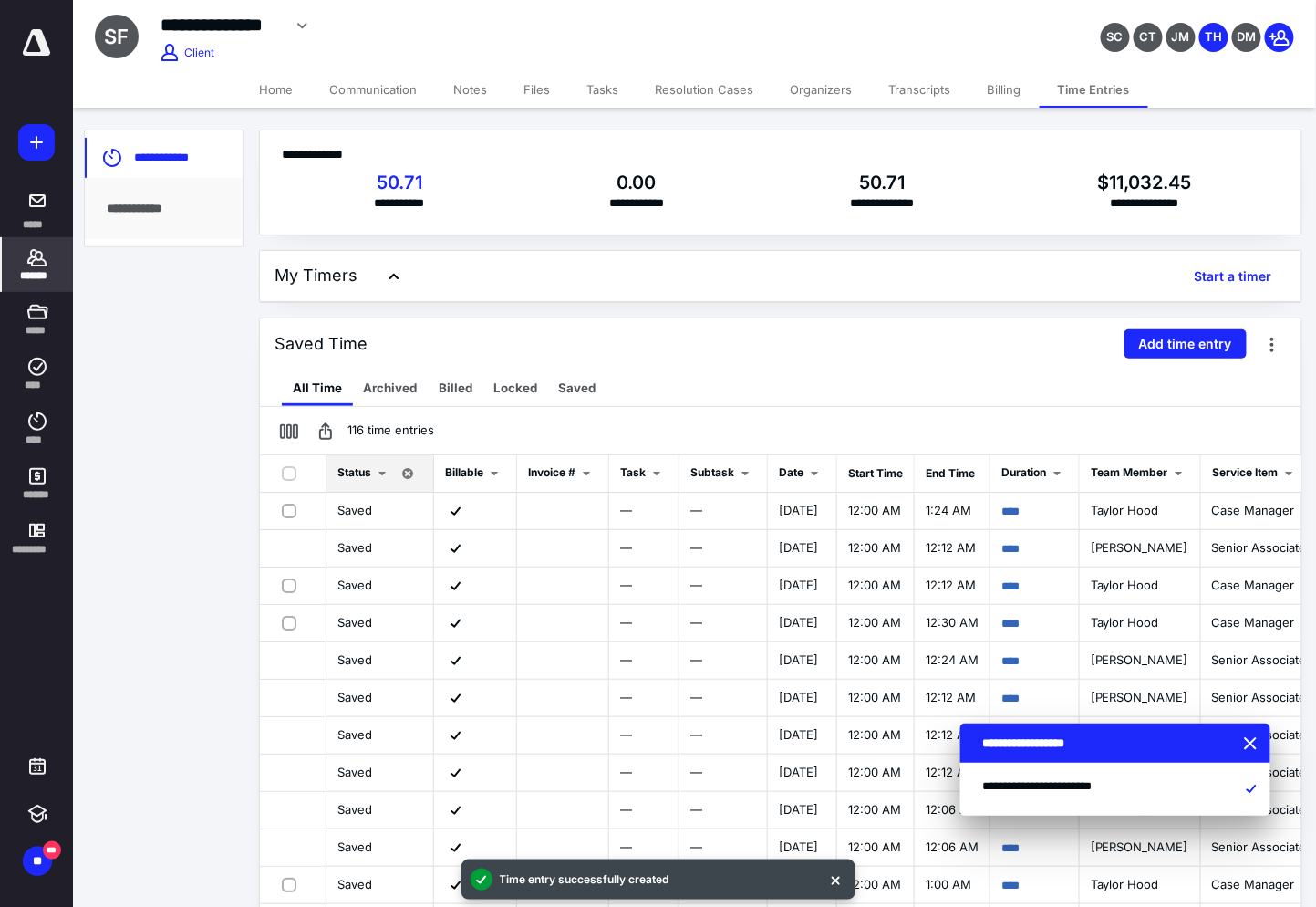 click on "Notes" at bounding box center [471, 89] 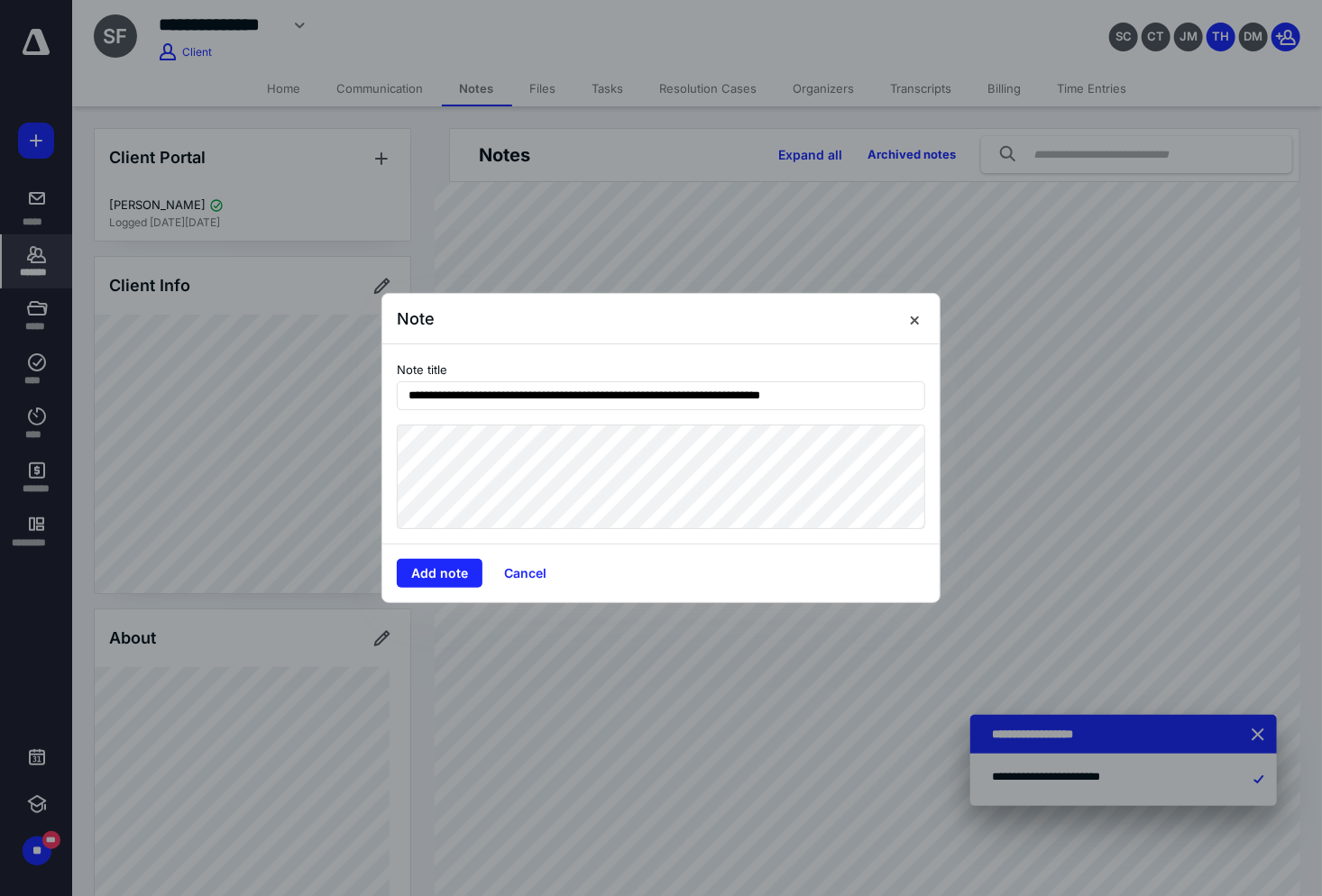 type on "**********" 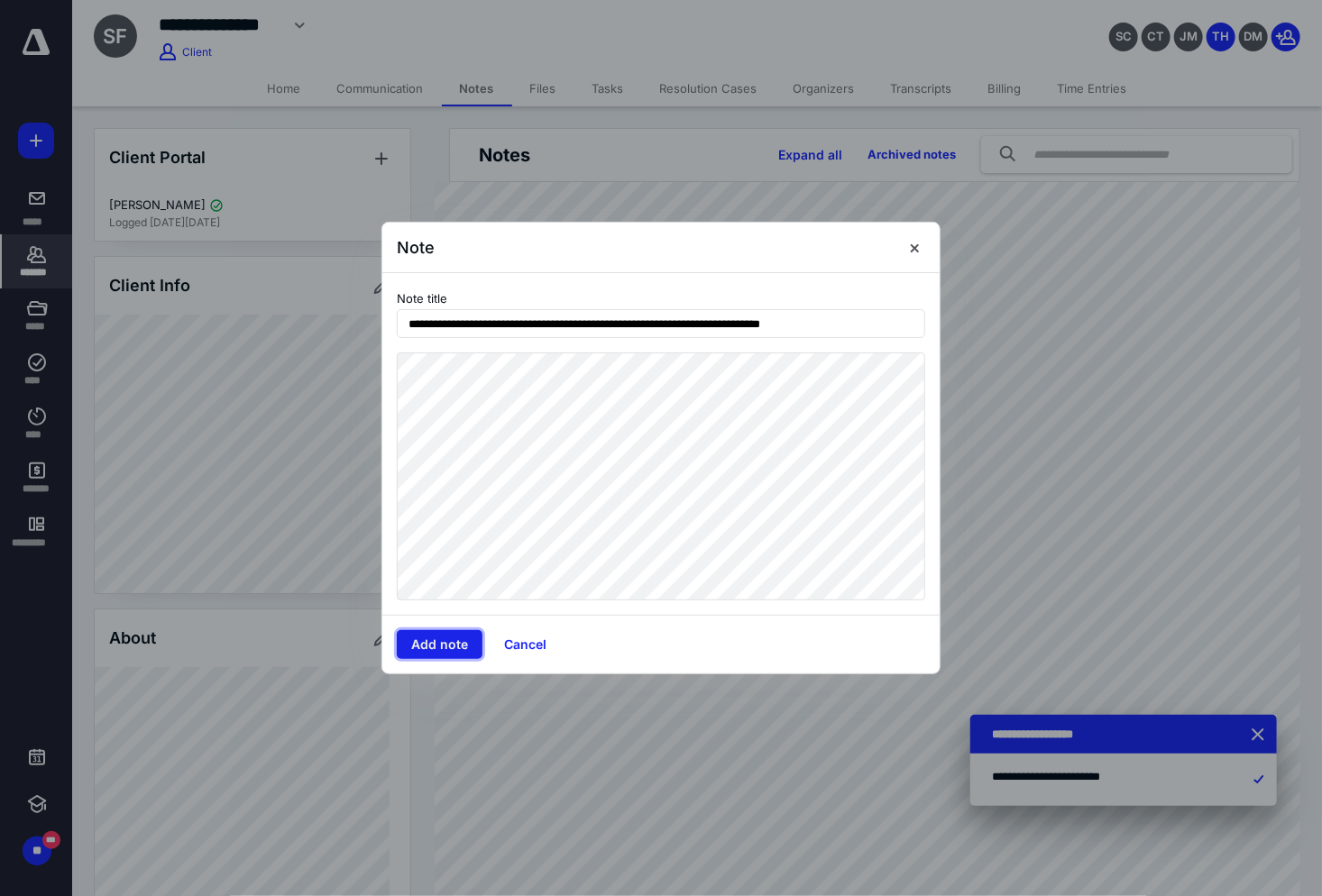 click on "Add note" at bounding box center [439, 645] 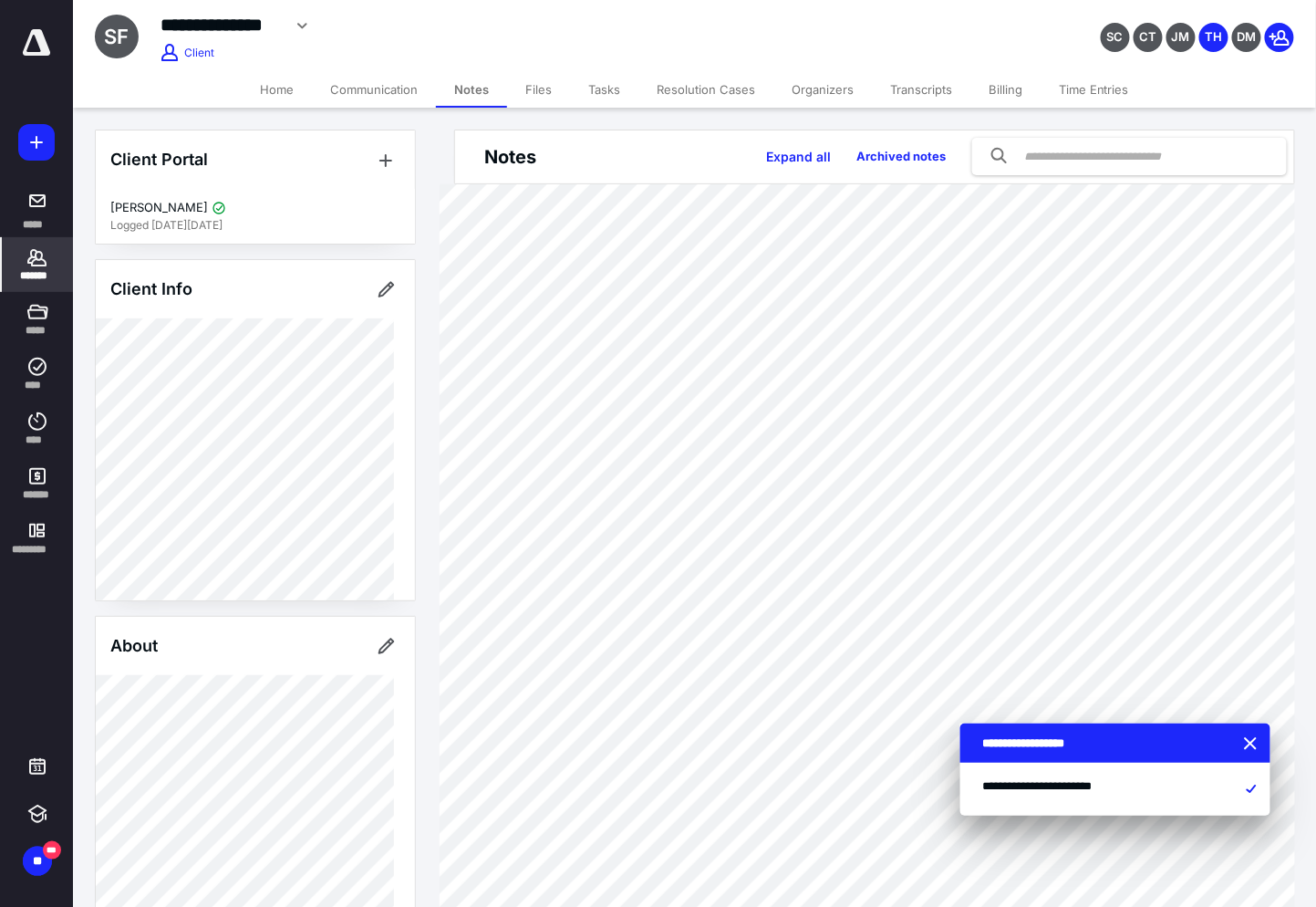 click on "Tasks" at bounding box center [604, 89] 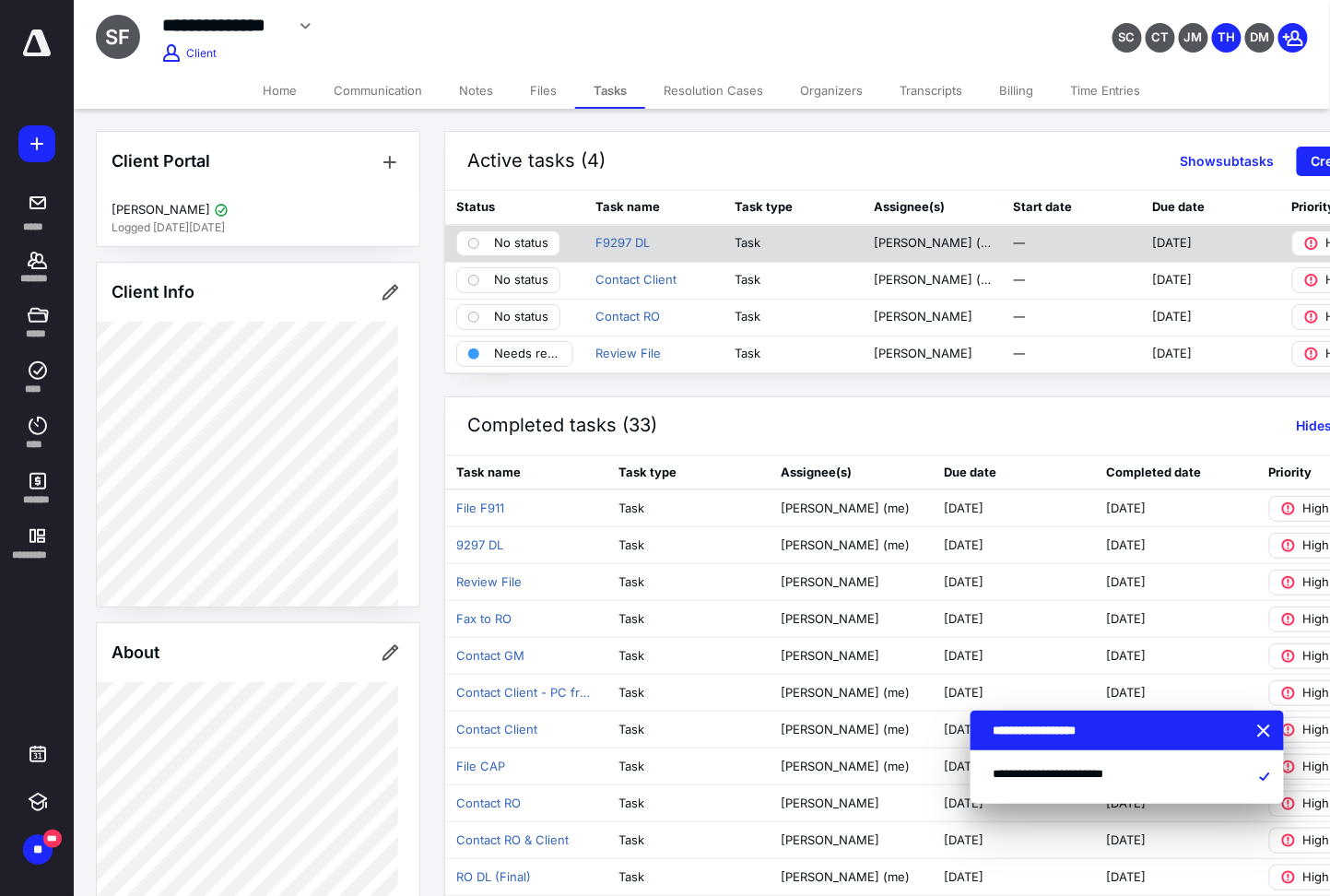 click on "No status" at bounding box center [521, 243] 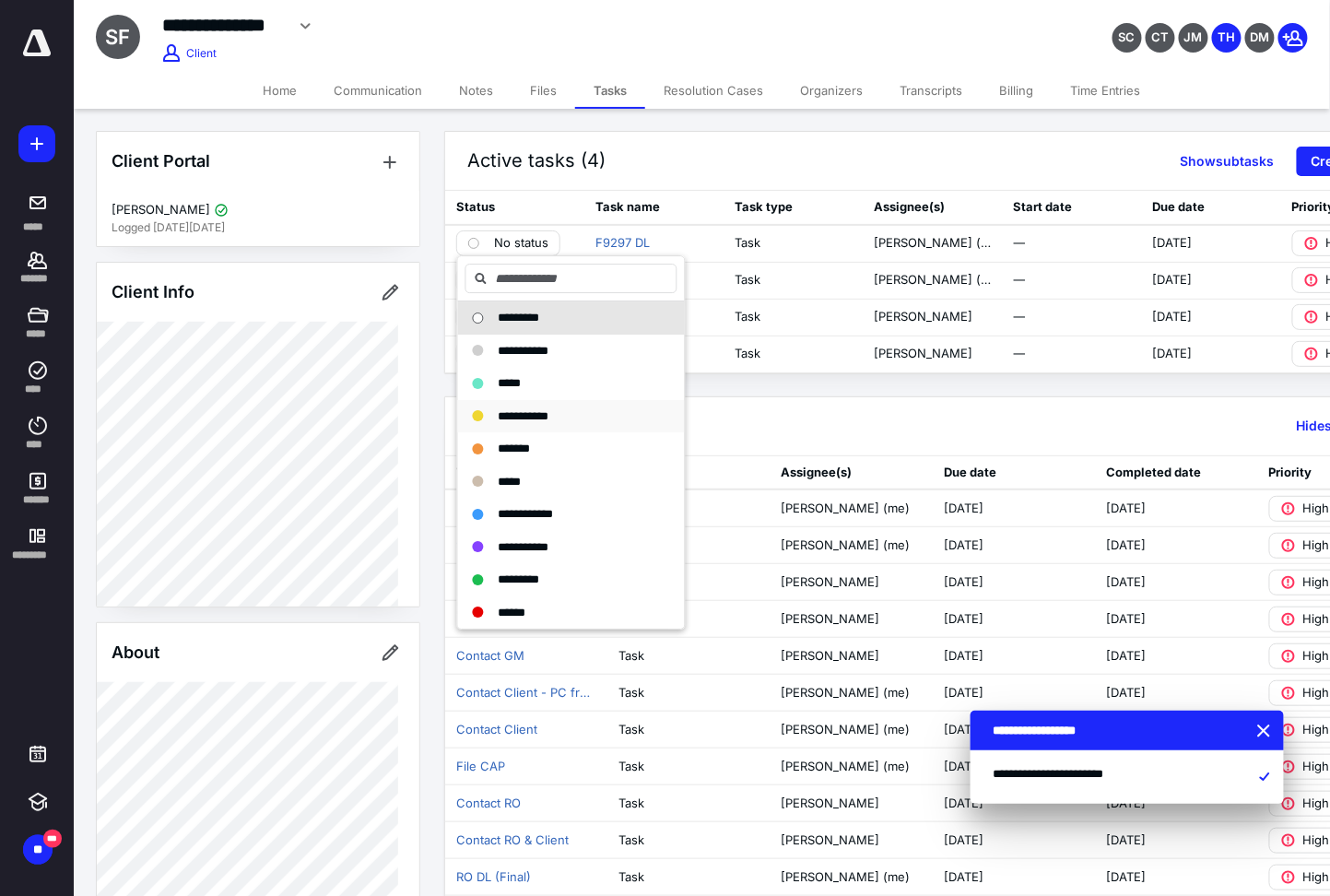 click on "**********" at bounding box center [524, 416] 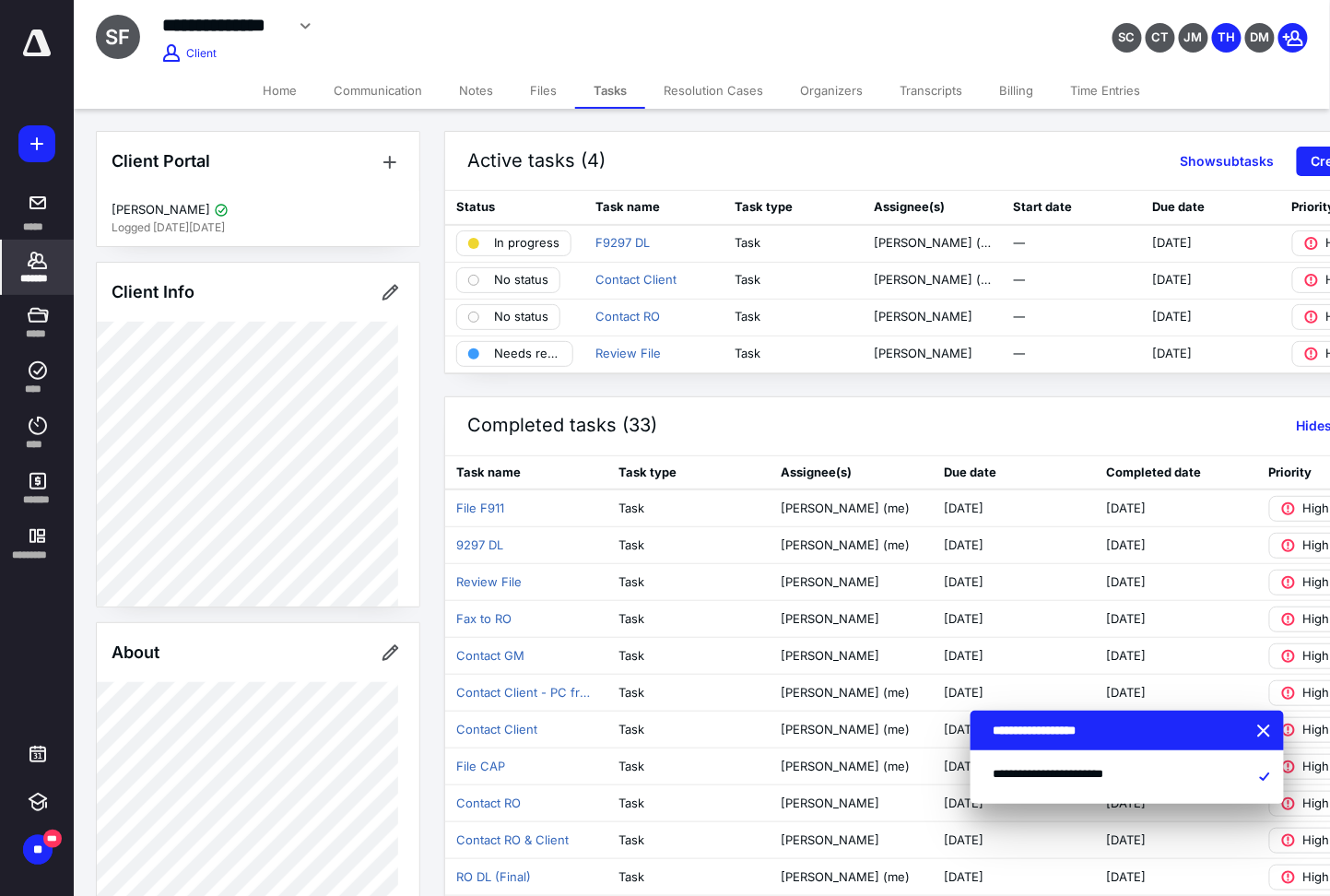 click 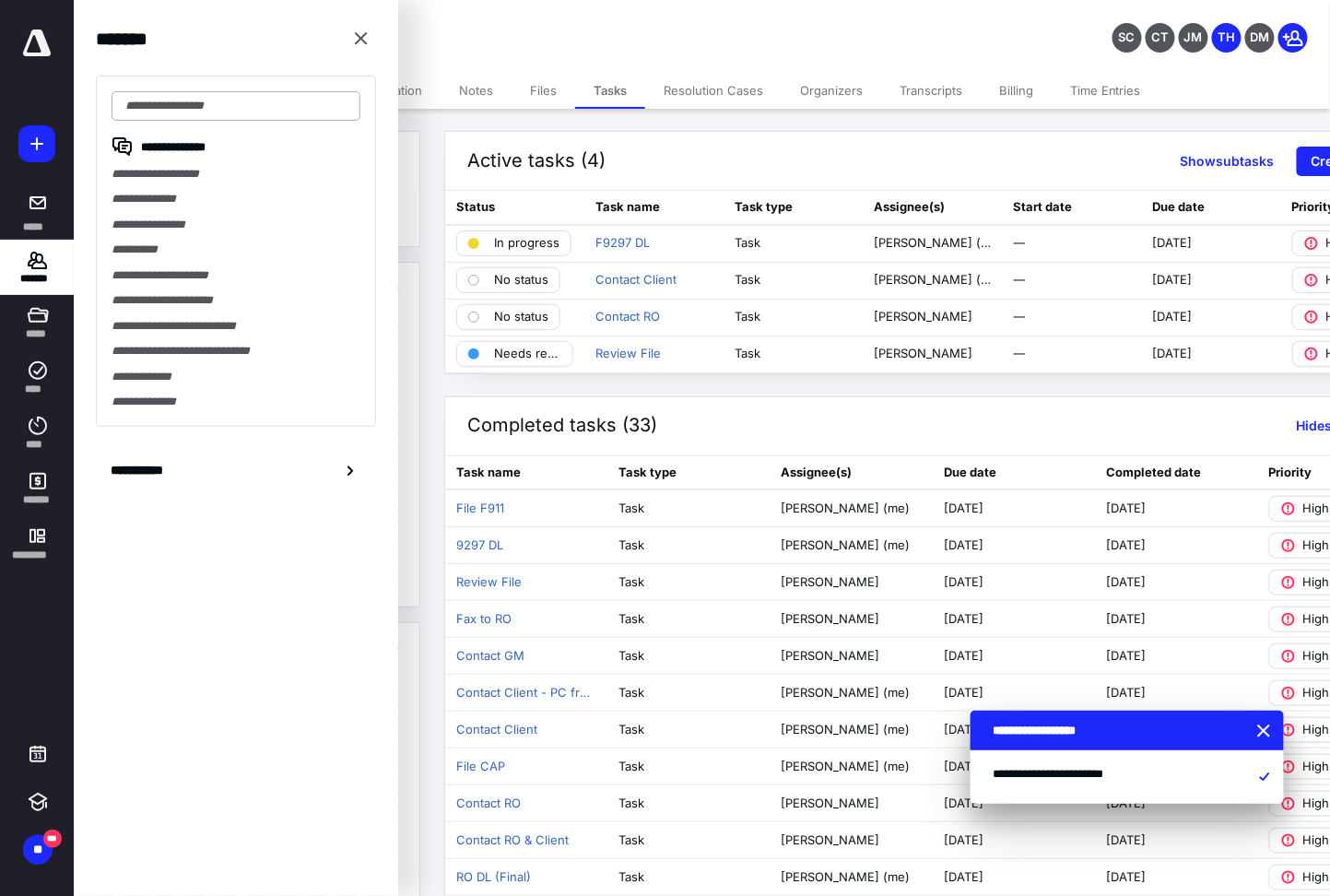 click at bounding box center [236, 106] 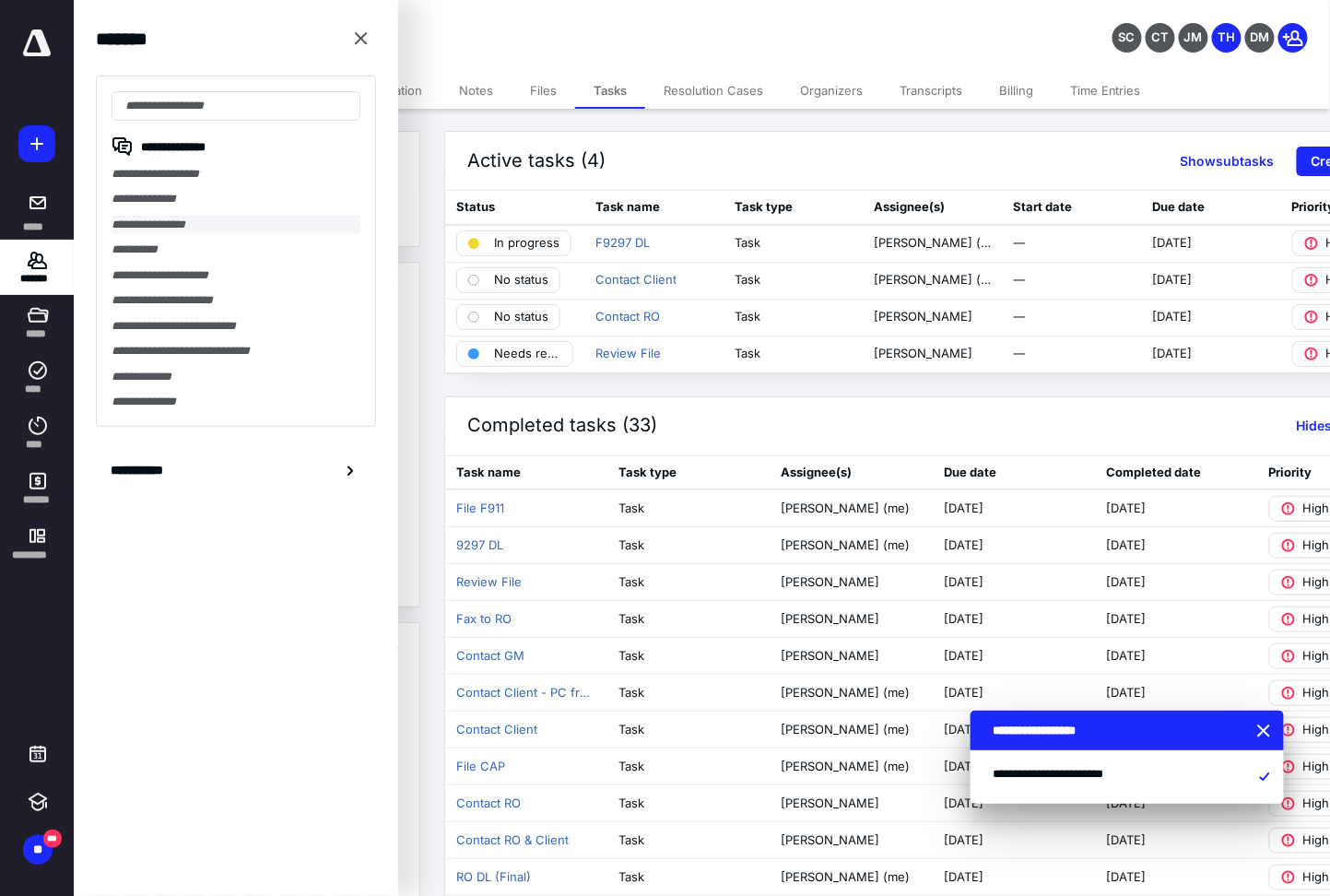 click on "**********" at bounding box center [236, 224] 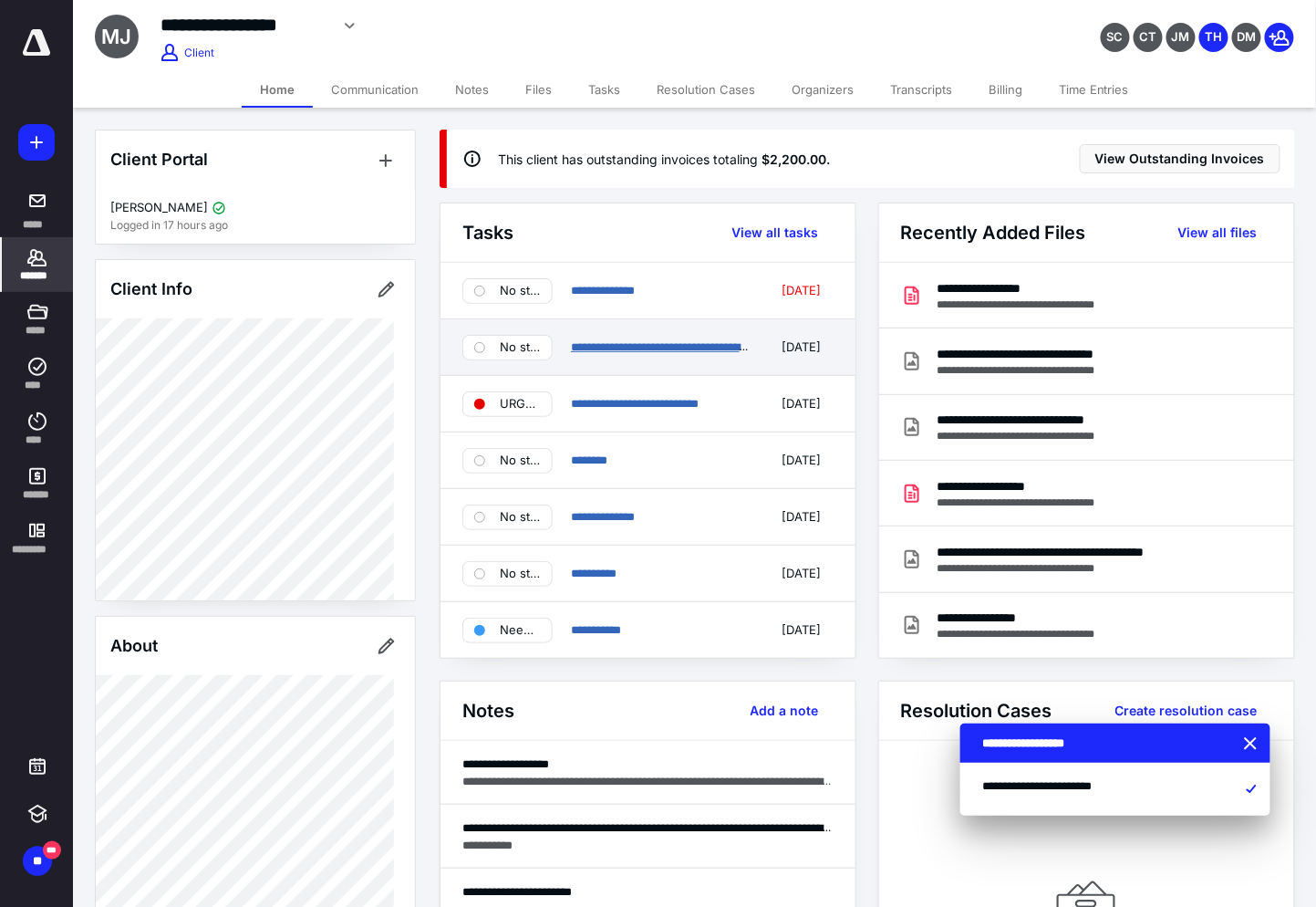 click on "**********" at bounding box center [668, 347] 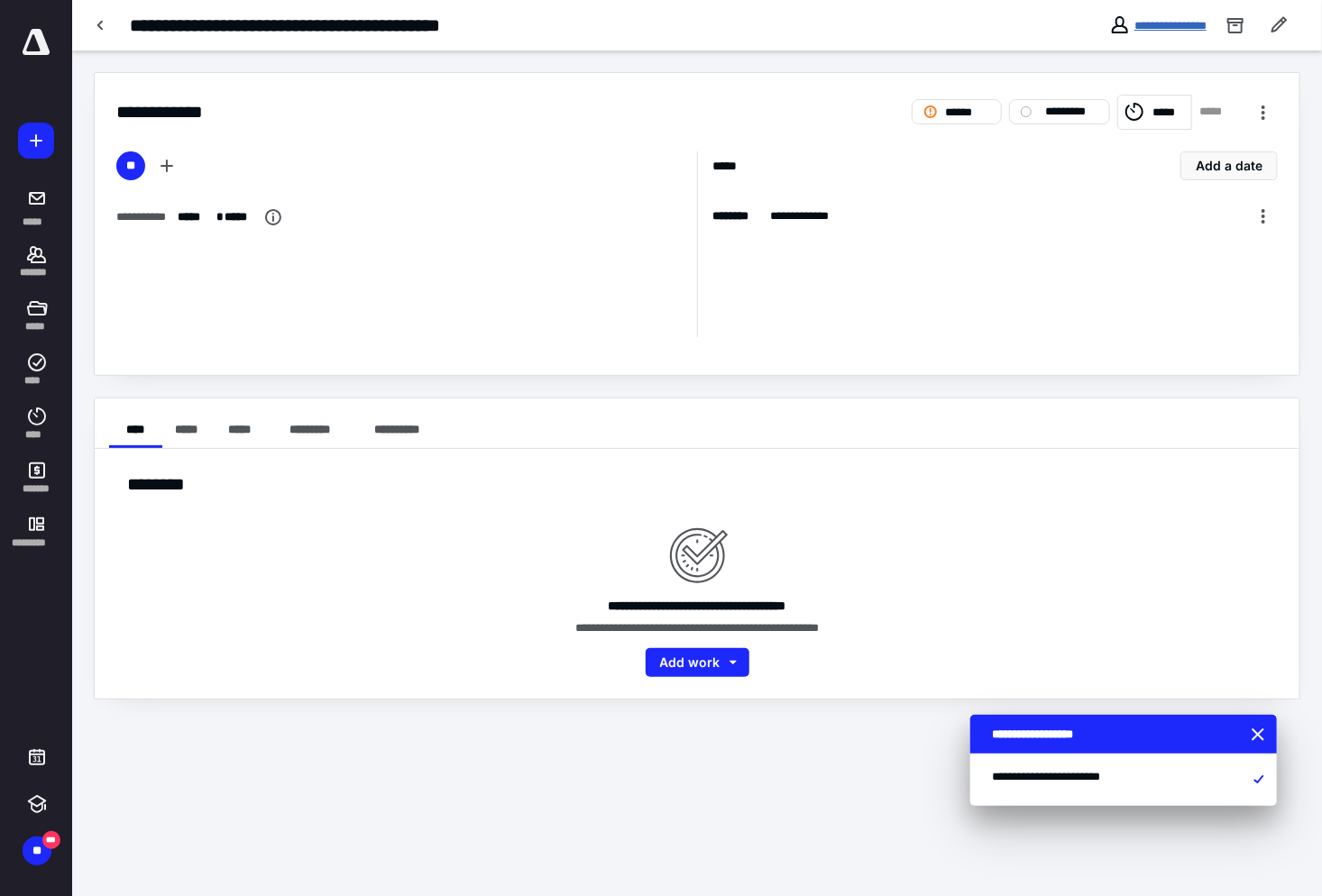 click on "**********" at bounding box center (1171, 25) 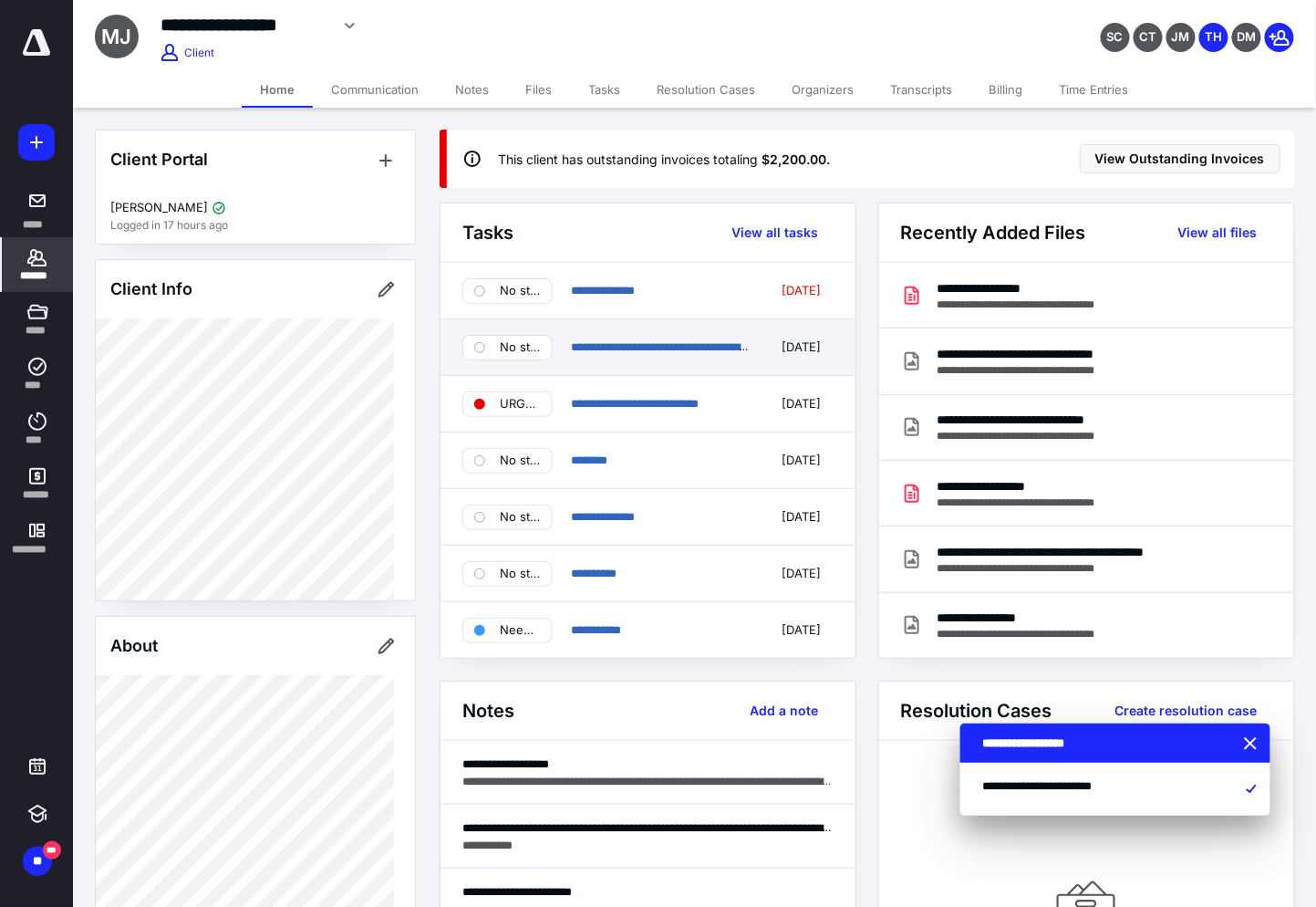 click on "No status" at bounding box center [520, 348] 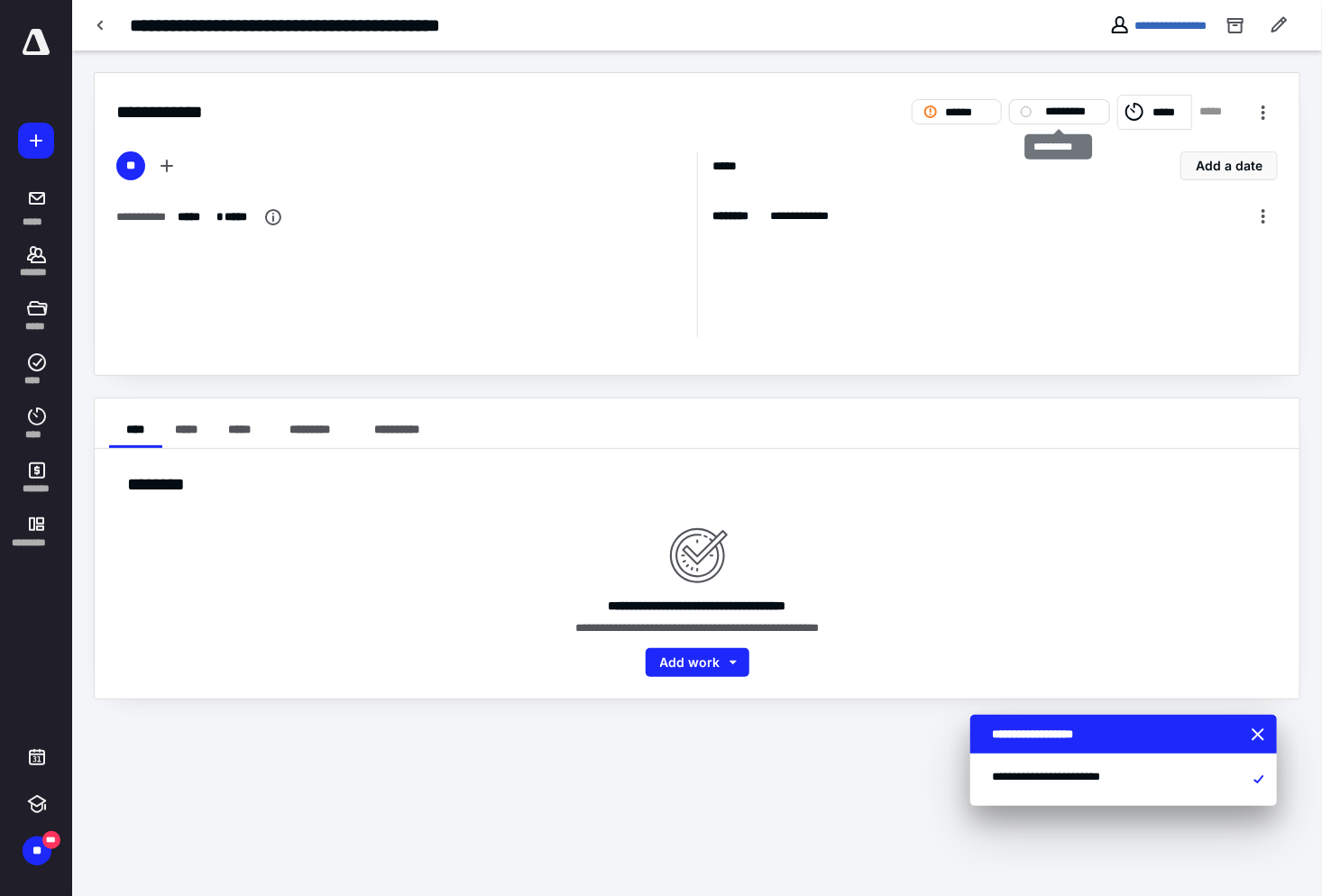 click on "*********" at bounding box center (1072, 112) 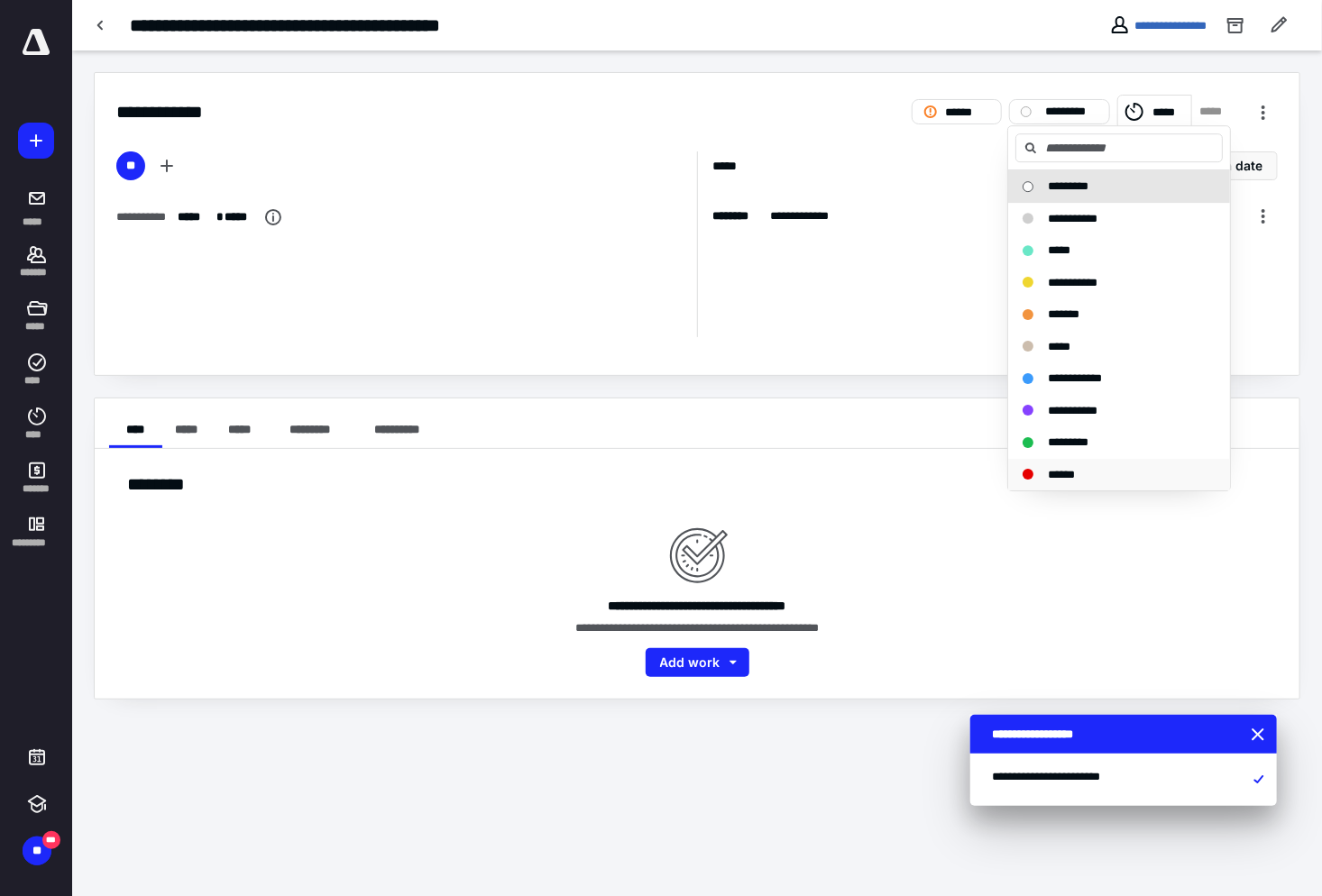 click on "******" at bounding box center [1061, 474] 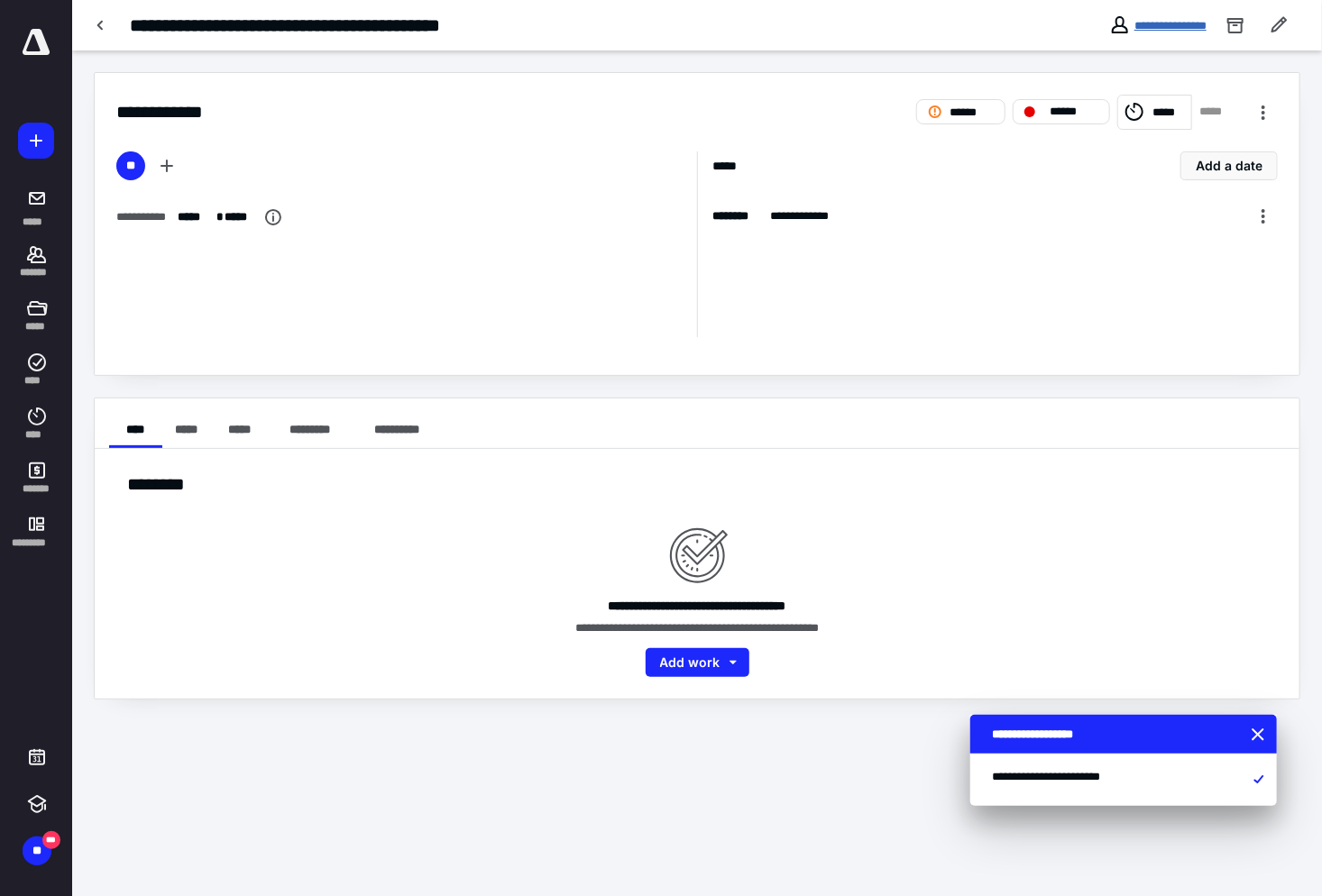 click on "**********" at bounding box center [1171, 25] 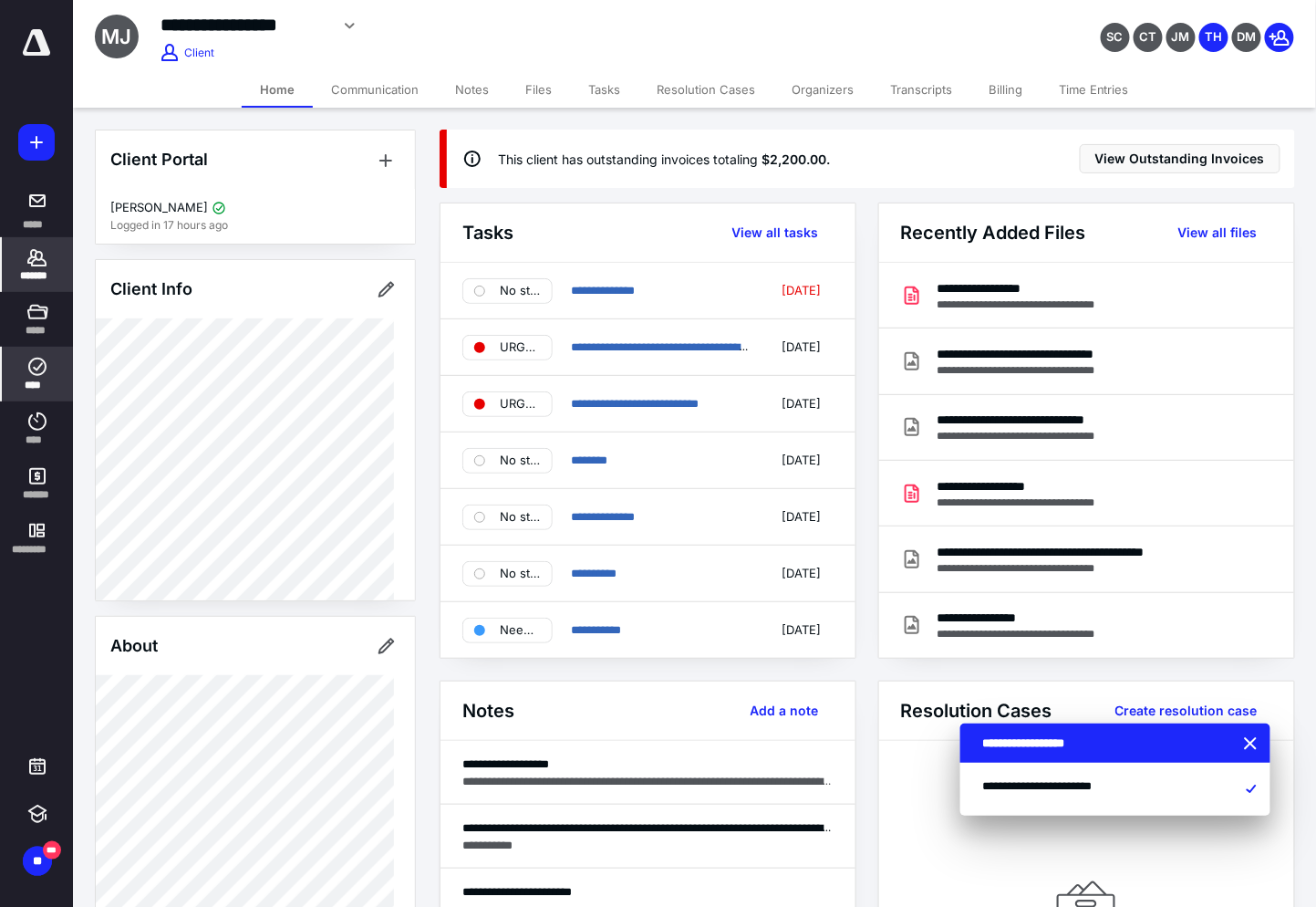 click 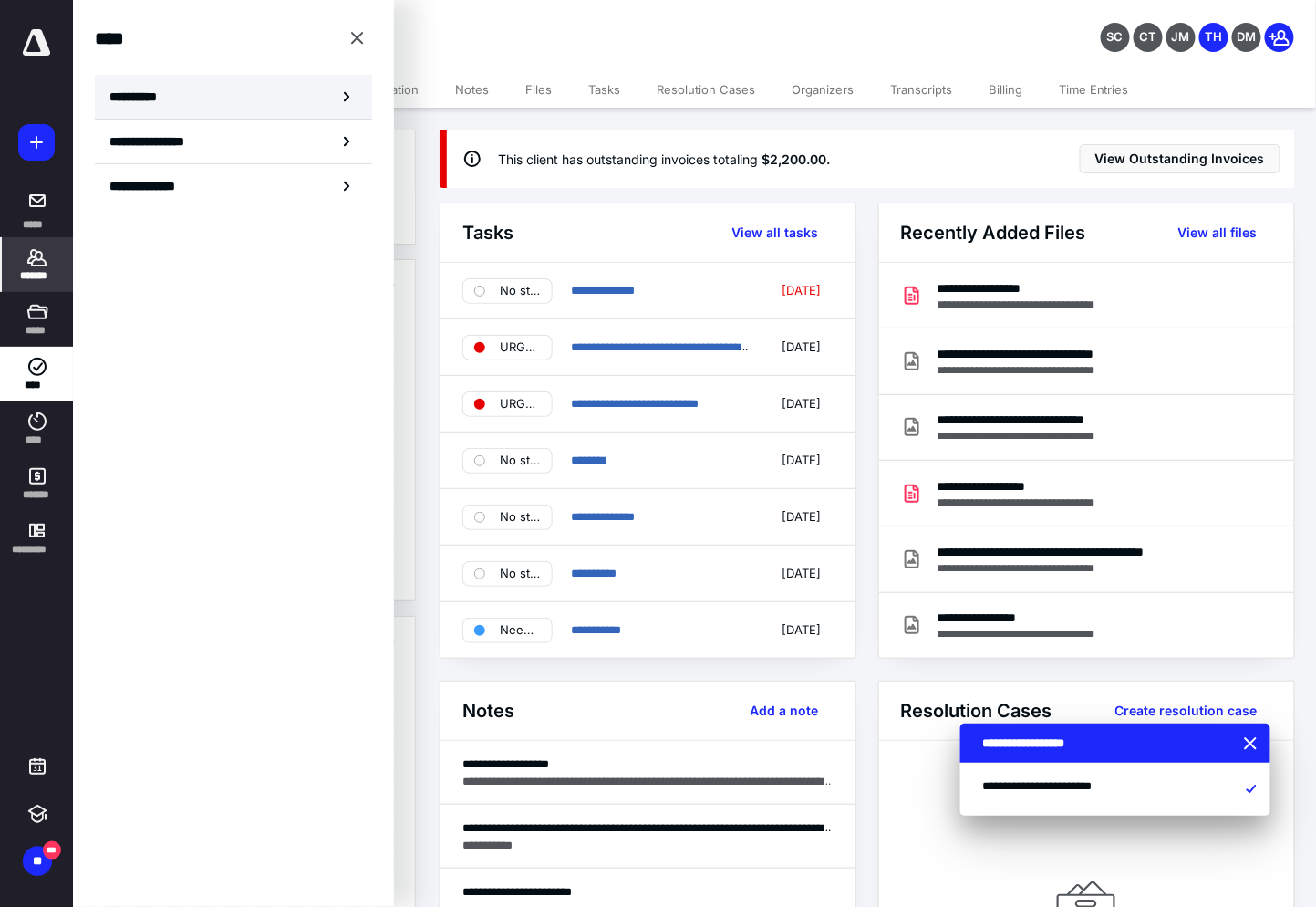 click on "**********" at bounding box center (233, 97) 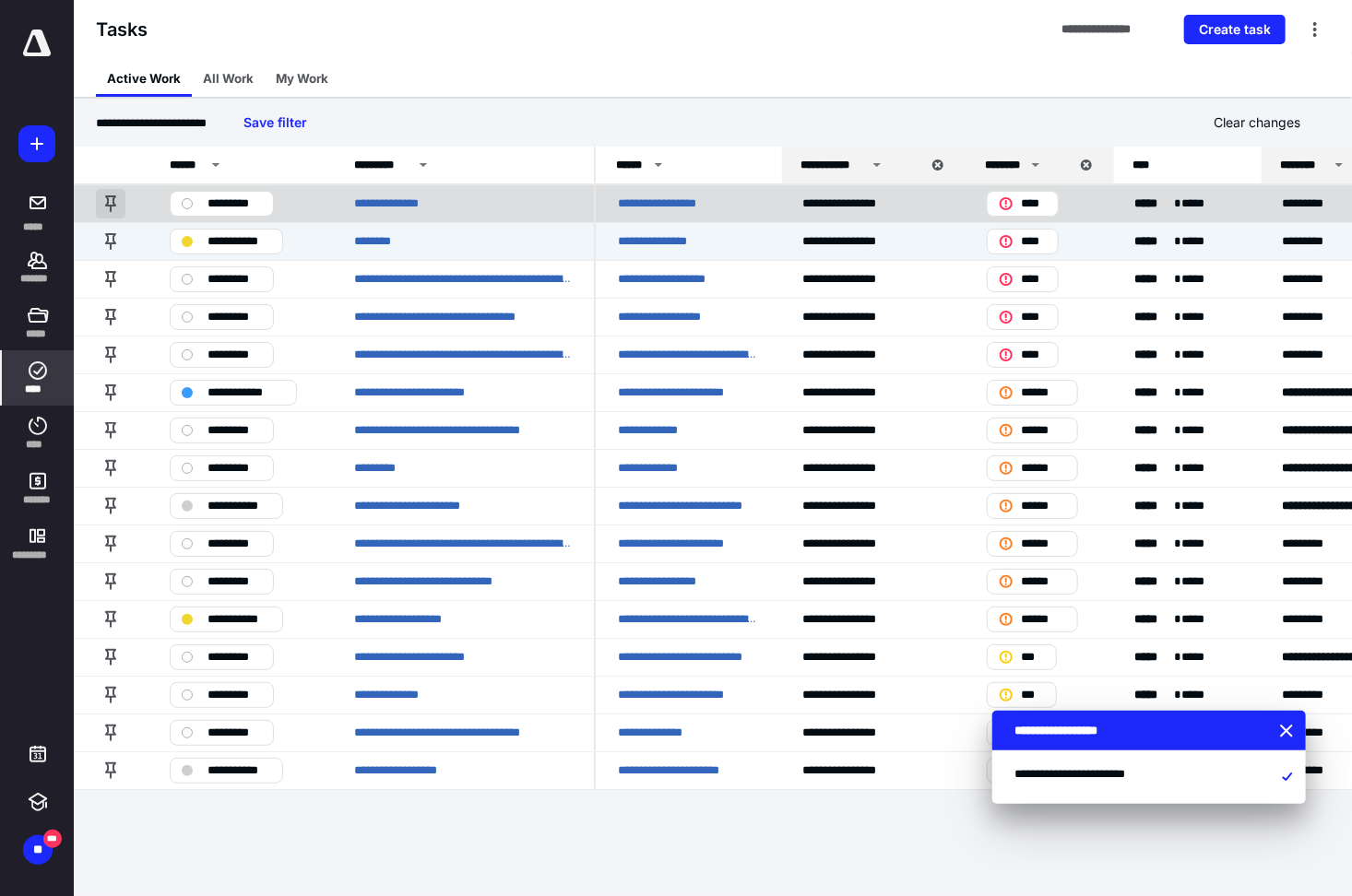 drag, startPoint x: 25, startPoint y: 267, endPoint x: 103, endPoint y: 208, distance: 97.800818 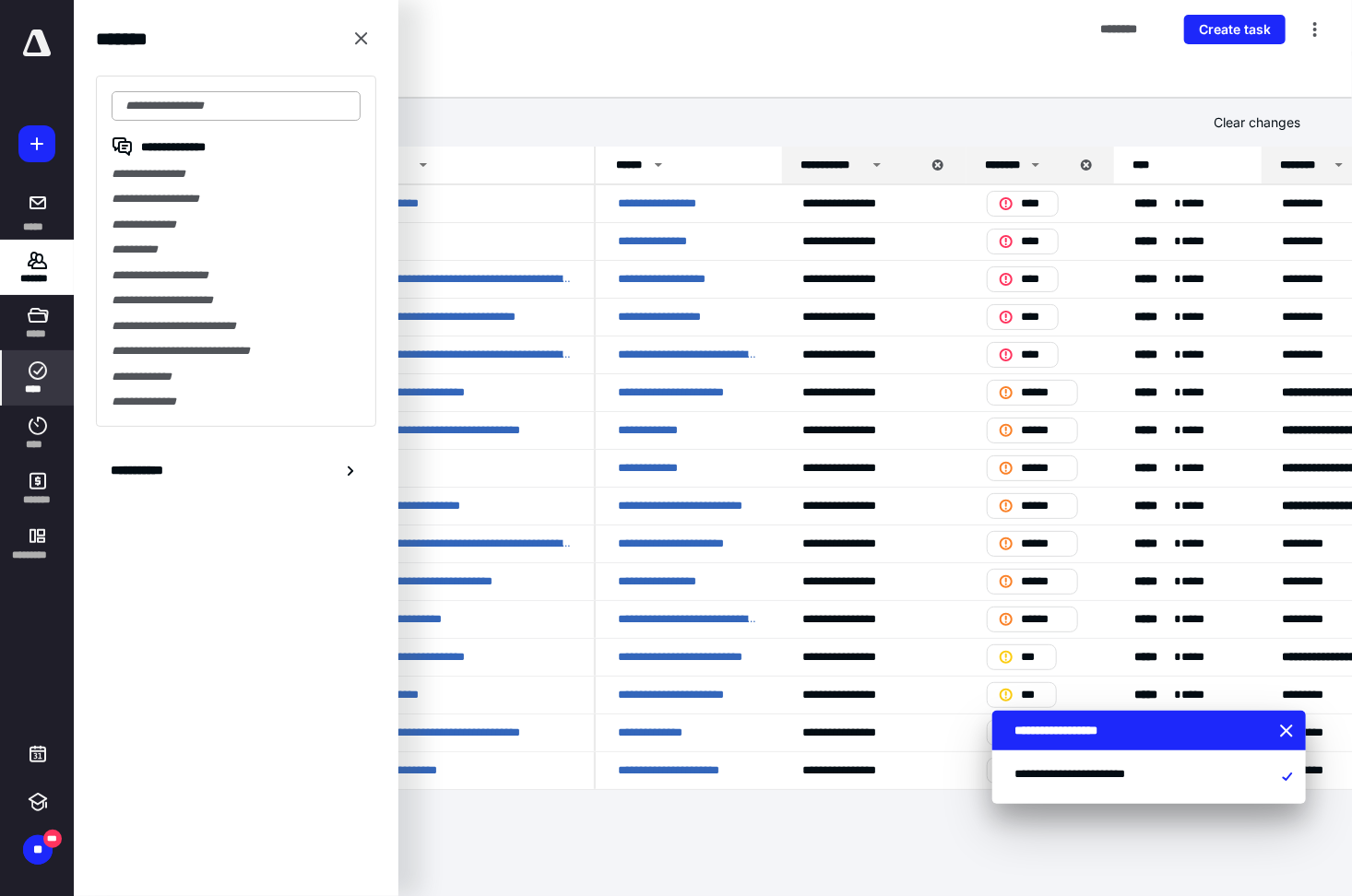 click at bounding box center (236, 106) 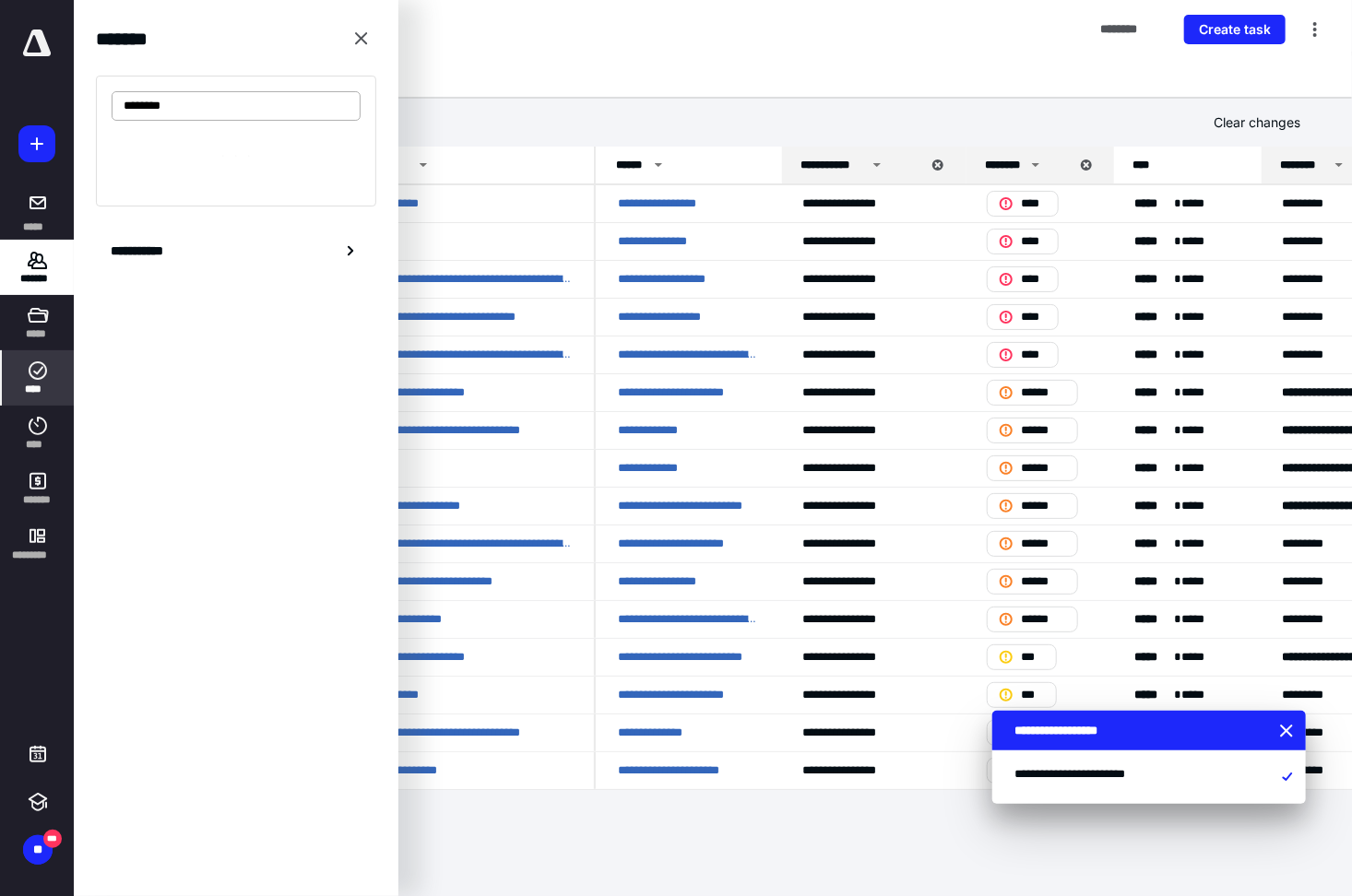 type on "********" 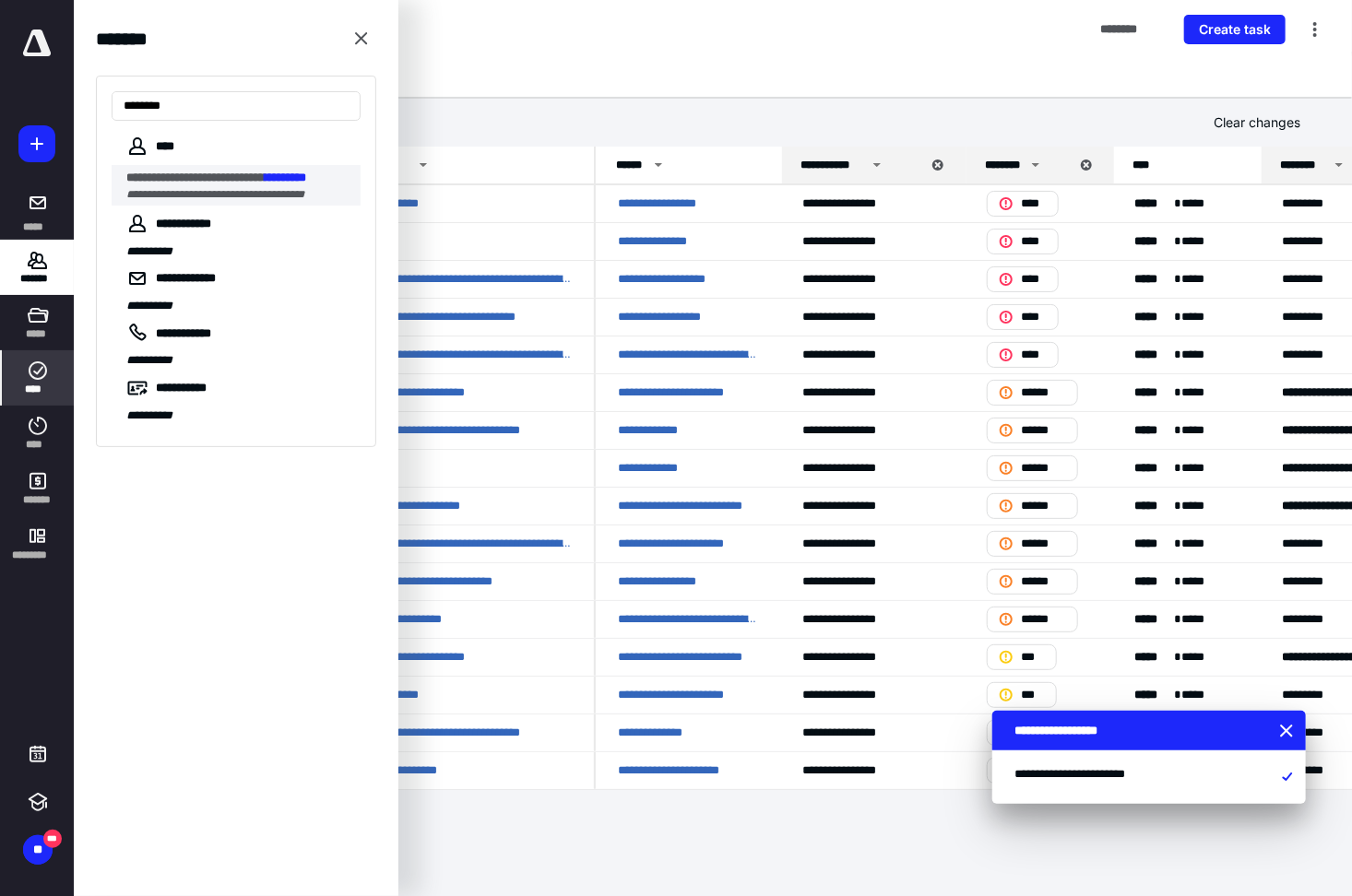 click on "**********" at bounding box center (196, 177) 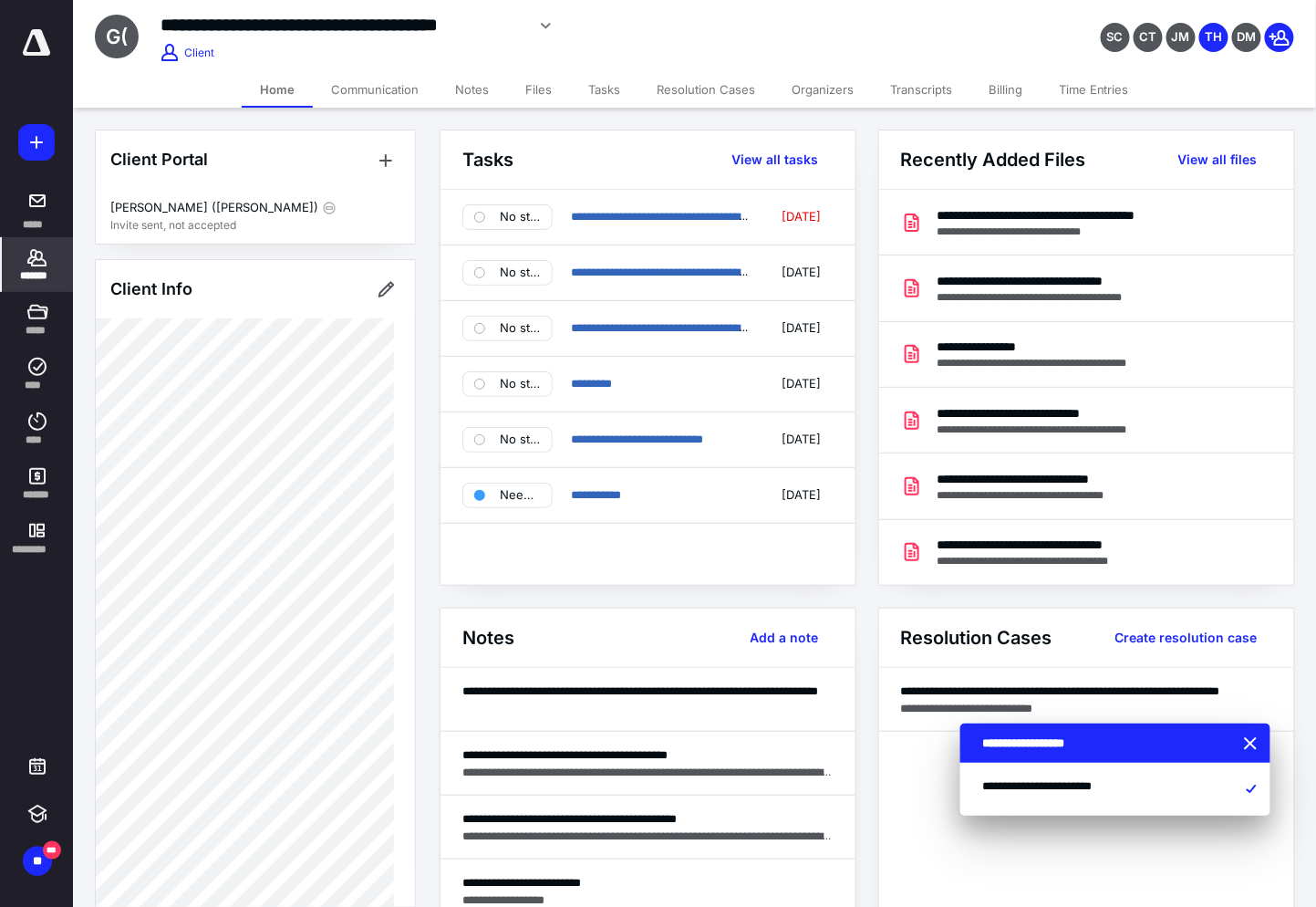 click on "Files" at bounding box center (538, 89) 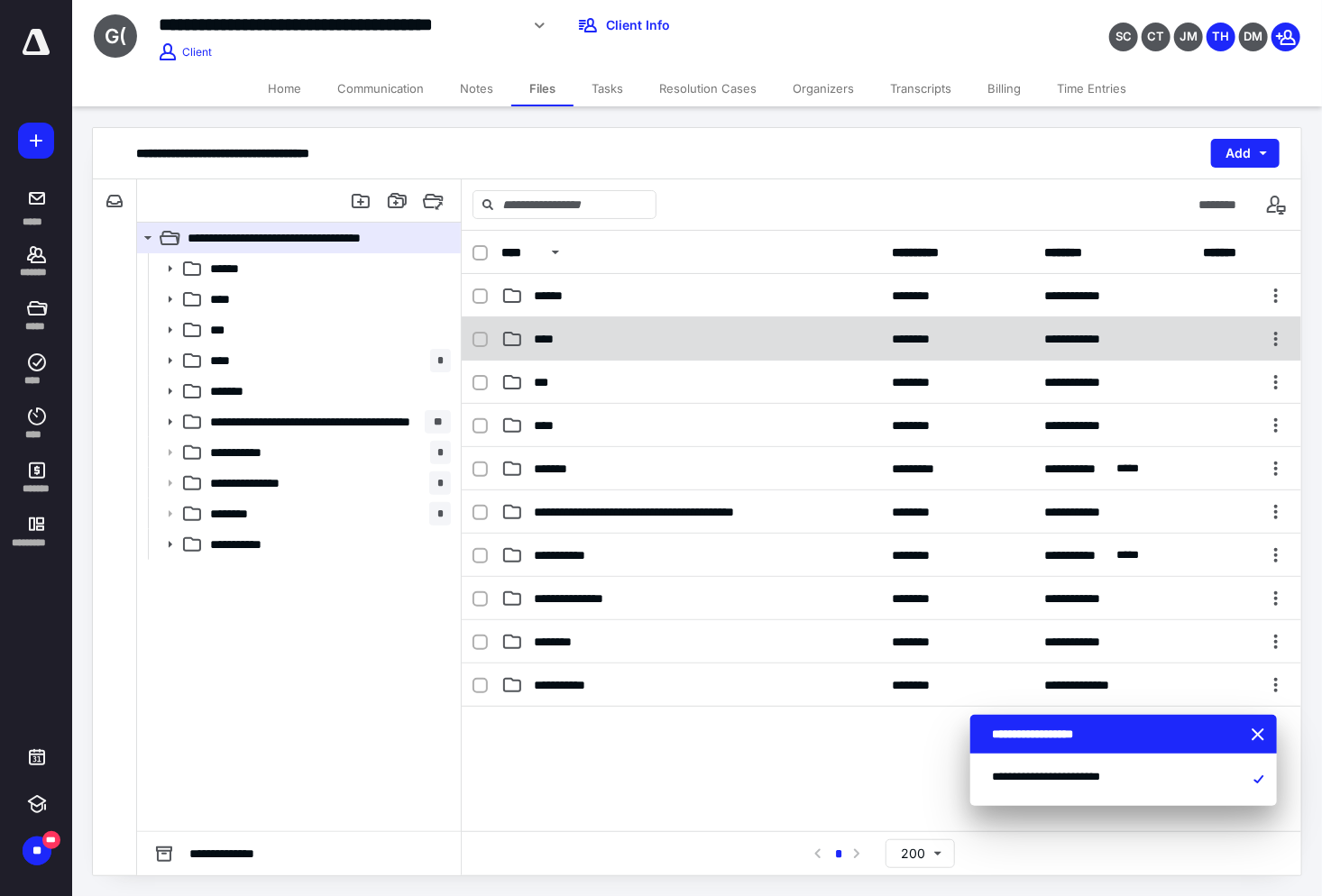 click on "****" at bounding box center [692, 339] 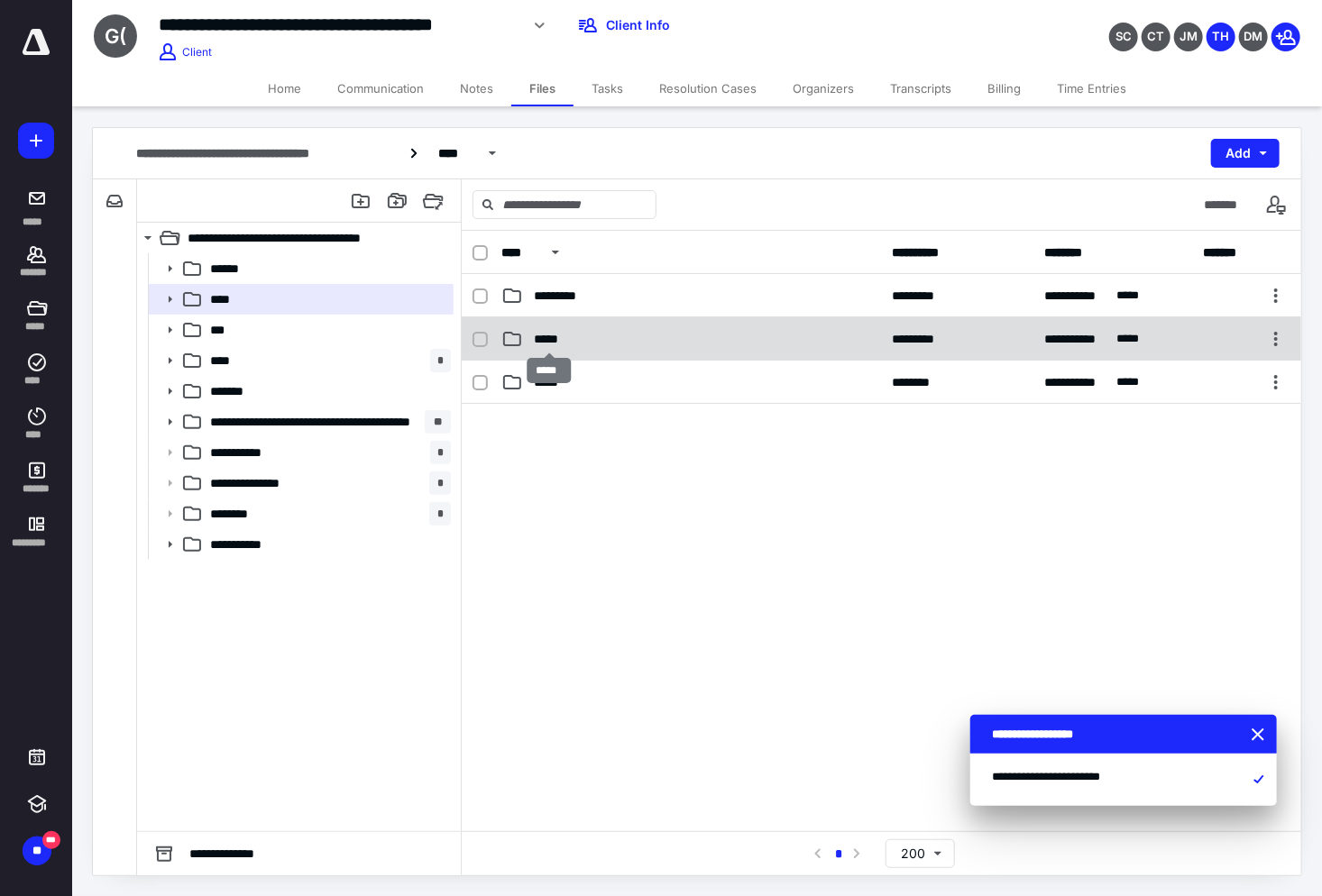 click on "*****" at bounding box center [548, 339] 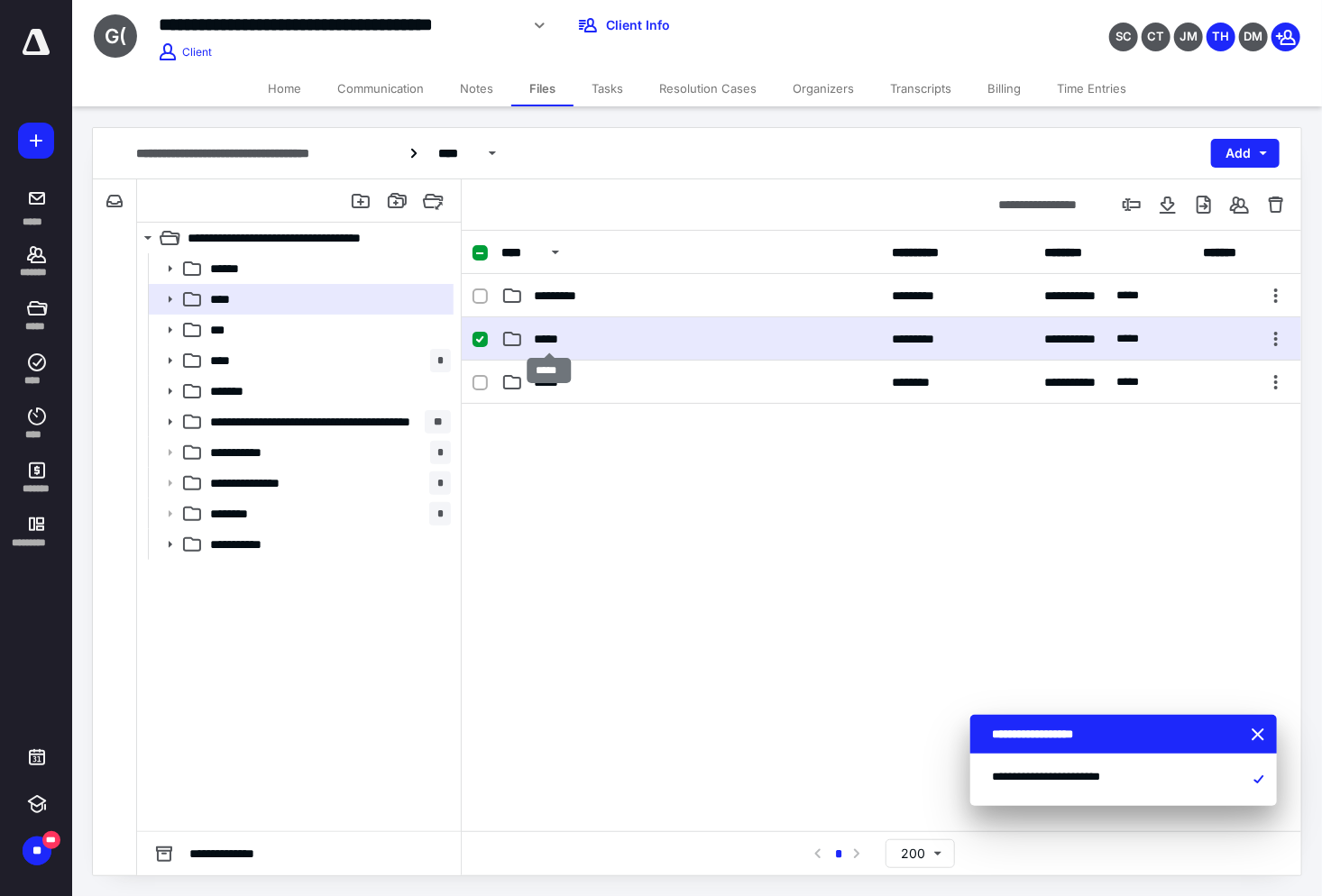 click on "*****" at bounding box center (548, 339) 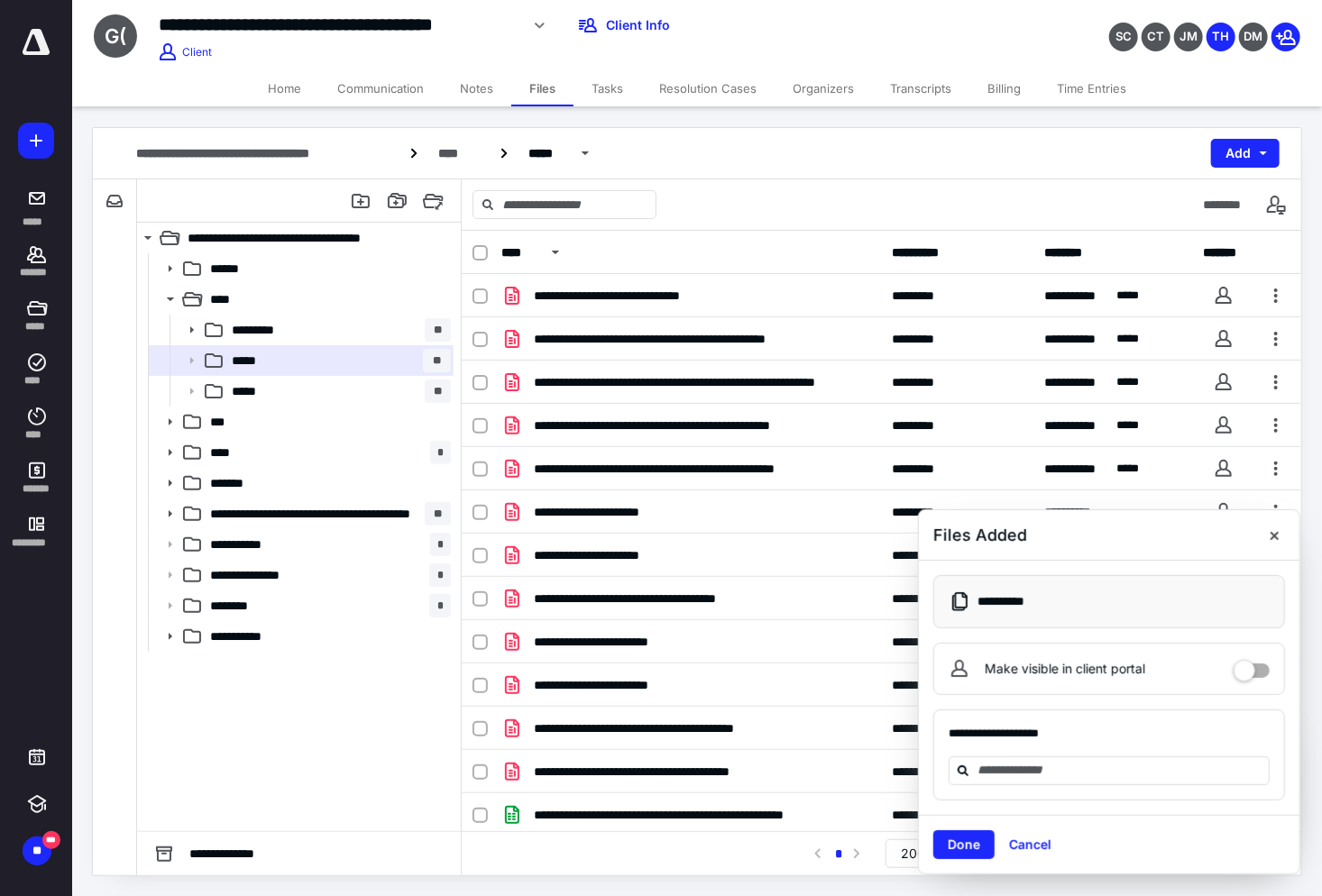 click on "Cancel" at bounding box center (1030, 845) 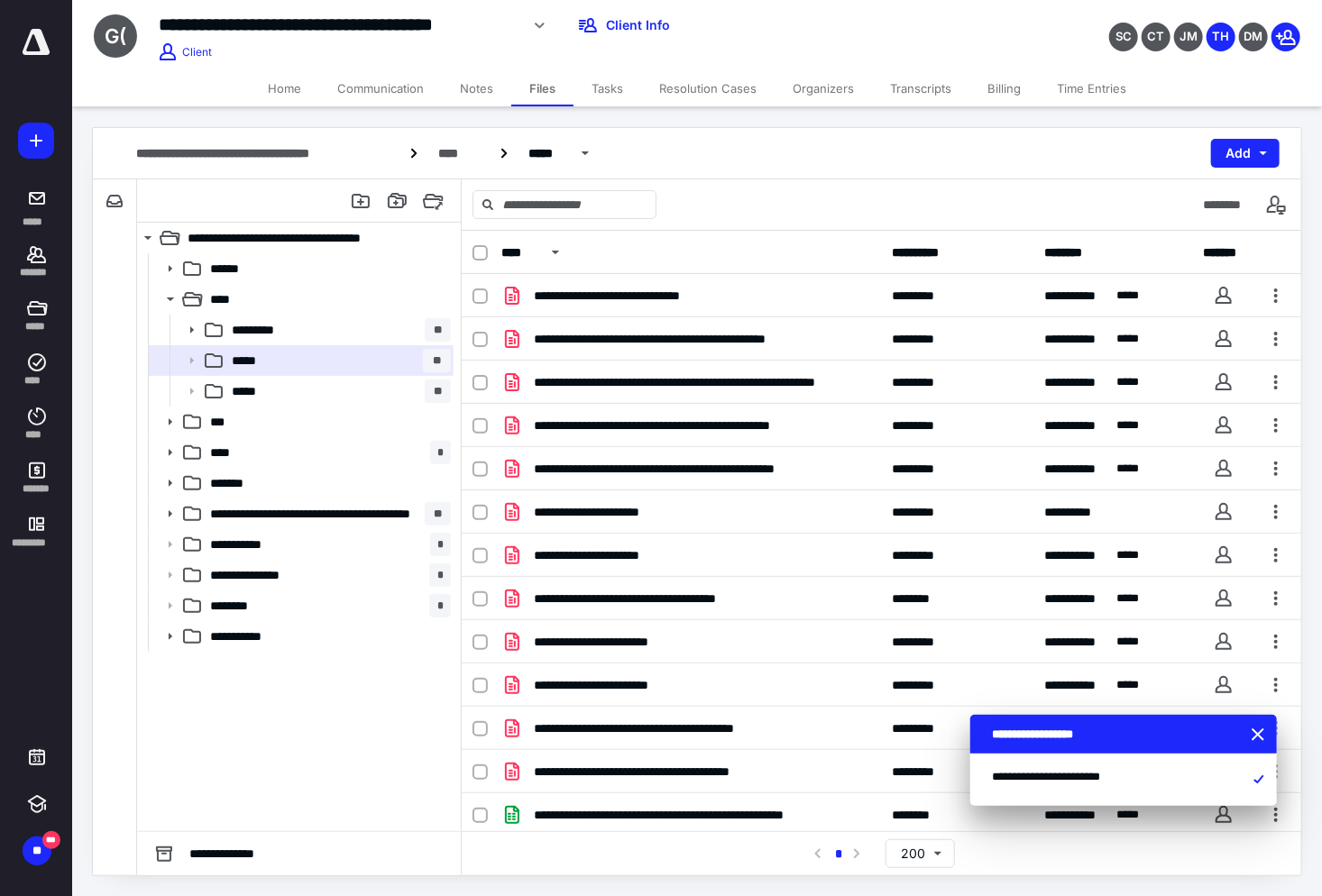 click on "**********" at bounding box center [697, 153] 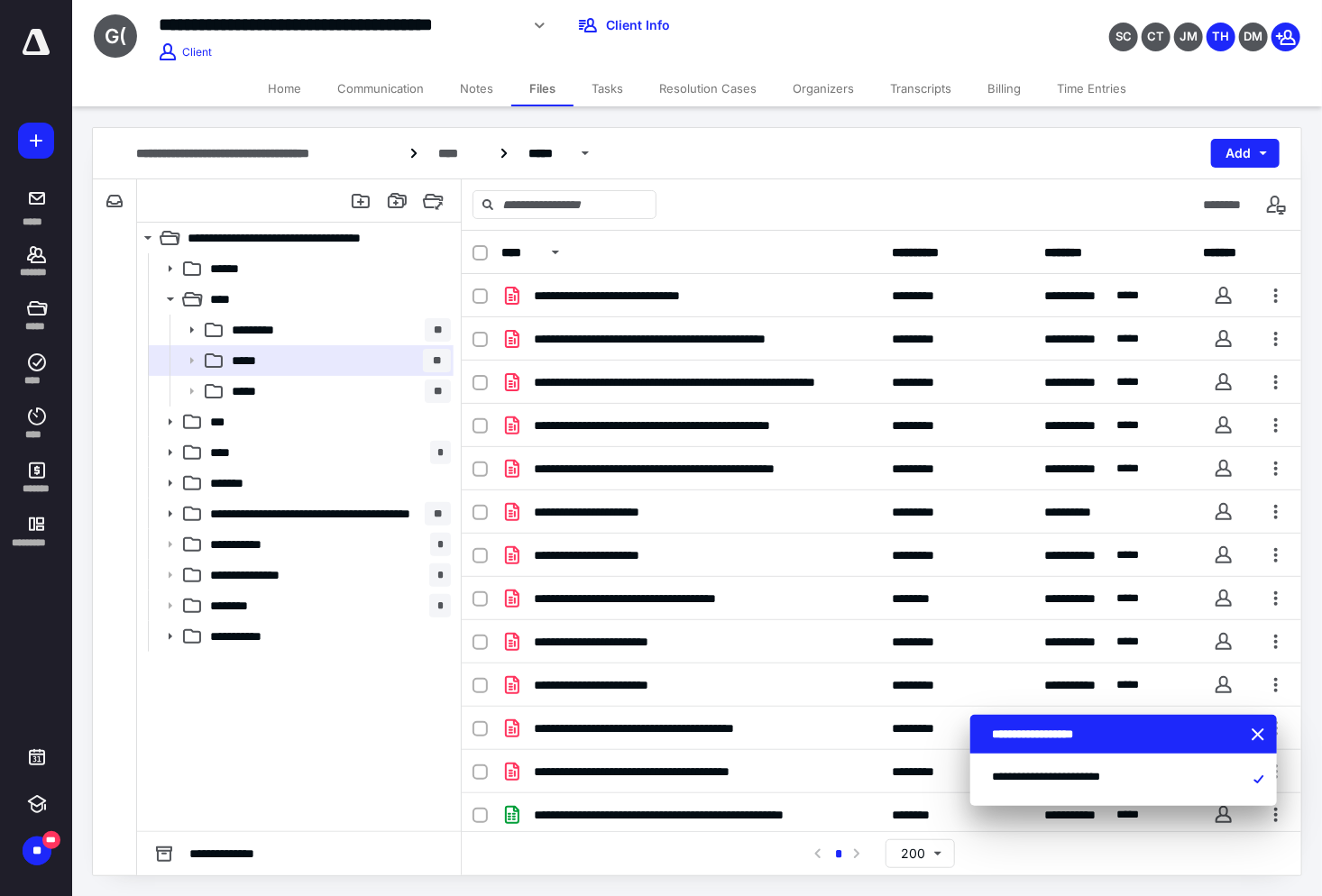 click on "Tasks" at bounding box center (607, 88) 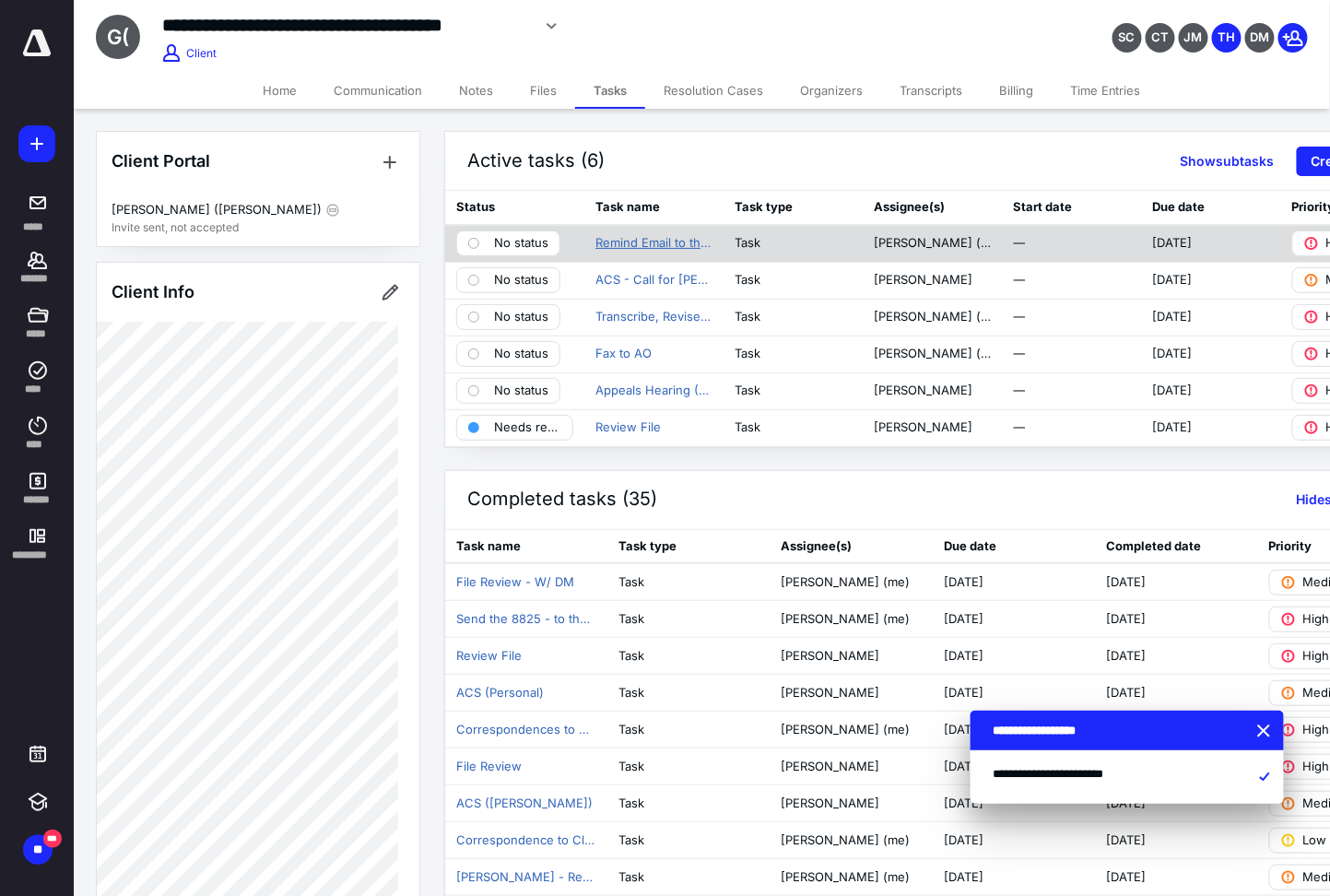 click on "Remind Email to the client / FWD: Email with [PERSON_NAME]" at bounding box center [653, 243] 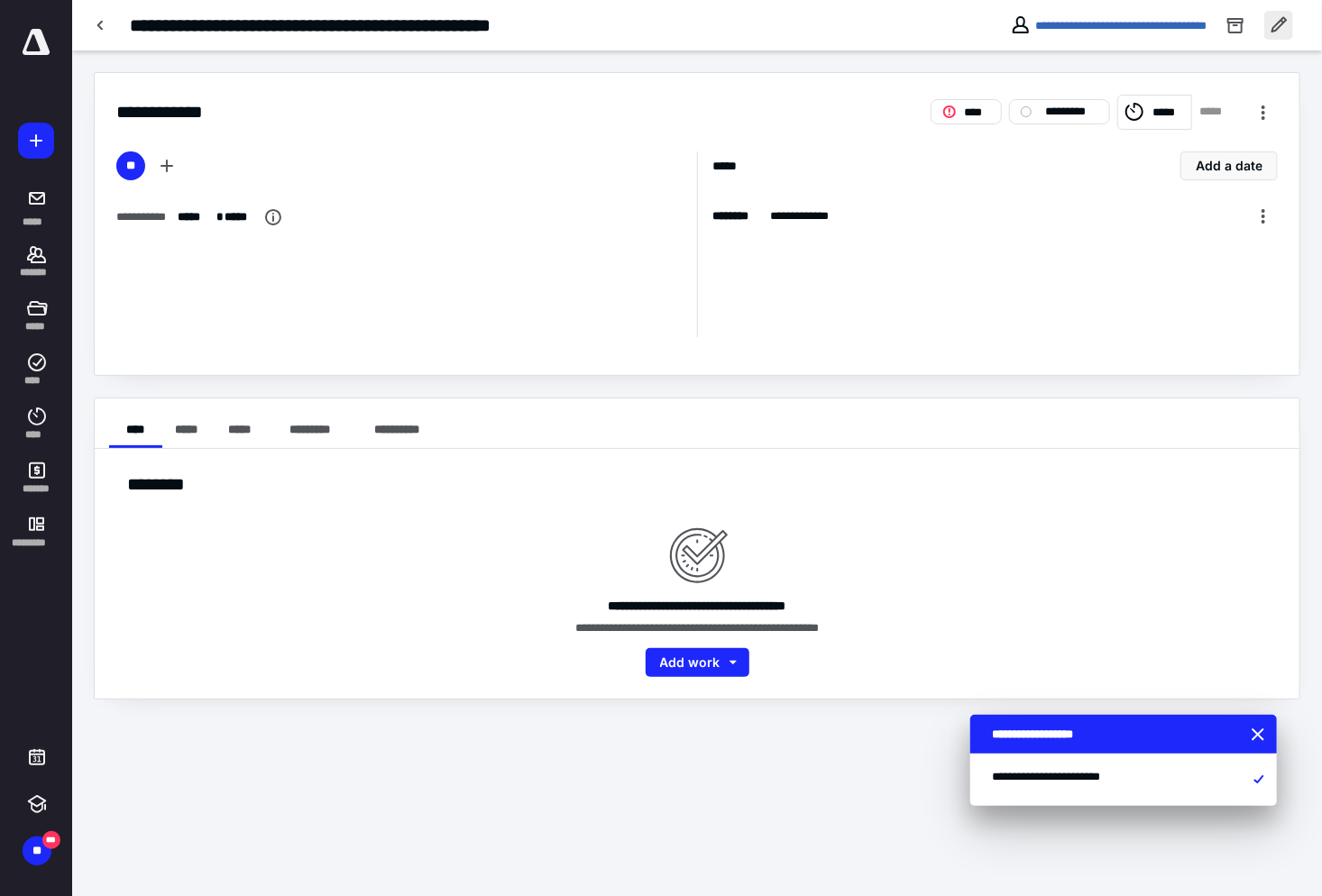 click at bounding box center (1279, 25) 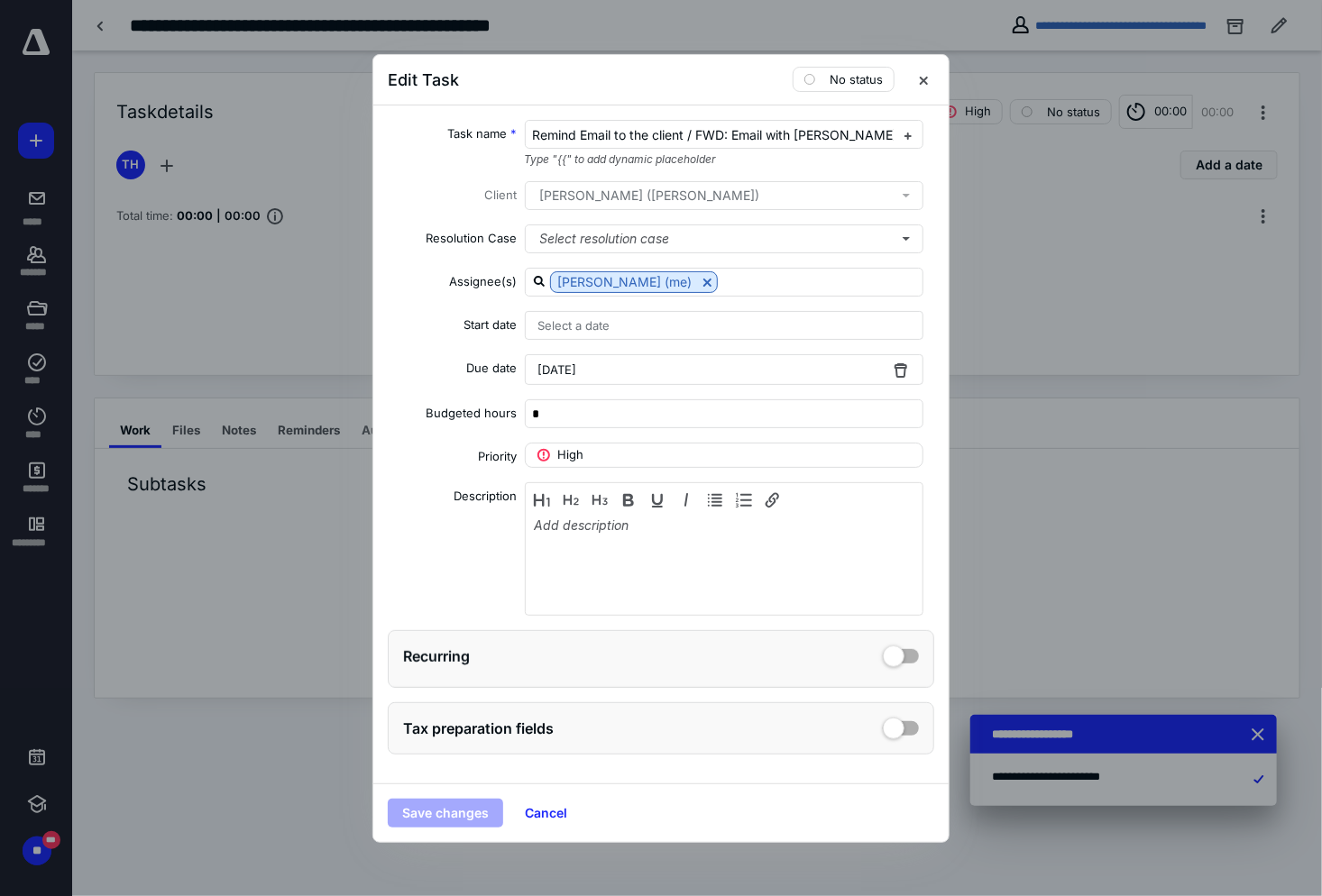 click on "[DATE]" at bounding box center (724, 370) 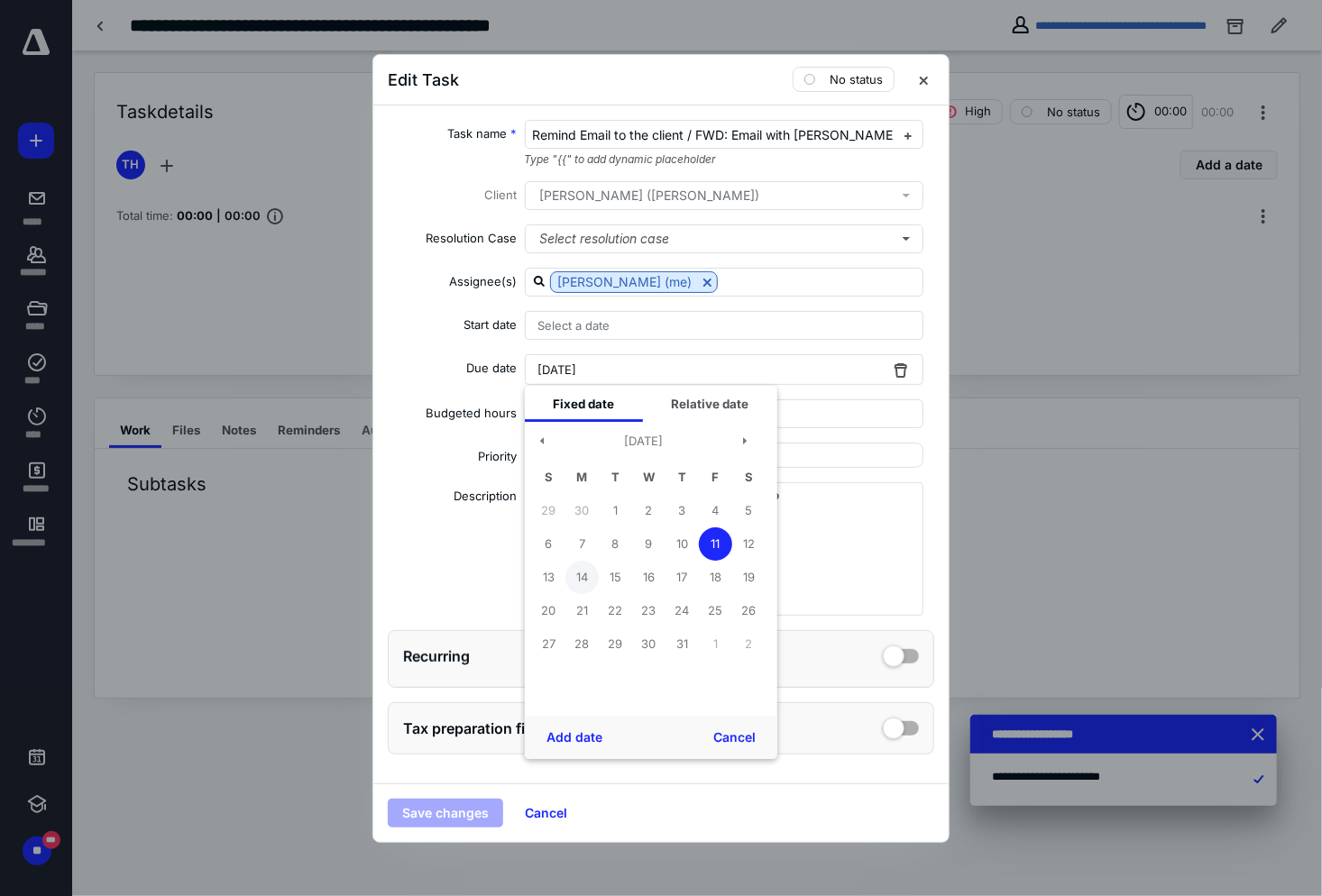 click on "14" at bounding box center (582, 577) 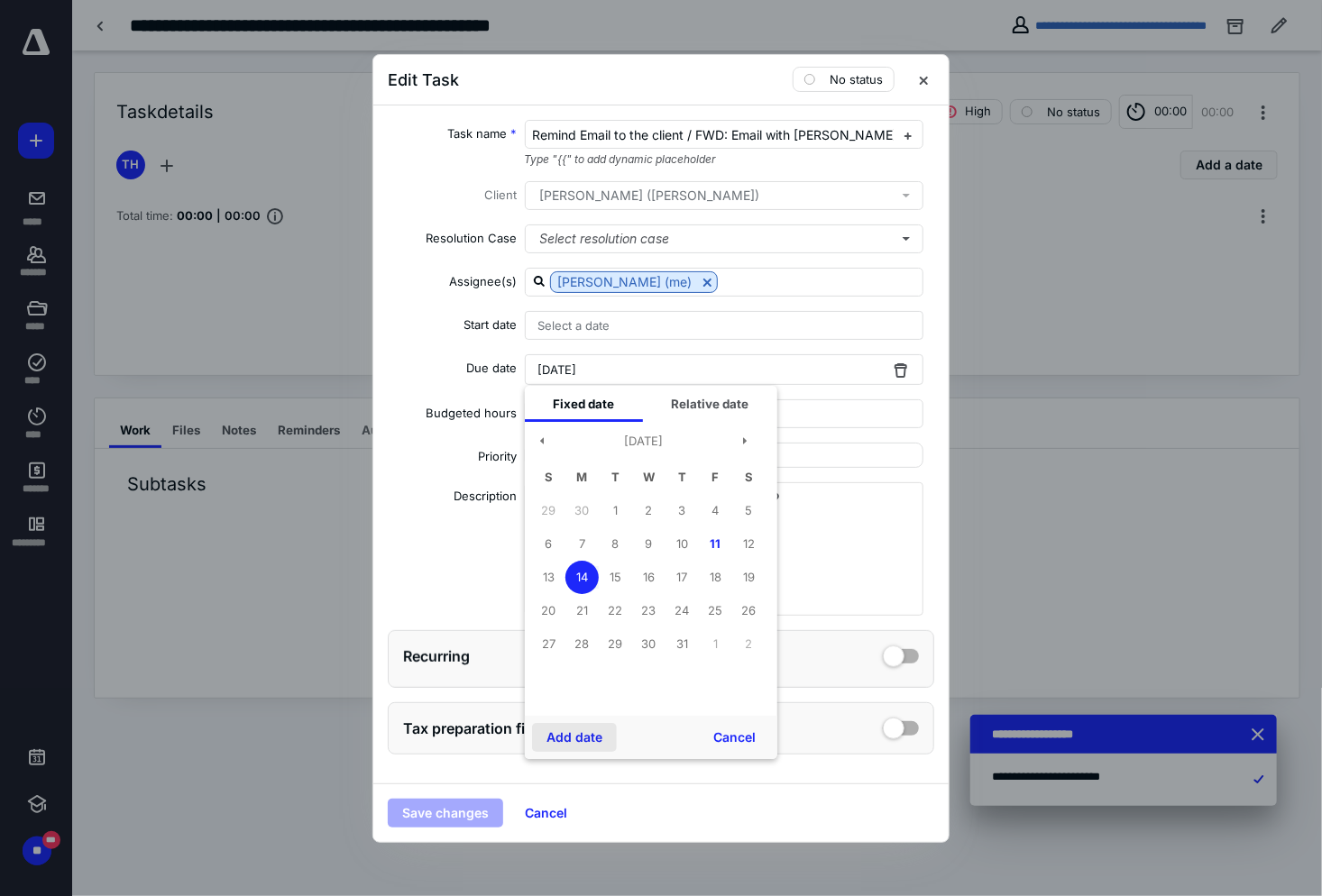 click on "Add date" at bounding box center (574, 737) 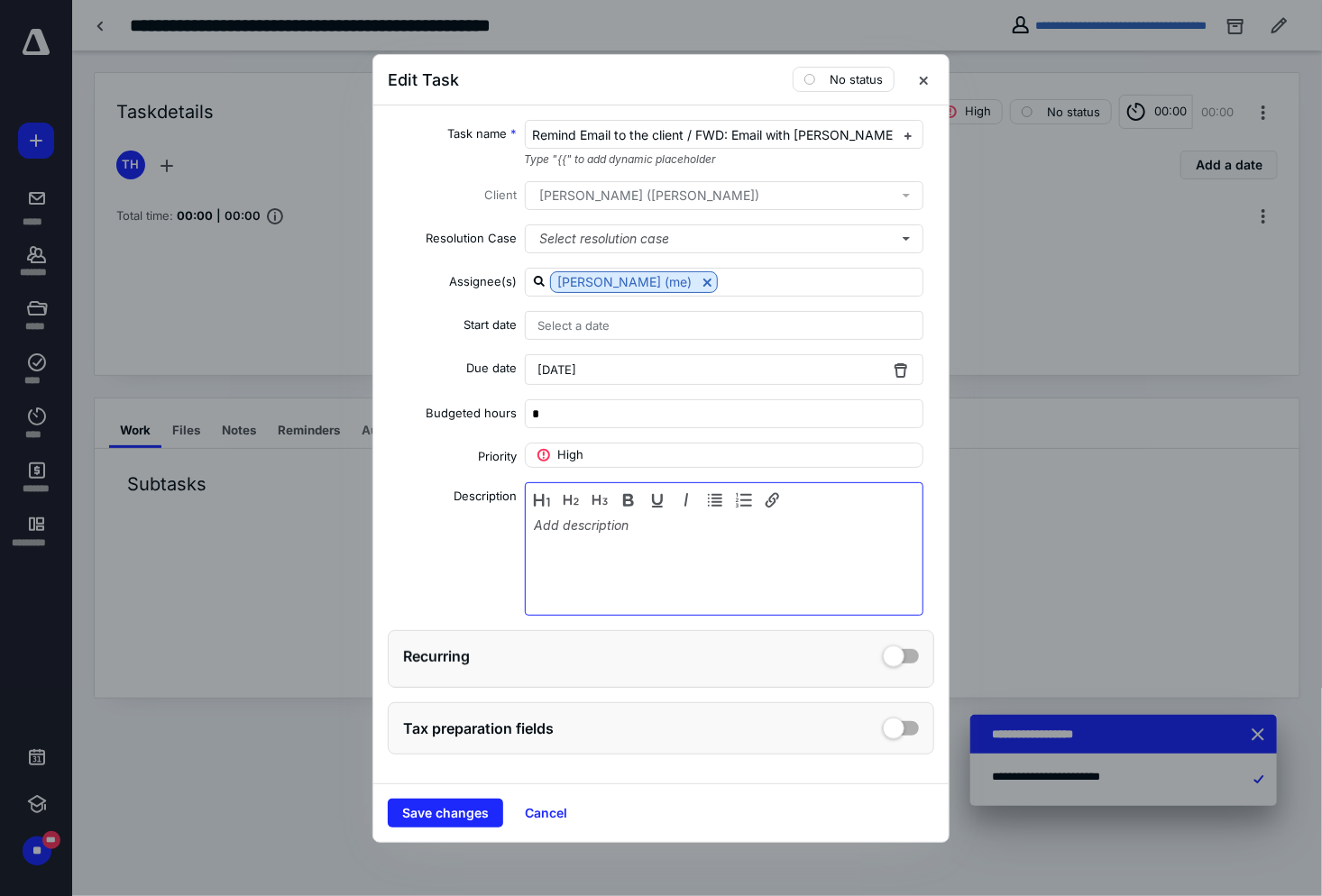 click at bounding box center [724, 562] 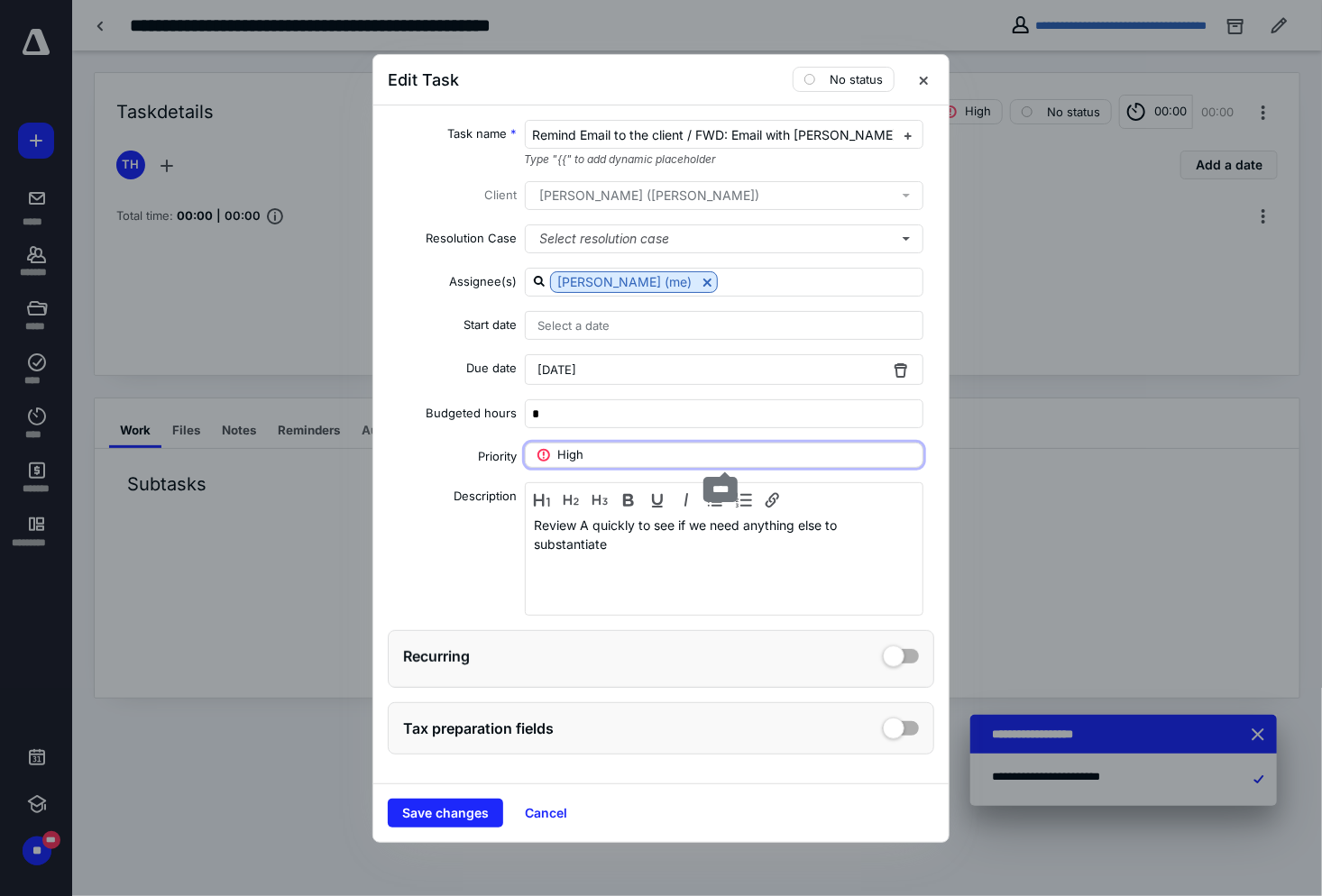 click on "High" at bounding box center [724, 455] 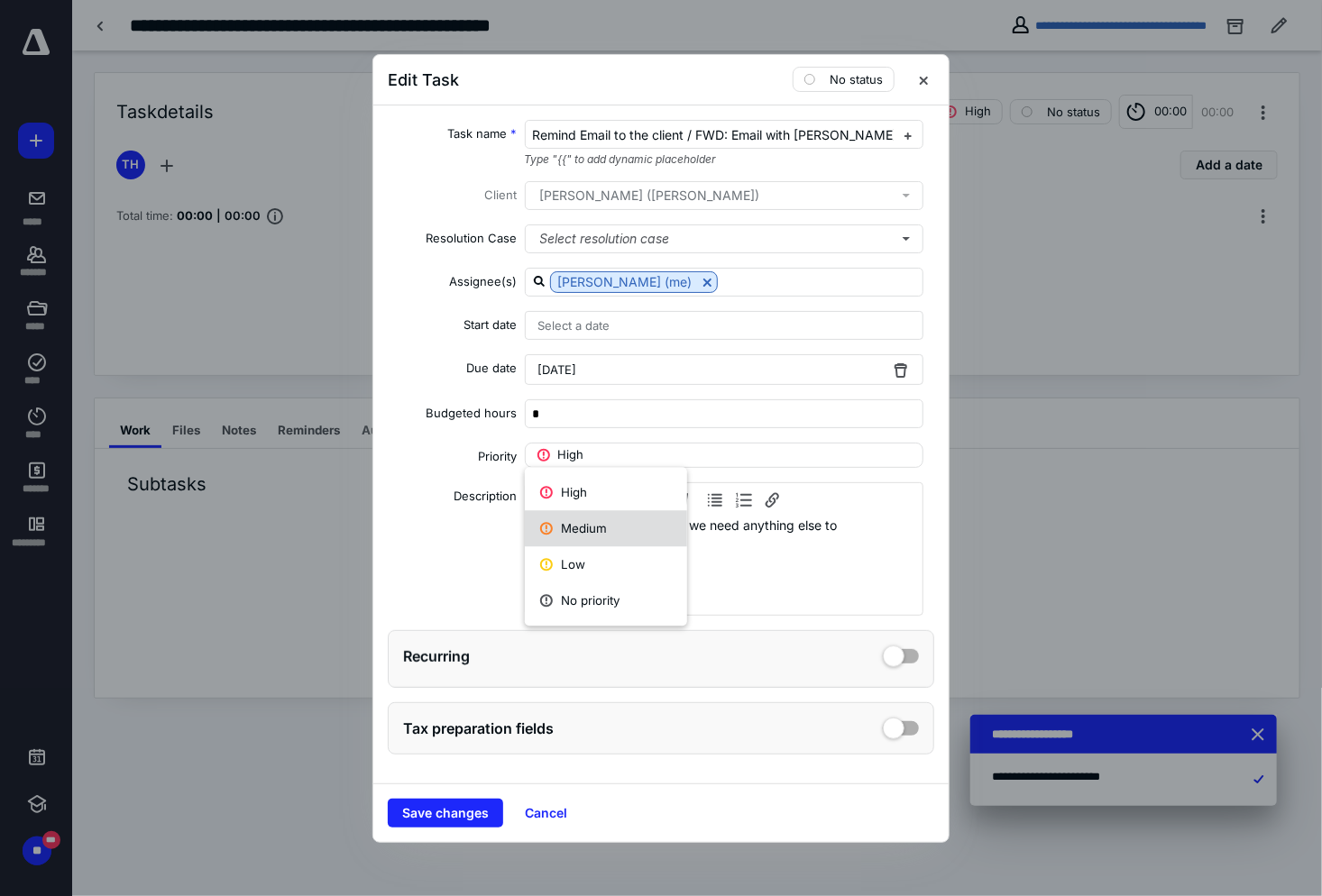 click on "Medium" at bounding box center [606, 528] 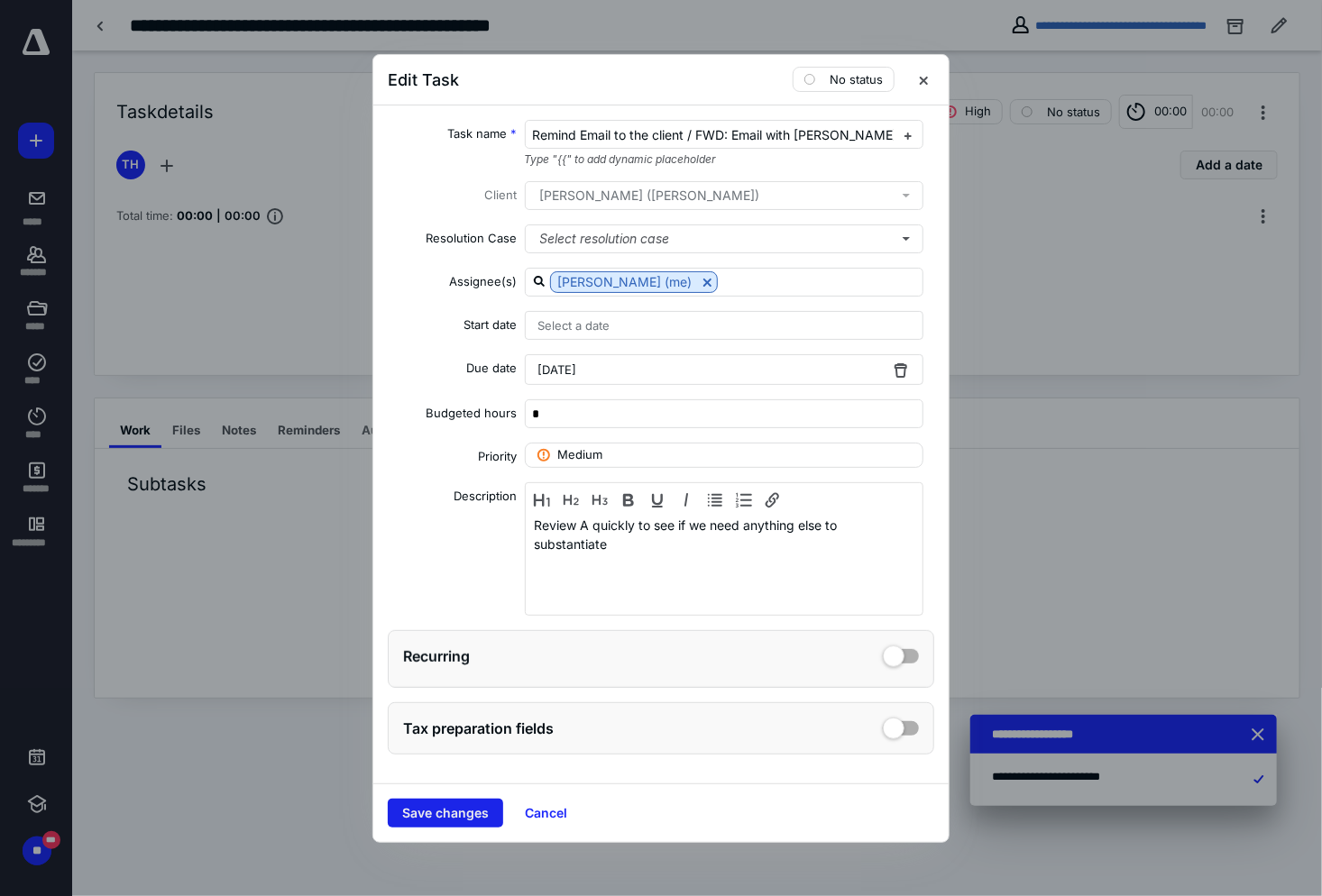 click on "Save changes" at bounding box center (445, 813) 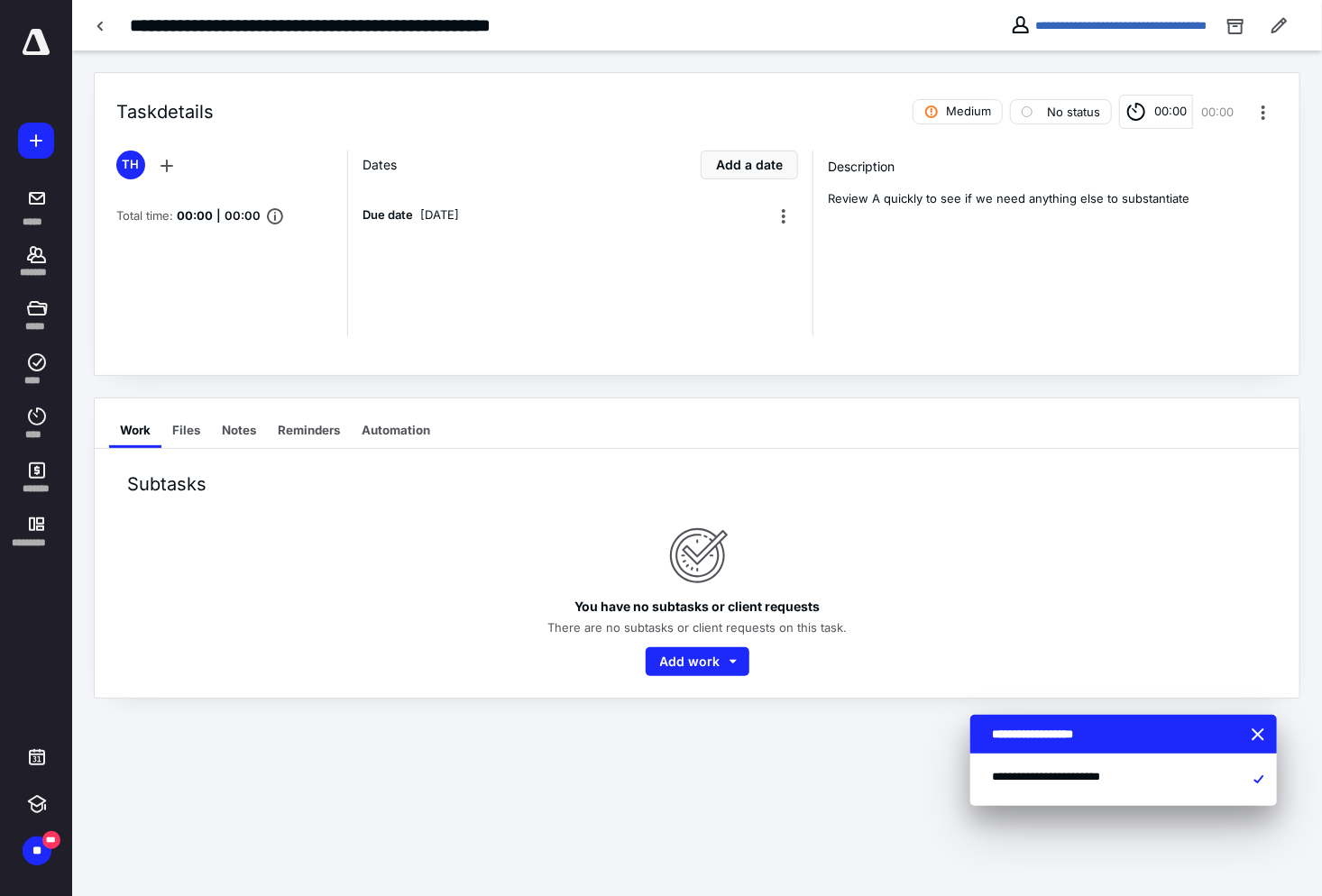 click on "Description Review A quickly to see if we need anything else to substantiate" at bounding box center [1045, 243] 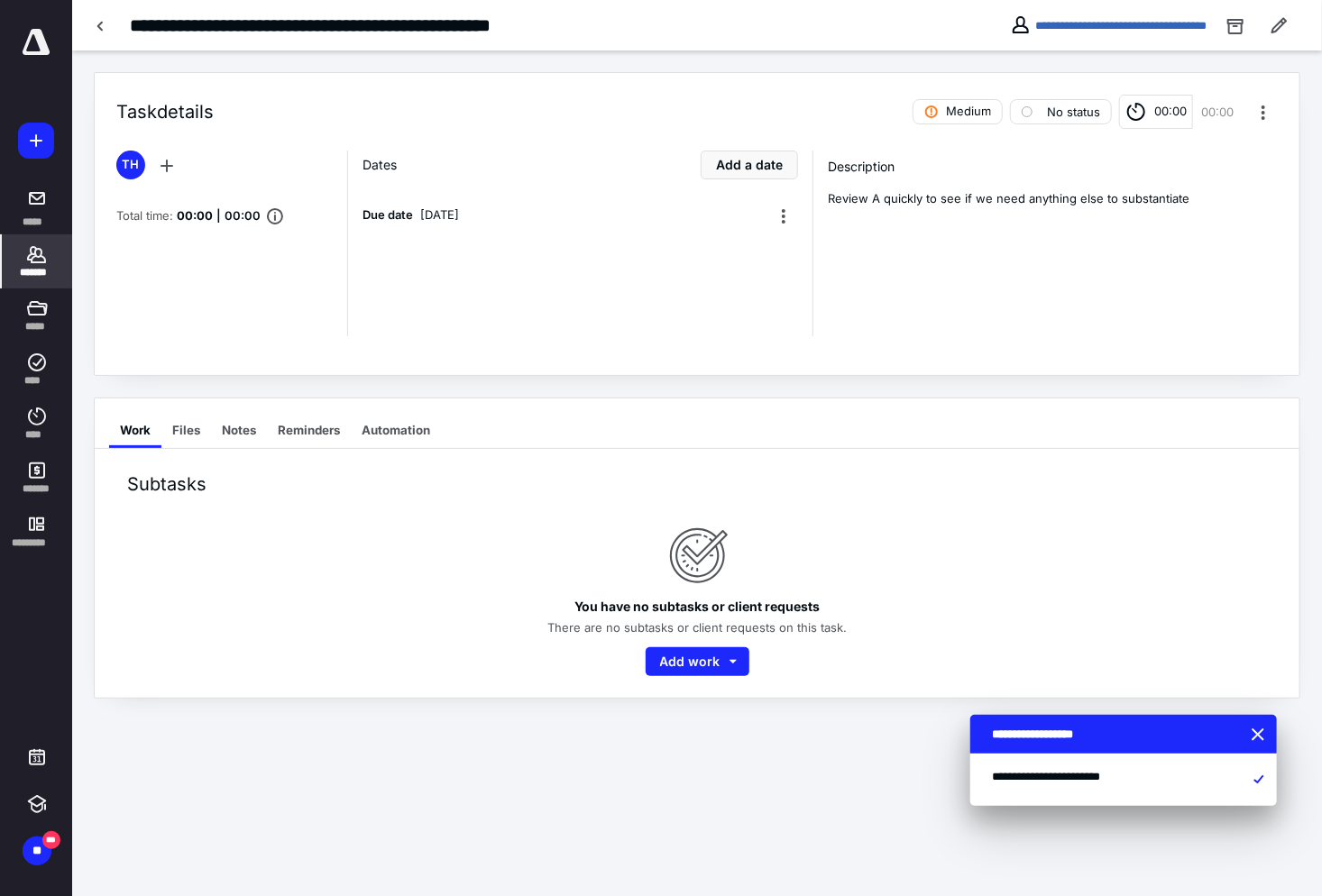 click on "*******" at bounding box center (37, 272) 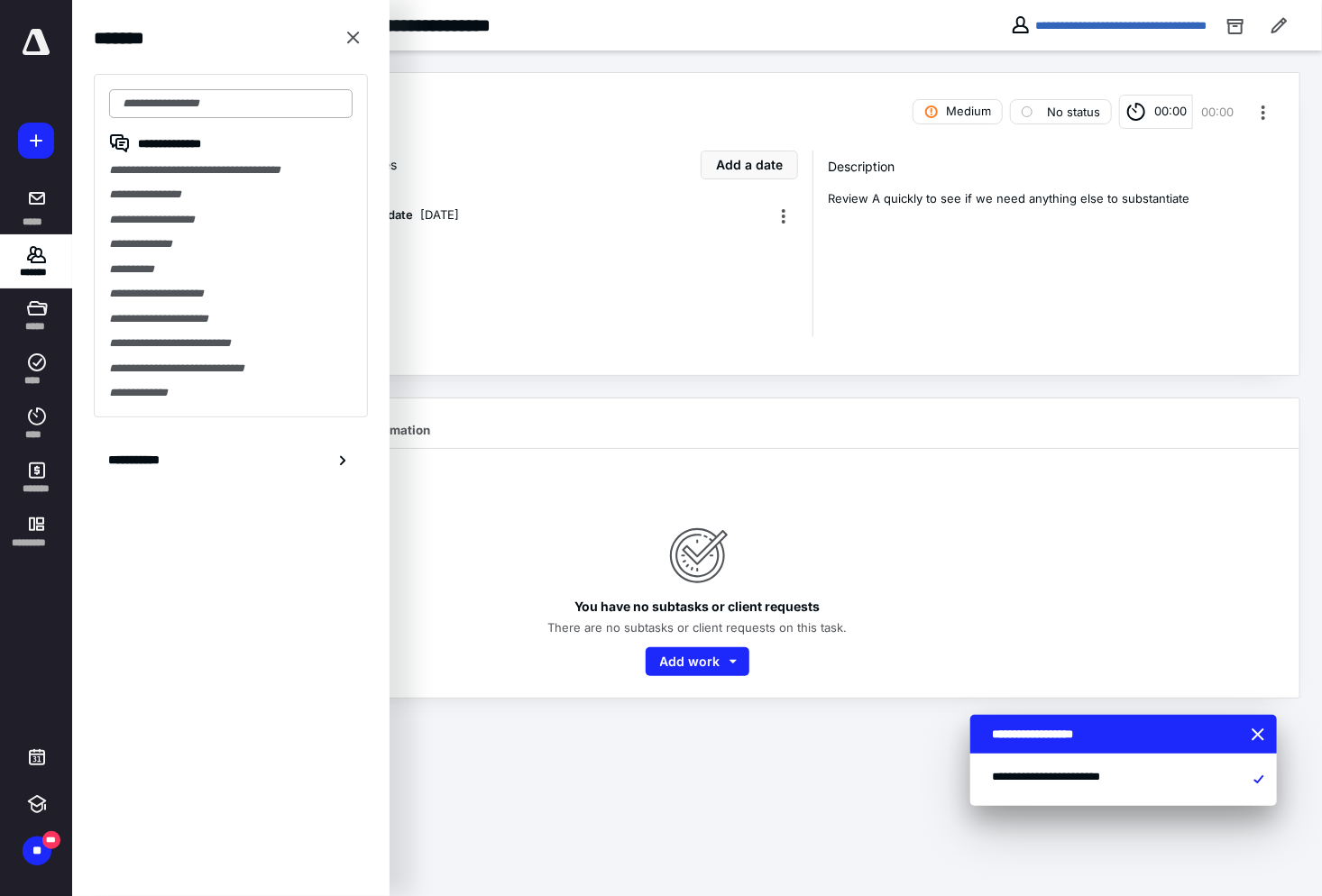 click at bounding box center [231, 104] 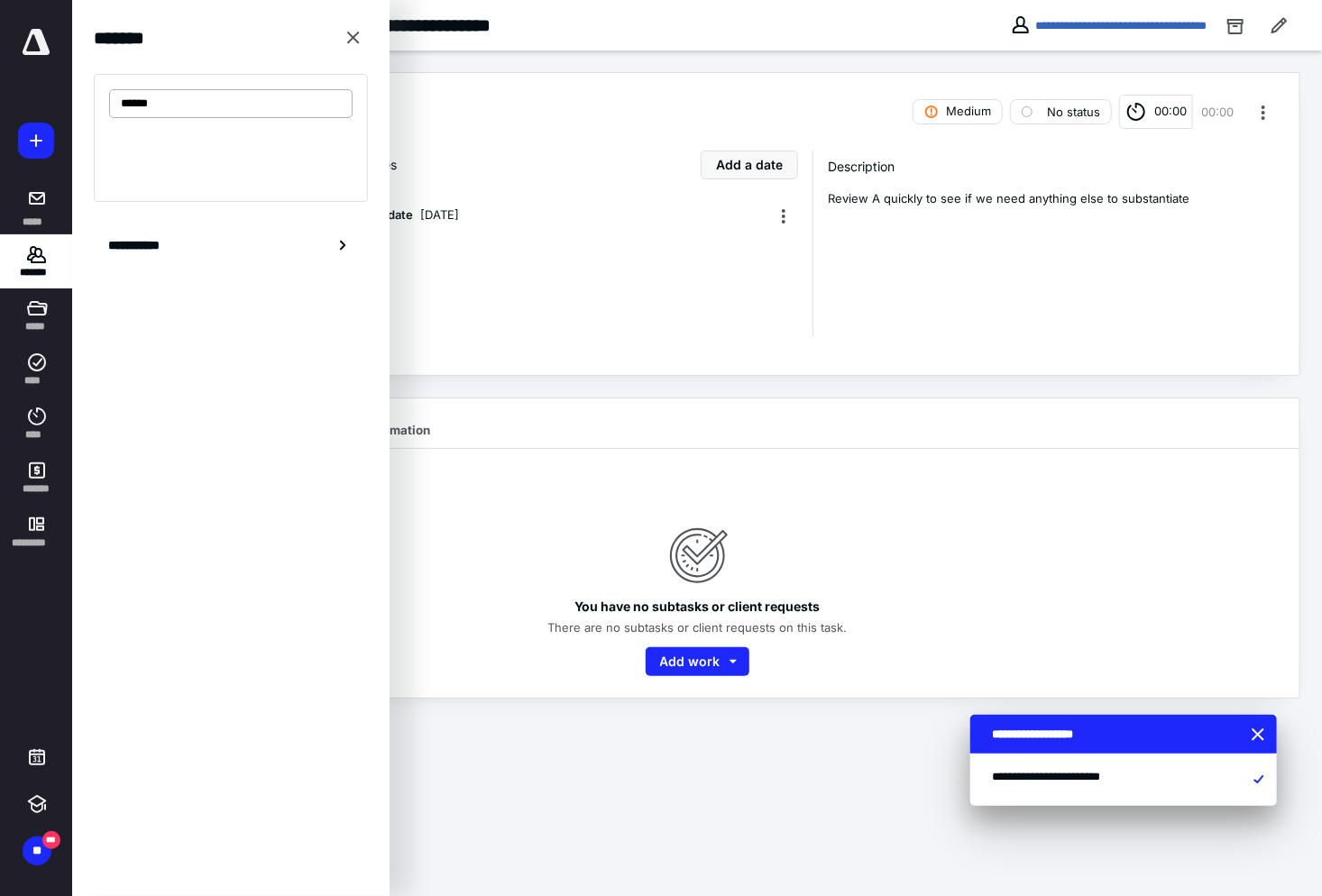 type on "******" 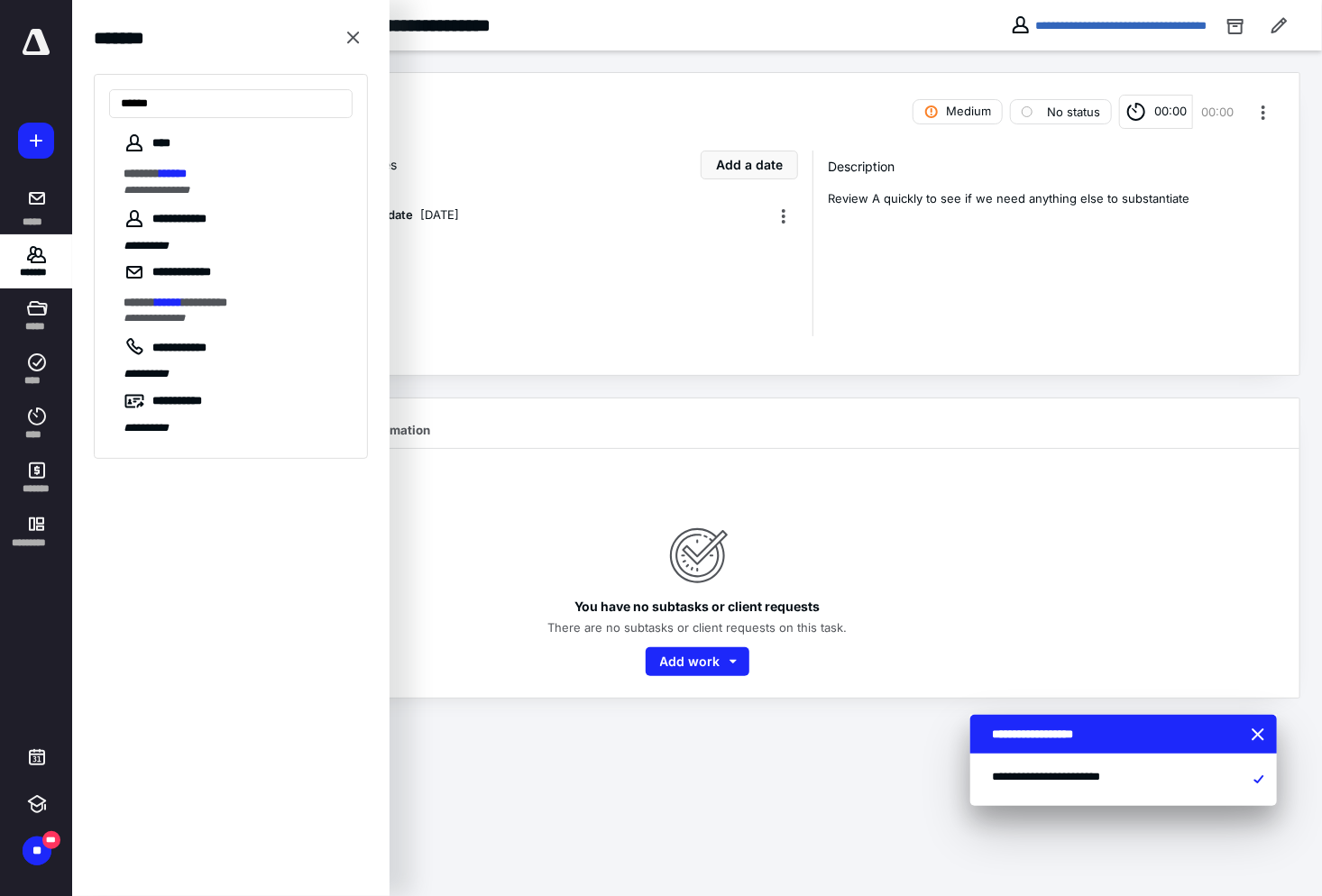 click on "**********" at bounding box center (231, 167) 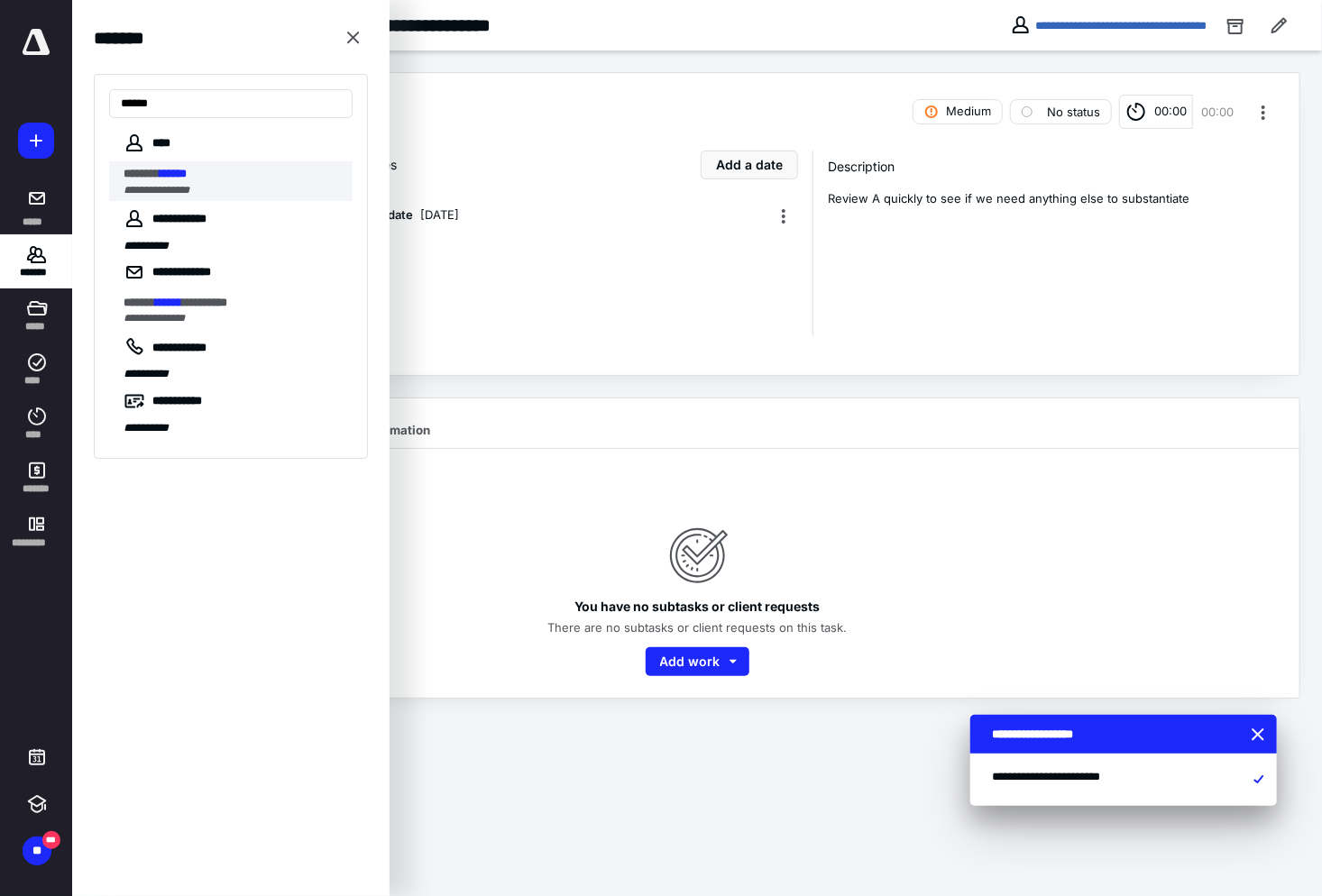 click on "******* ******" at bounding box center (233, 174) 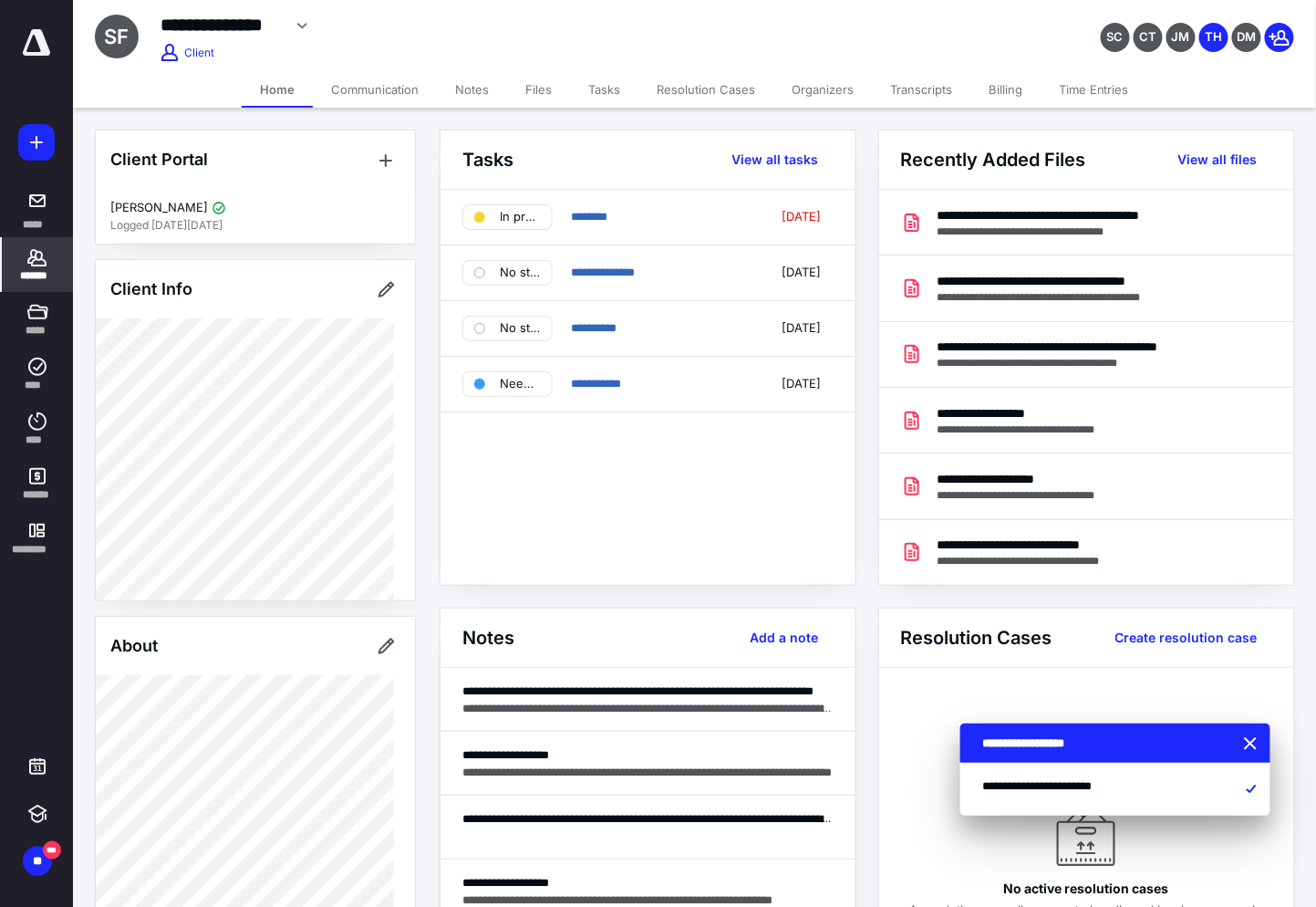 drag, startPoint x: 548, startPoint y: 86, endPoint x: 567, endPoint y: 148, distance: 64.845971 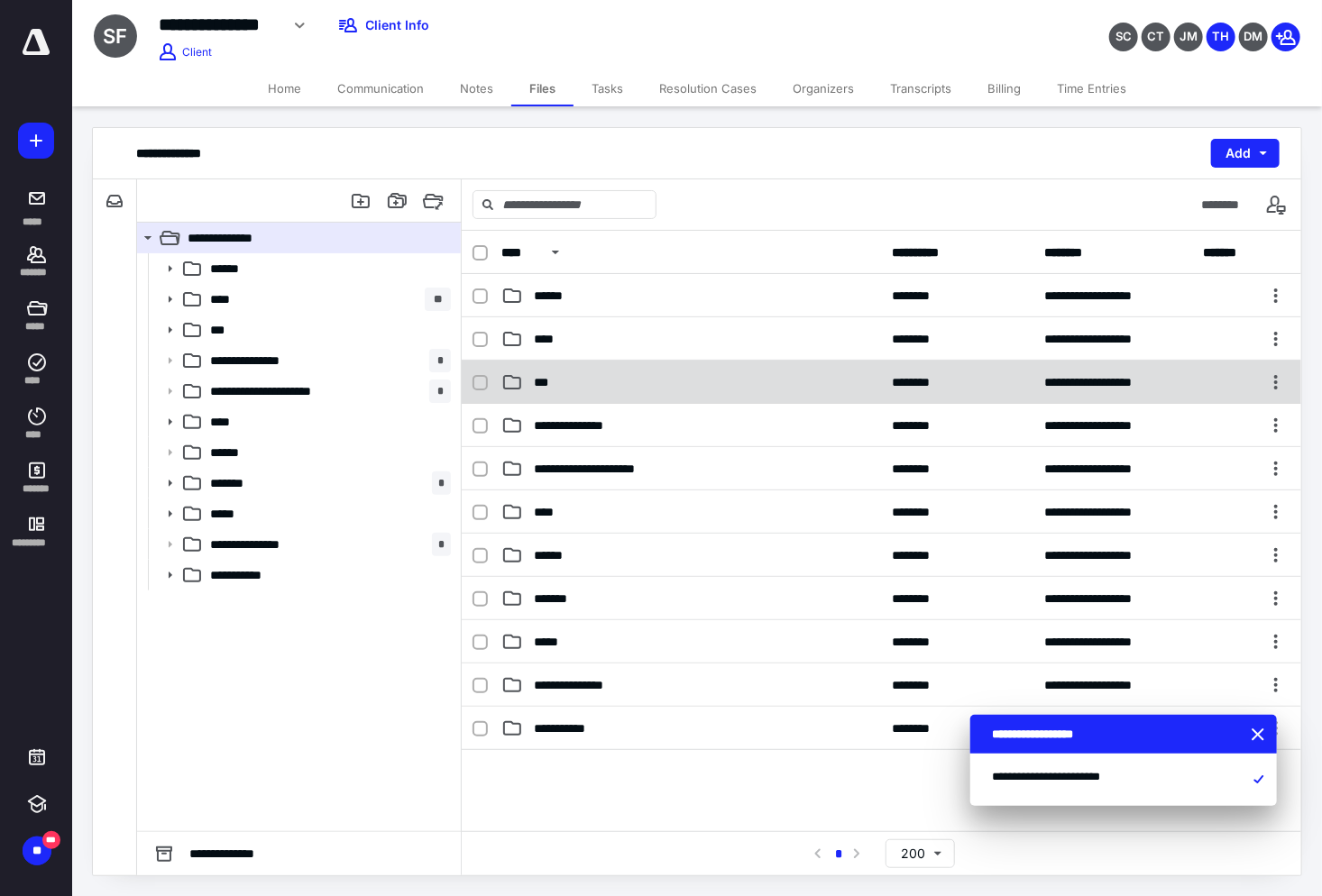 click on "***" at bounding box center [692, 382] 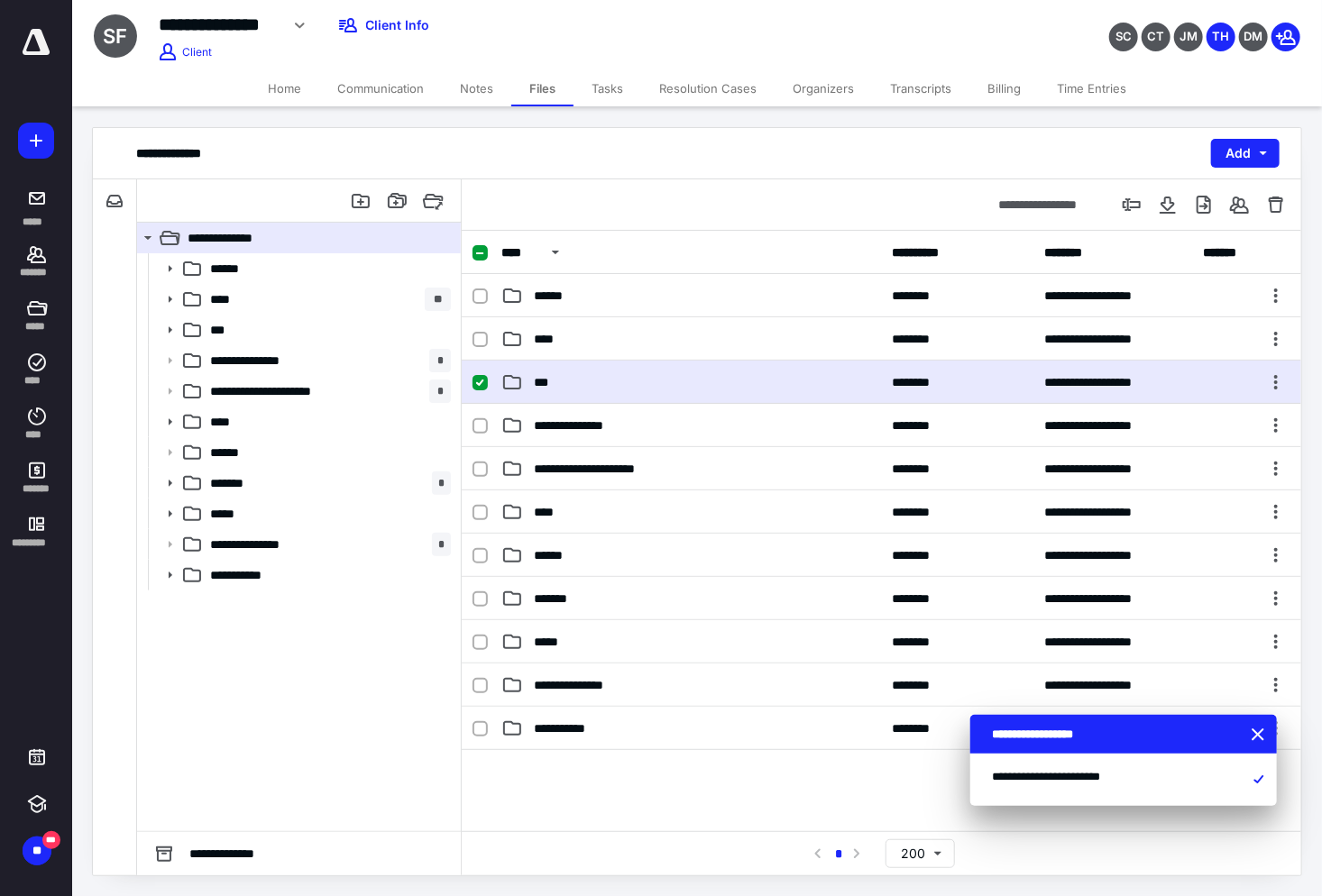 click on "***" at bounding box center (692, 382) 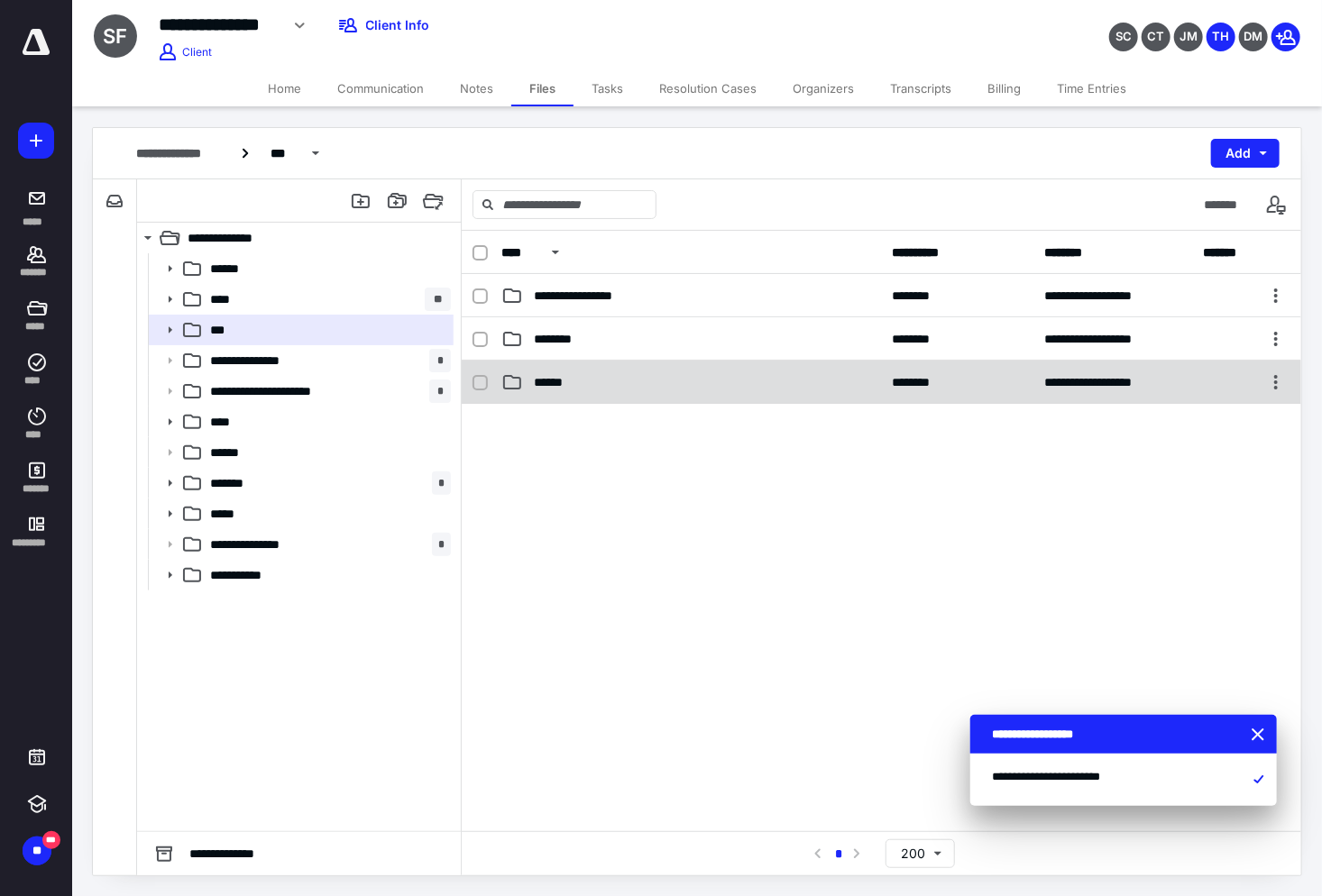 click on "**********" at bounding box center [881, 382] 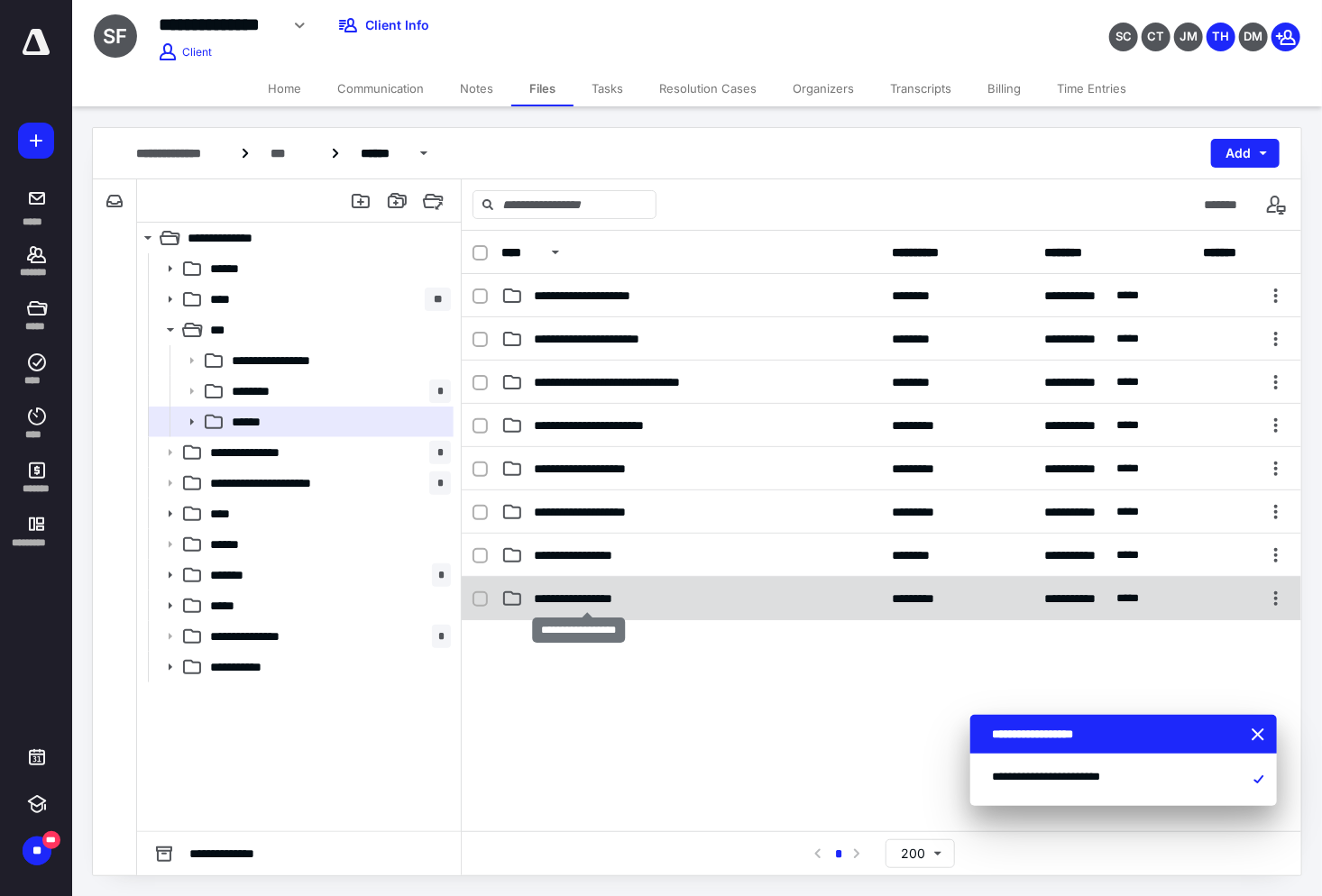 click on "**********" at bounding box center (587, 599) 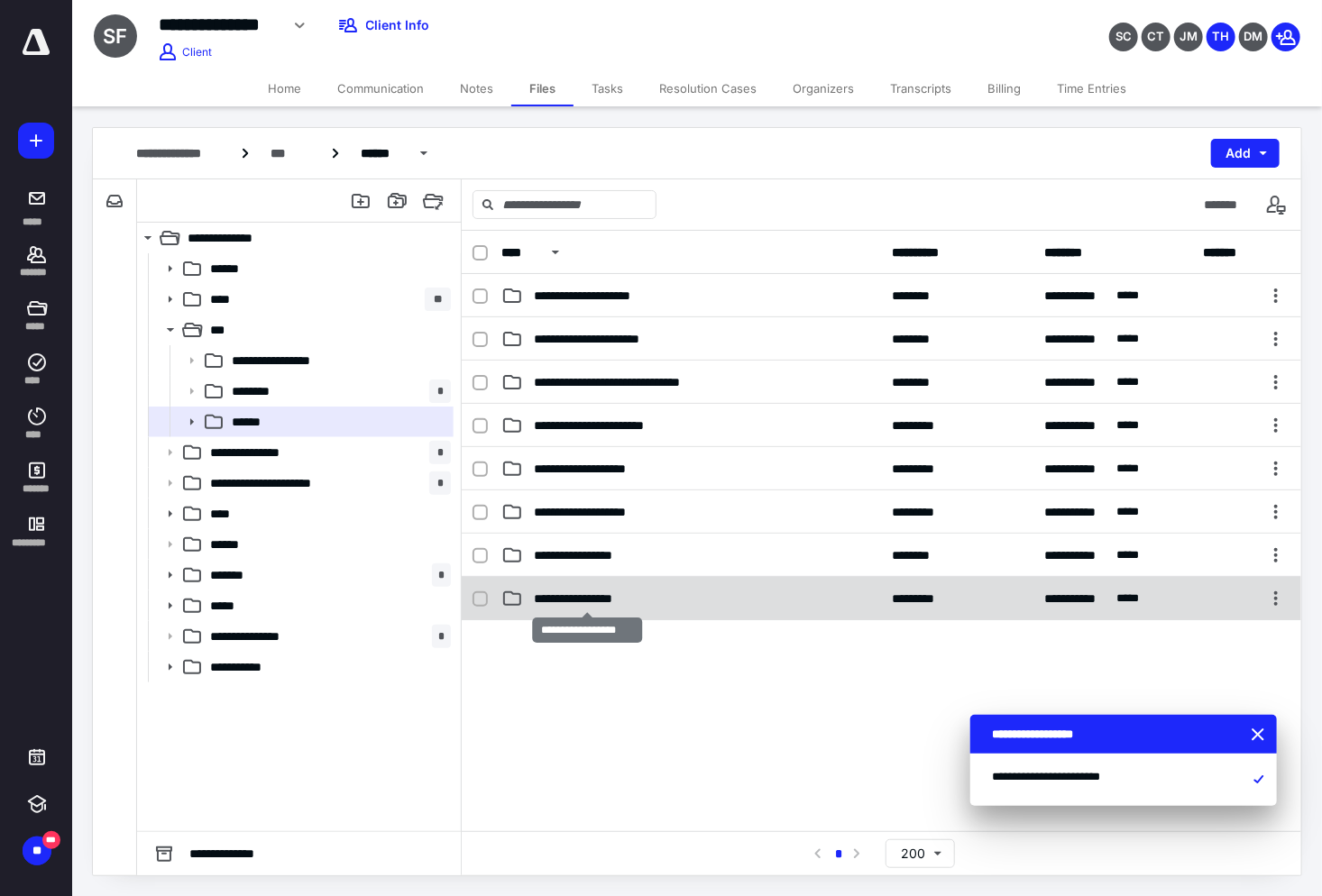drag, startPoint x: 602, startPoint y: 600, endPoint x: 21, endPoint y: 420, distance: 608.2442 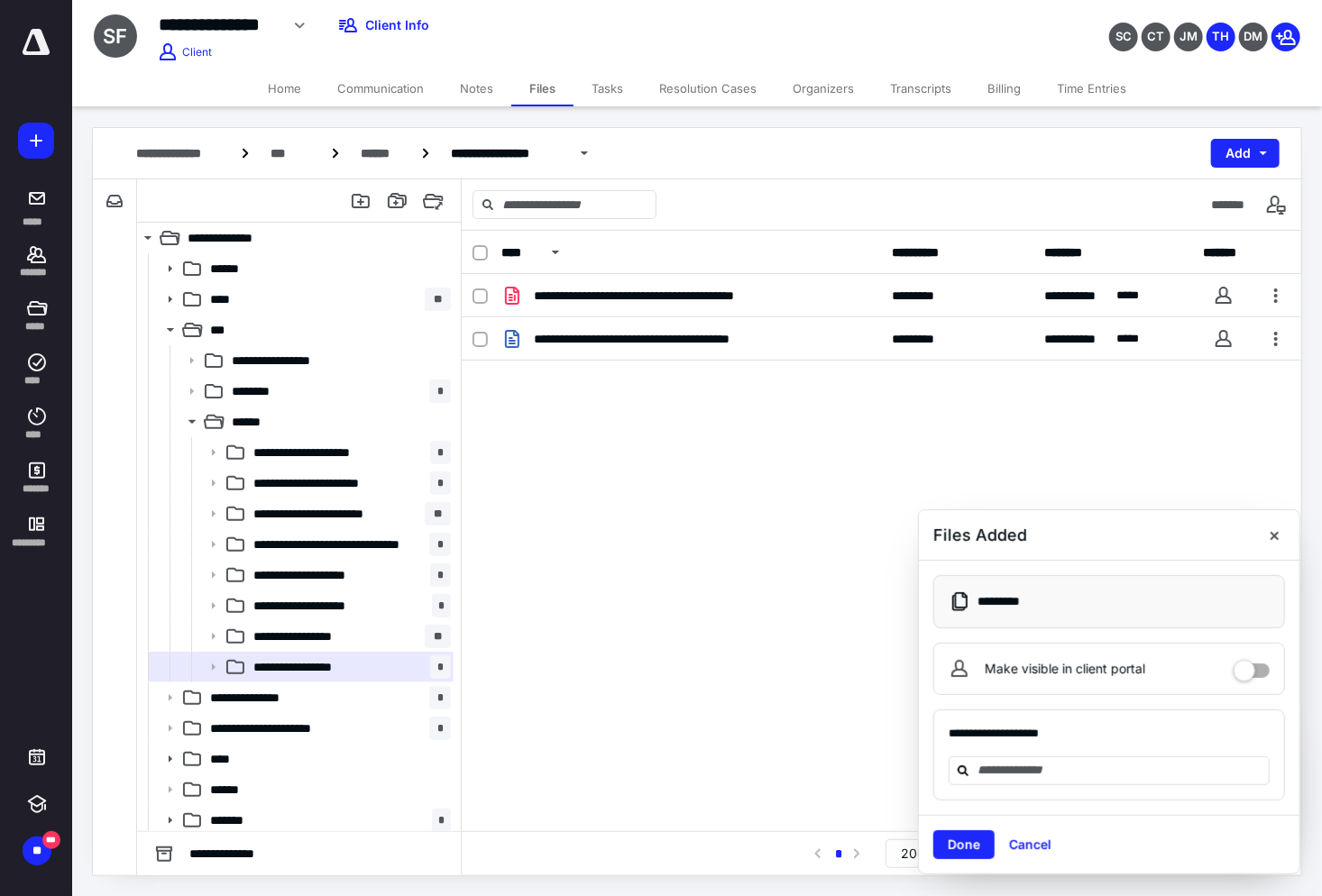 drag, startPoint x: 917, startPoint y: 420, endPoint x: 640, endPoint y: 416, distance: 277.02888 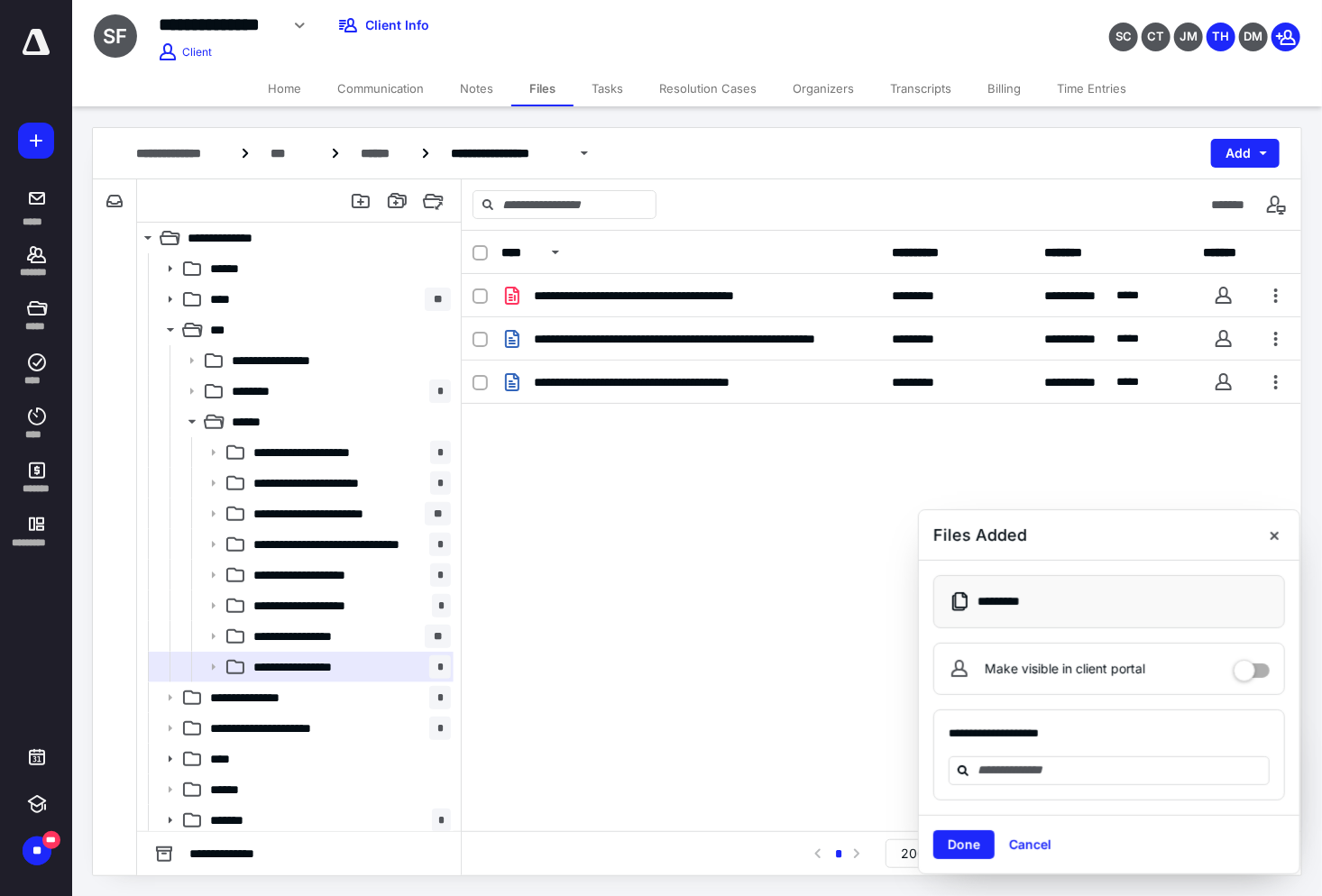 click on "**********" at bounding box center [697, 153] 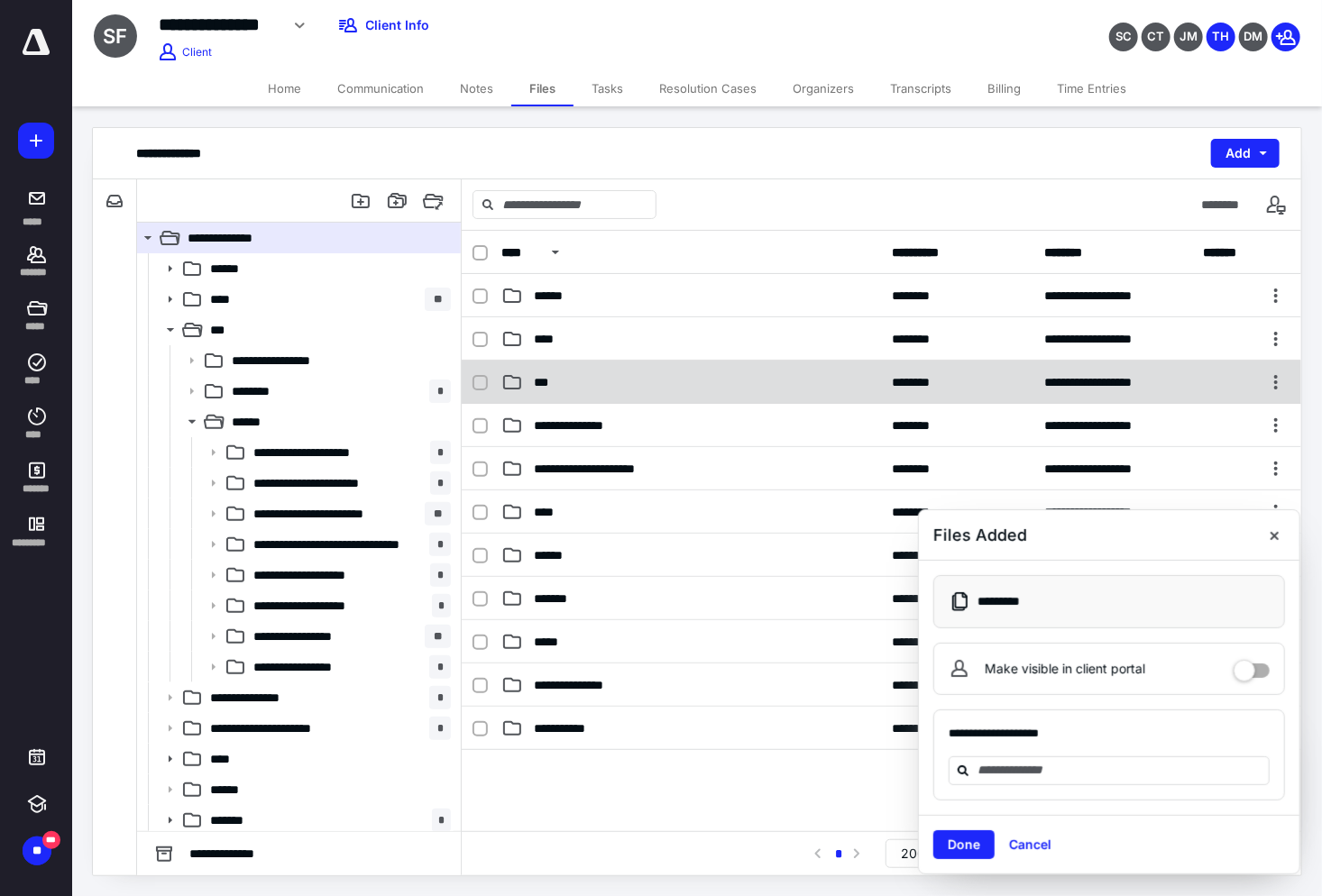 click on "***" at bounding box center [692, 382] 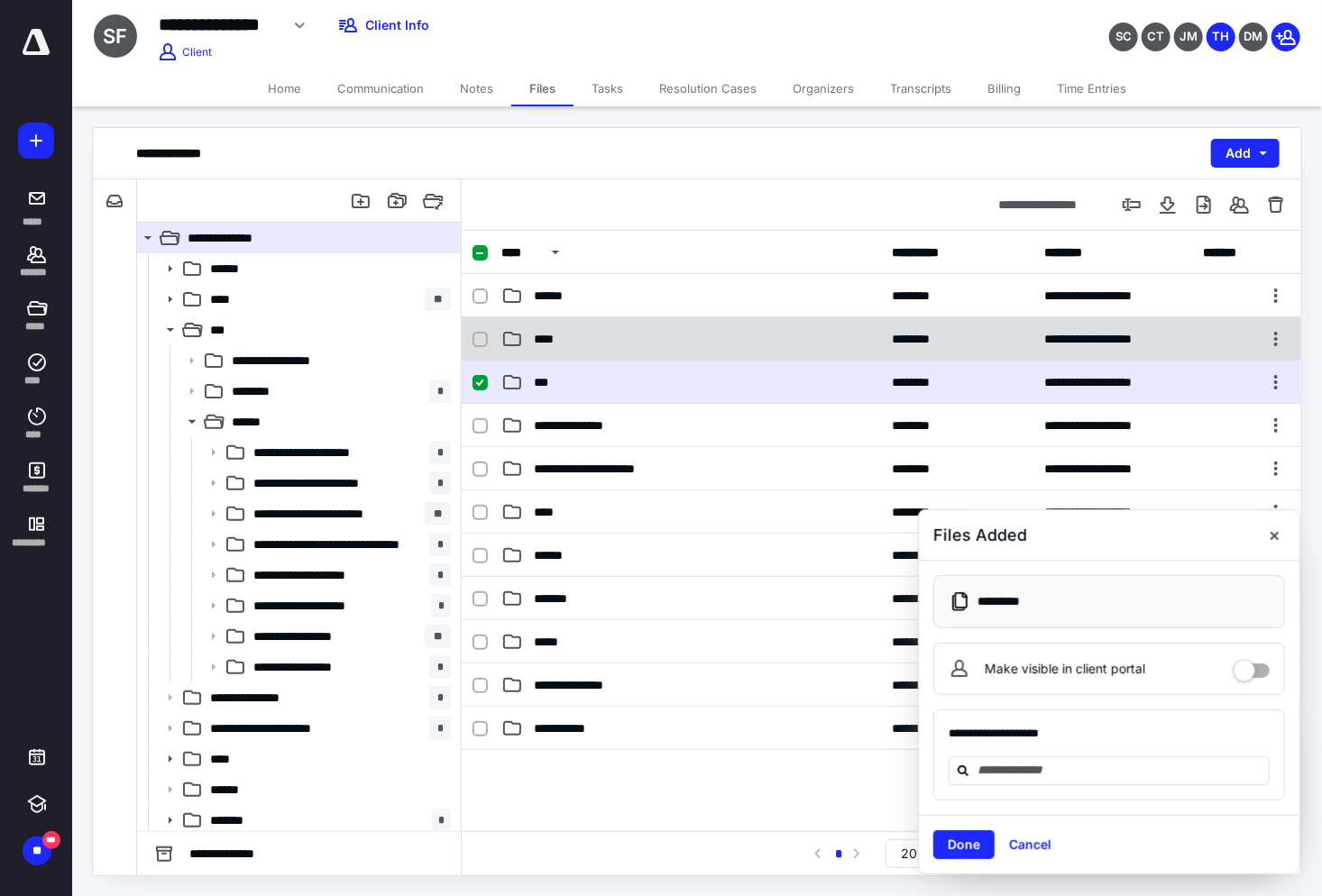 click on "****" at bounding box center (692, 339) 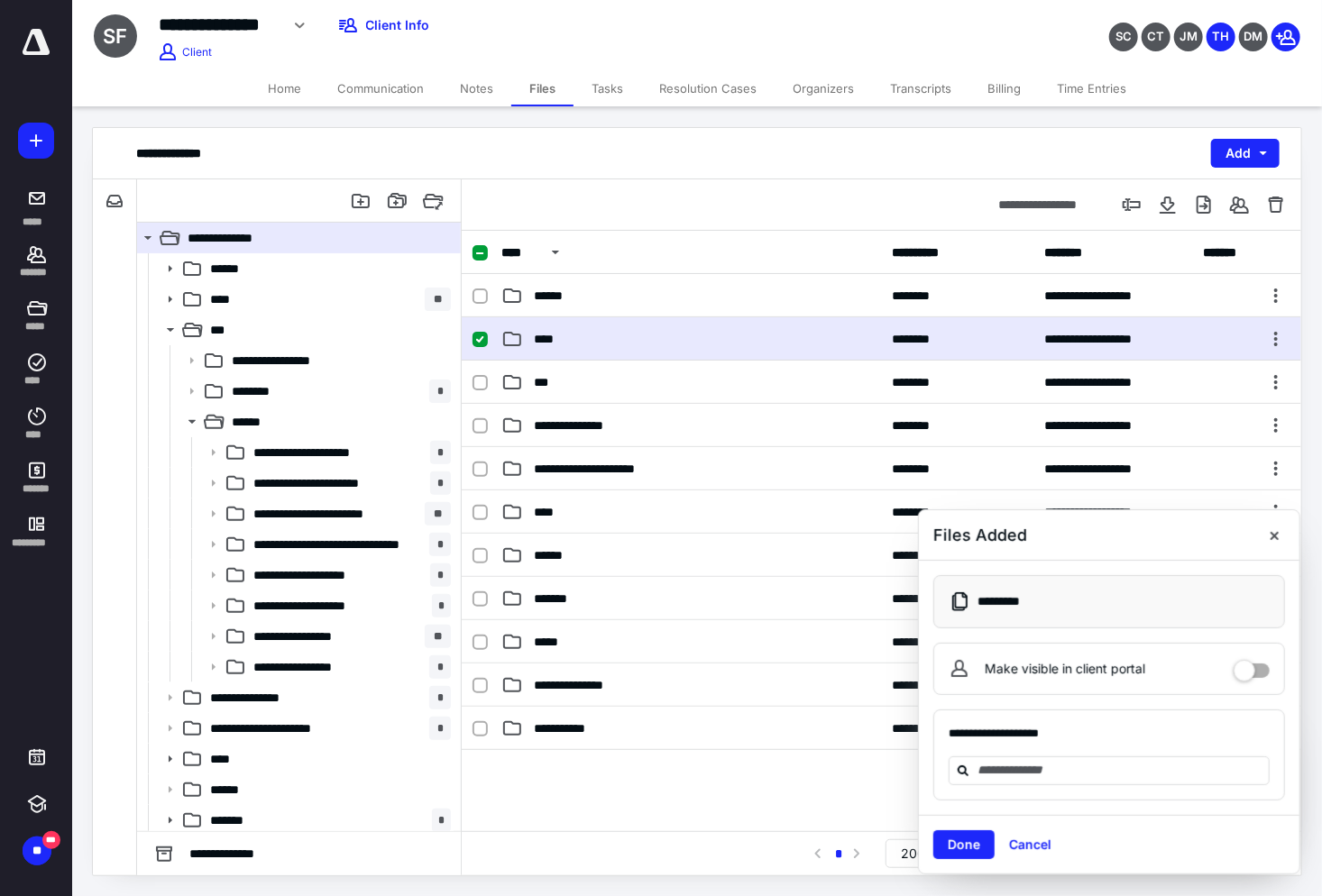 click on "****" at bounding box center (692, 339) 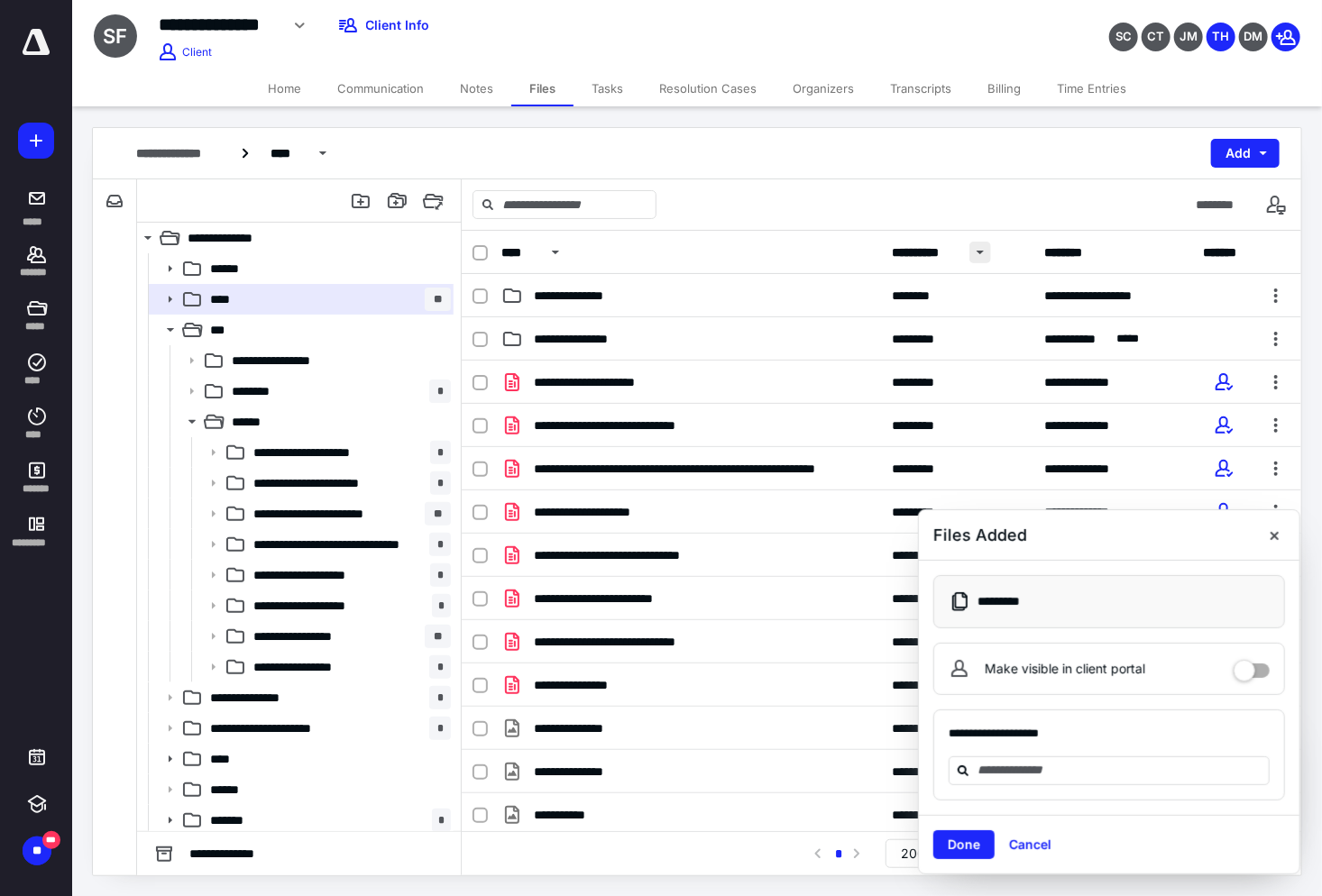 click at bounding box center (980, 252) 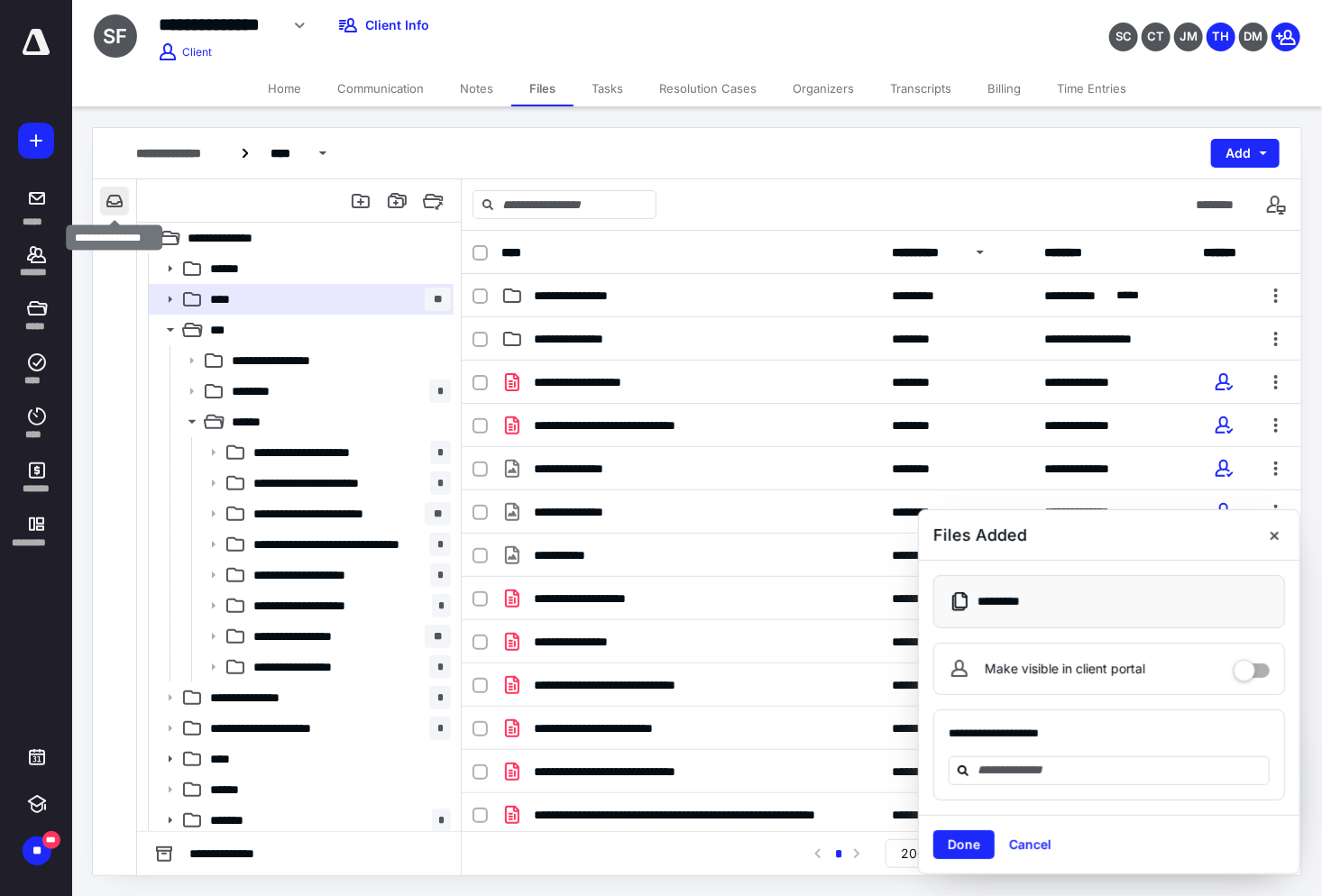 click at bounding box center (115, 201) 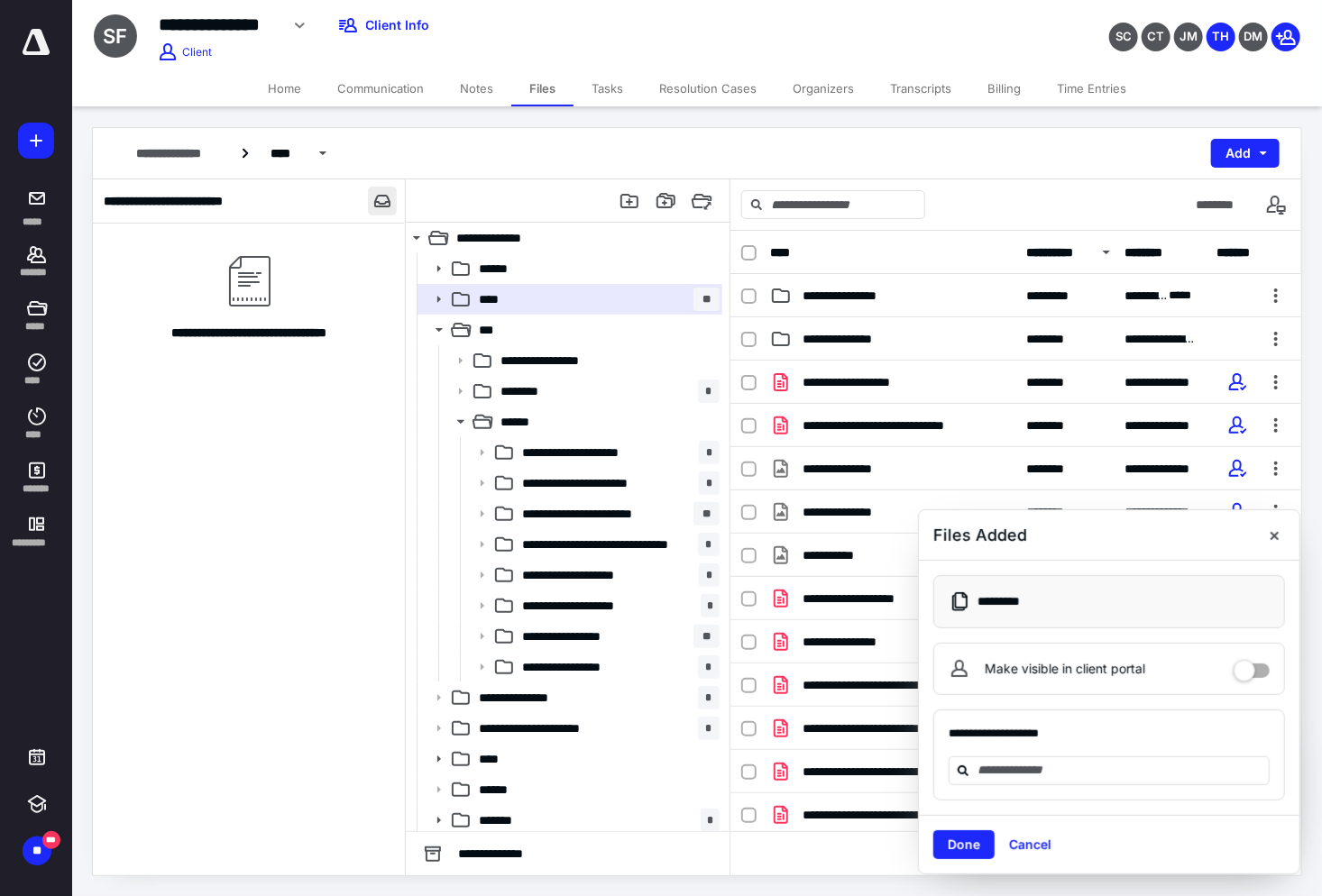 click at bounding box center (382, 201) 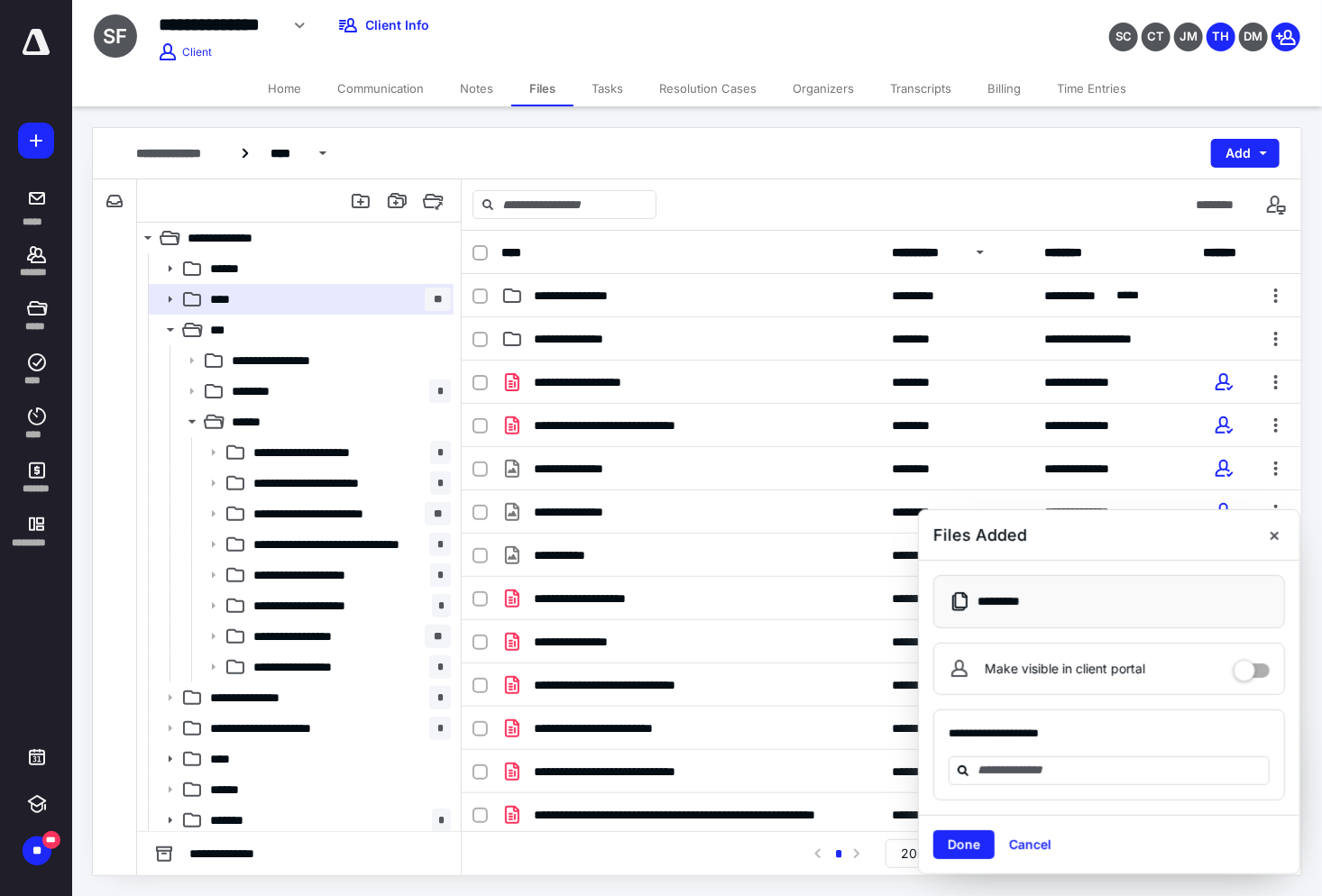 click on "Home" at bounding box center (284, 88) 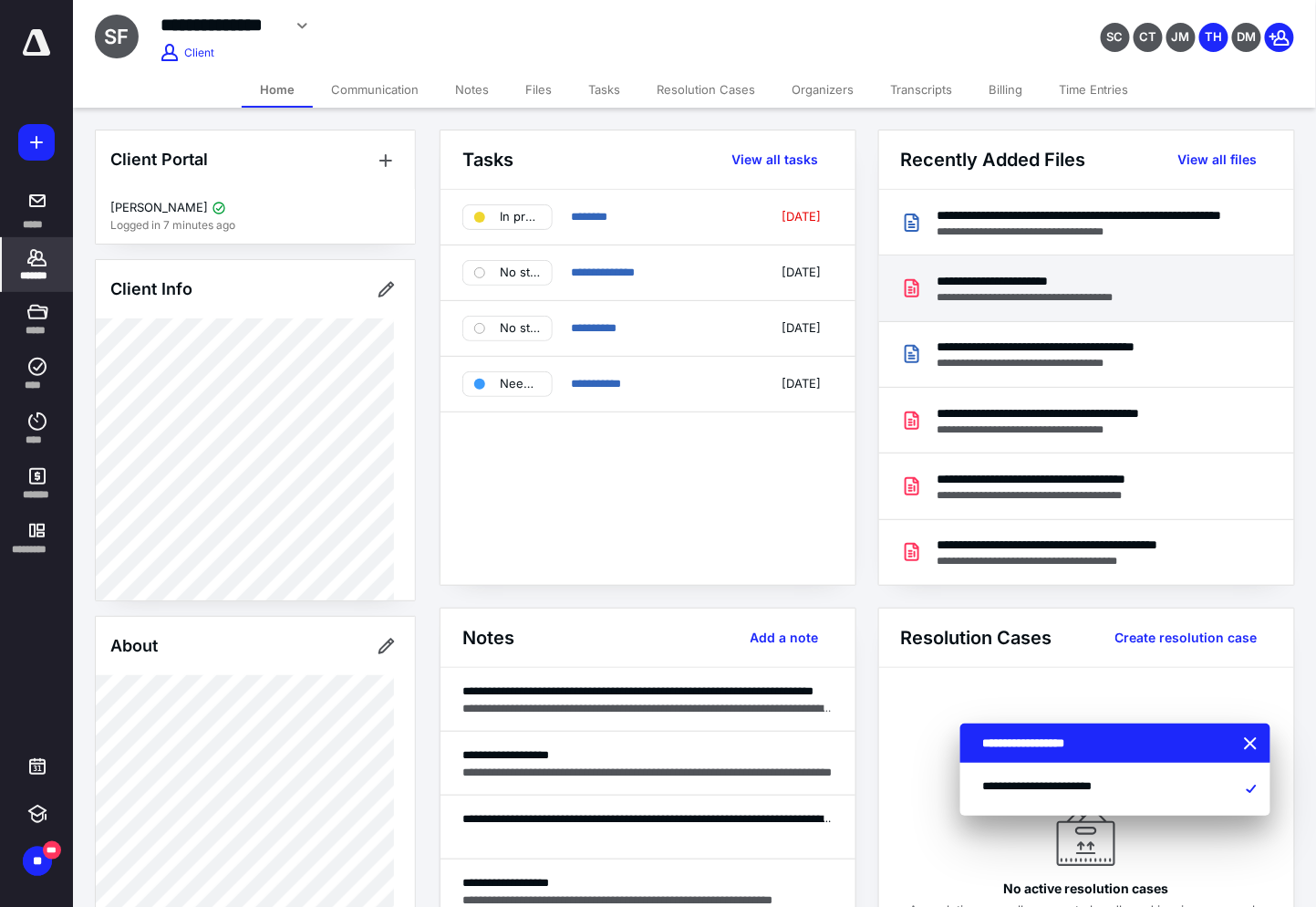 click on "**********" at bounding box center [1040, 281] 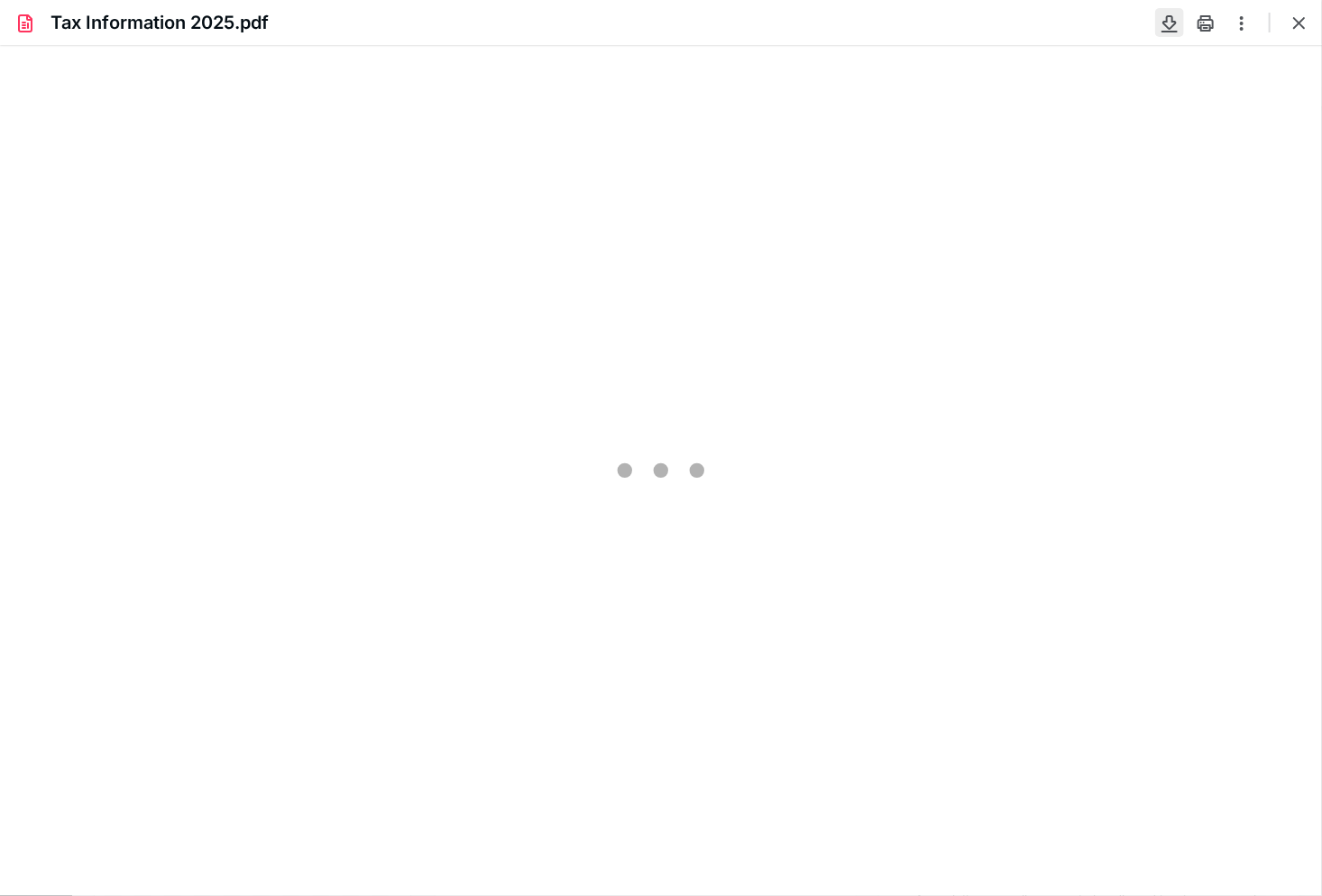 scroll, scrollTop: 0, scrollLeft: 0, axis: both 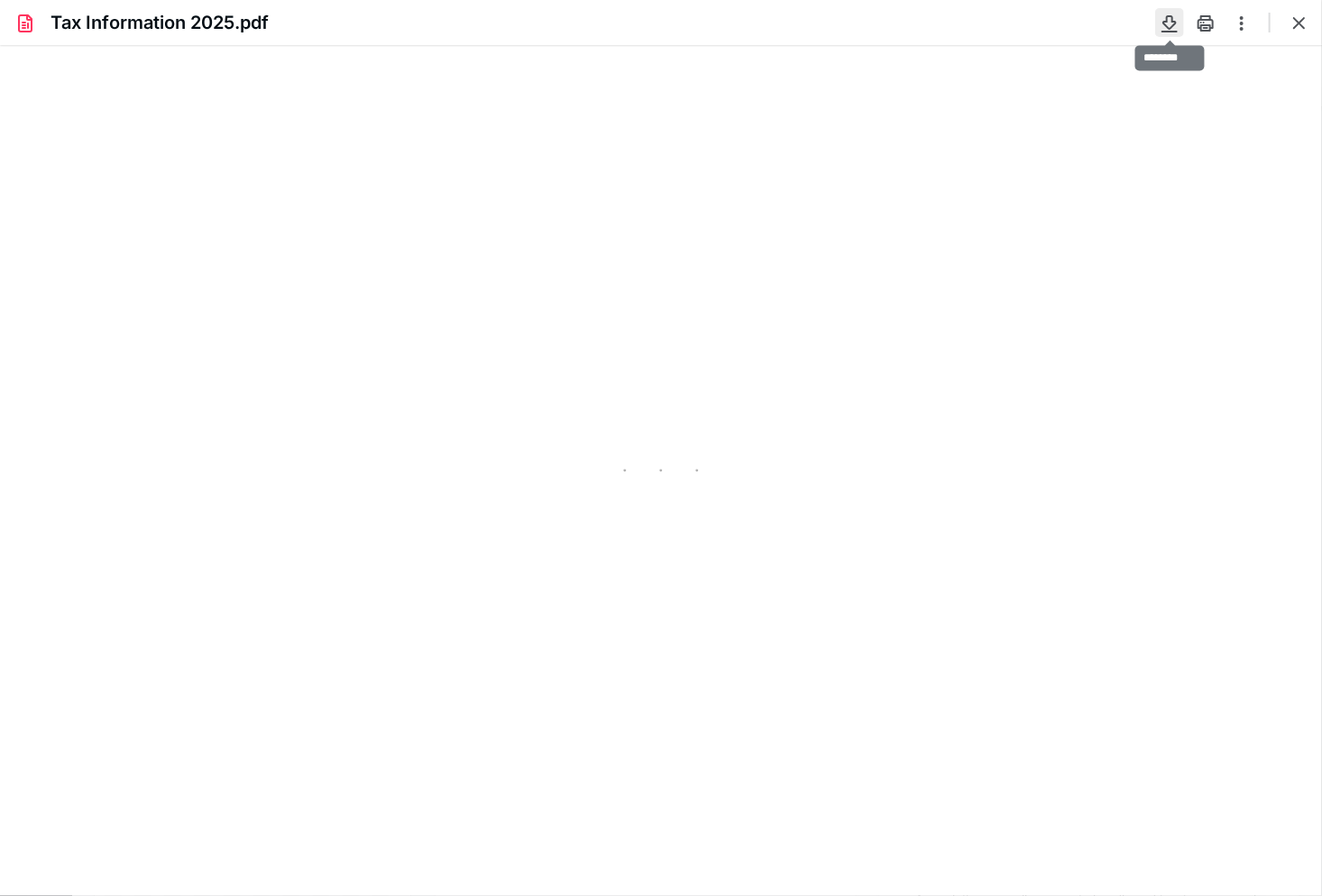 type on "117" 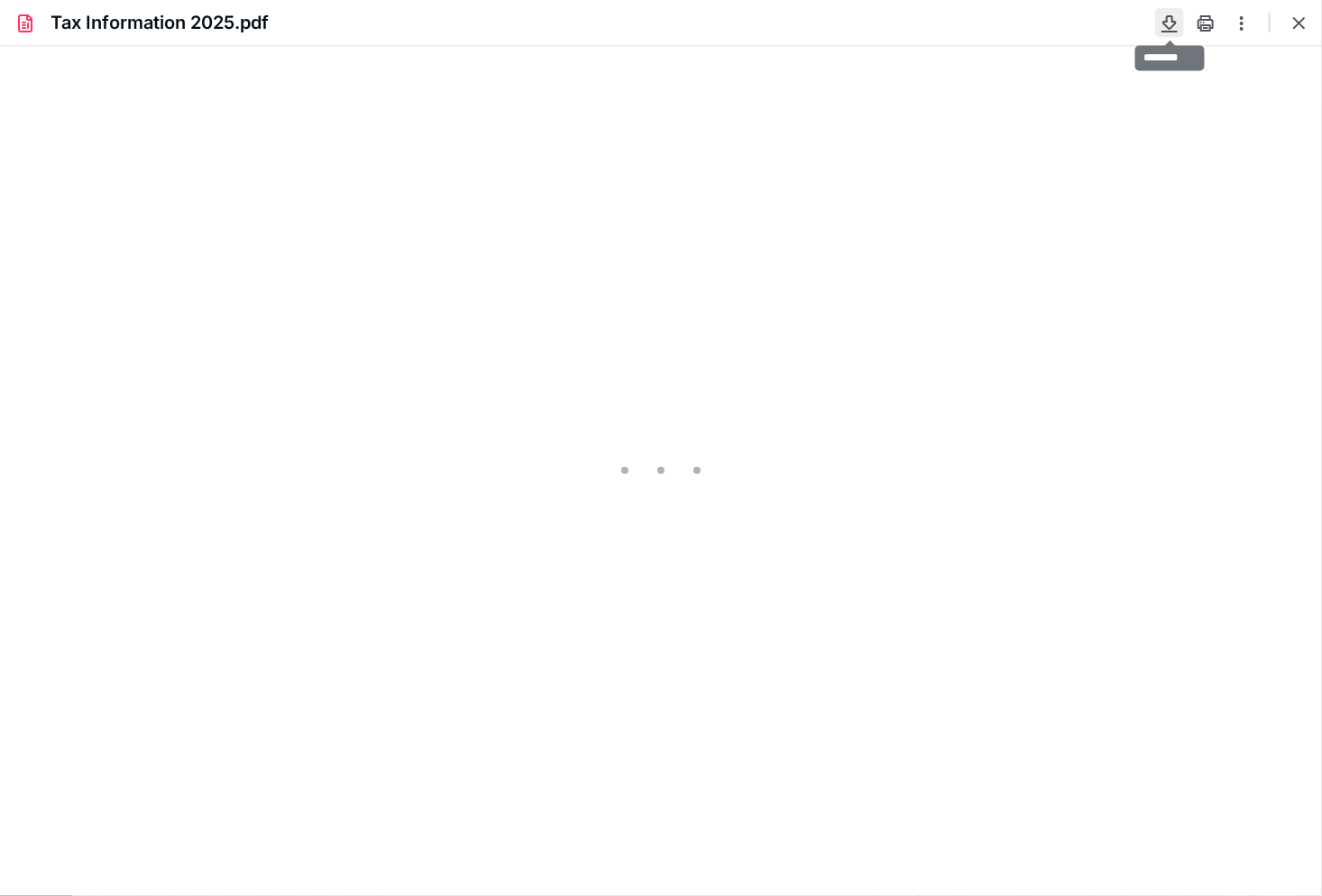 scroll, scrollTop: 36, scrollLeft: 0, axis: vertical 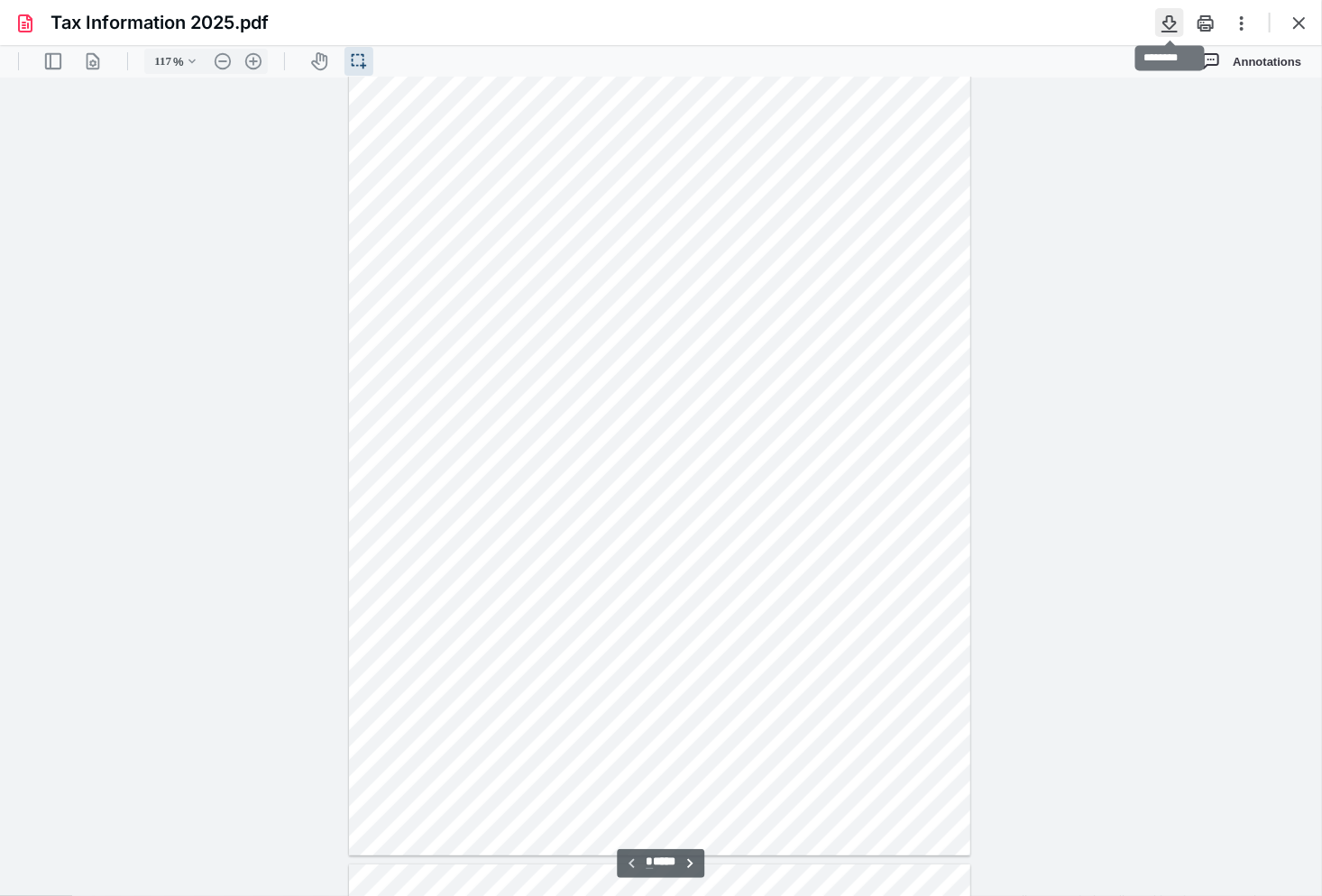 click at bounding box center (1170, 23) 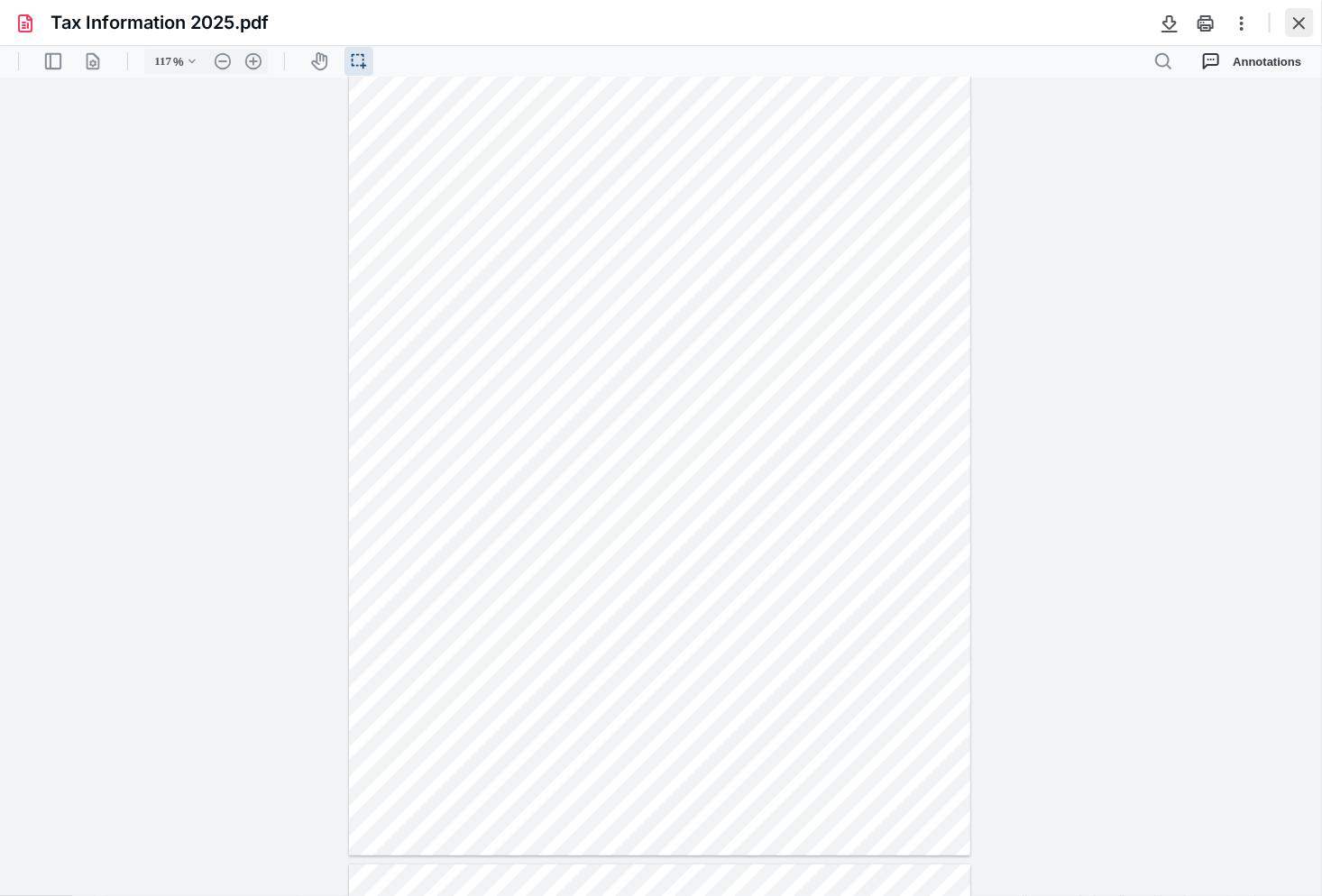 click at bounding box center (1299, 23) 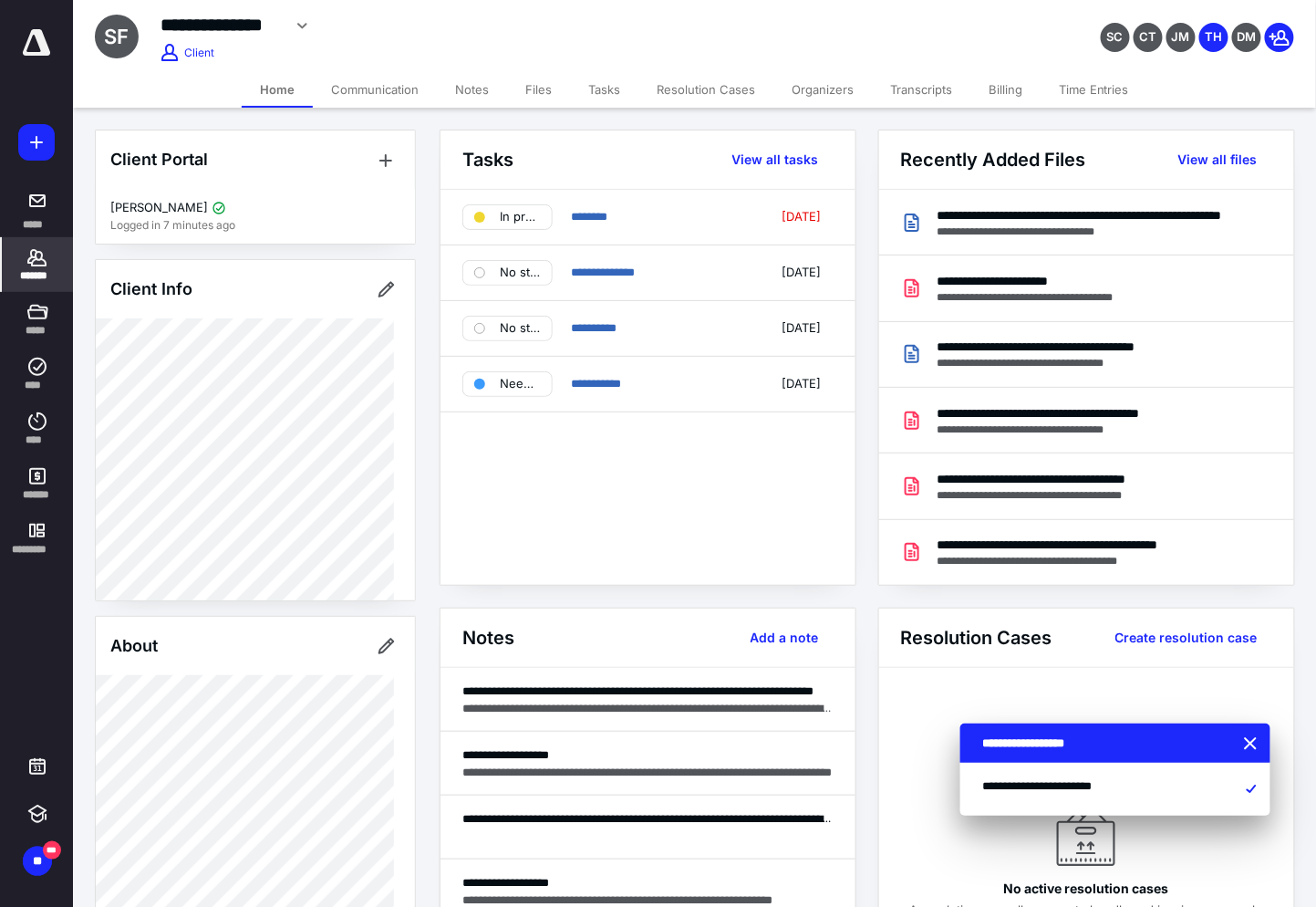 click on "Files" at bounding box center [538, 89] 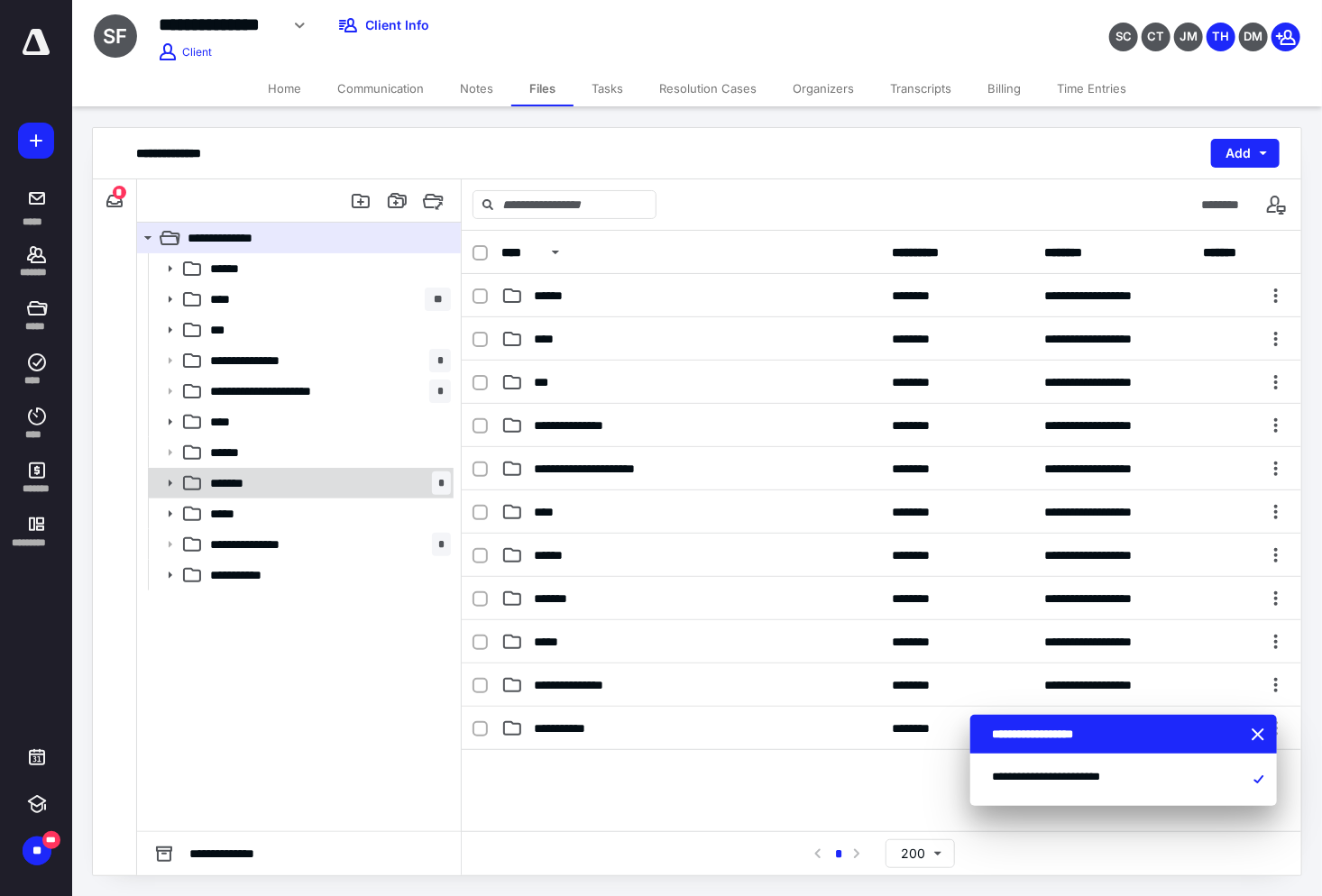 click on "******* *" at bounding box center (326, 483) 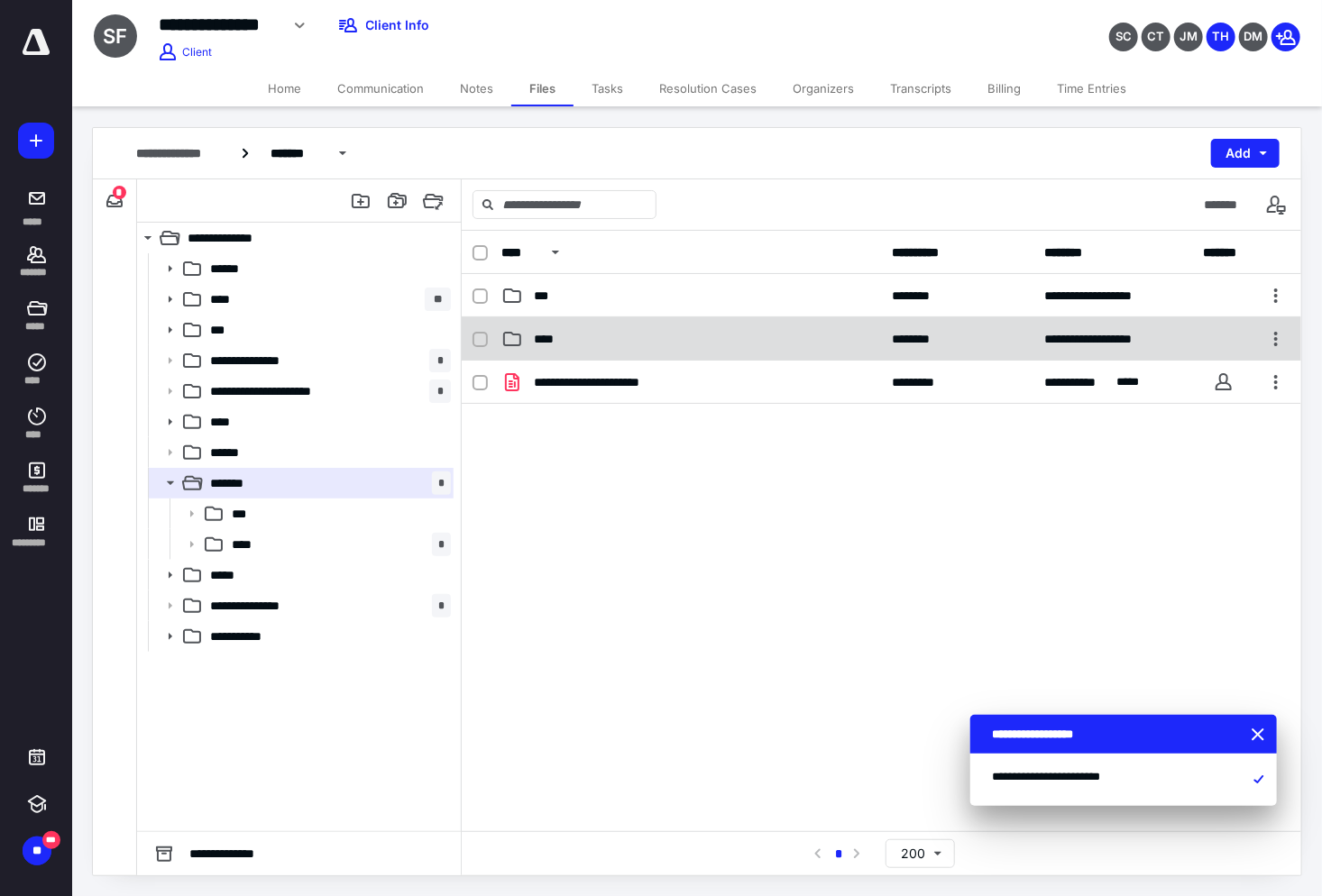 click on "**********" at bounding box center [881, 339] 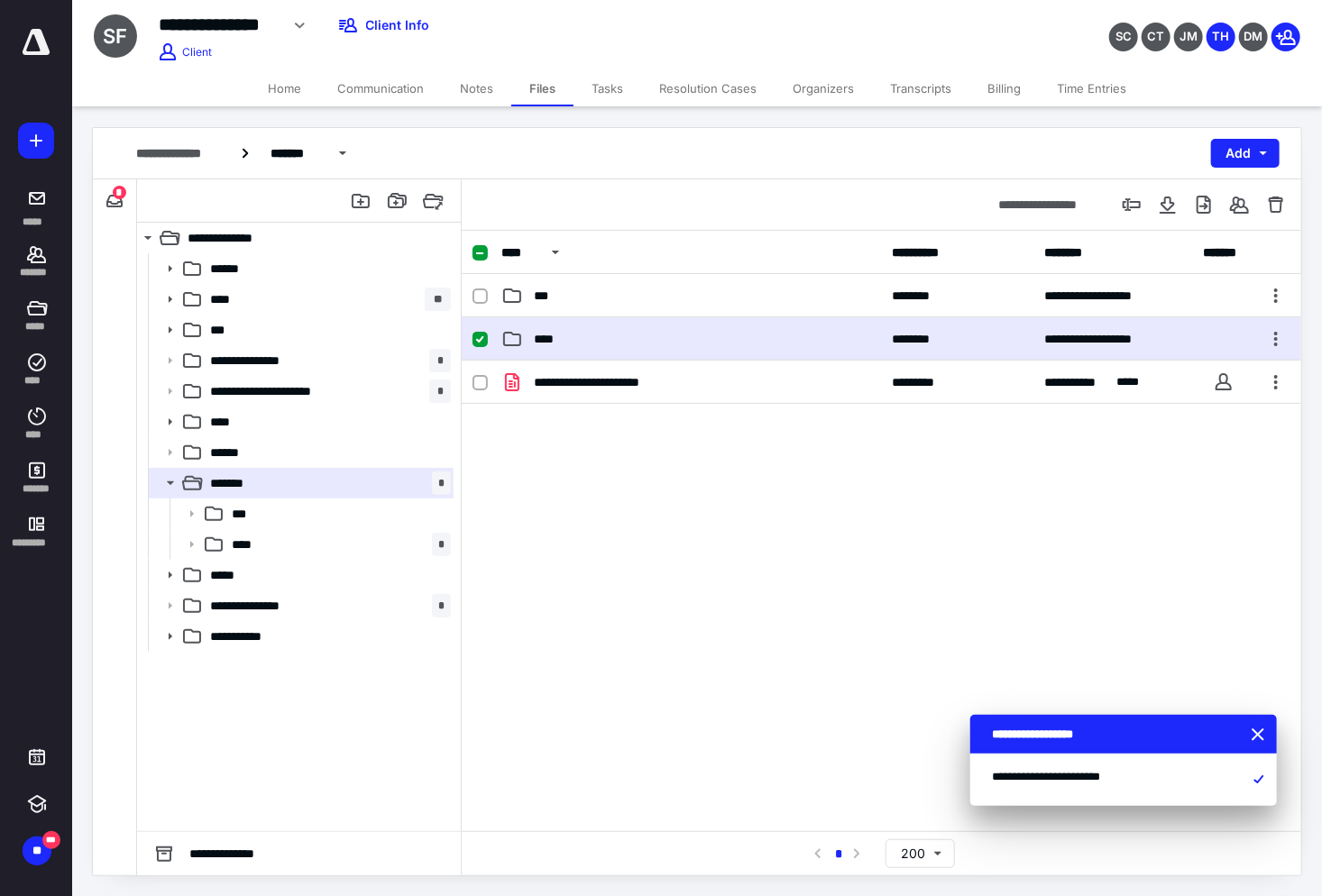 click on "**********" at bounding box center [881, 339] 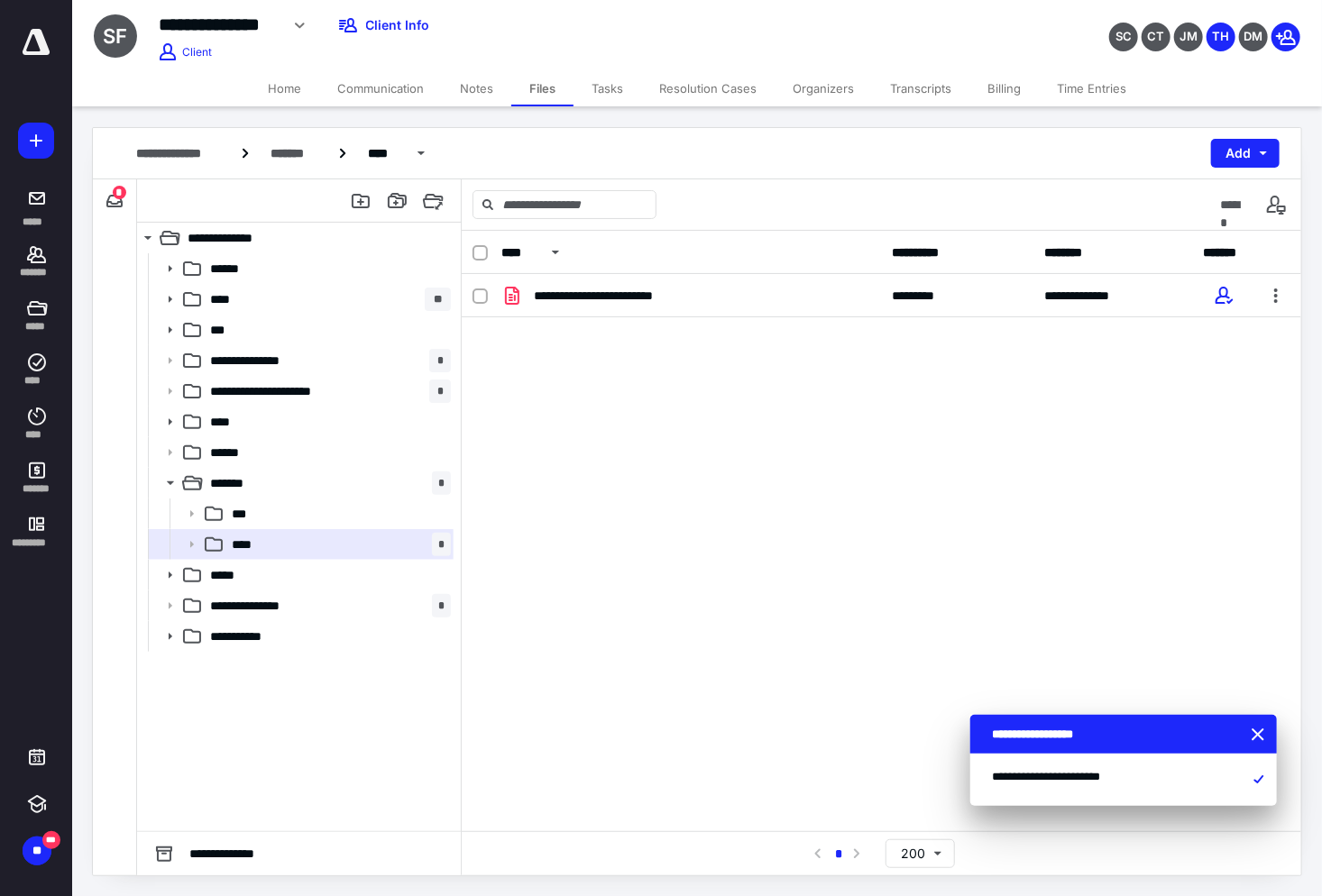 click on "Home" at bounding box center (284, 88) 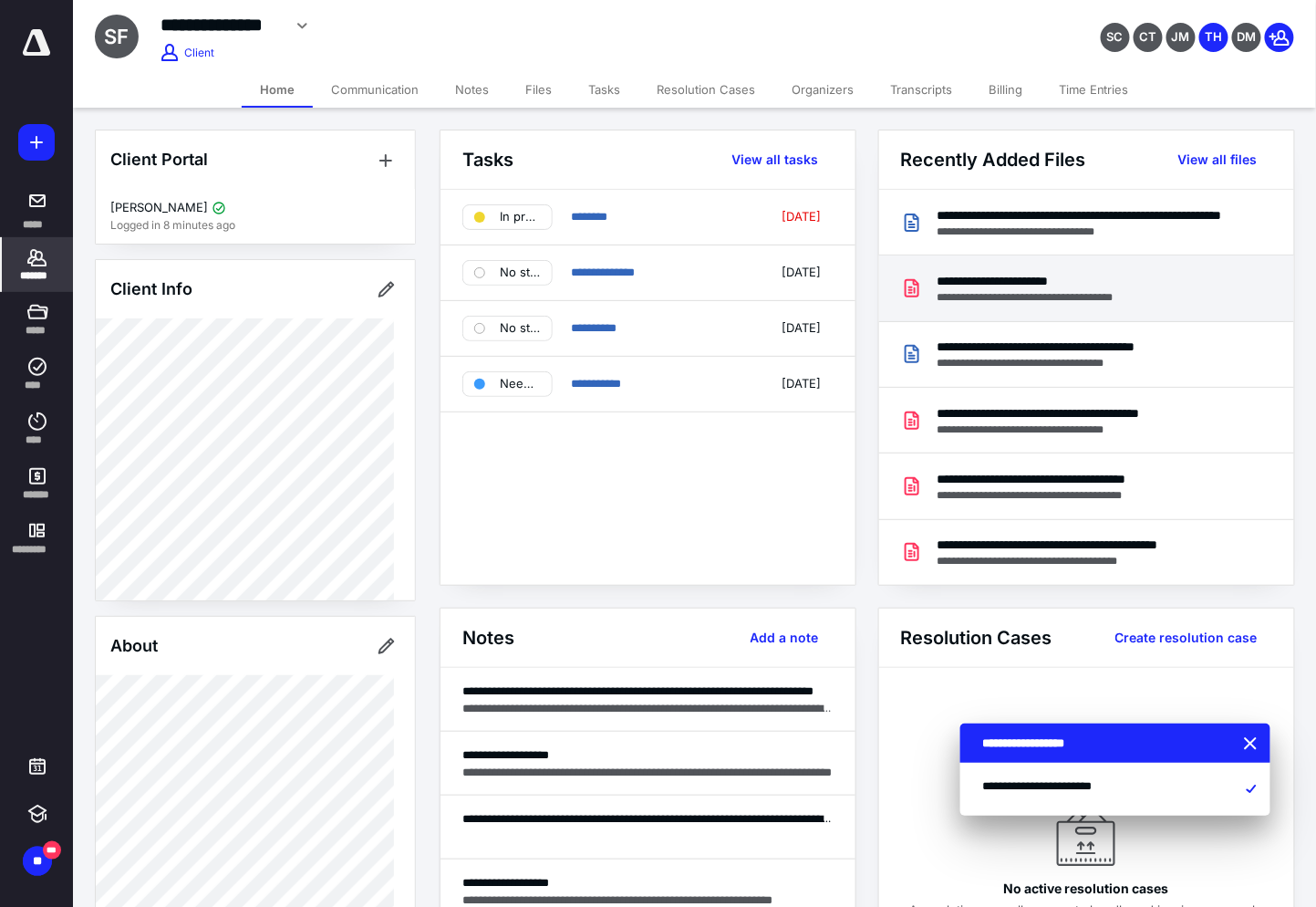 click on "**********" at bounding box center (1040, 281) 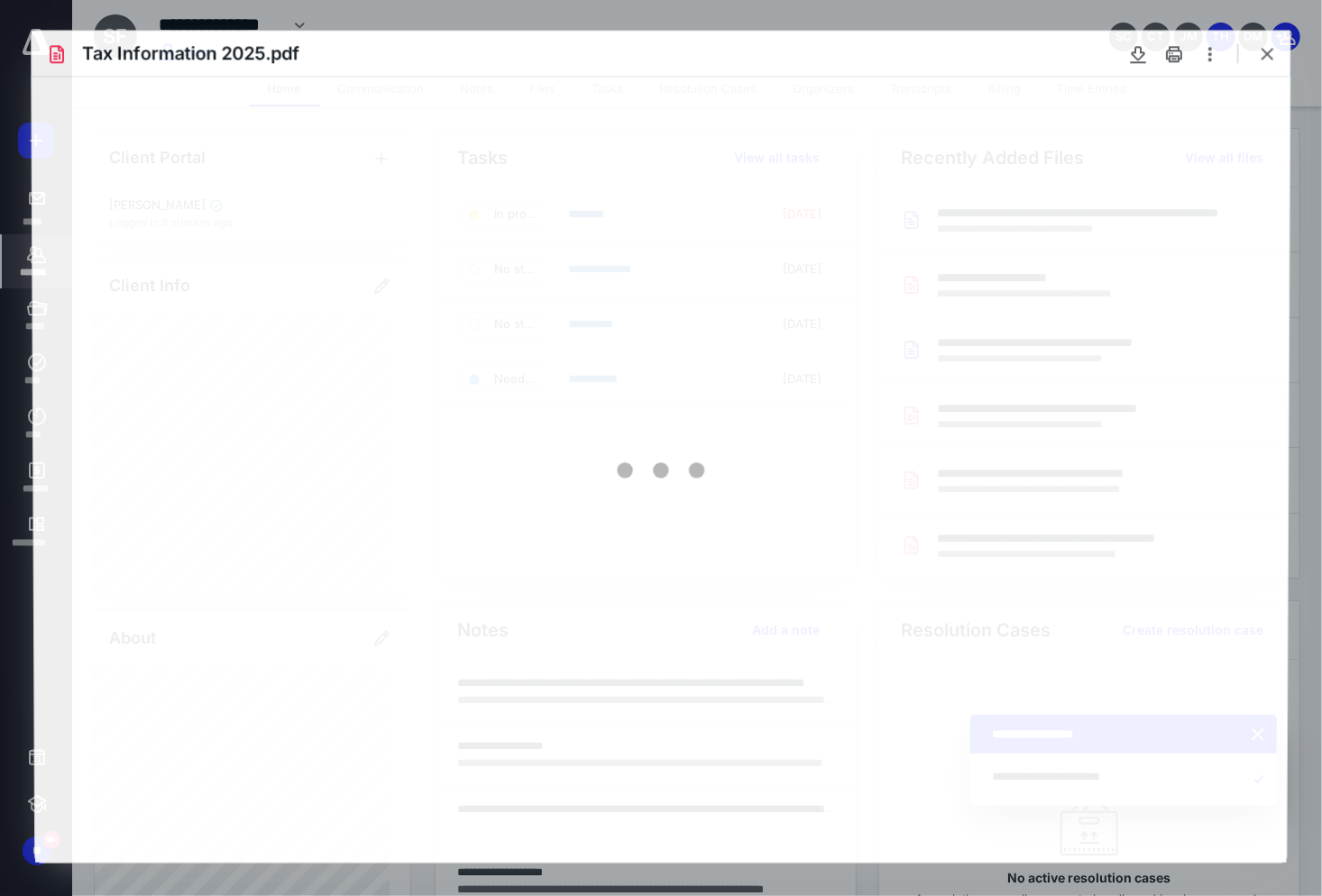 scroll, scrollTop: 0, scrollLeft: 0, axis: both 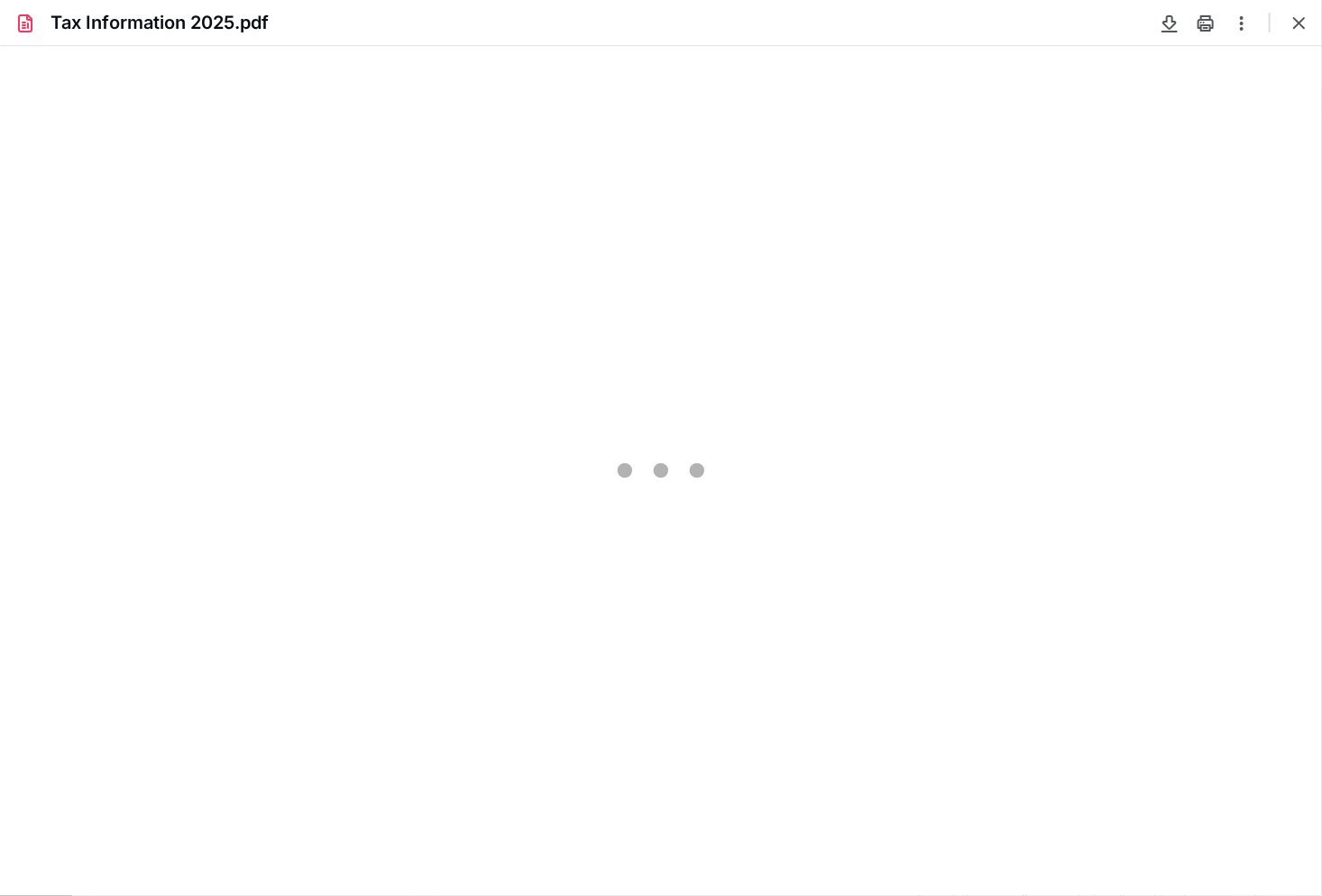 type on "117" 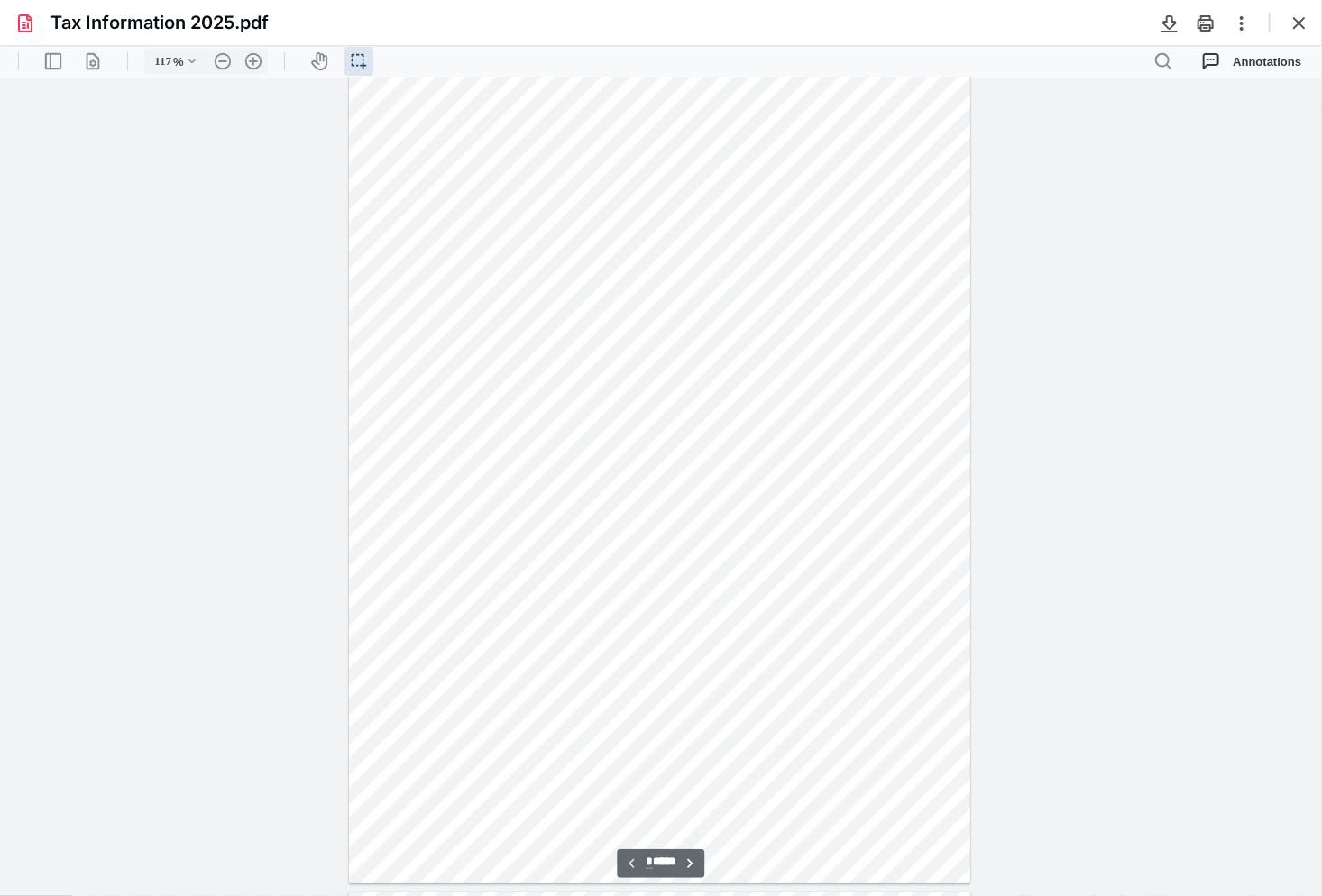 scroll, scrollTop: 0, scrollLeft: 0, axis: both 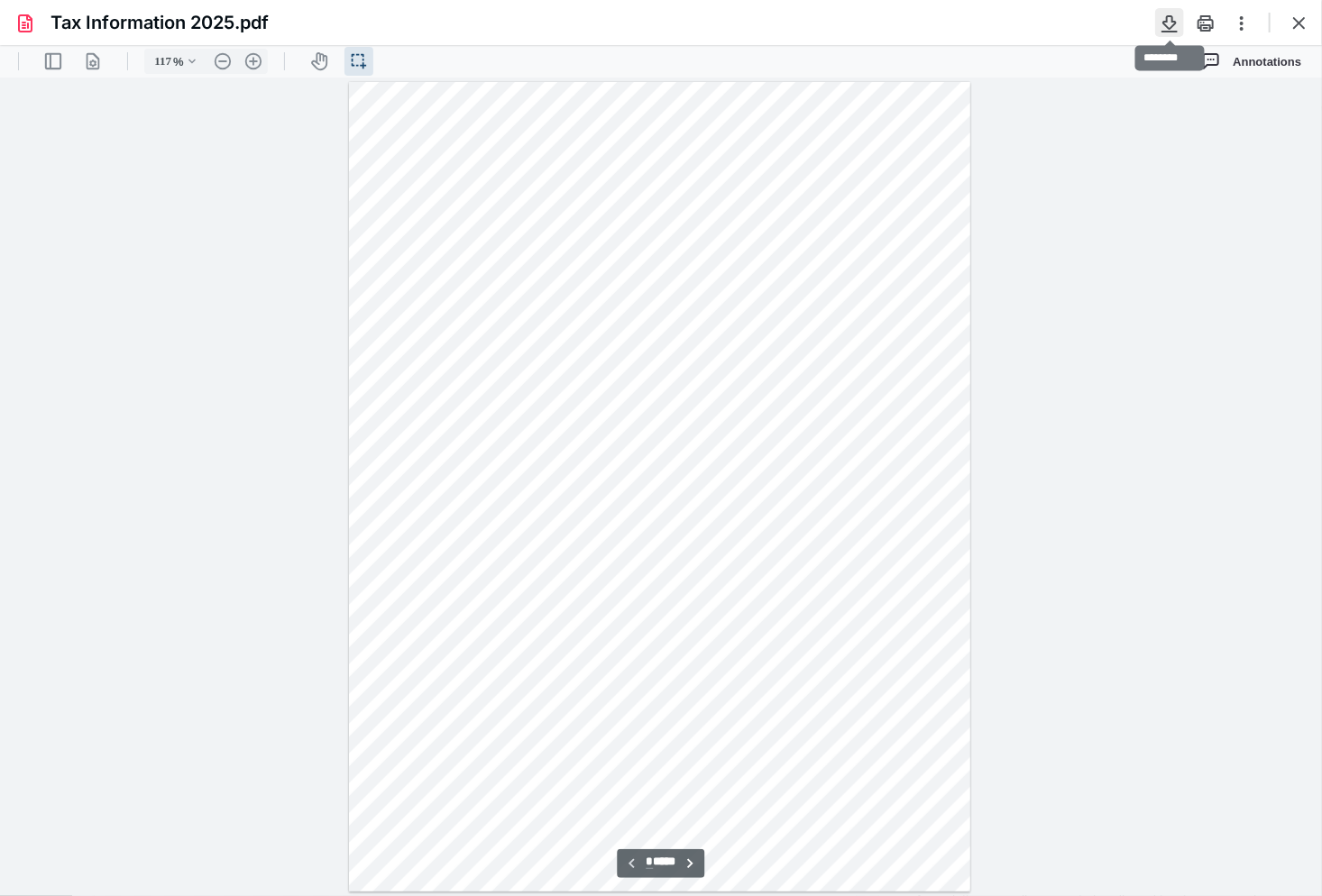 click at bounding box center (1170, 23) 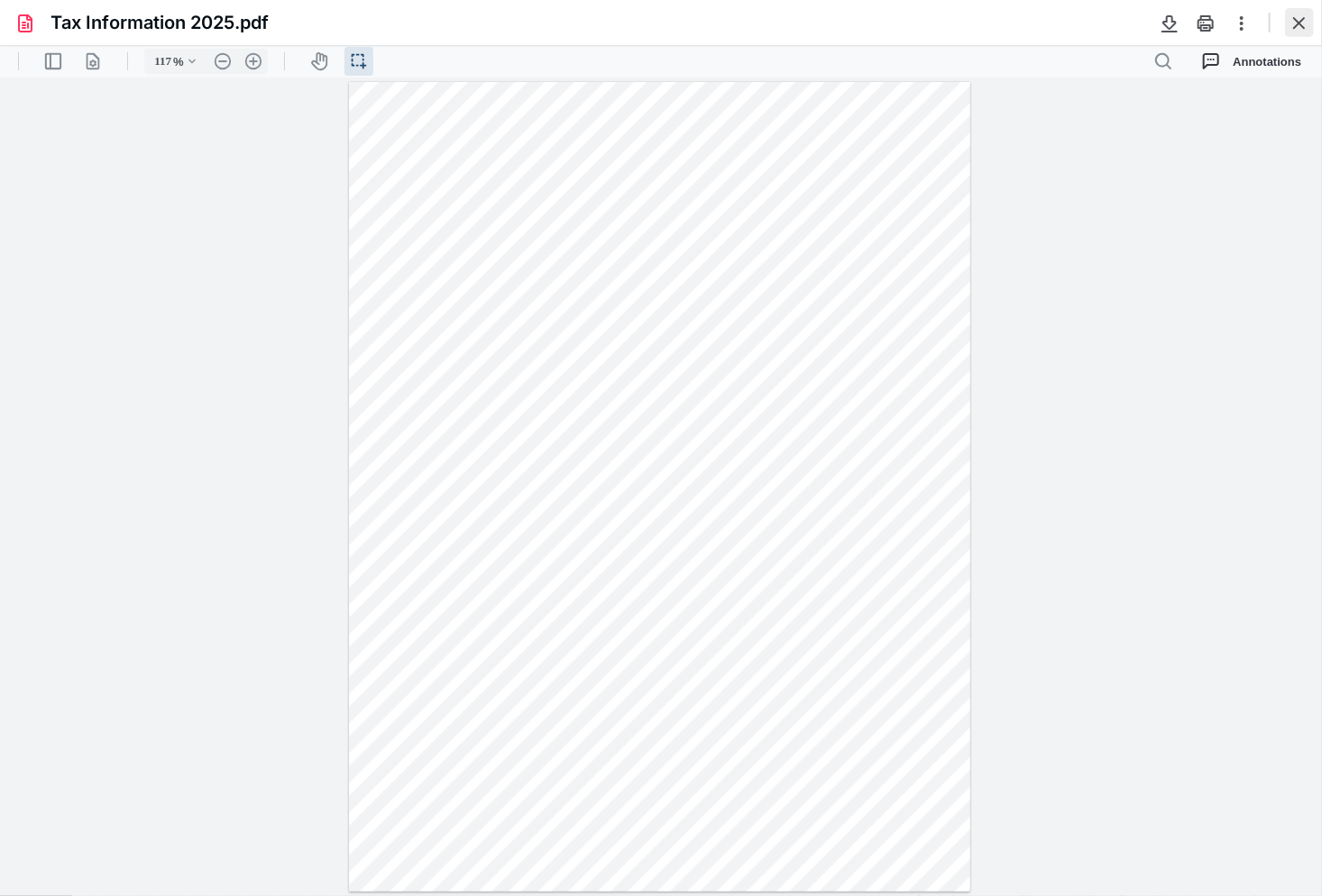 click at bounding box center (1299, 23) 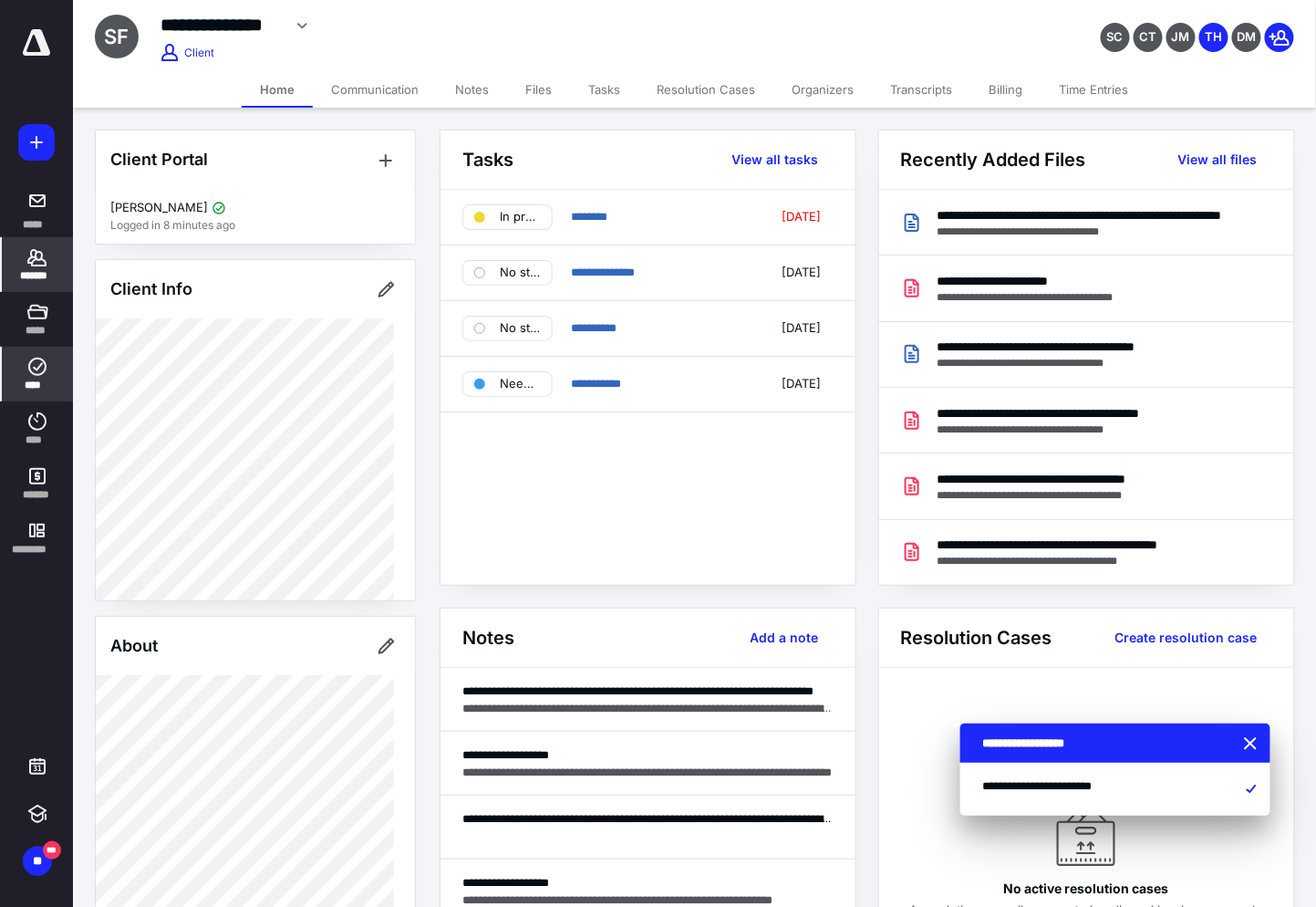 drag, startPoint x: 34, startPoint y: 367, endPoint x: 135, endPoint y: 232, distance: 169 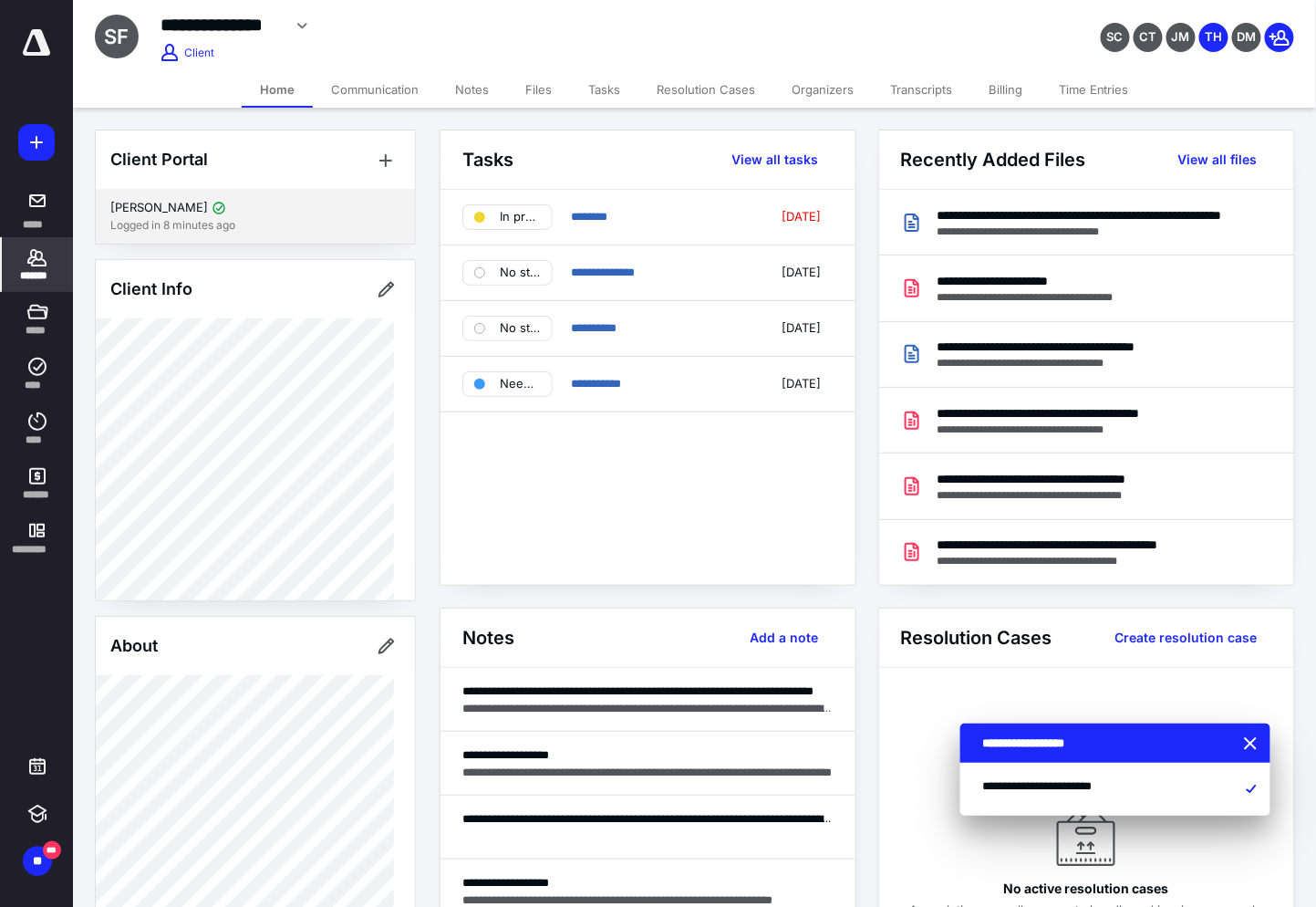 click 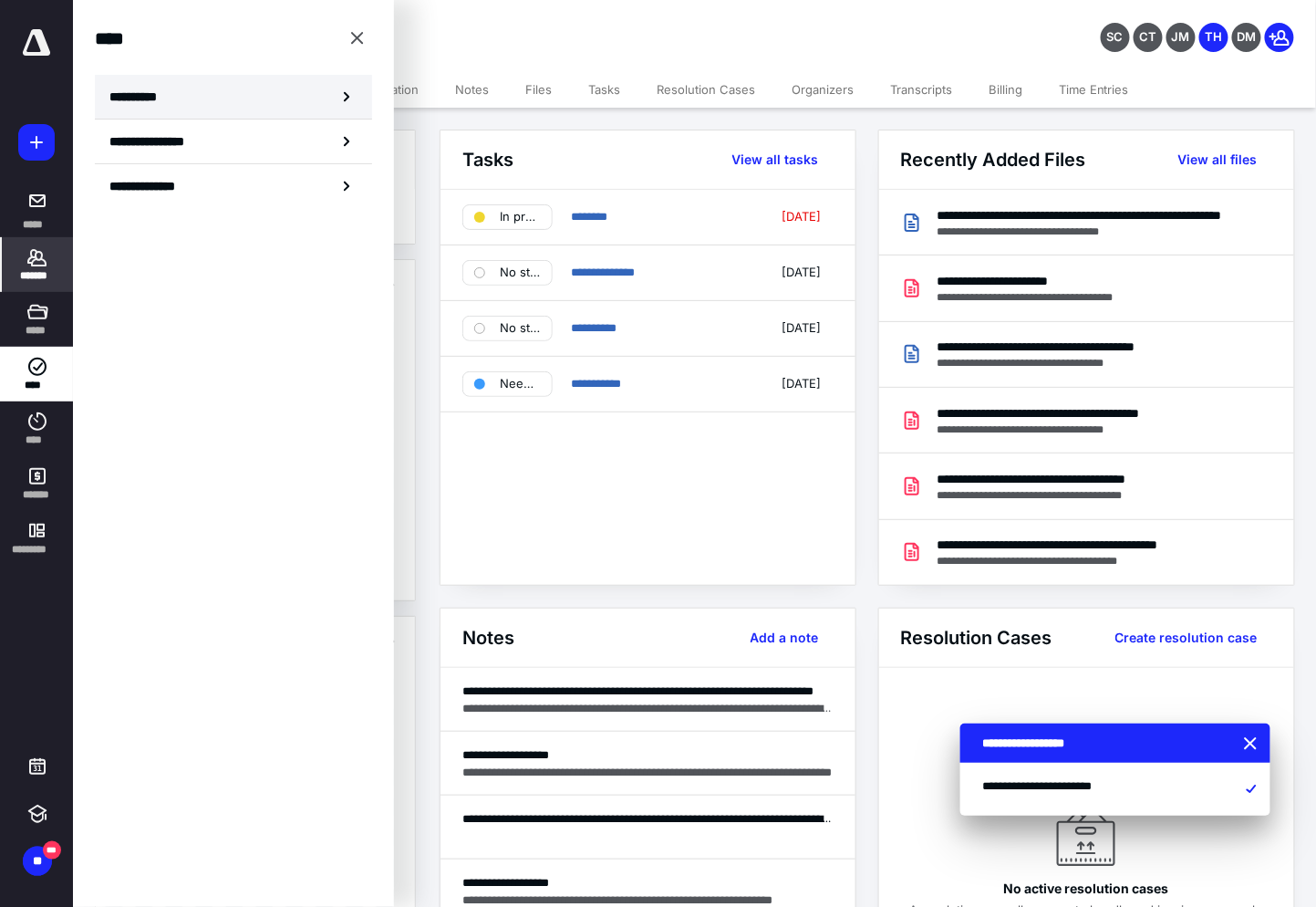 click on "**********" at bounding box center (140, 97) 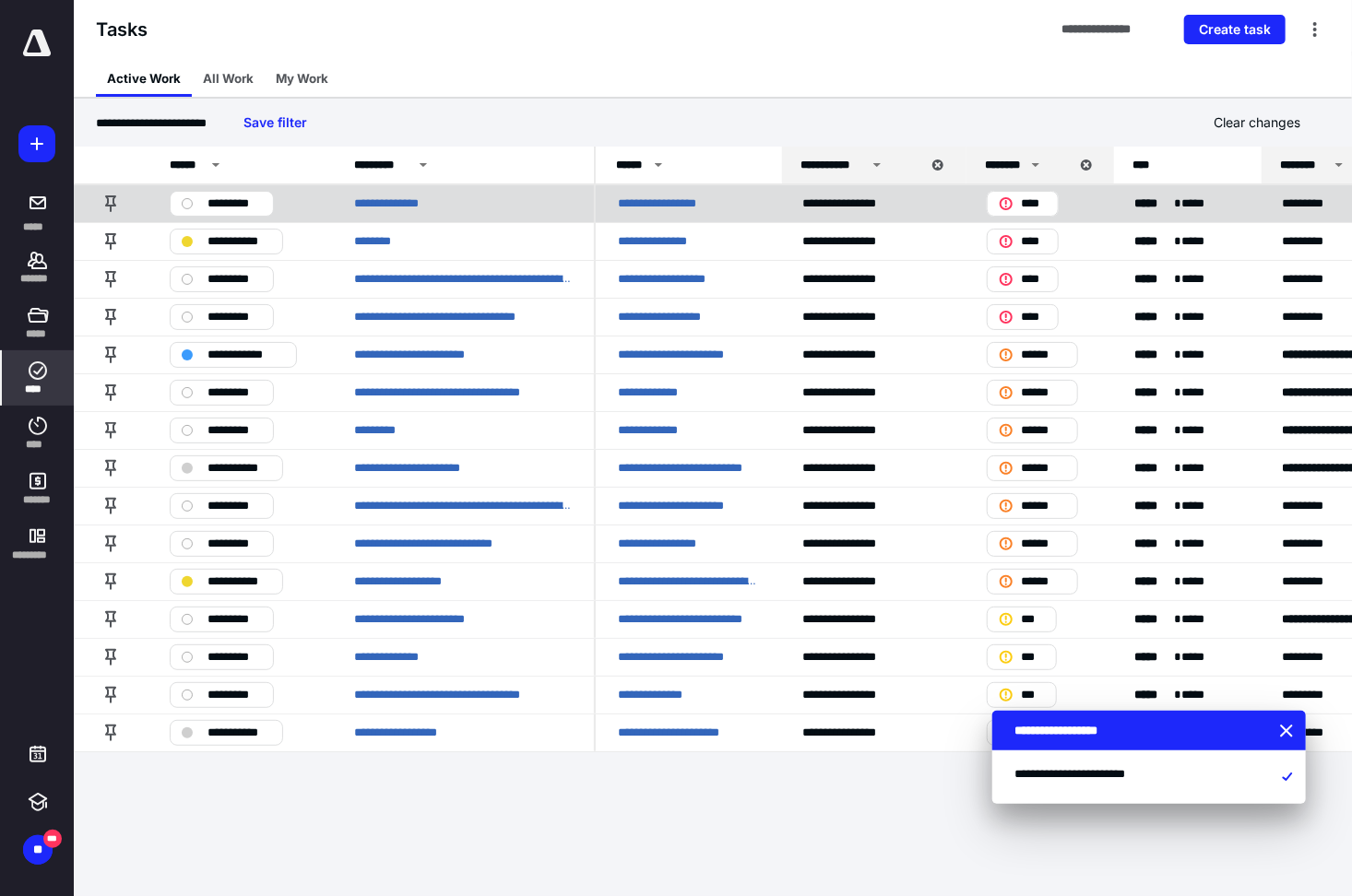 click at bounding box center (187, 204) 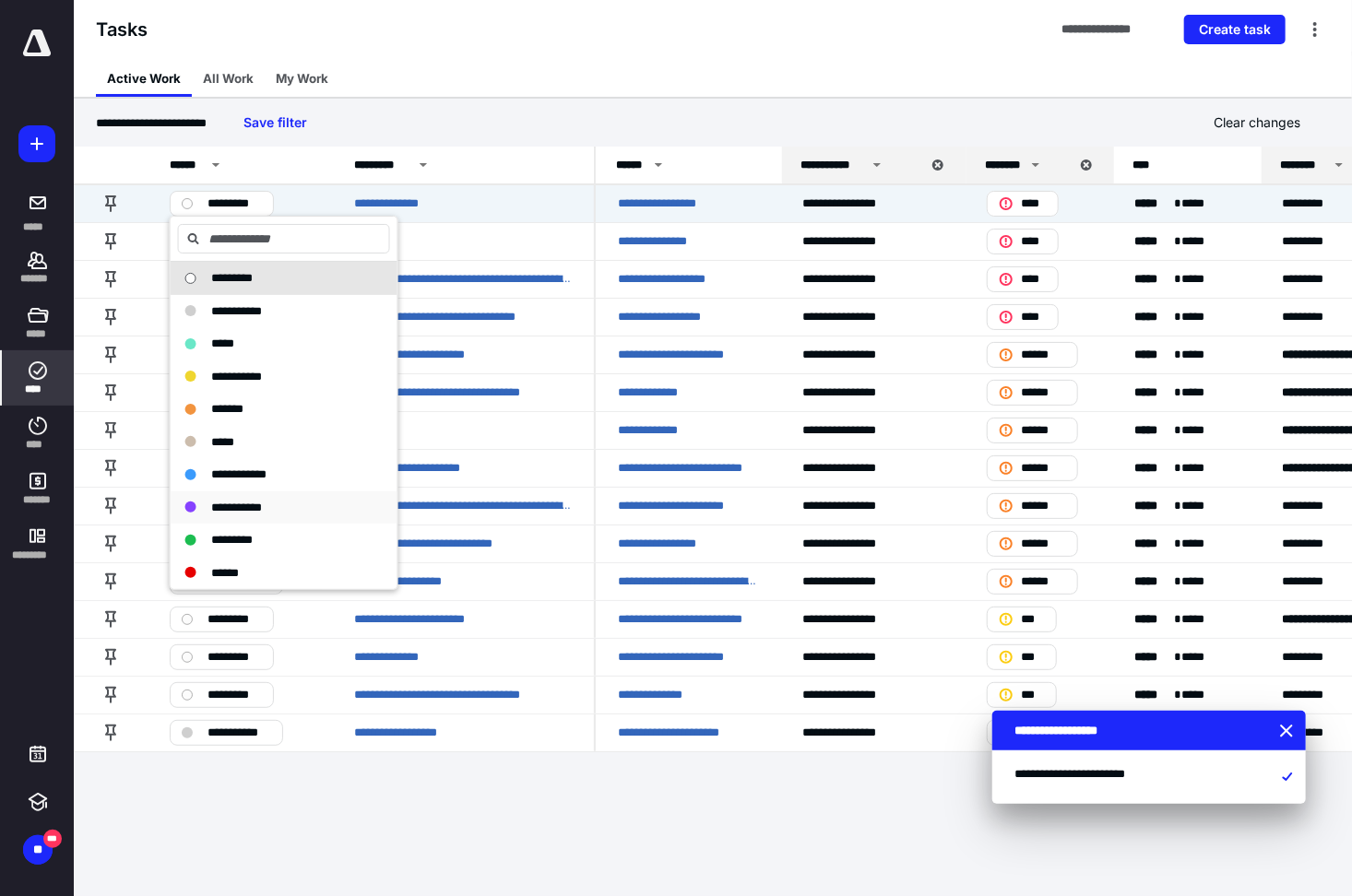 drag, startPoint x: 262, startPoint y: 508, endPoint x: 438, endPoint y: 352, distance: 235.18503 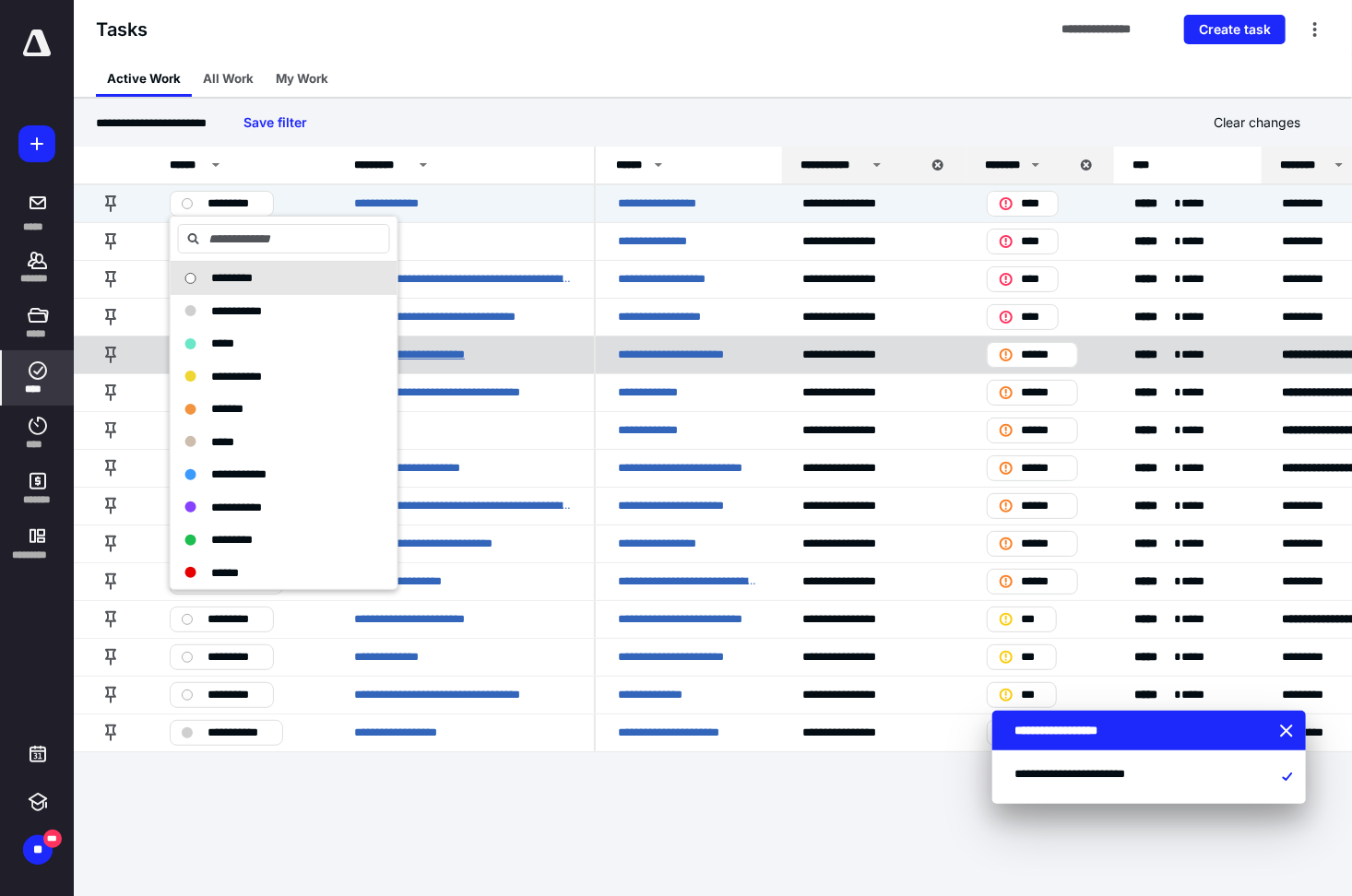 click on "**********" at bounding box center [236, 507] 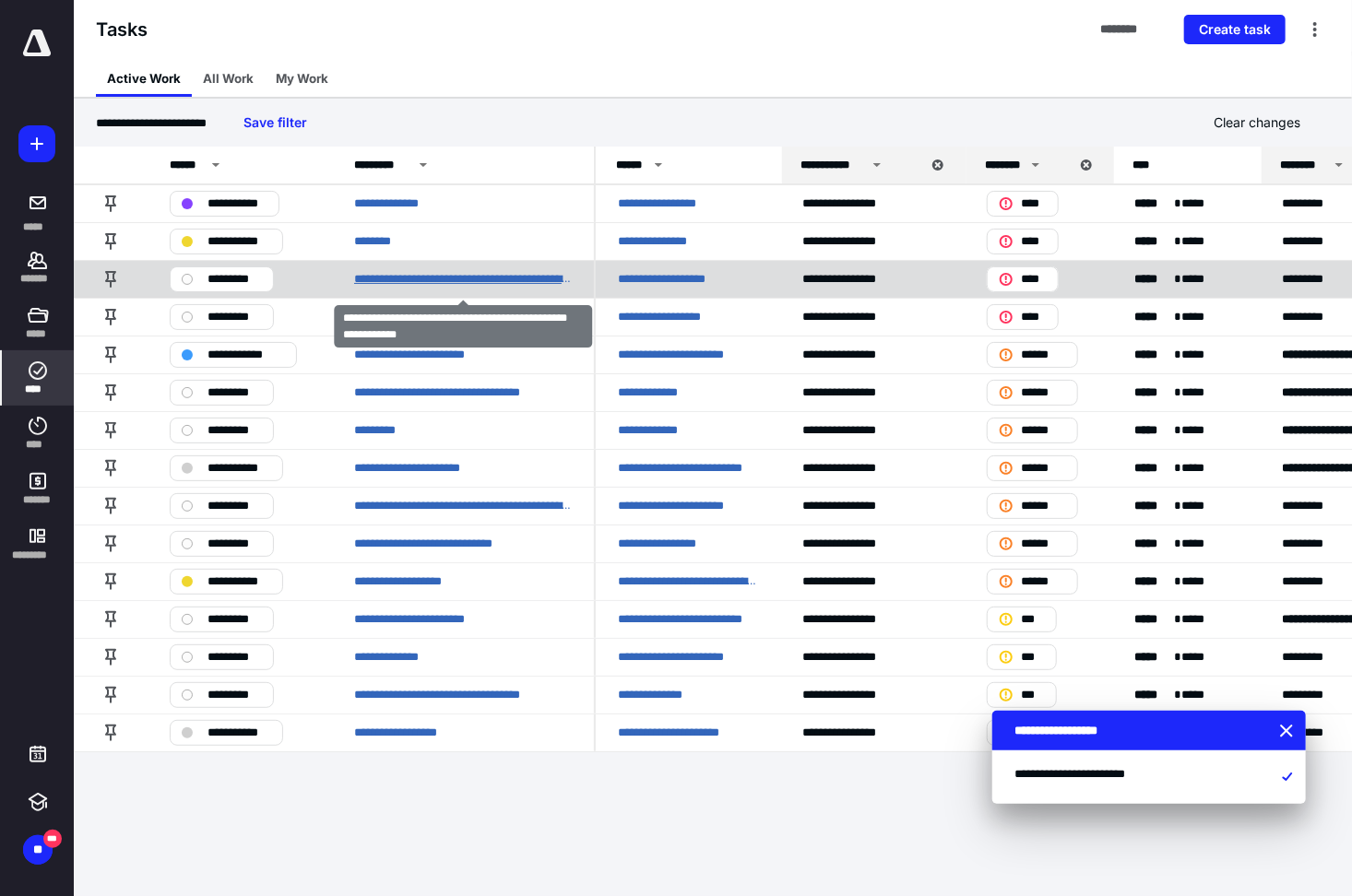click on "**********" at bounding box center (463, 278) 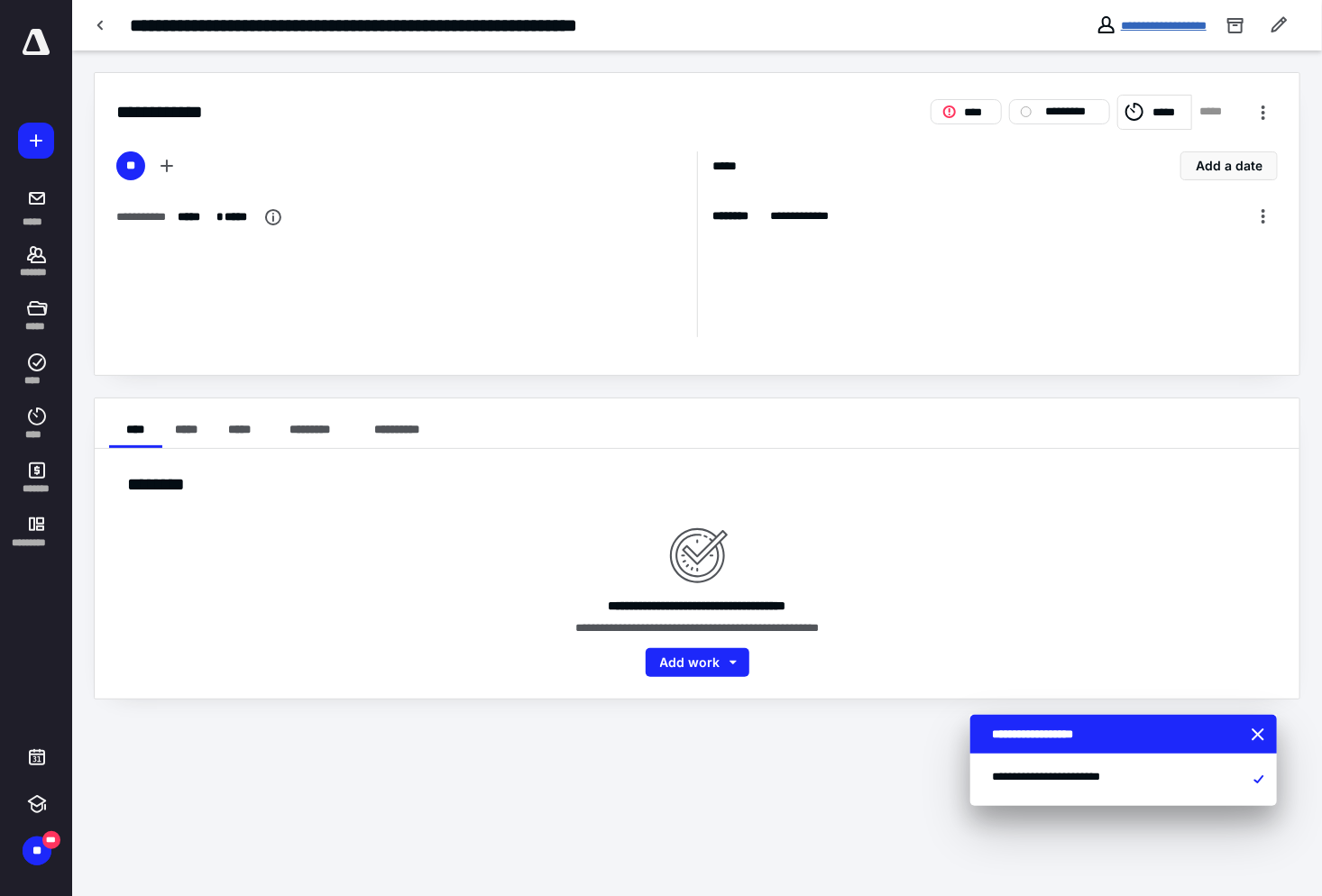 click on "**********" at bounding box center [1163, 25] 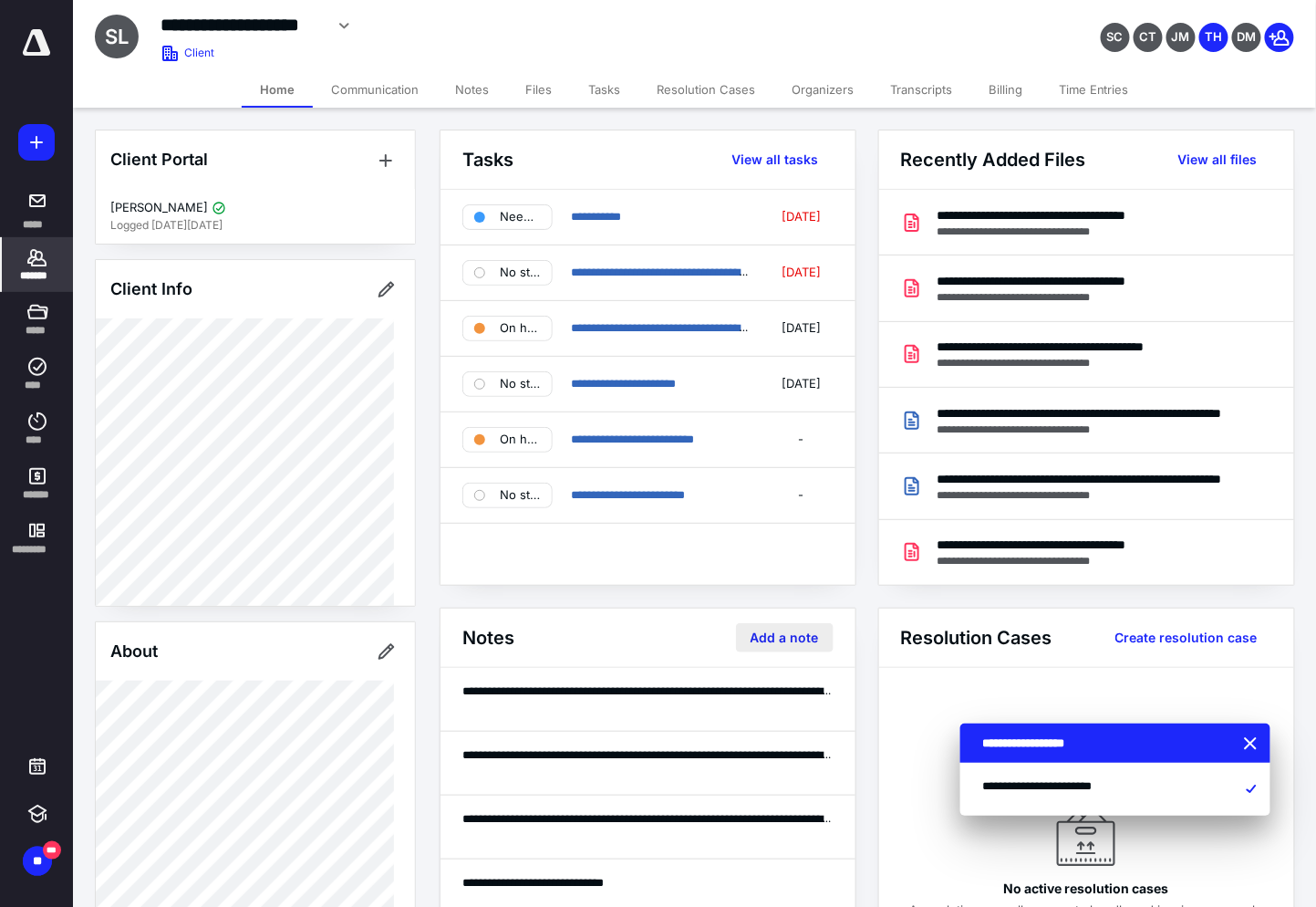 click on "Add a note" at bounding box center [784, 638] 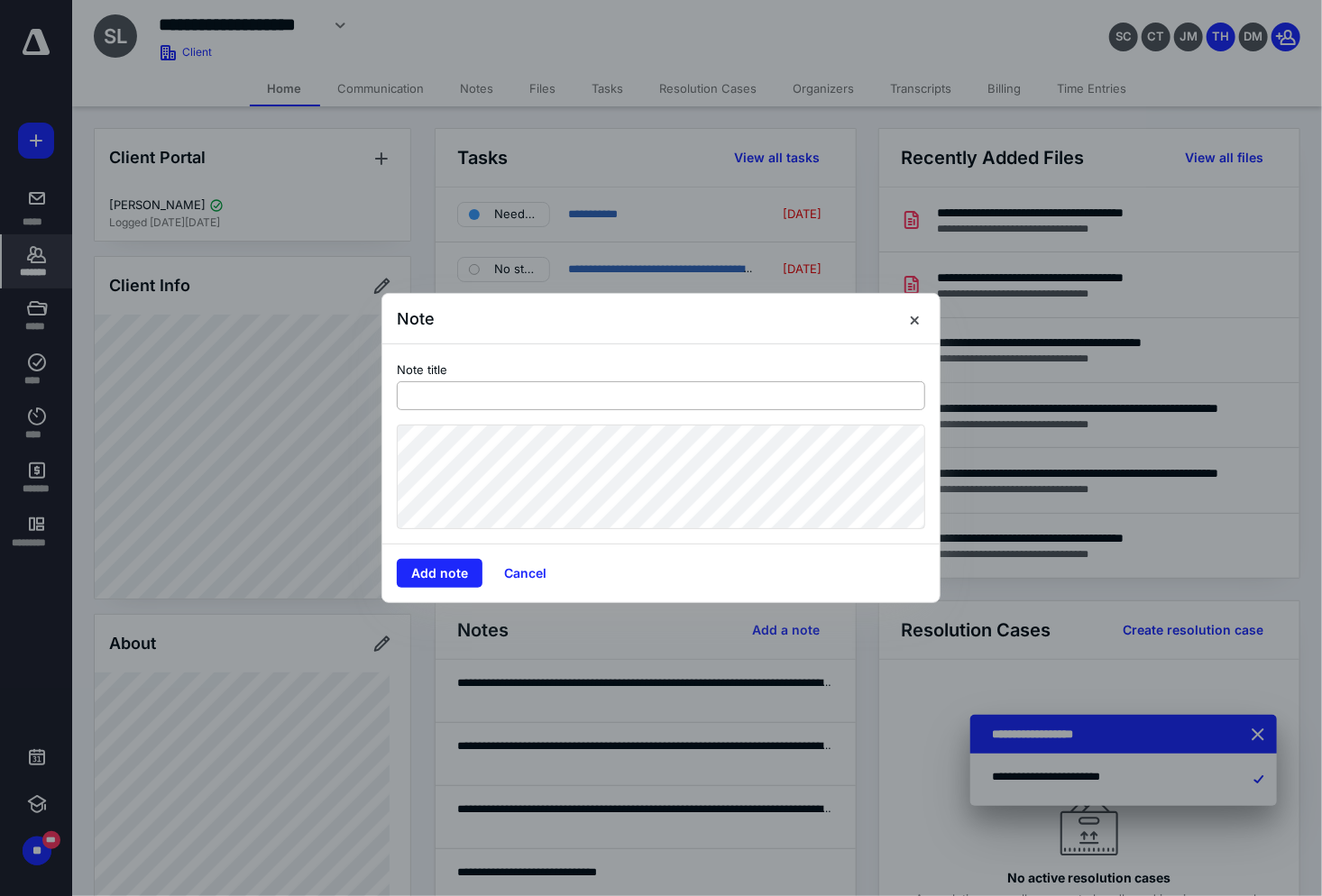 click at bounding box center [661, 396] 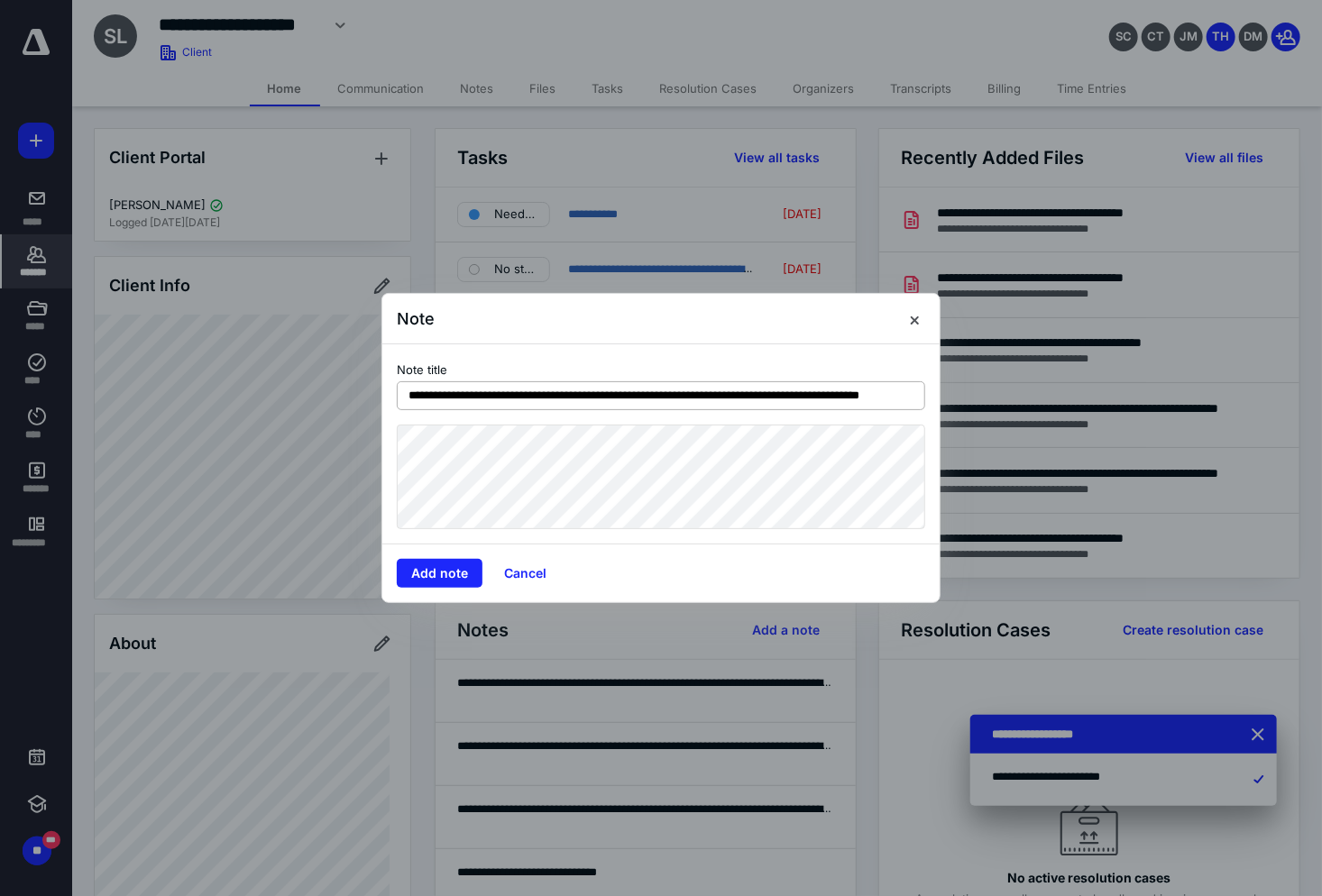 scroll, scrollTop: 0, scrollLeft: 42, axis: horizontal 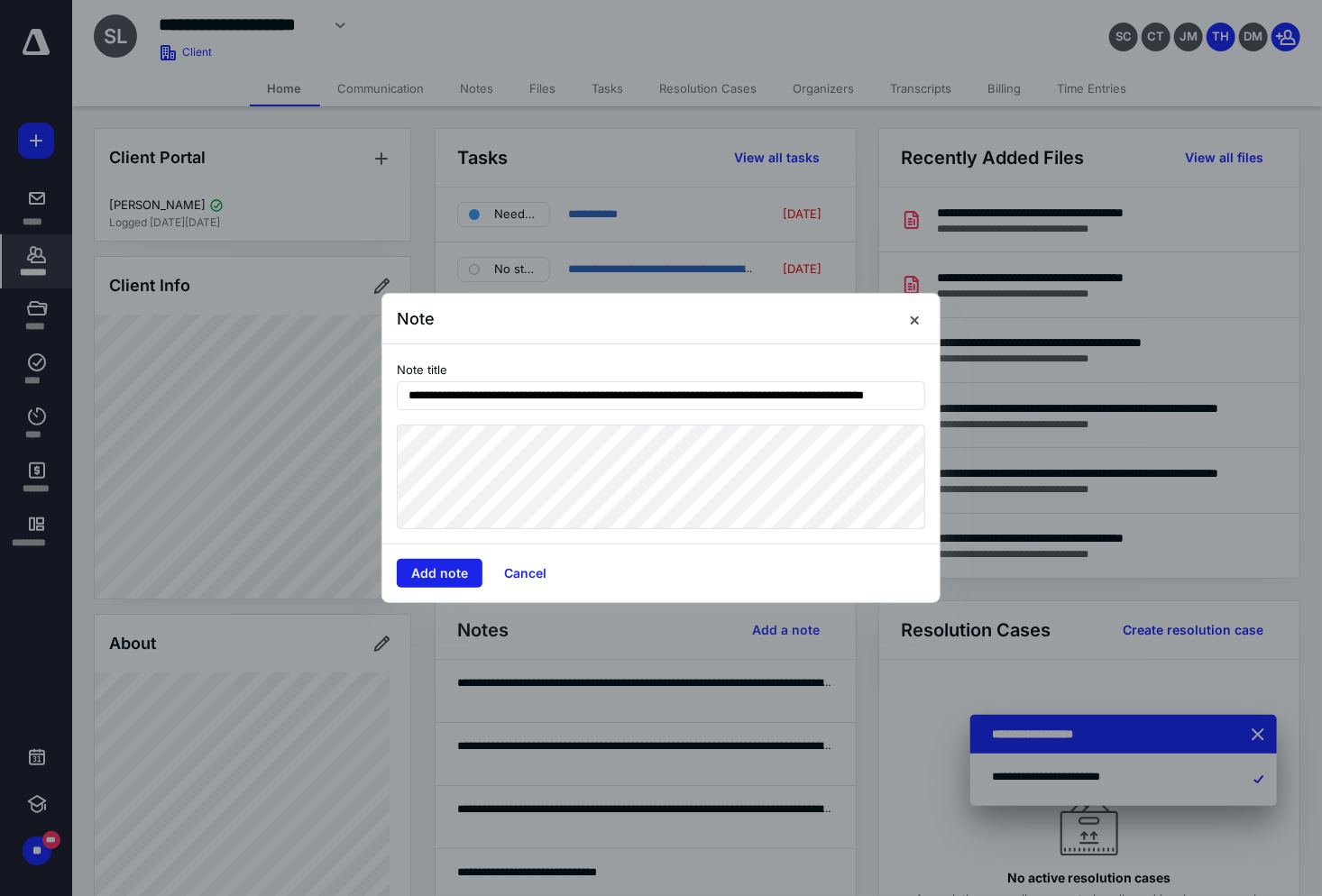 type on "**********" 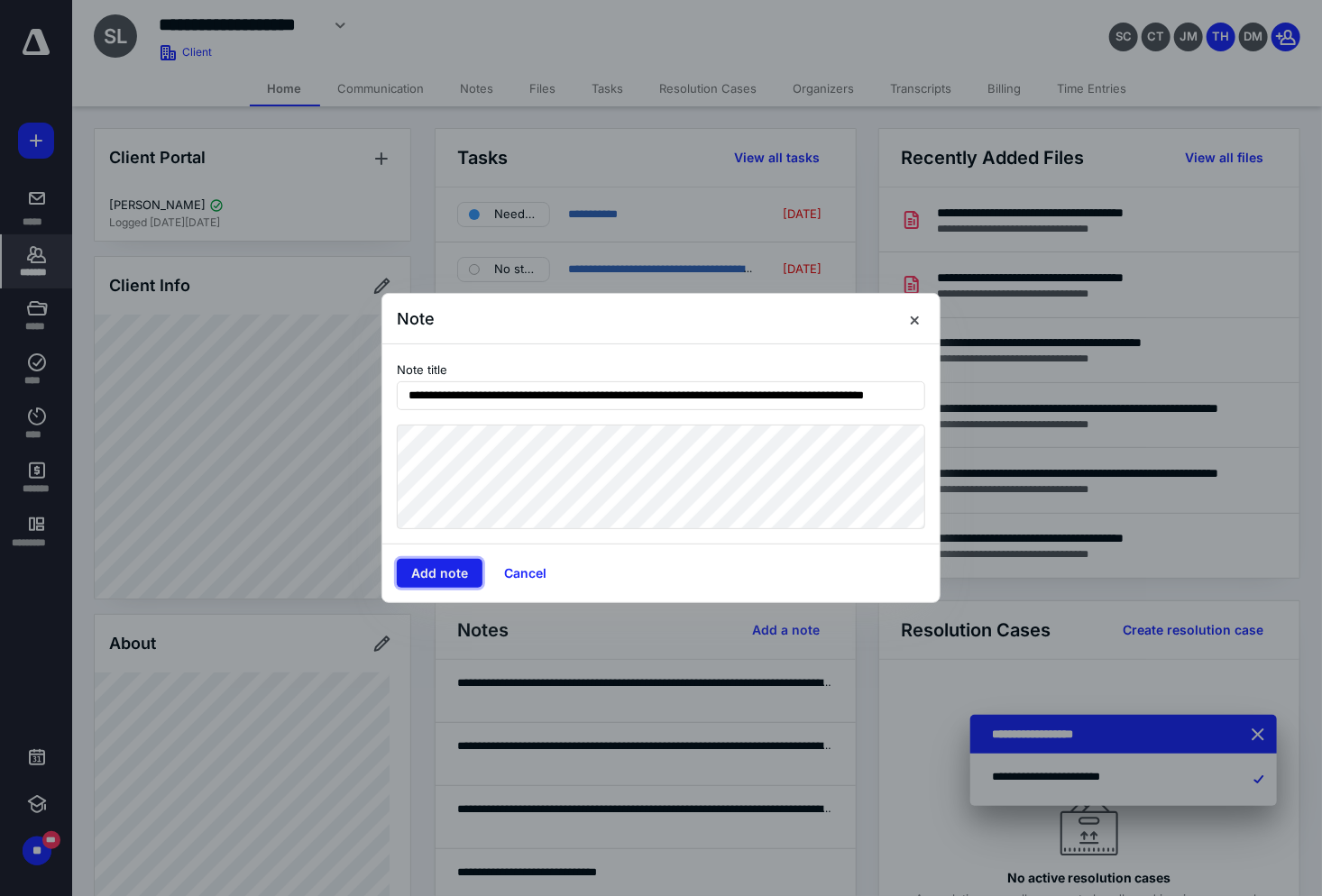 scroll, scrollTop: 0, scrollLeft: 0, axis: both 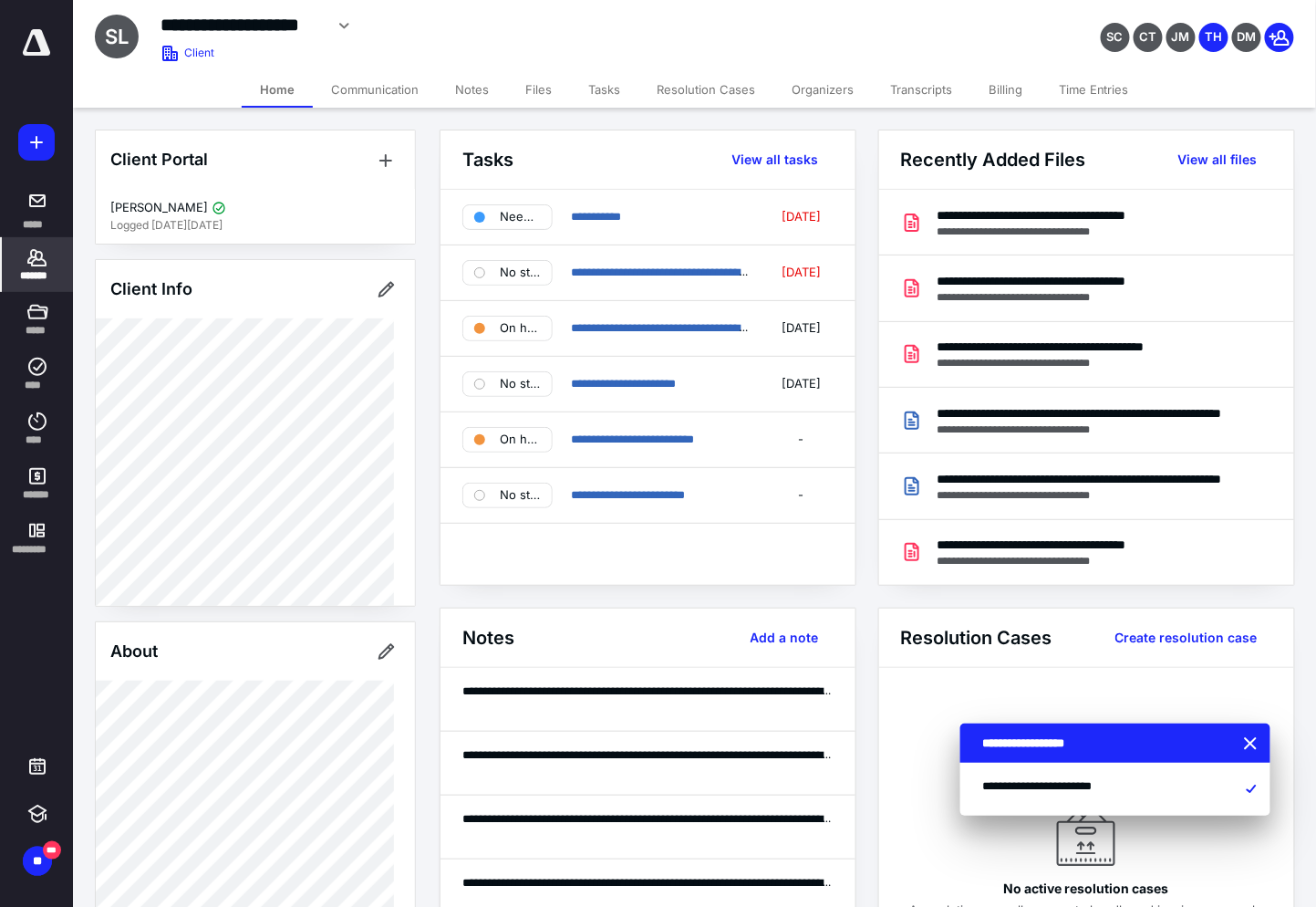 click on "Time Entries" at bounding box center (1093, 89) 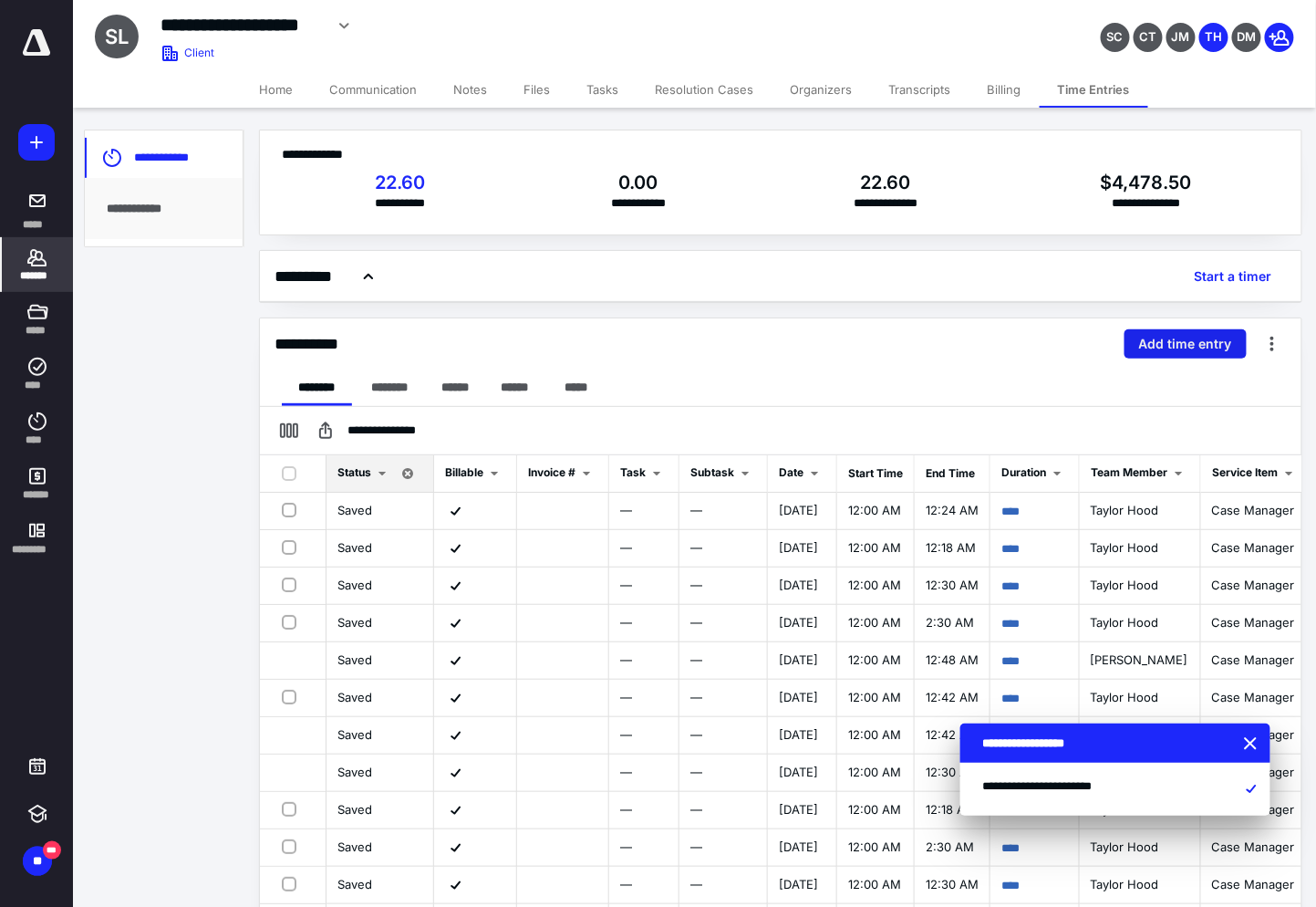 click on "Add time entry" at bounding box center (1186, 344) 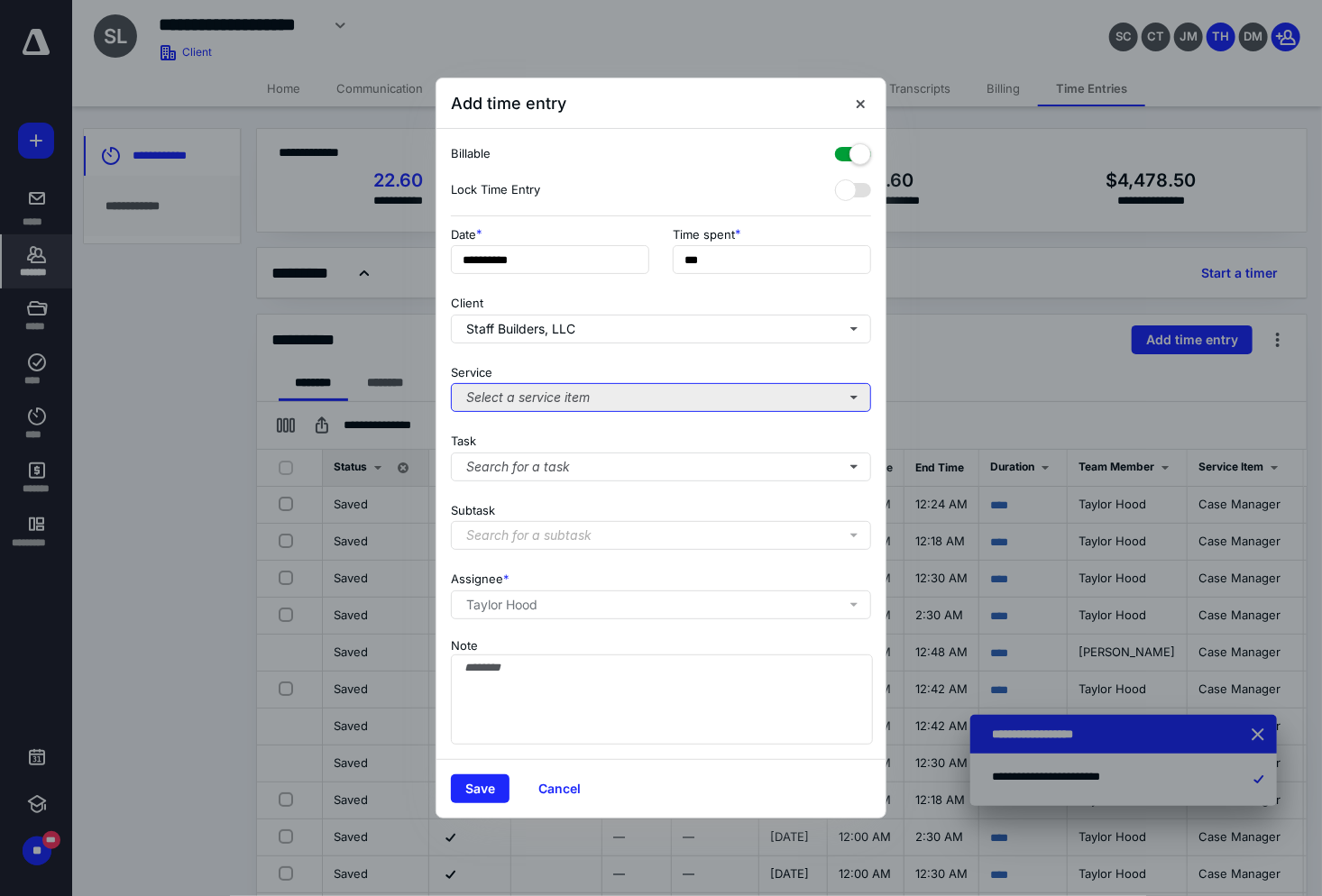 click on "Select a service item" at bounding box center [661, 398] 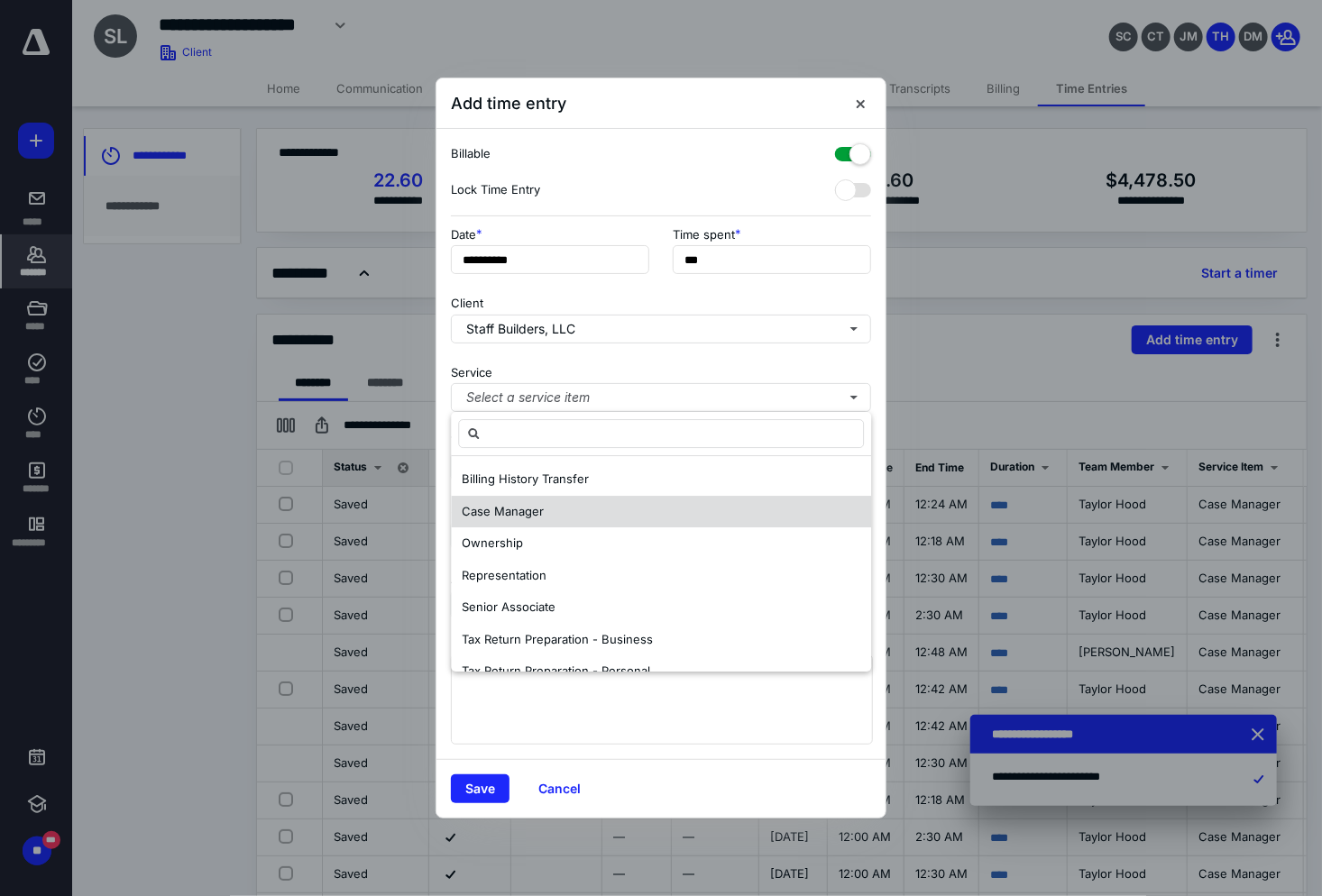 drag, startPoint x: 531, startPoint y: 517, endPoint x: 531, endPoint y: 625, distance: 108 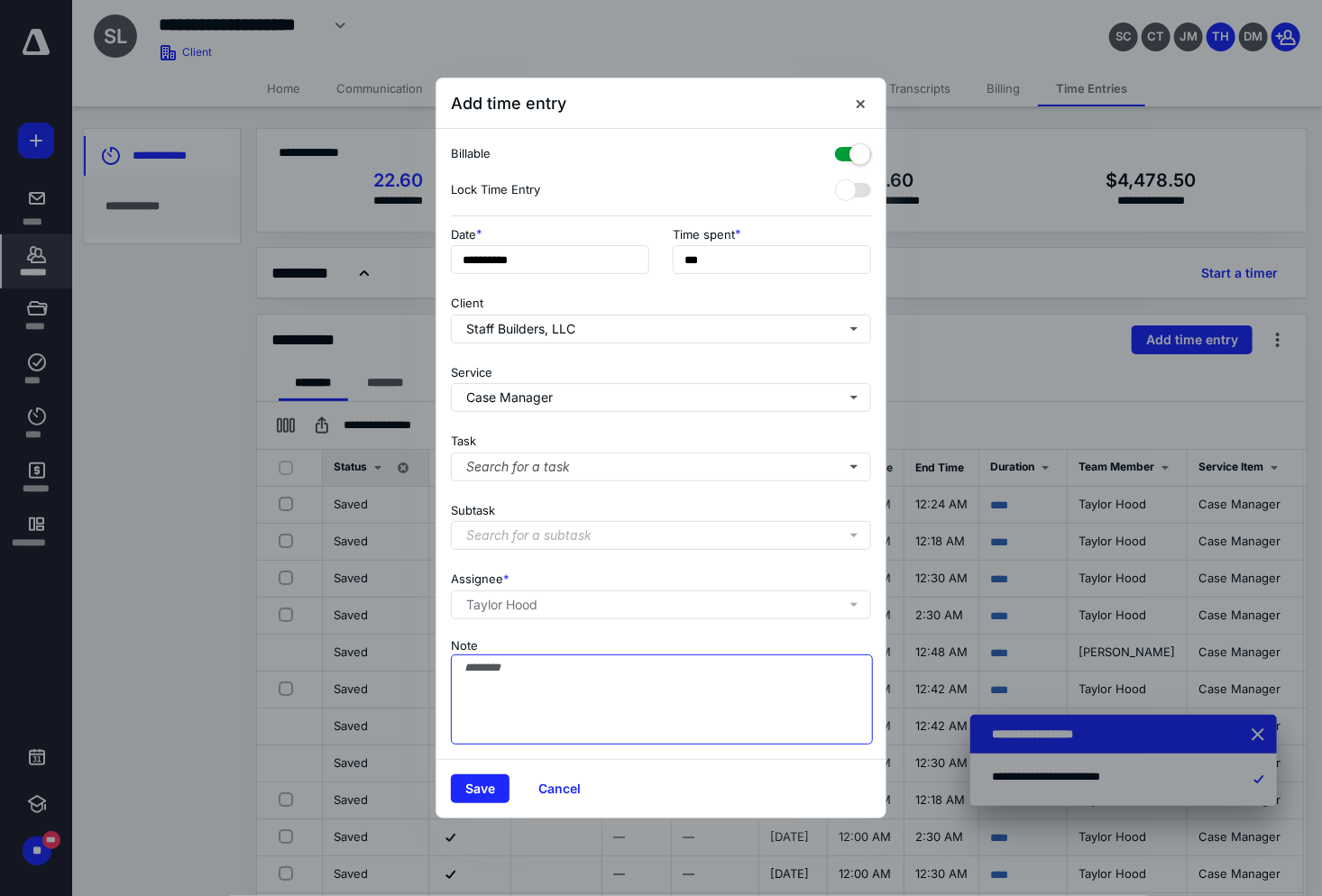 click on "Note" at bounding box center [662, 699] 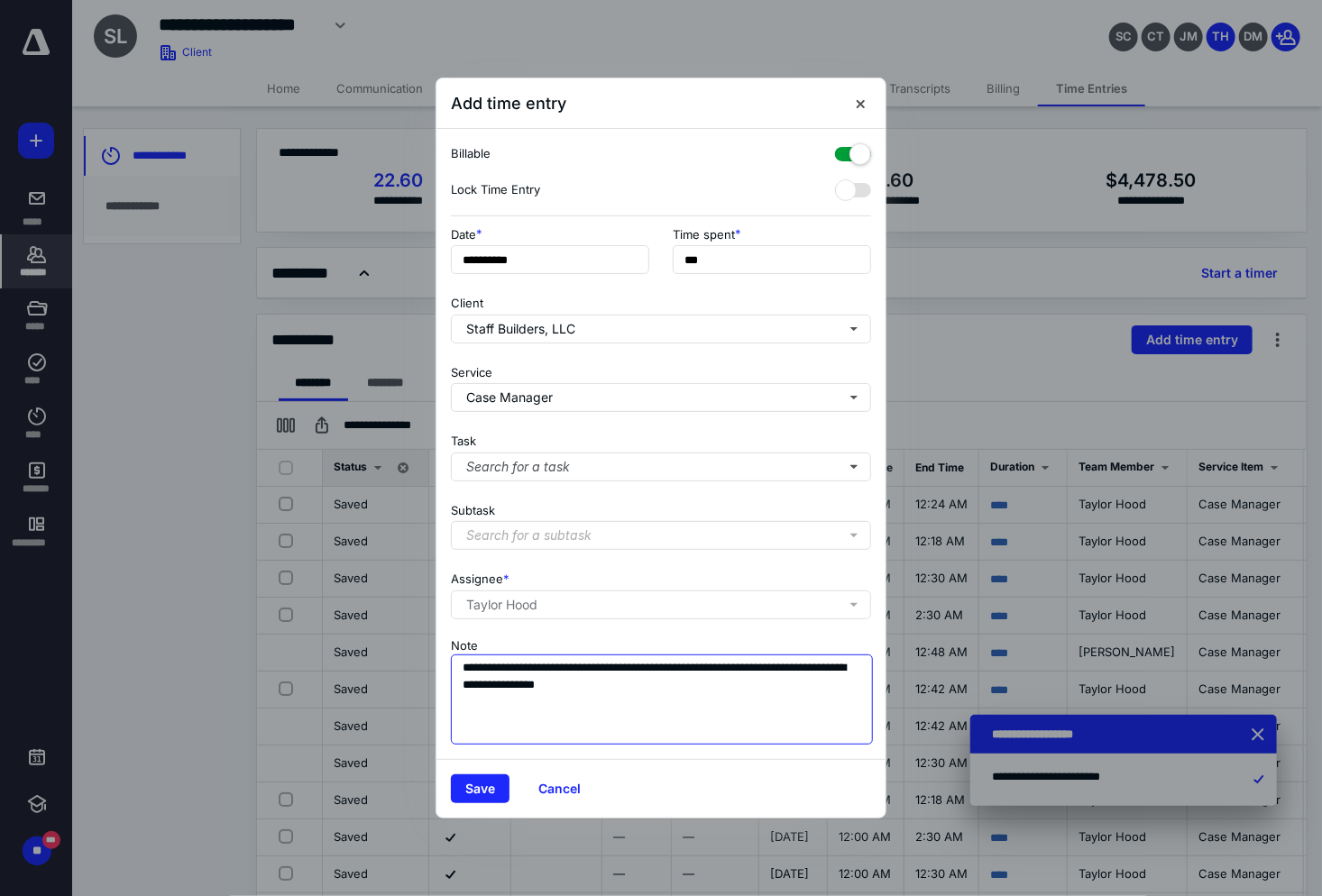 drag, startPoint x: 521, startPoint y: 663, endPoint x: 372, endPoint y: 663, distance: 149 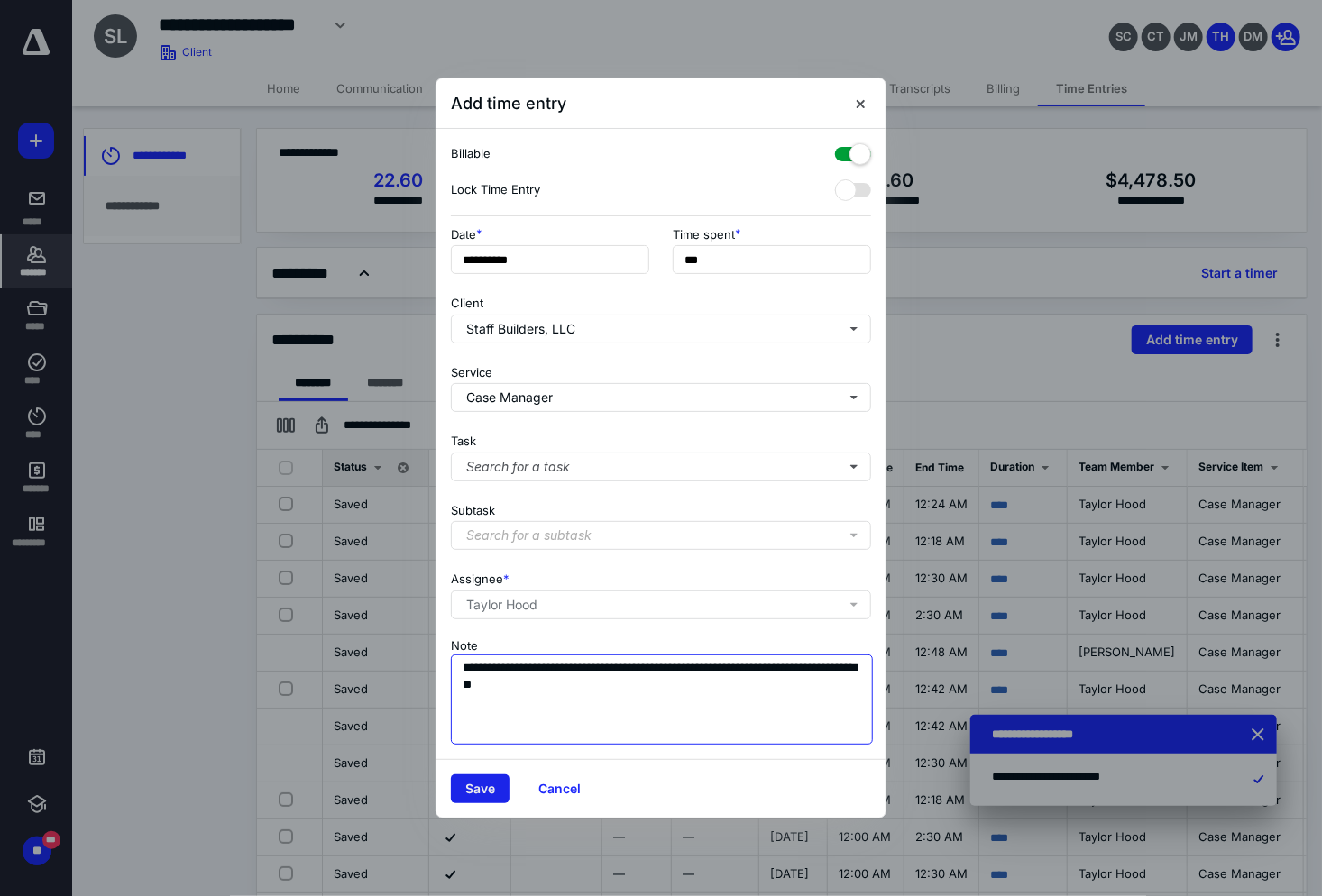 type on "**********" 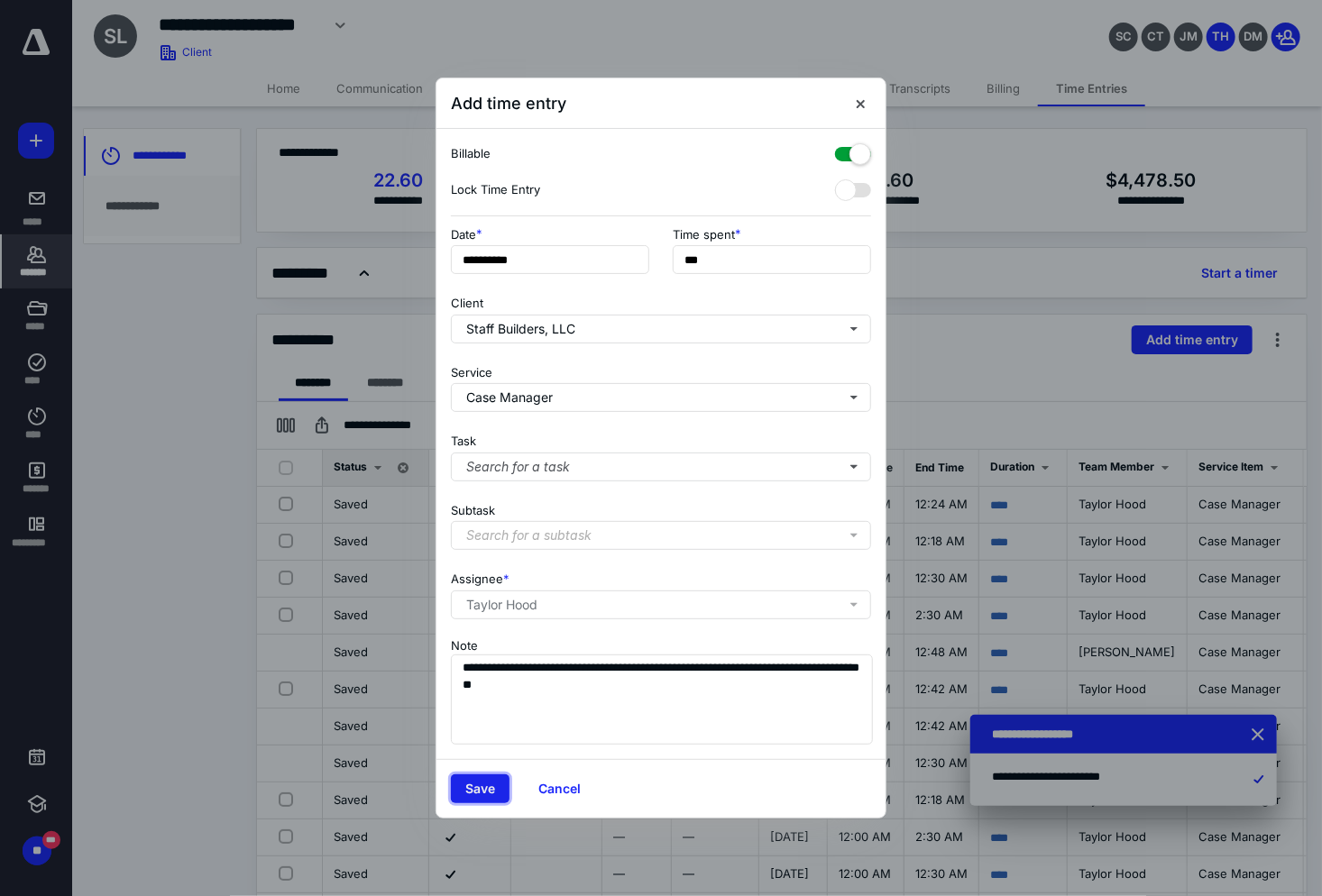 click on "Save" at bounding box center (480, 789) 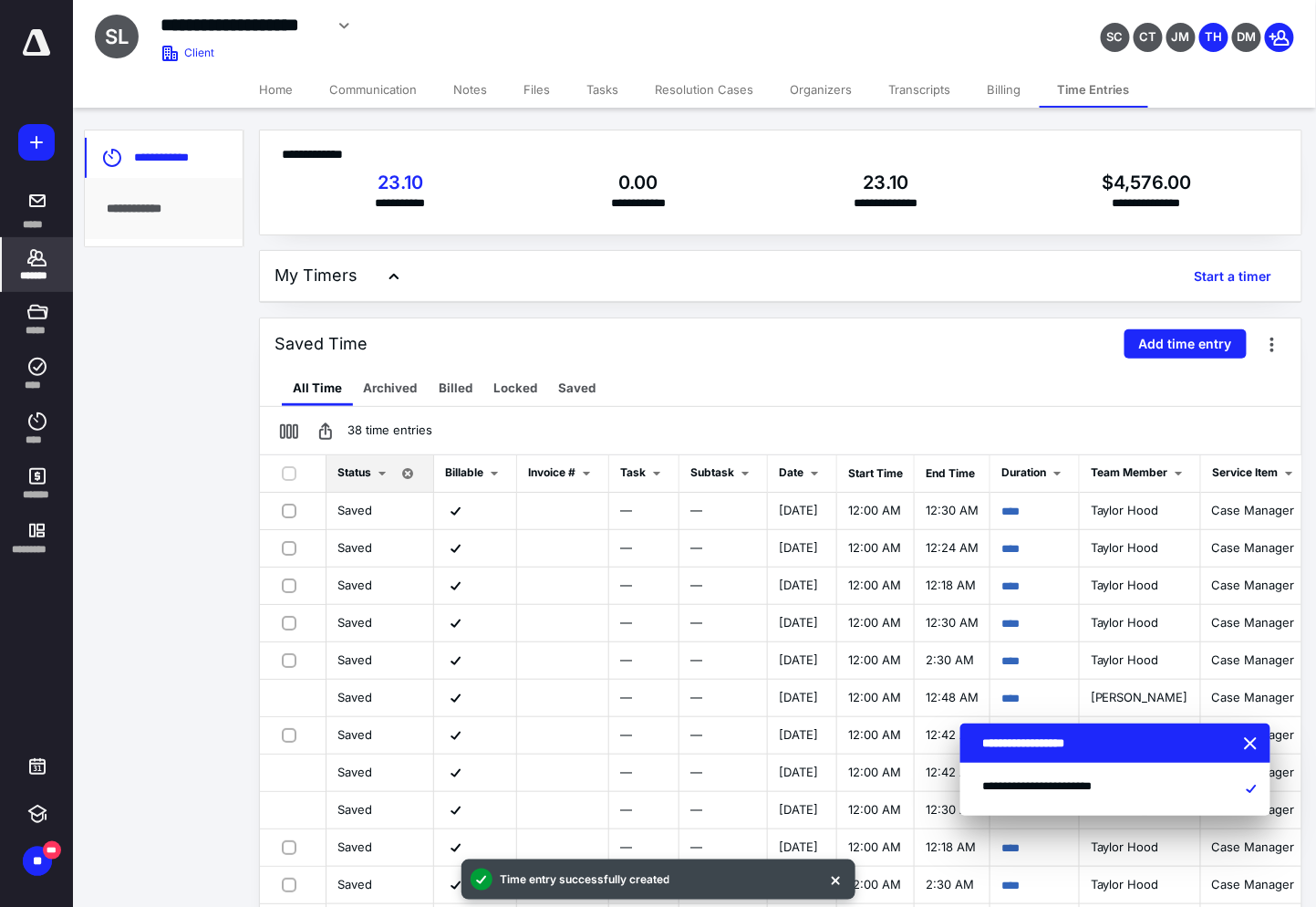 click on "Tasks" at bounding box center [603, 89] 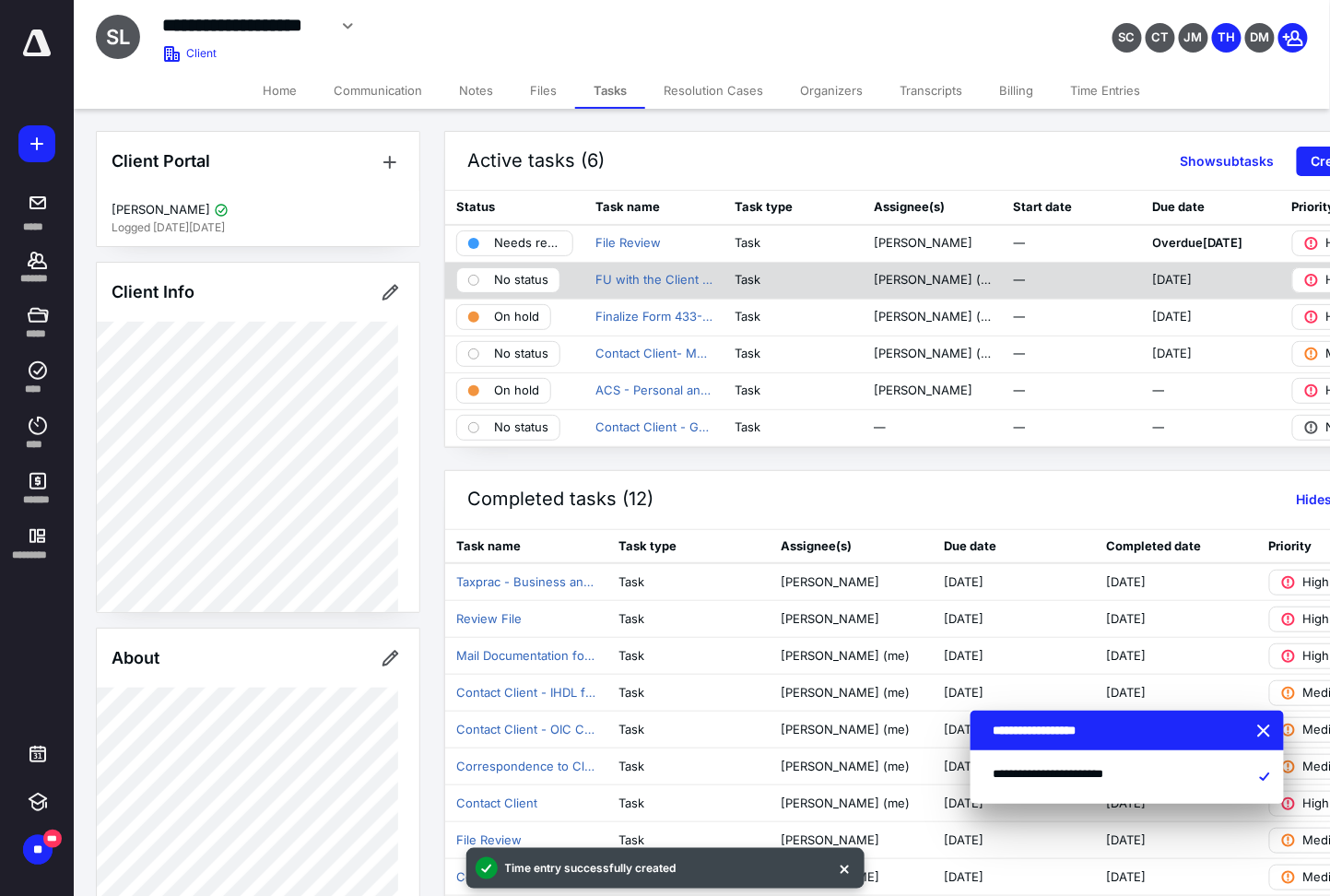 click on "No status" at bounding box center (521, 280) 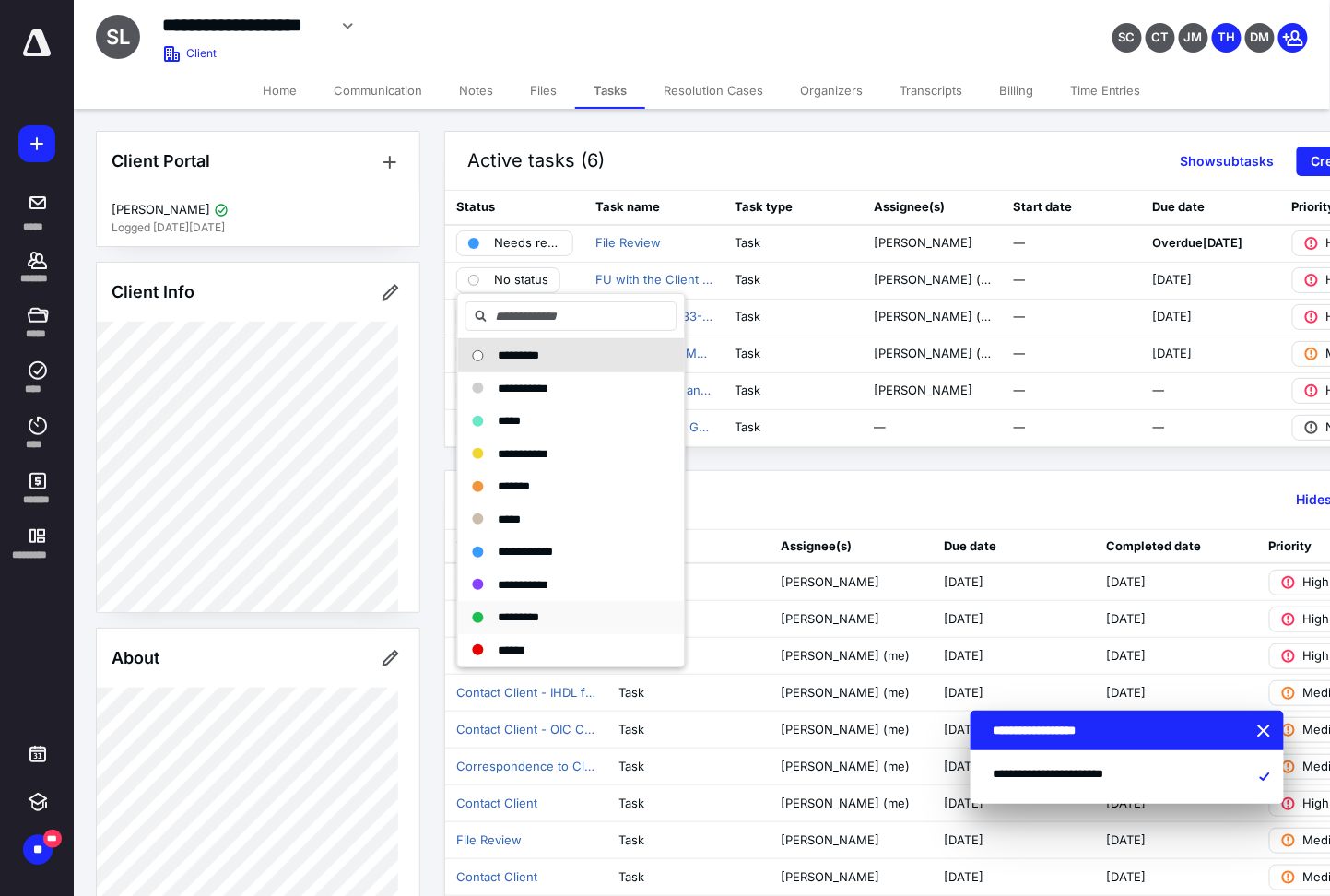 click on "*********" at bounding box center (519, 617) 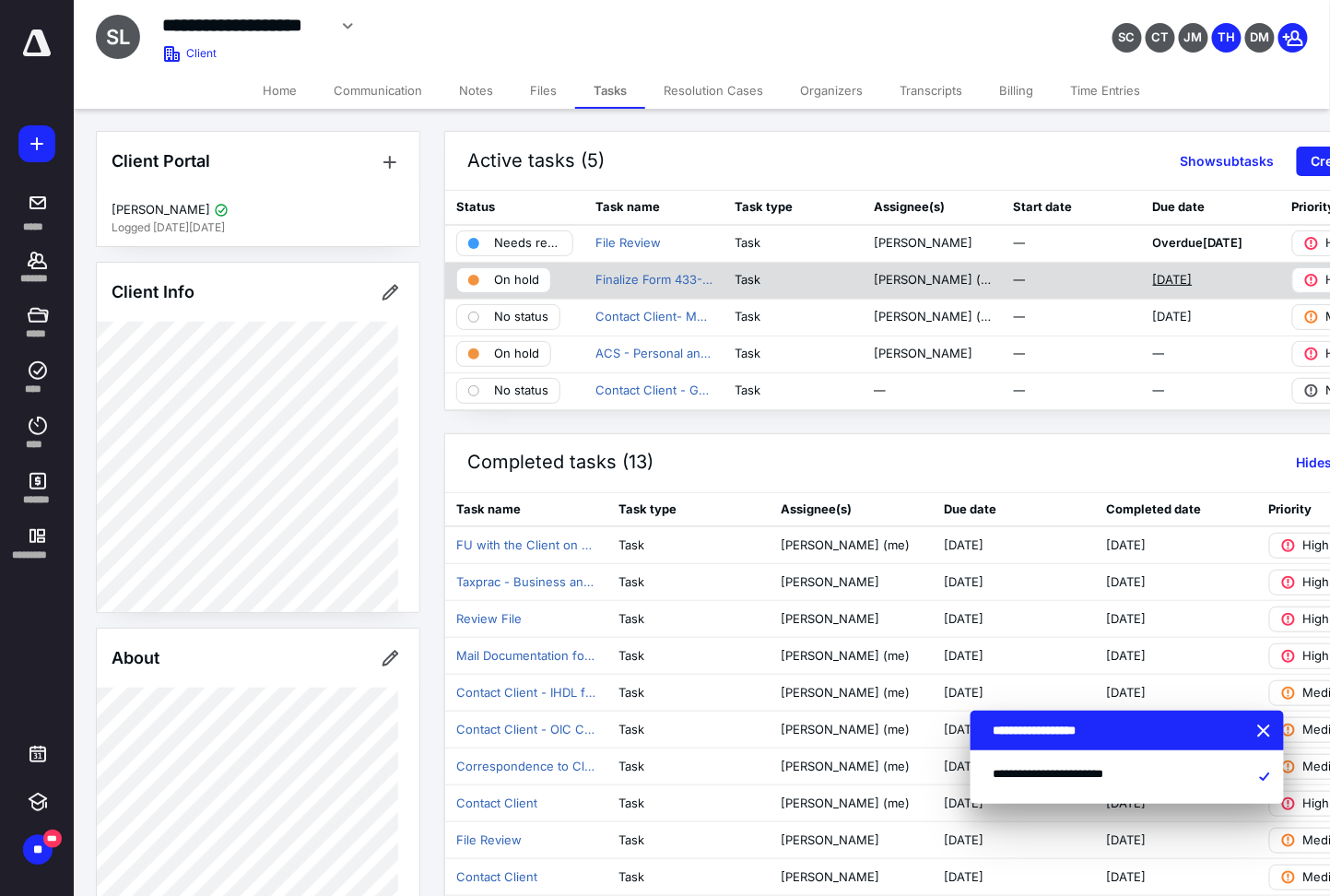 click on "[DATE]" at bounding box center (1172, 280) 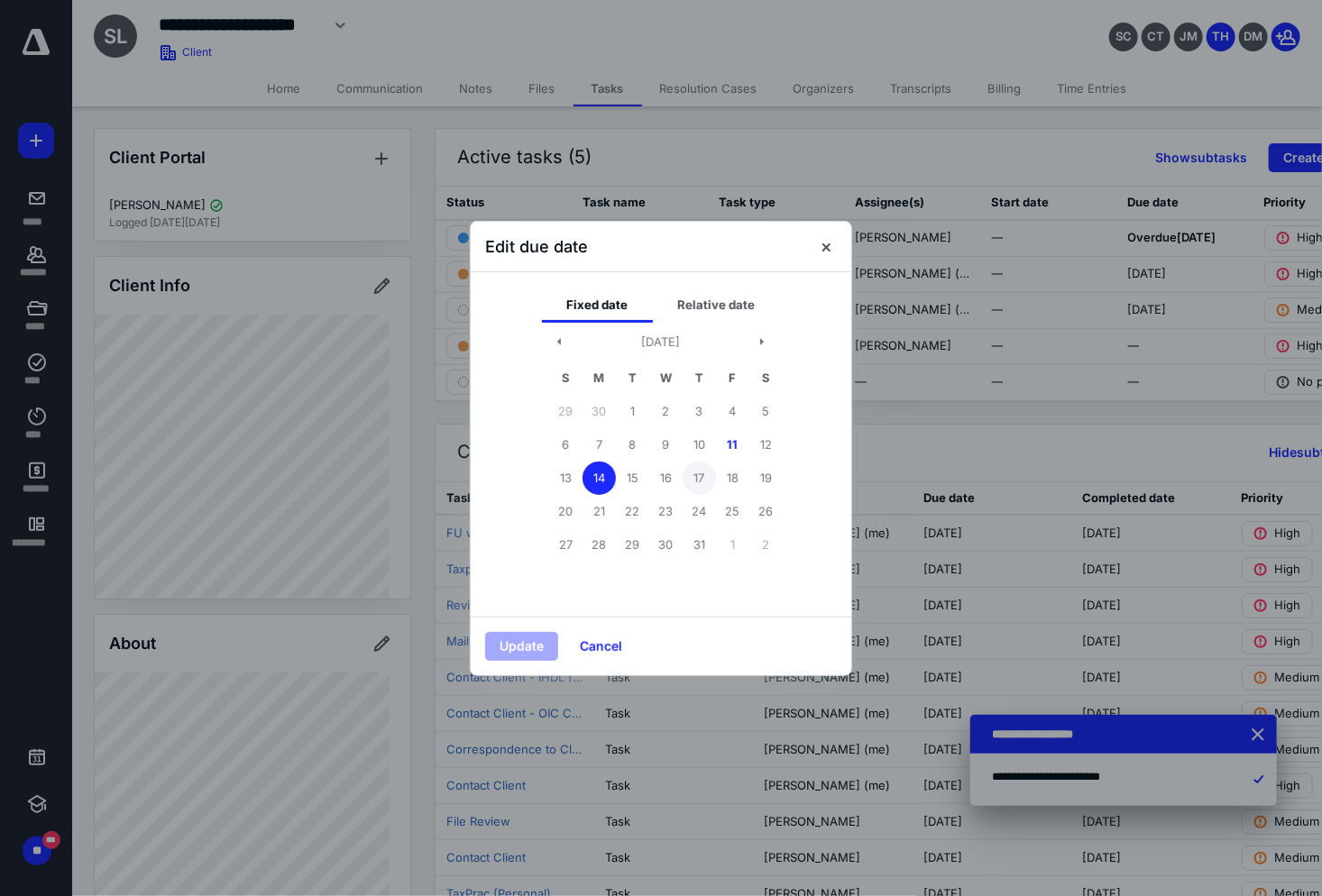 click on "17" at bounding box center (699, 478) 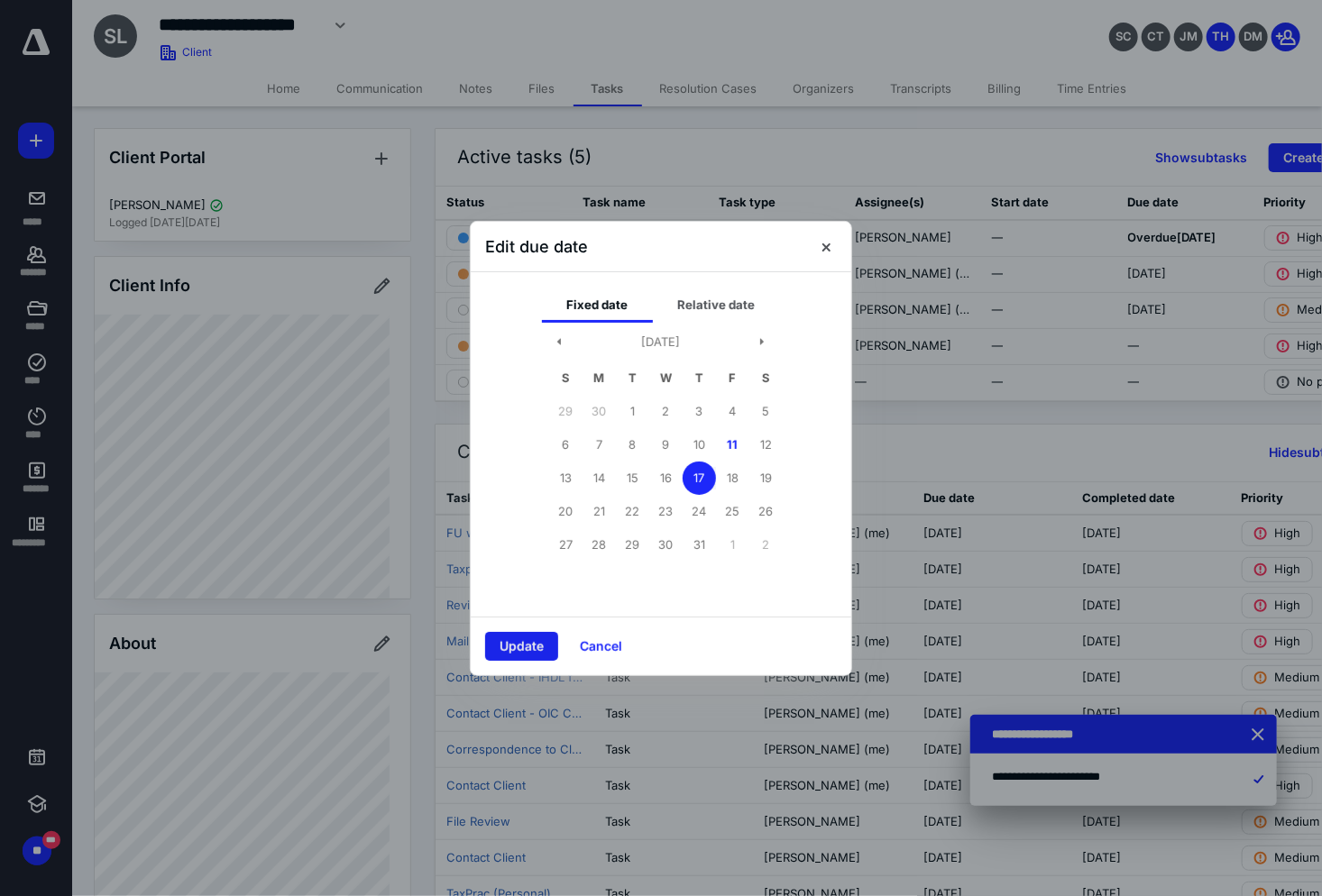 click on "Update" at bounding box center [521, 646] 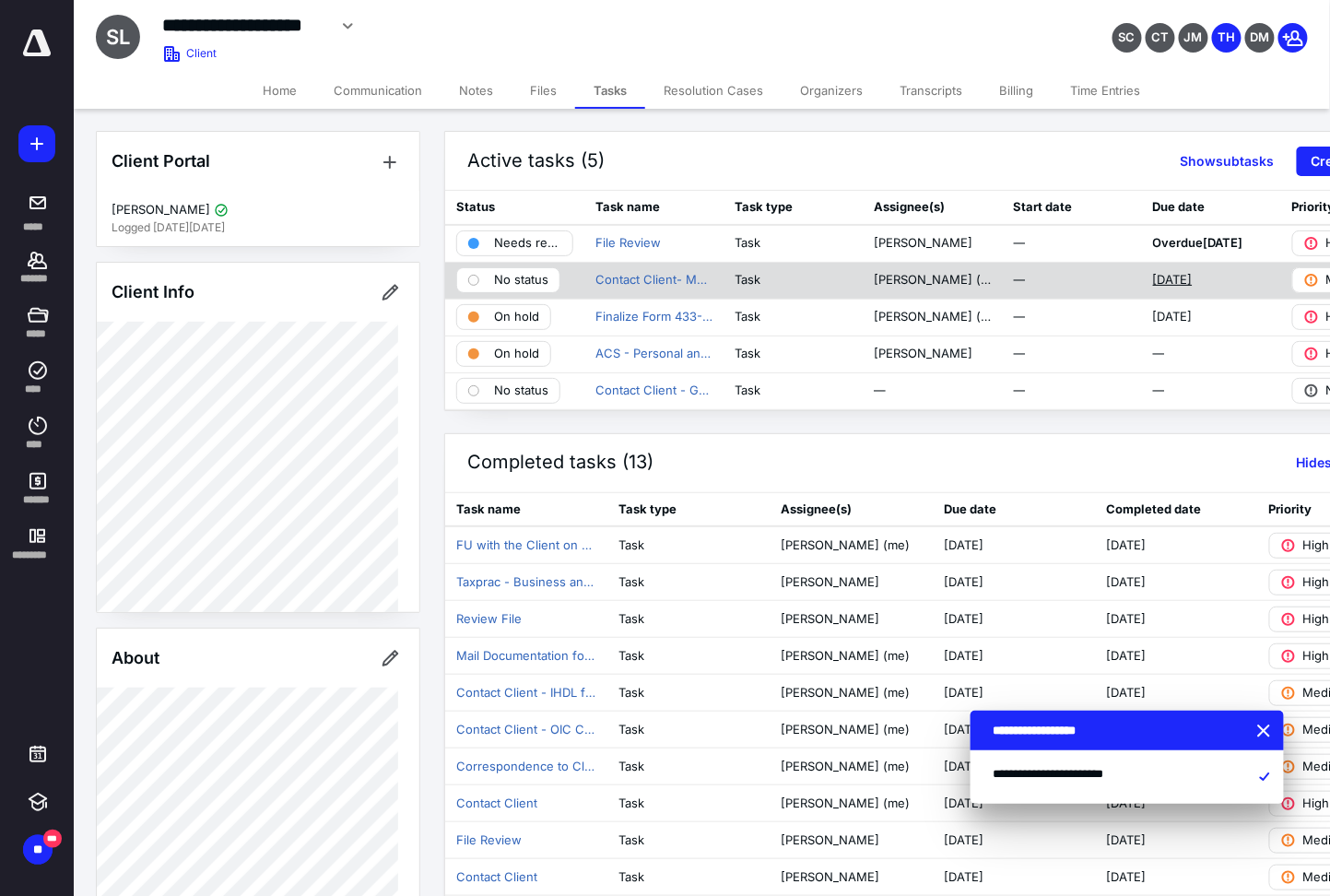 click on "[DATE]" at bounding box center (1172, 280) 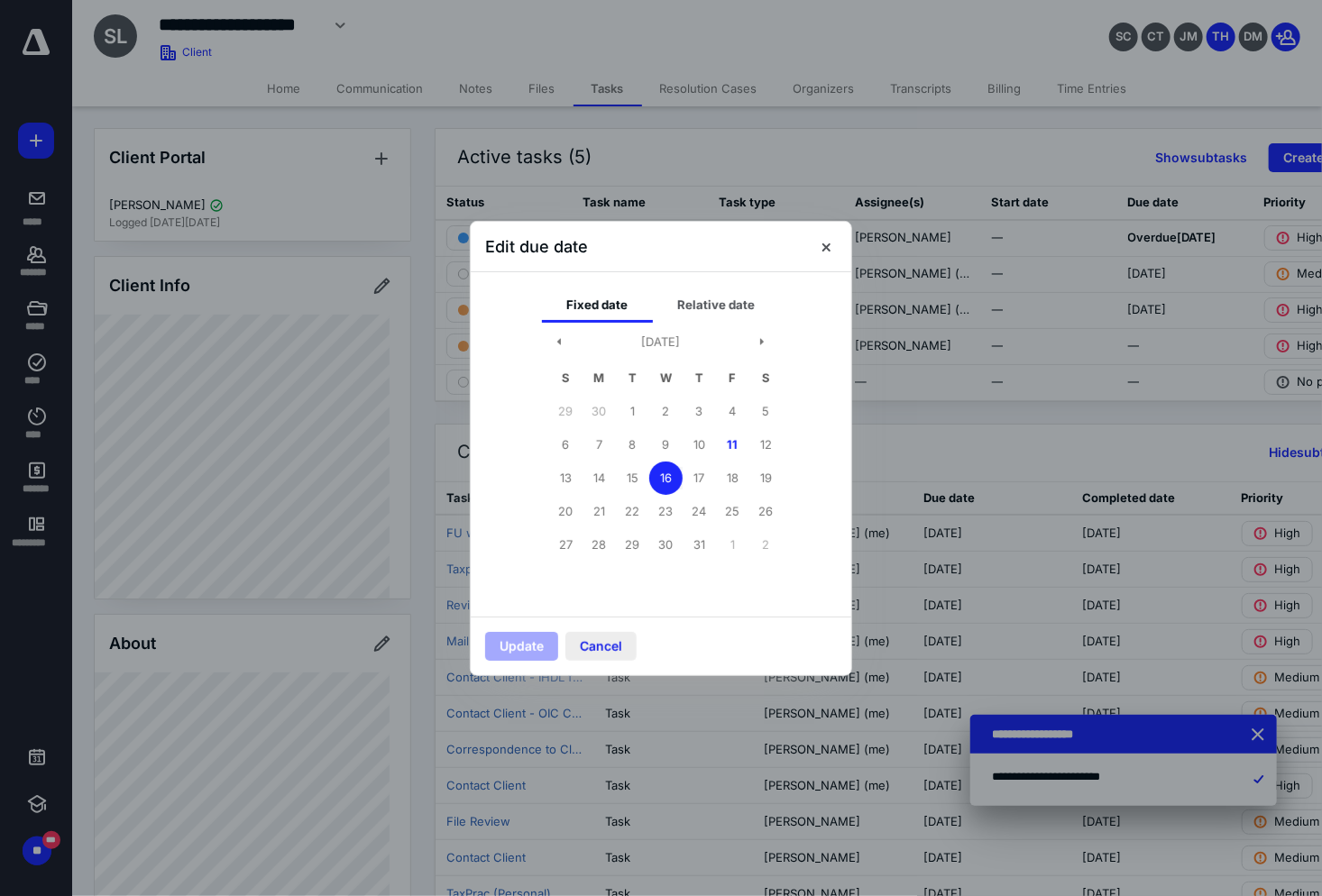 click on "Cancel" at bounding box center (601, 646) 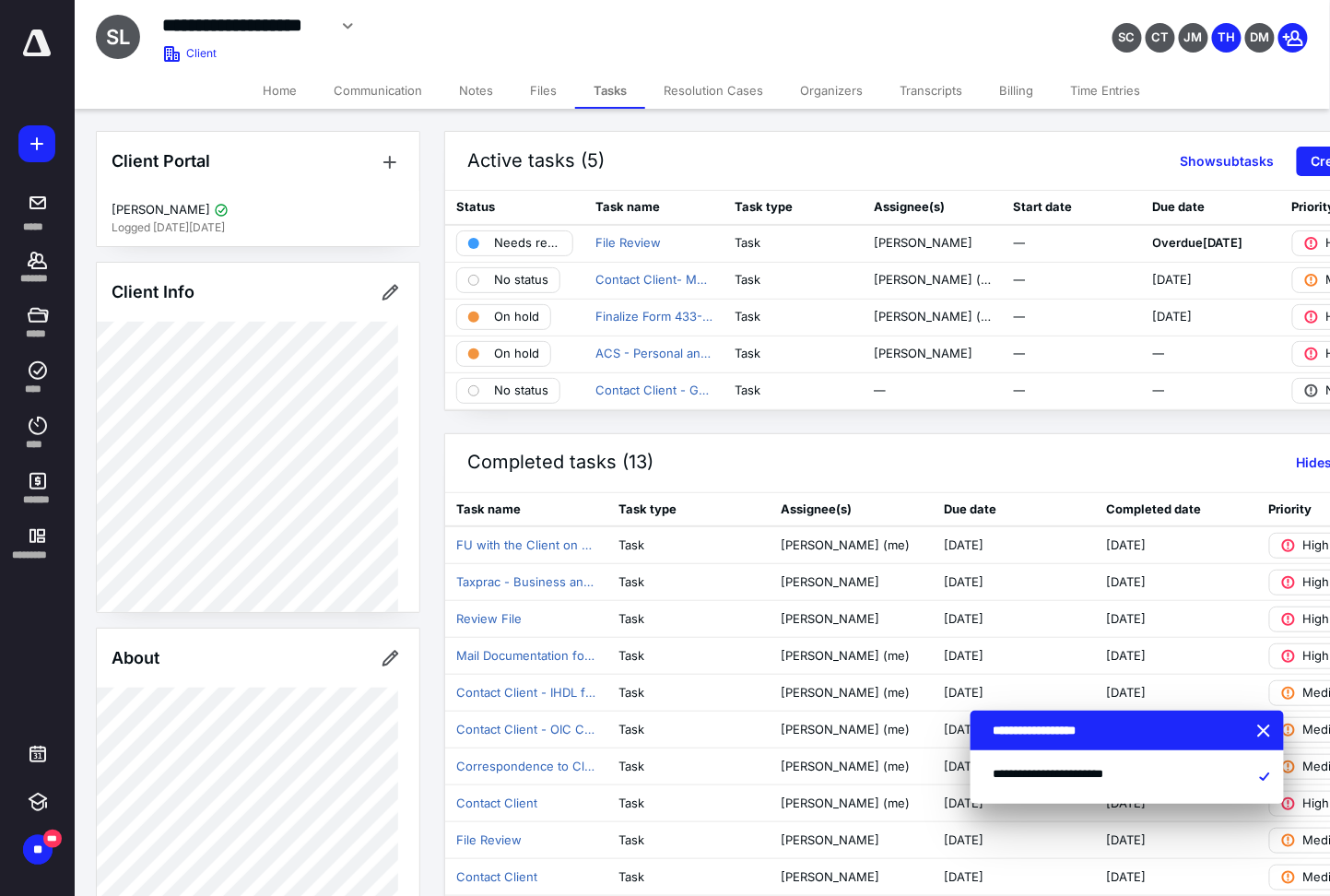 click 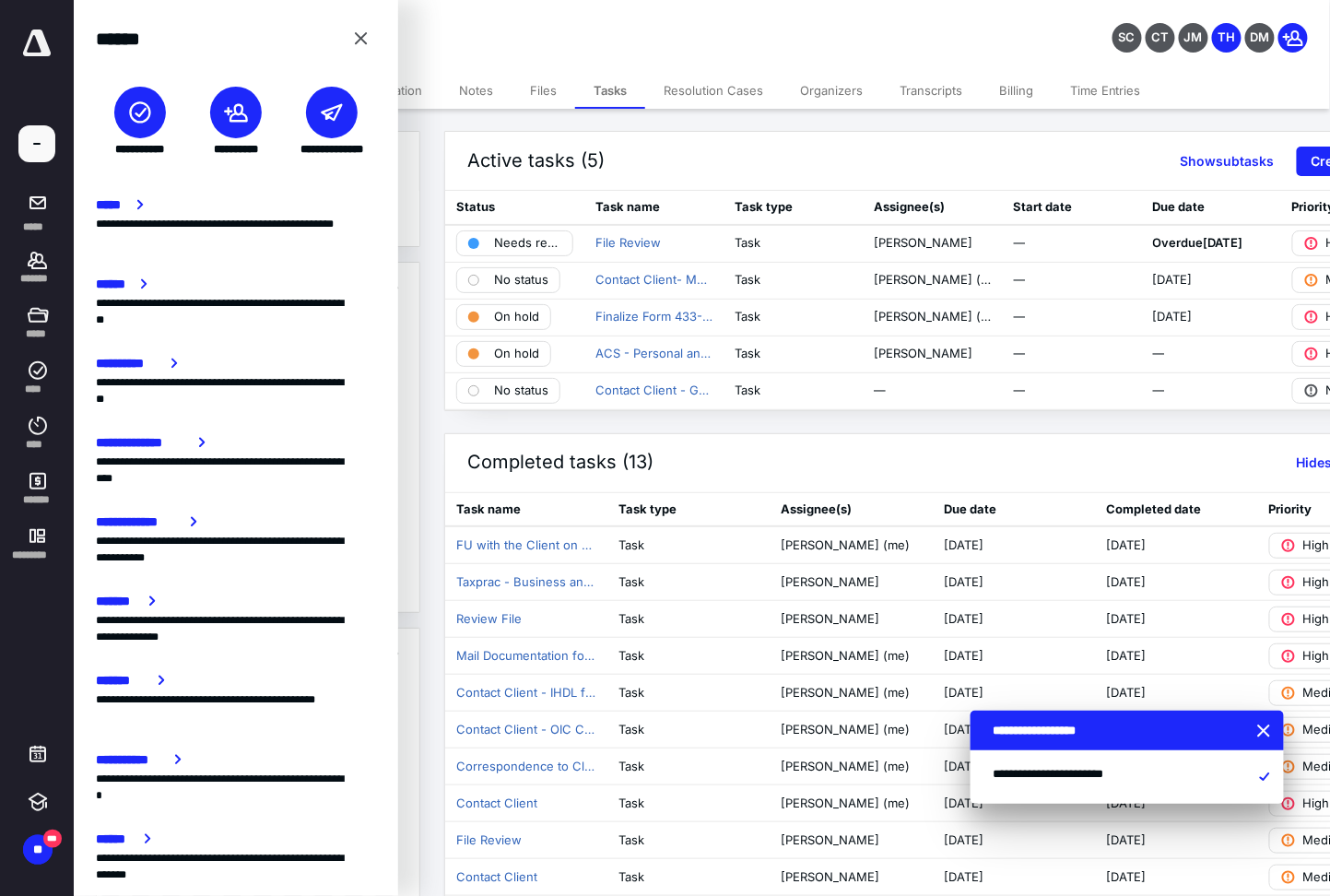 click 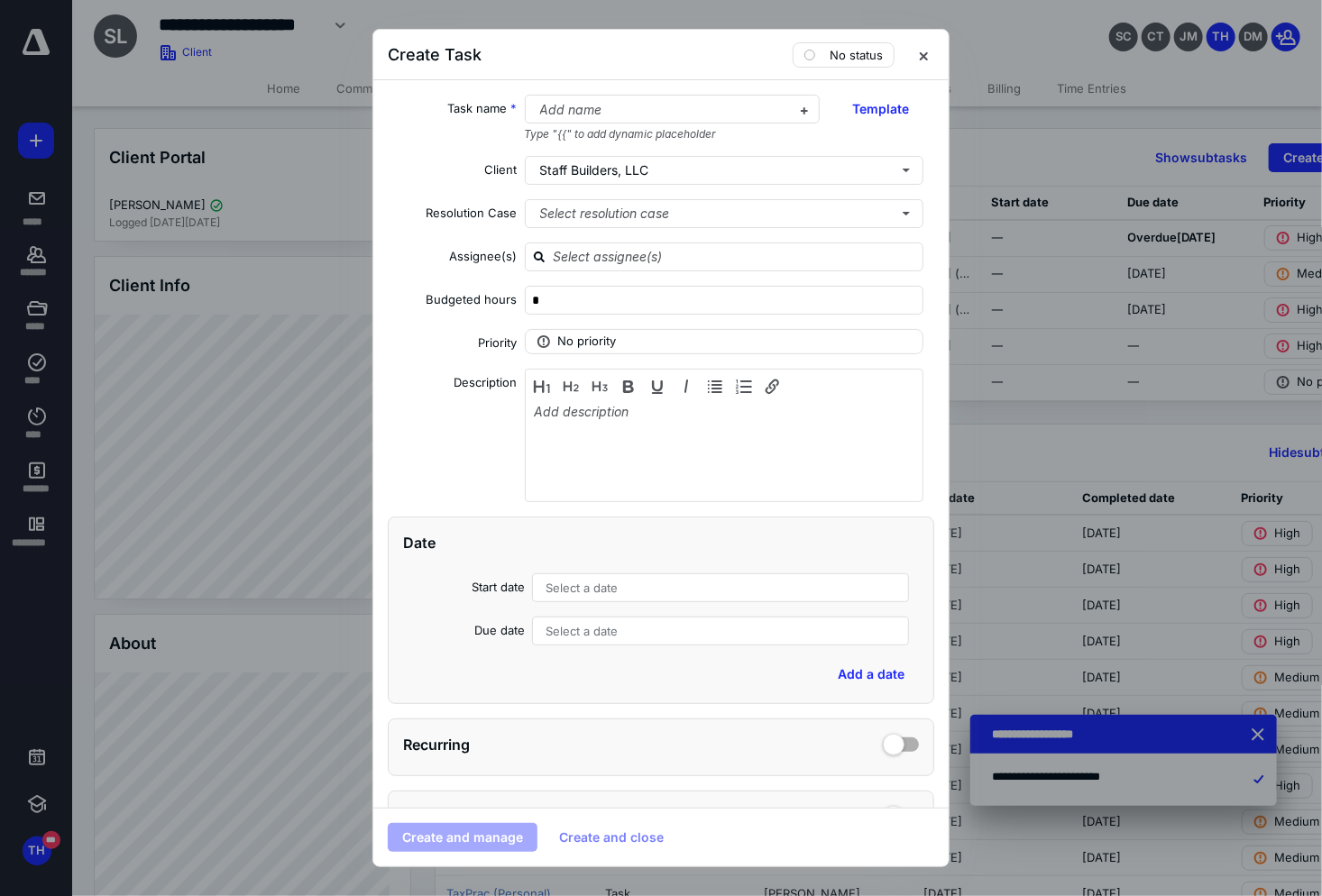 drag, startPoint x: 675, startPoint y: 101, endPoint x: 674, endPoint y: 84, distance: 17.029386 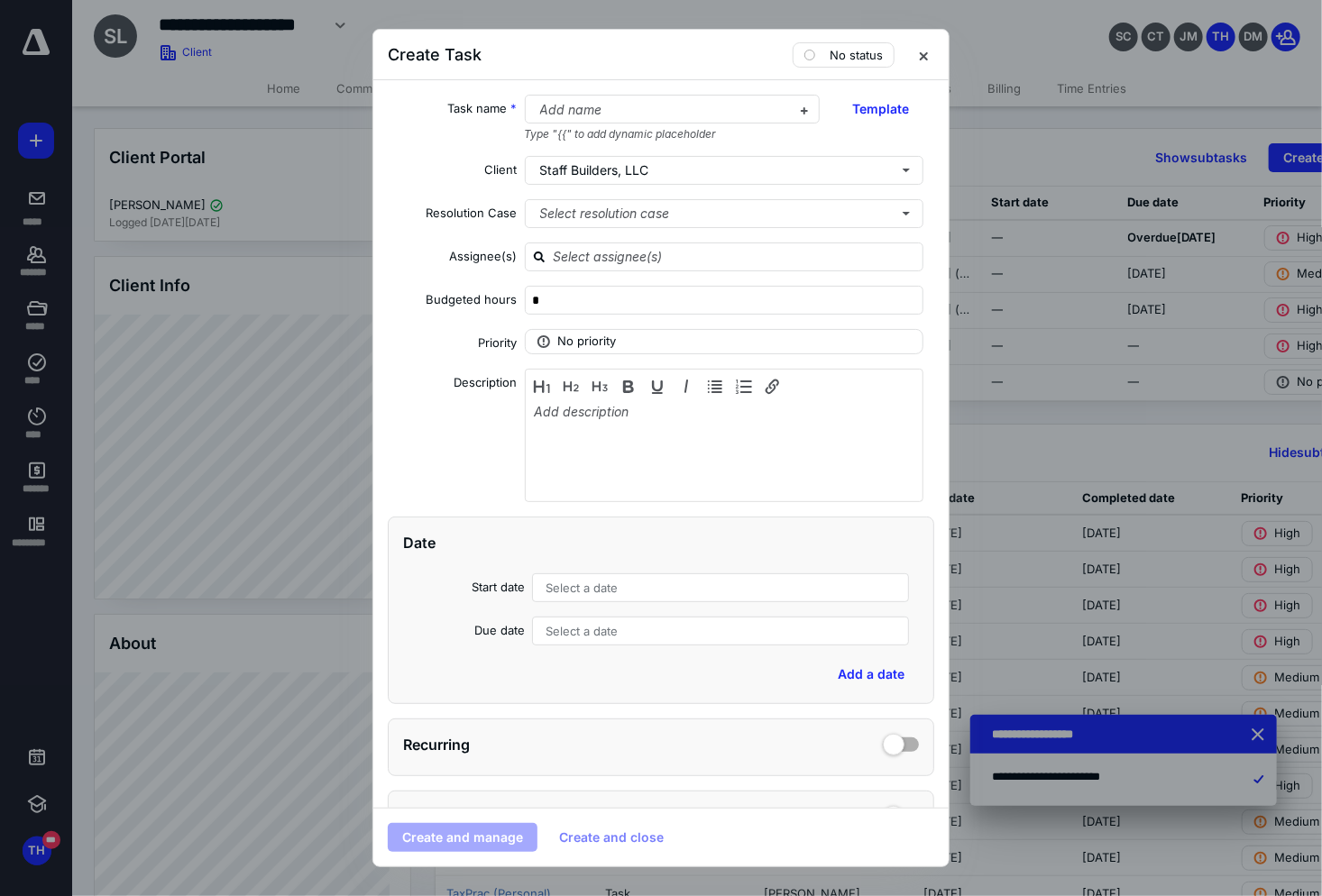 click on "Task name   * Add name Type "{{" to add dynamic placeholder Template Client Staff Builders, LLC Resolution Case Select resolution case Assignee(s) Budgeted hours * Priority No priority Description Date Start date Select a date Due date Select a date Add a date Recurring Tax preparation fields Reminder Add reminder File Add file Automation Add a client request Add a subtask" at bounding box center (661, 443) 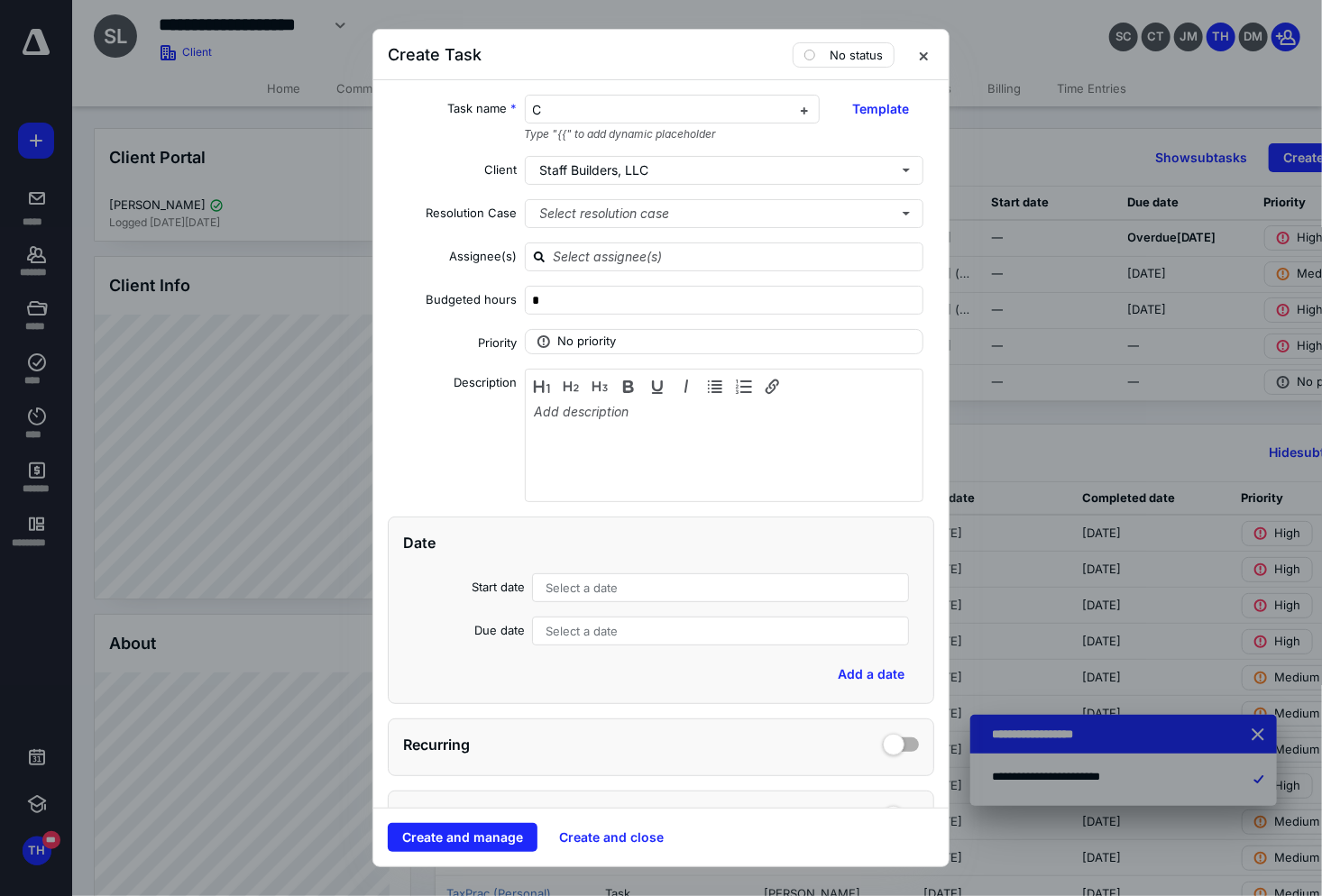 type 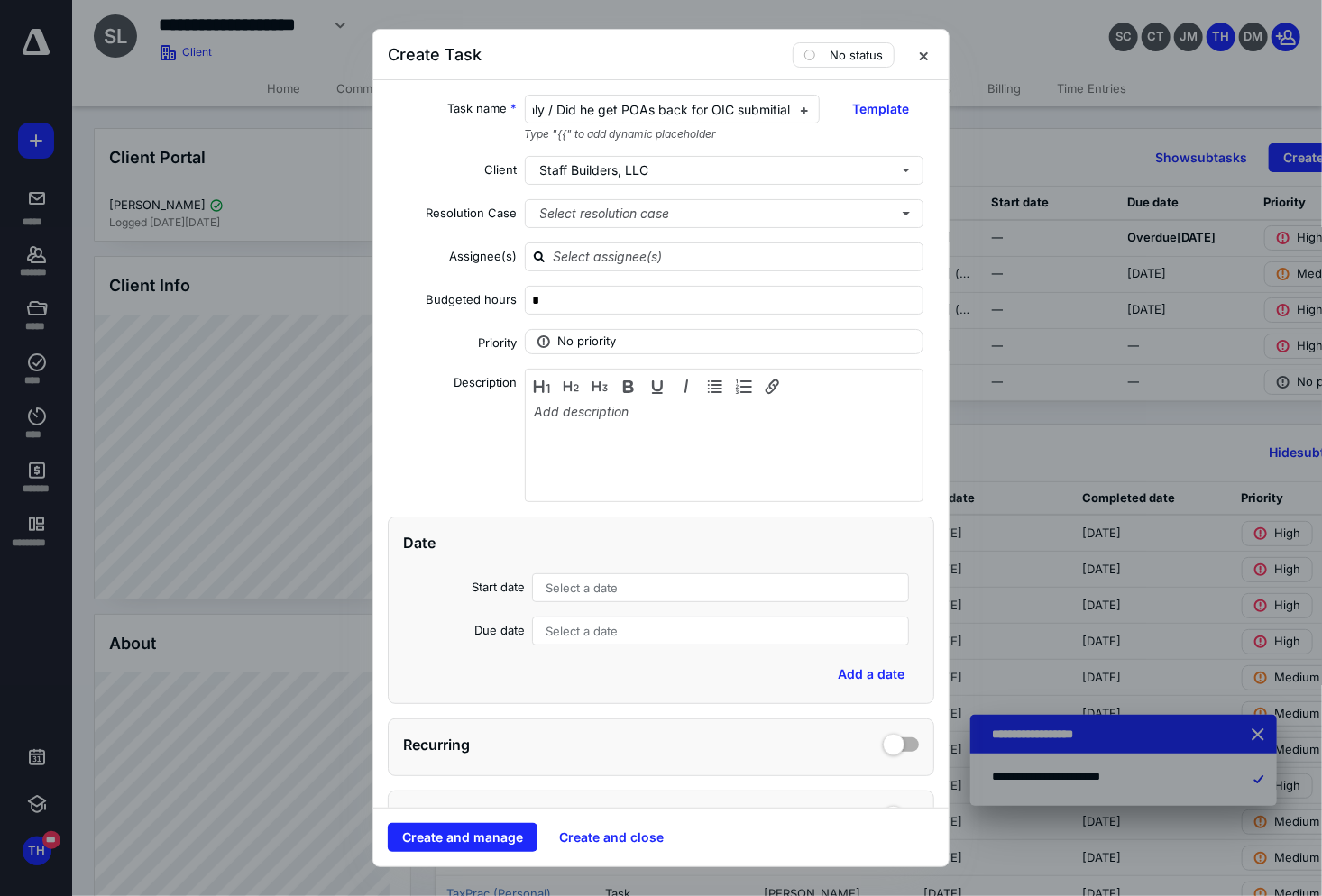 scroll, scrollTop: 0, scrollLeft: 151, axis: horizontal 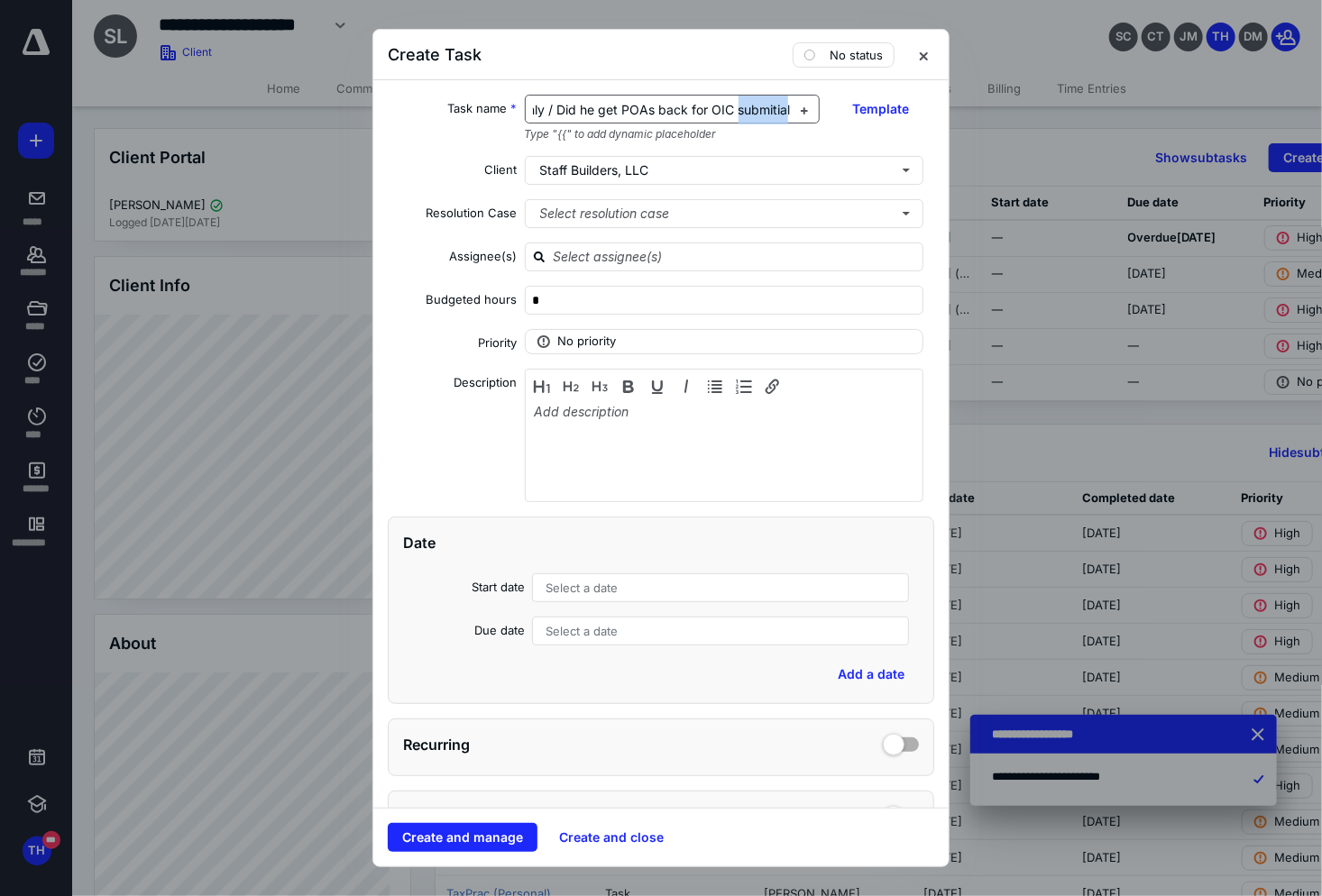 drag, startPoint x: 762, startPoint y: 114, endPoint x: 713, endPoint y: 118, distance: 49.162994 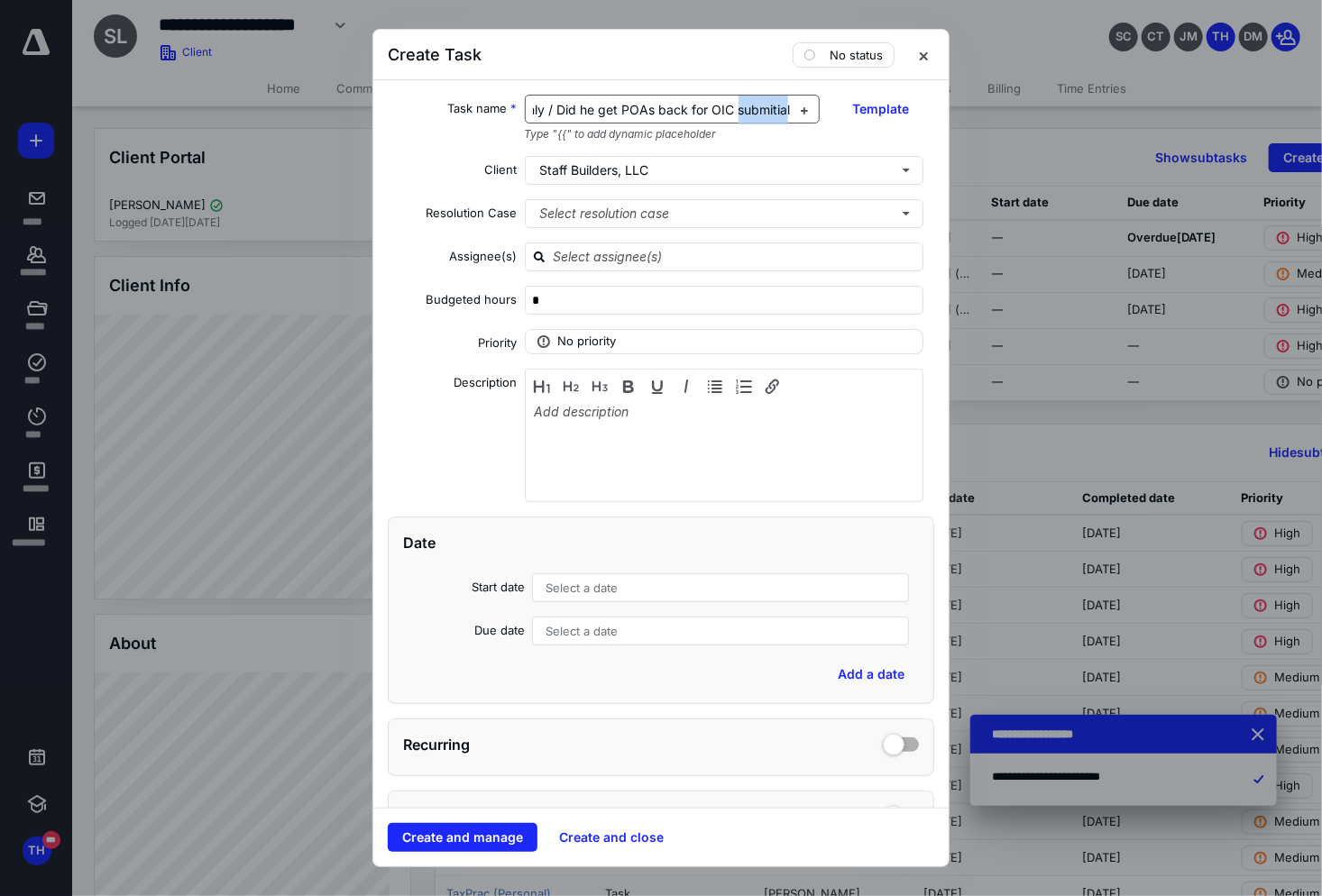 click on "Contact Client - Monthly / Did he get POAs back for OIC submitial" at bounding box center [662, 110] 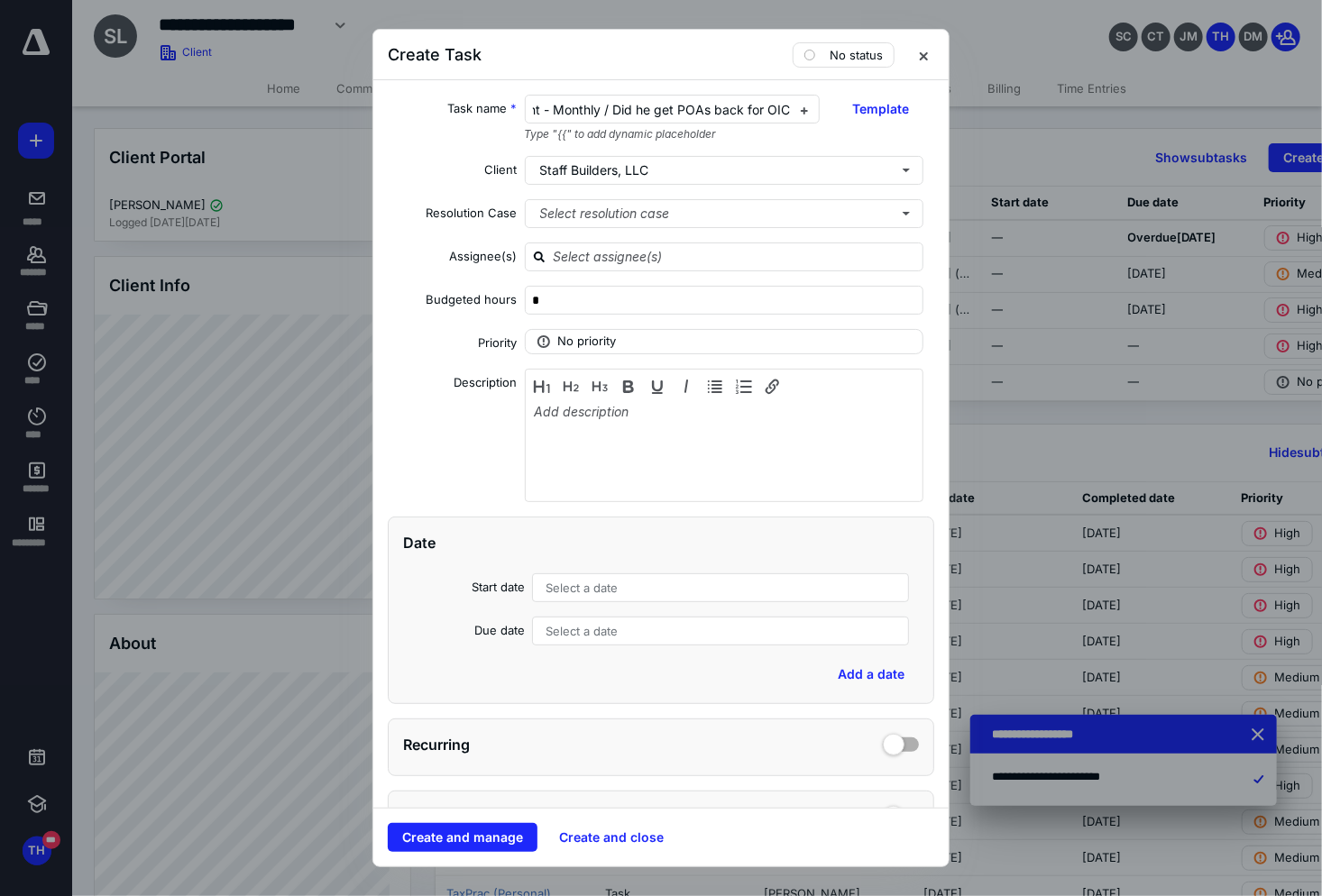 scroll, scrollTop: 0, scrollLeft: 95, axis: horizontal 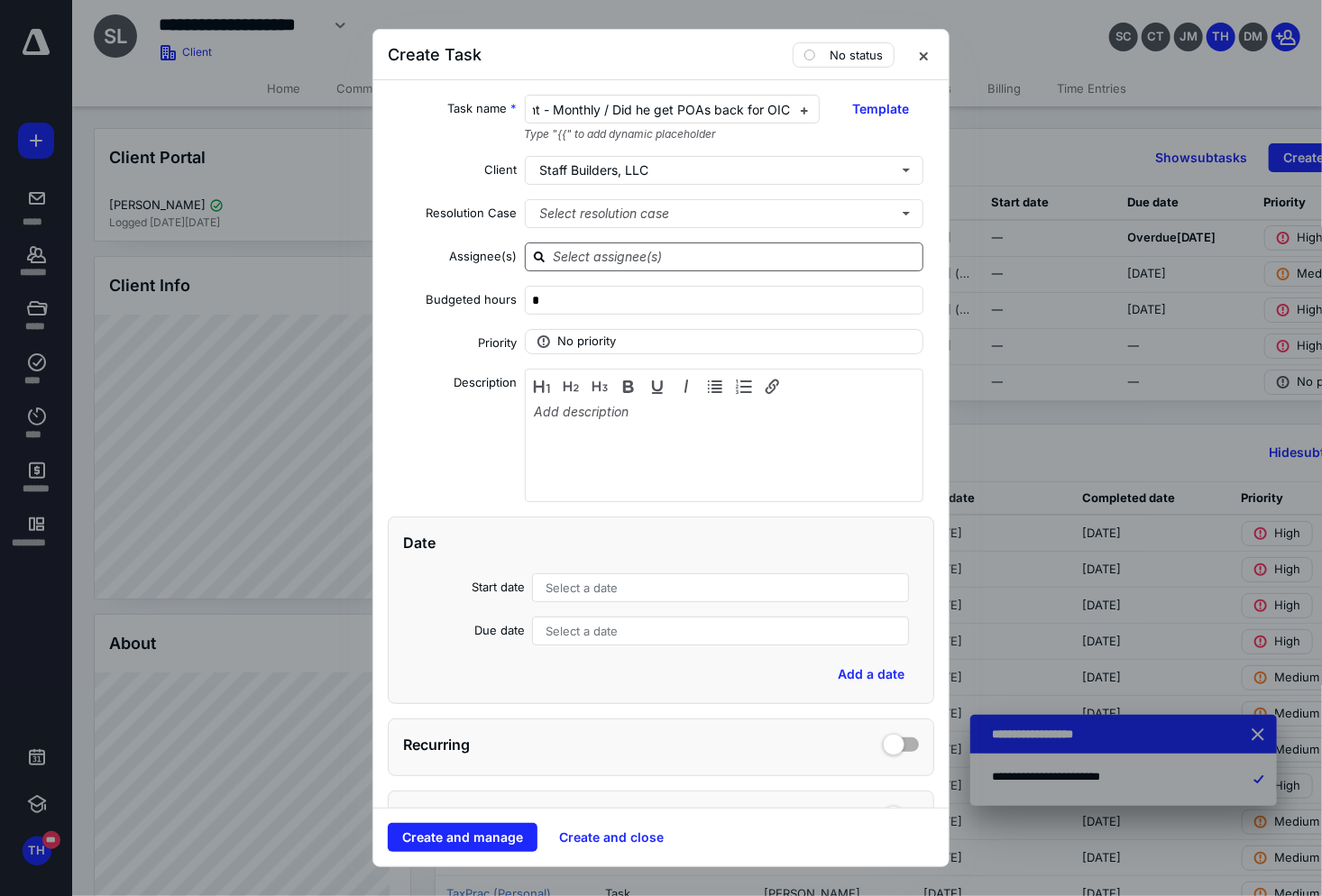 click at bounding box center (724, 257) 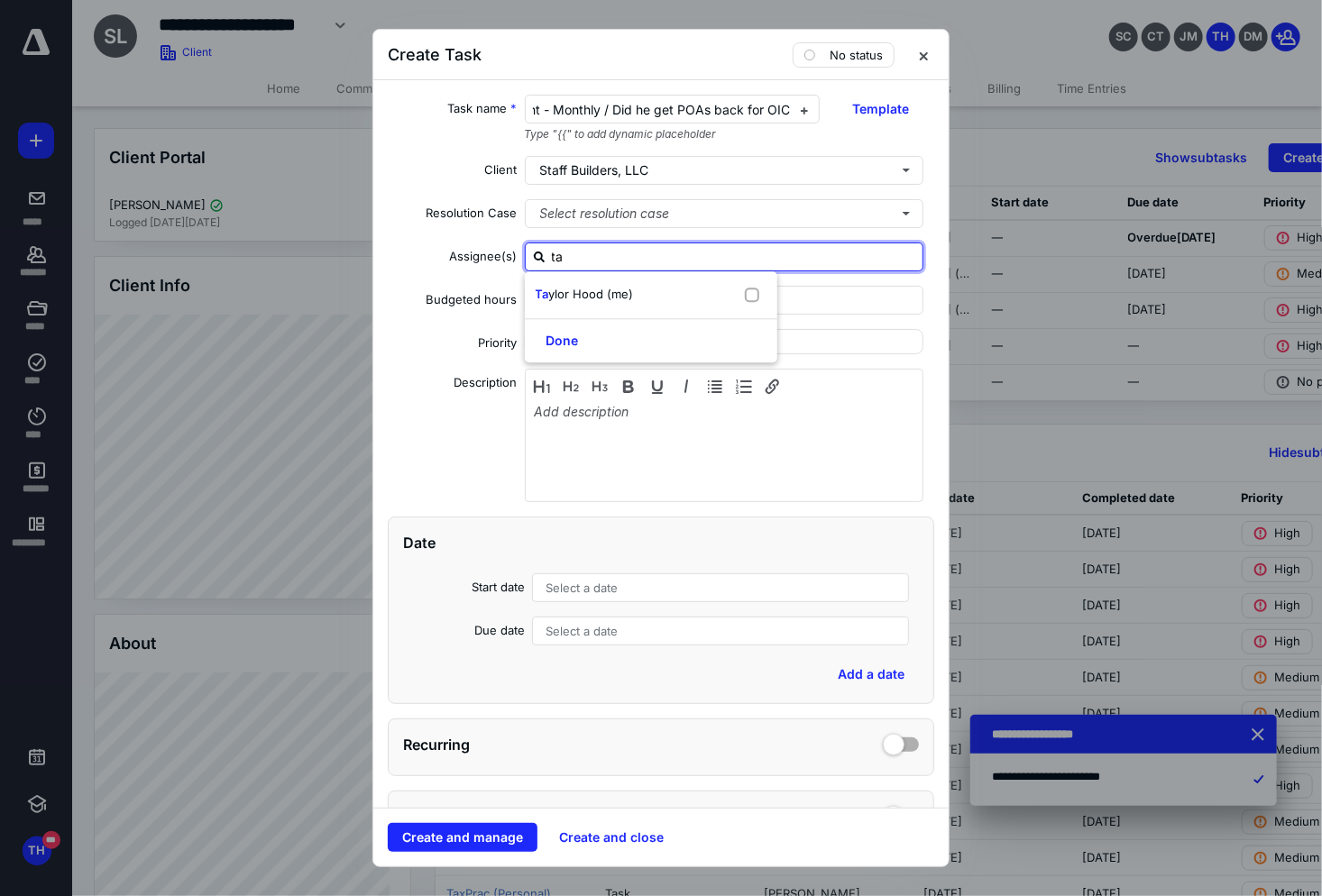 type on "tay" 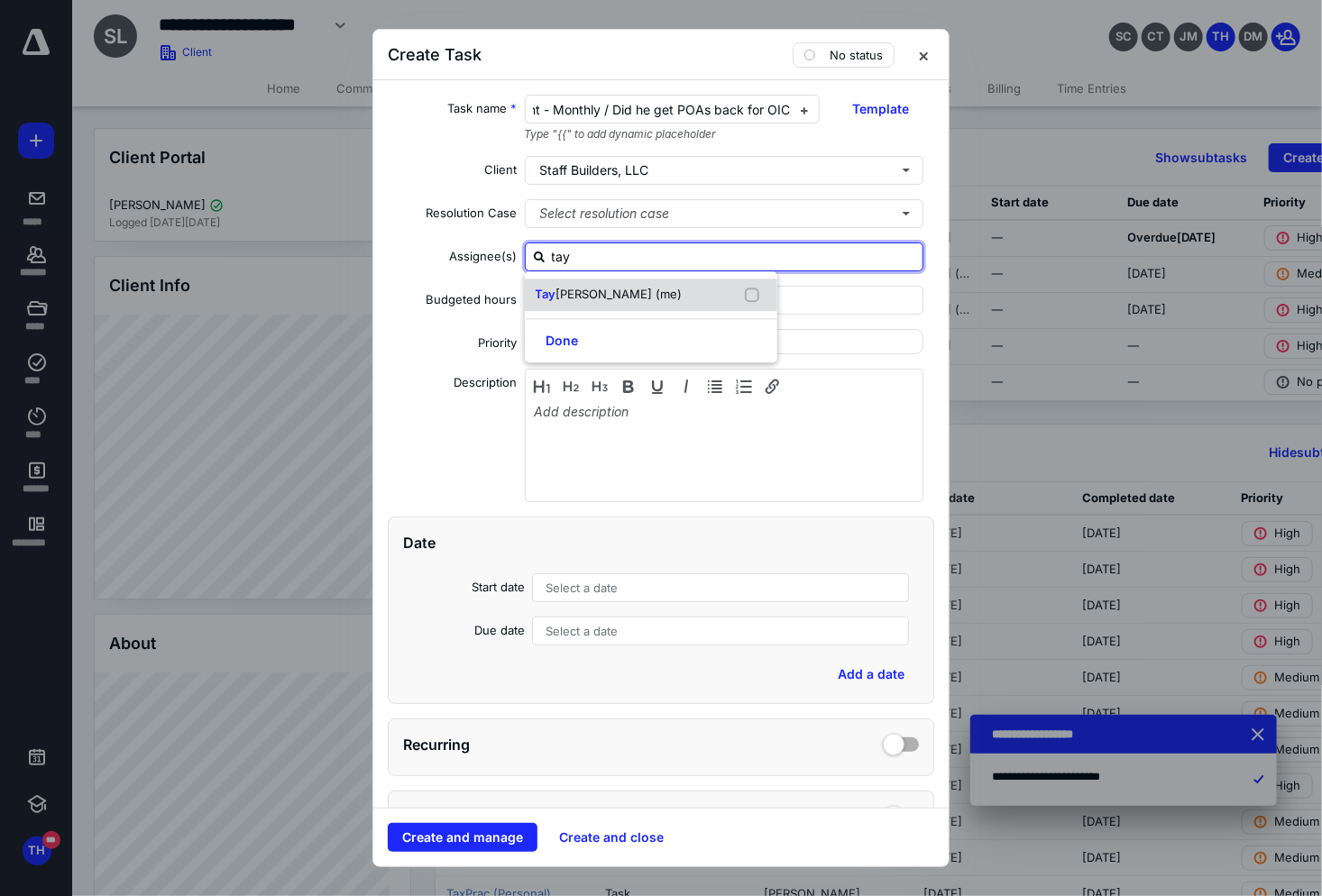 click on "[PERSON_NAME] Hood (me)" at bounding box center [651, 295] 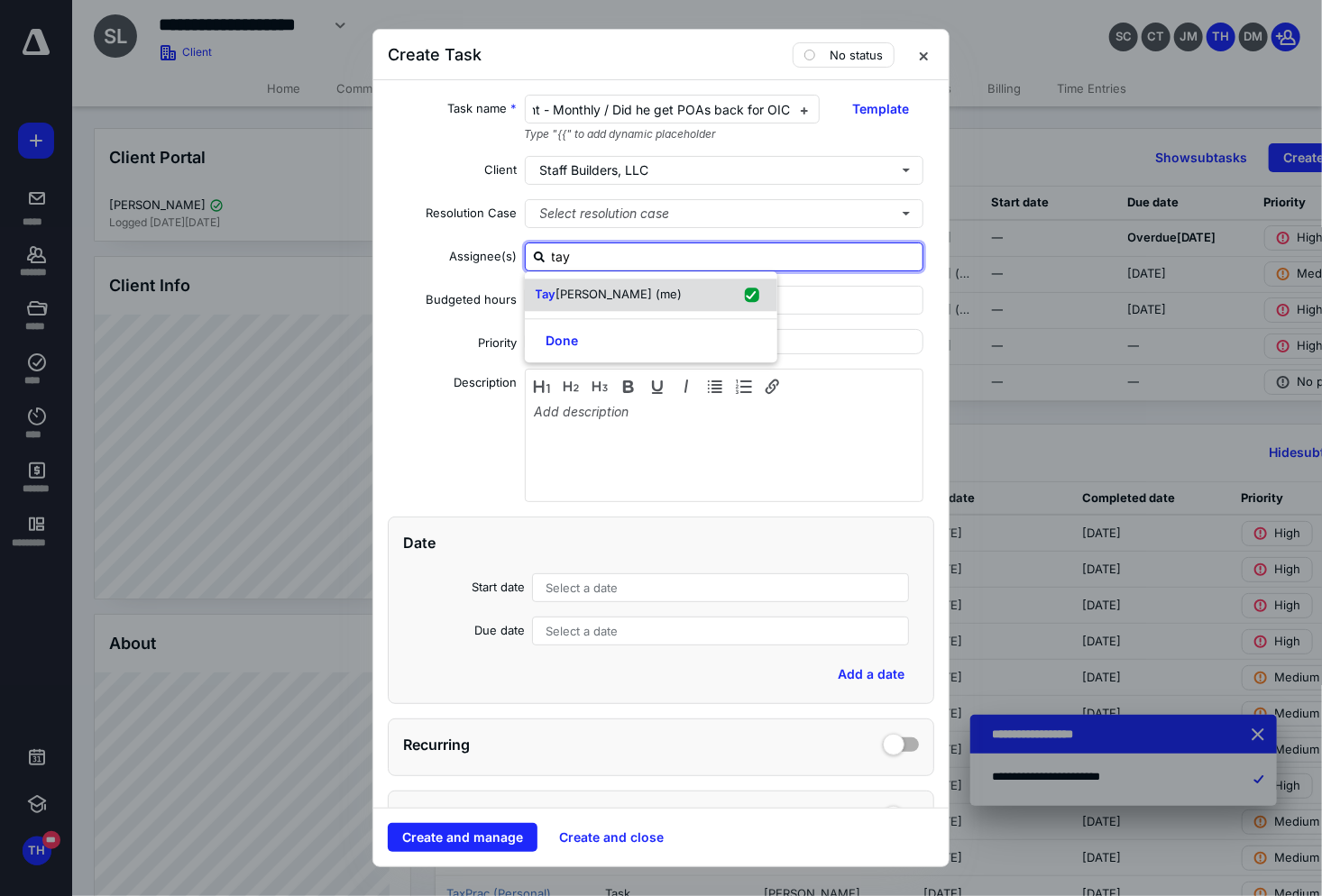 checkbox on "true" 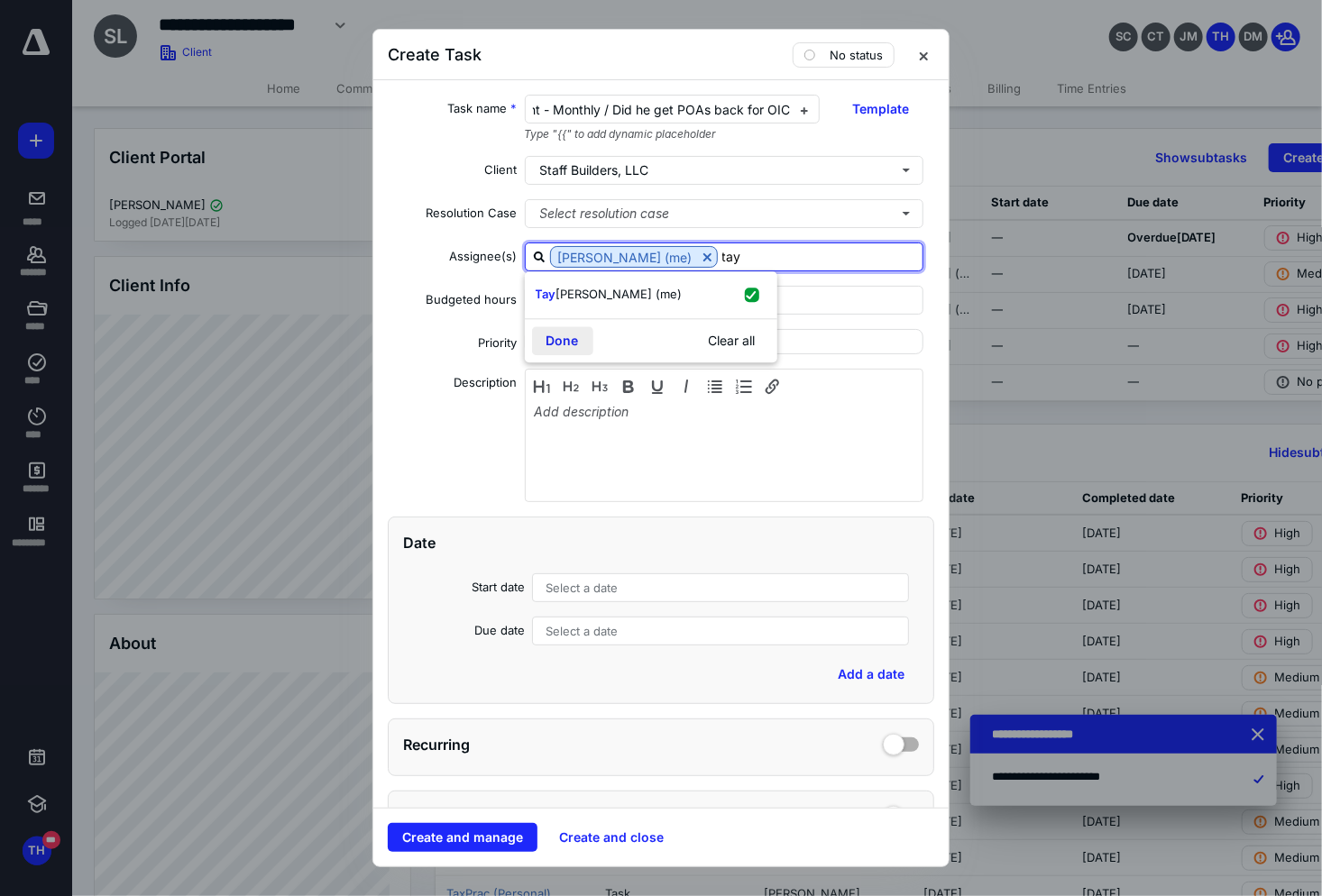 type on "tay" 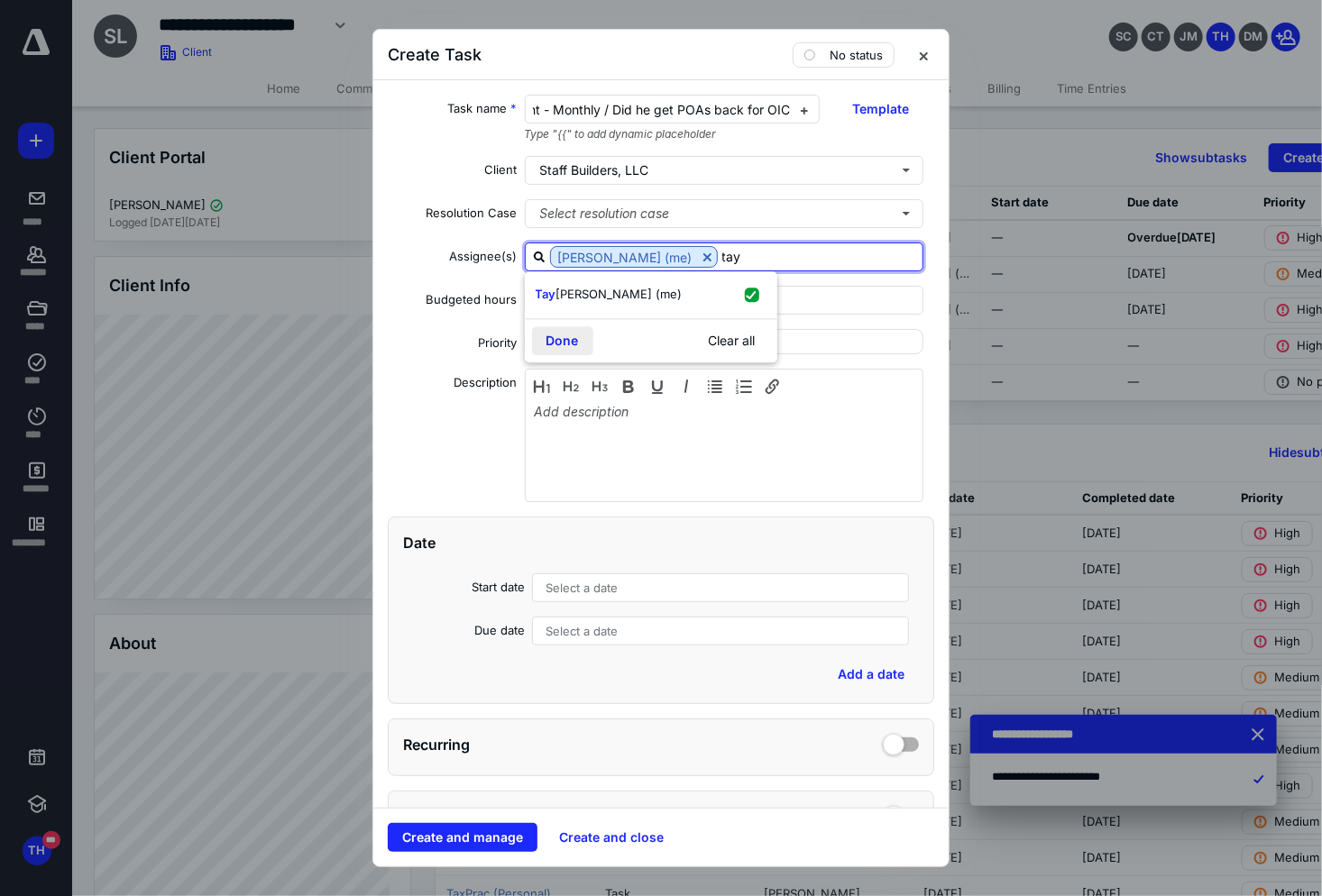 click on "Done" at bounding box center [563, 341] 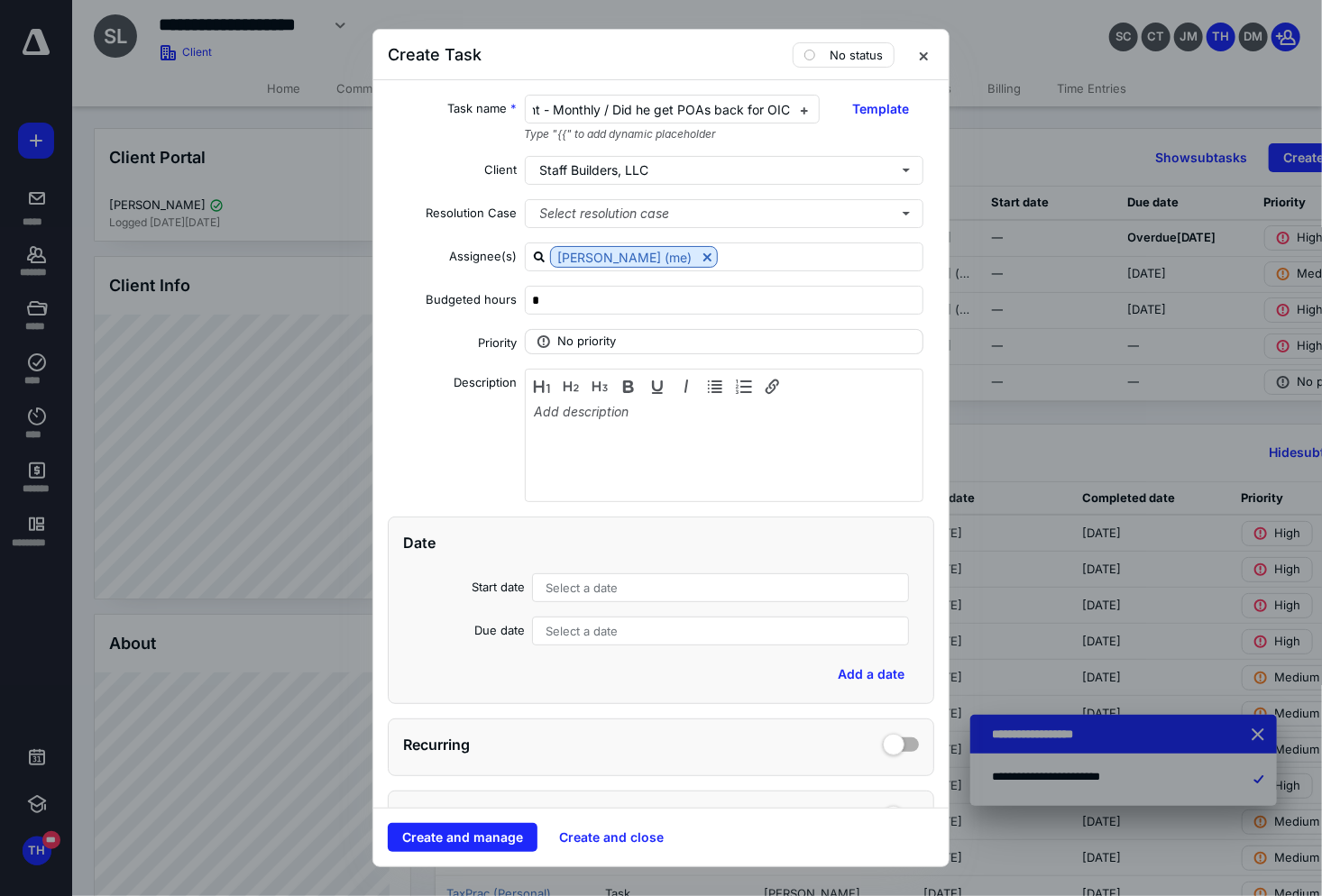 click on "No priority" at bounding box center (587, 342) 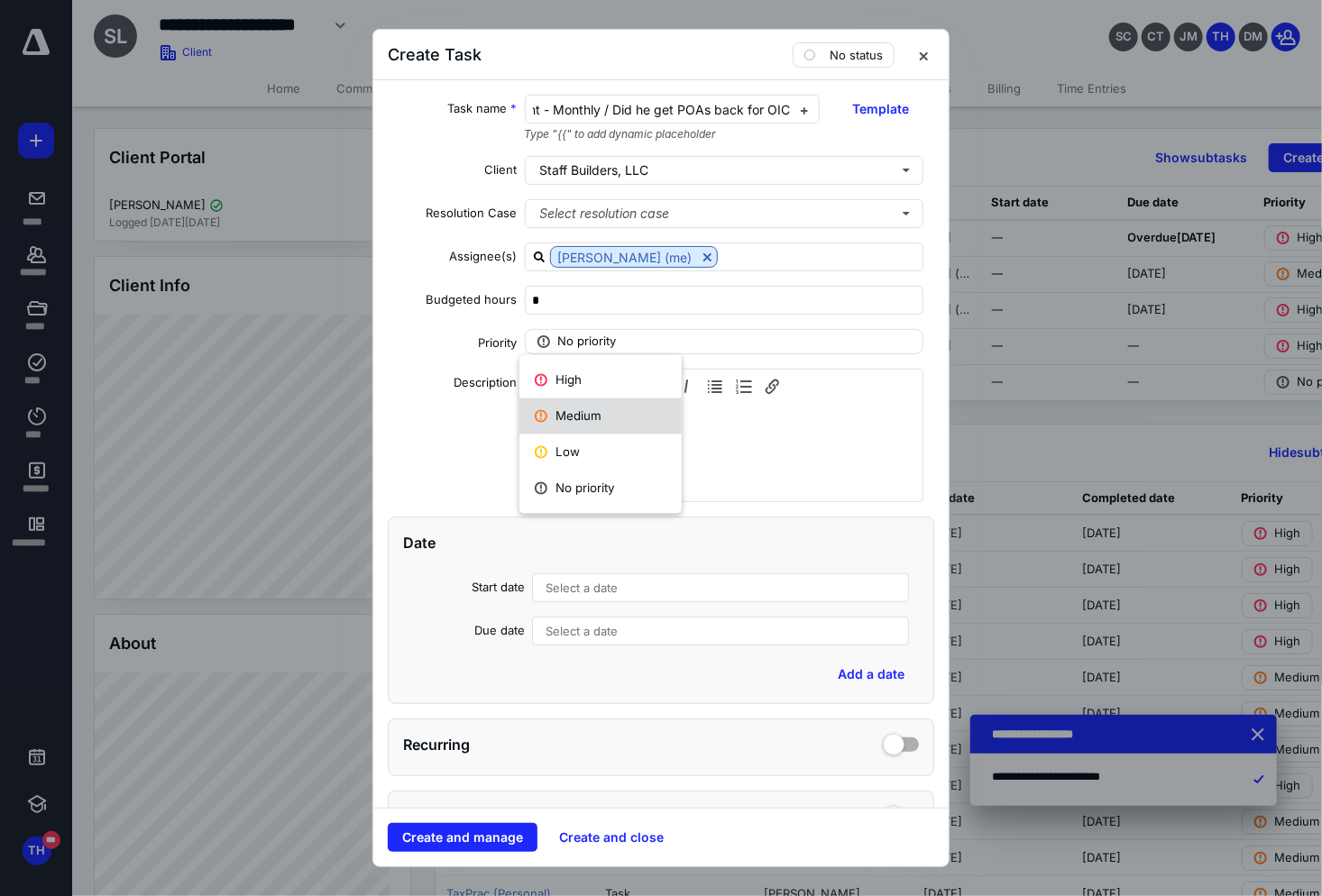 click on "Medium" at bounding box center [601, 416] 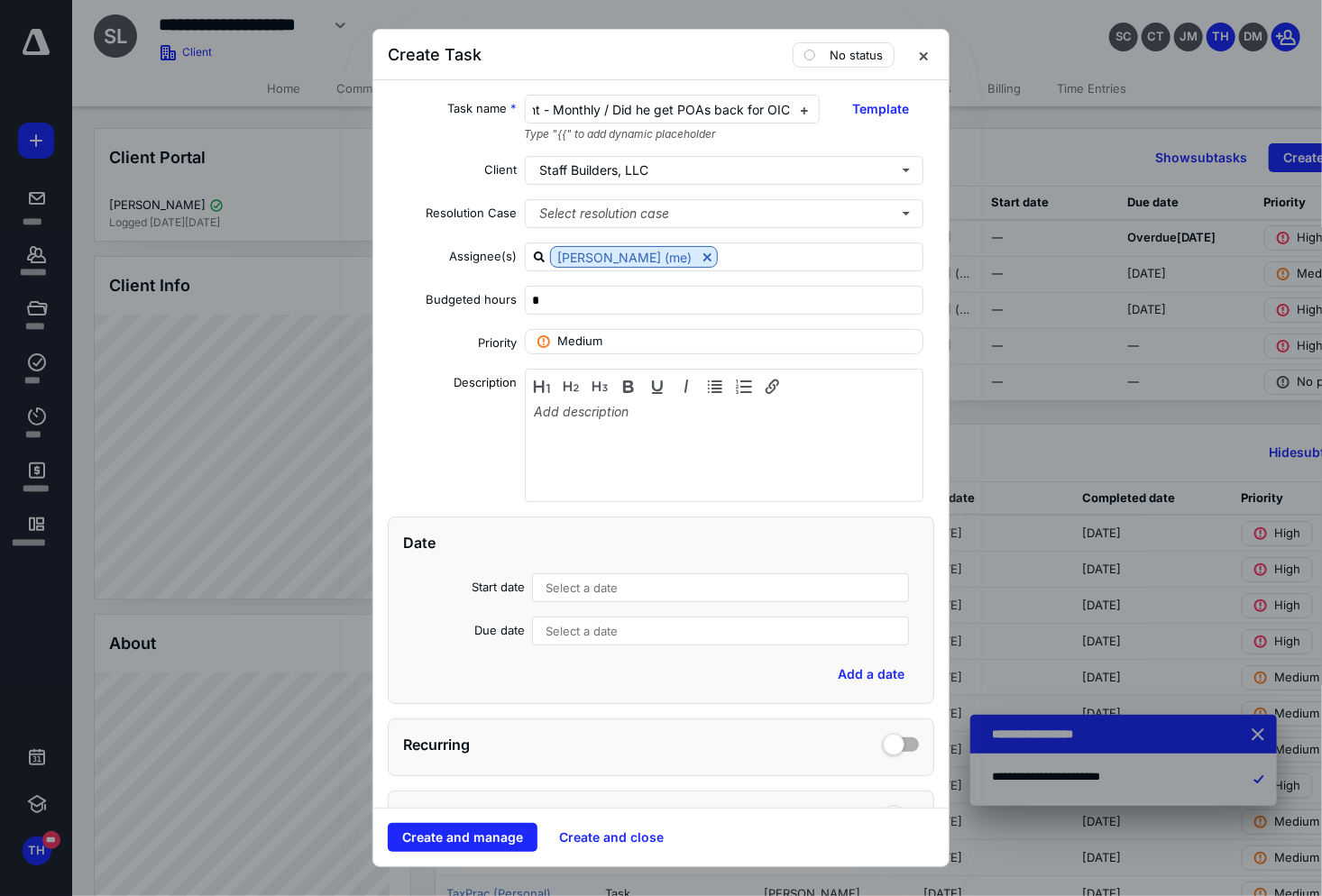 click on "Select a date" at bounding box center (721, 631) 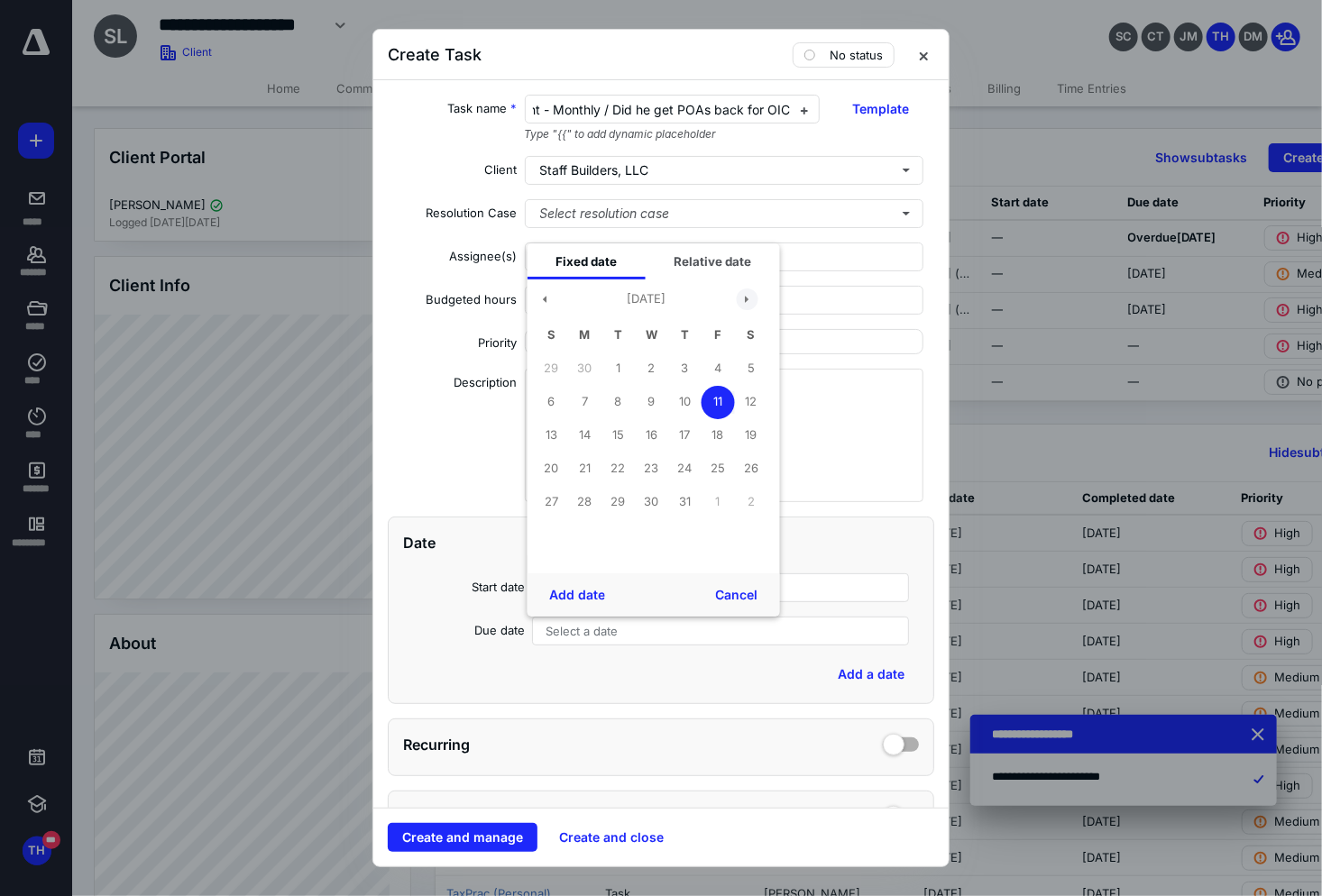 click at bounding box center [748, 299] 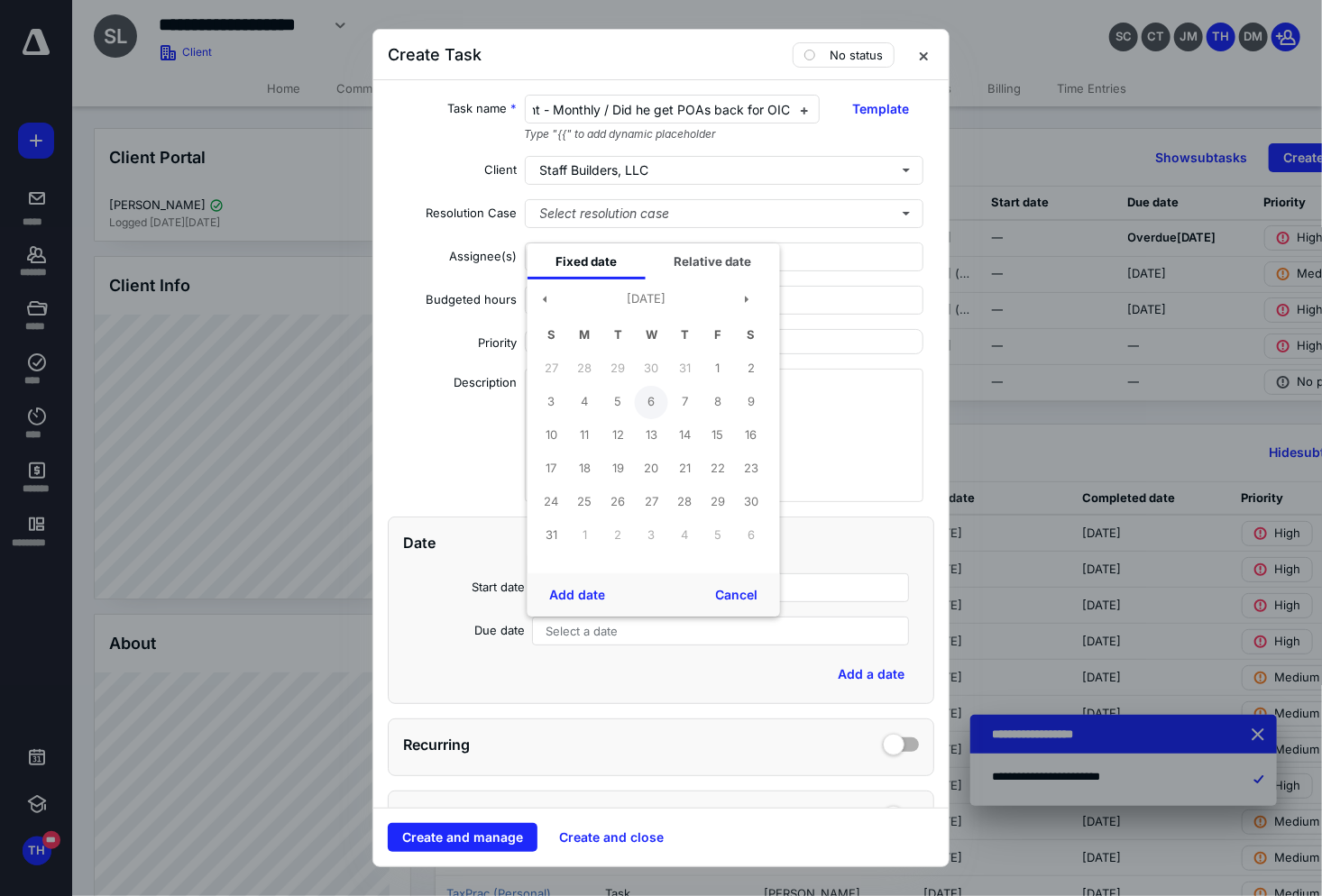 click on "6" at bounding box center (651, 402) 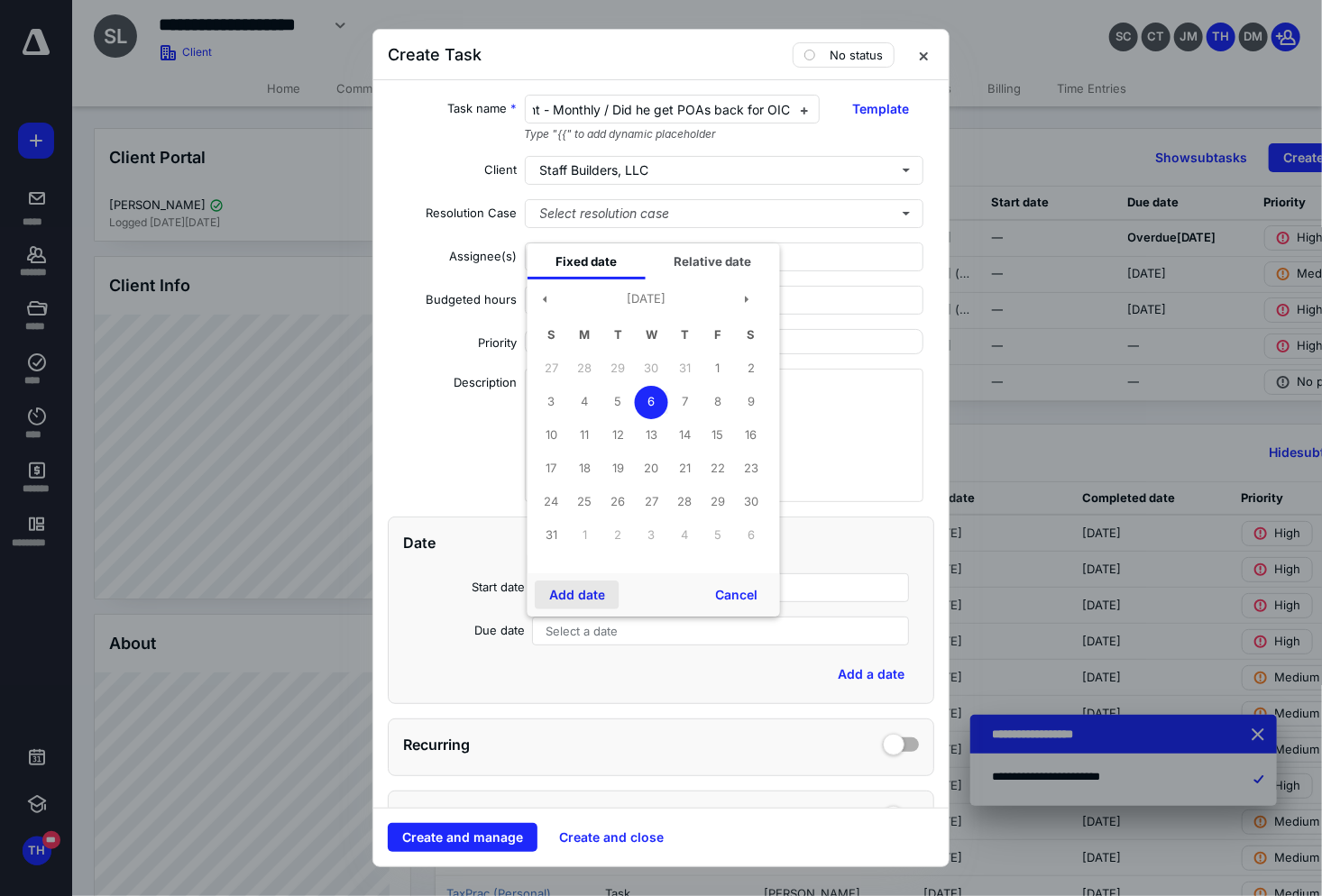 click on "Add date" at bounding box center [577, 595] 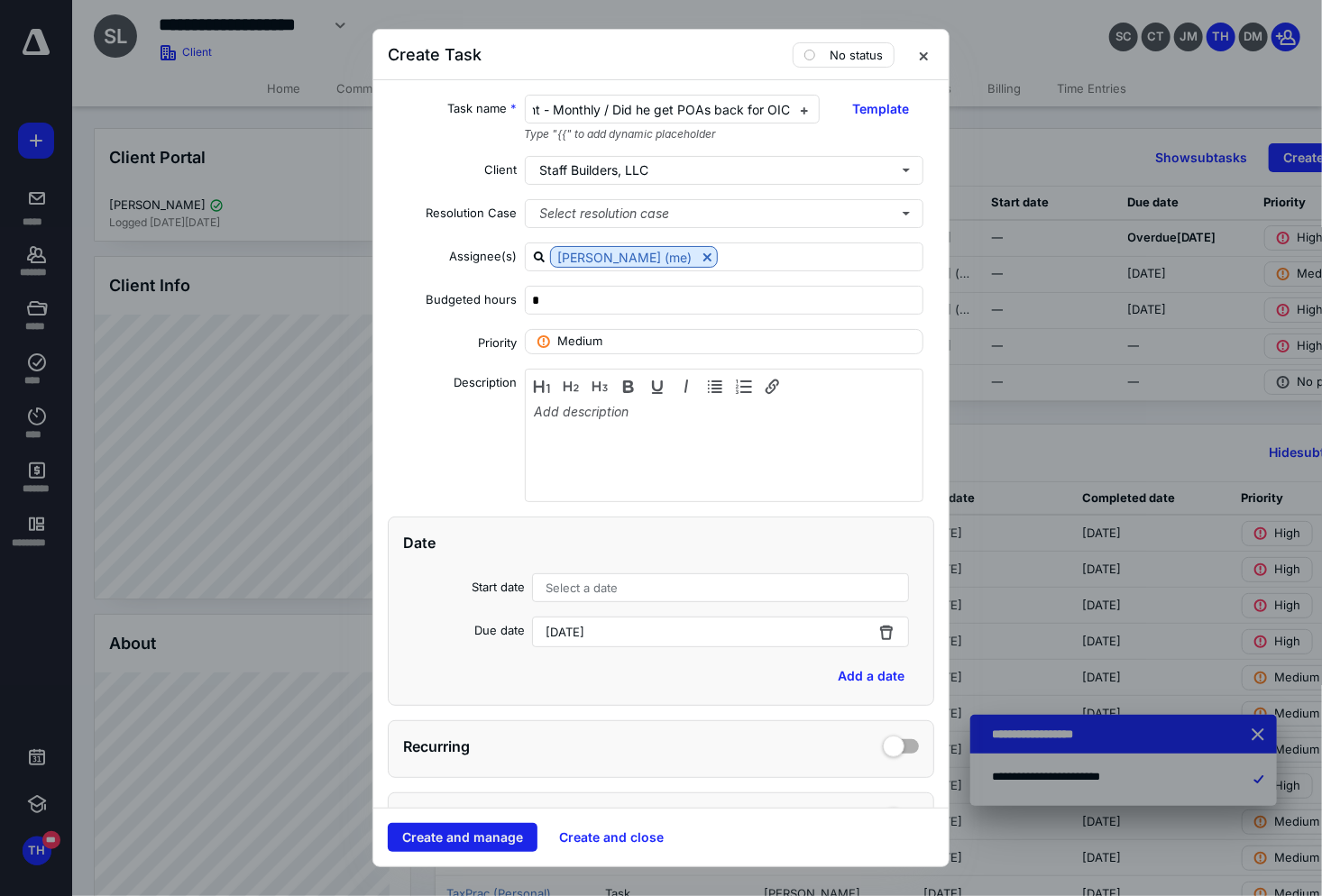 click on "Create and manage" at bounding box center [463, 837] 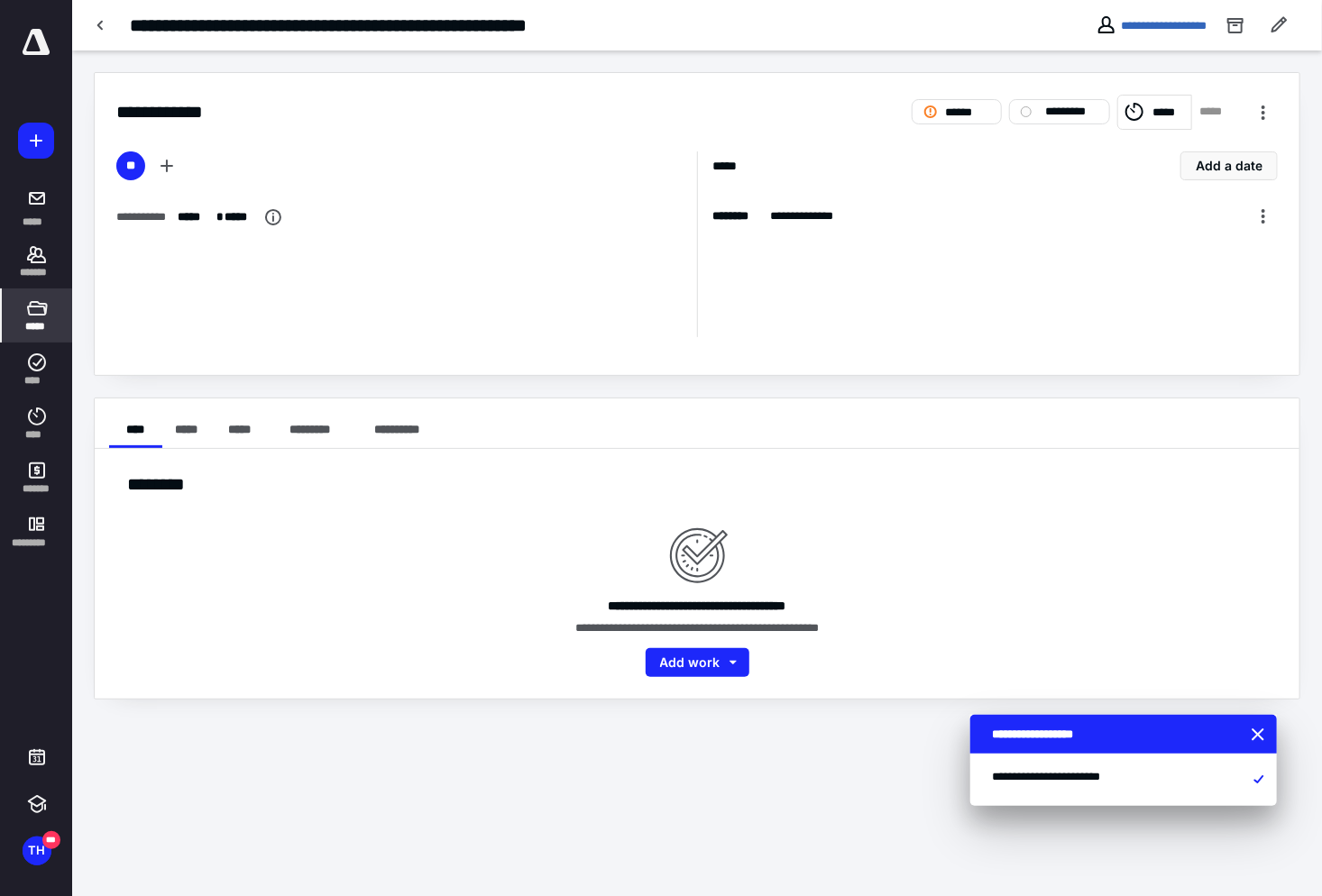 click on "*****" at bounding box center (36, 326) 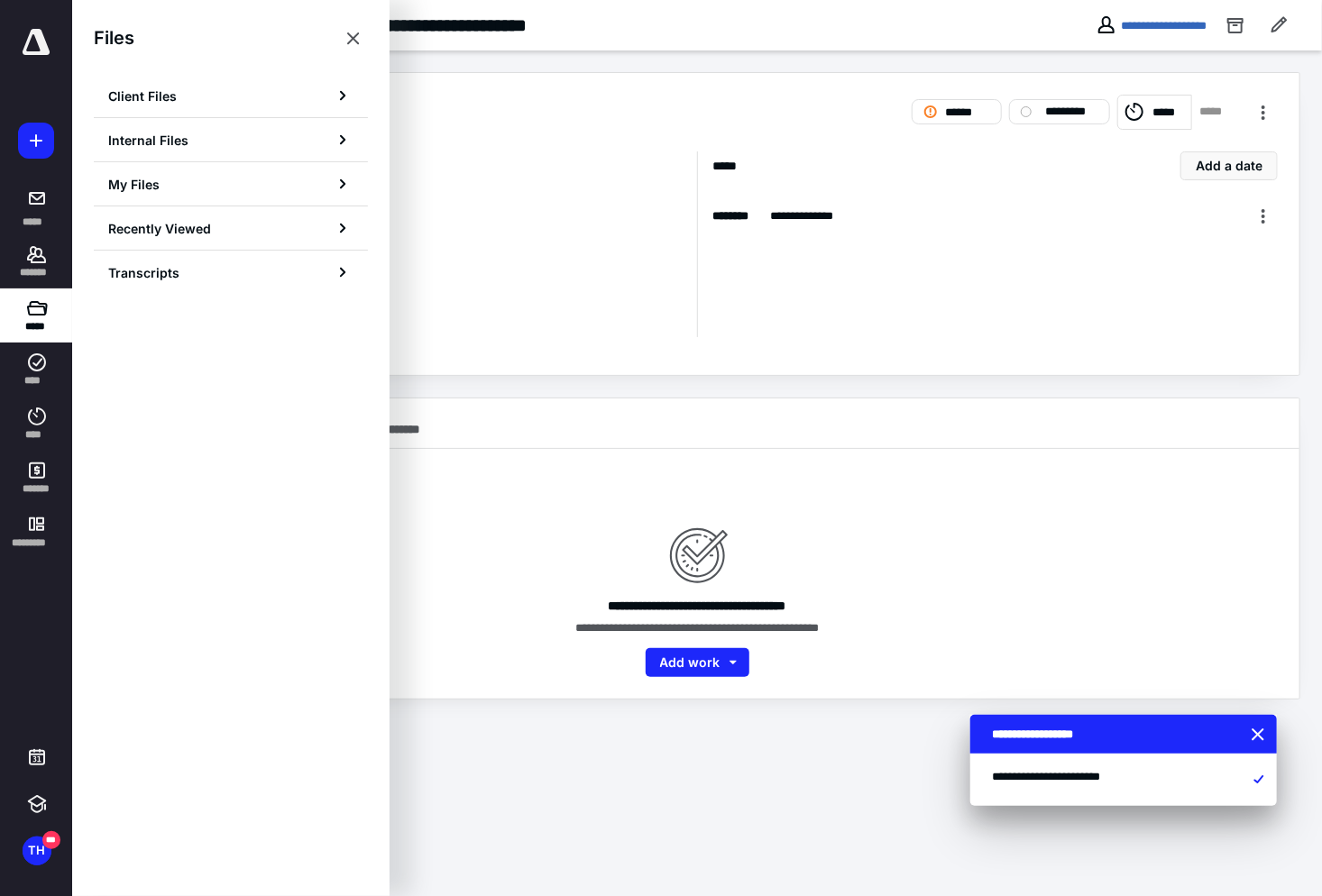 click on "**** ******* ****** ********* ***** *****" at bounding box center (697, 101) 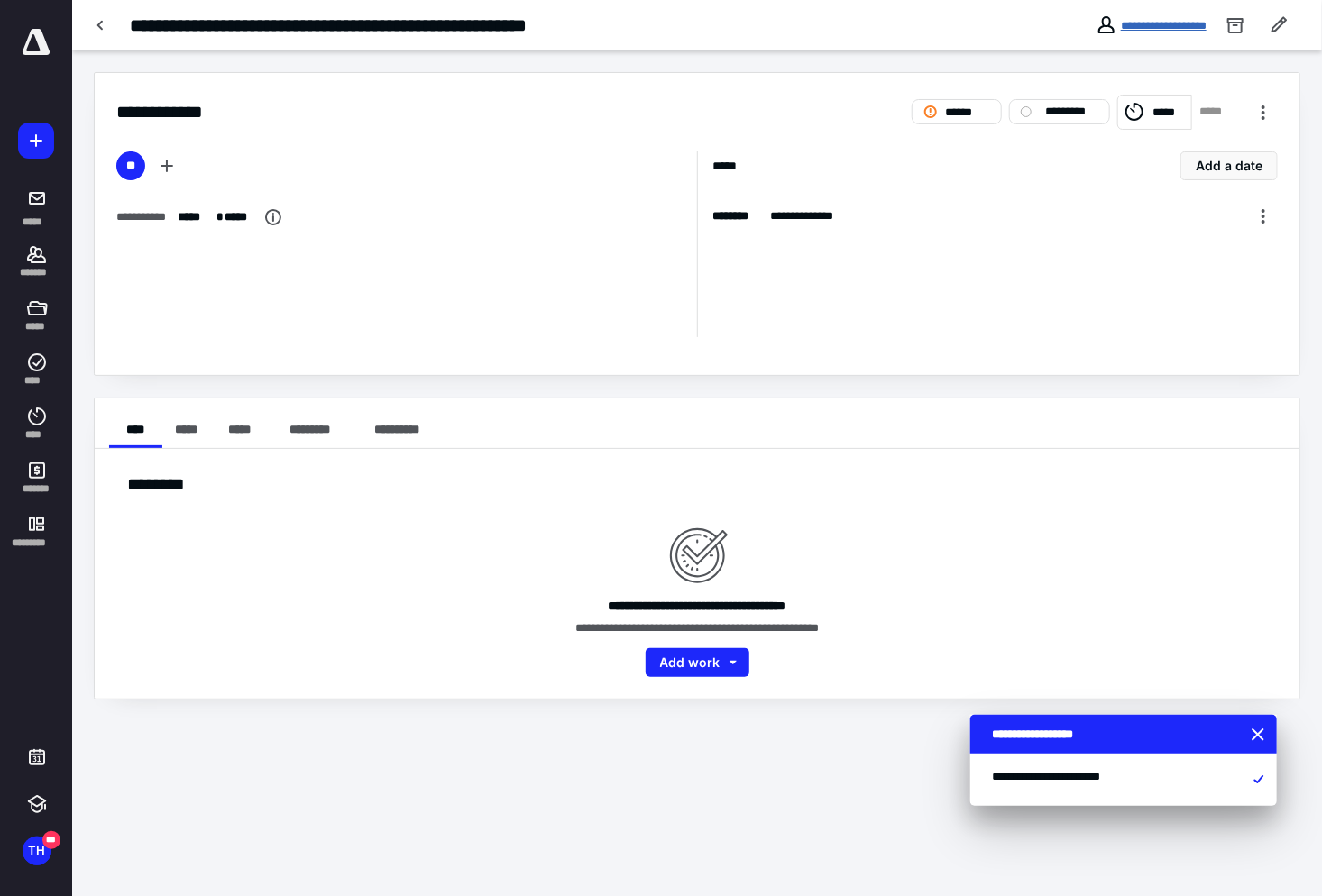 click on "**********" at bounding box center [1163, 25] 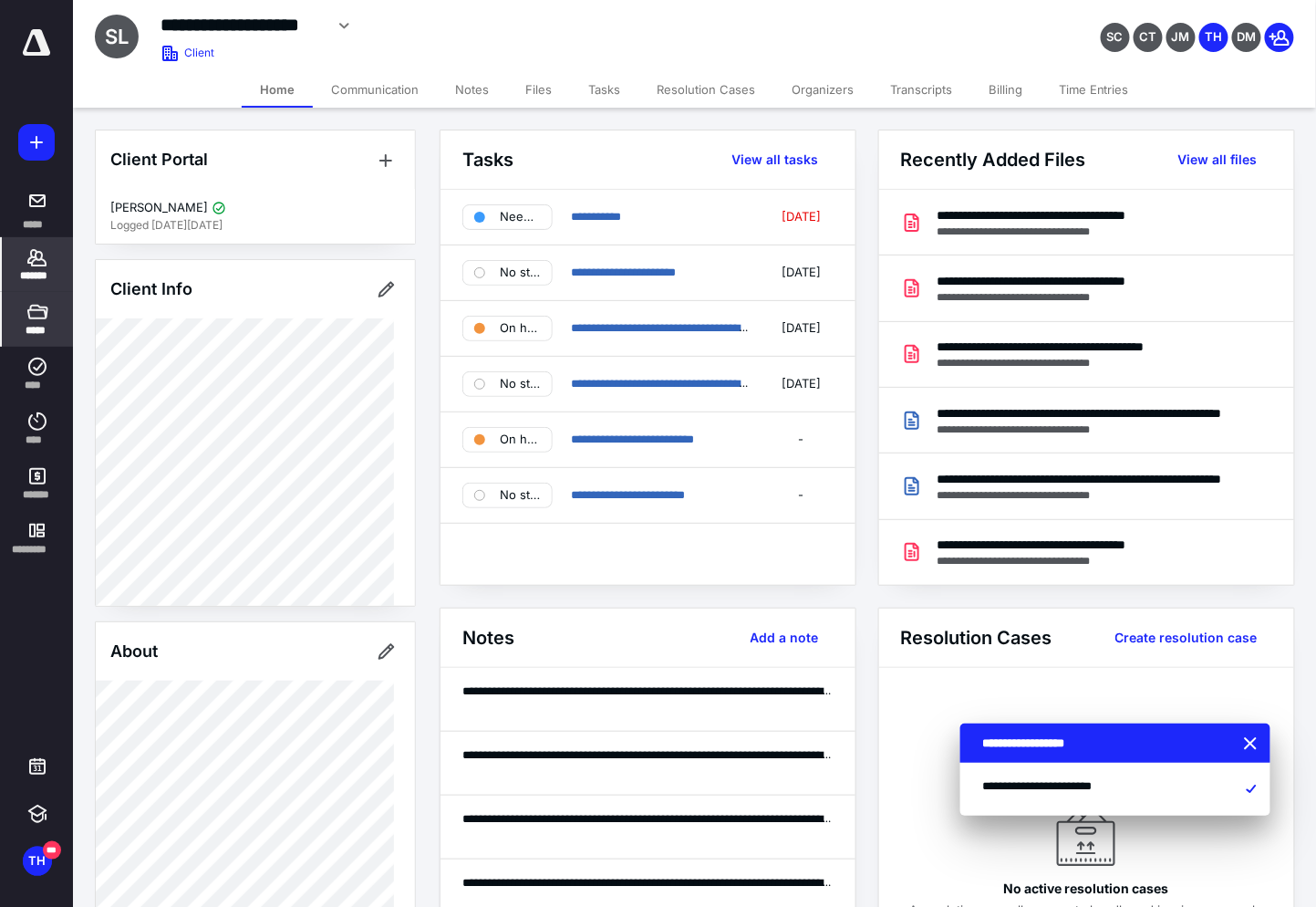 click 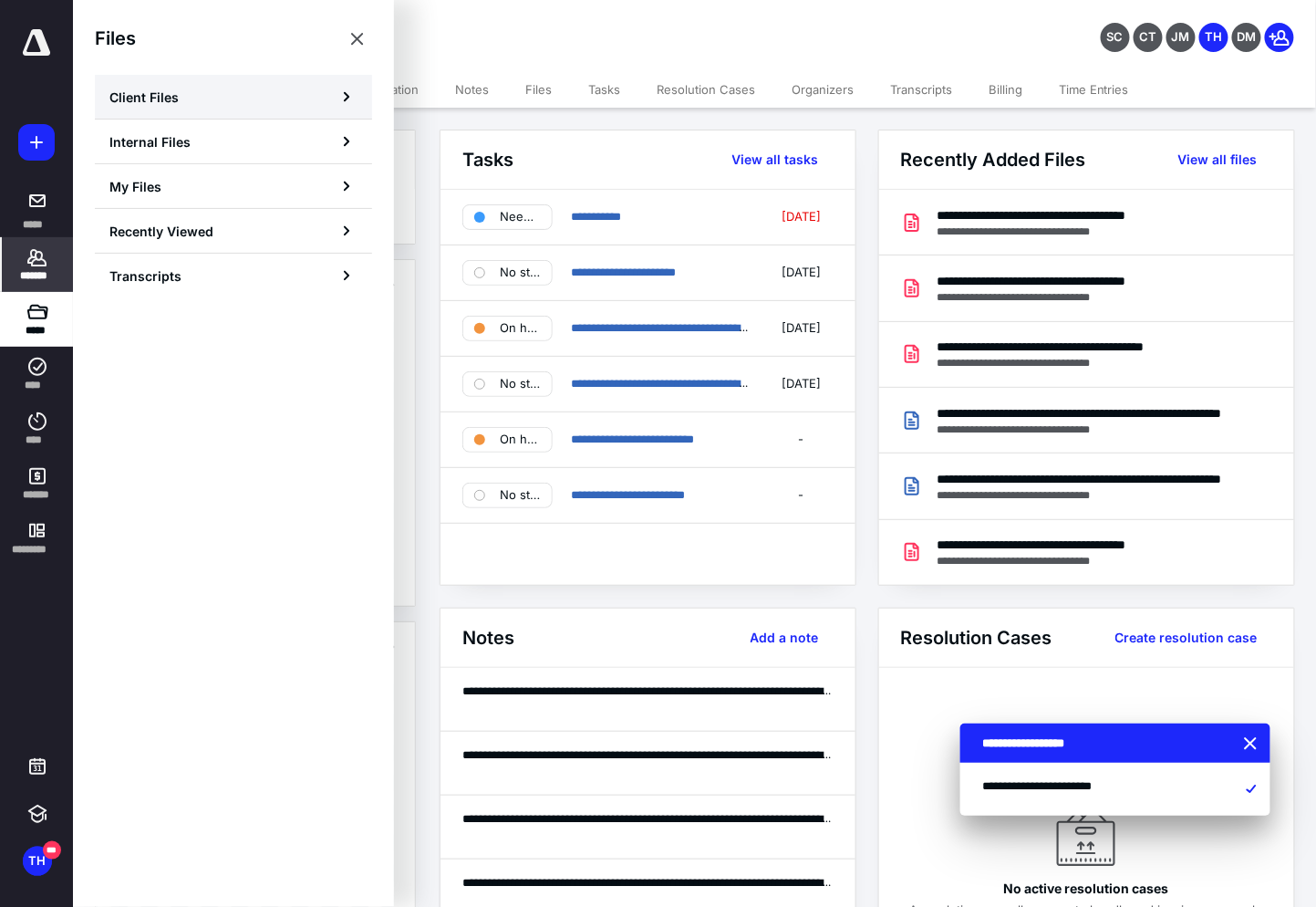 click on "Client Files" at bounding box center [233, 97] 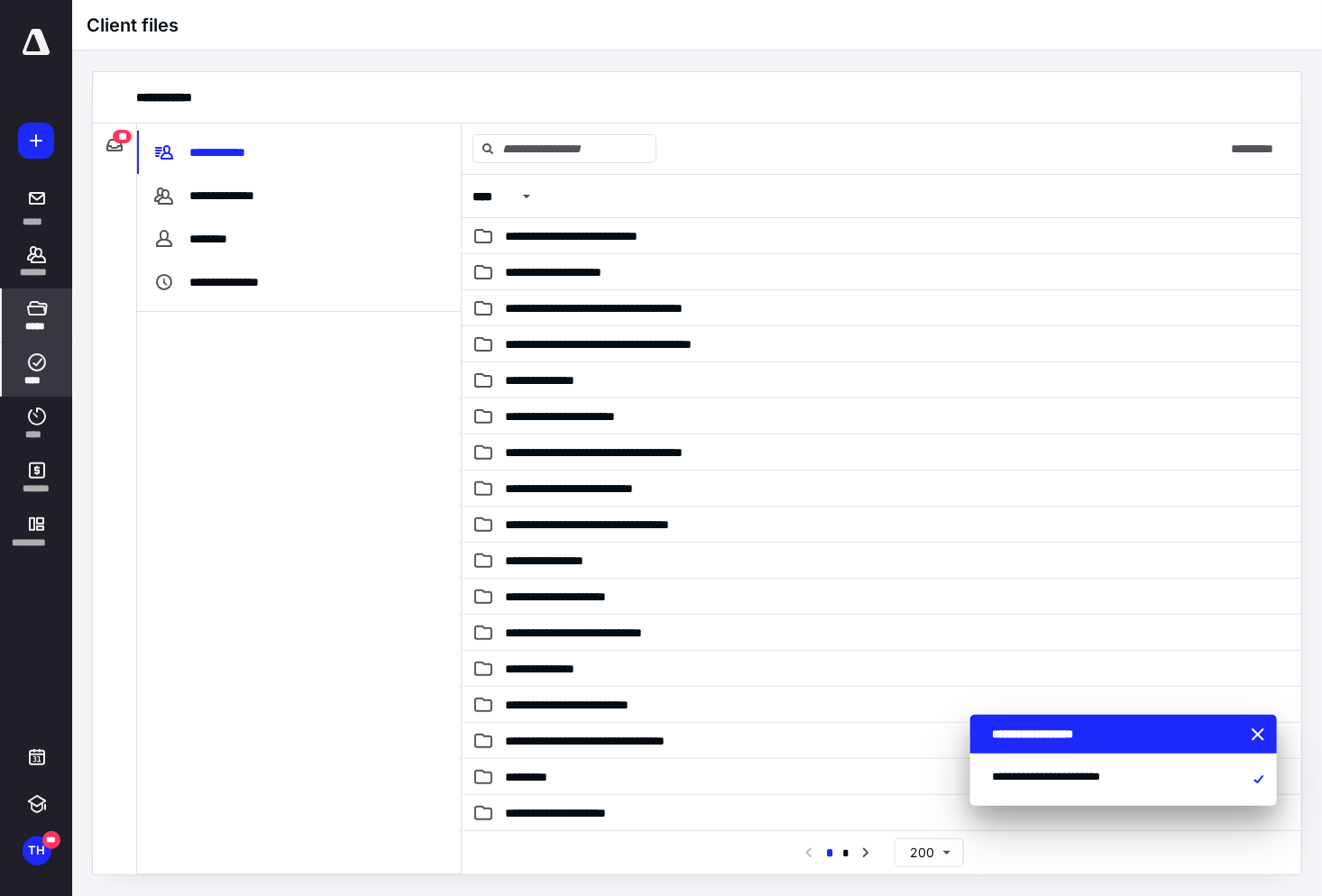 click 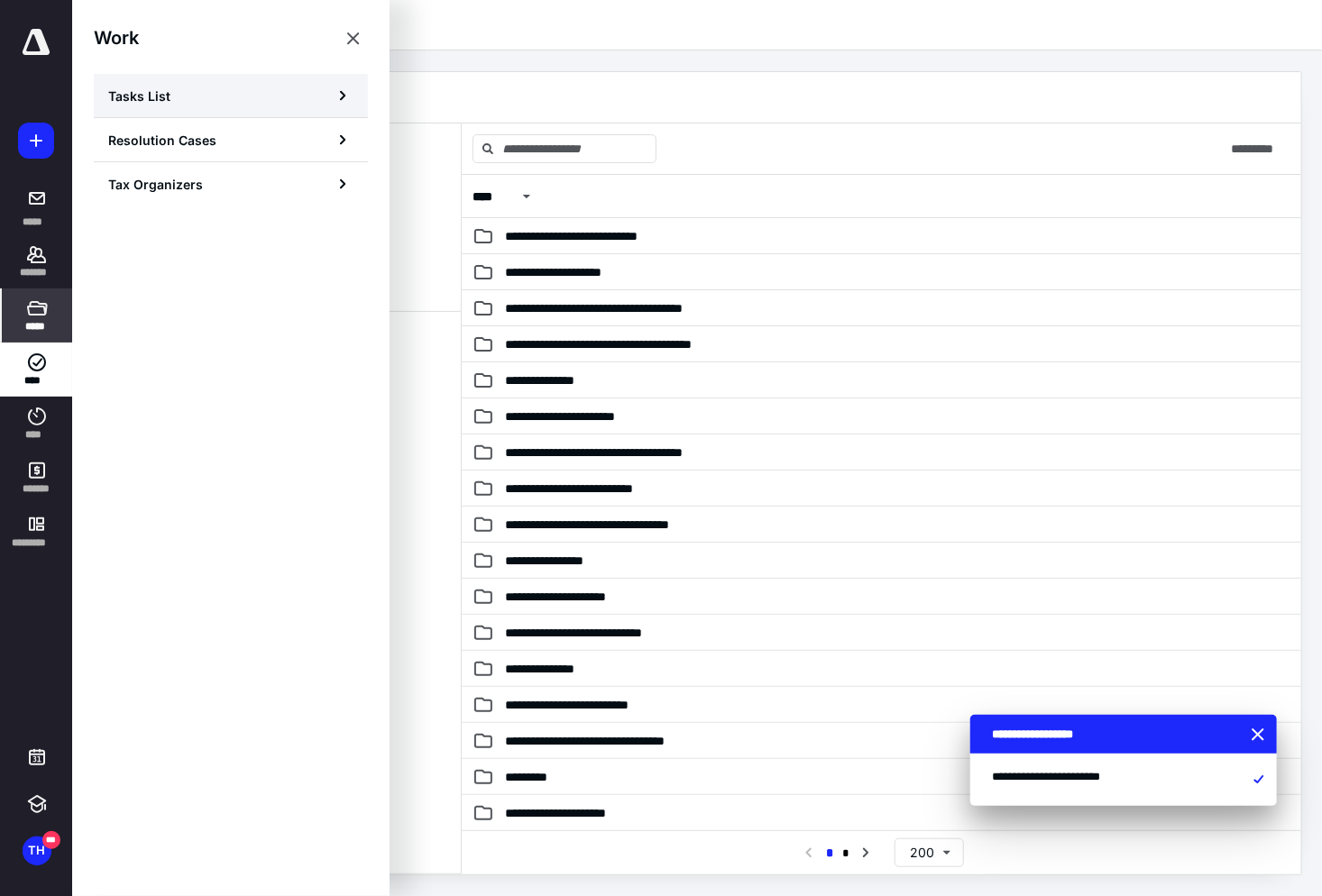 click on "Tasks List" at bounding box center [231, 96] 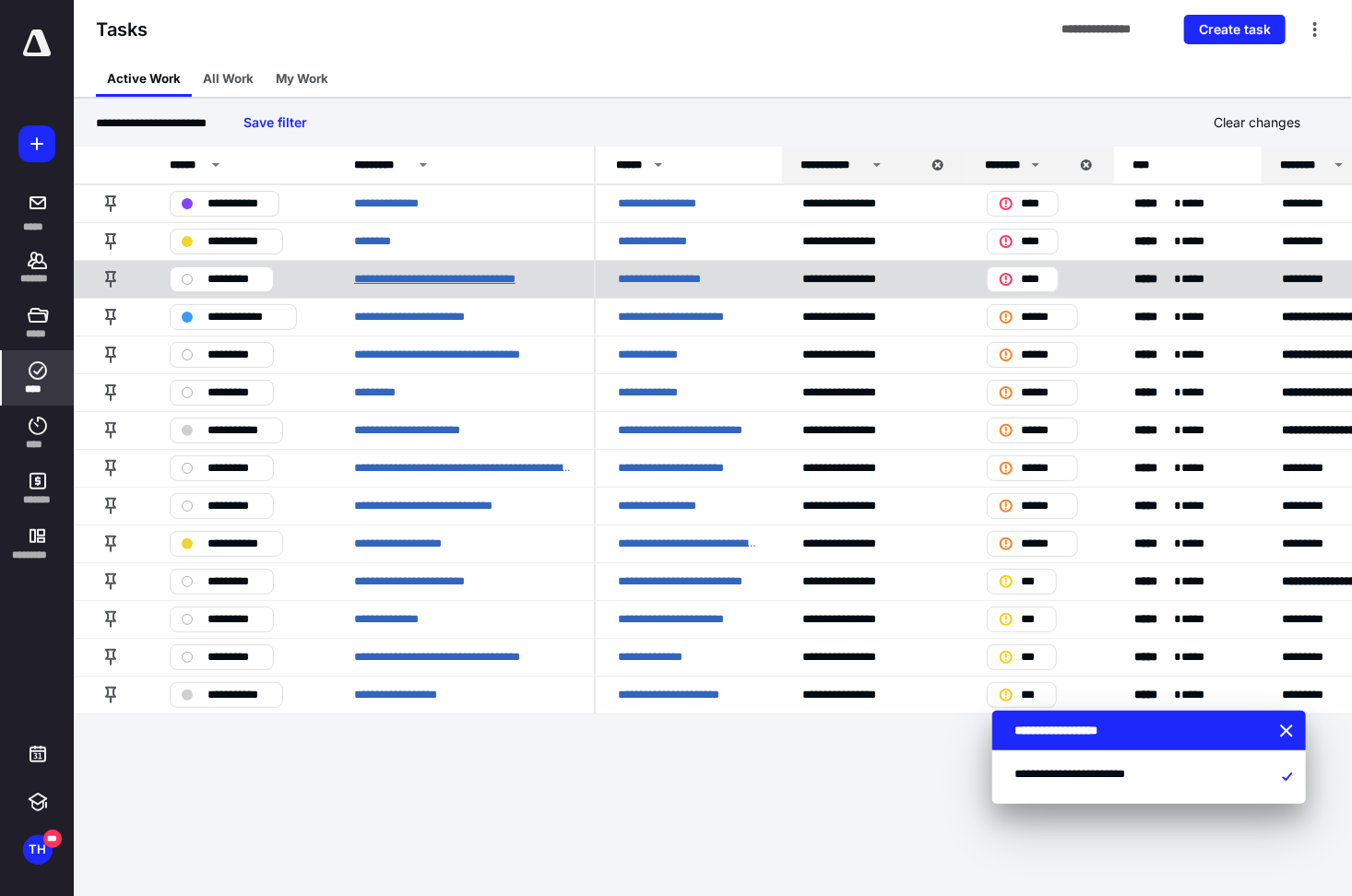click on "**********" at bounding box center [453, 278] 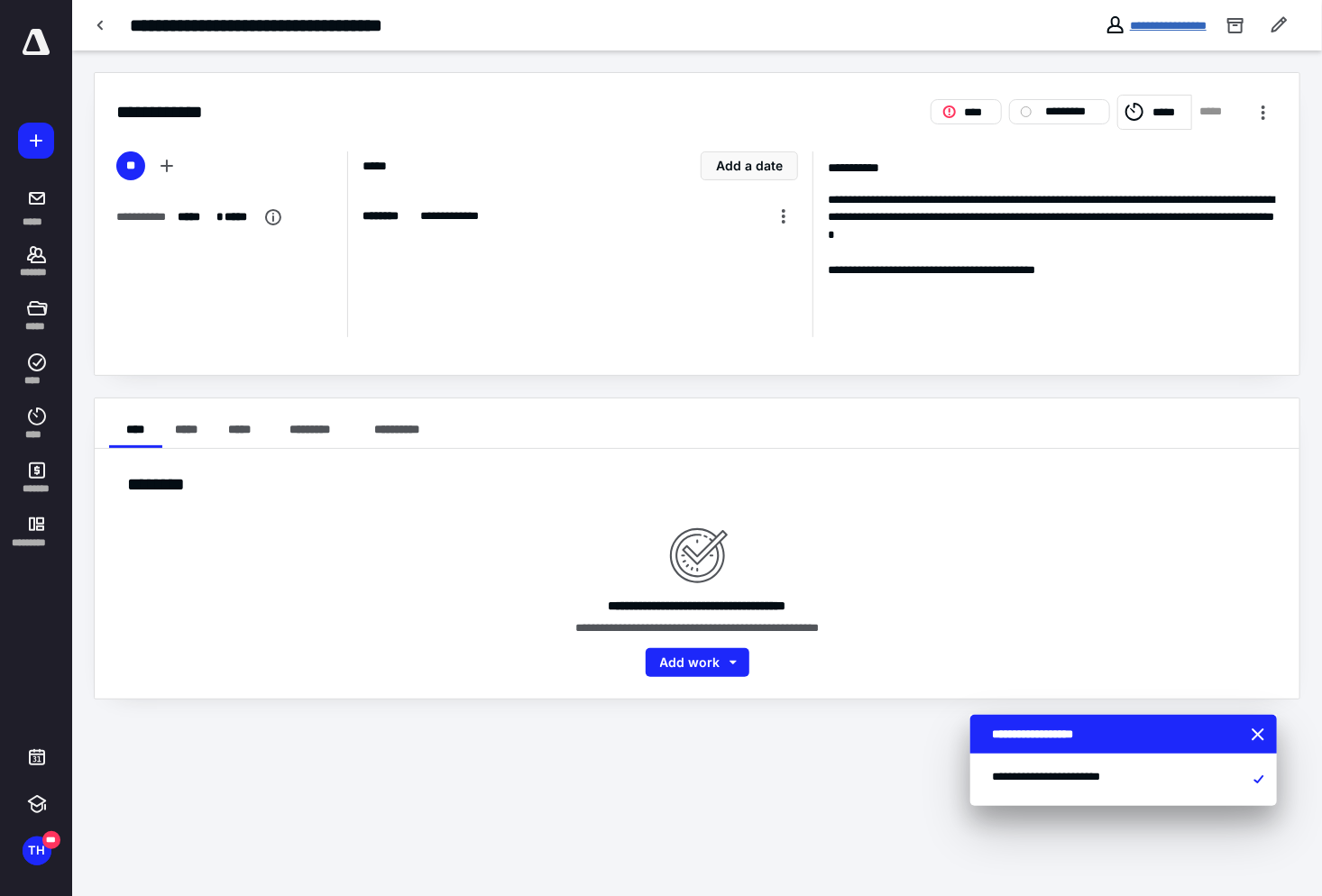 click on "**********" at bounding box center (1168, 25) 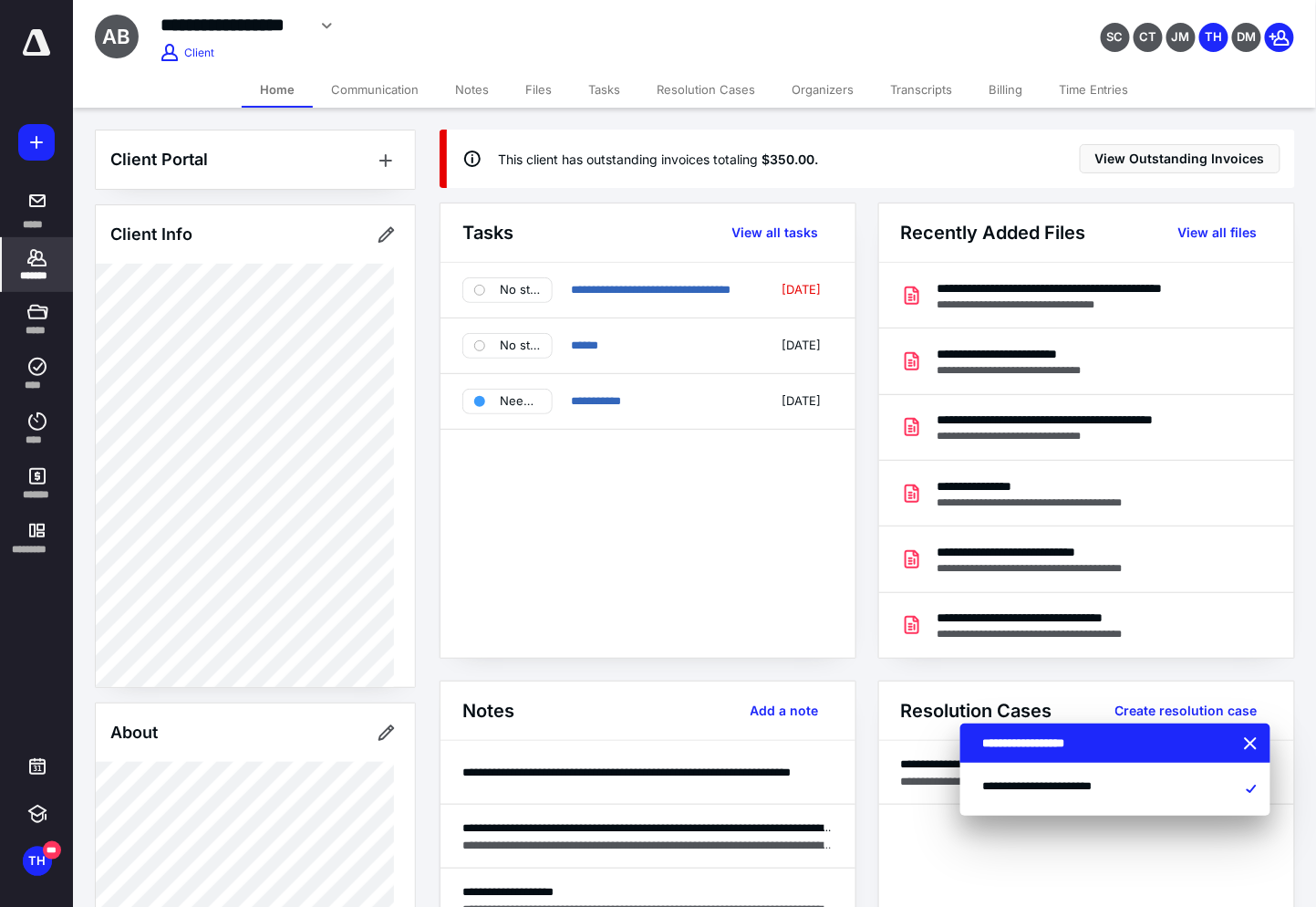 click on "Files" at bounding box center [538, 89] 